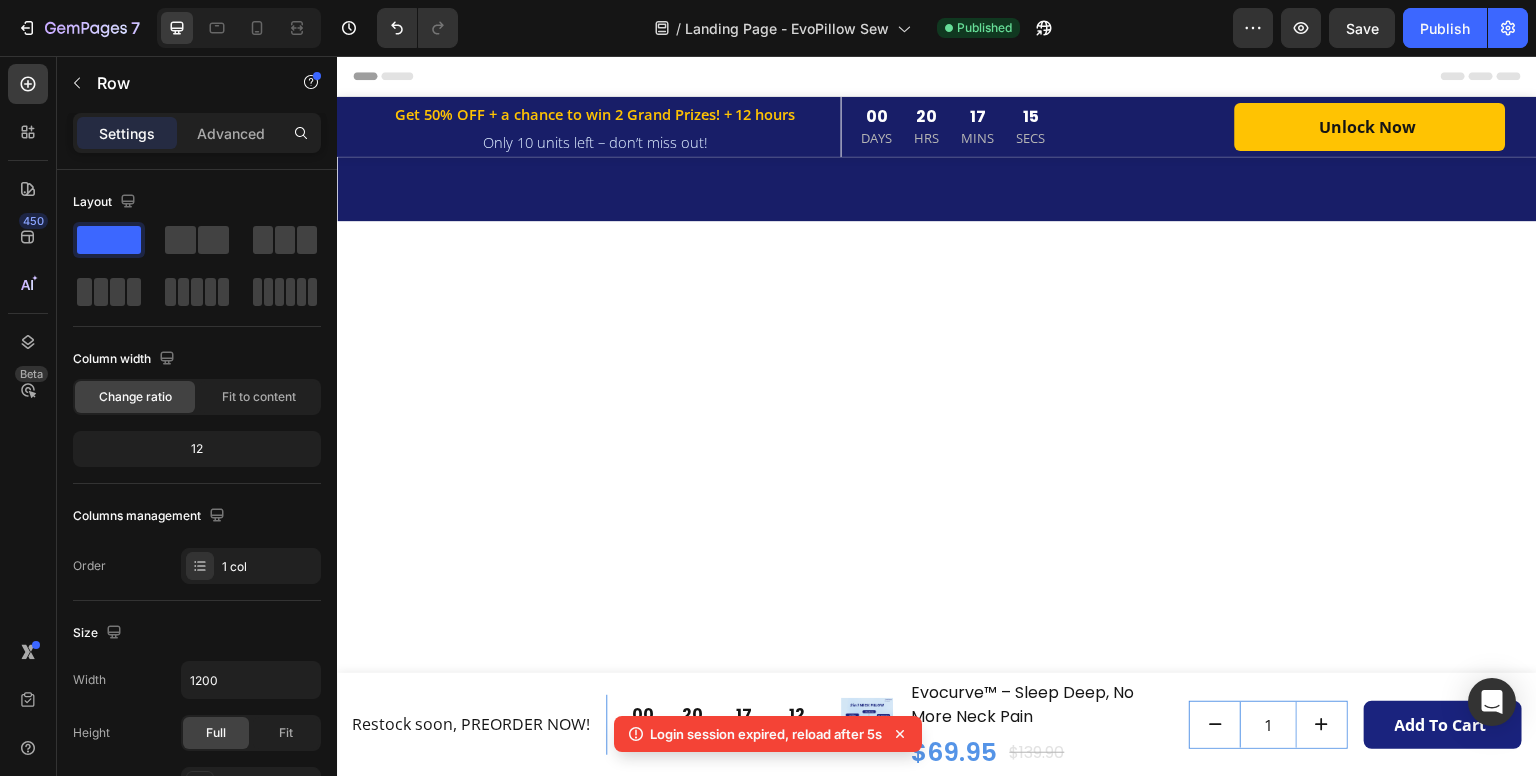 scroll, scrollTop: 2460, scrollLeft: 0, axis: vertical 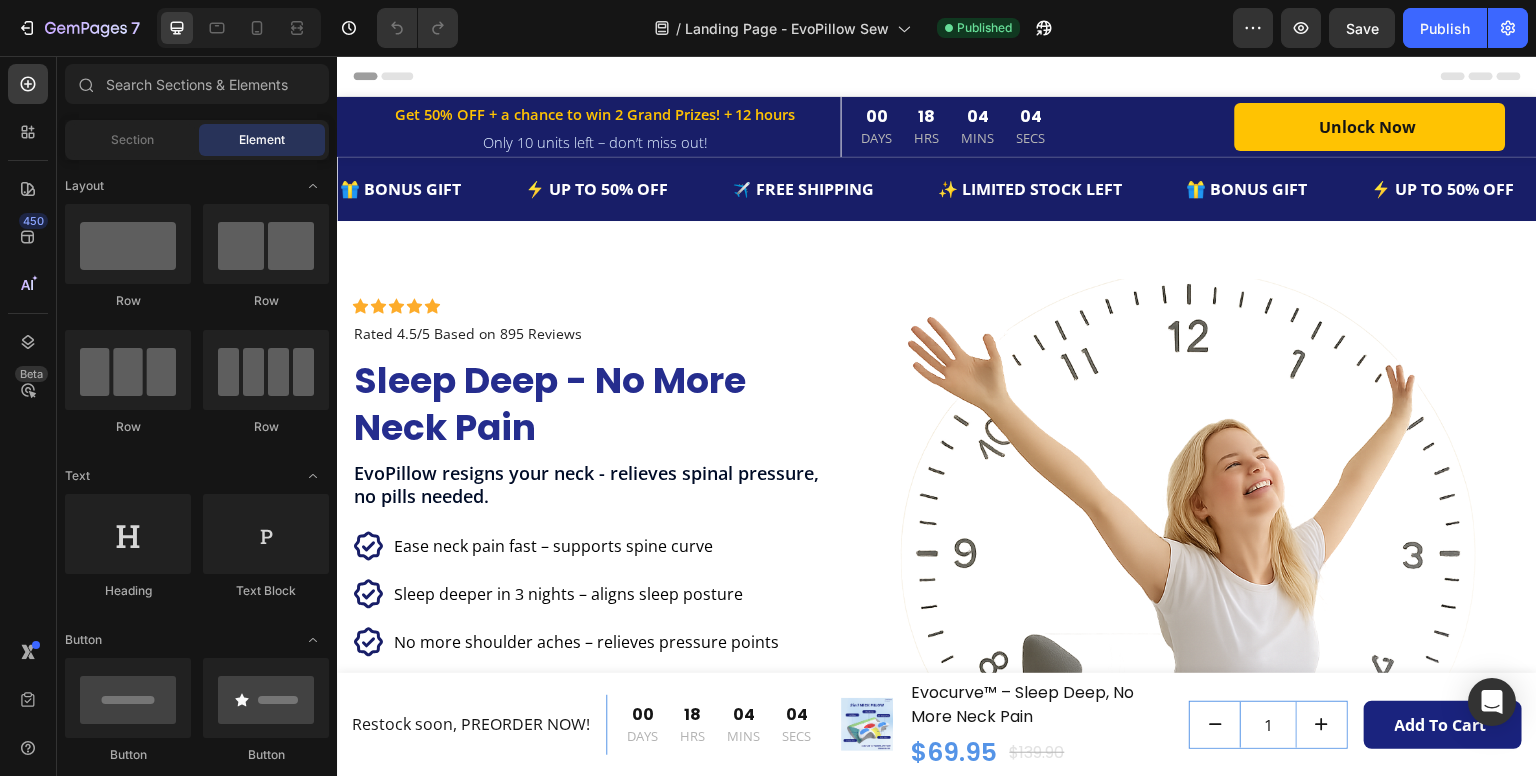 click on "Get 50% OFF + a chance to win 2 Grand Prizes! + 12 hours Text Block Row Only 10 units left – don’t miss out! Text Block Row 00 DAYS 18 HRS 04 MINS 04 SECS CountDown Timer Unlock Now (P) Cart Button Row Row Product Sticky 🎁 BONUS GIFT Text Block ⚡ UP TO 50% OFF Text Block ✈️ FREE SHIPPING Text Block ✨ LIMITED STOCK LEFT Text Block 🎁 BONUS GIFT Text Block ⚡ UP TO 50% OFF Text Block ✈️ FREE SHIPPING Text Block ✨ LIMITED STOCK LEFT Text Block 🎁 BONUS GIFT Text Block ⚡ UP TO 50% OFF Text Block ✈️ FREE SHIPPING Text Block ✨ LIMITED STOCK LEFT Text Block 🎁 BONUS GIFT Text Block ⚡ UP TO 50% OFF Text Block ✈️ FREE SHIPPING Text Block ✨ LIMITED STOCK LEFT Text Block 🎁 BONUS GIFT Text Block ⚡ UP TO 50% OFF Text Block ✈️ FREE SHIPPING Text Block ✨ LIMITED STOCK LEFT Text Block 🎁 BONUS GIFT Text Block ⚡ UP TO 50% OFF Text Block ✈️ FREE SHIPPING Text Block ✨ LIMITED STOCK LEFT Text Block Marquee Section 2/25 Icon Icon Icon Icon Icon Icon List Icon Icon 1" at bounding box center (937, 3380) 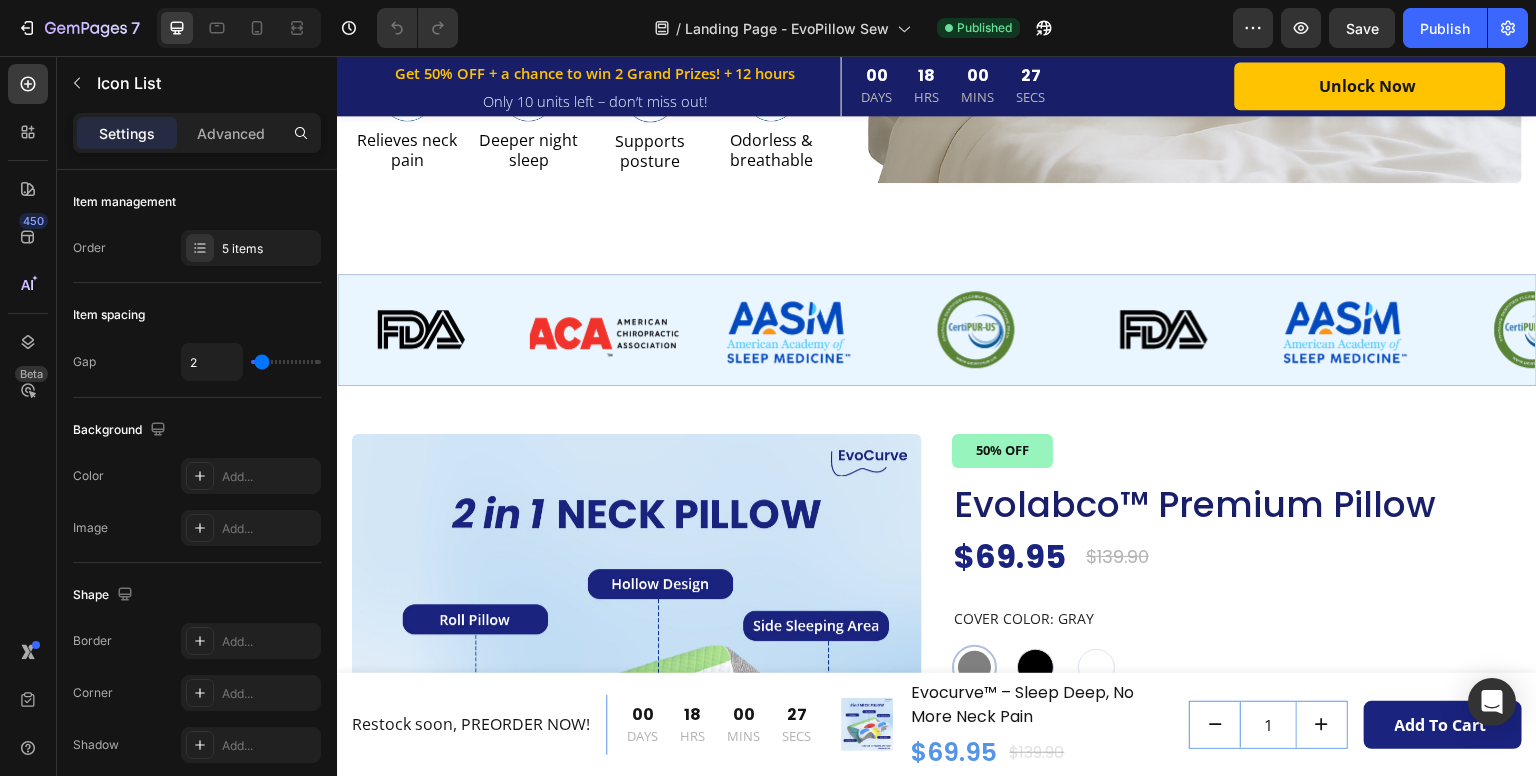 scroll, scrollTop: 731, scrollLeft: 0, axis: vertical 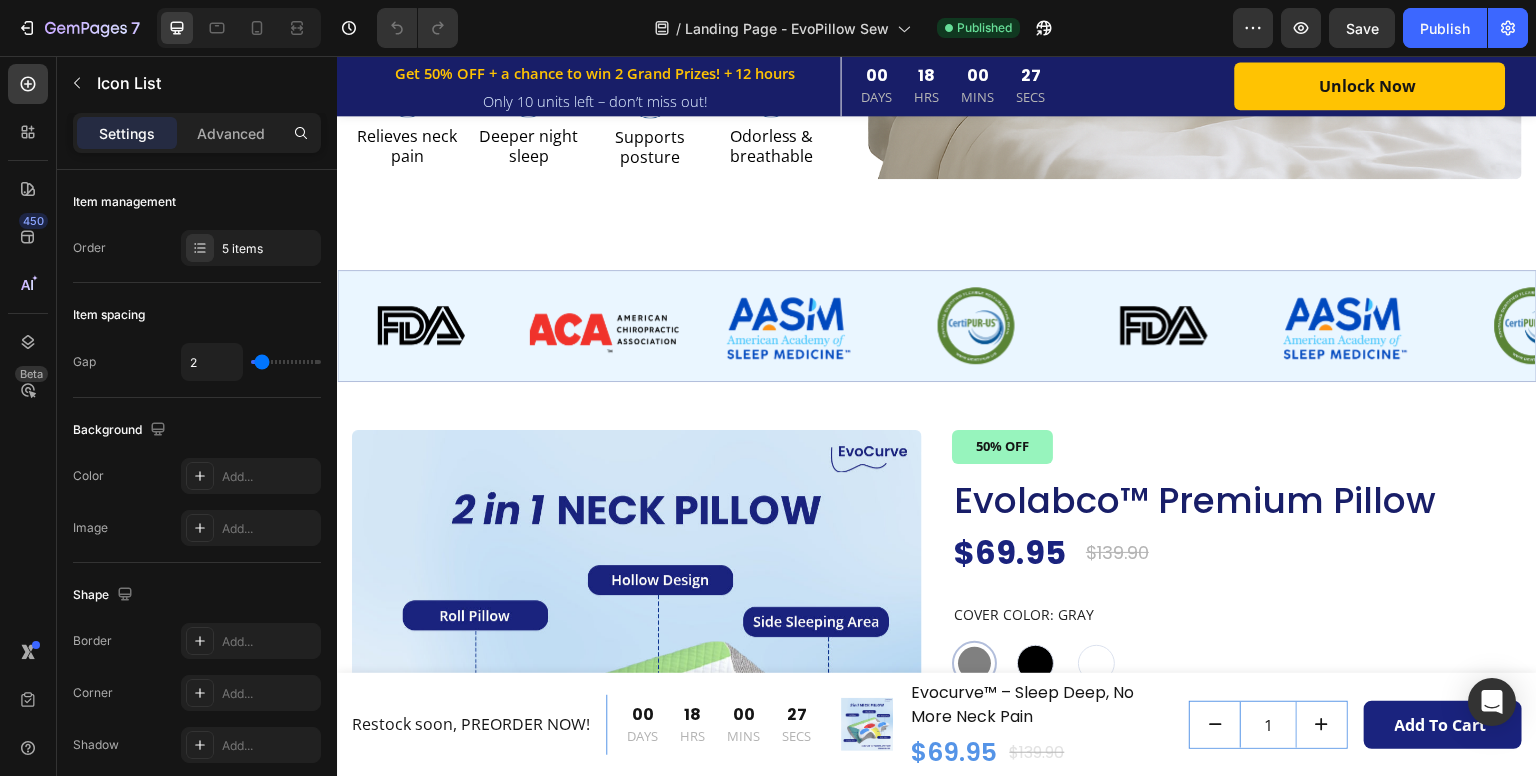 radio on "false" 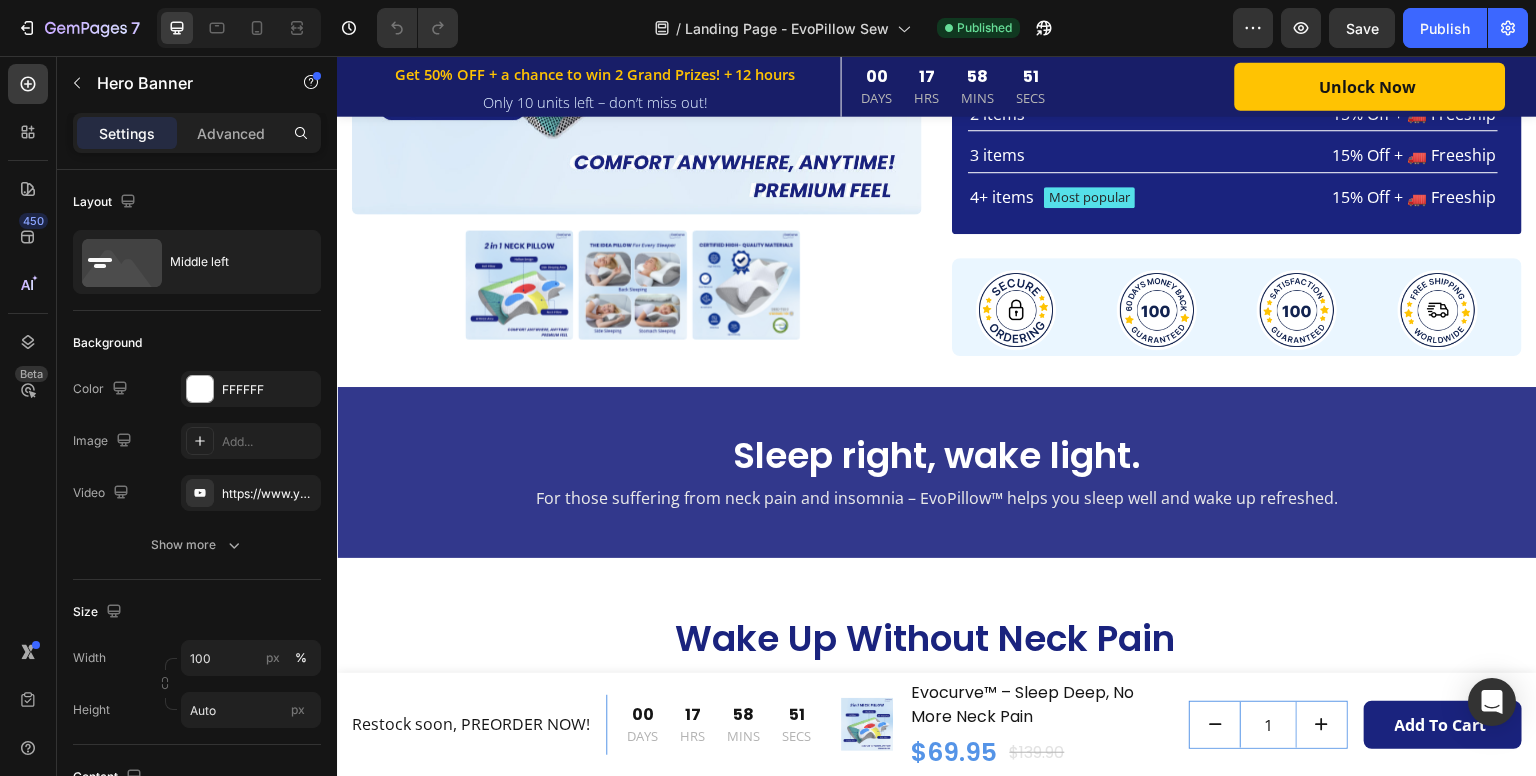 scroll, scrollTop: 1508, scrollLeft: 0, axis: vertical 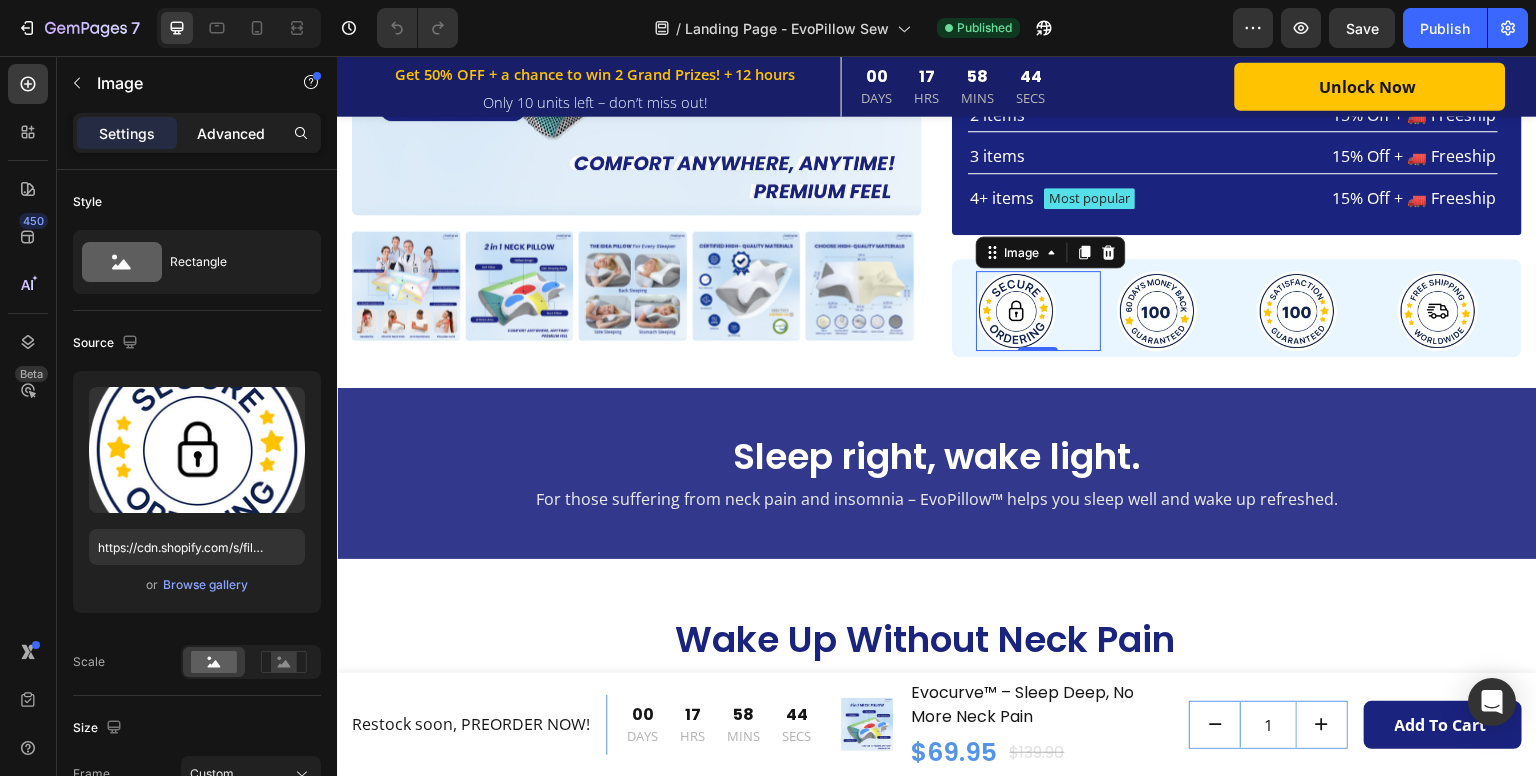 click on "Advanced" at bounding box center [231, 133] 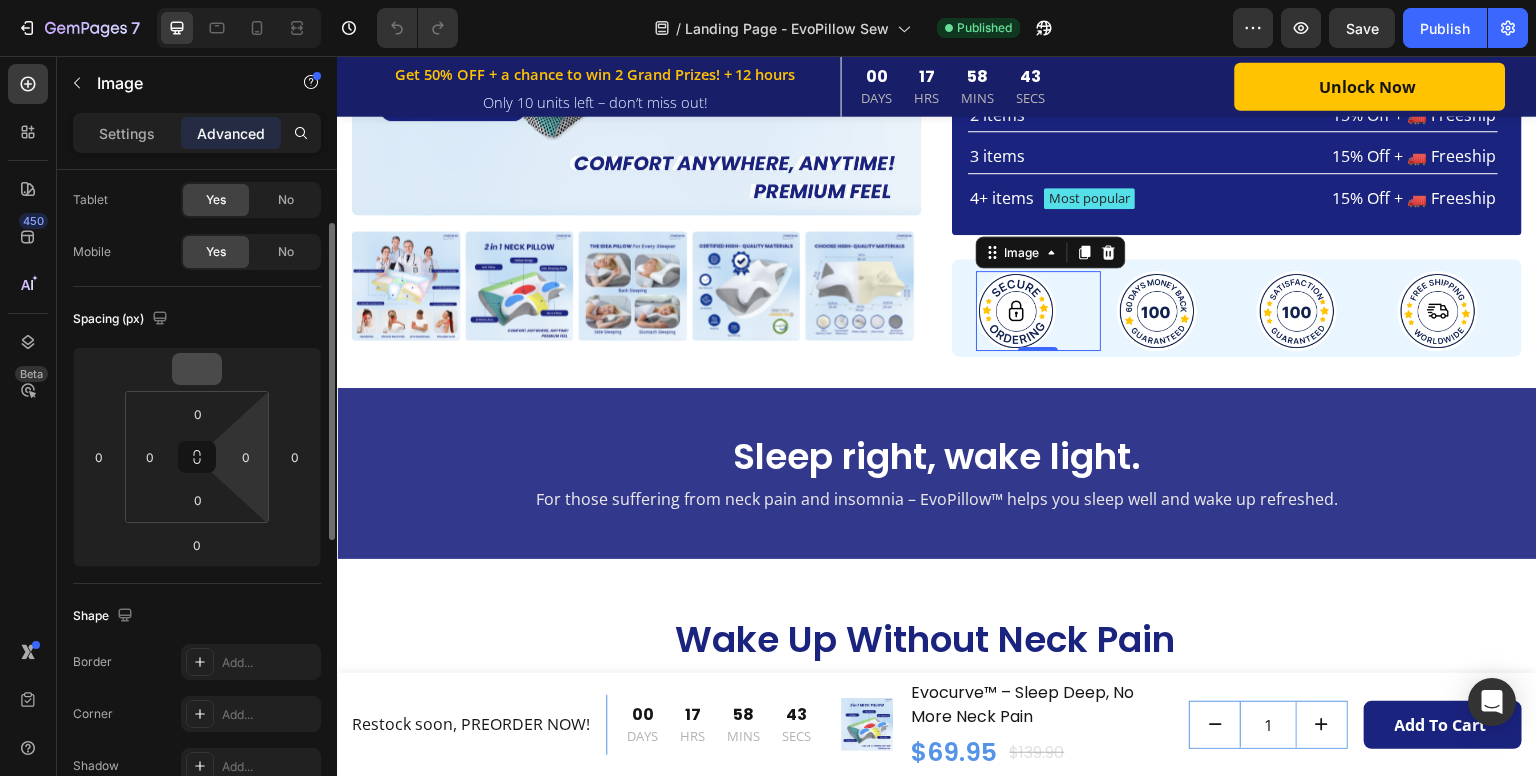 scroll, scrollTop: 105, scrollLeft: 0, axis: vertical 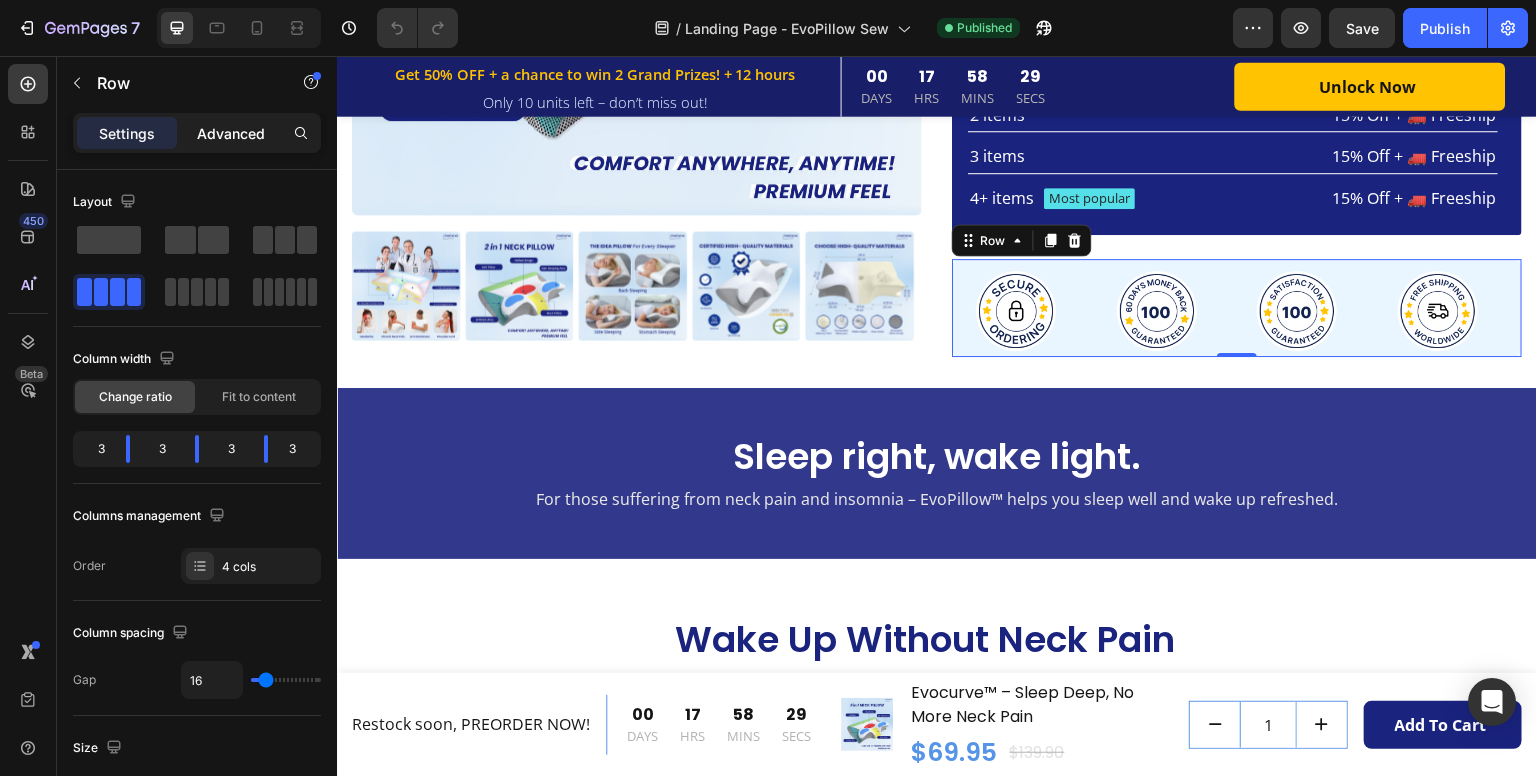 click on "Advanced" at bounding box center (231, 133) 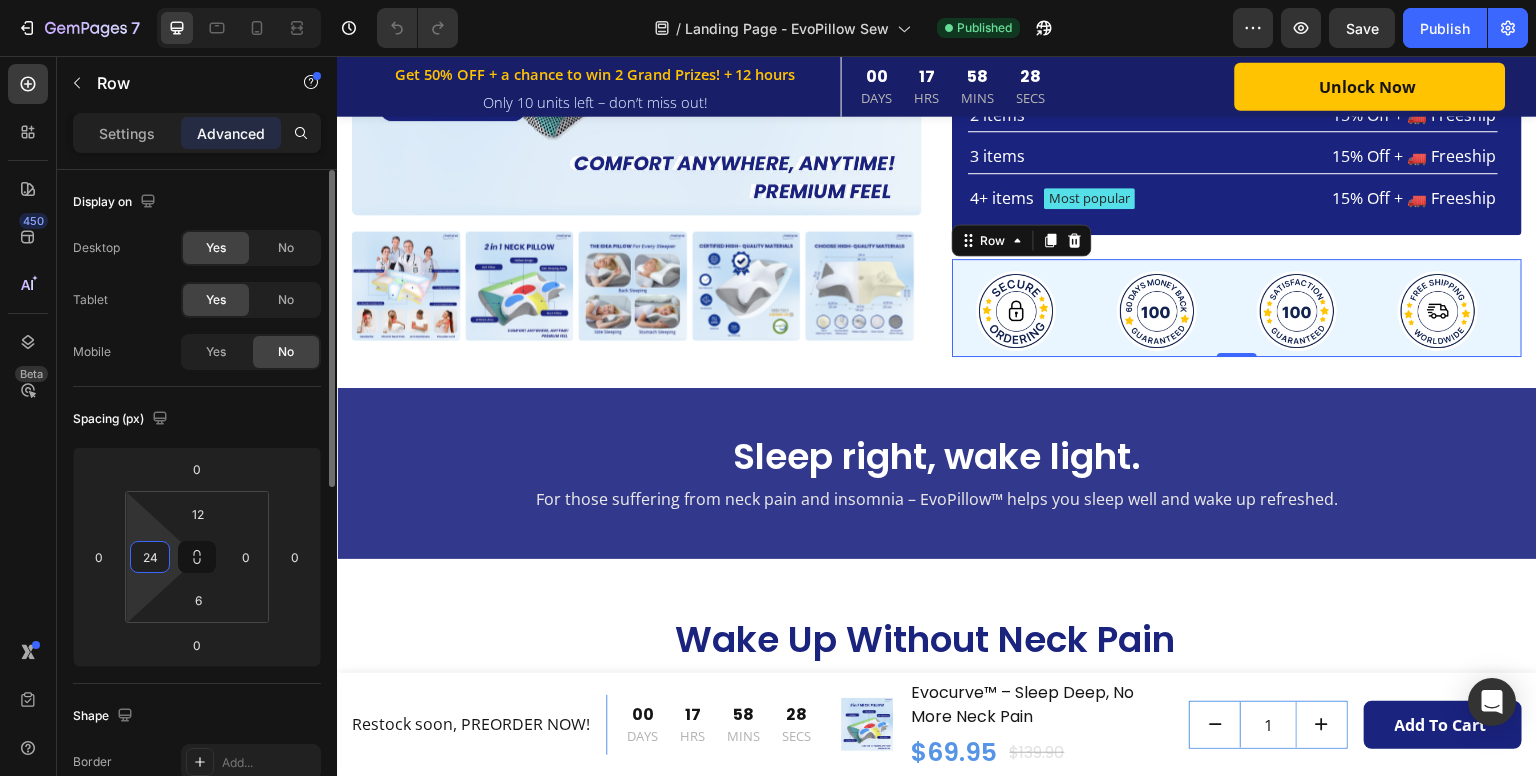 click on "24" at bounding box center (150, 557) 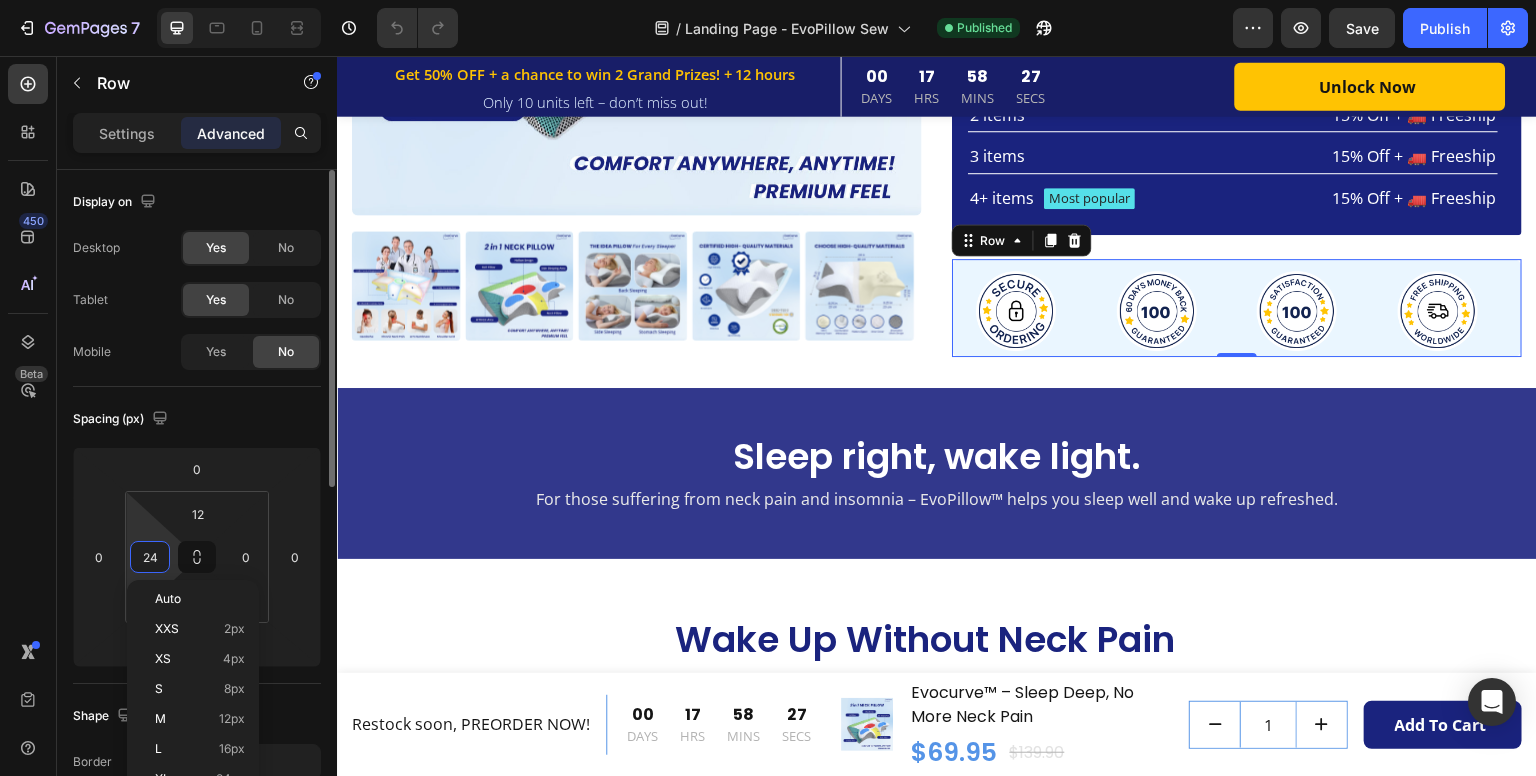 type on "." 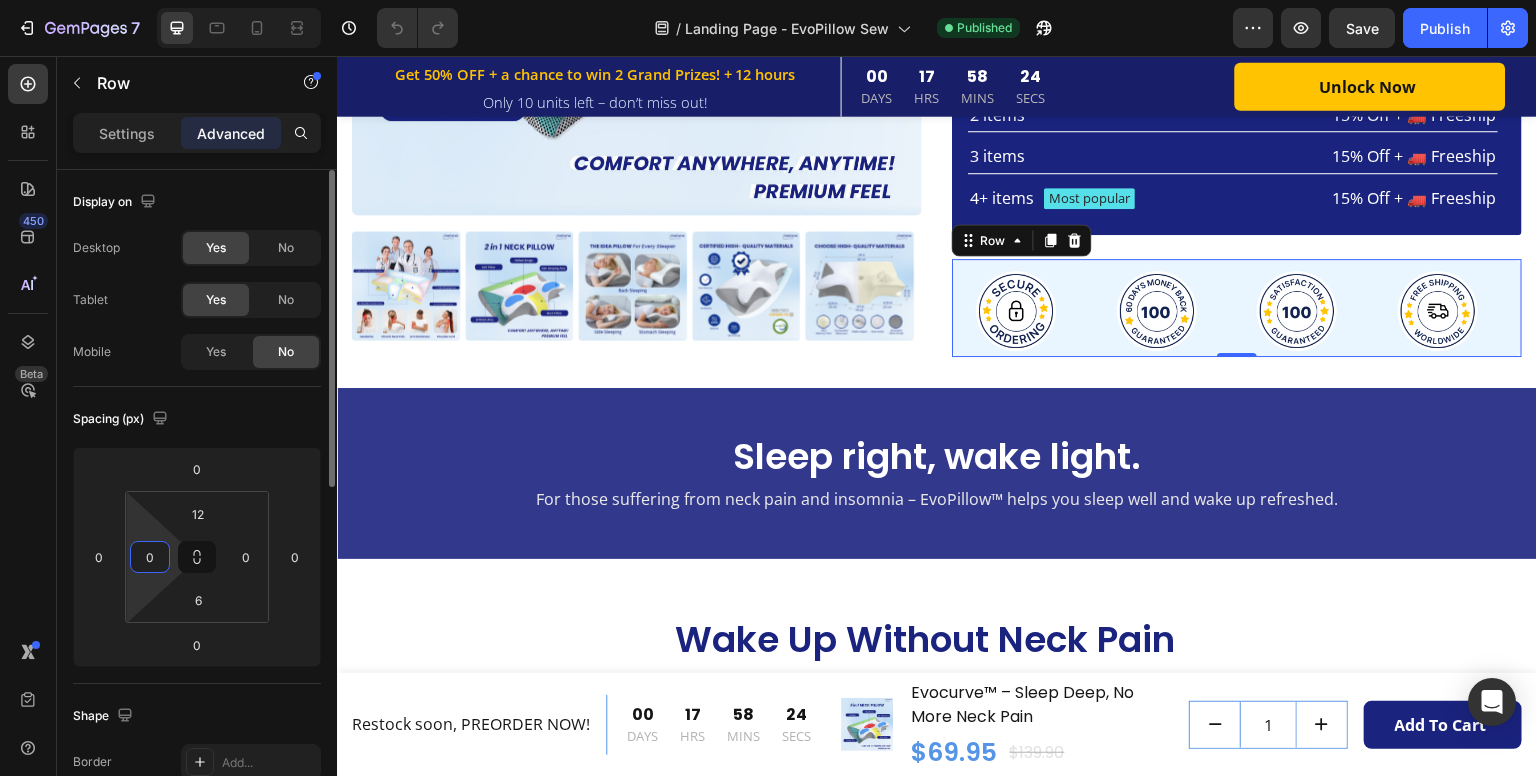 type on "0" 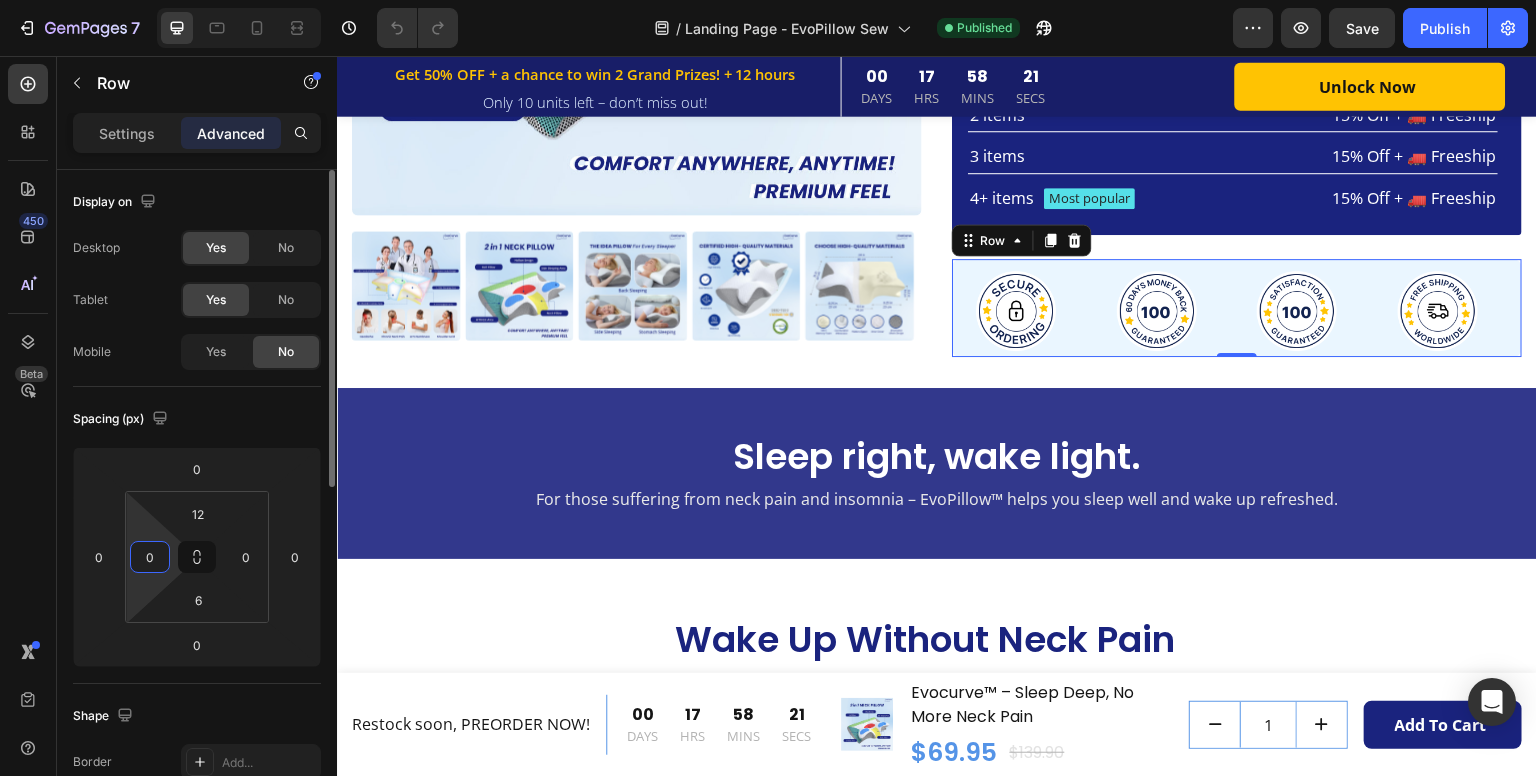 click on "Spacing (px) 0 0 0 0 12 0 6 0" 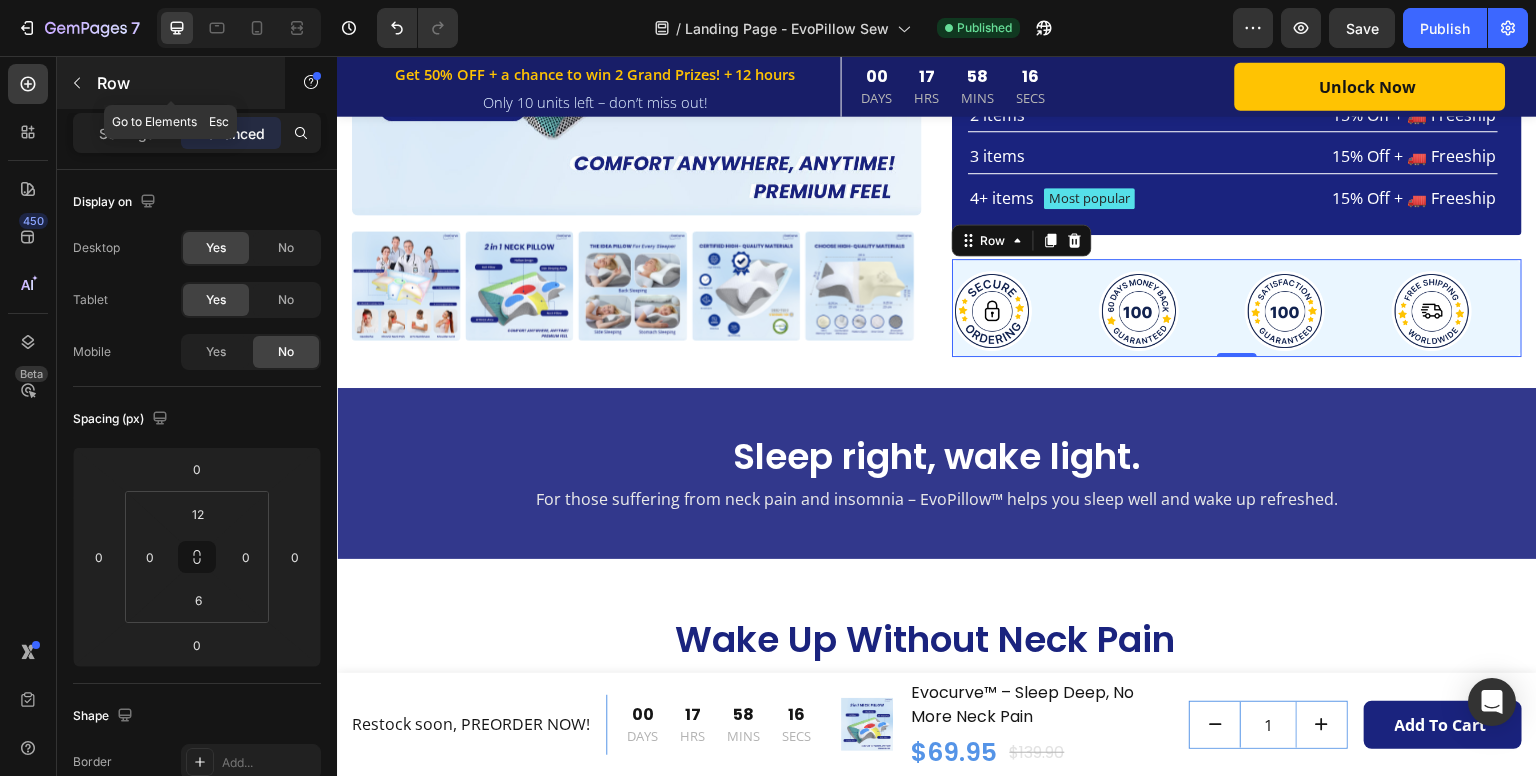 click 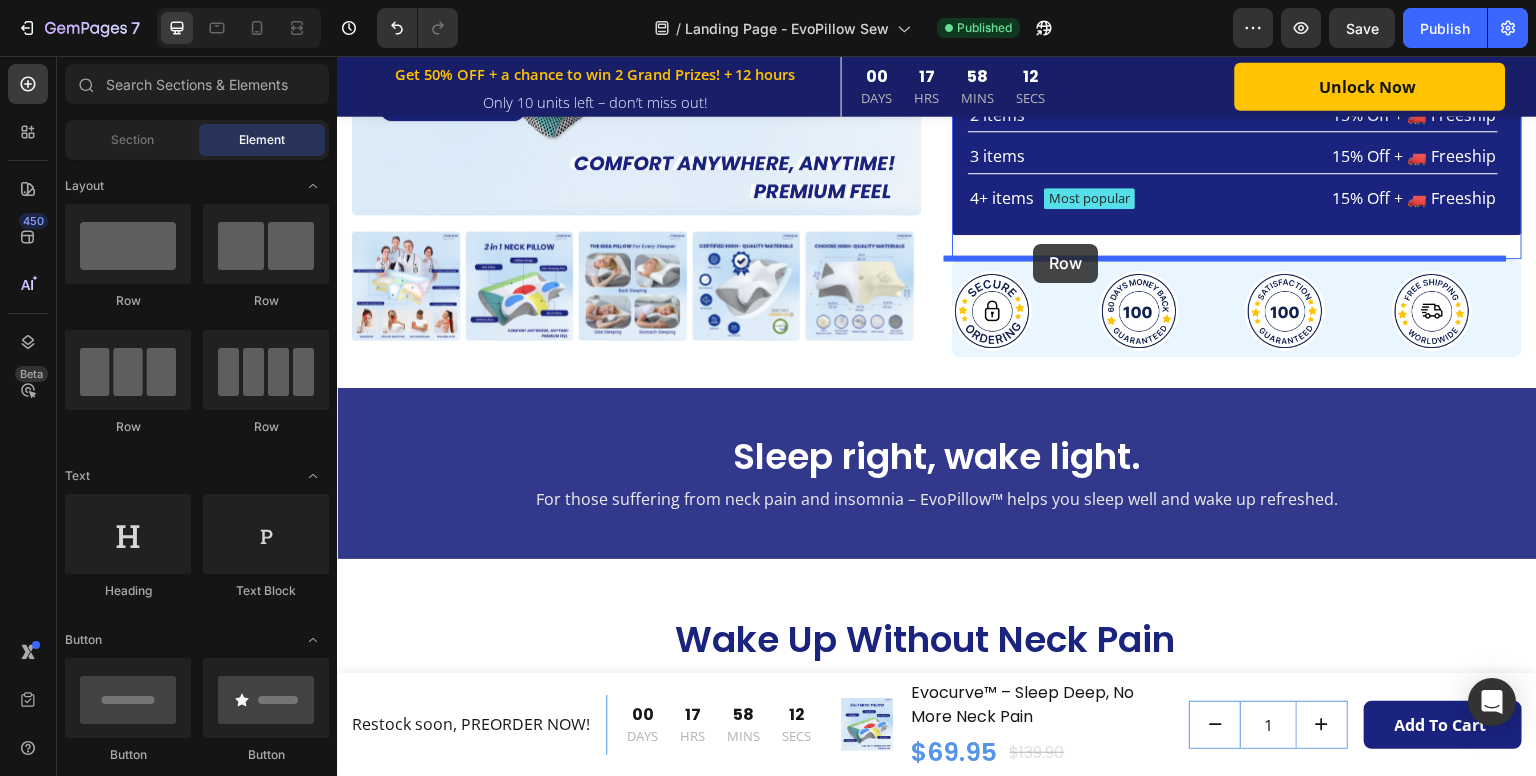 drag, startPoint x: 450, startPoint y: 324, endPoint x: 1048, endPoint y: 242, distance: 603.5959 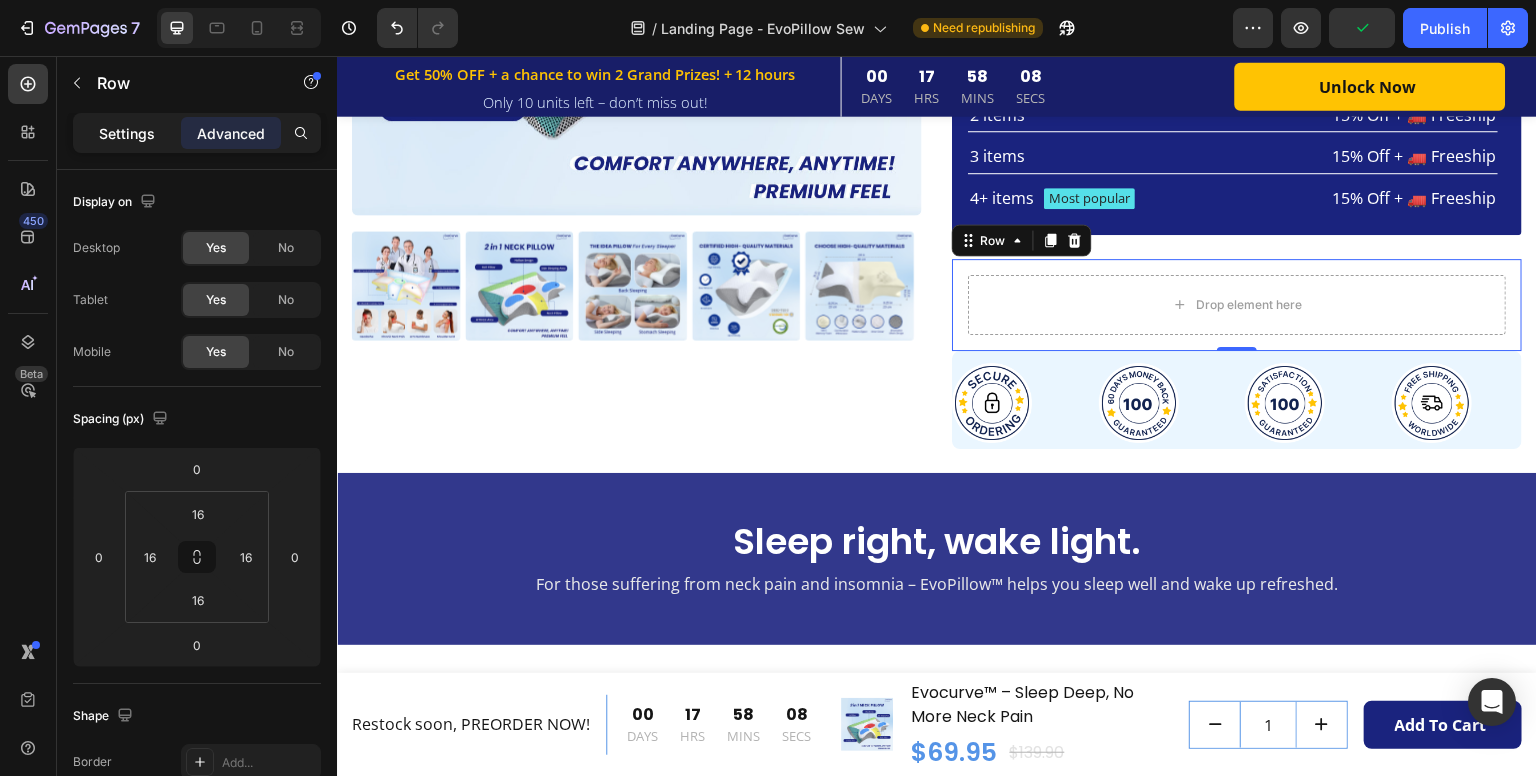 click on "Settings" 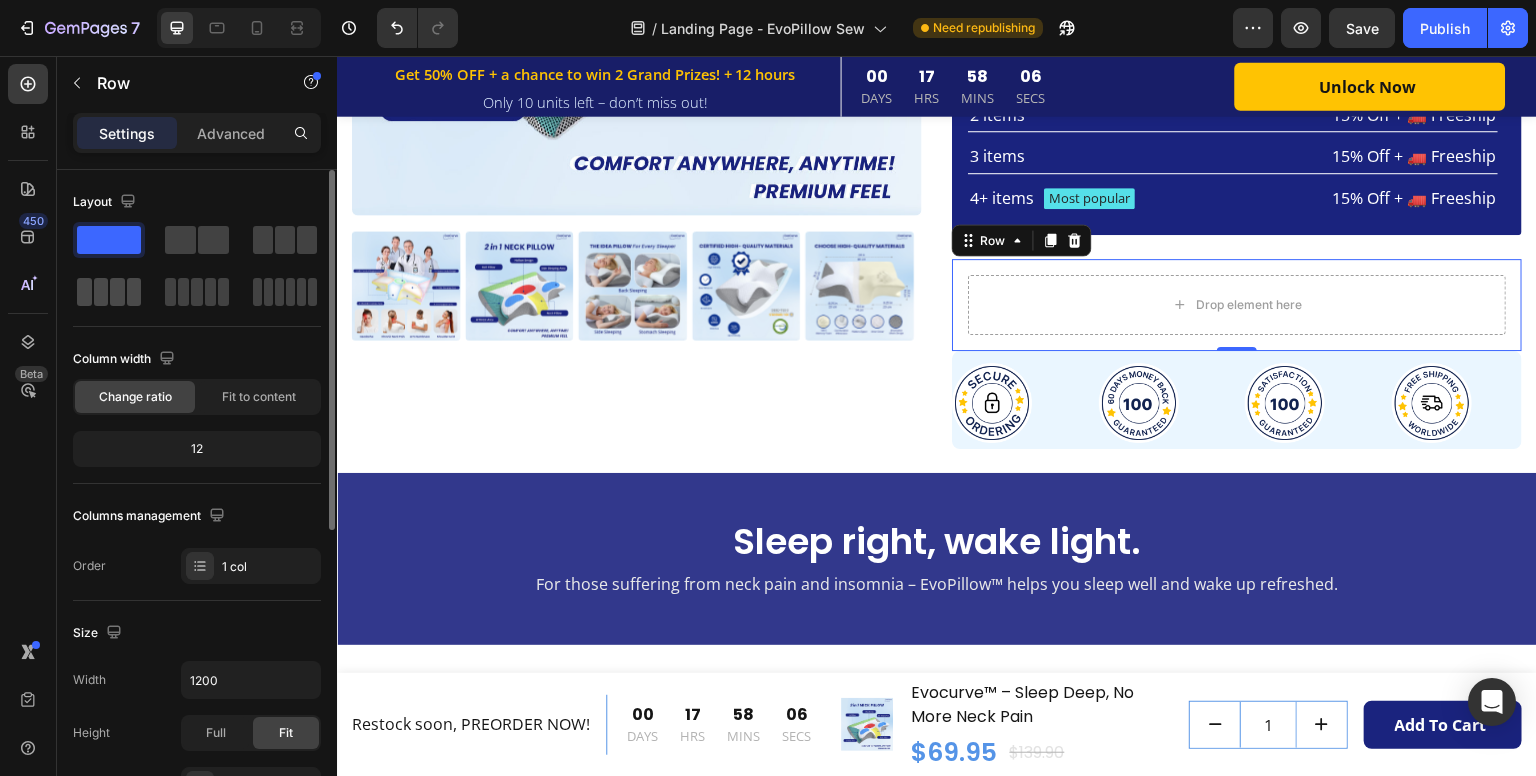 click 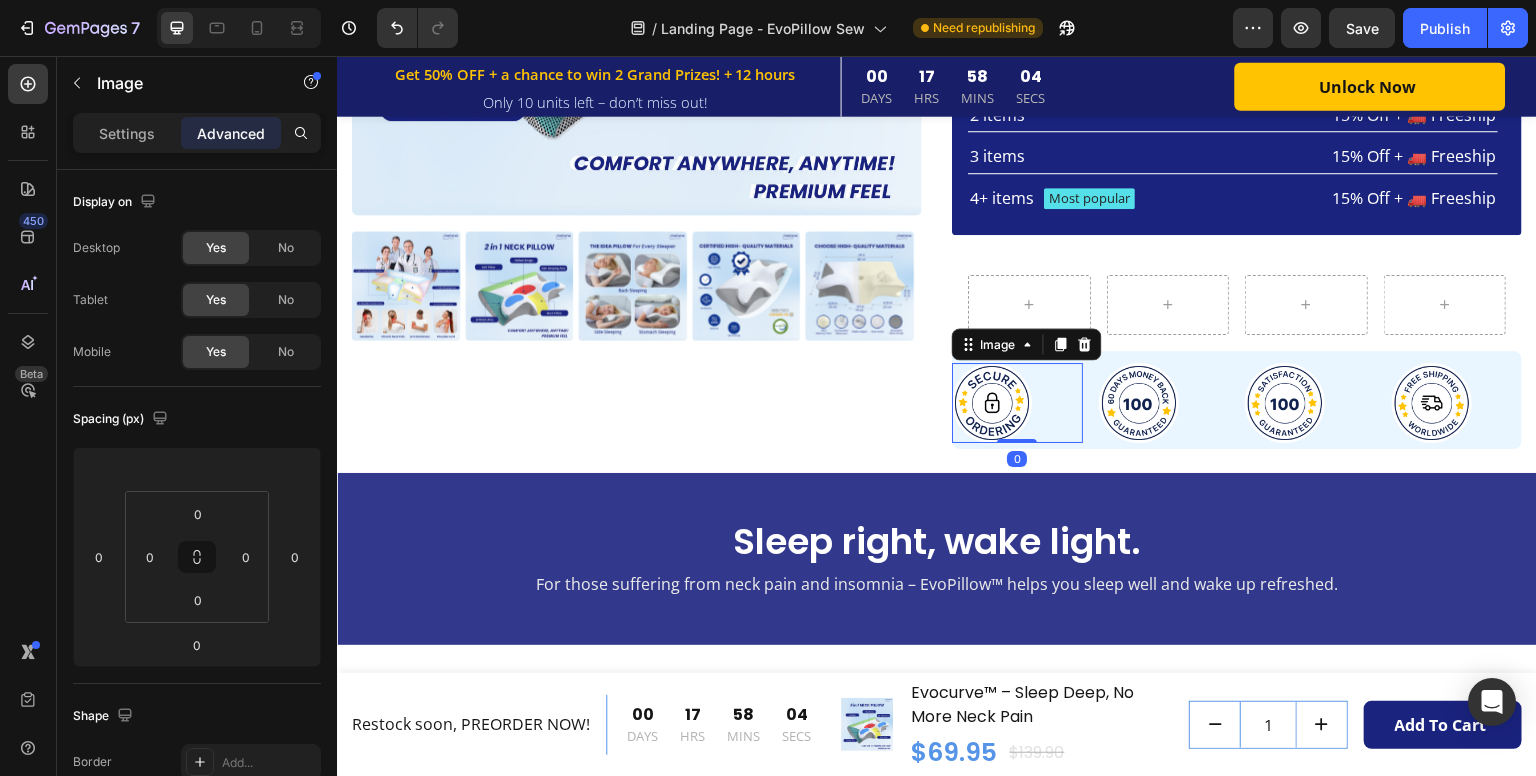click at bounding box center (992, 403) 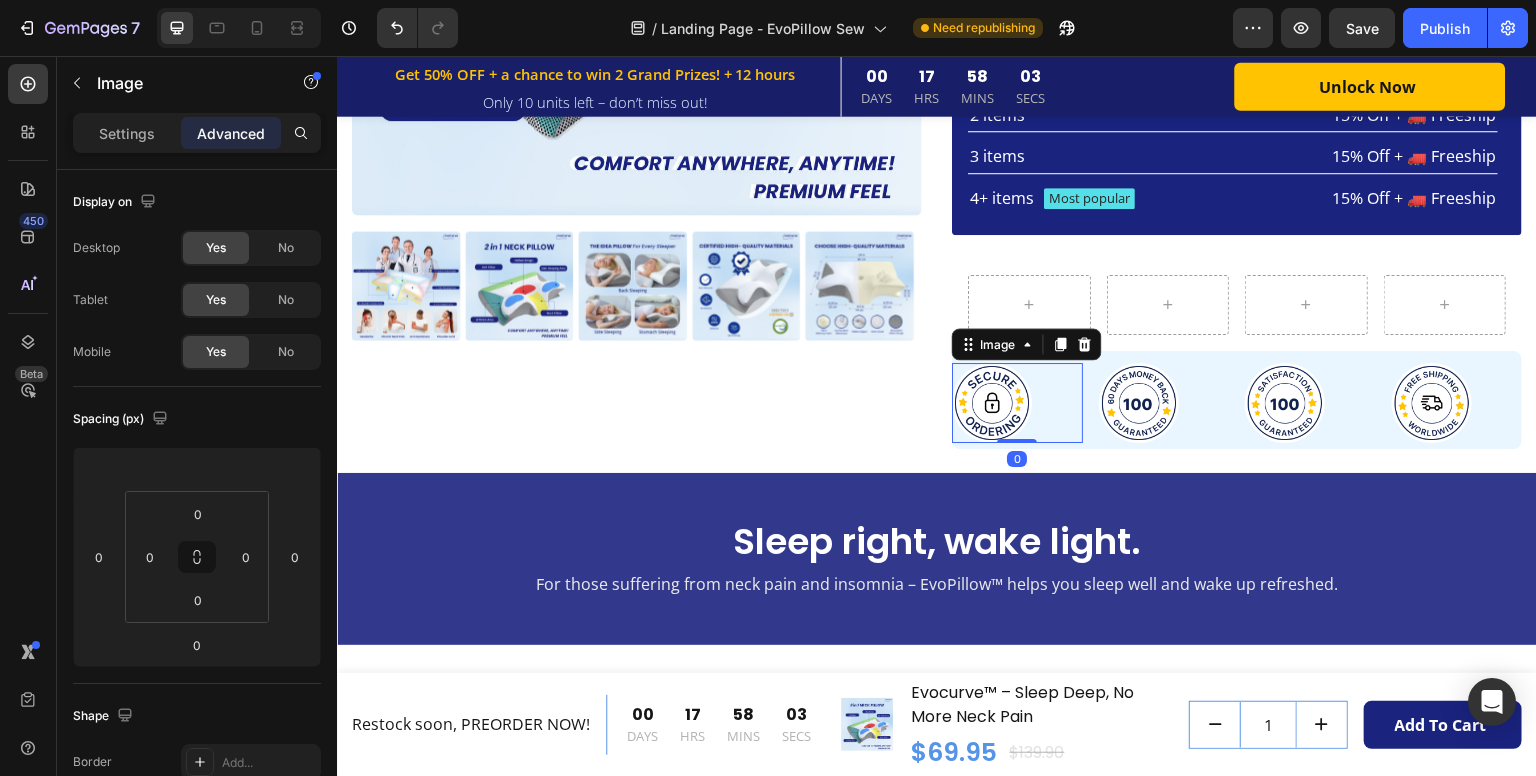 click at bounding box center [992, 403] 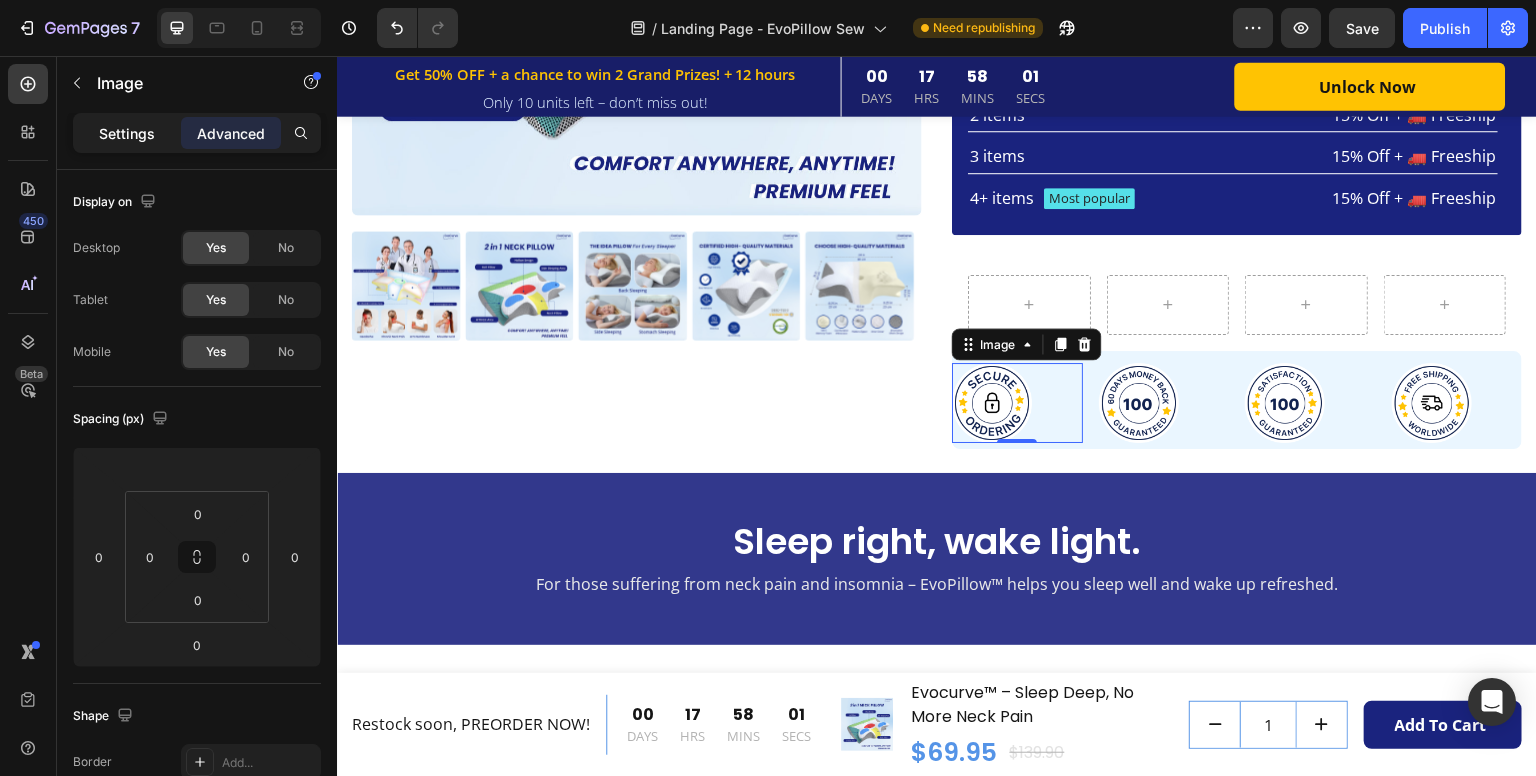 click on "Settings" at bounding box center [127, 133] 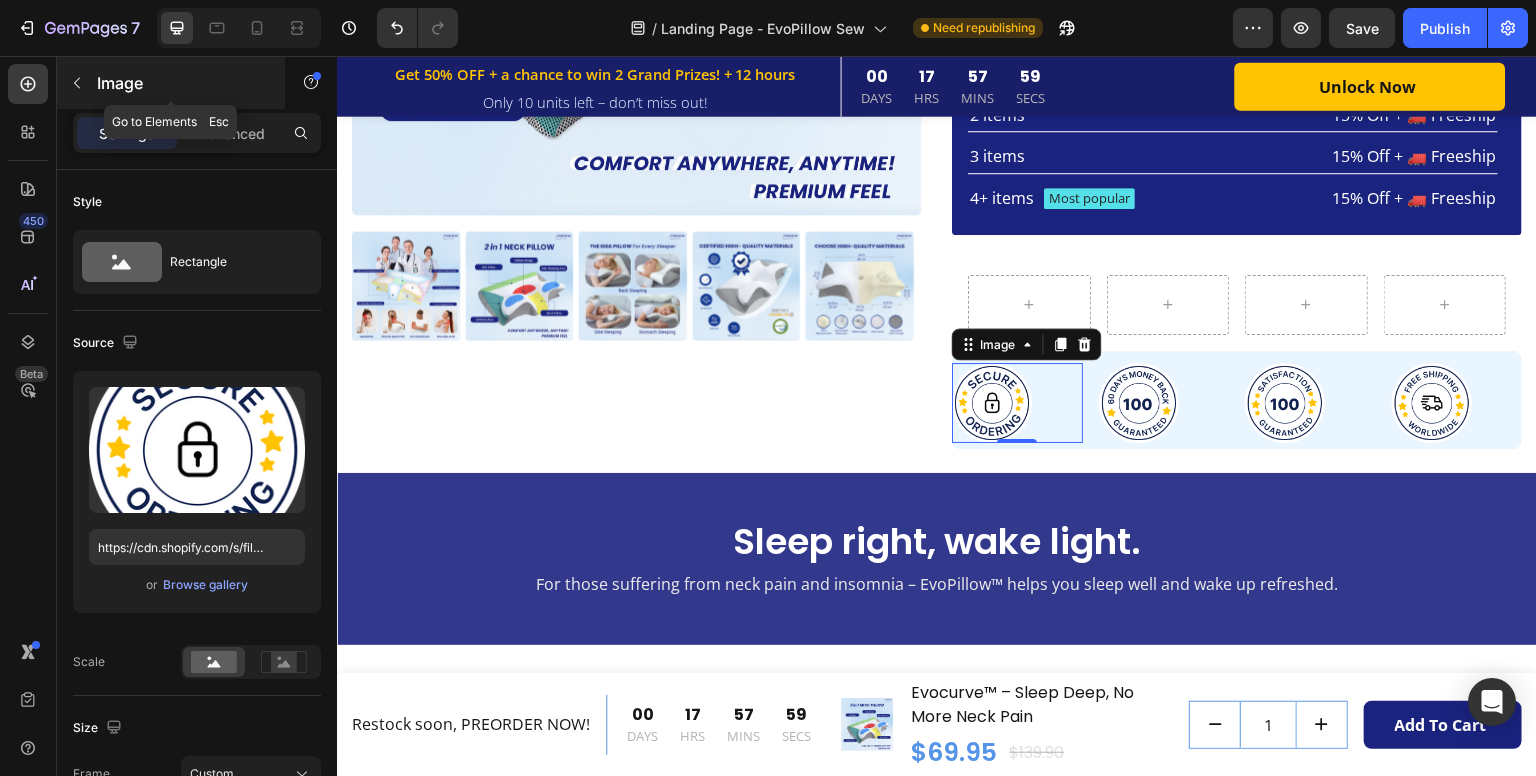 click at bounding box center (77, 83) 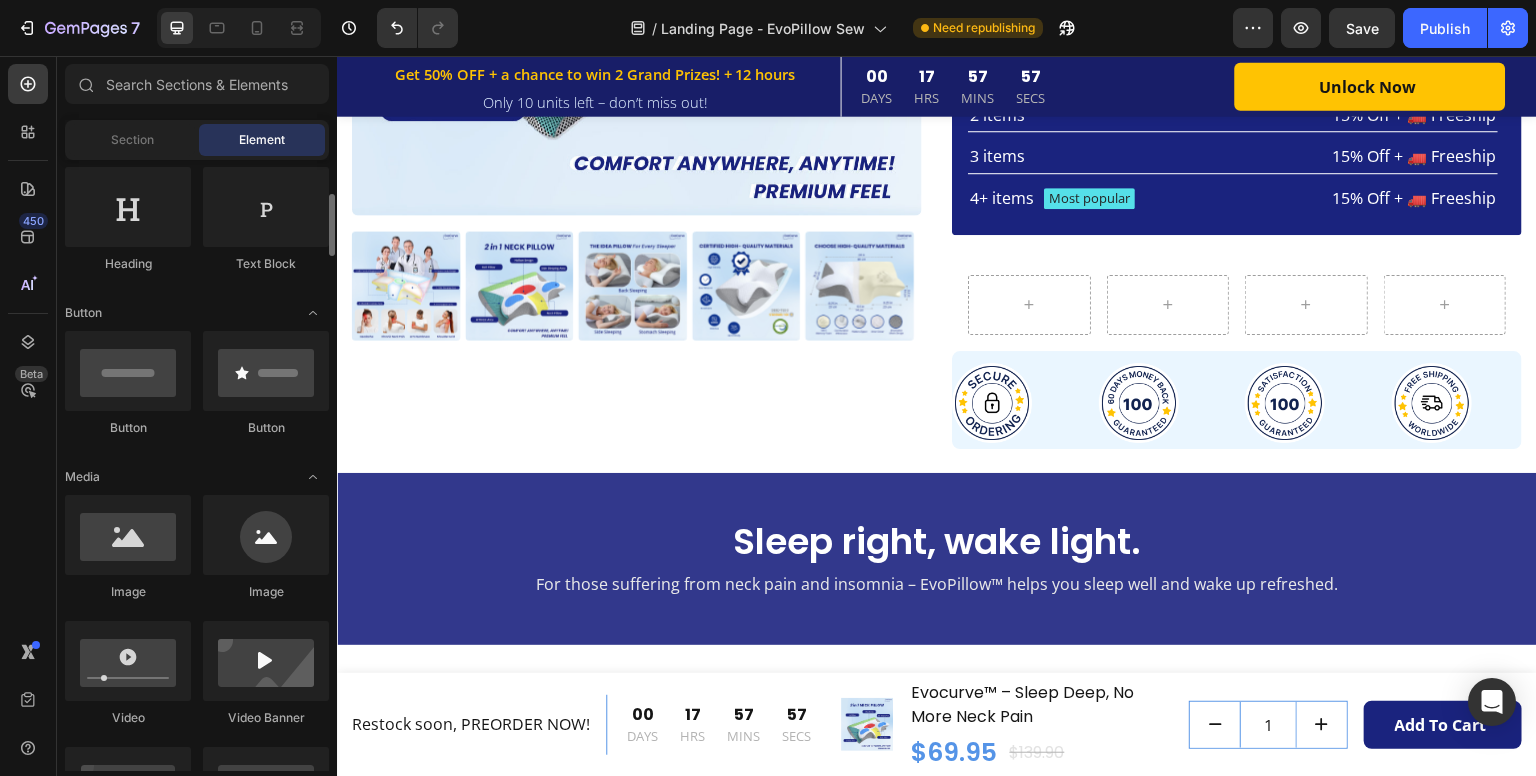 scroll, scrollTop: 328, scrollLeft: 0, axis: vertical 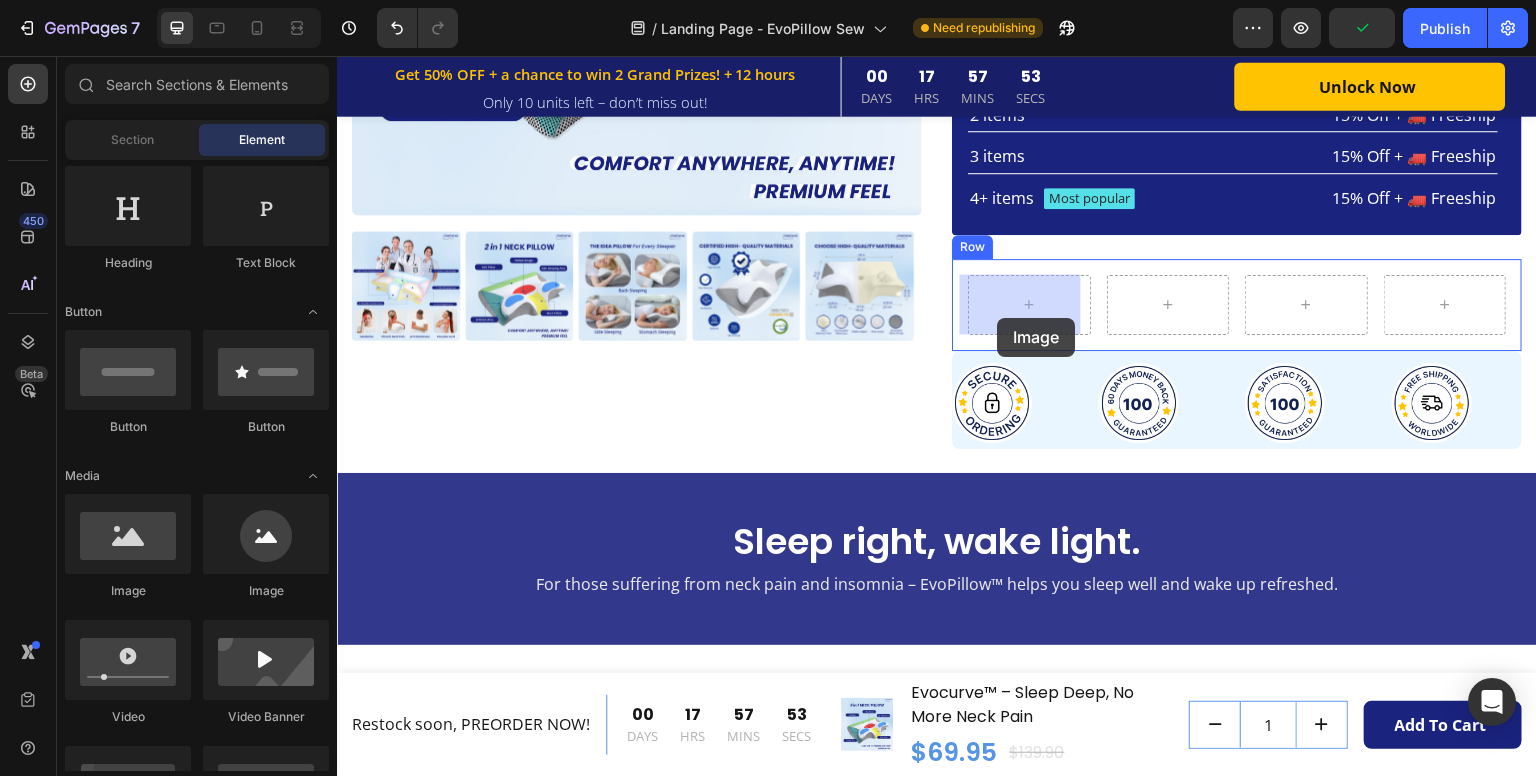 drag, startPoint x: 489, startPoint y: 612, endPoint x: 998, endPoint y: 316, distance: 588.8098 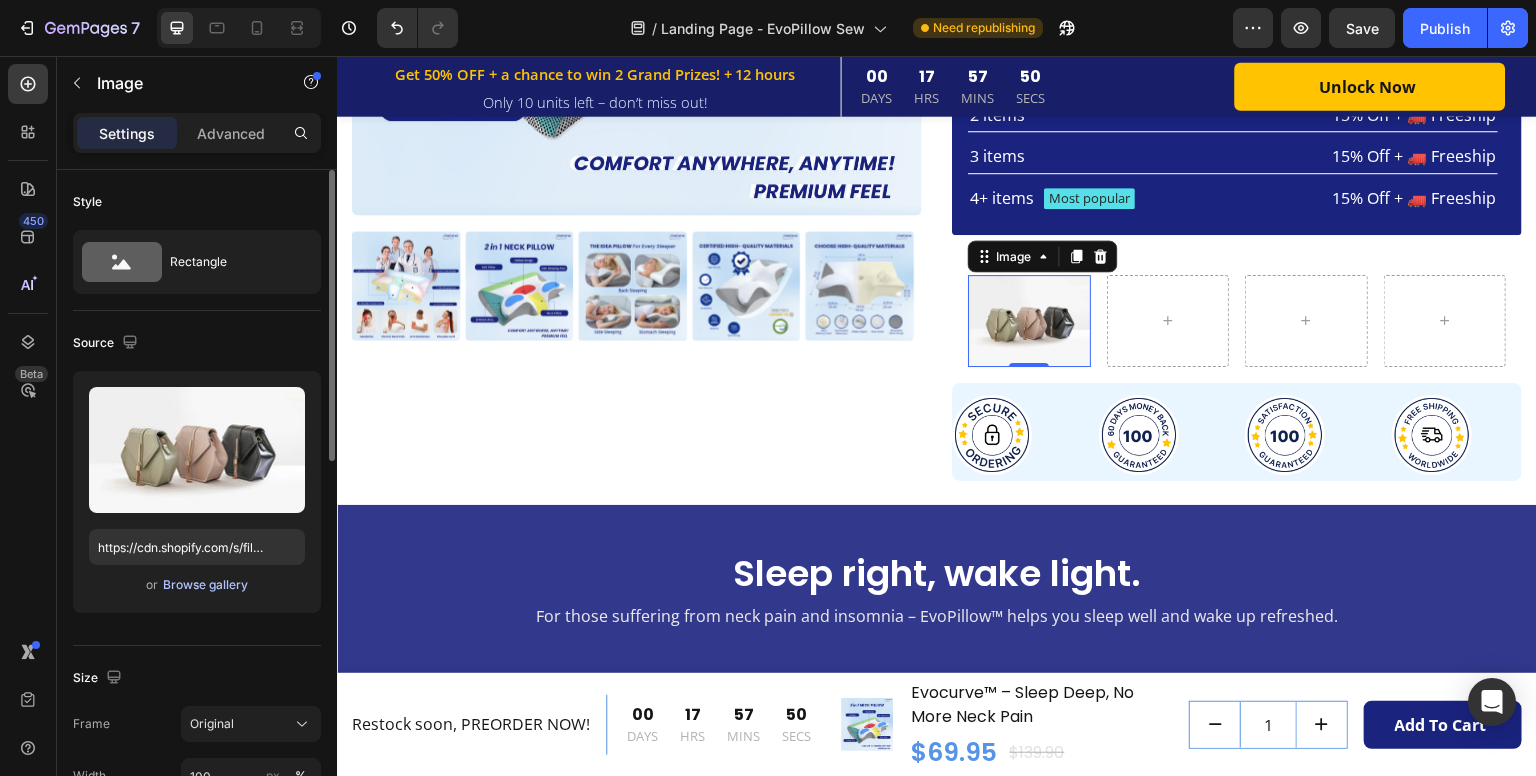 click on "Browse gallery" at bounding box center [205, 585] 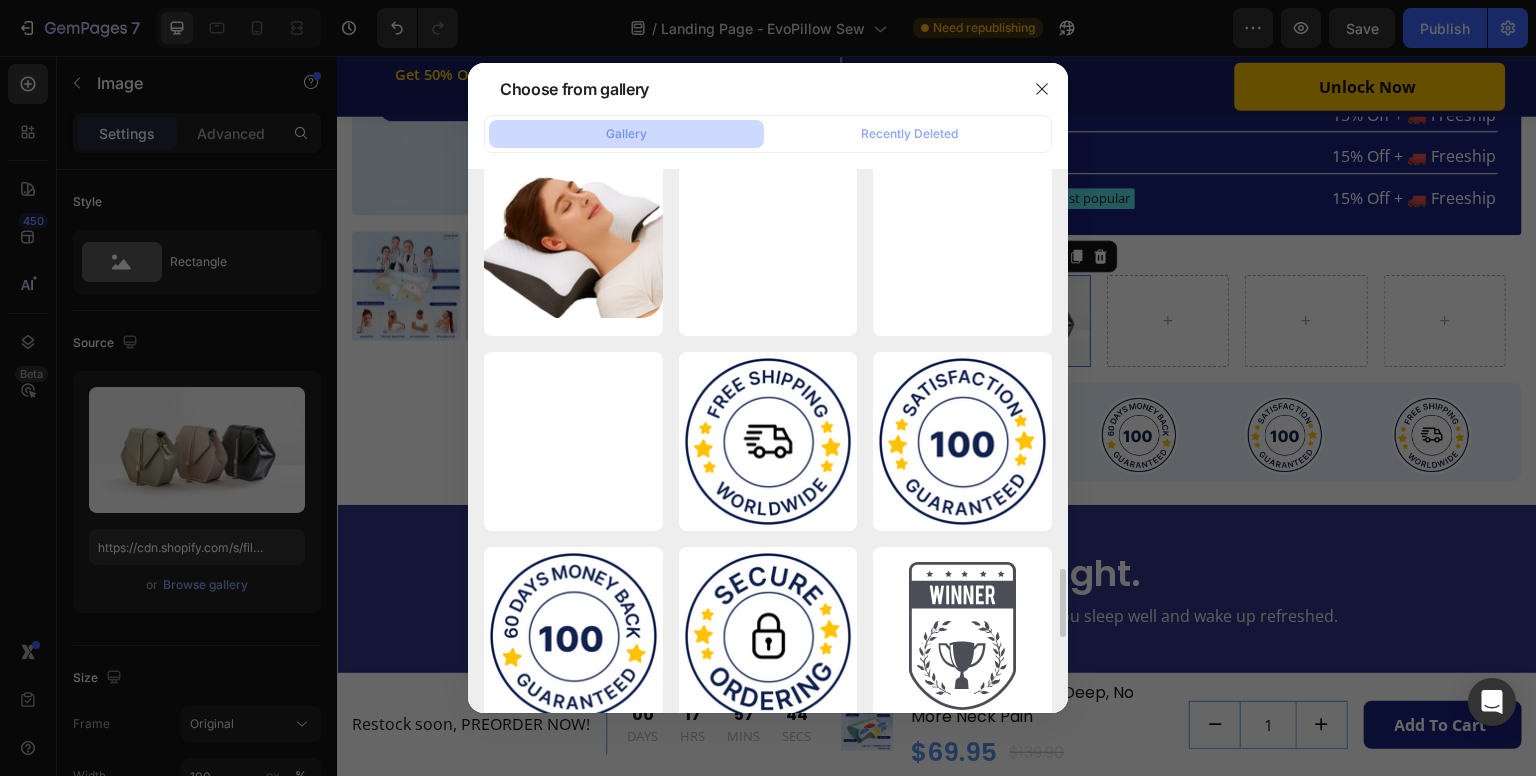 scroll, scrollTop: 2944, scrollLeft: 0, axis: vertical 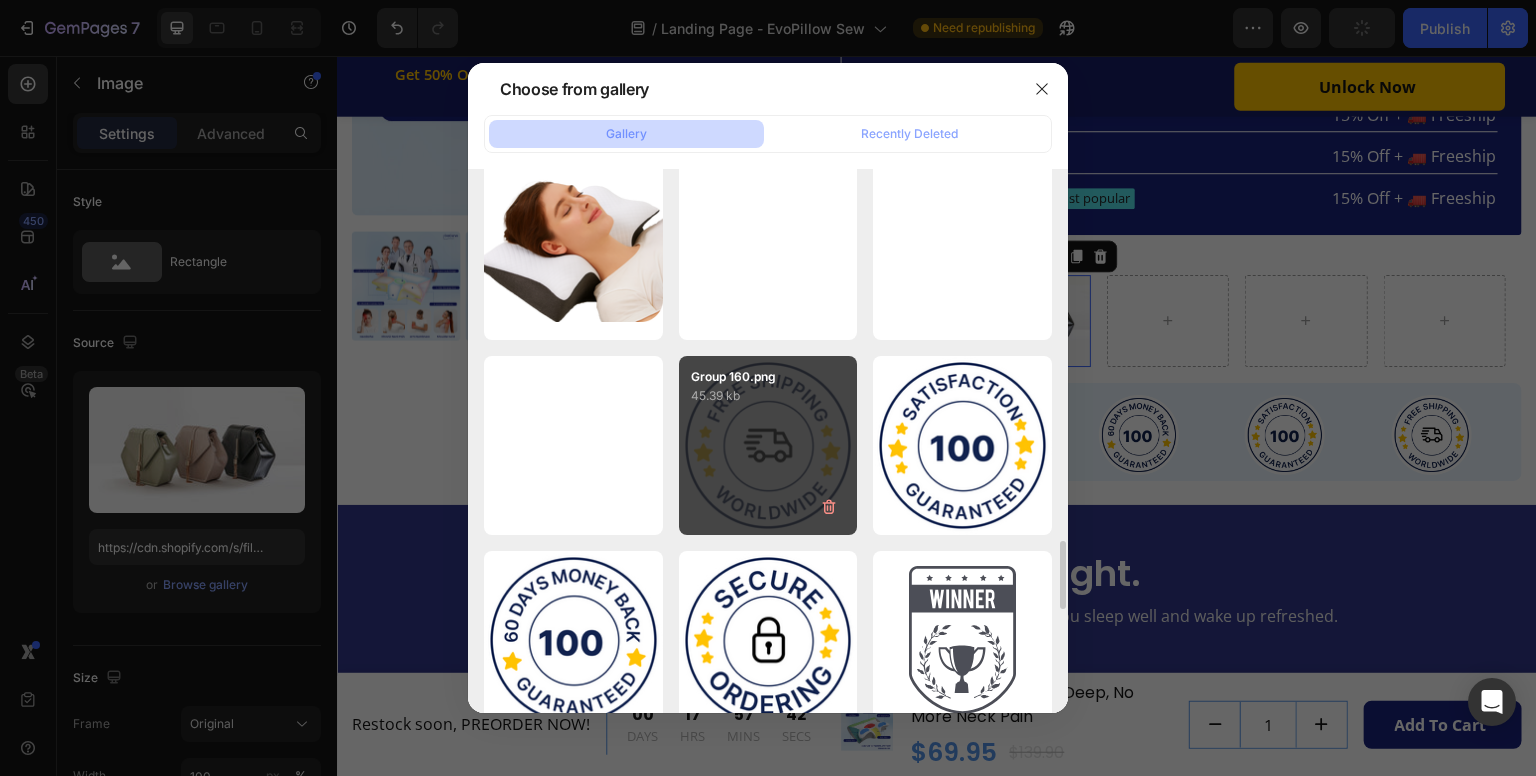 click on "Group 160.png 45.39 kb" at bounding box center (768, 445) 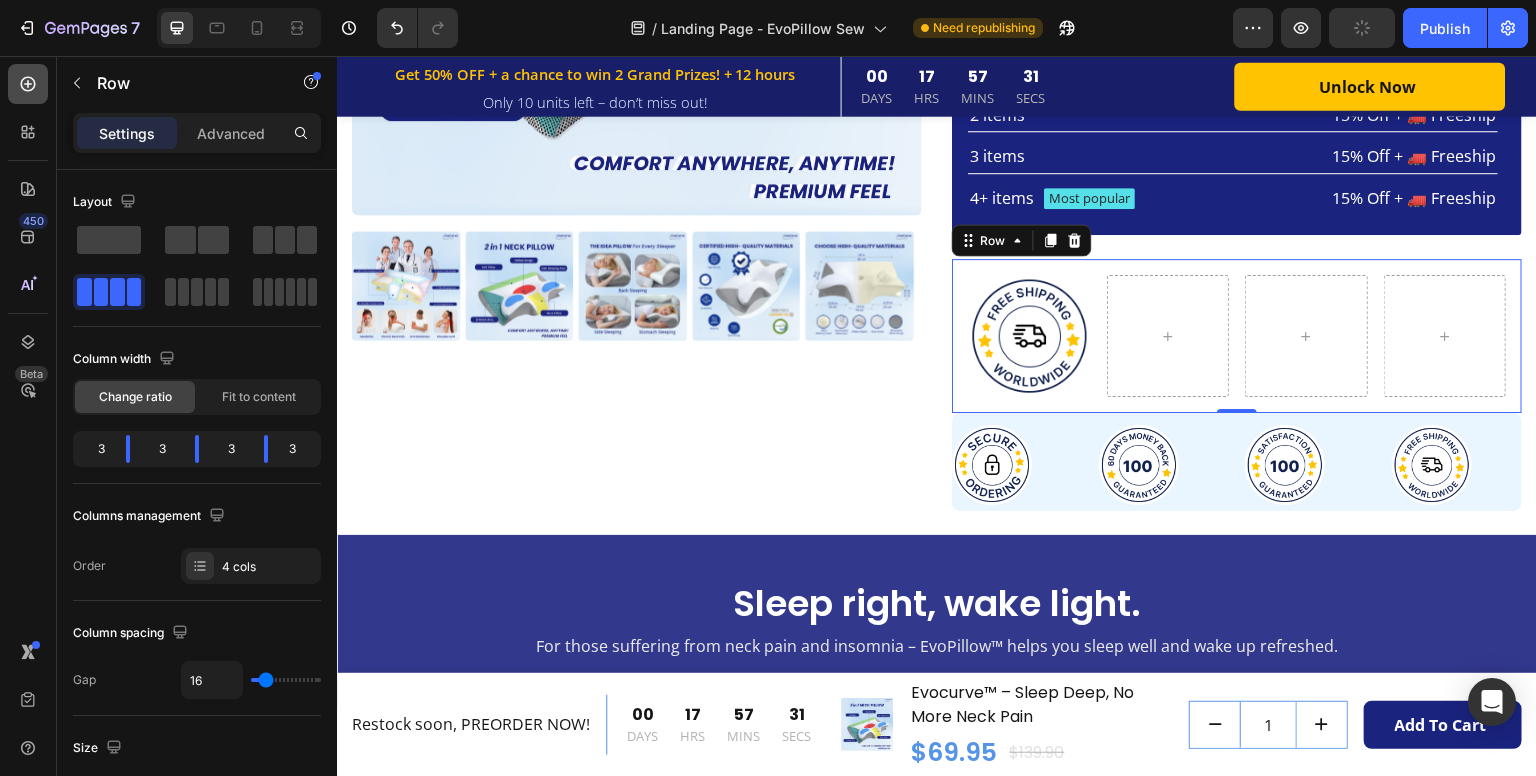 click 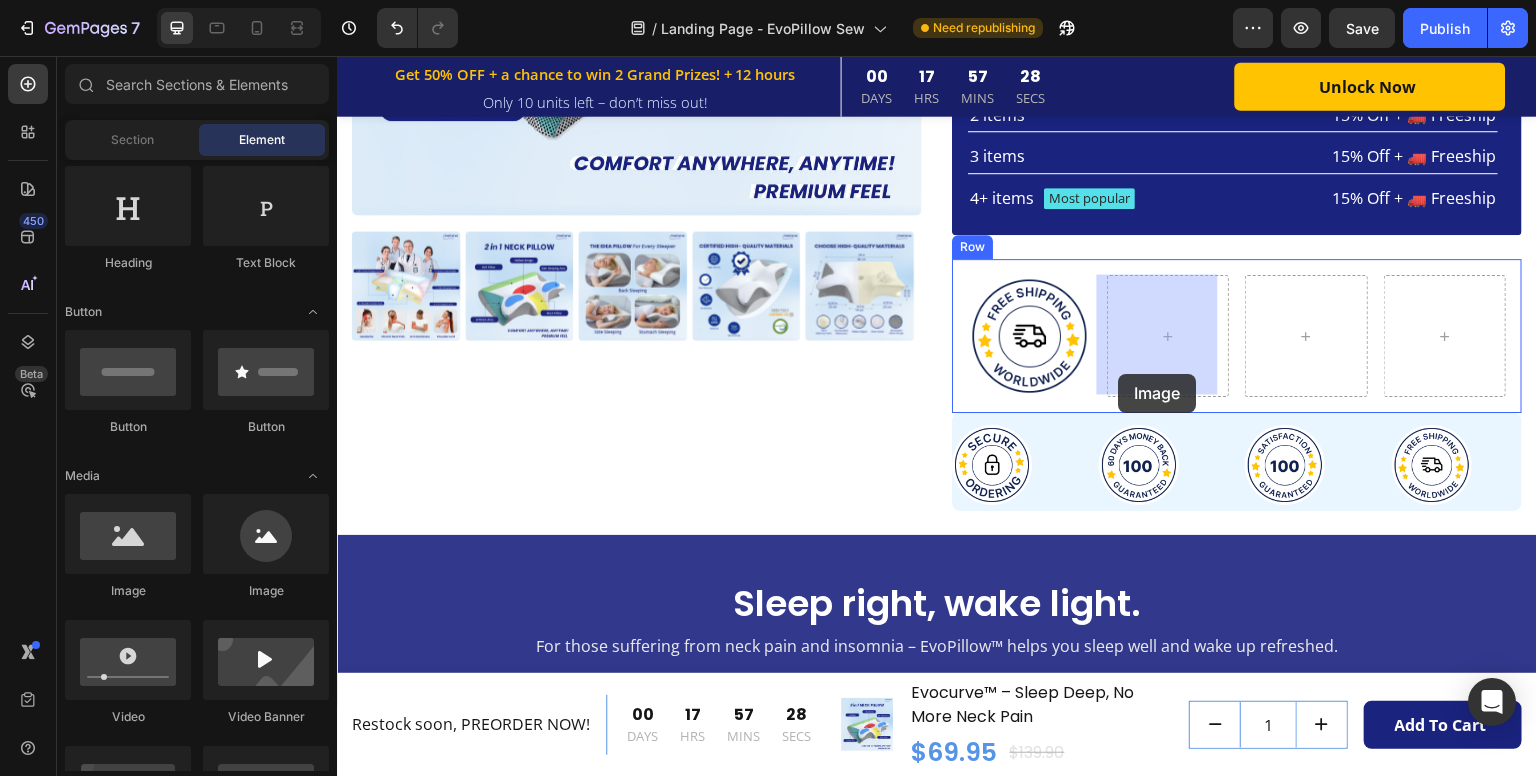 drag, startPoint x: 479, startPoint y: 587, endPoint x: 1159, endPoint y: 376, distance: 711.9838 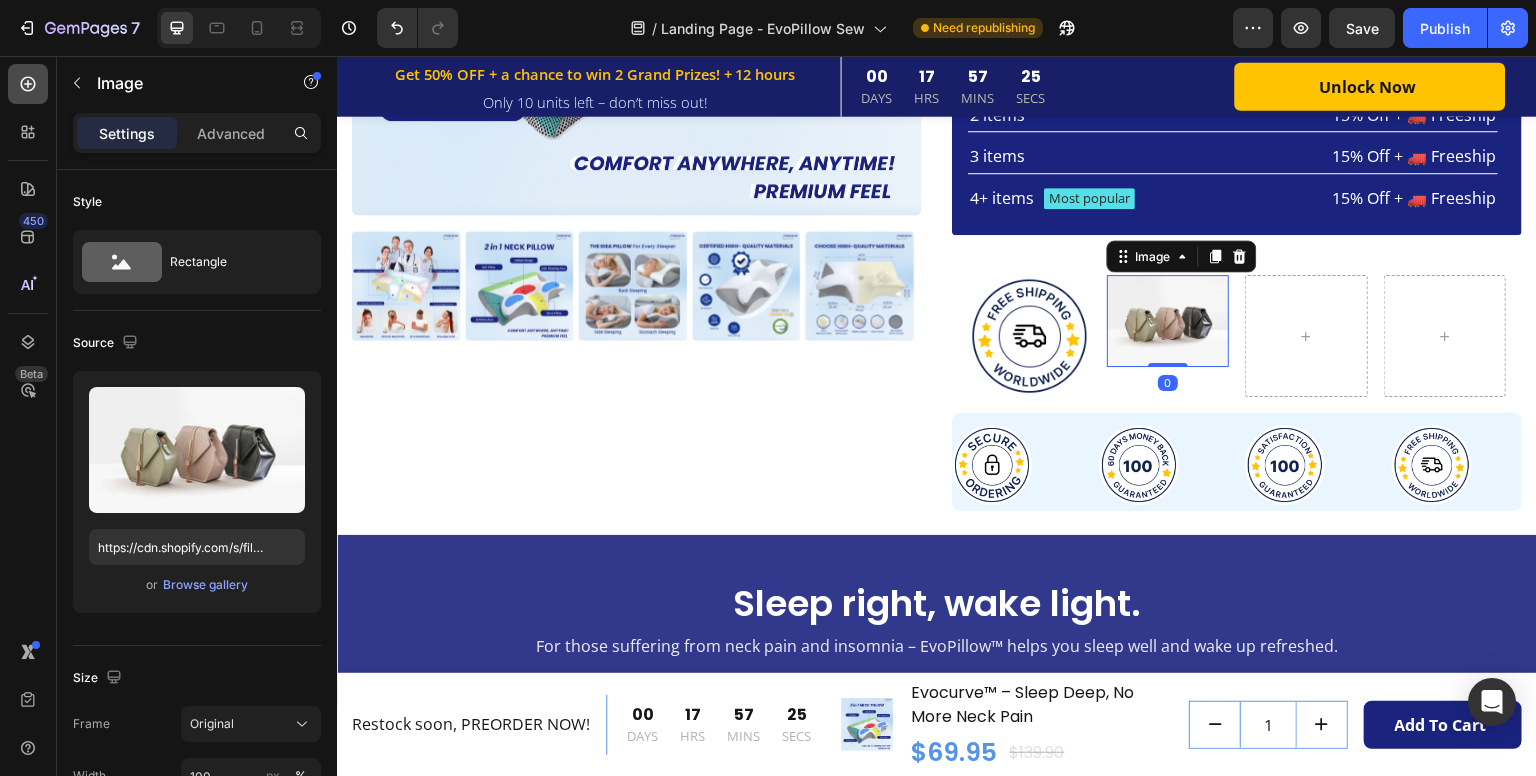 click 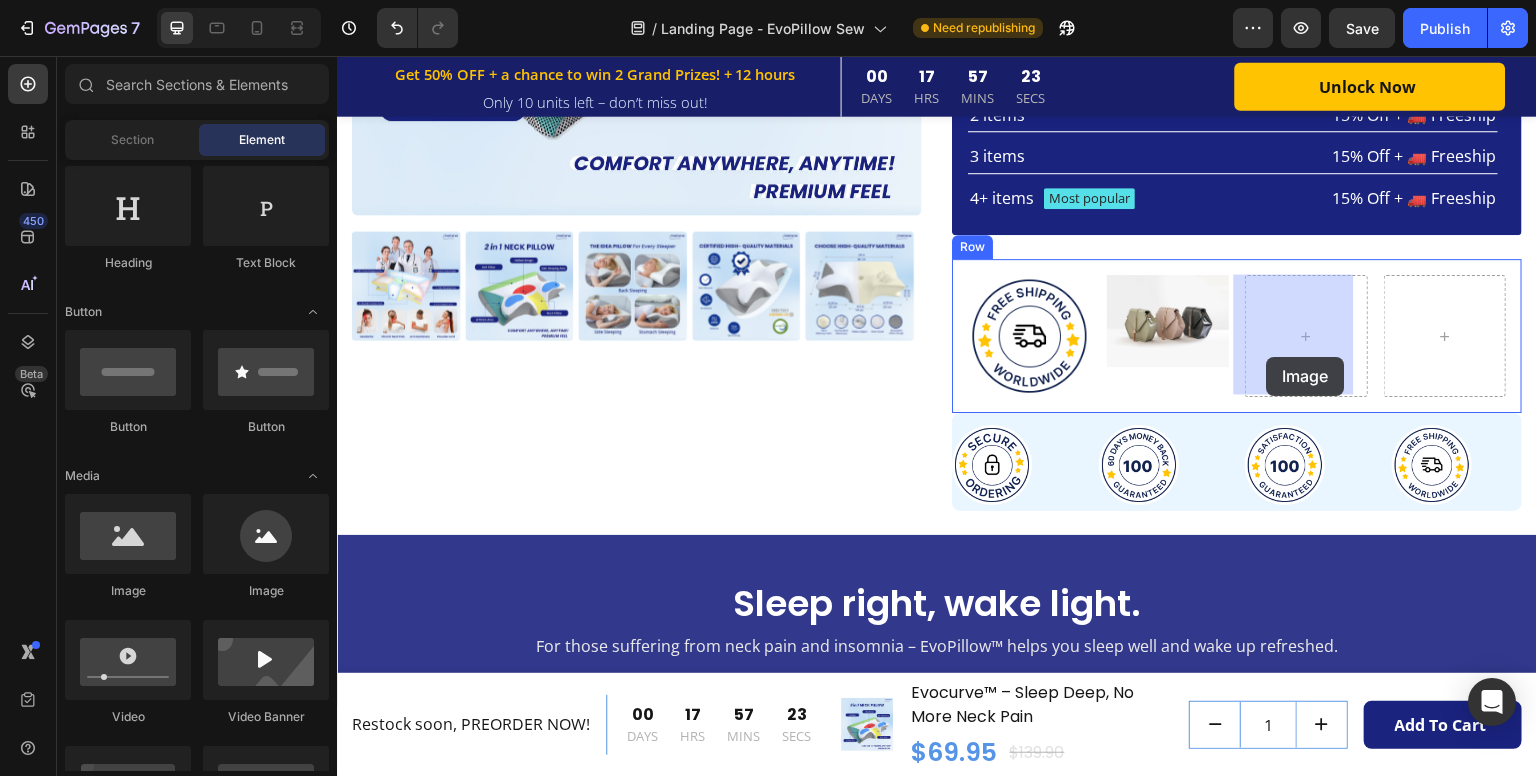 drag, startPoint x: 470, startPoint y: 592, endPoint x: 1068, endPoint y: 325, distance: 654.89923 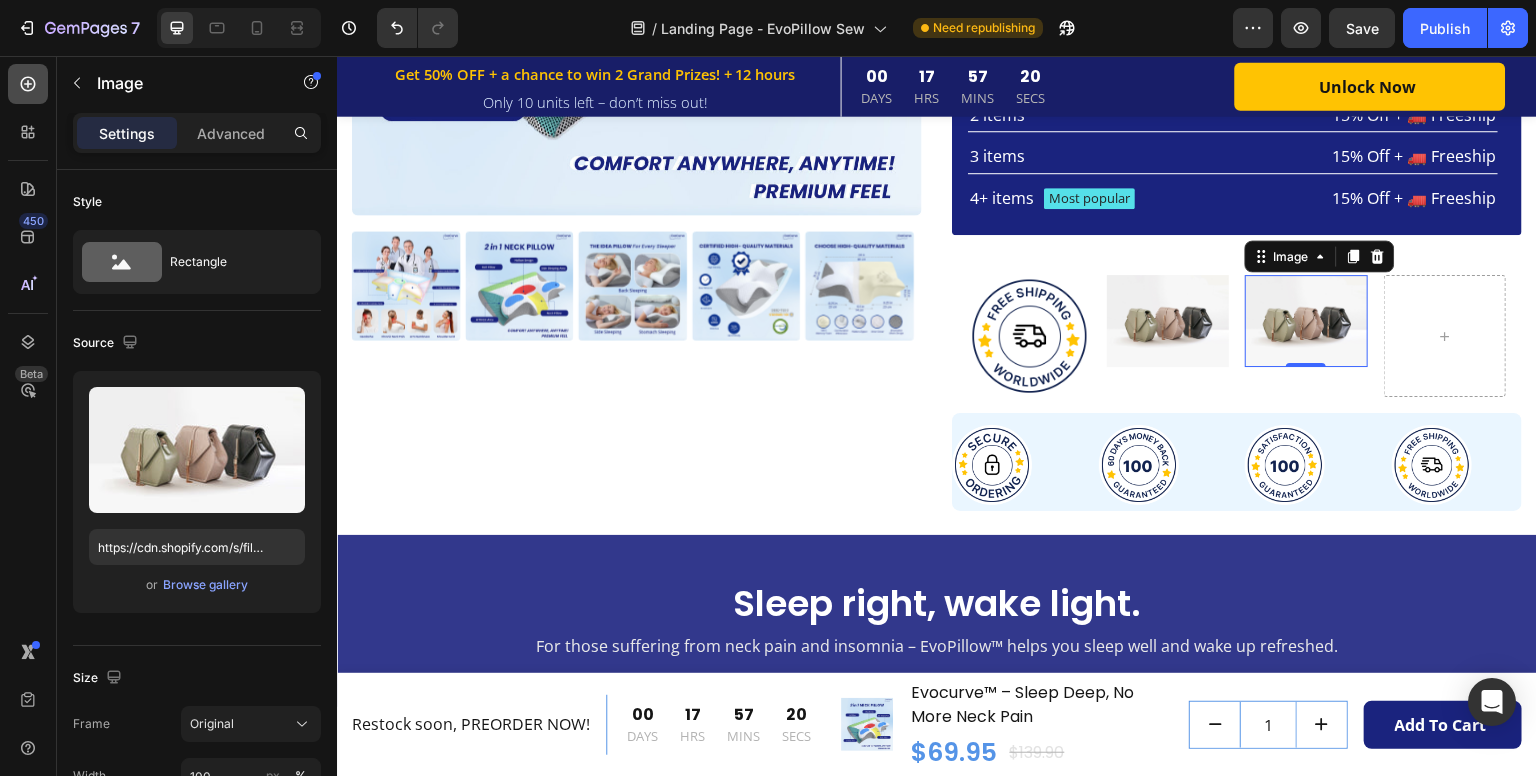 drag, startPoint x: 49, startPoint y: 116, endPoint x: 37, endPoint y: 99, distance: 20.808653 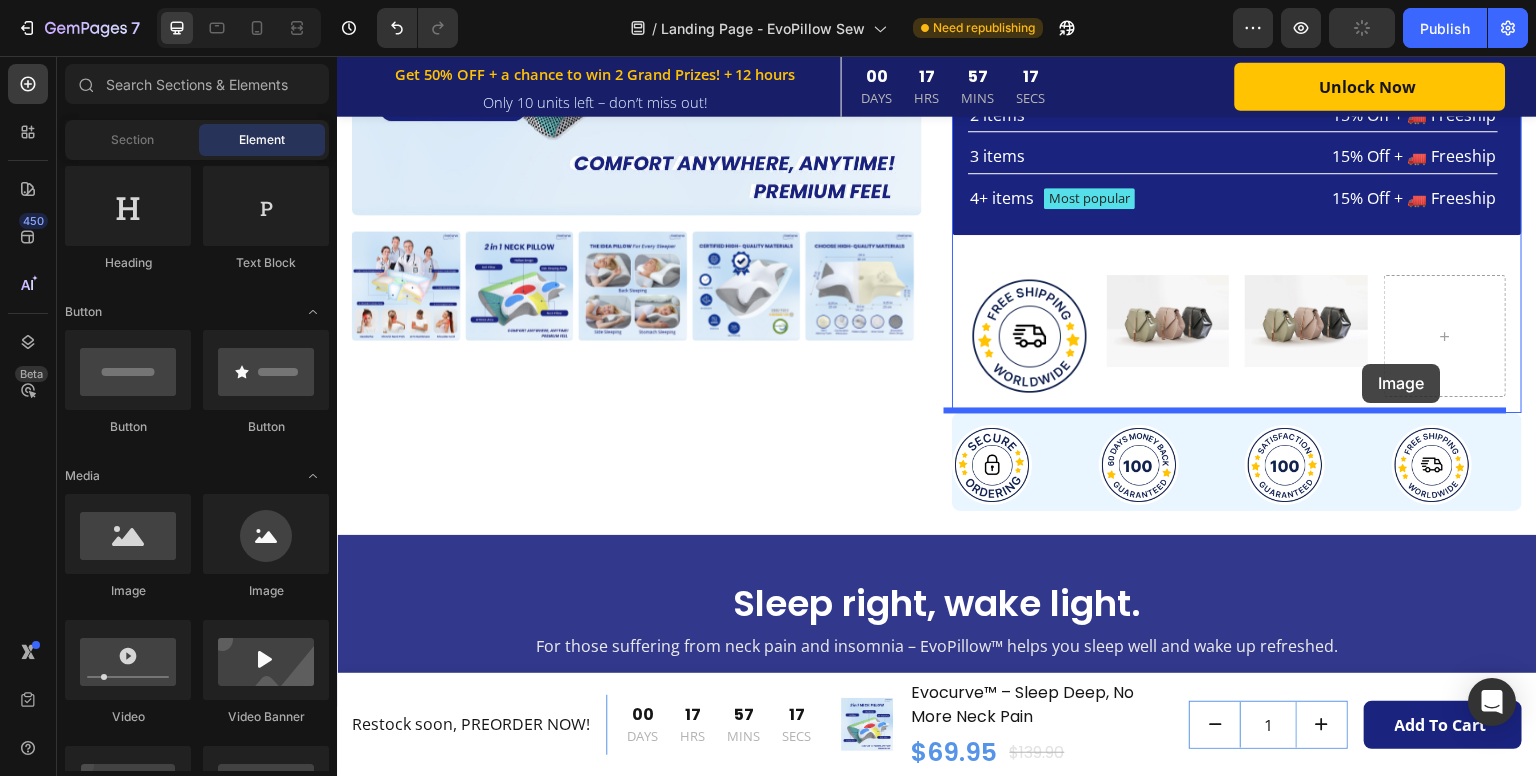 drag, startPoint x: 502, startPoint y: 580, endPoint x: 1389, endPoint y: 363, distance: 913.15826 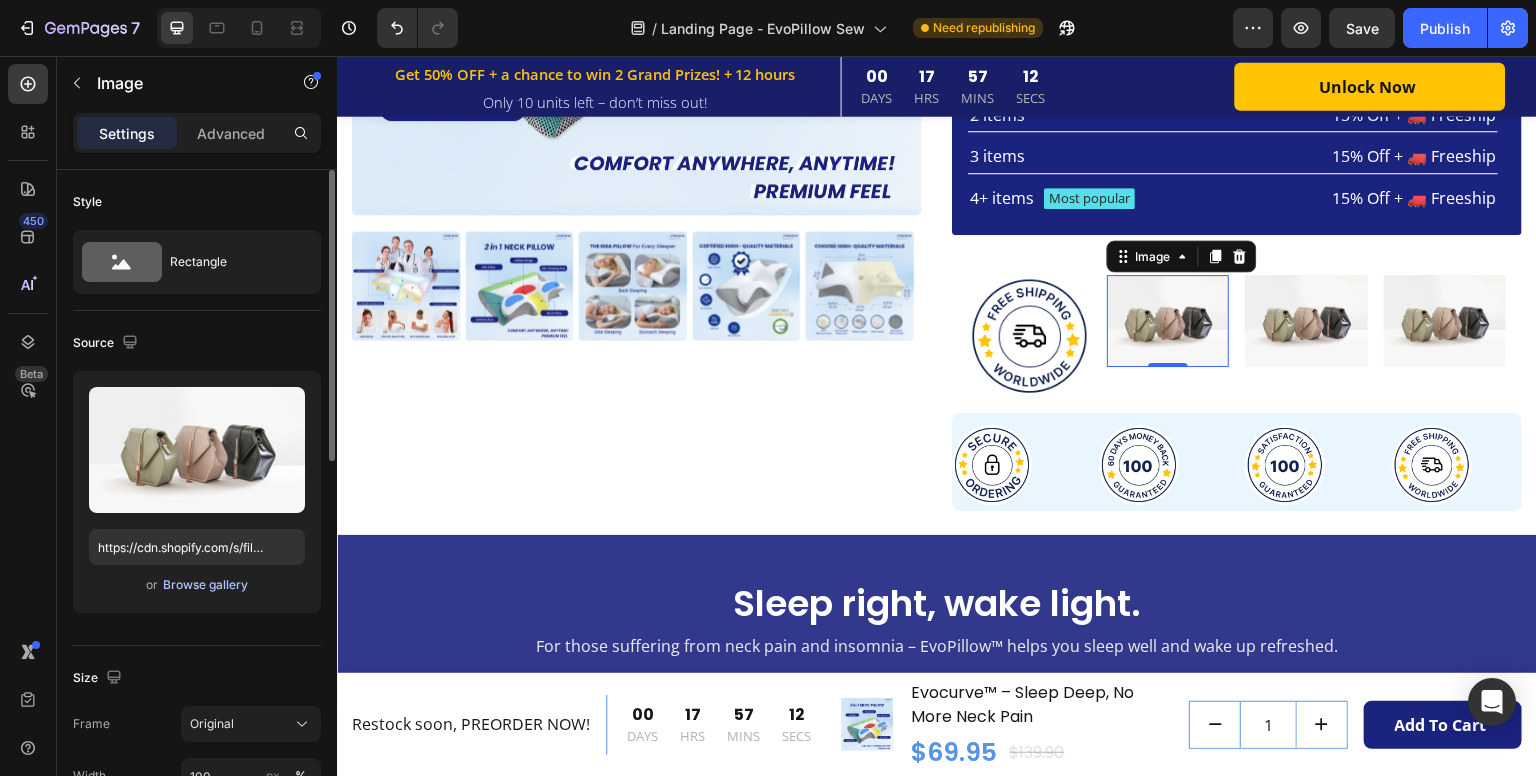 click on "Browse gallery" at bounding box center [205, 585] 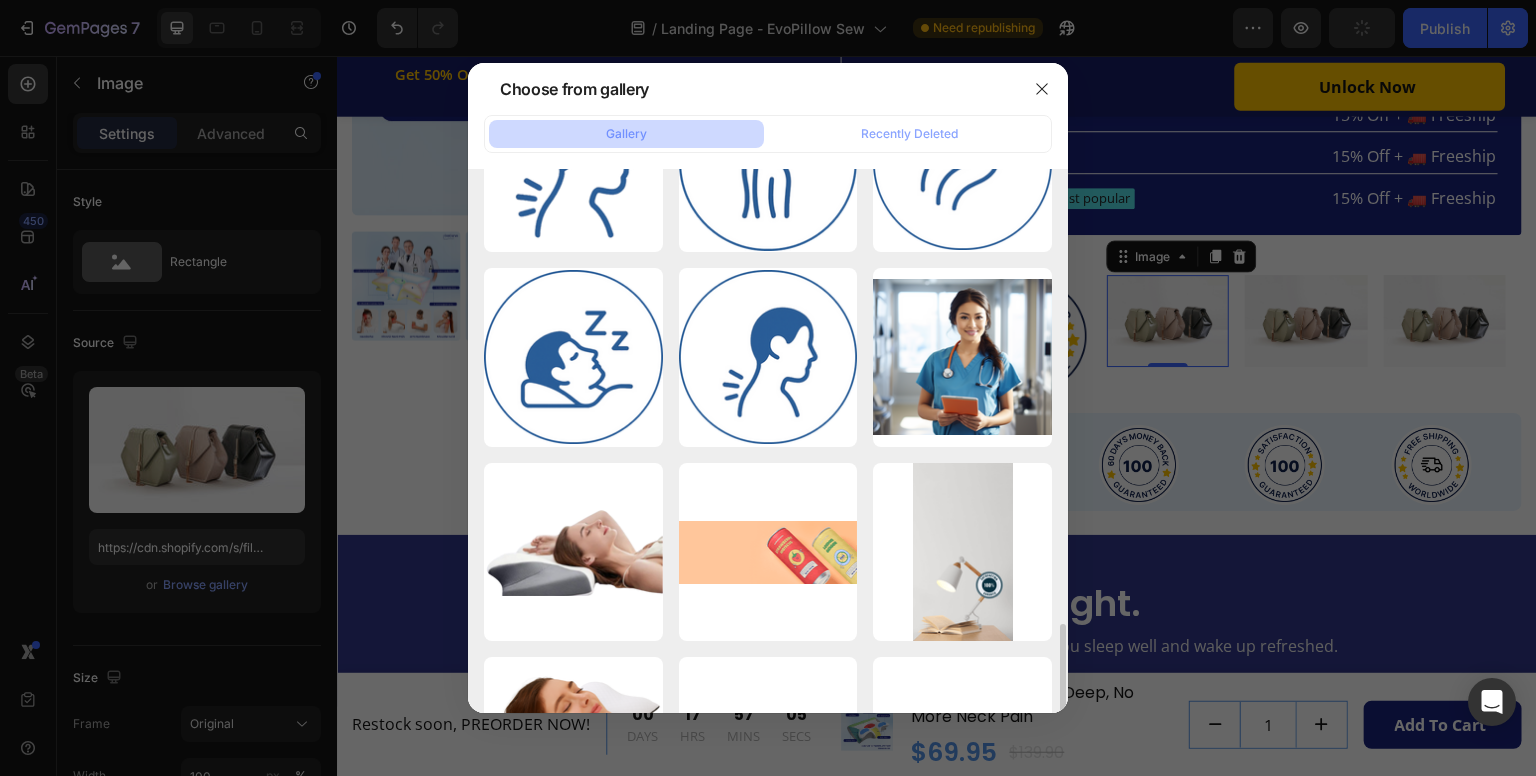 scroll, scrollTop: 2936, scrollLeft: 0, axis: vertical 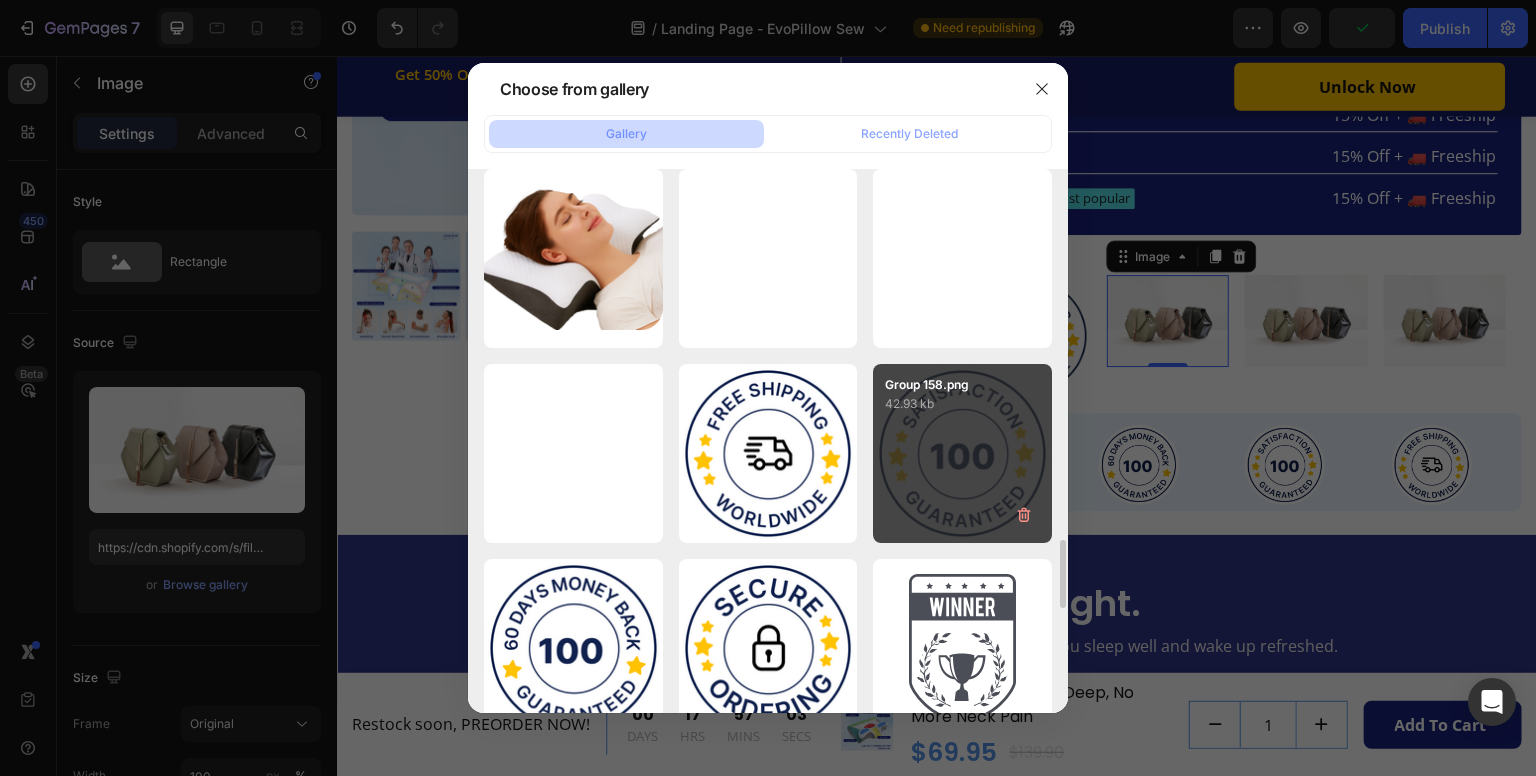 click on "Group 158.png 42.93 kb" at bounding box center [962, 453] 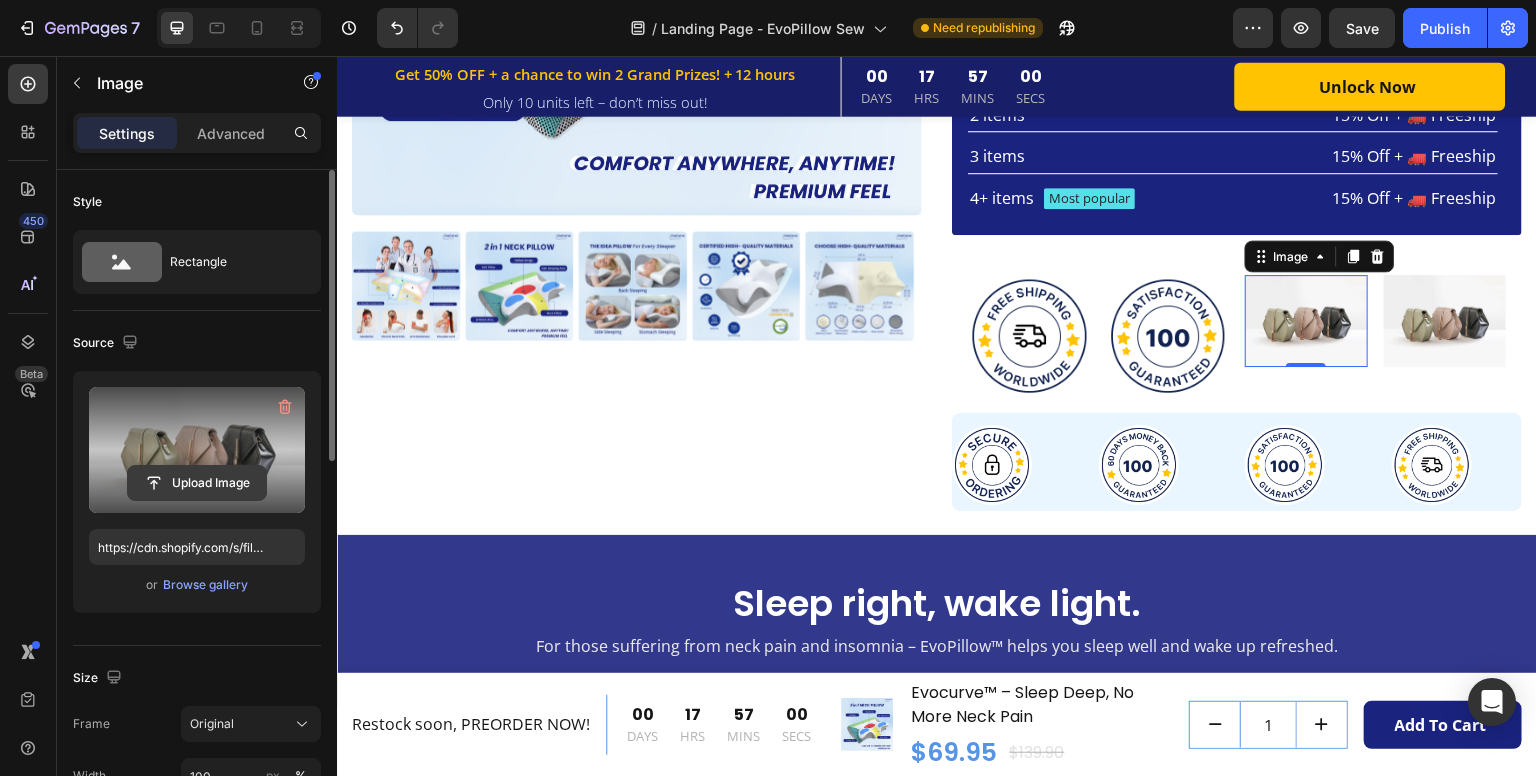 click 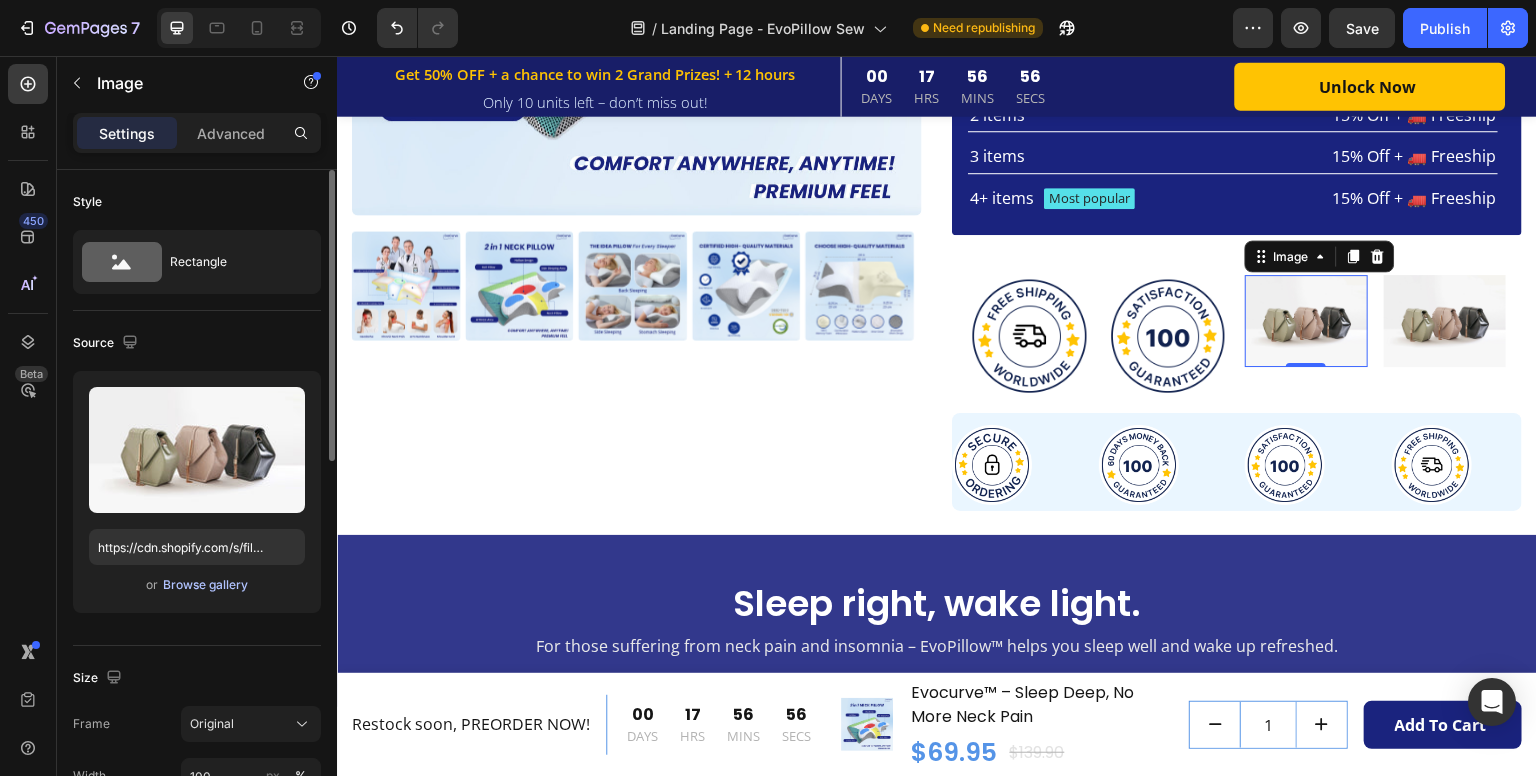 click on "Browse gallery" at bounding box center (205, 585) 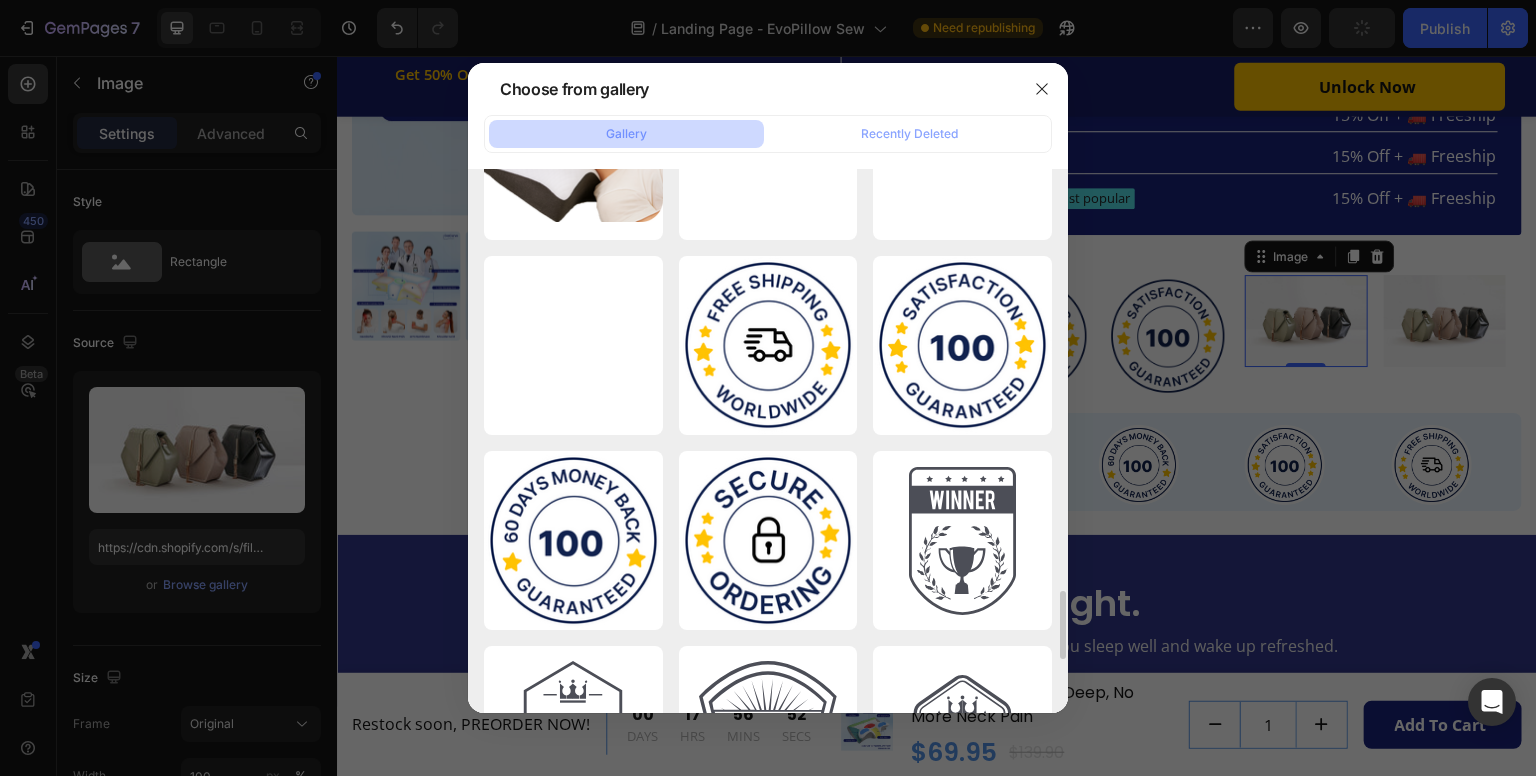 scroll, scrollTop: 3222, scrollLeft: 0, axis: vertical 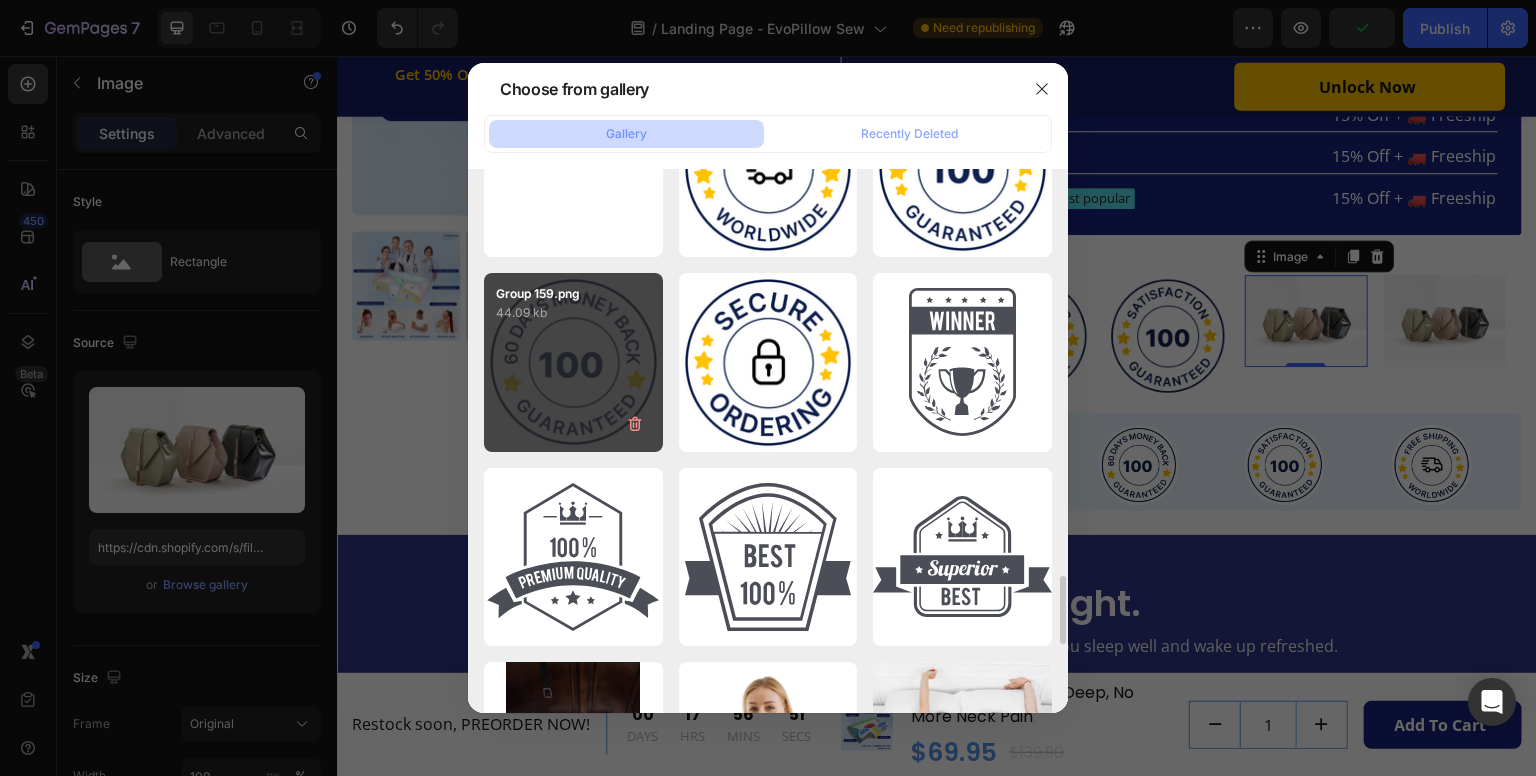 click on "Group 159.png 44.09 kb" at bounding box center [573, 362] 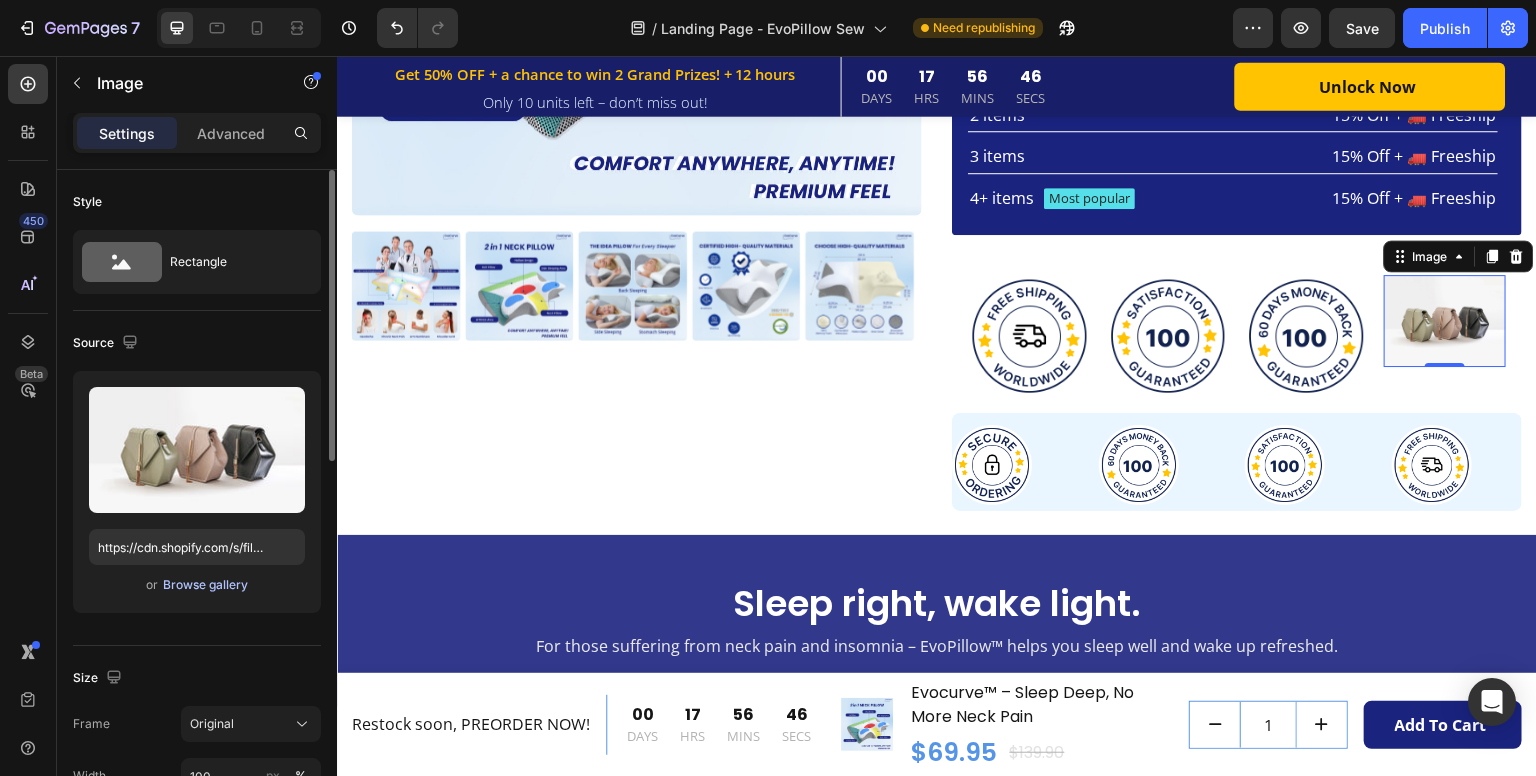 click on "Browse gallery" at bounding box center (205, 585) 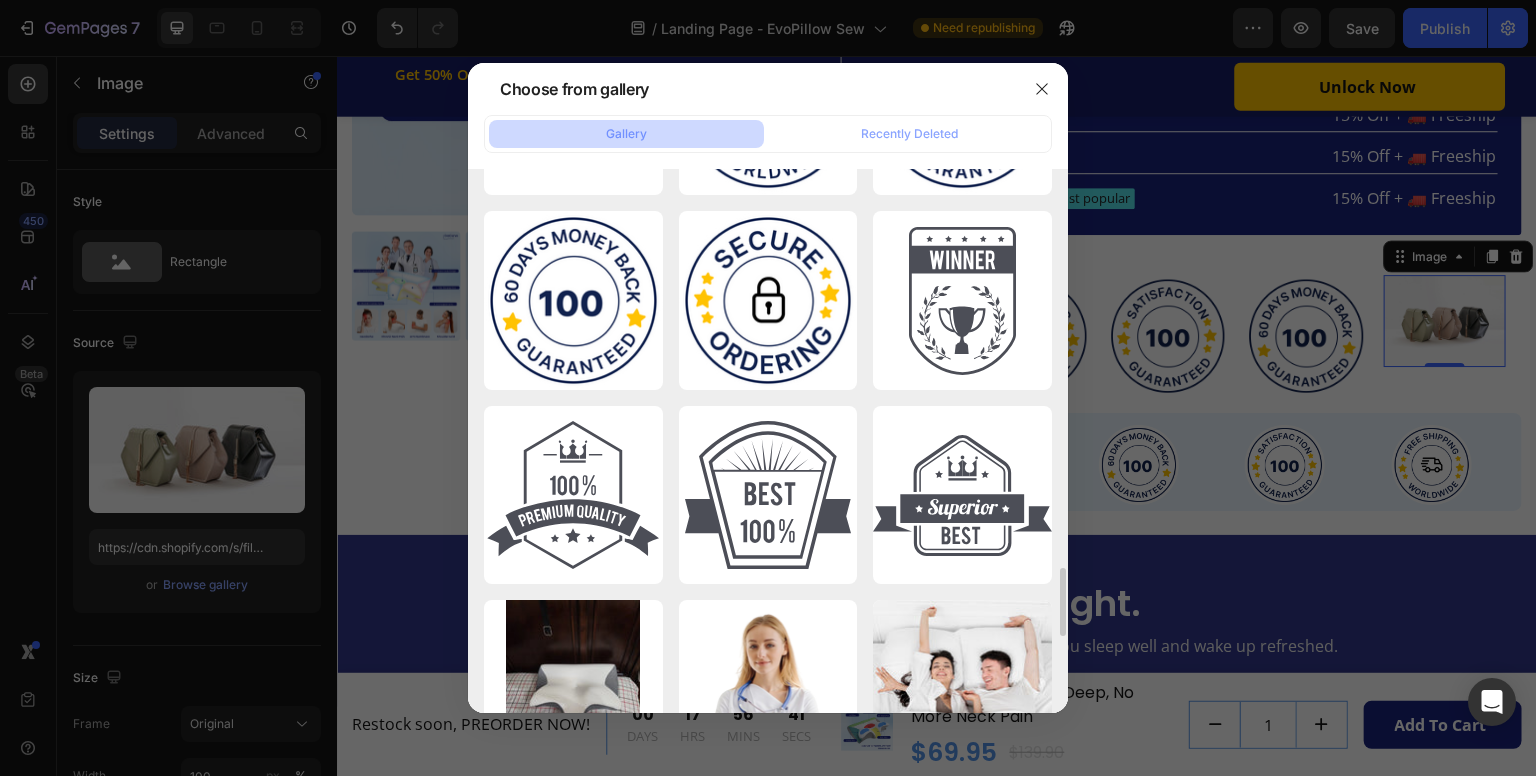 scroll, scrollTop: 3285, scrollLeft: 0, axis: vertical 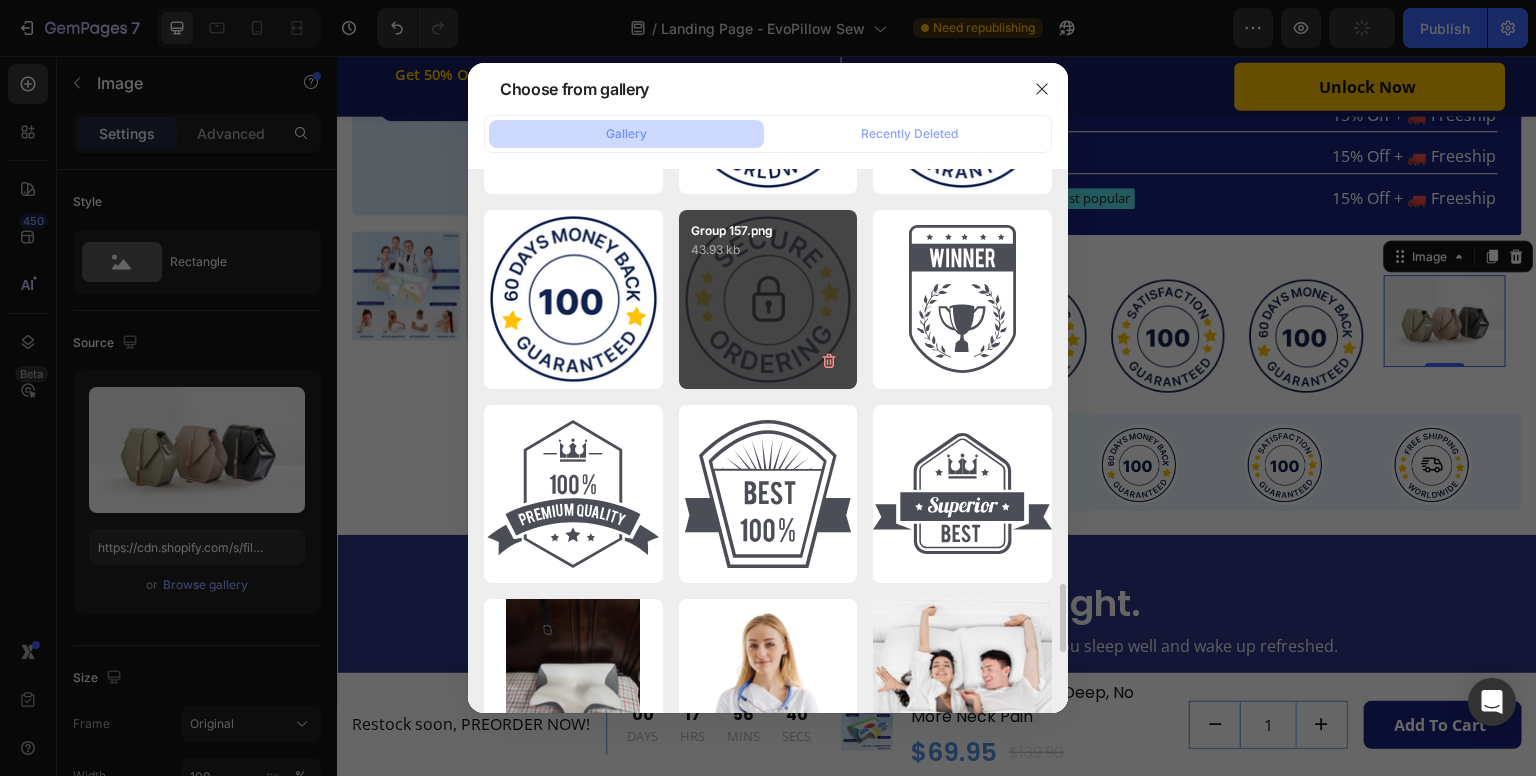 click on "Group 157.png 43.93 kb" at bounding box center (768, 299) 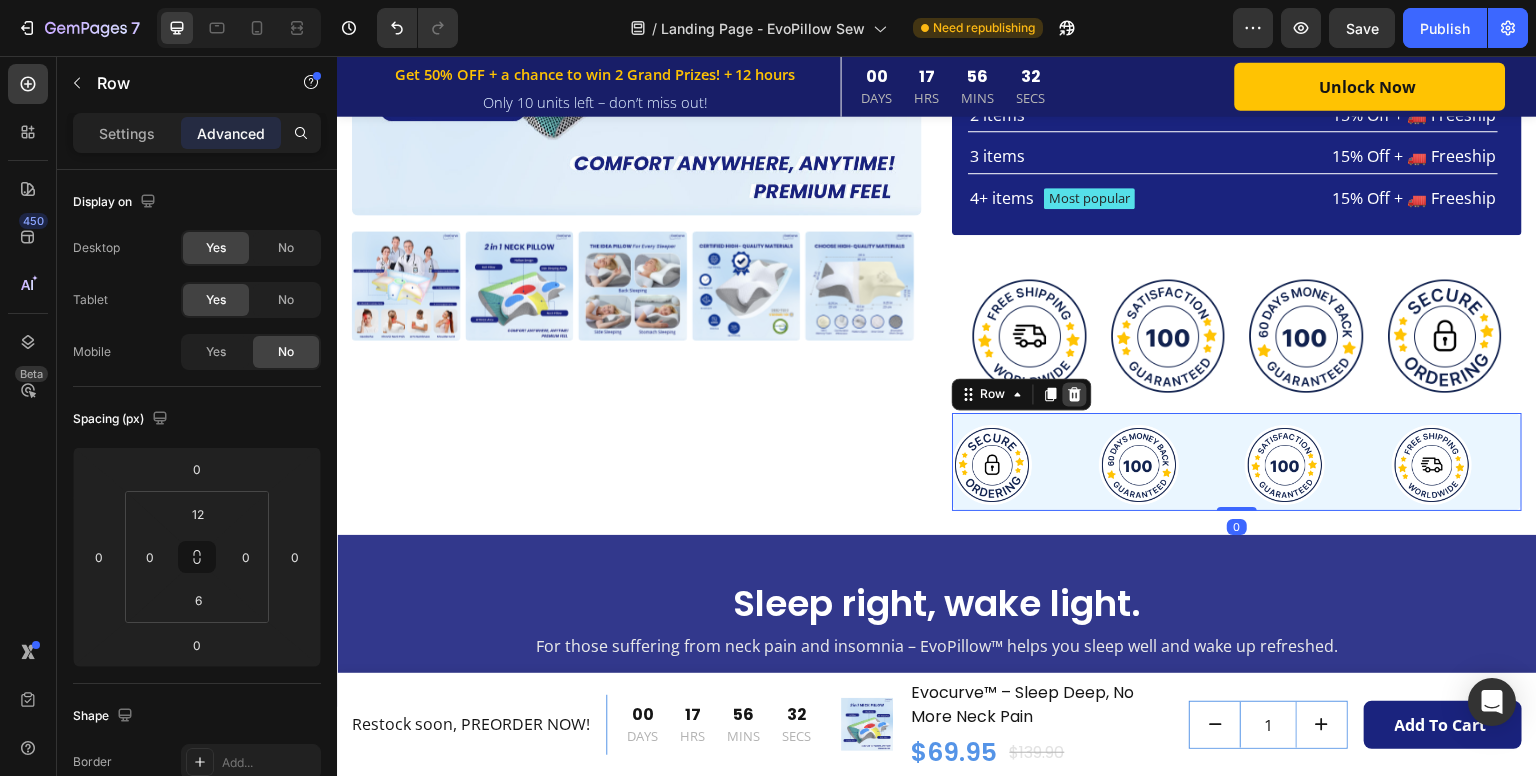 click at bounding box center (1075, 394) 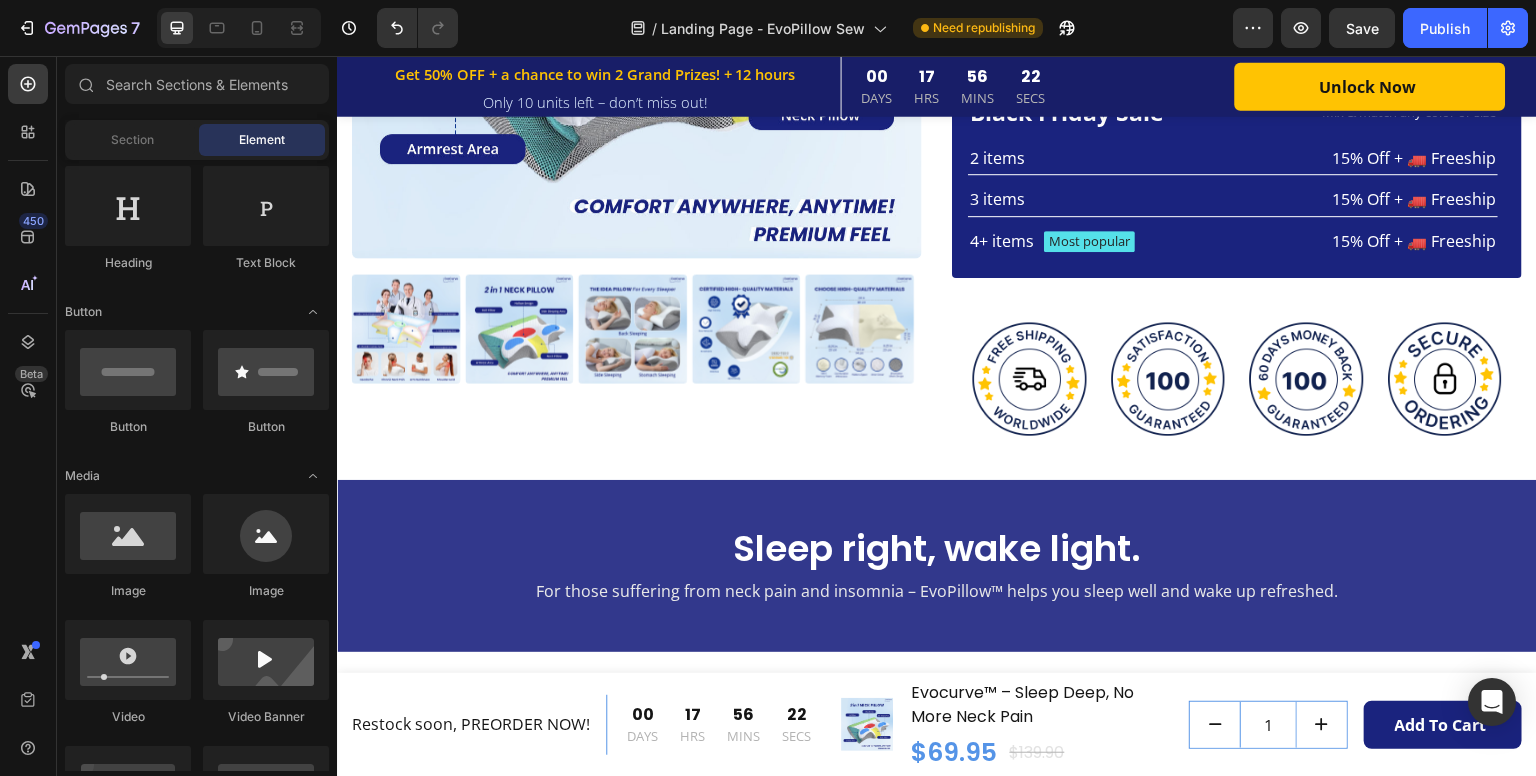 scroll, scrollTop: 1566, scrollLeft: 0, axis: vertical 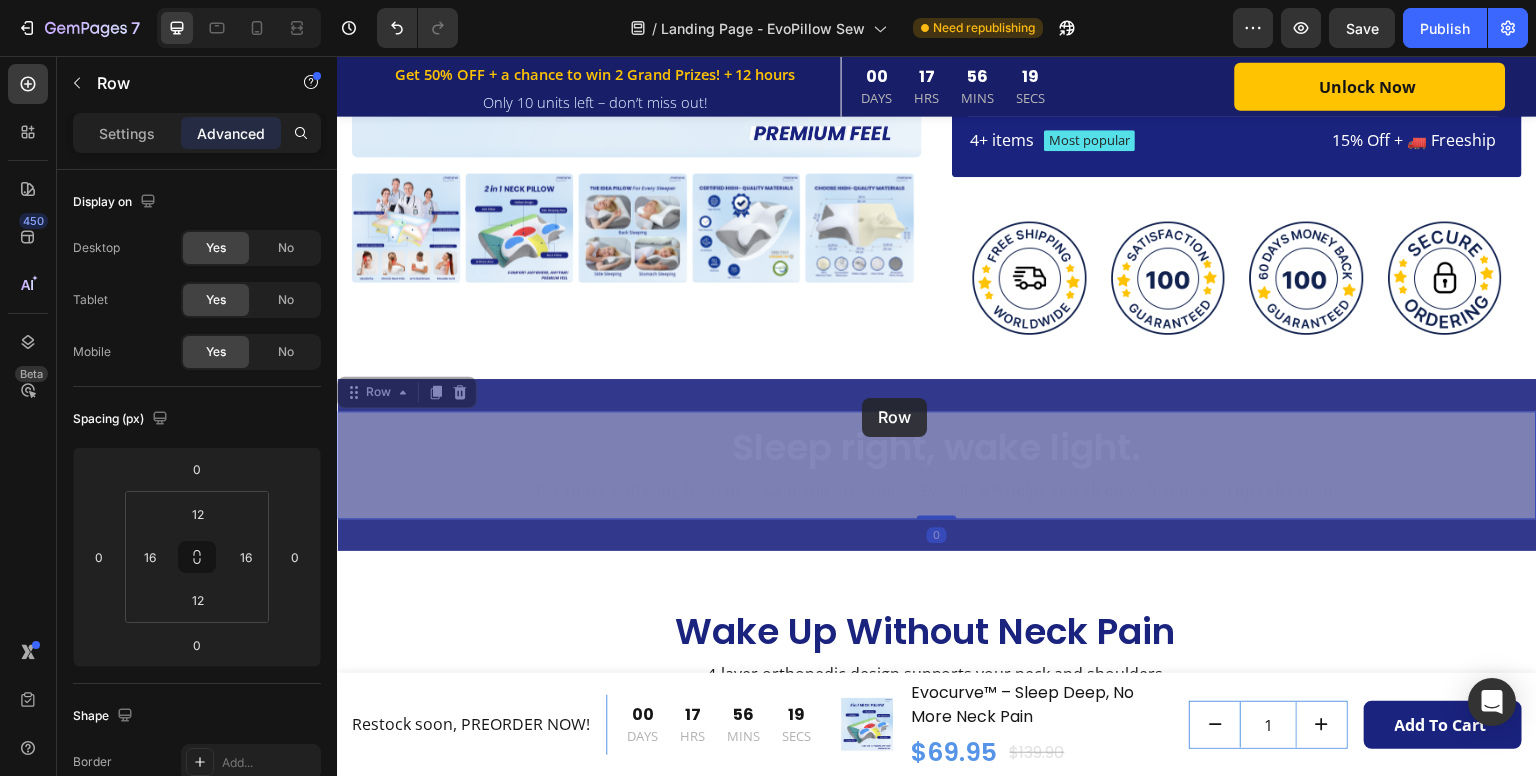 drag, startPoint x: 906, startPoint y: 410, endPoint x: 840, endPoint y: 398, distance: 67.08204 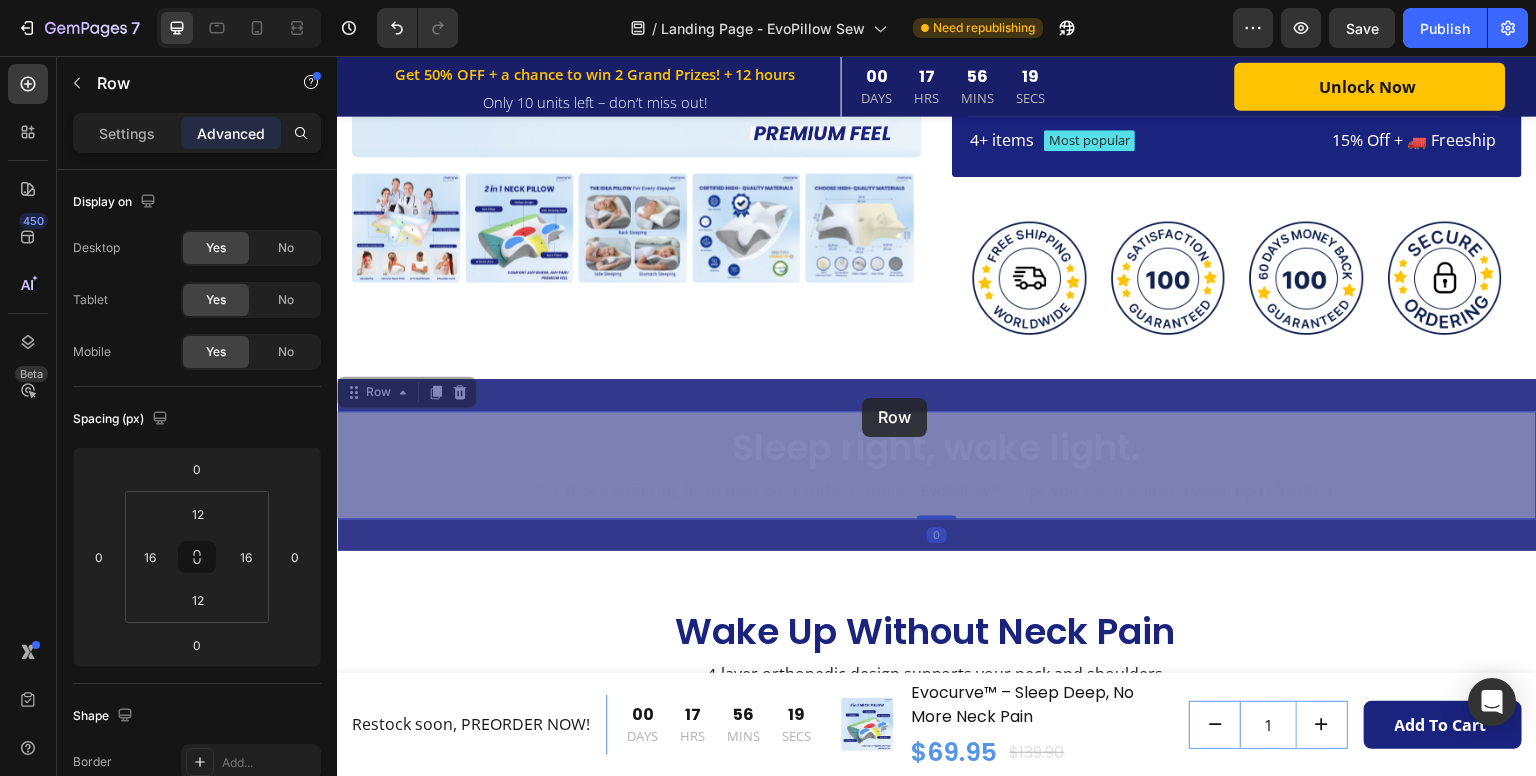 click on "Header Get 50% OFF + a chance to win 2 Grand Prizes! + 12 hours Text Block Row Only 10 units left – don’t miss out! Text Block Row 00 DAYS 17 HRS 56 MINS 19 SECS CountDown Timer Unlock Now (P) Cart Button Row Row Product Sticky Product Images Icon Icon Icon Icon Icon Icon List 2,500+ Verified Reviews! Text Block Row 50% OFF Button Evolabco™ Premium Pillow  Heading $69.95 Product Price Product Price $139.90 Product Price Product Price Row Cover color: Gray Gray Gray   Black Black   White White   Product Variants & Swatches Gray Gray   Black Black   White White   Product Variants & Swatches
1
Product Quantity Row Add to cart Add to Cart Row
Icon Only 5 items left in stock 12 hours Text Block Row Black Friday Sale Text Block Mix & match any color or size Text Block Row 2 items Text Block 15% Off + 🚛 Freeship Text Block Row 3 items Text Block 15% Off + 🚛 Freeship Text Block Row 4+ items Text Block Most popular Text Block Row 15% Off + 🚛 Freeship Row" at bounding box center (937, 2322) 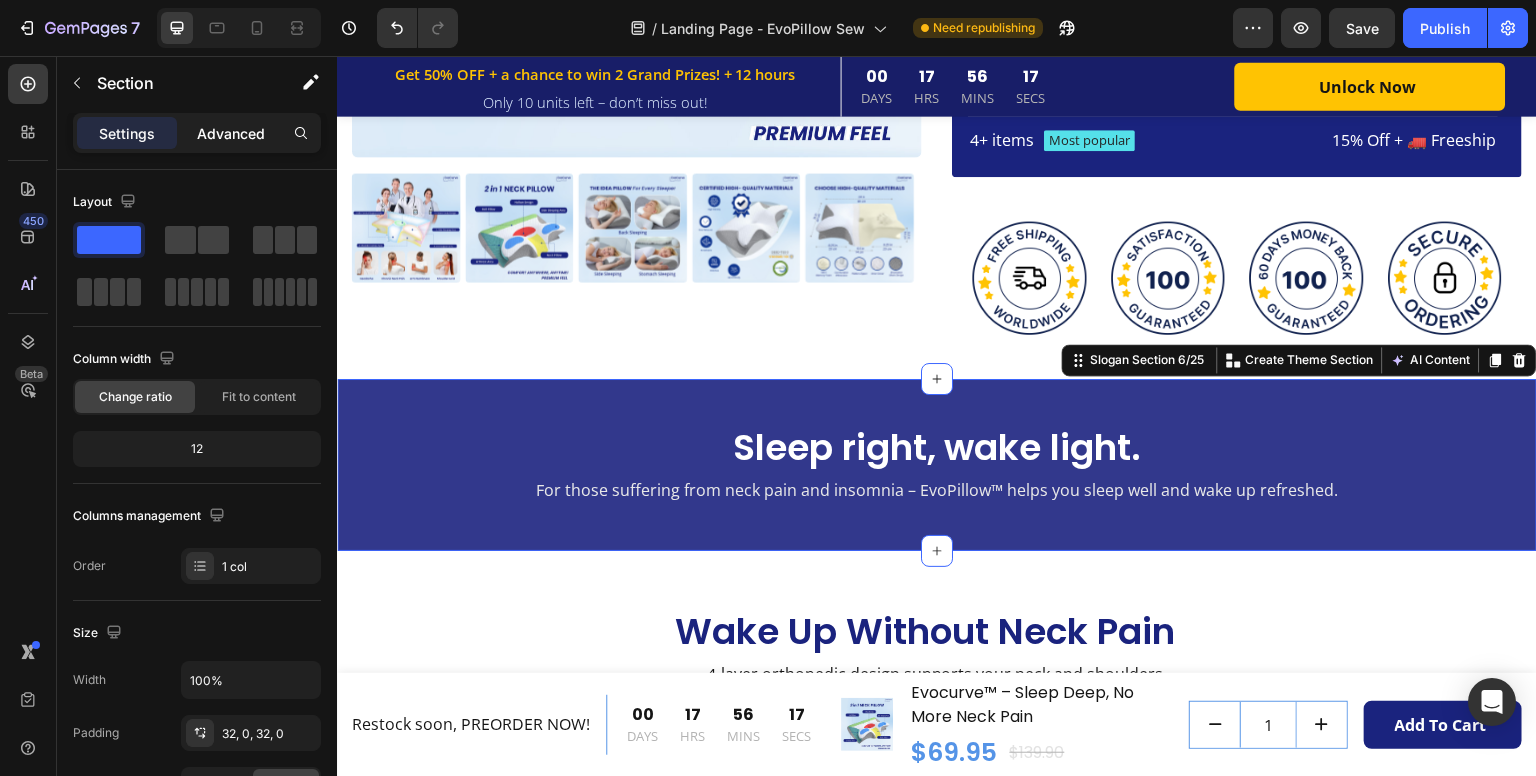 click on "Advanced" at bounding box center [231, 133] 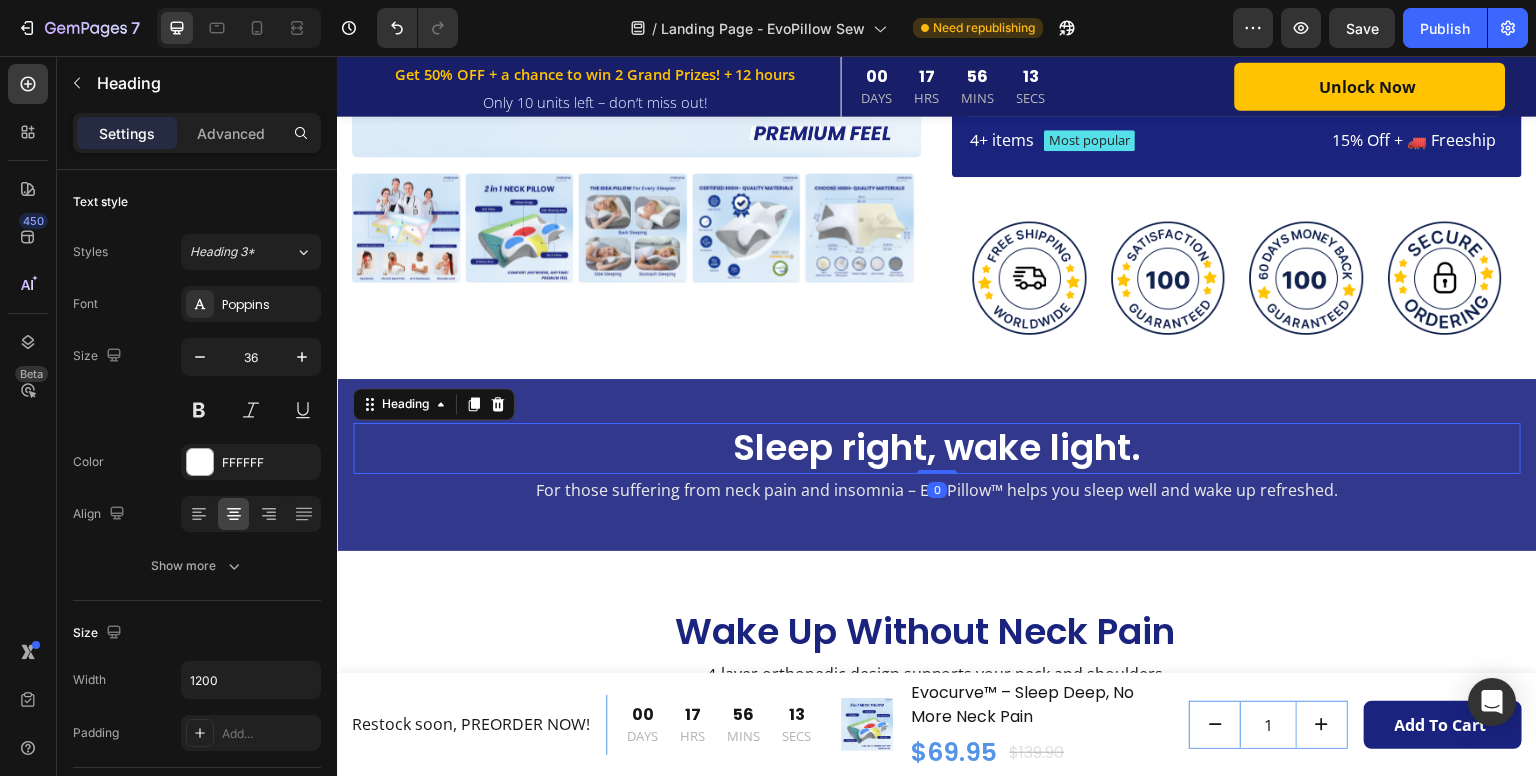click on "Sleep right, wake light." at bounding box center [937, 448] 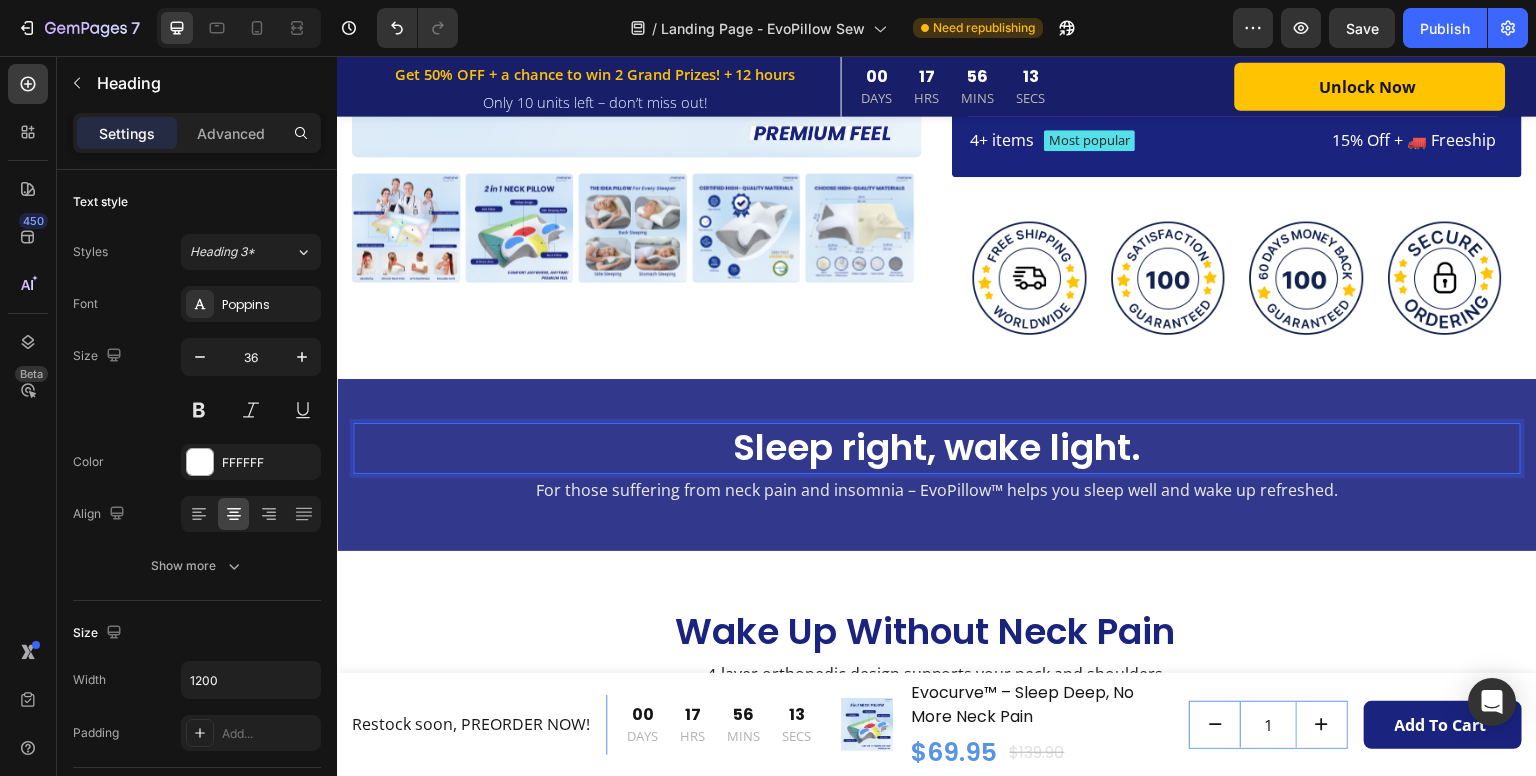 click on "Sleep right, wake light." at bounding box center [937, 448] 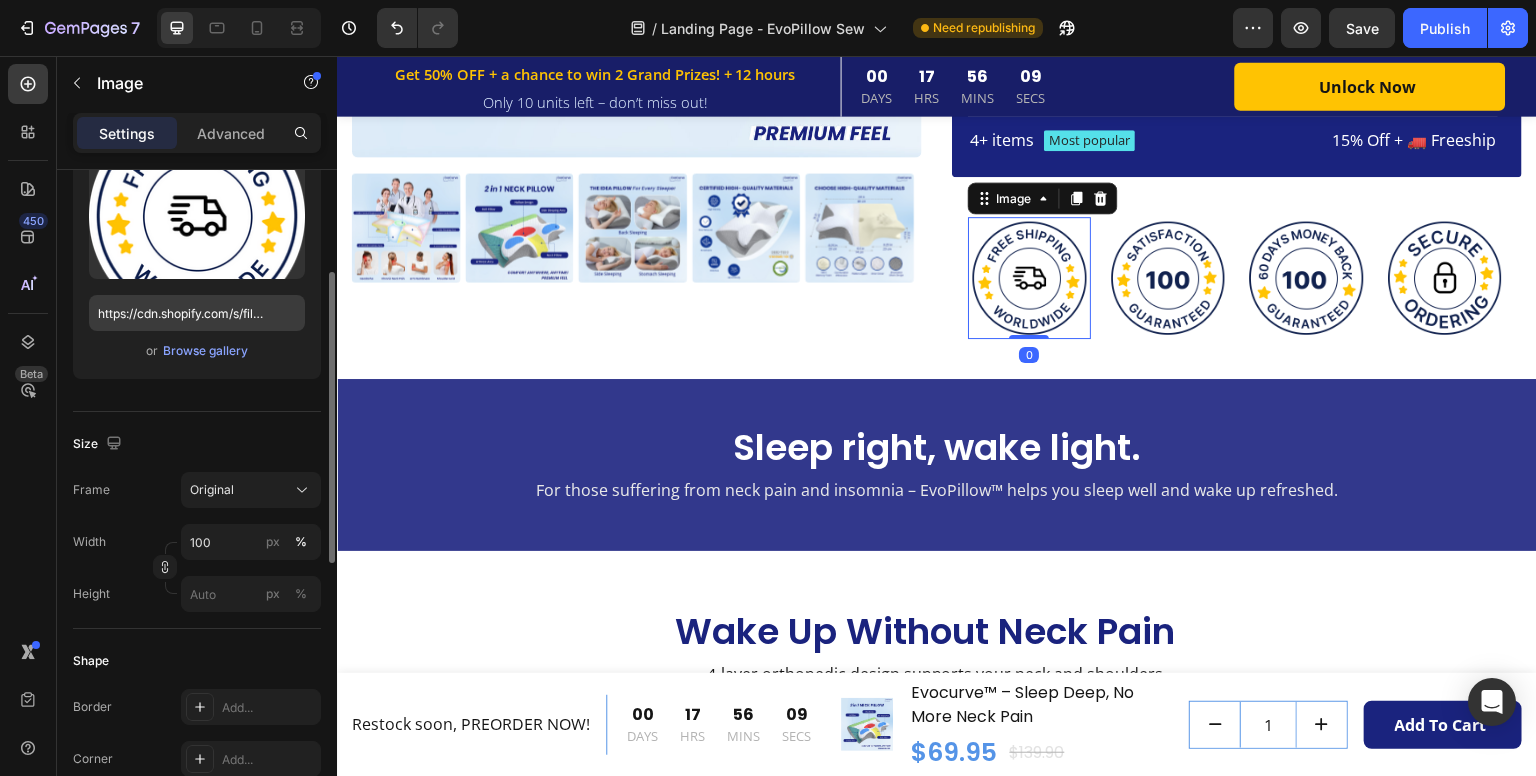 scroll, scrollTop: 235, scrollLeft: 0, axis: vertical 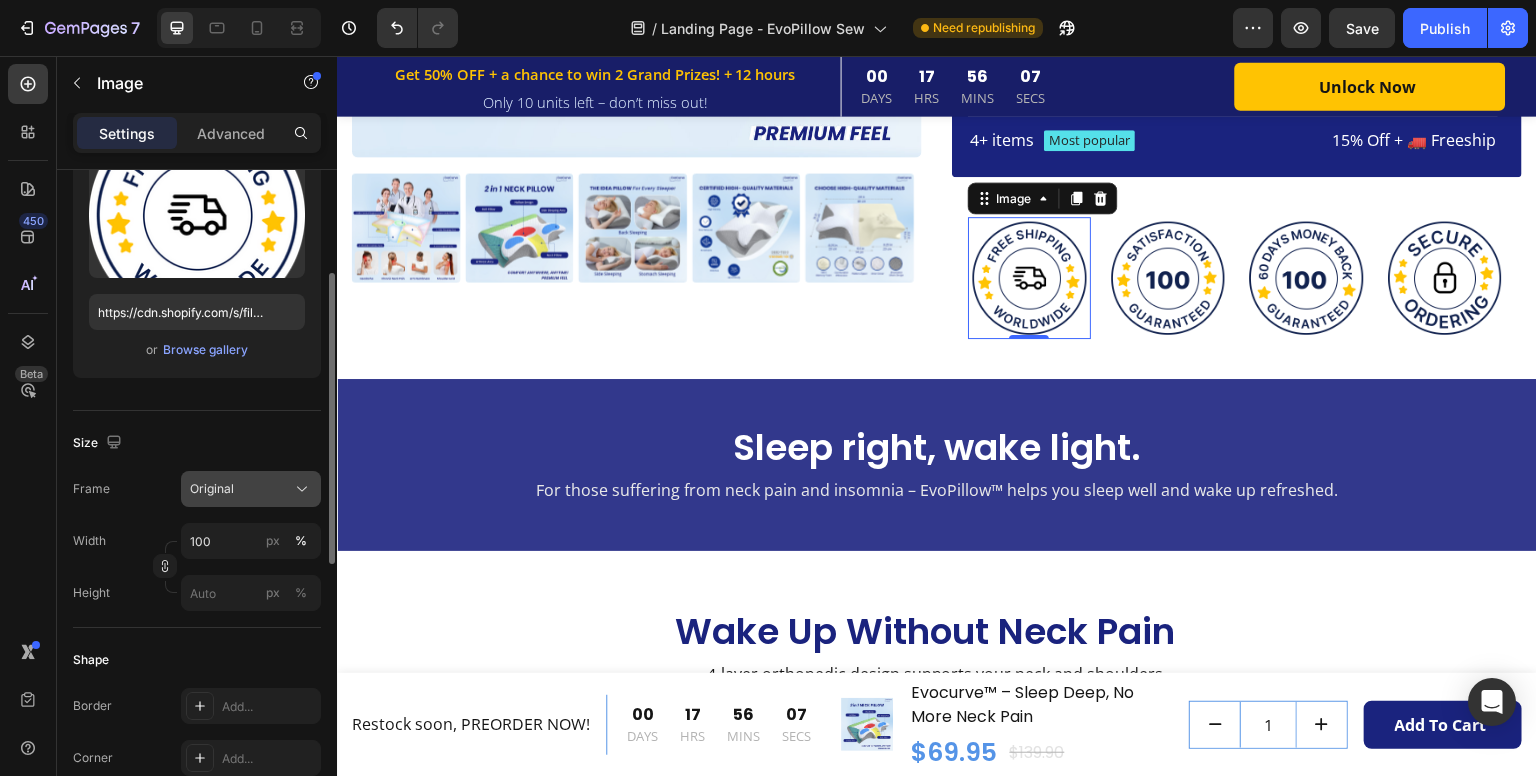 click on "Original" at bounding box center [251, 489] 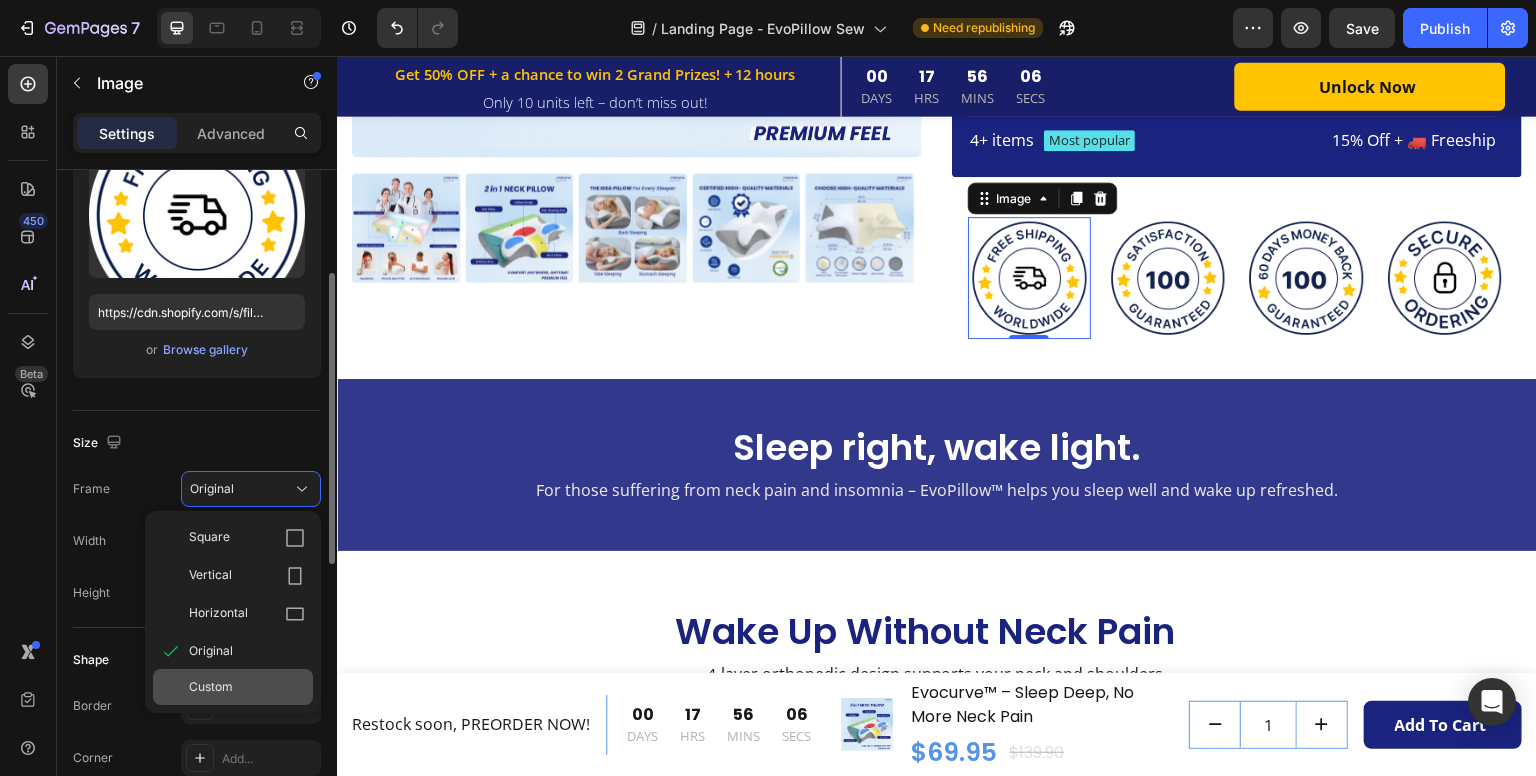click on "Custom" at bounding box center (247, 687) 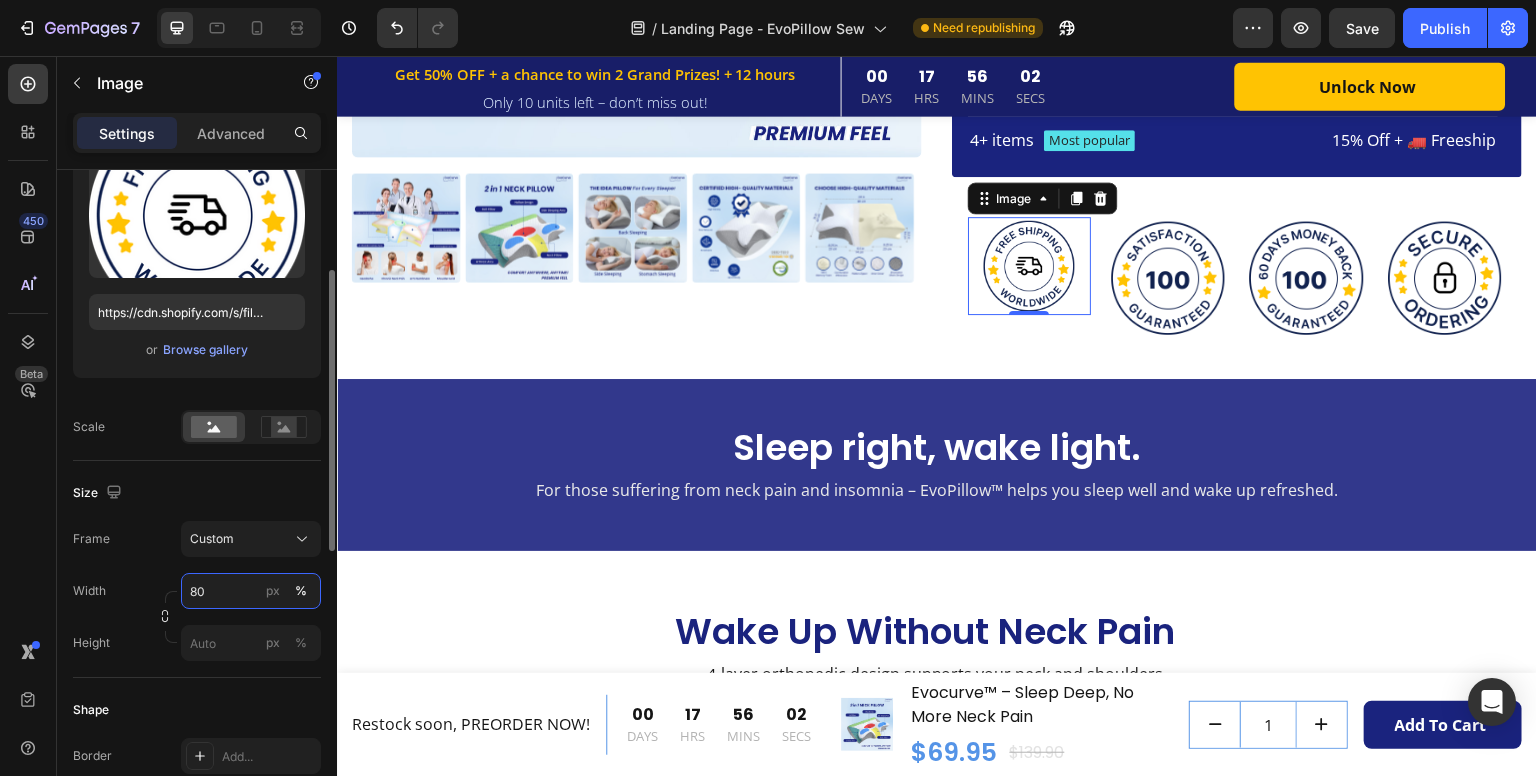 type on "80" 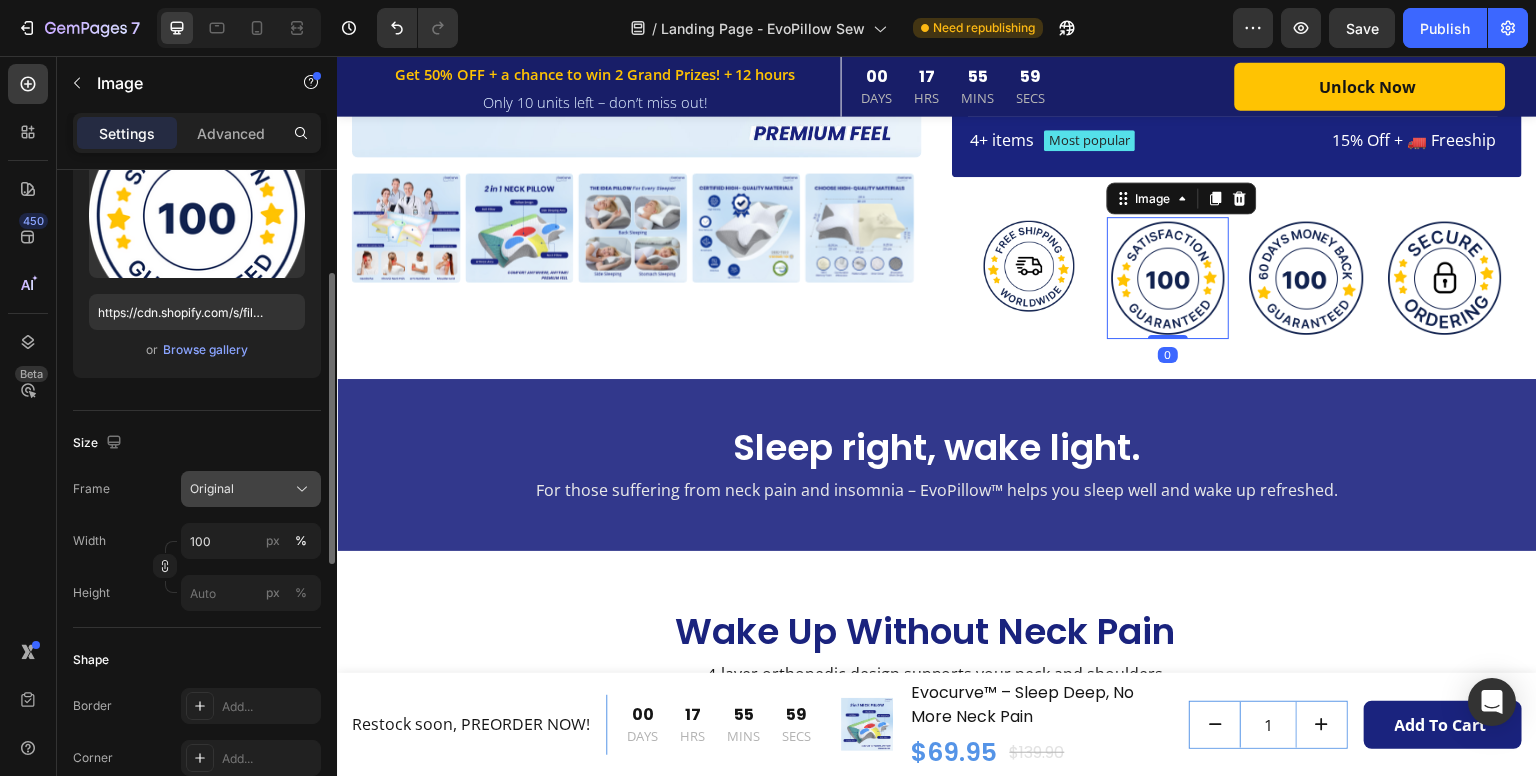click on "Original" at bounding box center (251, 489) 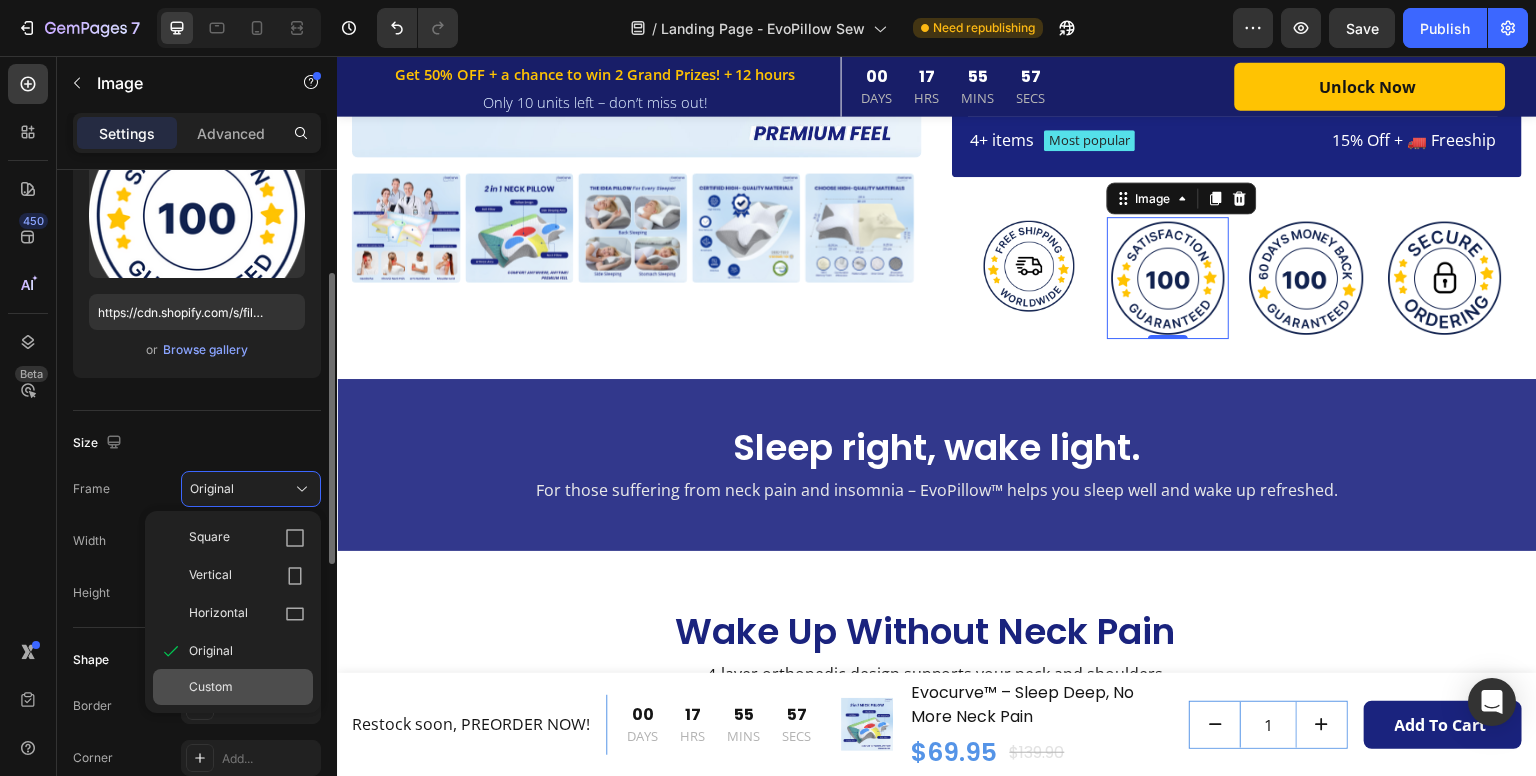 click on "Custom" at bounding box center (247, 687) 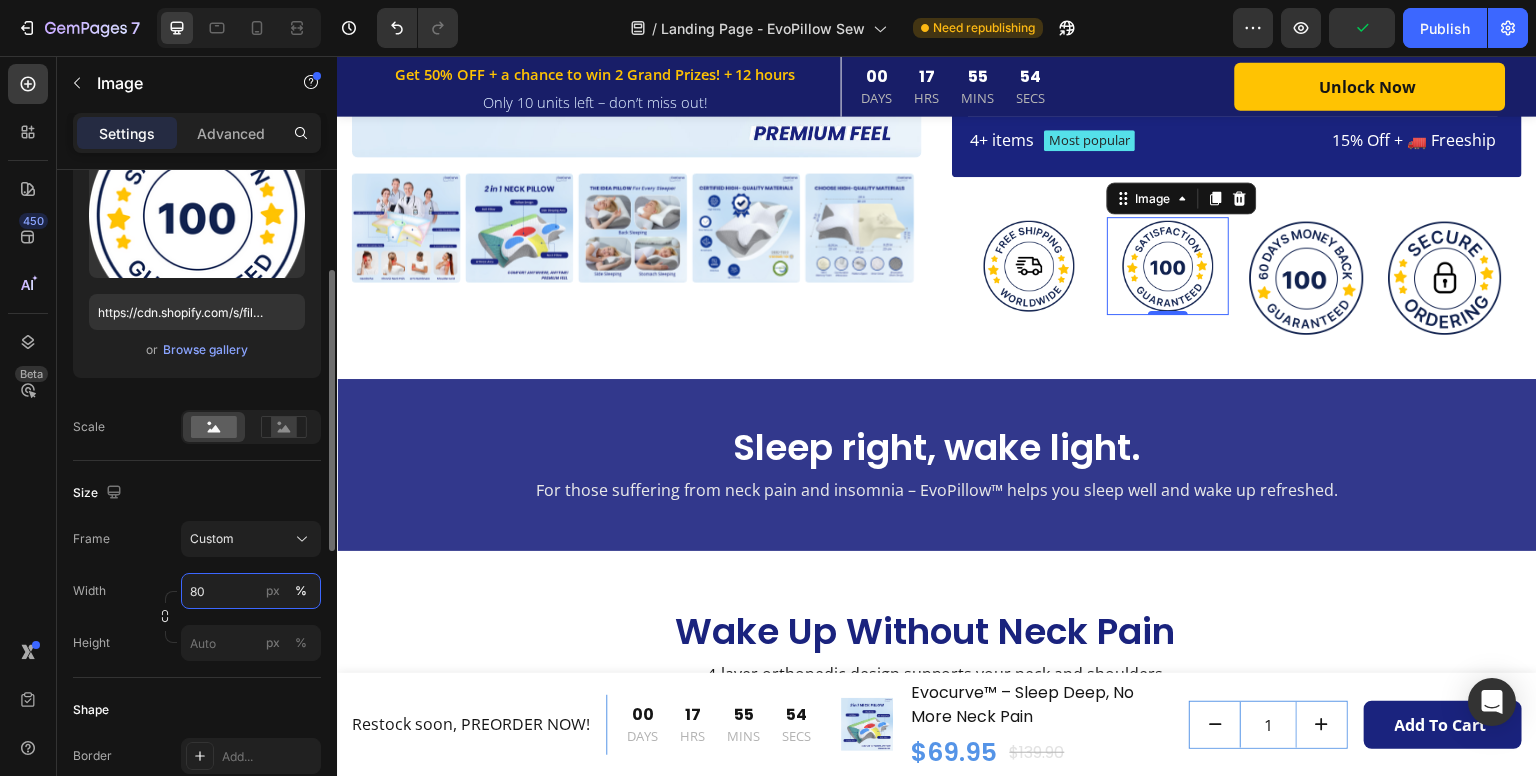 type on "80" 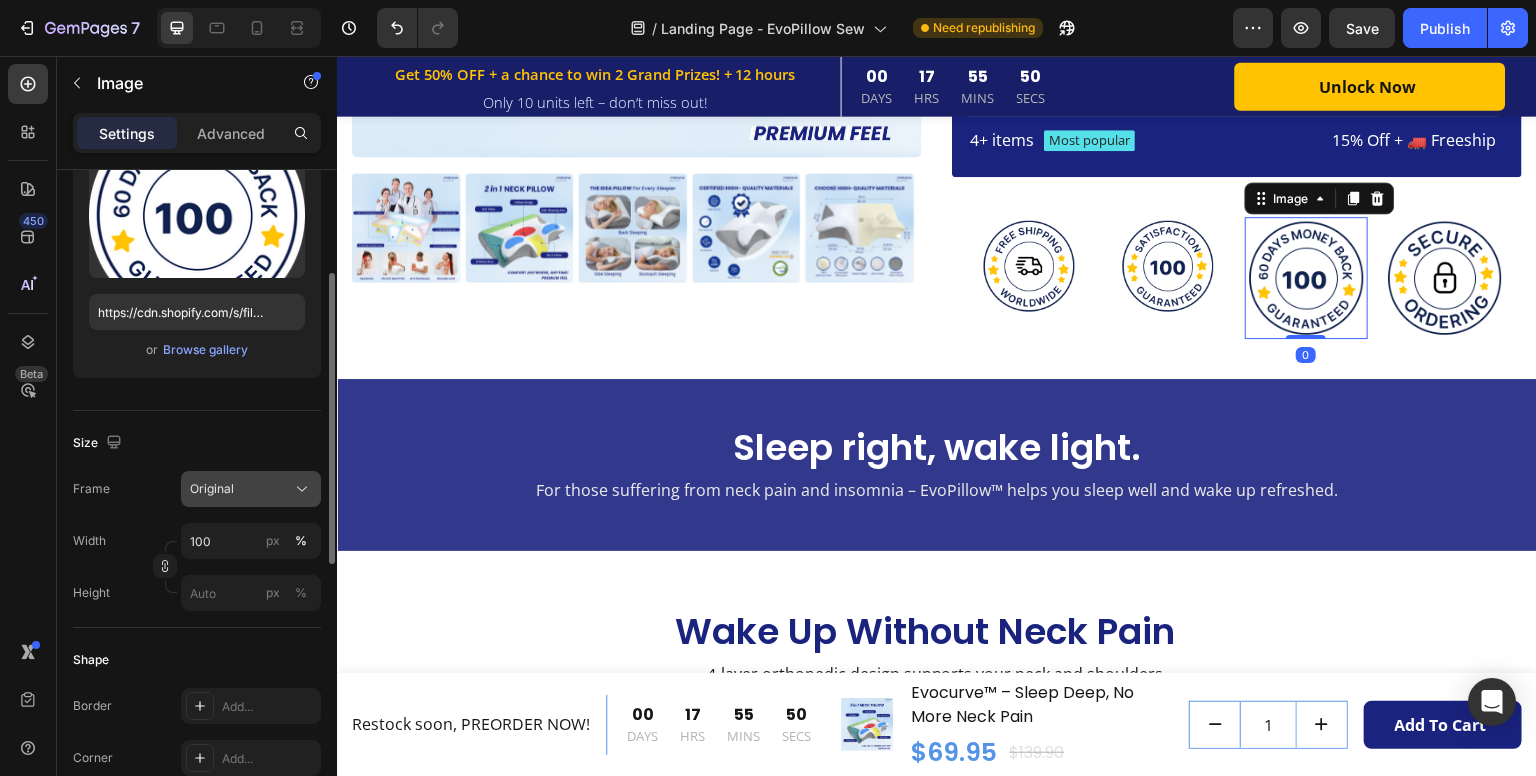 click on "Original" 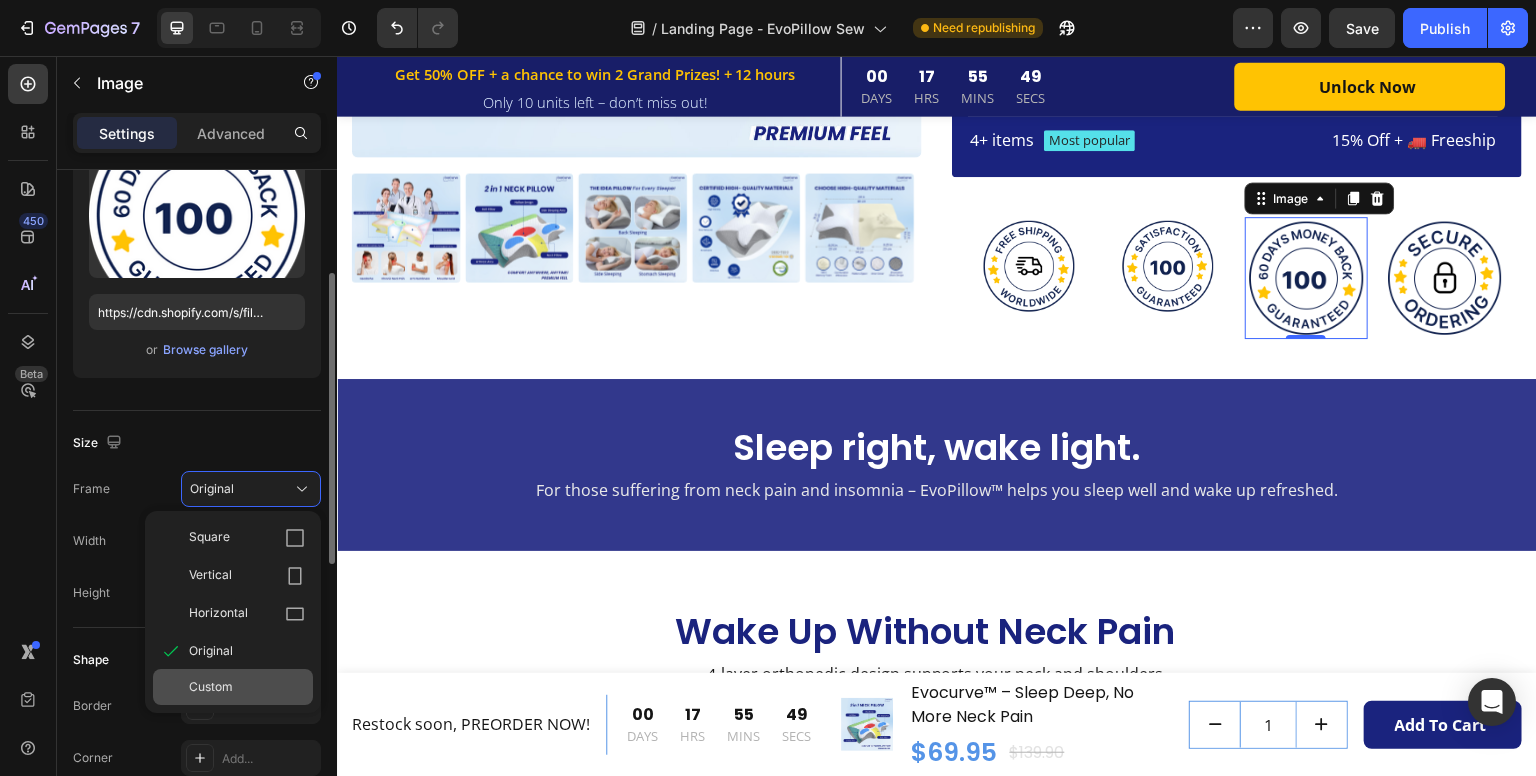 click on "Custom" at bounding box center (247, 687) 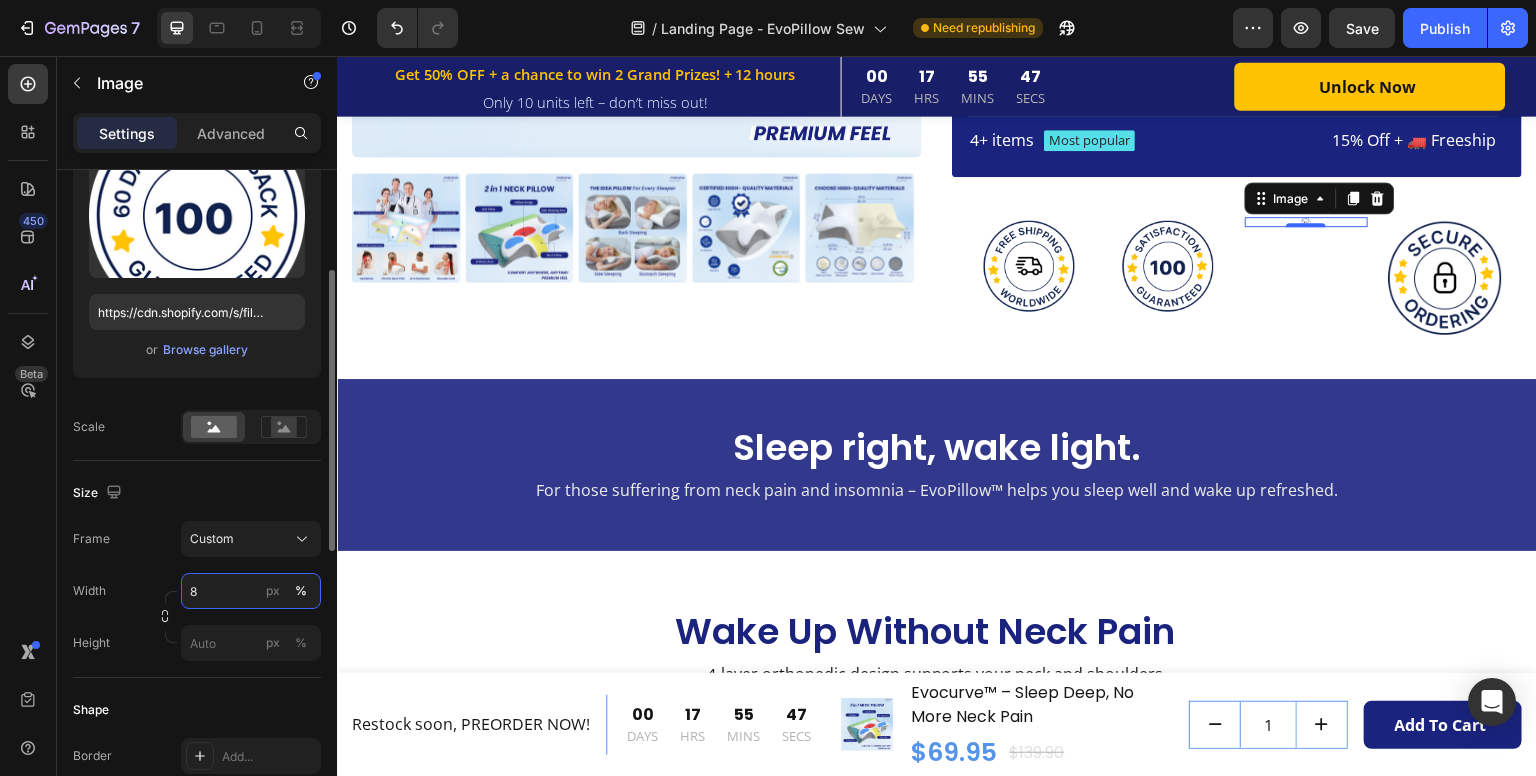 type on "80" 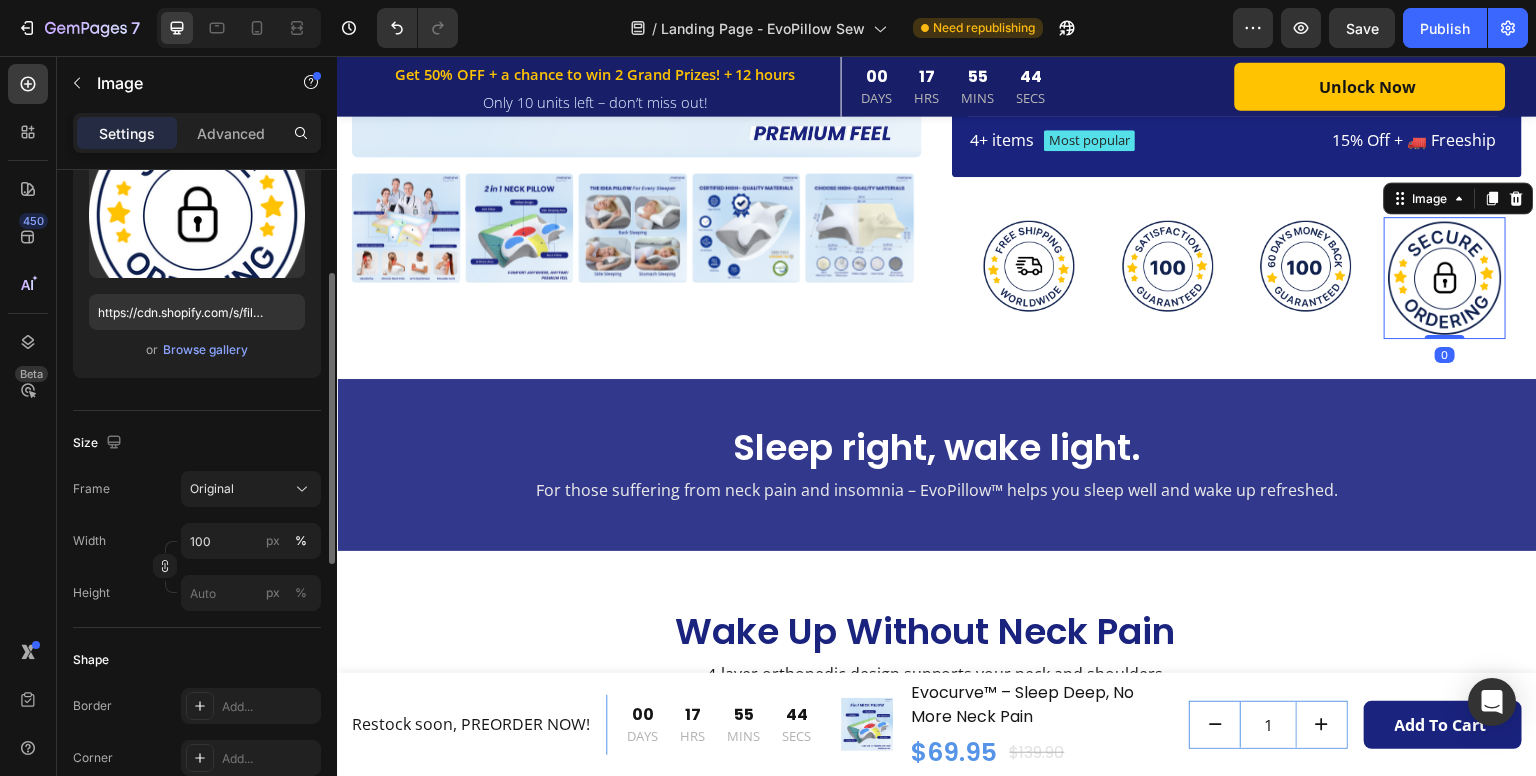 click at bounding box center (1445, 278) 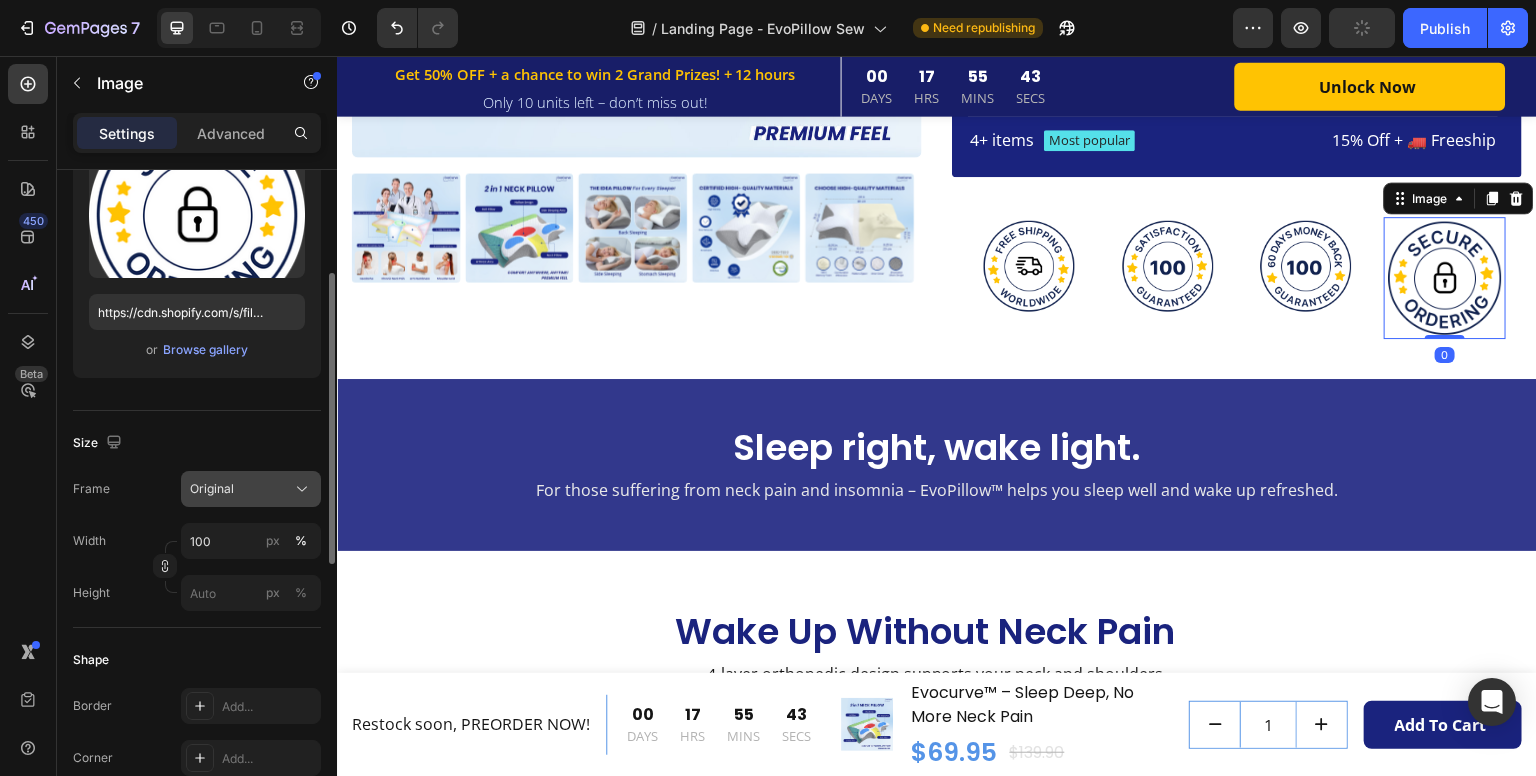 click on "Original" 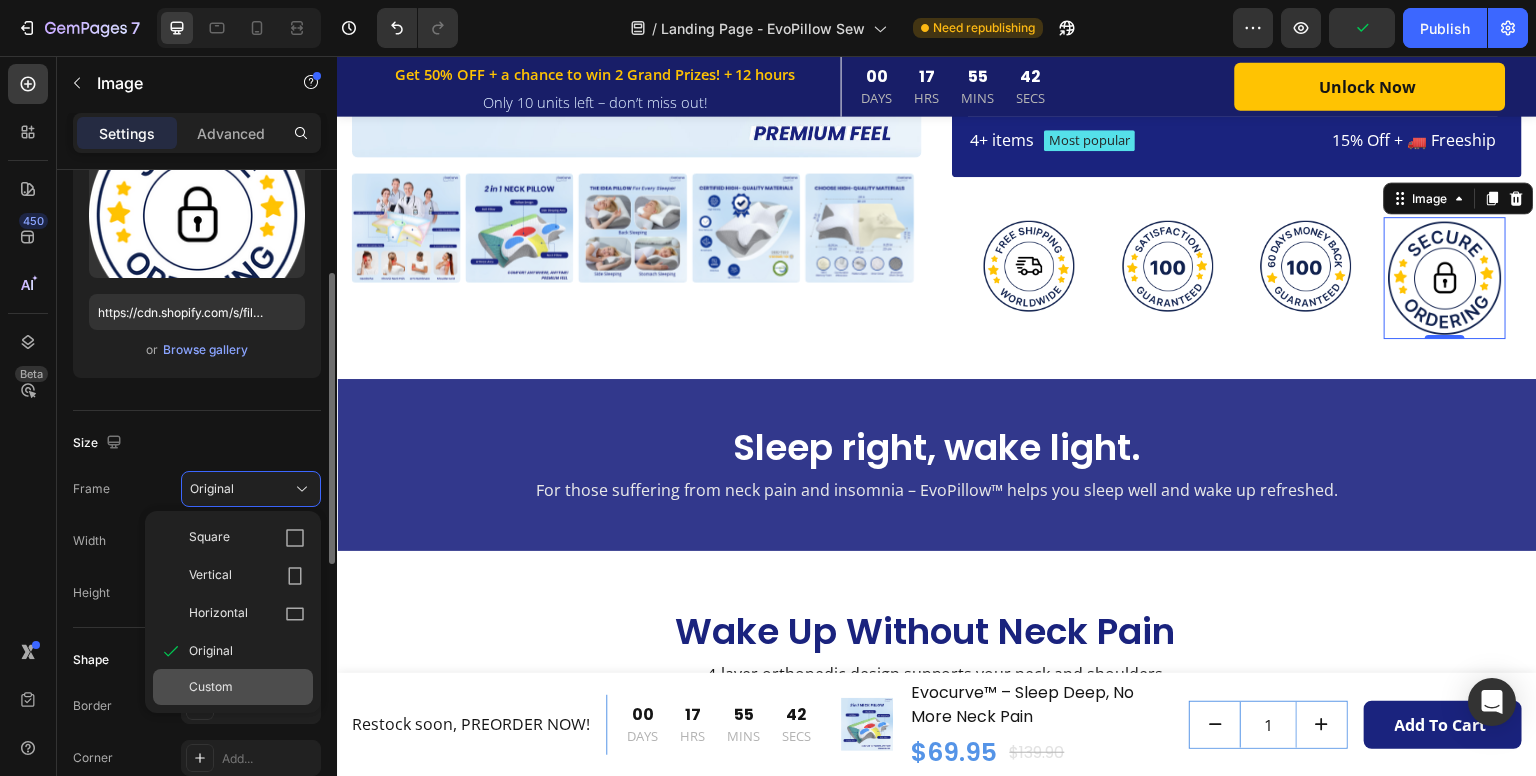 click on "Custom" at bounding box center [247, 687] 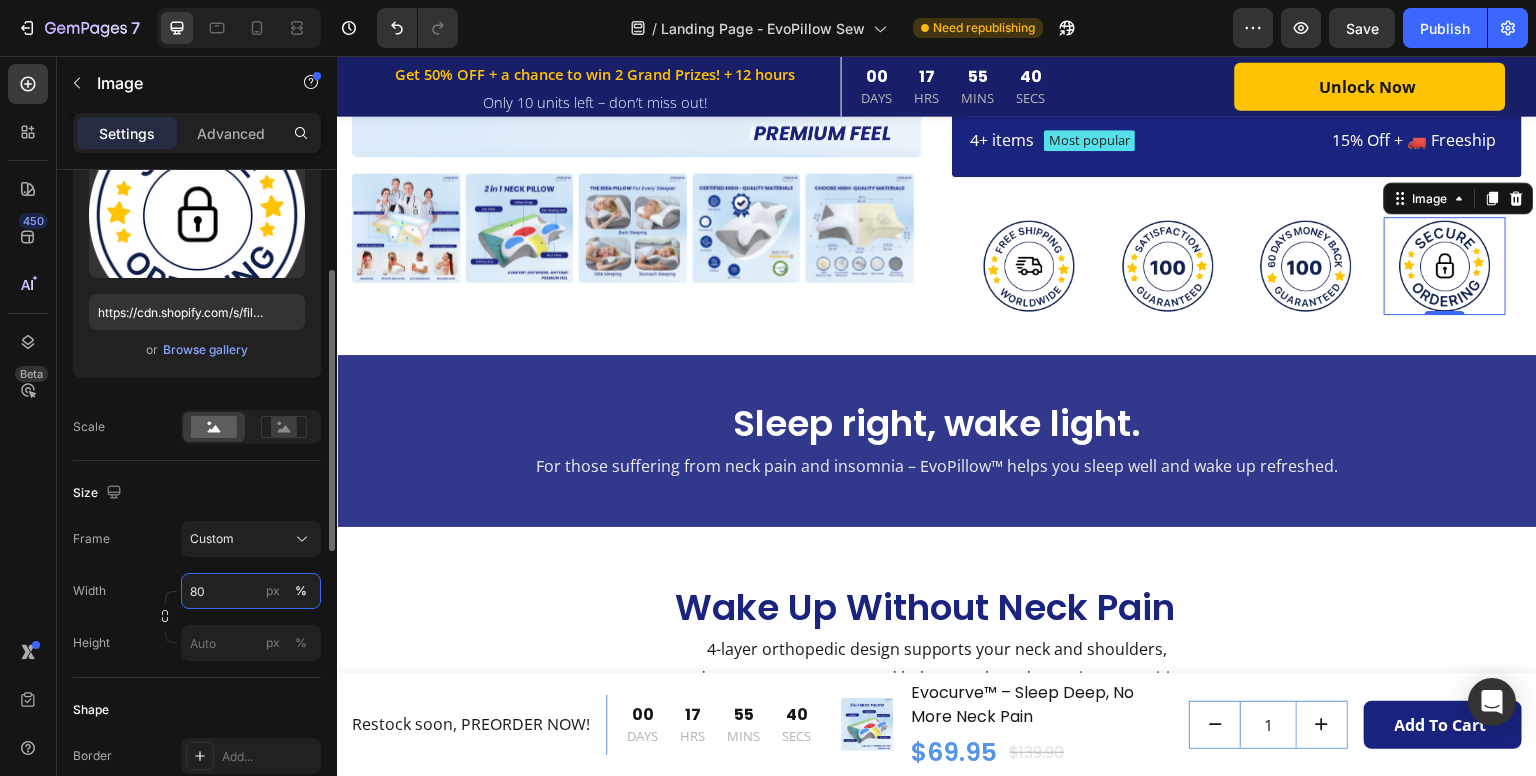 type on "80" 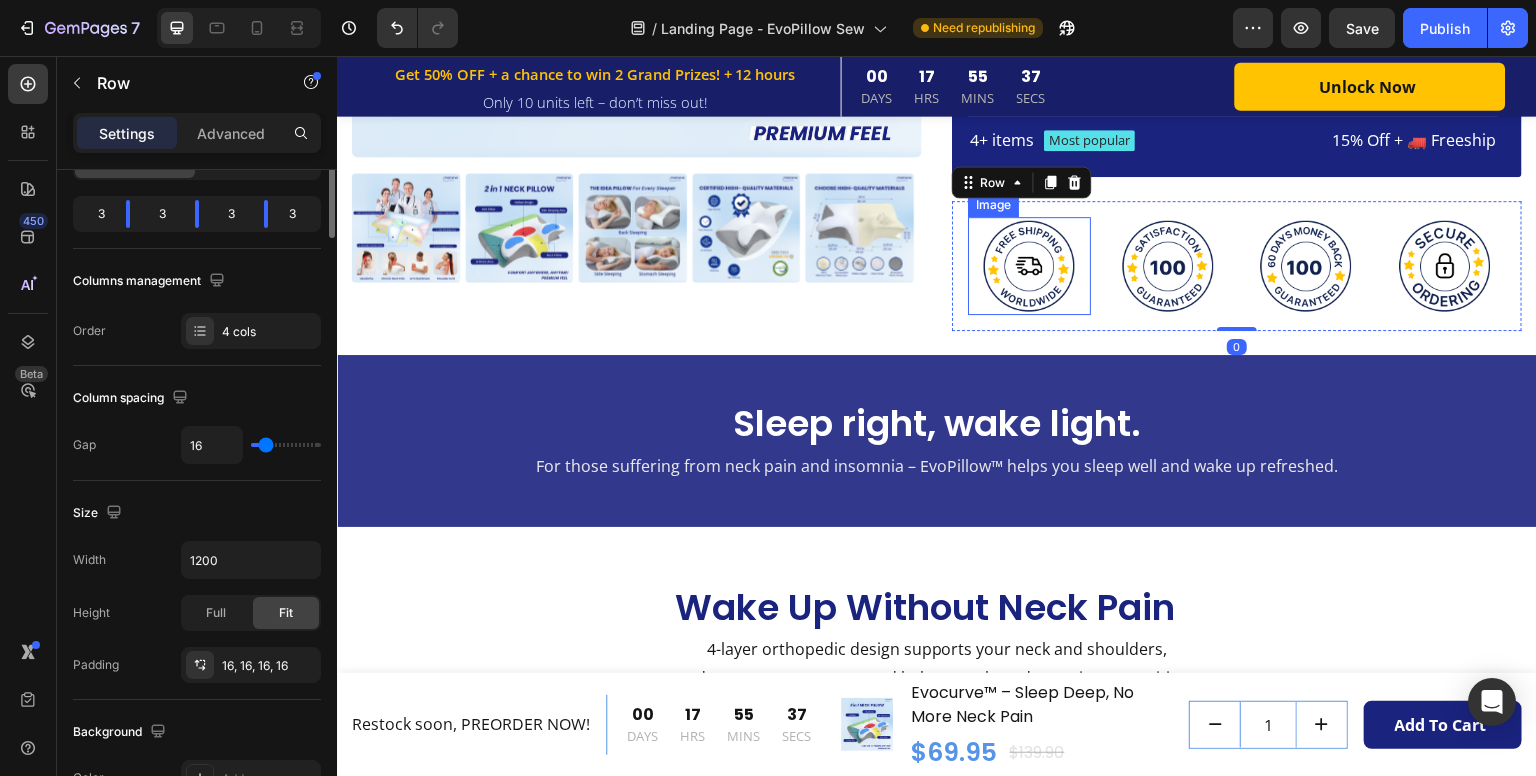 scroll, scrollTop: 0, scrollLeft: 0, axis: both 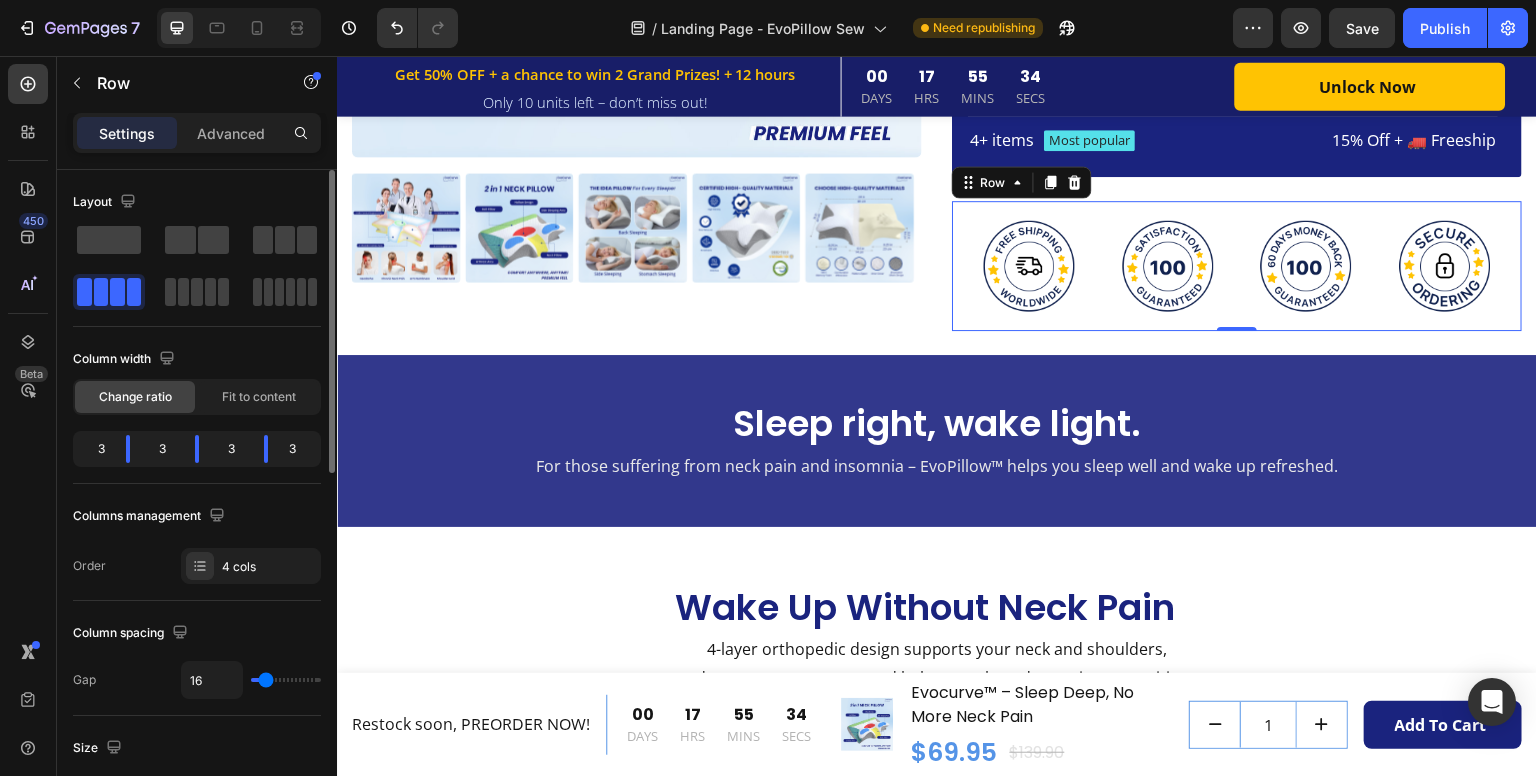 type on "0" 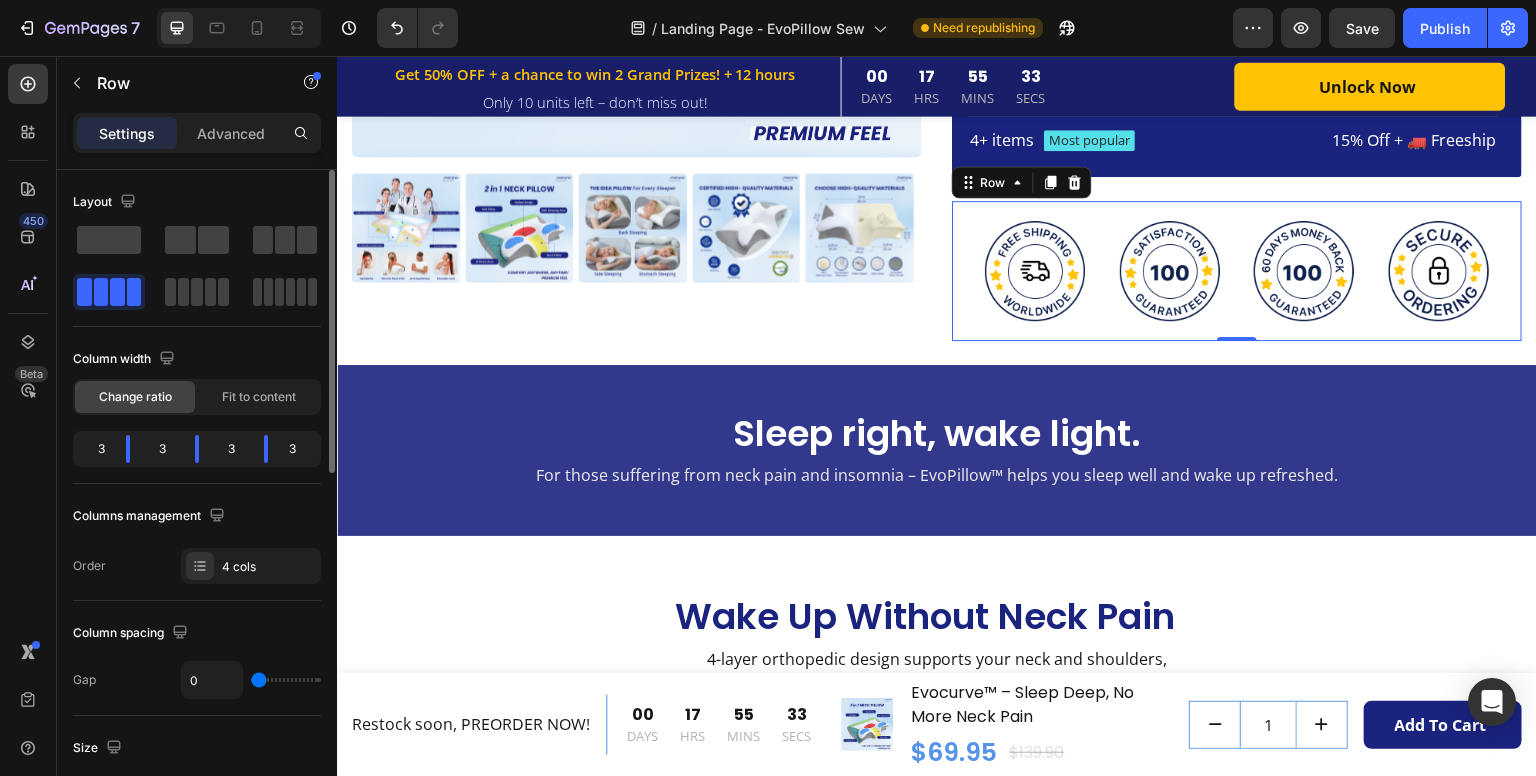 type on "47" 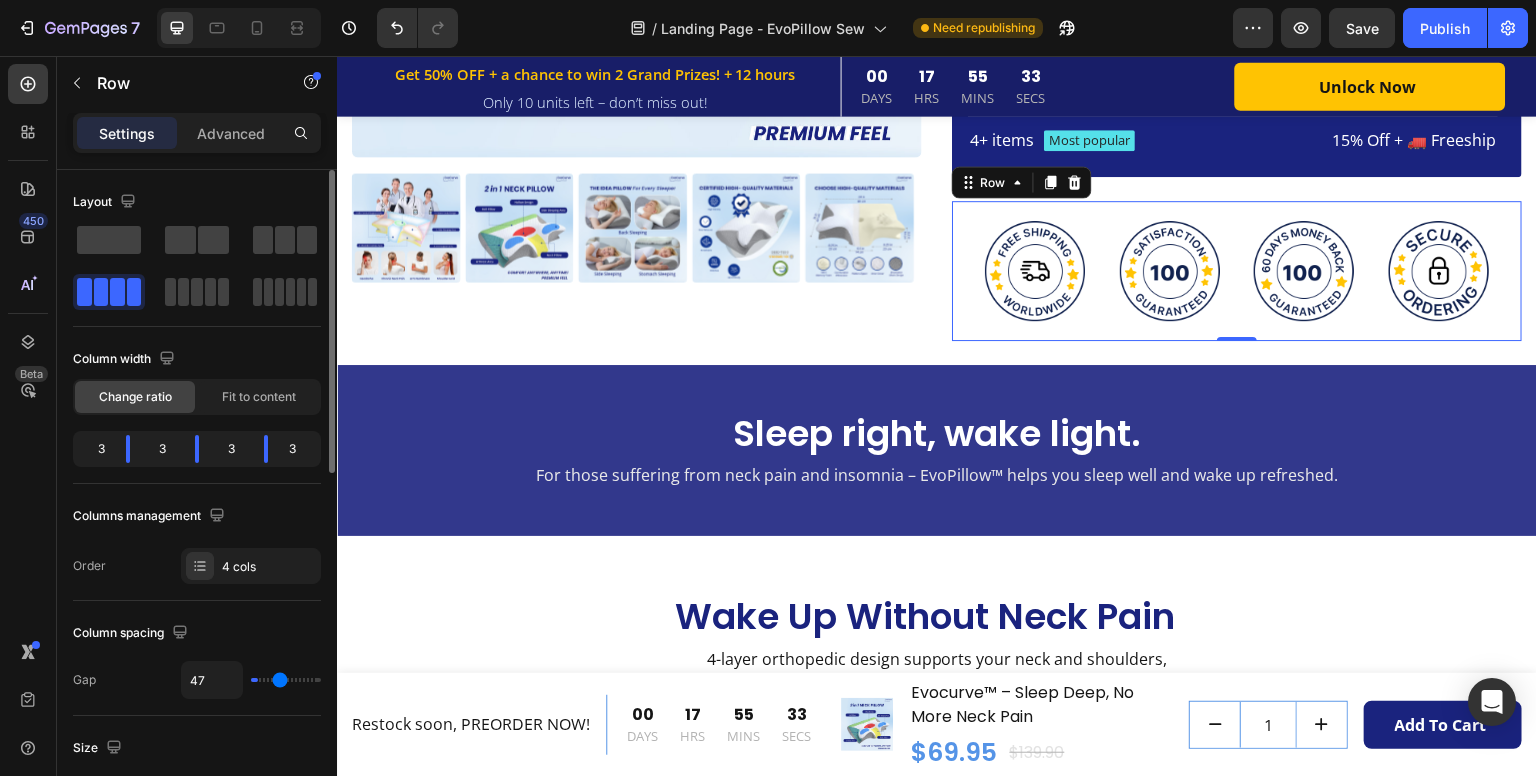 type on "120" 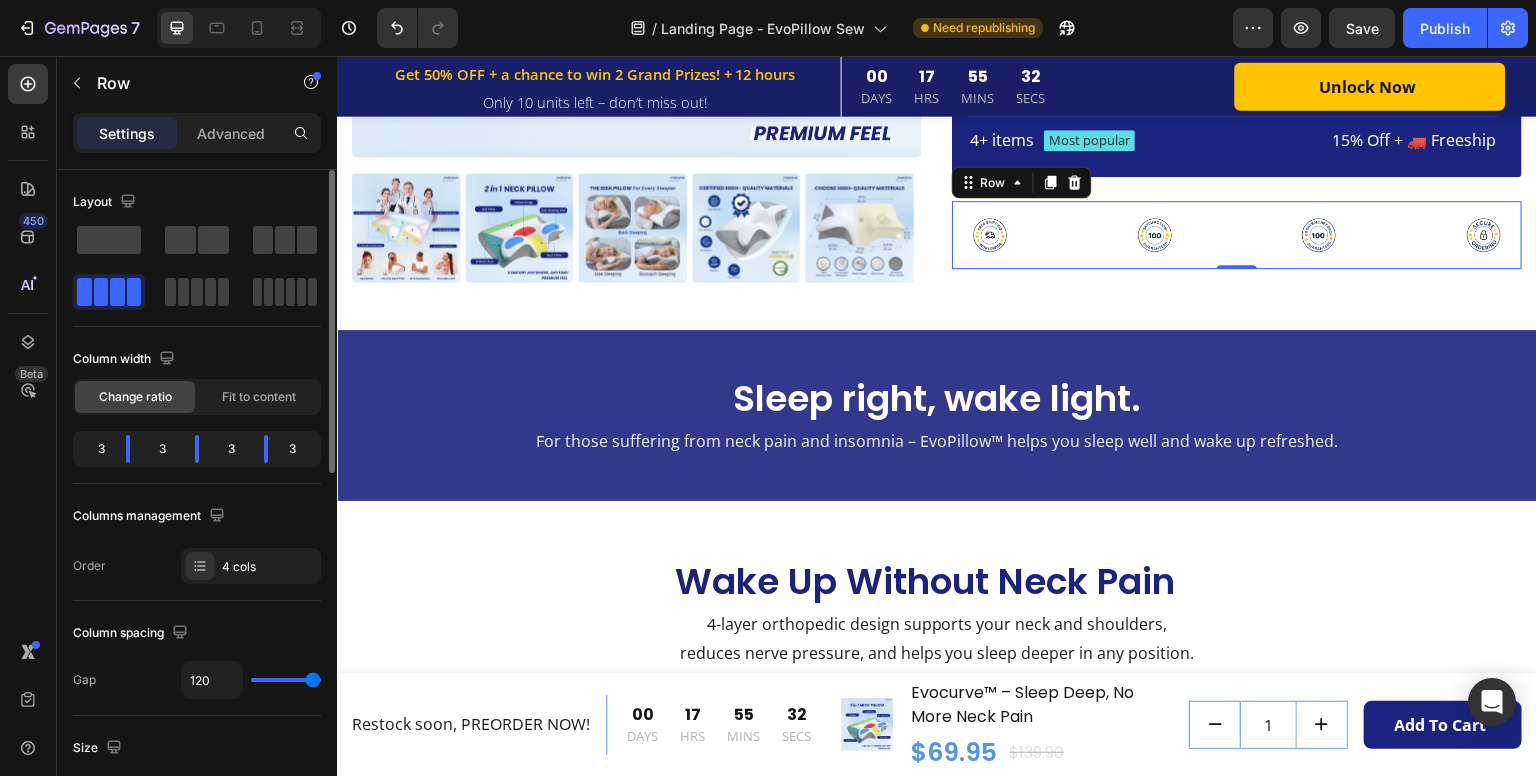 type on "80" 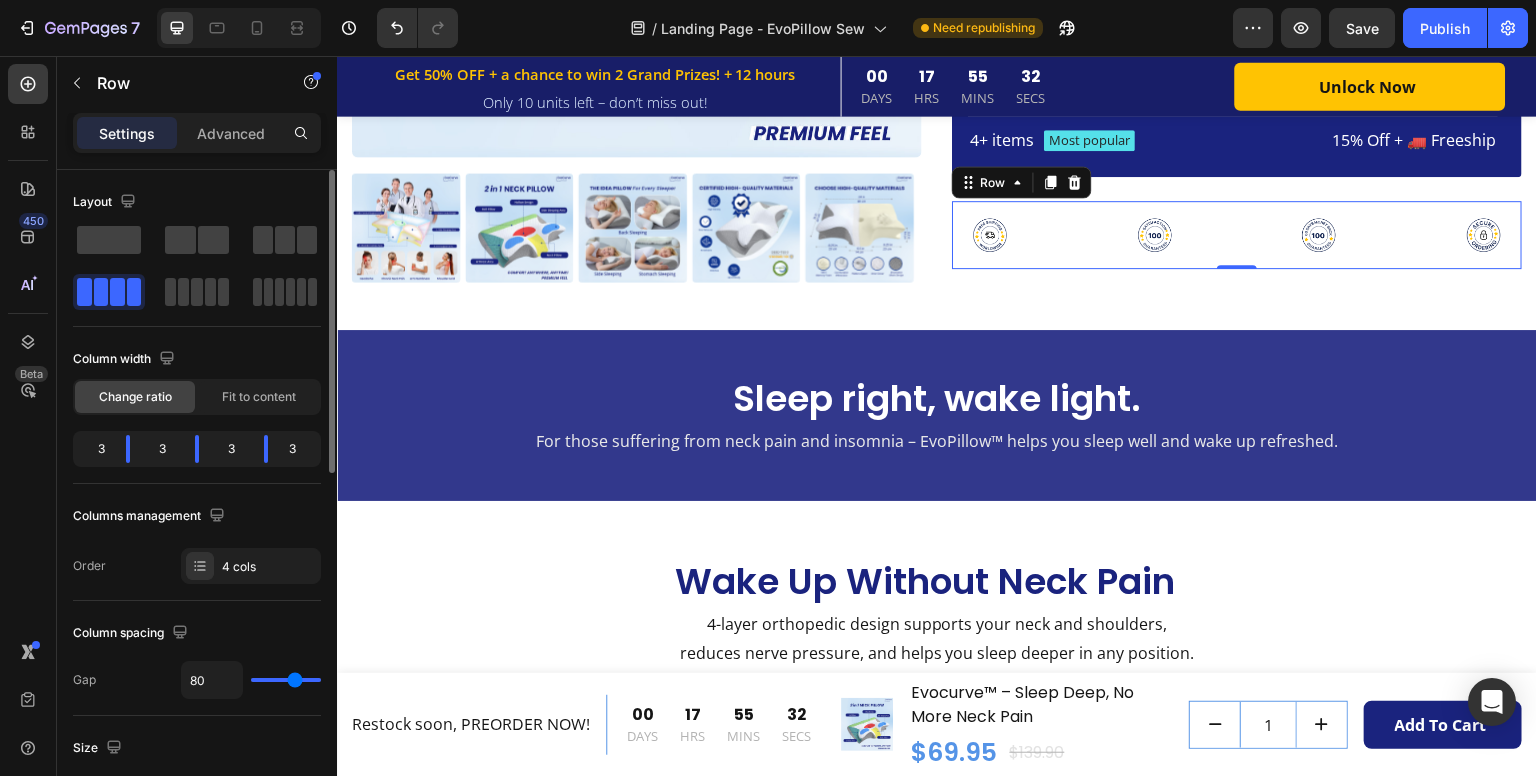 type on "2" 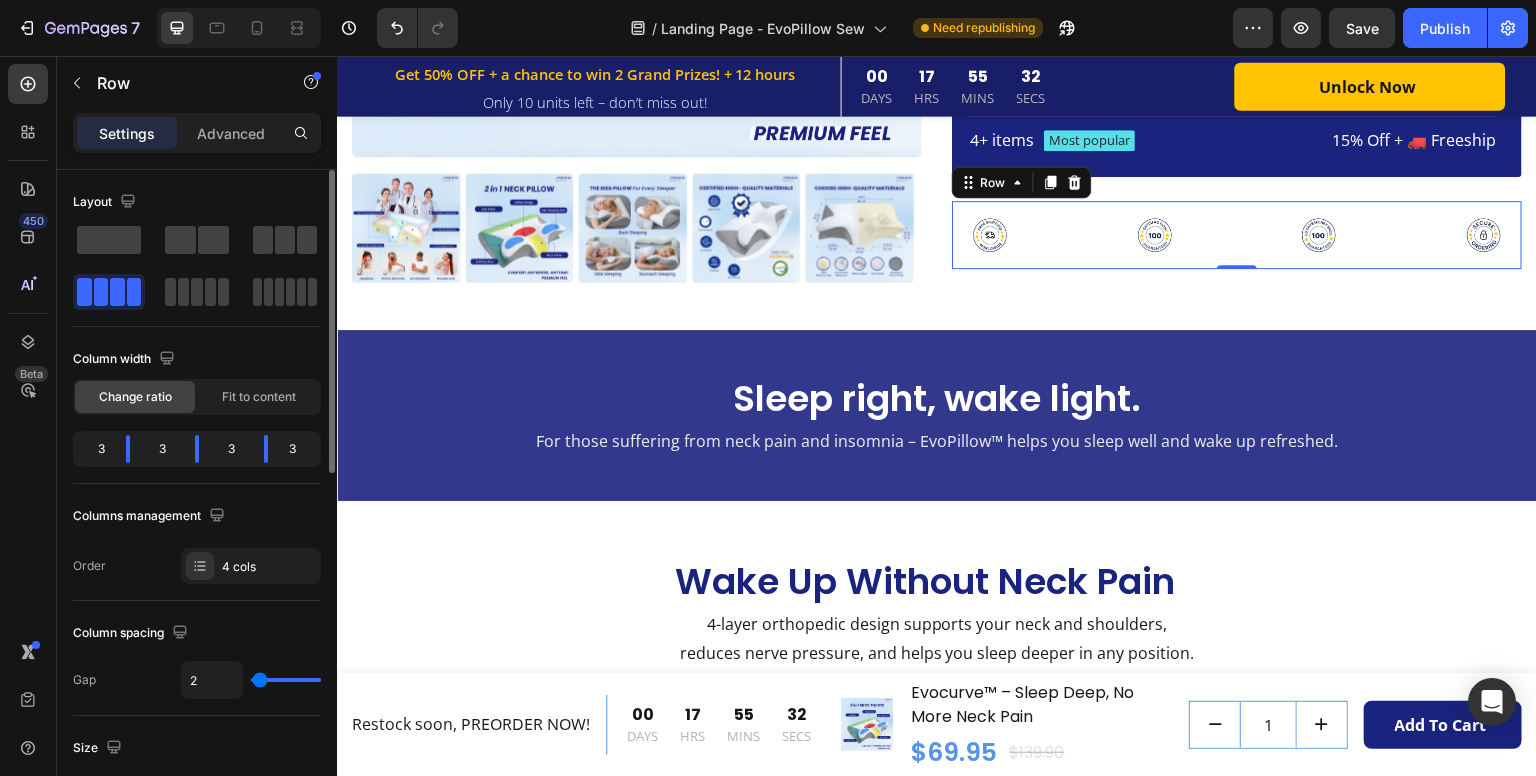 type on "0" 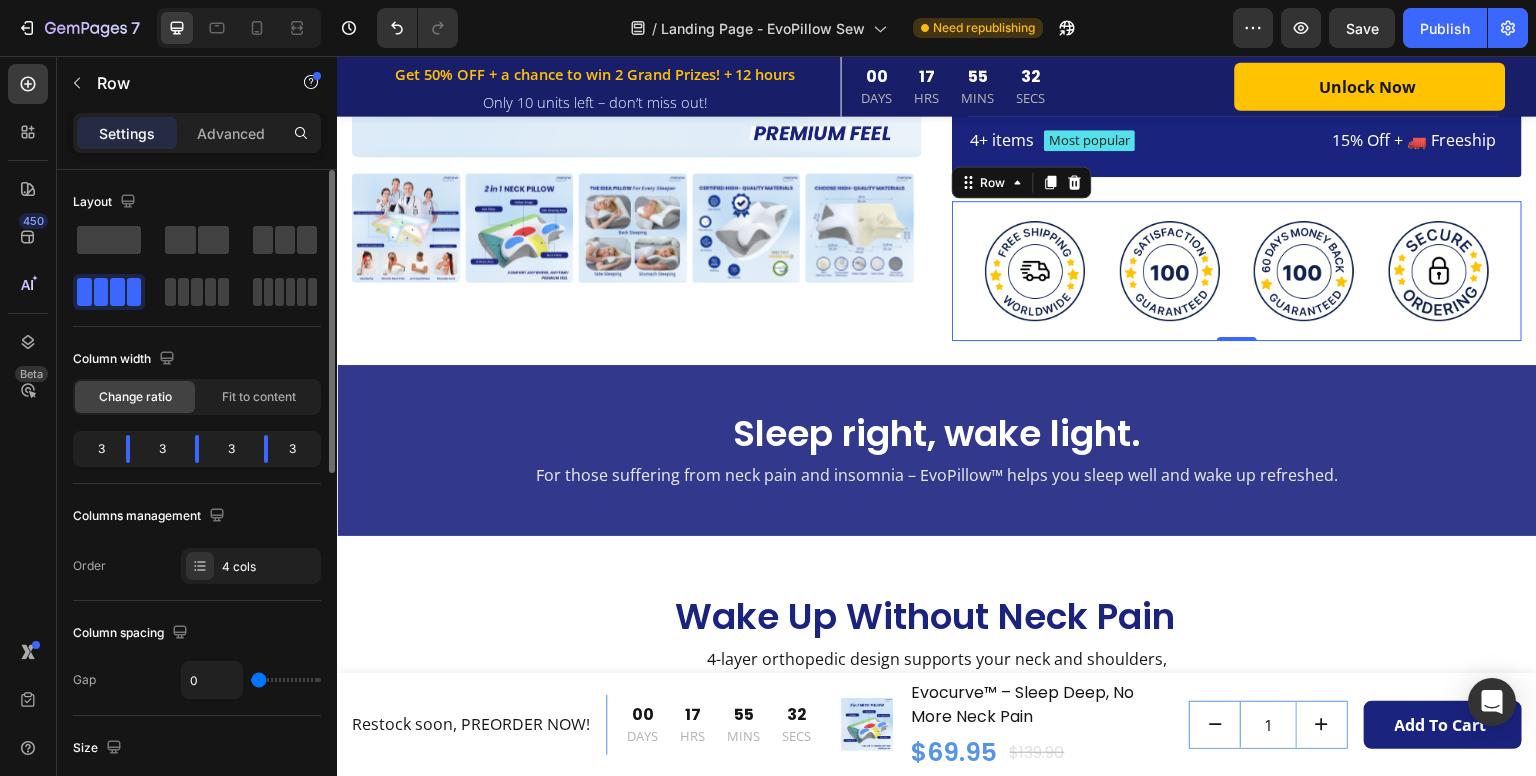drag, startPoint x: 263, startPoint y: 677, endPoint x: 88, endPoint y: 666, distance: 175.34537 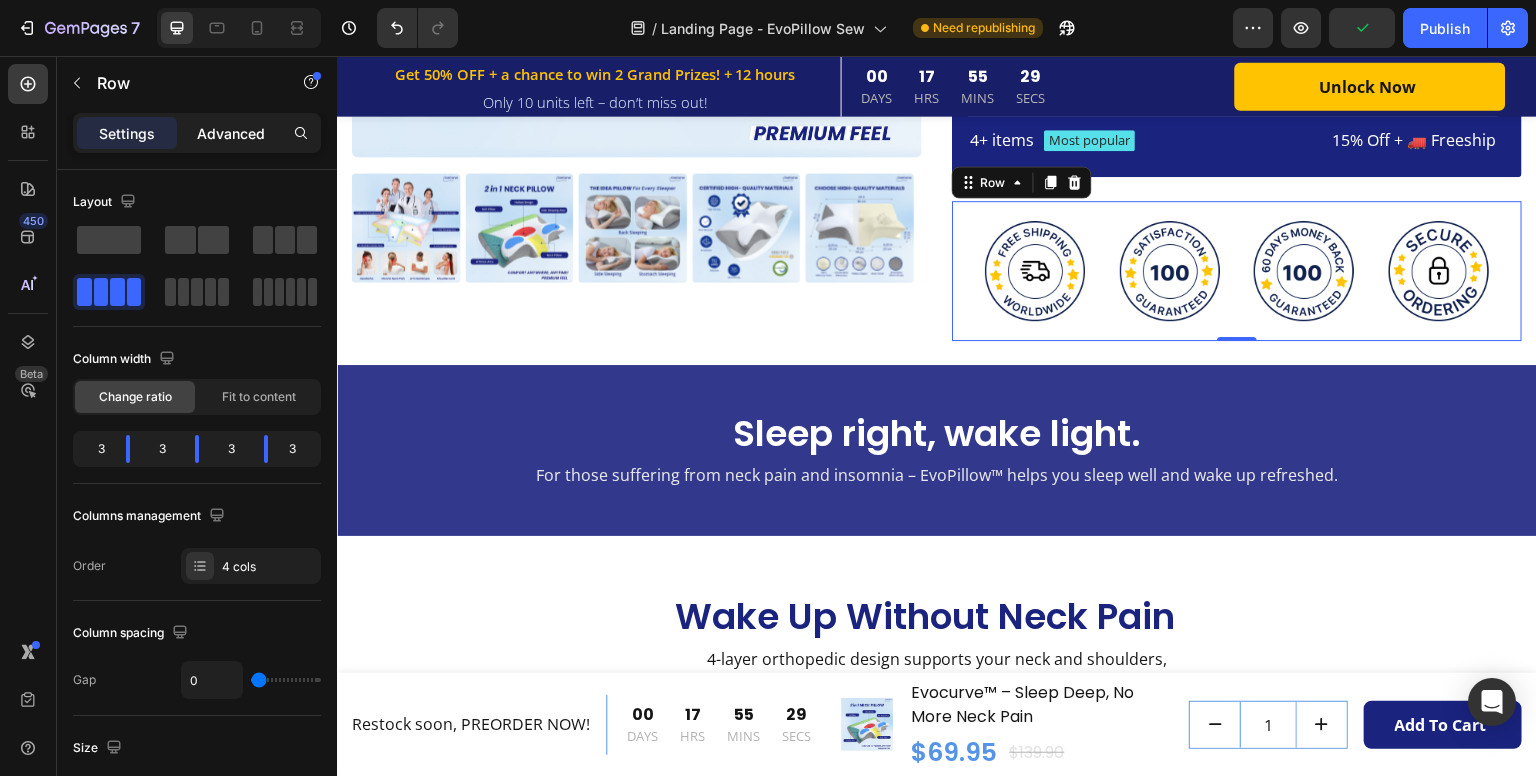 click on "Advanced" at bounding box center [231, 133] 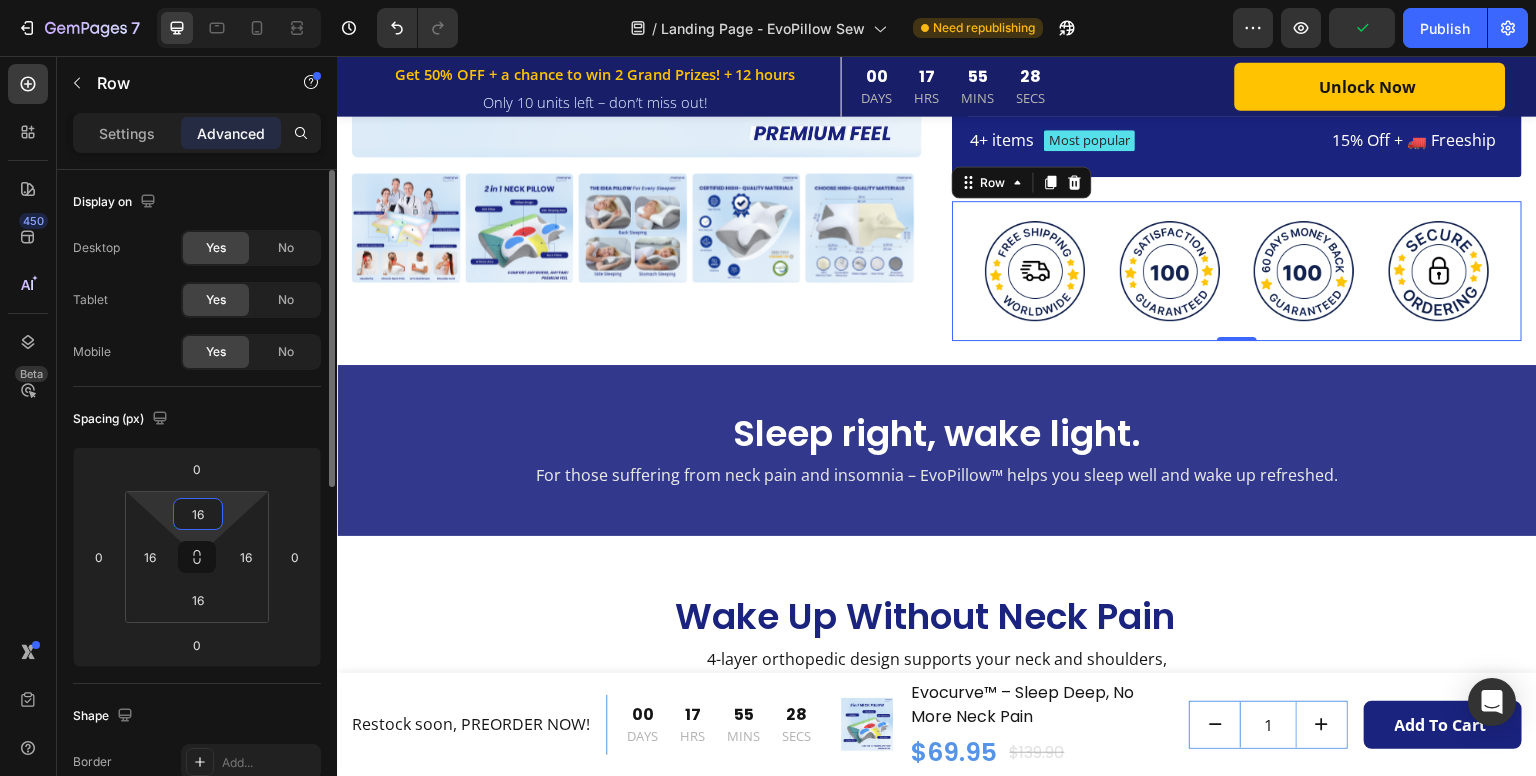 click on "16" at bounding box center [198, 514] 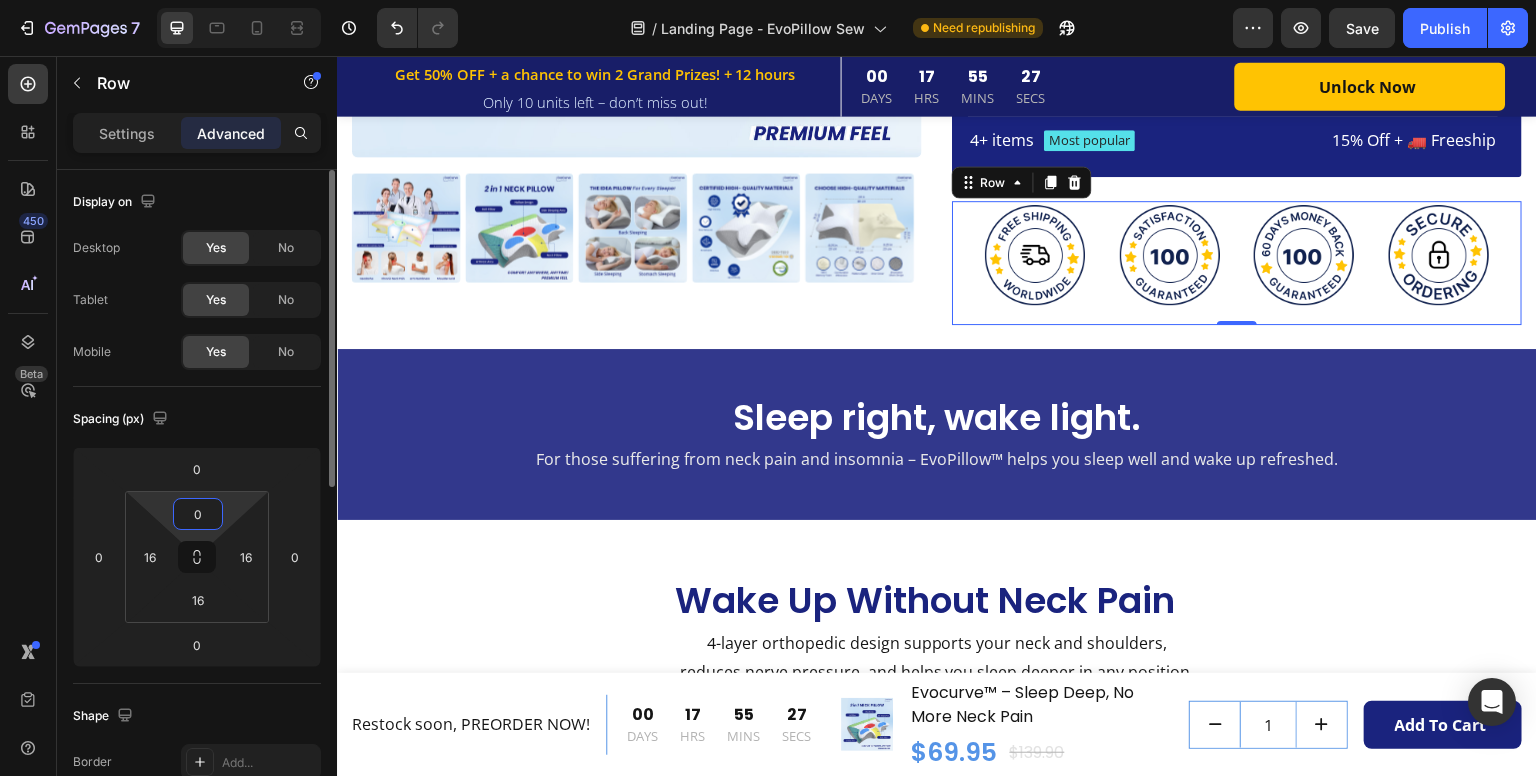 type on "0" 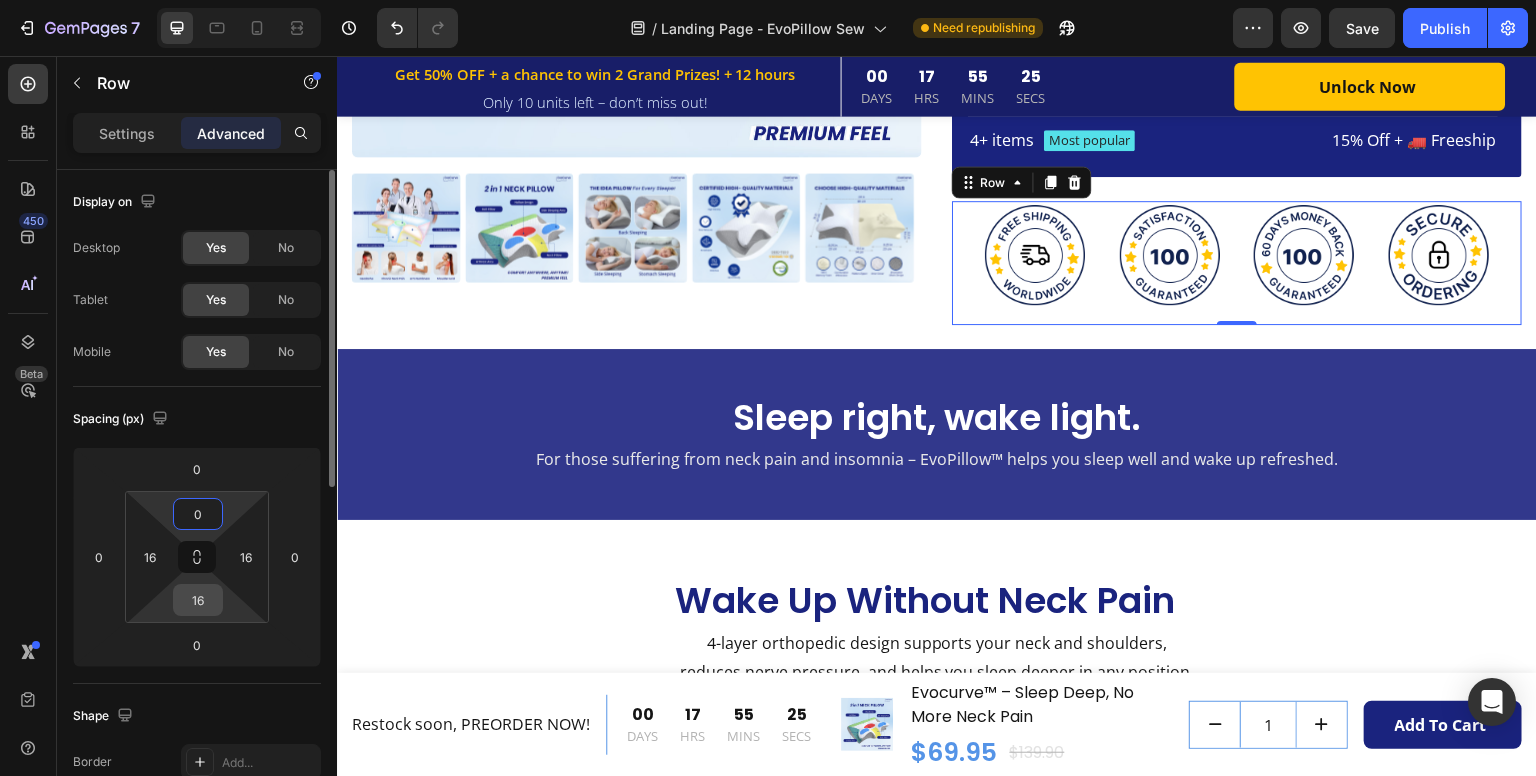 click on "16" at bounding box center (198, 600) 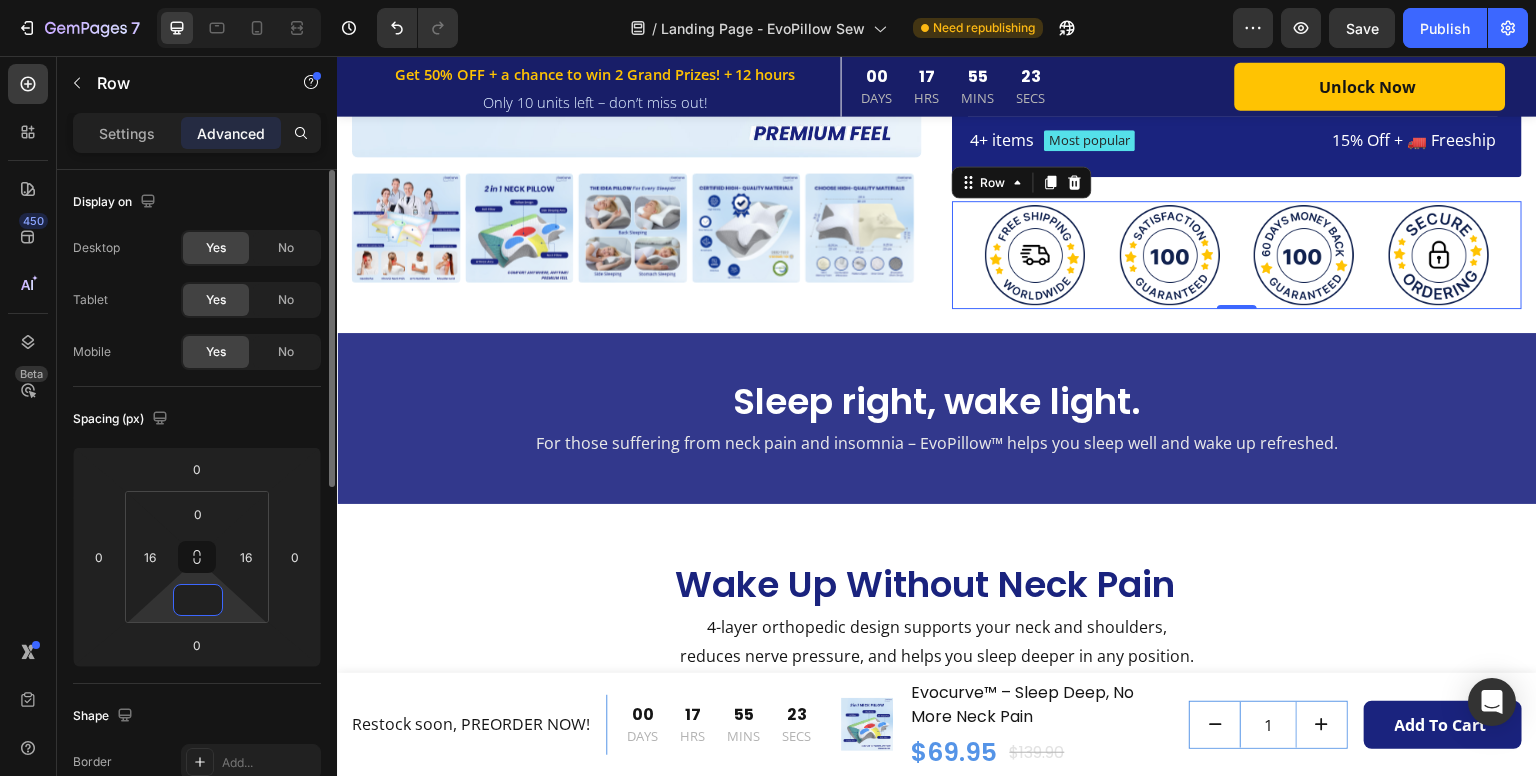 type on "0" 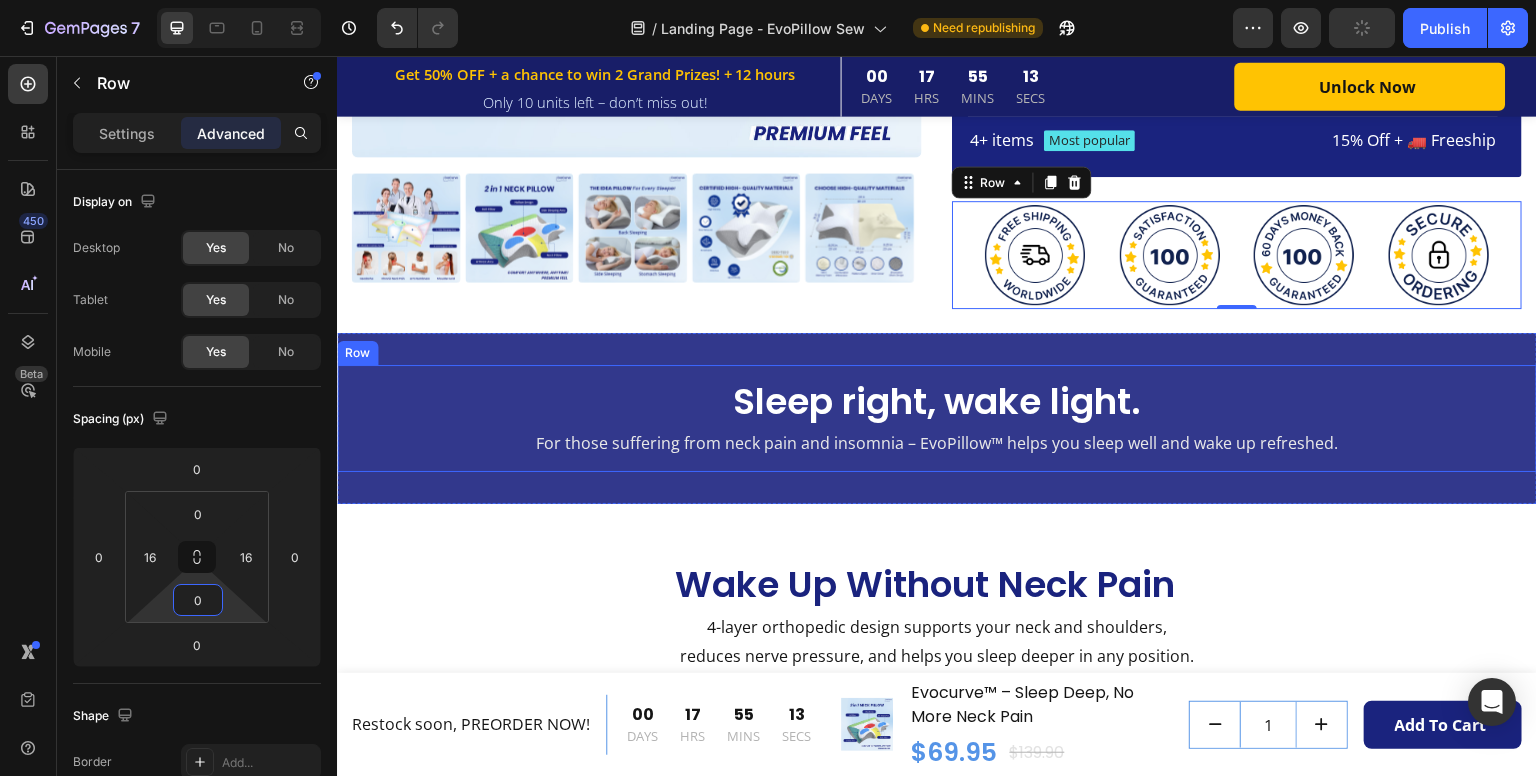click on "Sleep right, wake light. Heading For those suffering from neck pain and insomnia – EvoPillow™ helps you sleep well and wake up refreshed. Text Block Row" at bounding box center [937, 419] 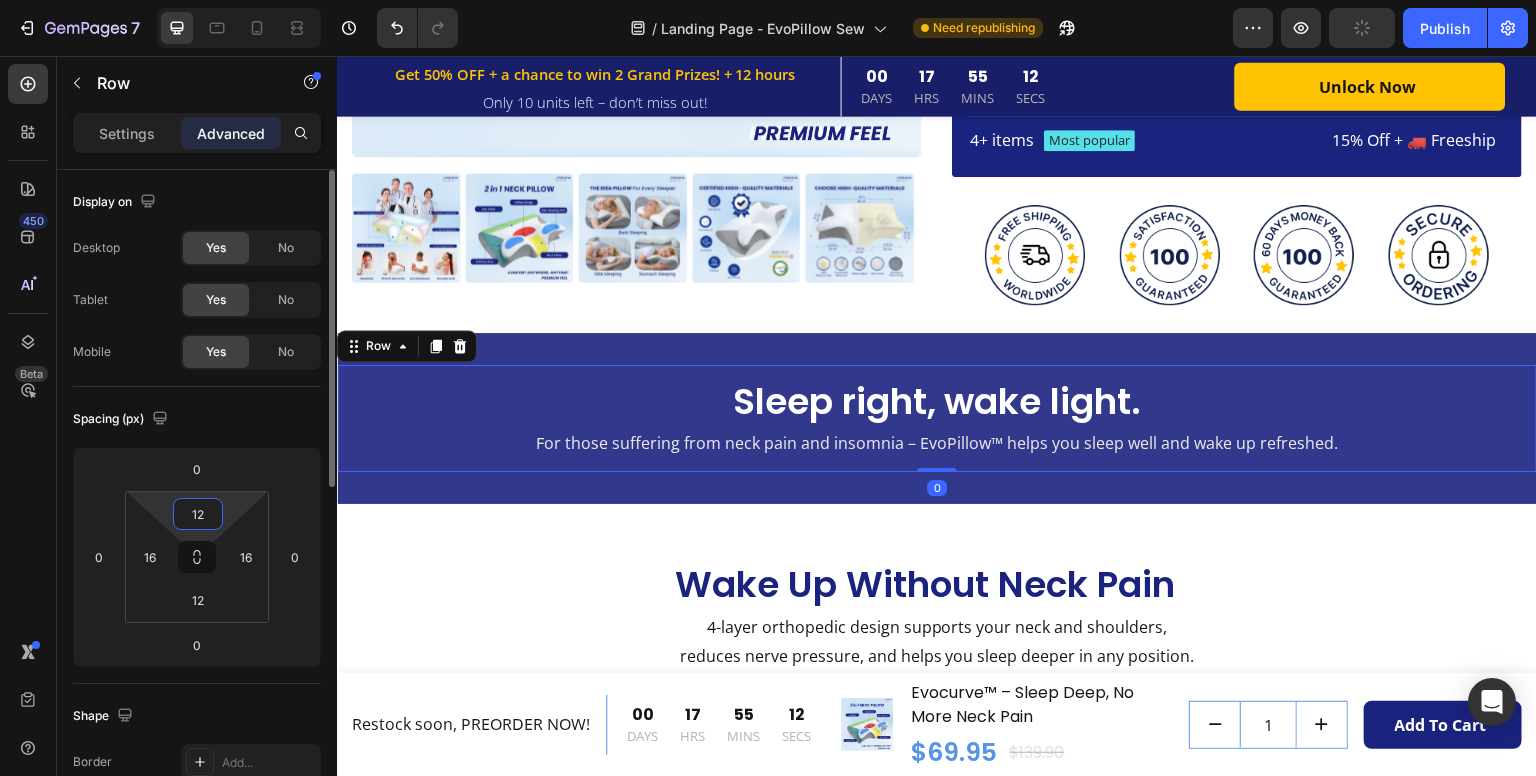 click on "12" at bounding box center (198, 514) 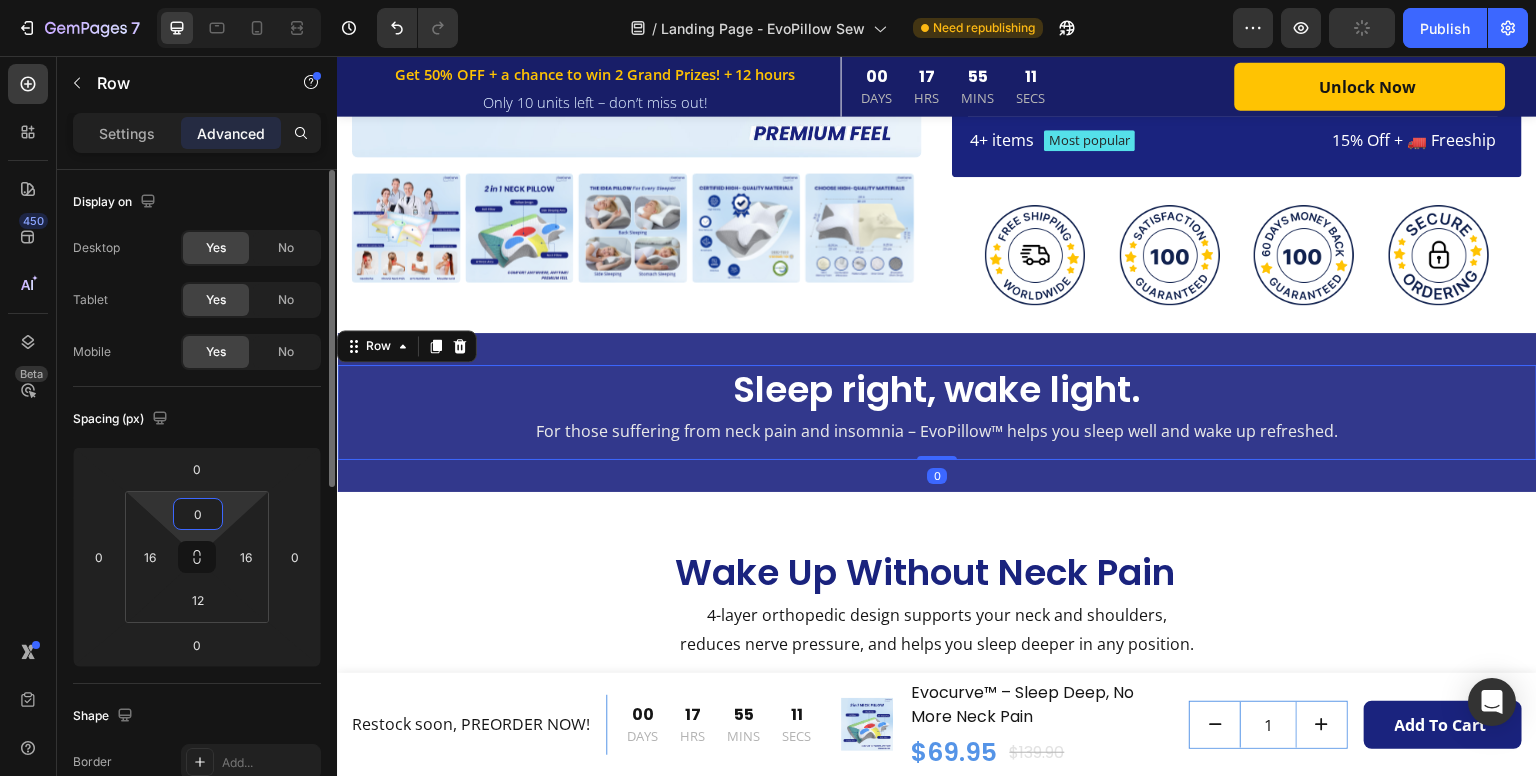 type on "0" 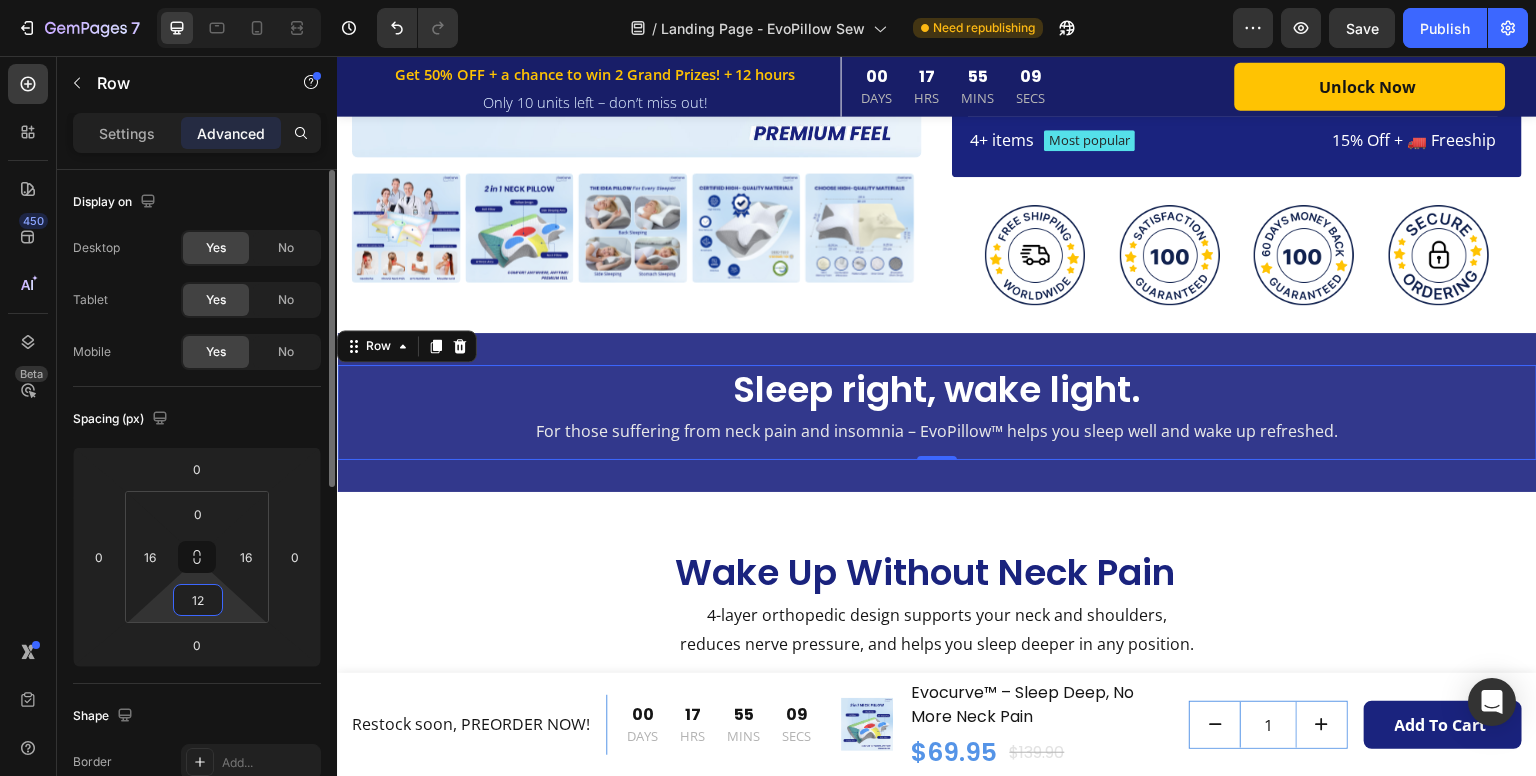 click on "12" at bounding box center (198, 600) 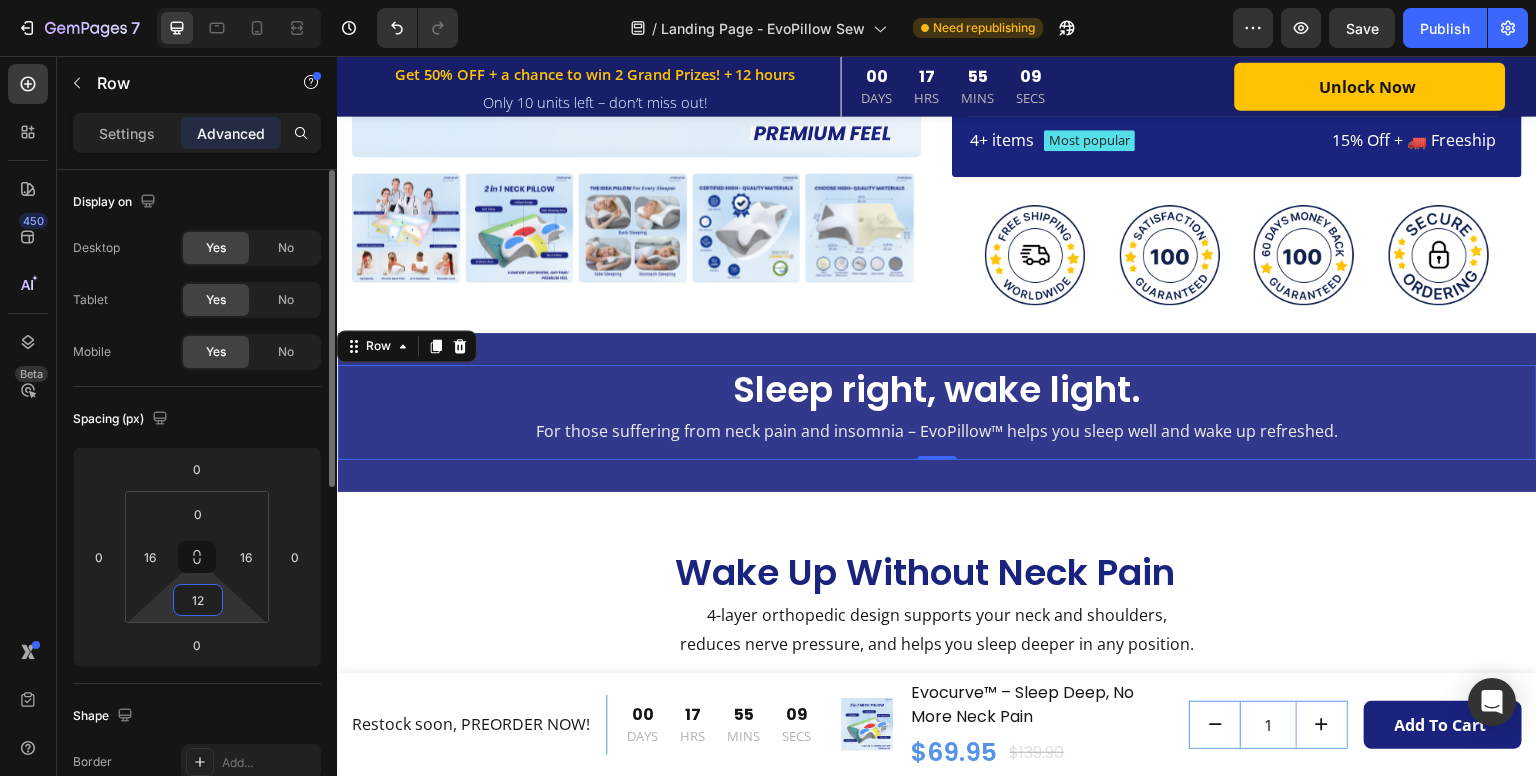 click on "12" at bounding box center (198, 600) 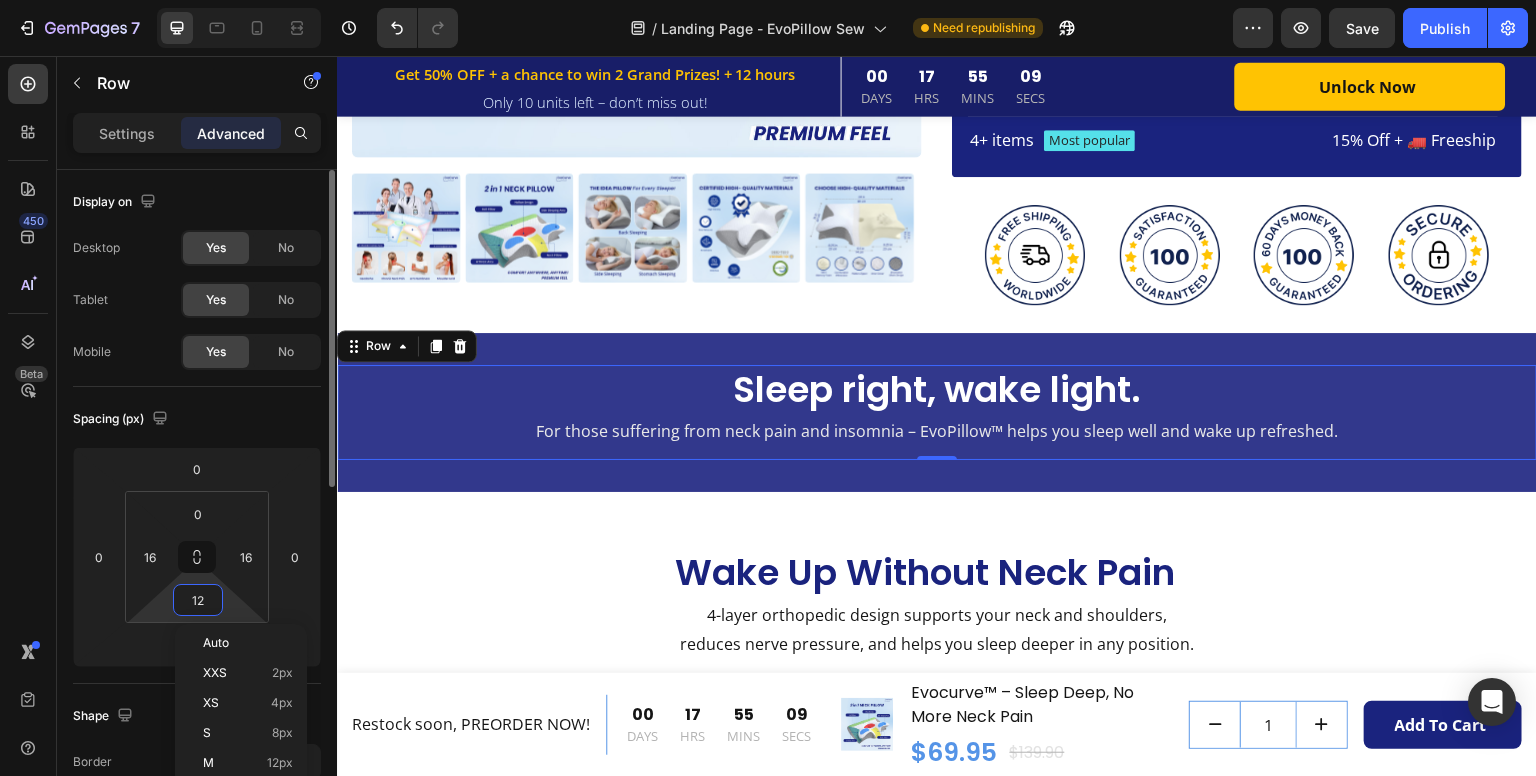 type on "0" 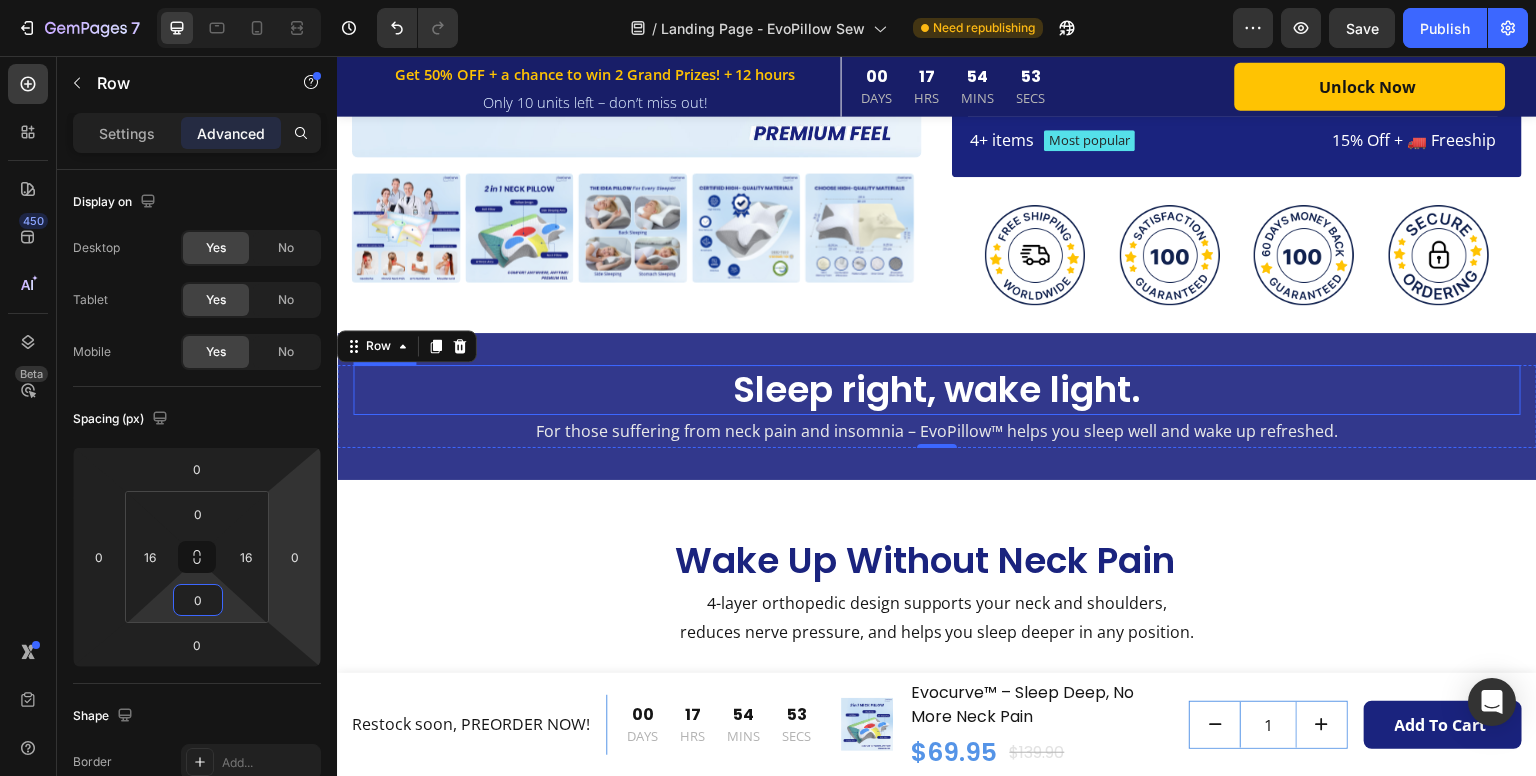 click on "Sleep right, wake light." at bounding box center [937, 390] 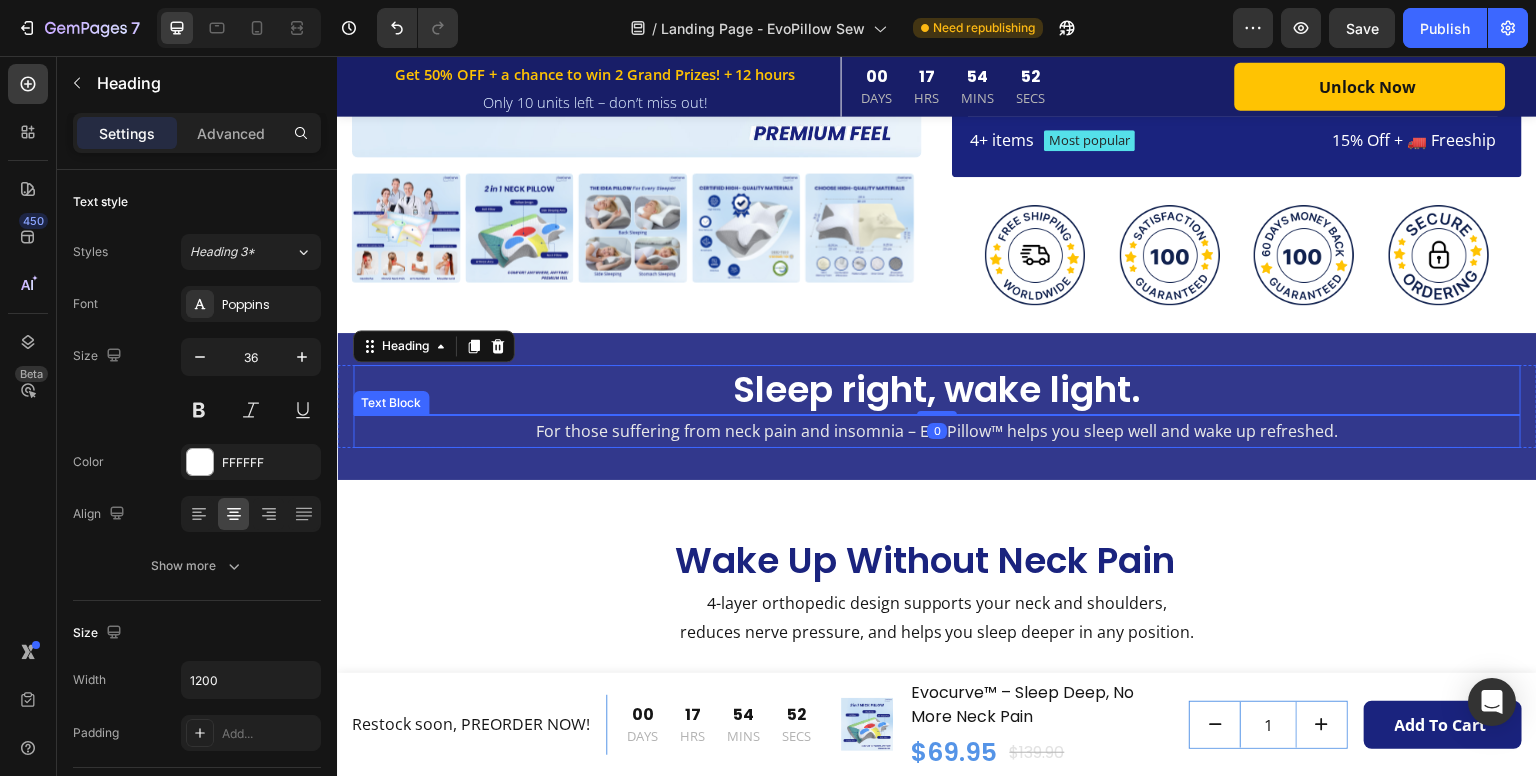 click on "For those suffering from neck pain and insomnia – EvoPillow™ helps you sleep well and wake up refreshed." at bounding box center [937, 431] 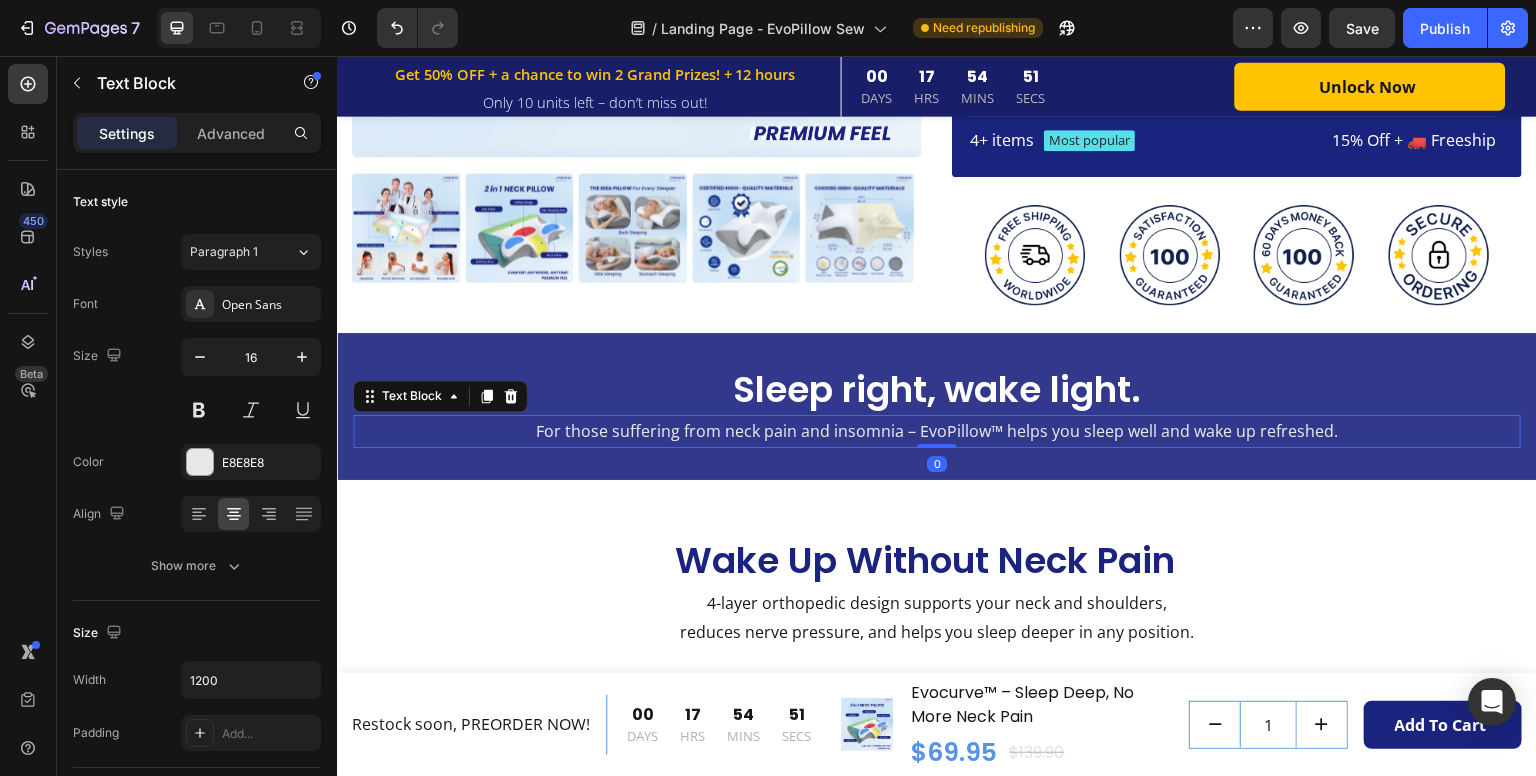 click on "For those suffering from neck pain and insomnia – EvoPillow™ helps you sleep well and wake up refreshed." at bounding box center (937, 431) 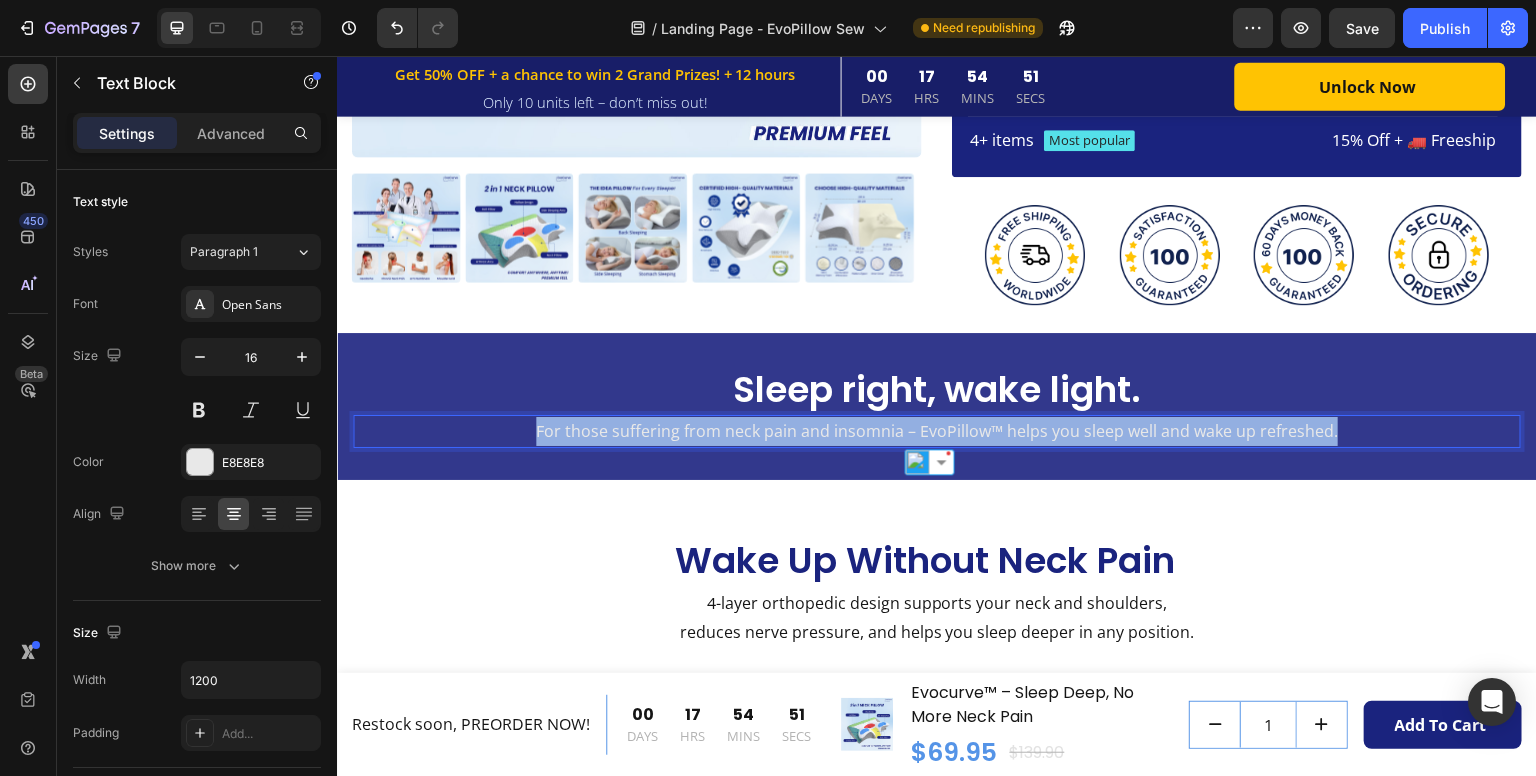 click on "For those suffering from neck pain and insomnia – EvoPillow™ helps you sleep well and wake up refreshed." at bounding box center (937, 431) 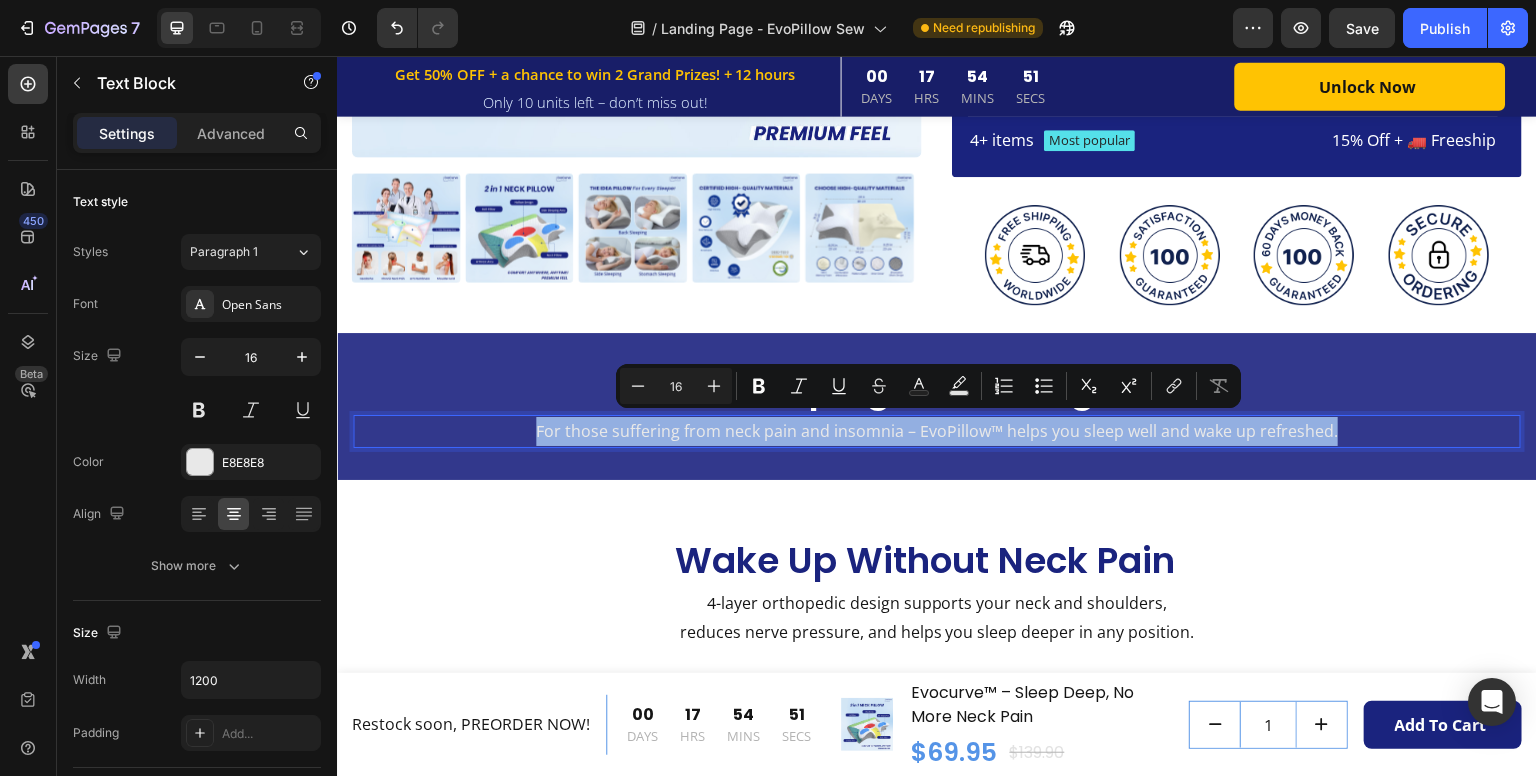 click on "For those suffering from neck pain and insomnia – EvoPillow™ helps you sleep well and wake up refreshed." at bounding box center (937, 431) 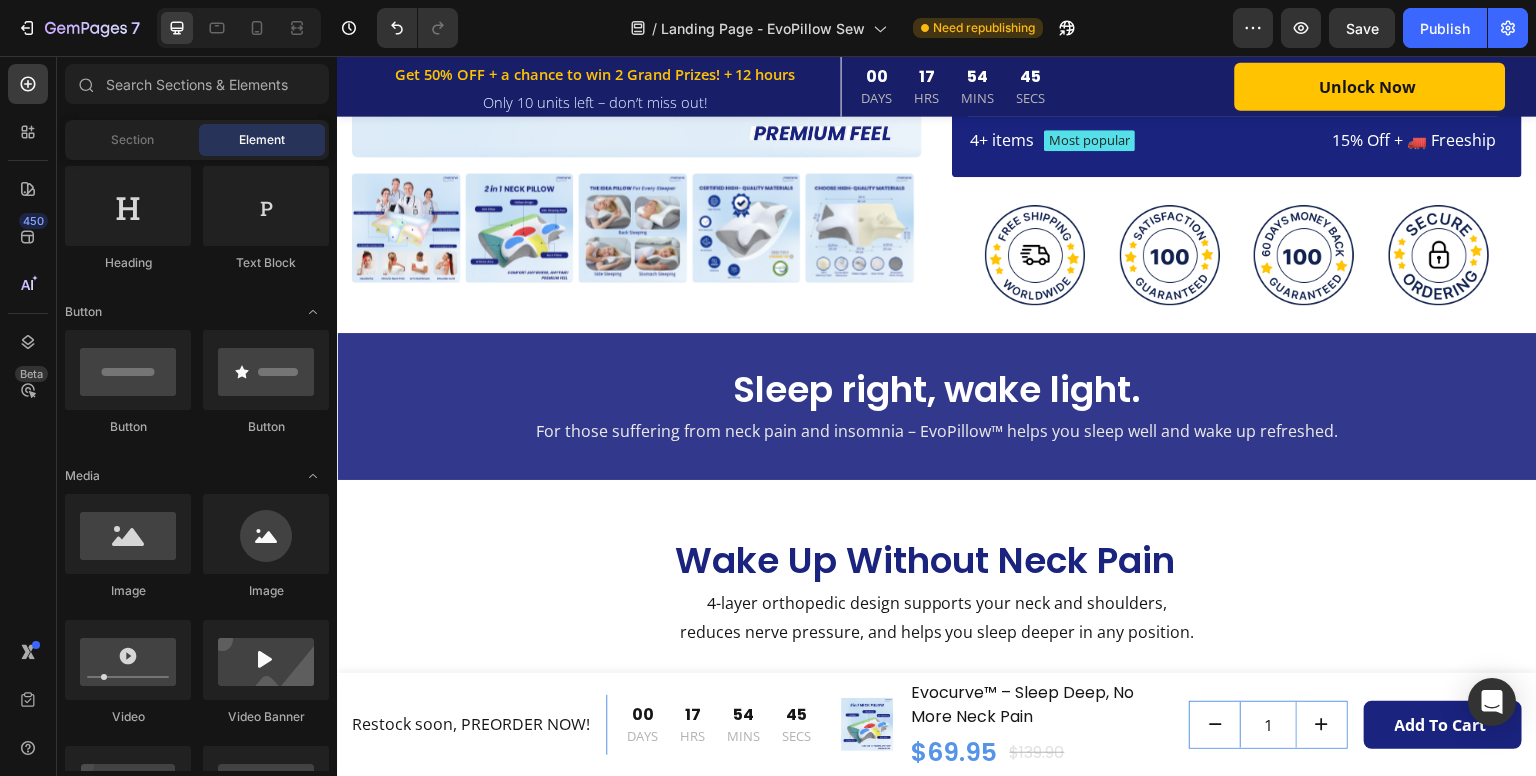 click on "Get 50% OFF + a chance to win 2 Grand Prizes! + 12 hours Text Block Row Only 10 units left – don’t miss out! Text Block Row 00 DAYS 17 HRS 54 MINS 45 SECS CountDown Timer Unlock Now (P) Cart Button Row Row Product Sticky Product Images Icon Icon Icon Icon Icon Icon List 2,500+ Verified Reviews! Text Block Row 50% OFF Button Evolabco™ Premium Pillow  Heading $69.95 Product Price Product Price $139.90 Product Price Product Price Row Cover color: Gray Gray Gray   Black Black   White White   Product Variants & Swatches Gray Gray   Black Black   White White   Product Variants & Swatches
1
Product Quantity Row Add to cart Add to Cart Row
Icon Only 5 items left in stock 12 hours Text Block Row Black Friday Sale Text Block Mix & match any color or size Text Block Row 2 items Text Block 15% Off + 🚛 Freeship Text Block Row 3 items Text Block 15% Off + 🚛 Freeship Text Block Row 4+ items Text Block Most popular Text Block Row 15% Off + 🚛 Freeship Text Block" at bounding box center (937, 2163) 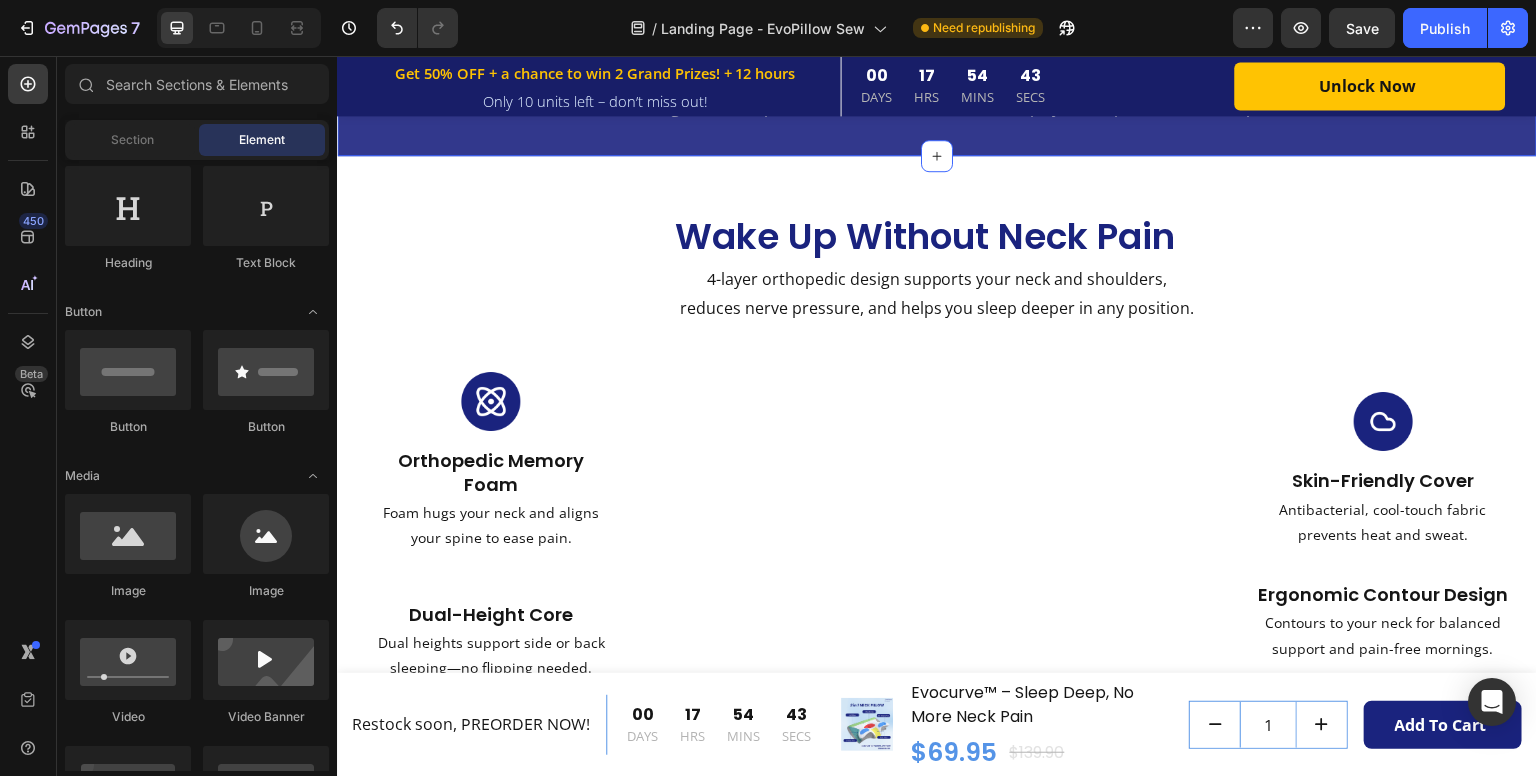 scroll, scrollTop: 1889, scrollLeft: 0, axis: vertical 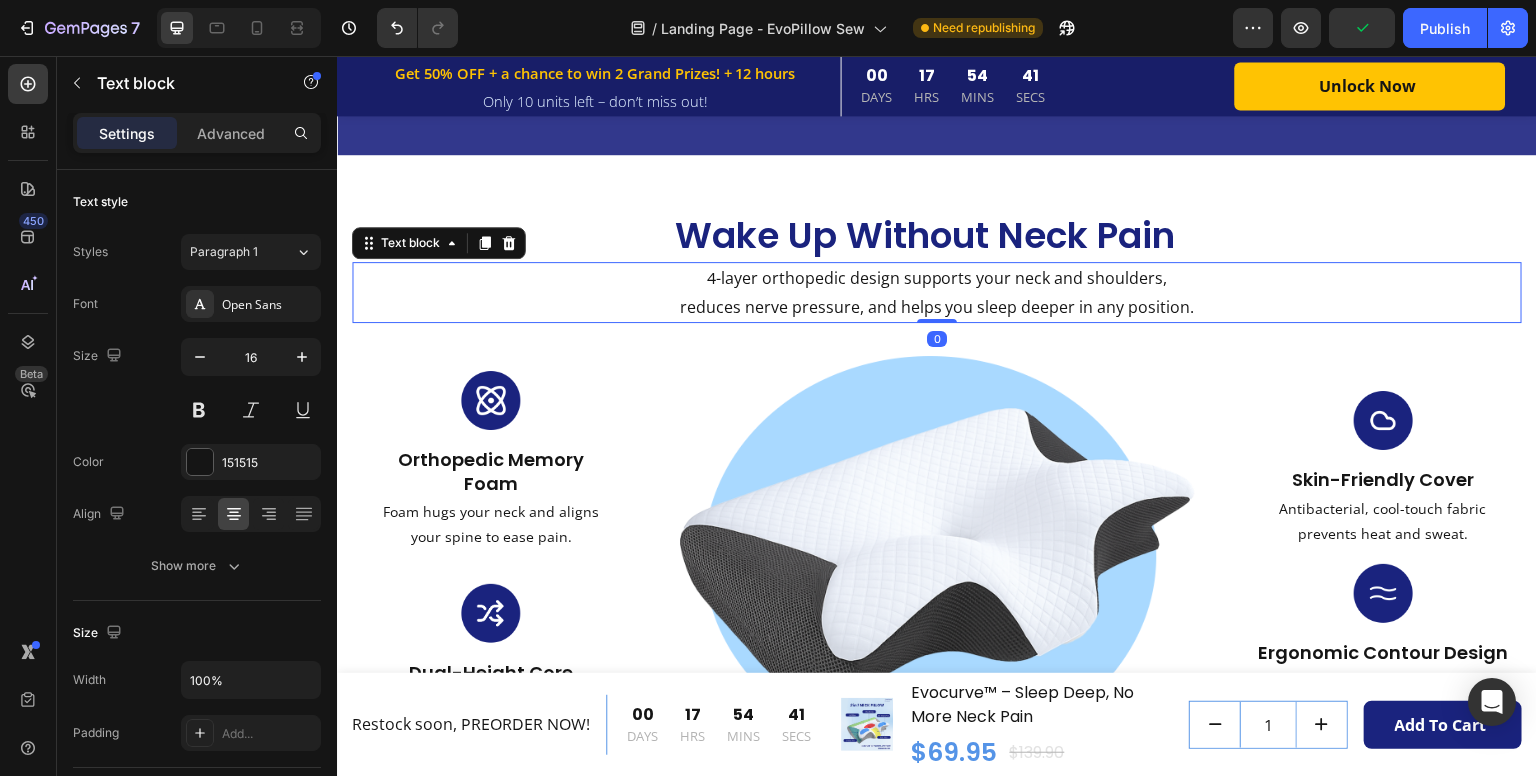 click on "4-layer orthopedic design supports your neck and shoulders," at bounding box center [937, 278] 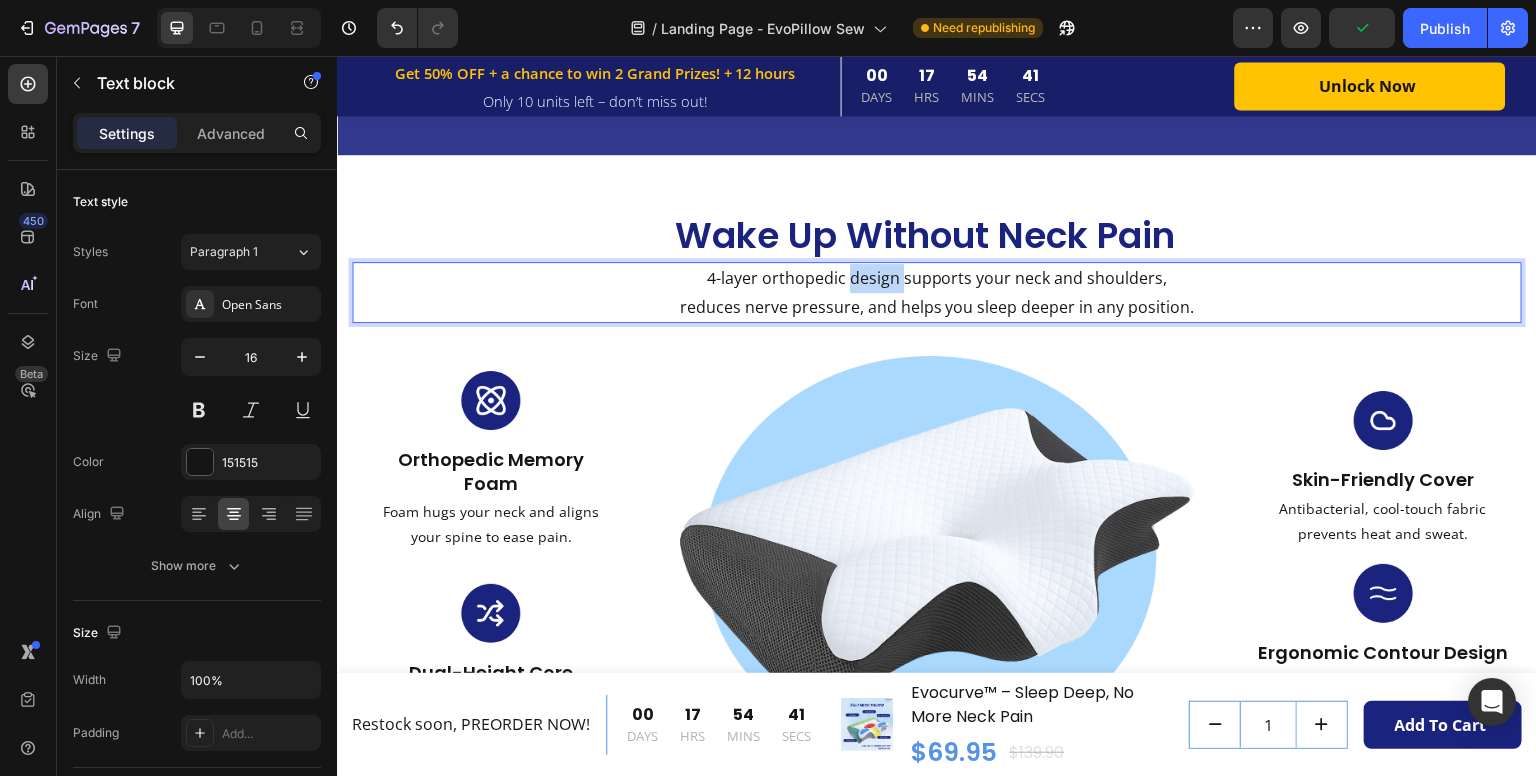 click on "4-layer orthopedic design supports your neck and shoulders," at bounding box center (937, 278) 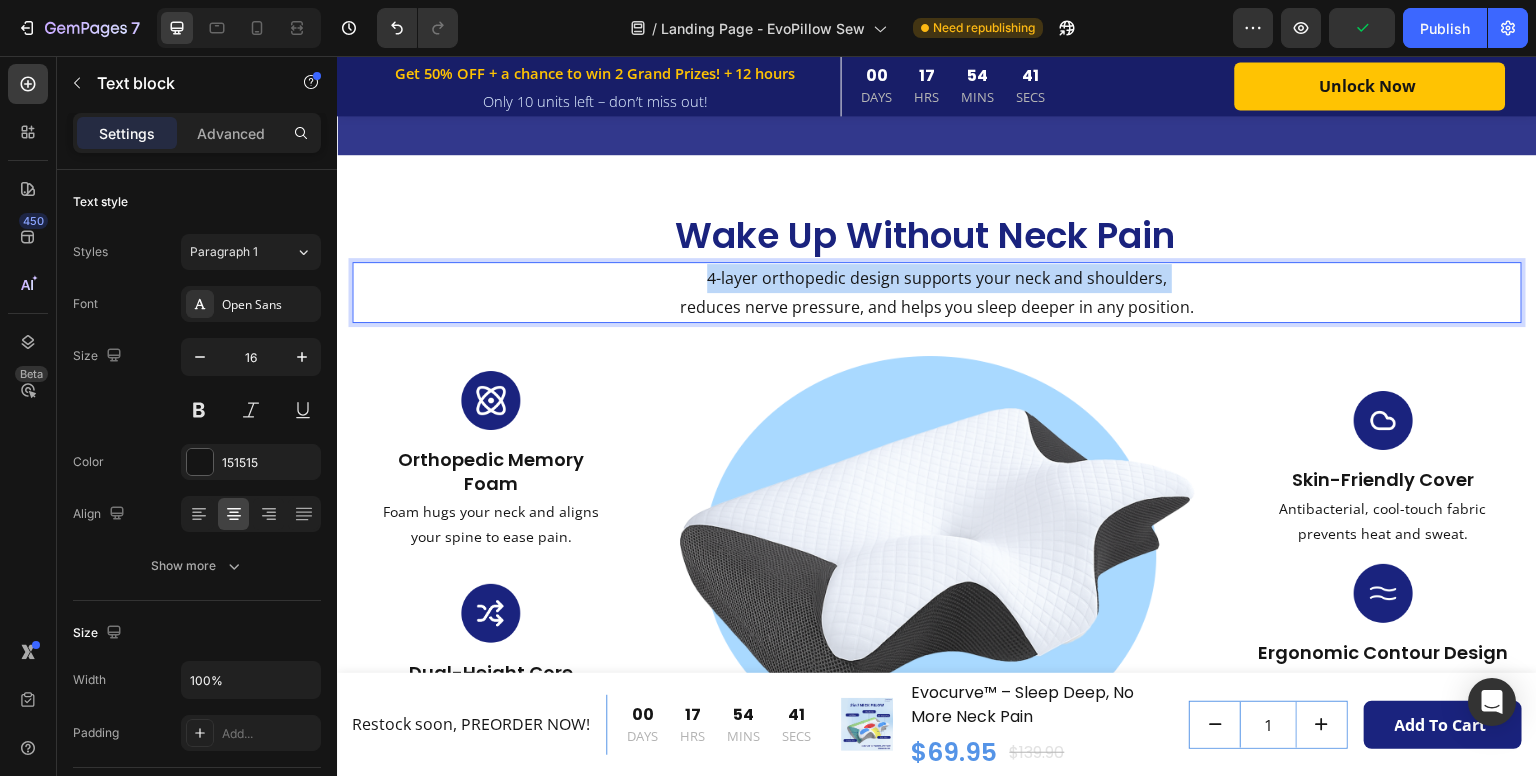 click on "4-layer orthopedic design supports your neck and shoulders," at bounding box center (937, 278) 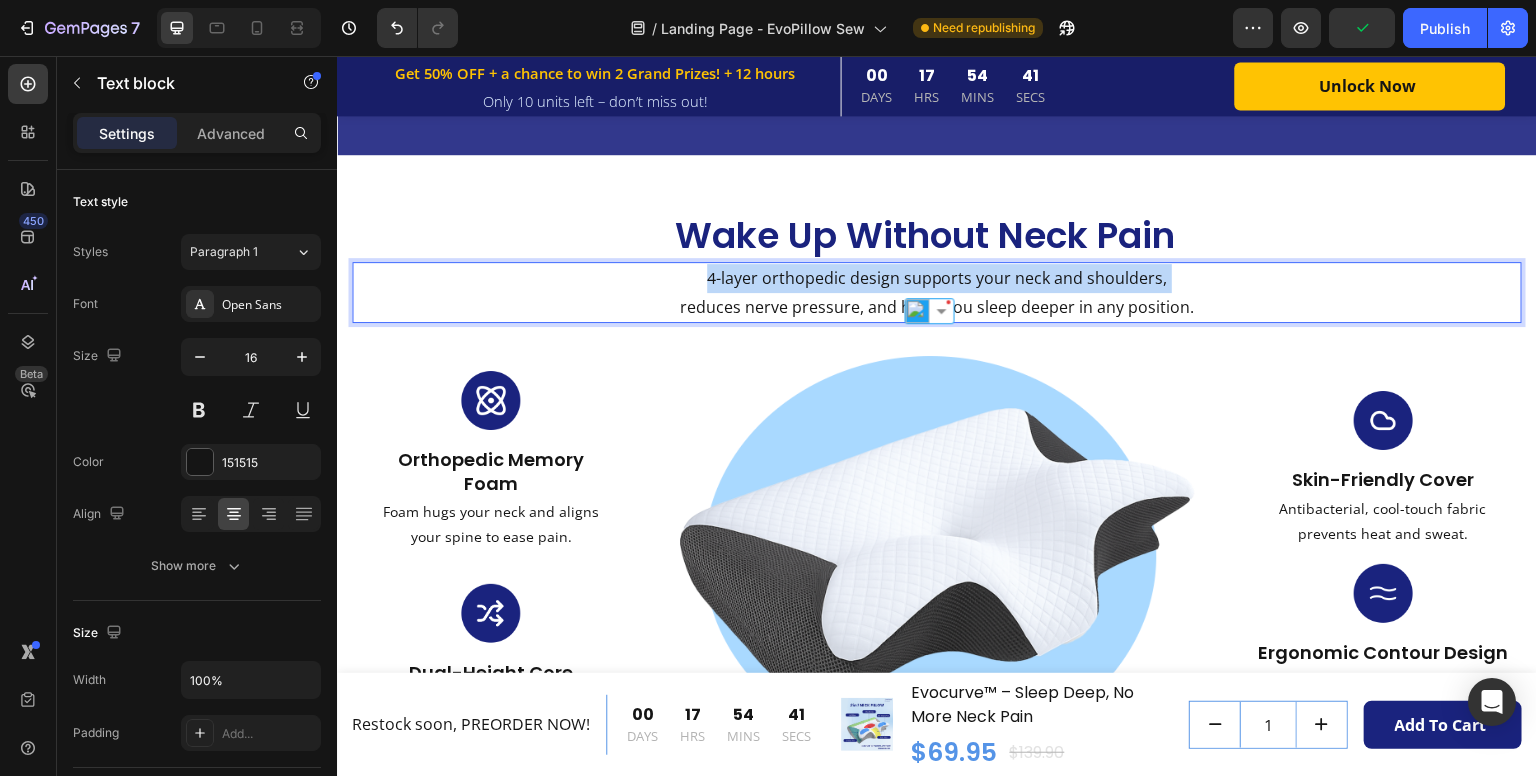 click on "4-layer orthopedic design supports your neck and shoulders," at bounding box center [937, 278] 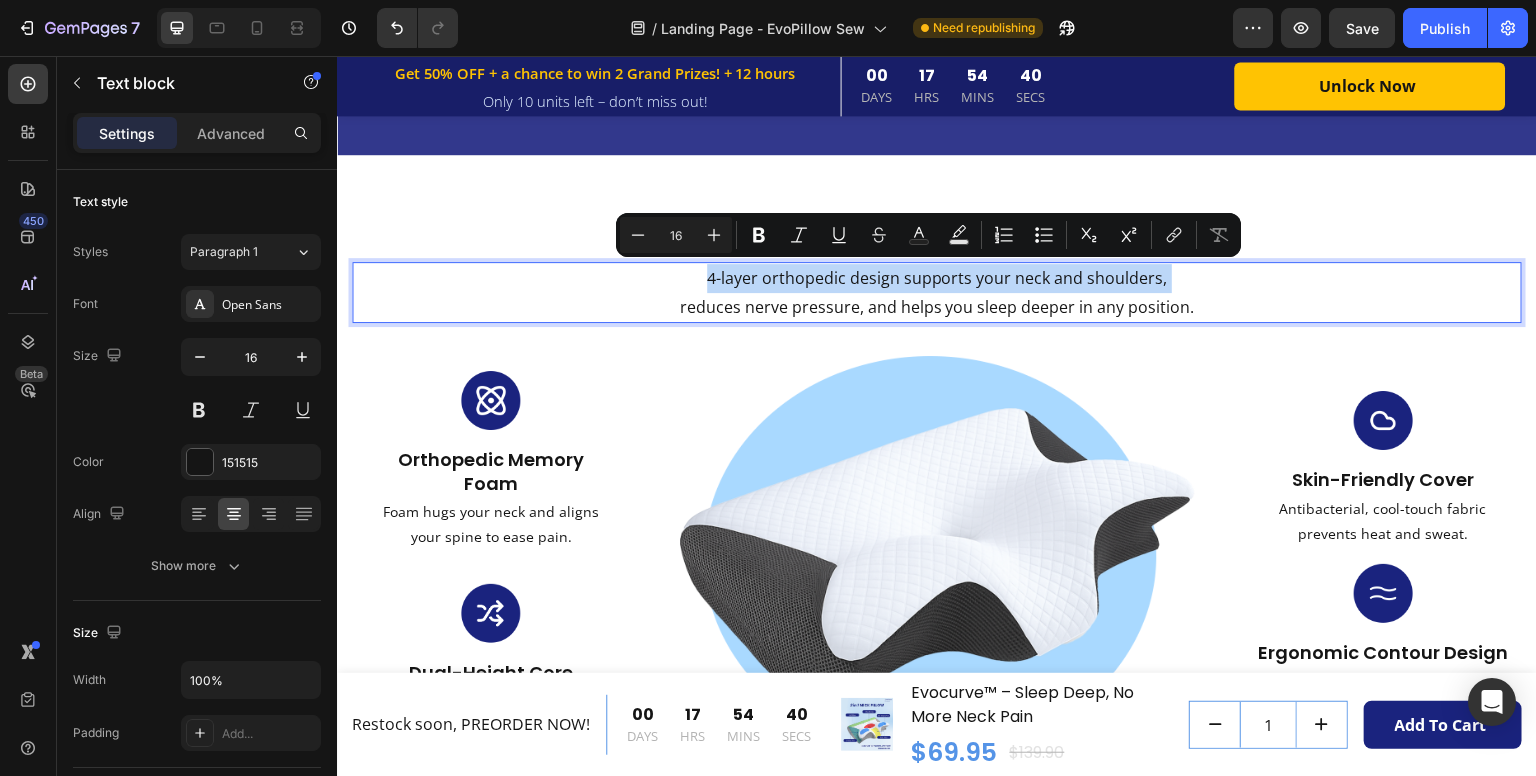 click on "4-layer orthopedic design supports your neck and shoulders," at bounding box center [937, 278] 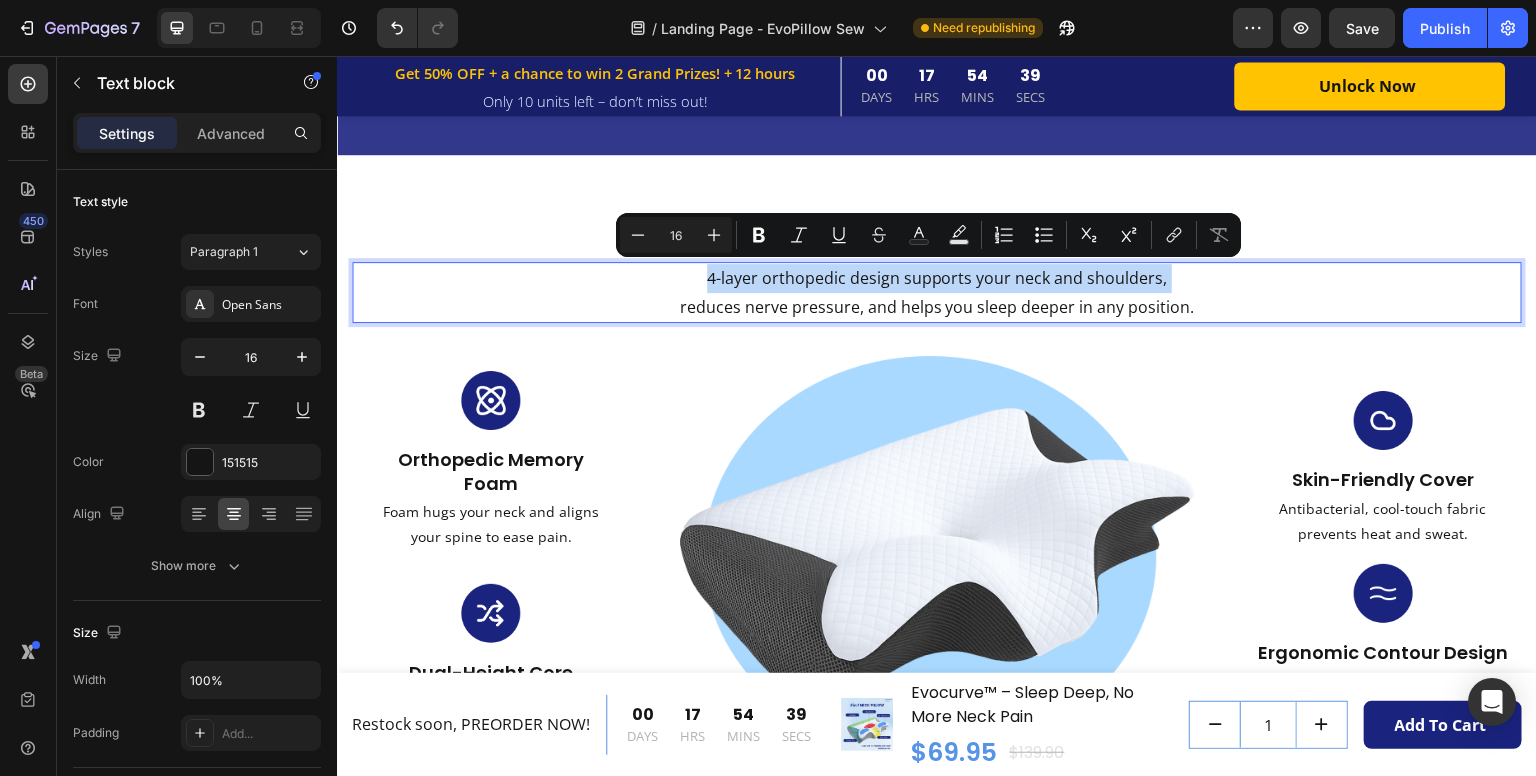 click on "4-layer orthopedic design supports your neck and shoulders," at bounding box center (937, 278) 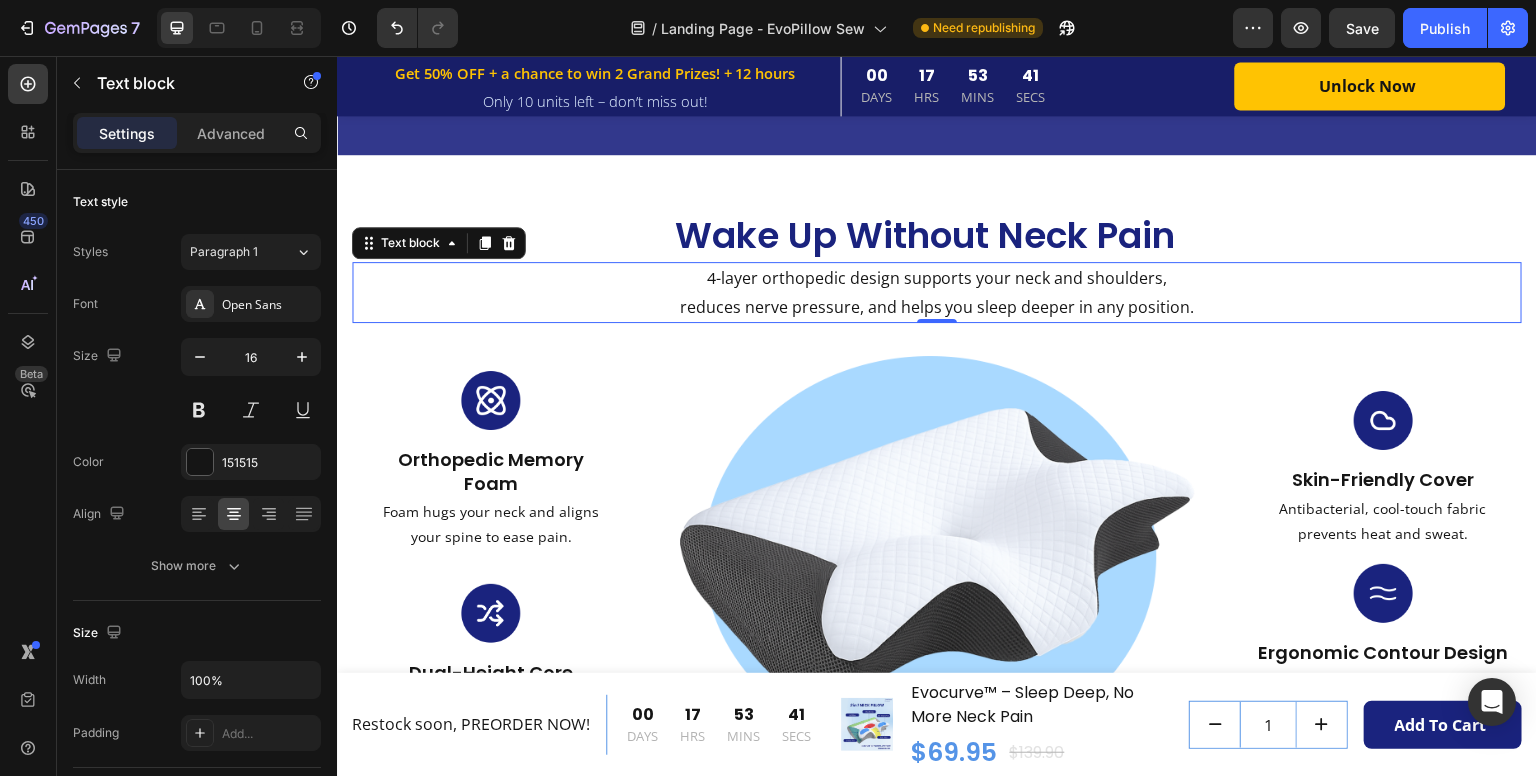 scroll, scrollTop: 2065, scrollLeft: 0, axis: vertical 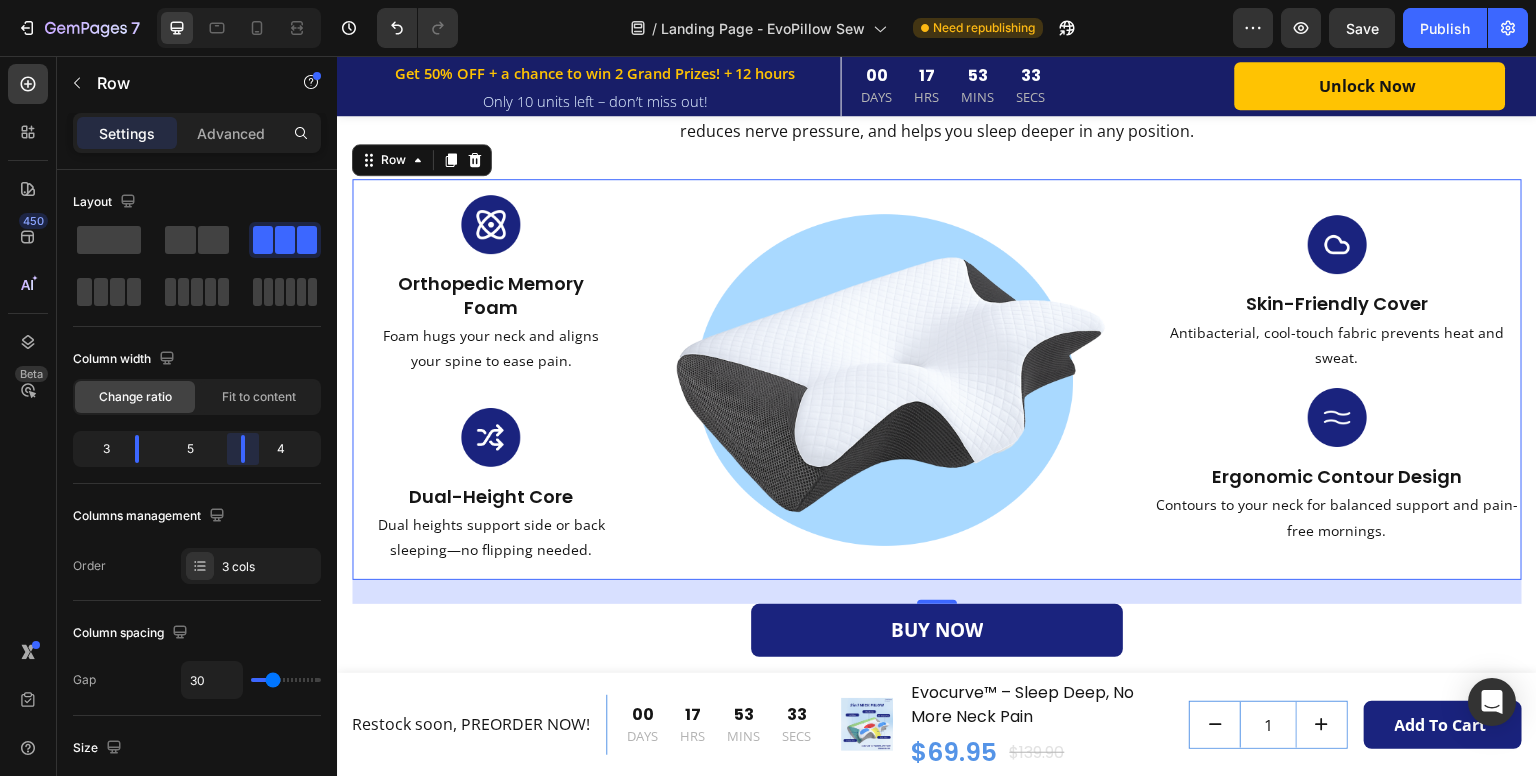 click on "7   /  Landing Page - EvoPillow Sew Need republishing Preview  Save   Publish  450 Beta Sections(18) Elements(83) Section Element Hero Section Product Detail Brands Trusted Badges Guarantee Product Breakdown How to use Testimonials Compare Bundle FAQs Social Proof Brand Story Product List Collection Blog List Contact Sticky Add to Cart Custom Footer Browse Library 450 Layout
Row
Row
Row
Row Text
Heading
Text Block Button
Button
Button Media
Image
Image
Video" at bounding box center (768, 0) 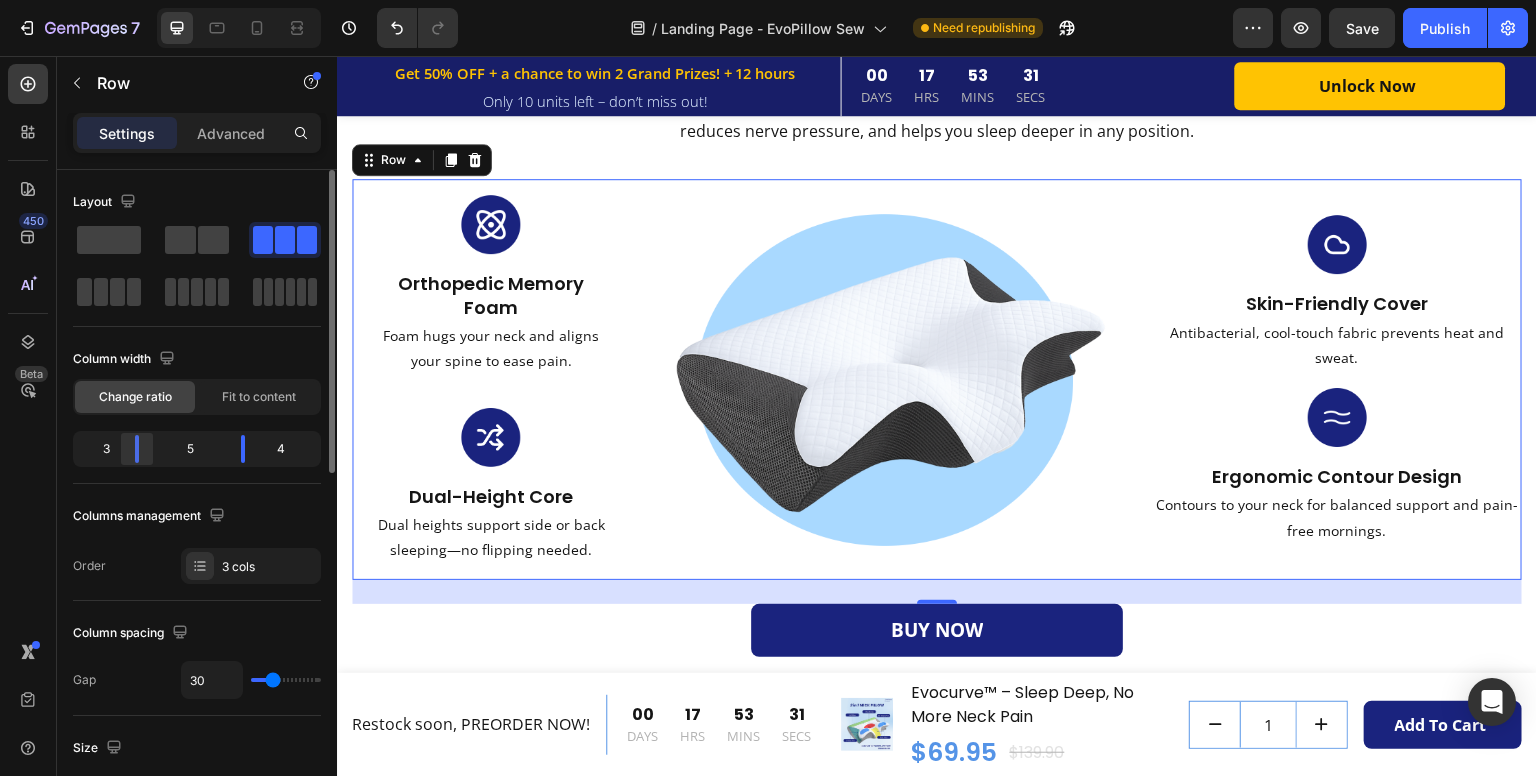 click on "7   /  Landing Page - EvoPillow Sew Need republishing Preview  Save   Publish  450 Beta Sections(18) Elements(83) Section Element Hero Section Product Detail Brands Trusted Badges Guarantee Product Breakdown How to use Testimonials Compare Bundle FAQs Social Proof Brand Story Product List Collection Blog List Contact Sticky Add to Cart Custom Footer Browse Library 450 Layout
Row
Row
Row
Row Text
Heading
Text Block Button
Button
Button Media
Image
Image
Video" at bounding box center [768, 0] 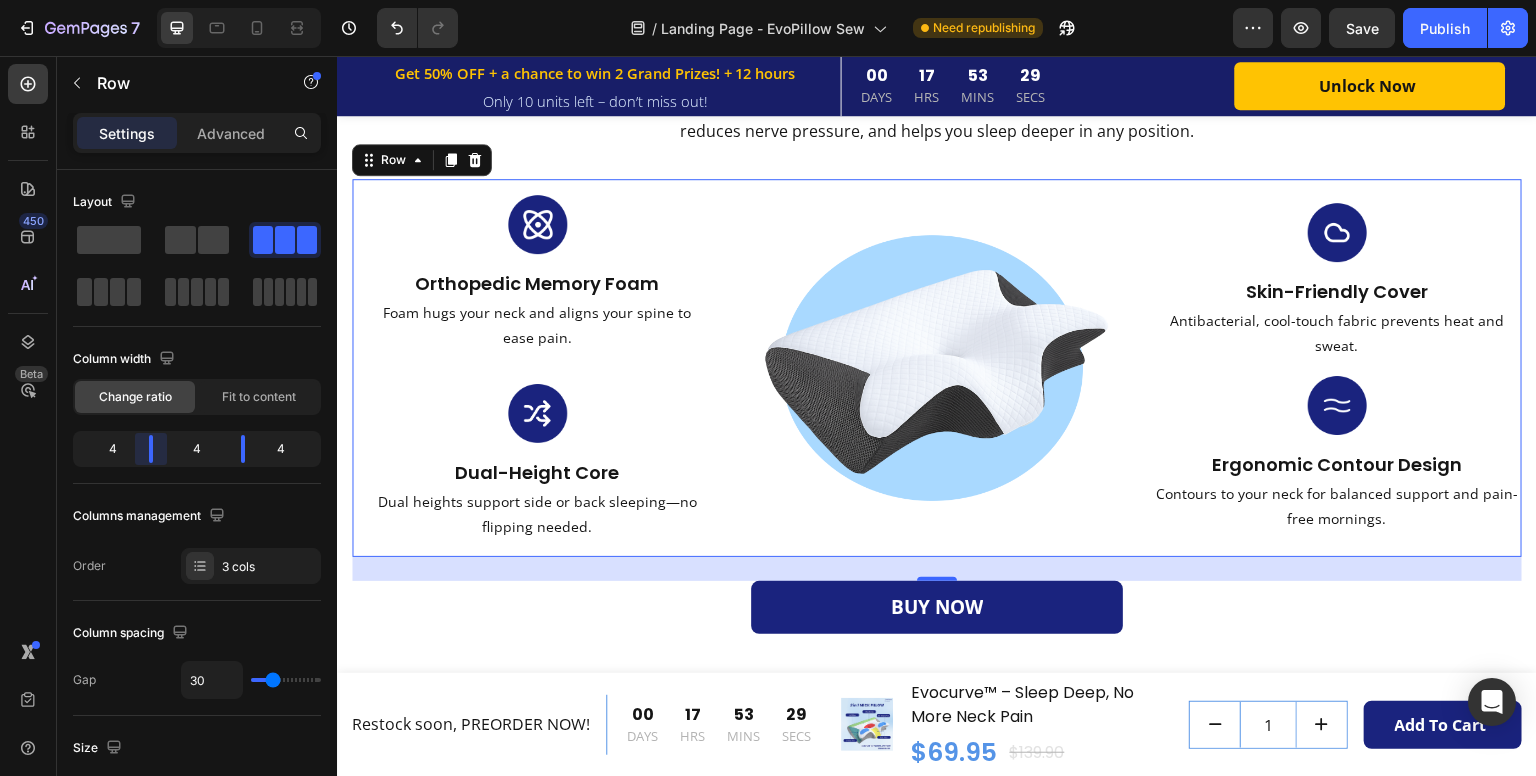 click on "7   /  Landing Page - EvoPillow Sew Need republishing Preview  Save   Publish  450 Beta Sections(18) Elements(83) Section Element Hero Section Product Detail Brands Trusted Badges Guarantee Product Breakdown How to use Testimonials Compare Bundle FAQs Social Proof Brand Story Product List Collection Blog List Contact Sticky Add to Cart Custom Footer Browse Library 450 Layout
Row
Row
Row
Row Text
Heading
Text Block Button
Button
Button Media
Image
Image
Video" at bounding box center [768, 0] 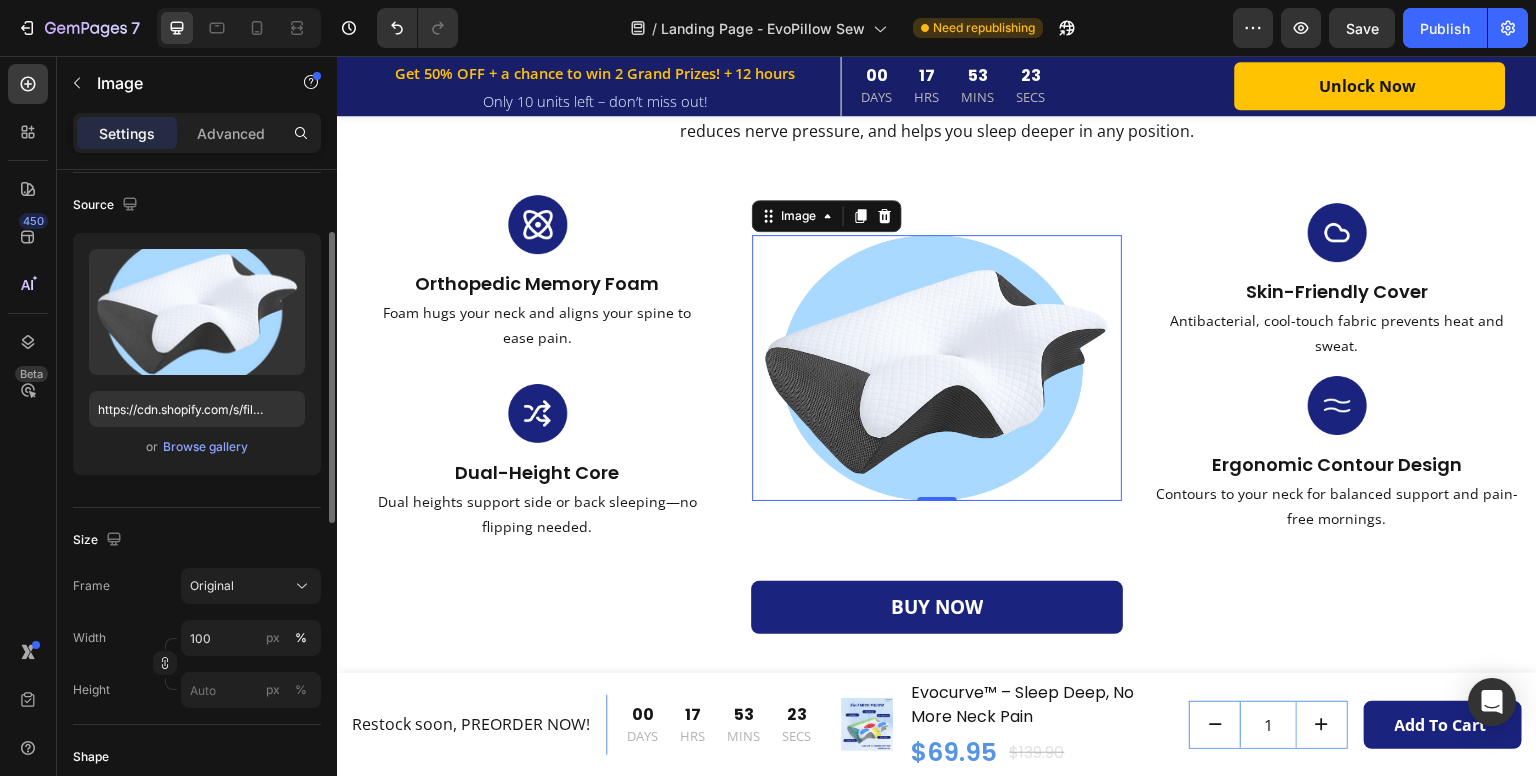 scroll, scrollTop: 140, scrollLeft: 0, axis: vertical 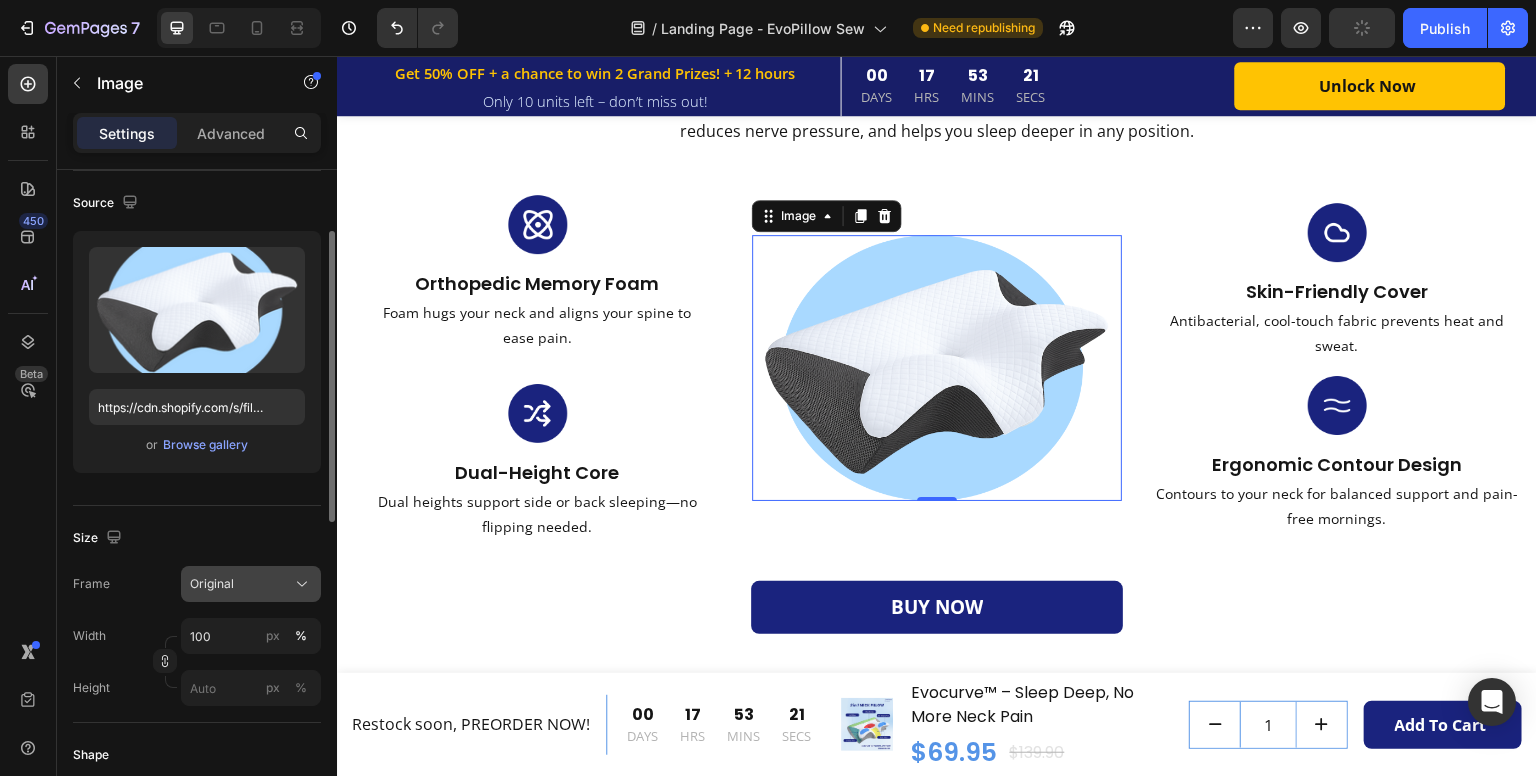 click on "Frame Original Width 100 px % Height px %" 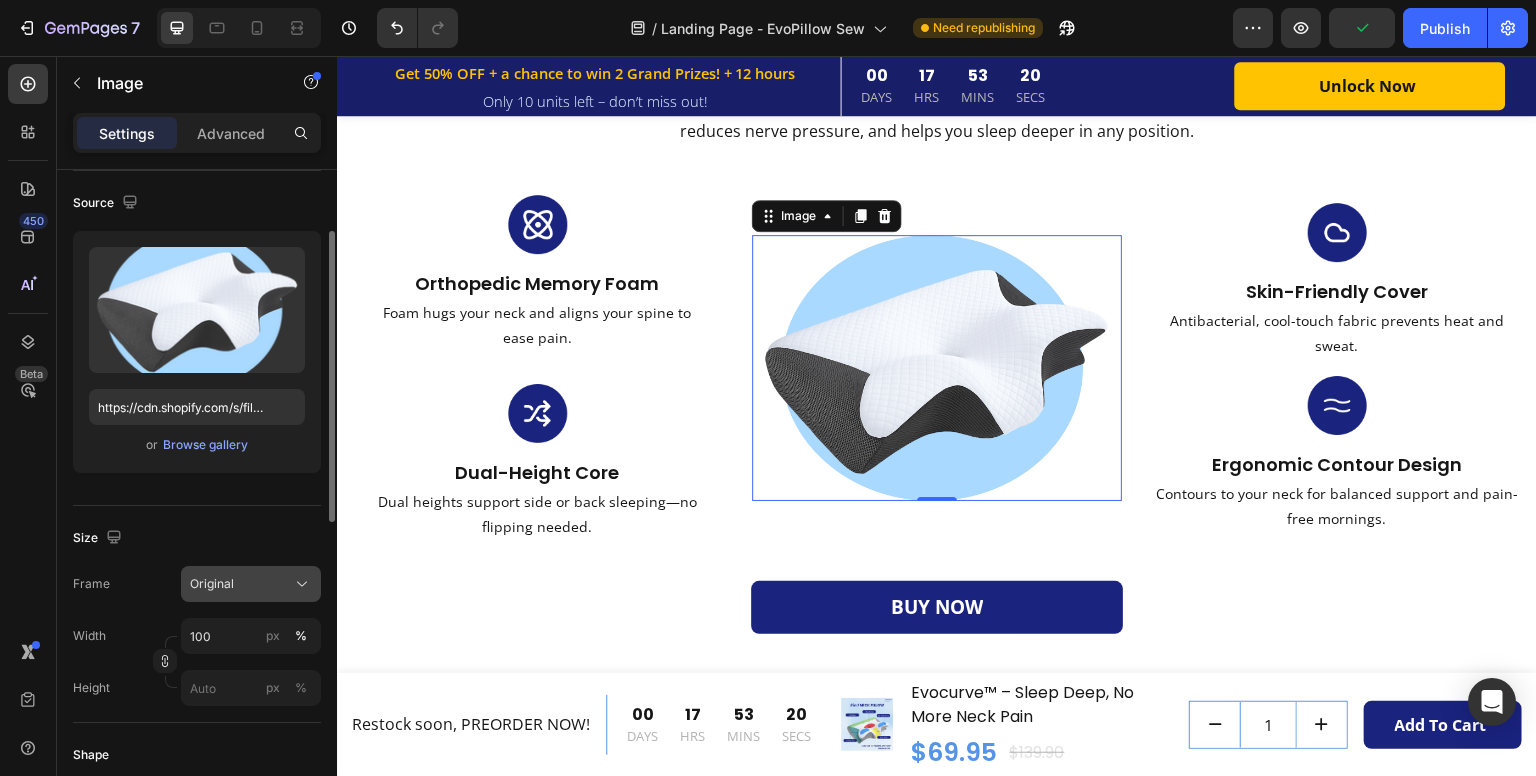 click on "Original" at bounding box center [251, 584] 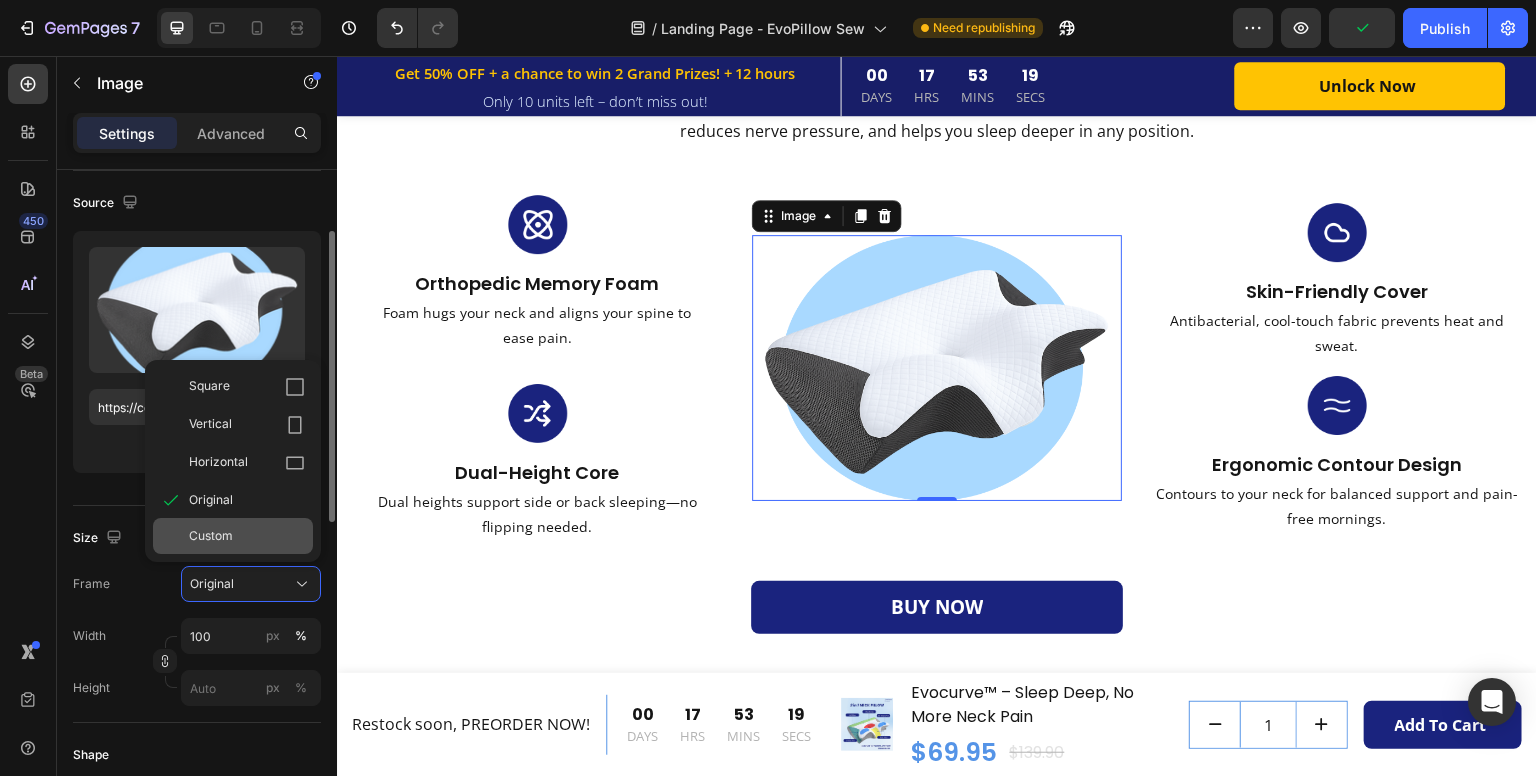 click on "Custom" at bounding box center (247, 536) 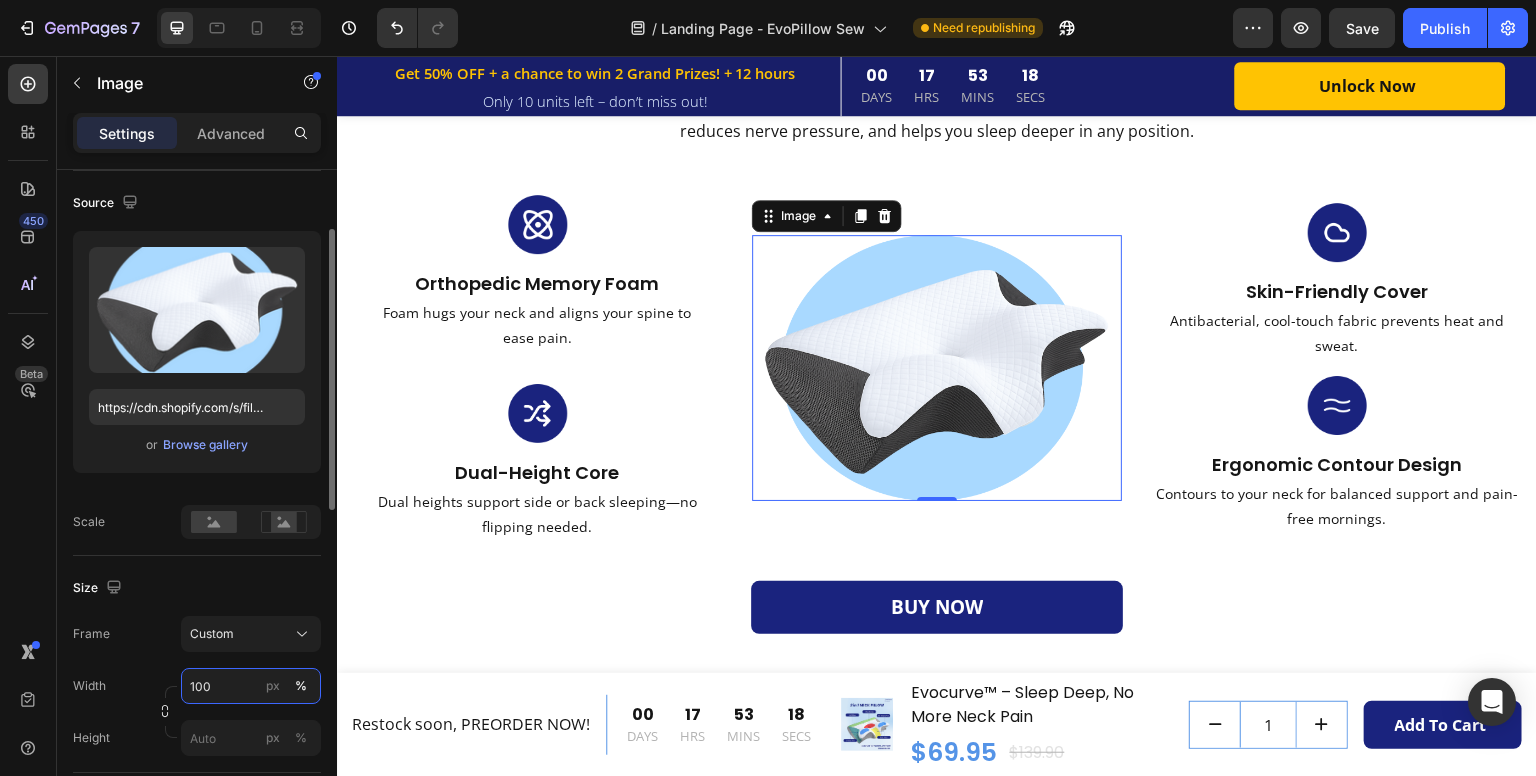 click on "100" at bounding box center [251, 686] 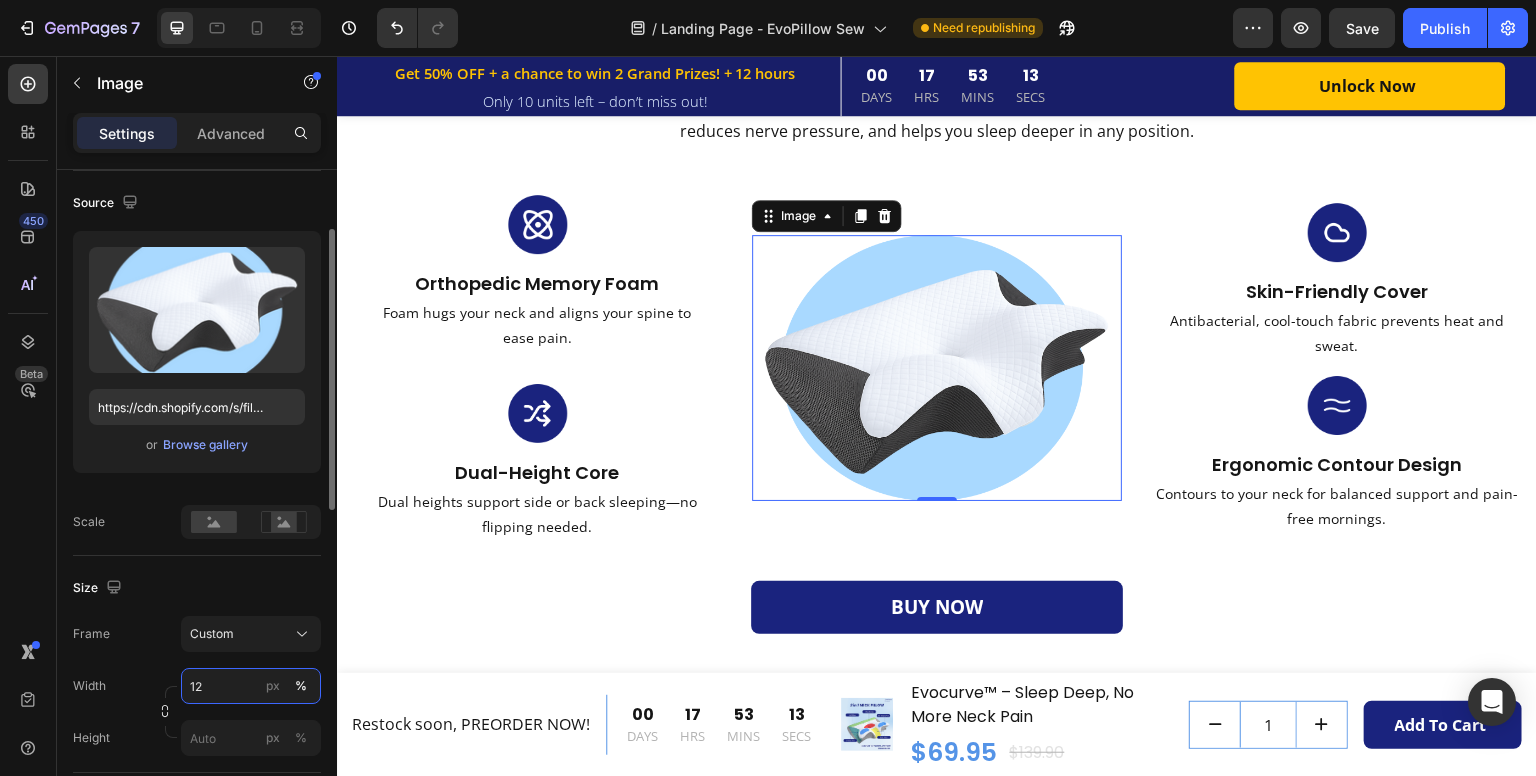 type on "1" 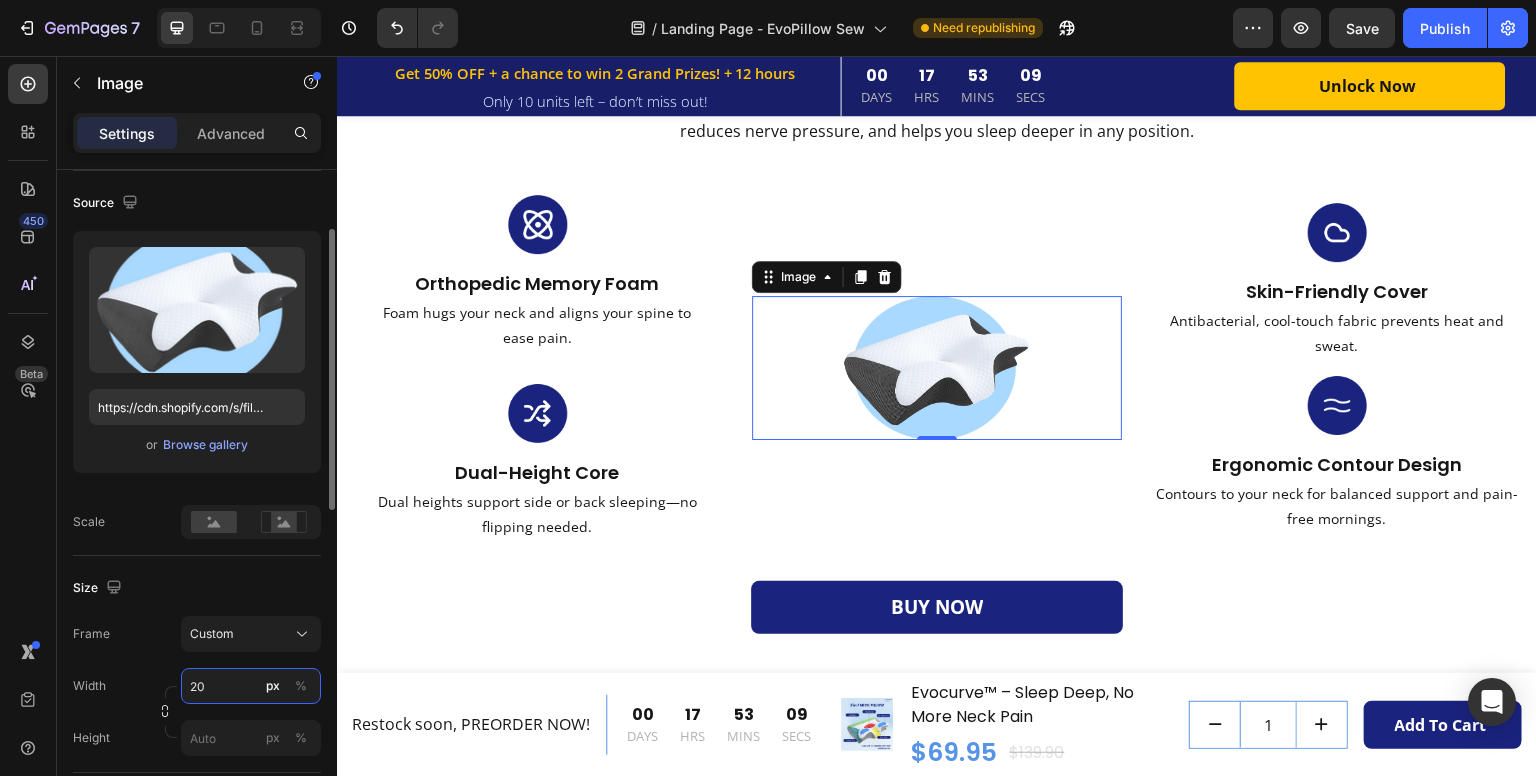 type on "2" 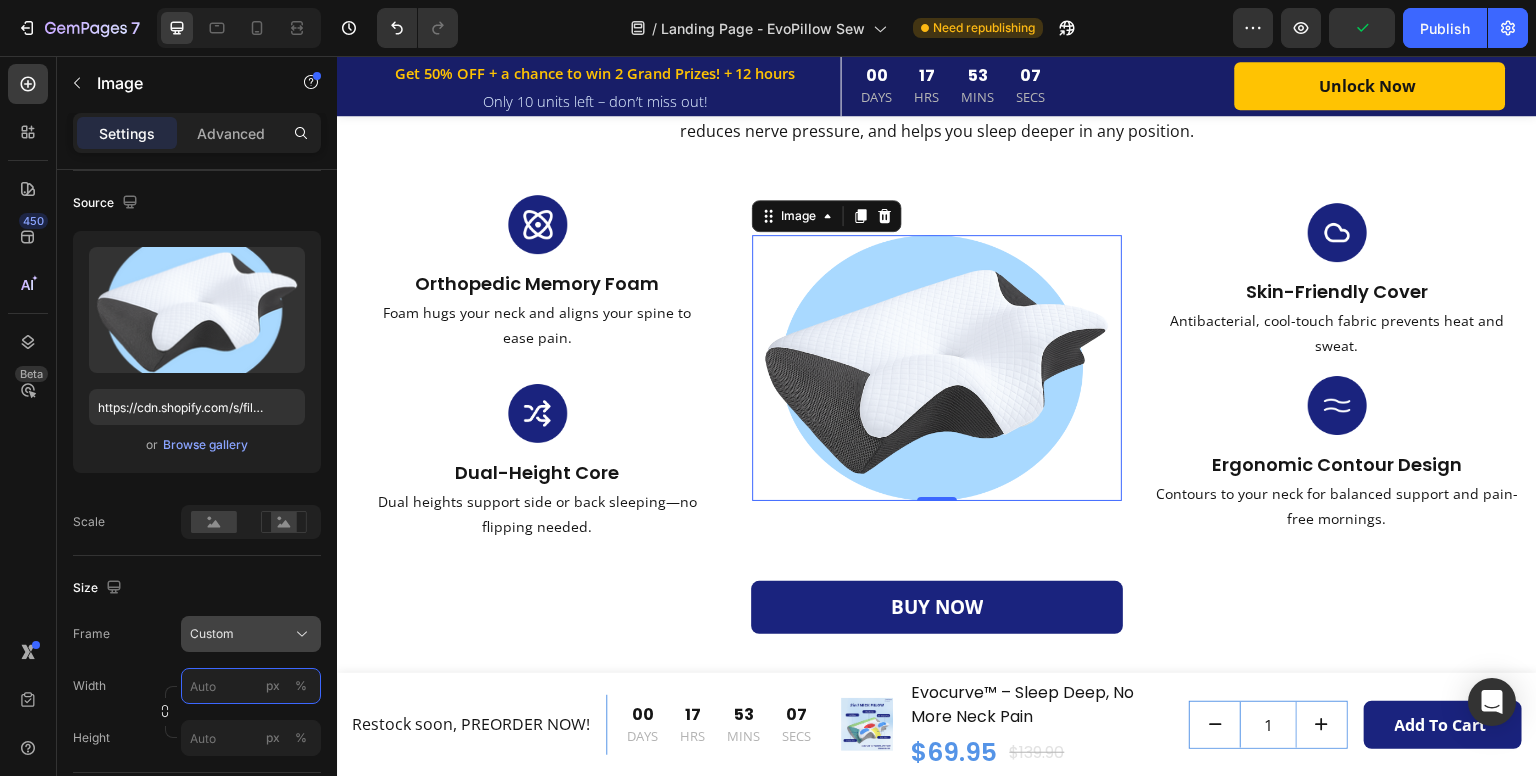 type 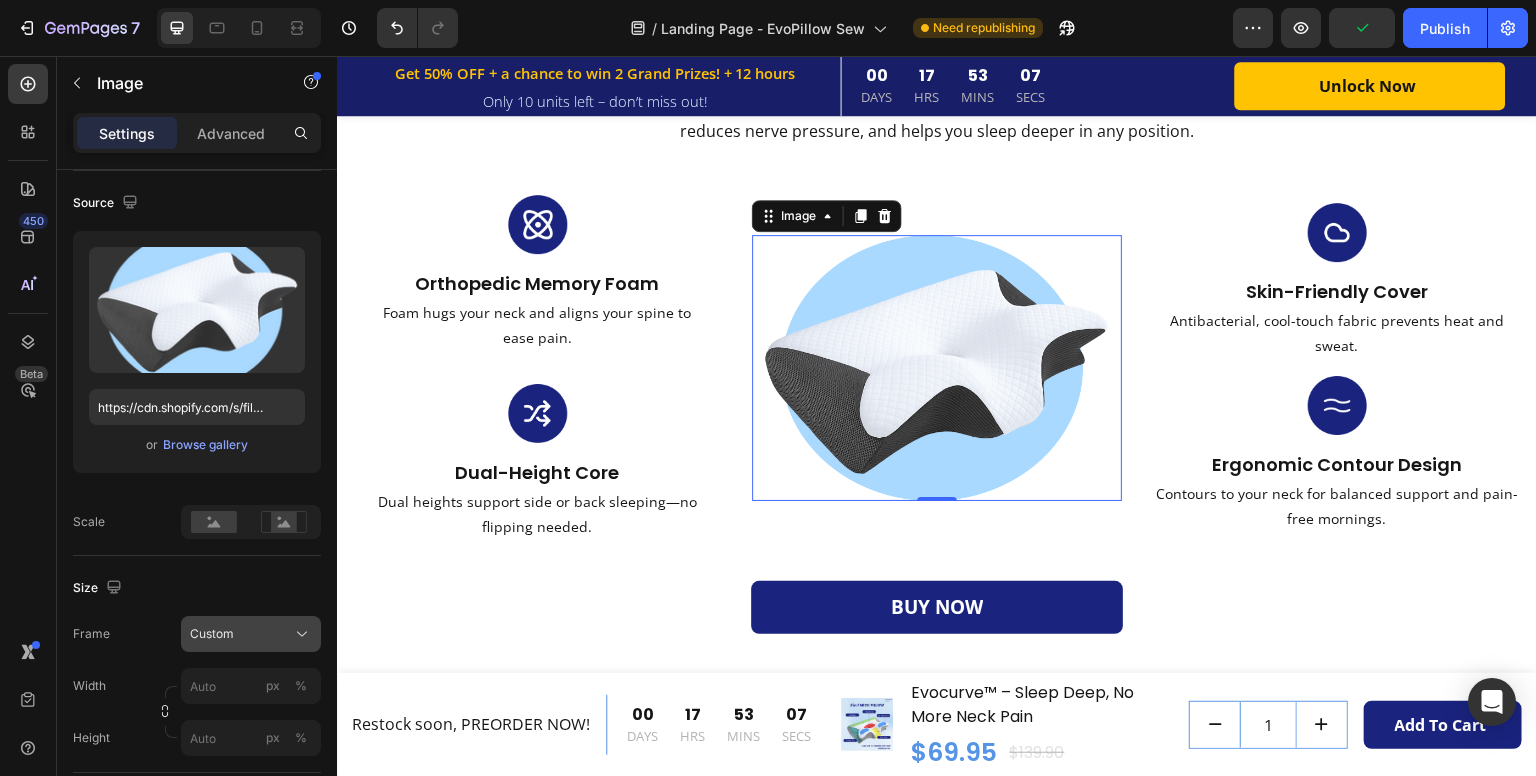 click on "Frame Custom Width px % Height px %" 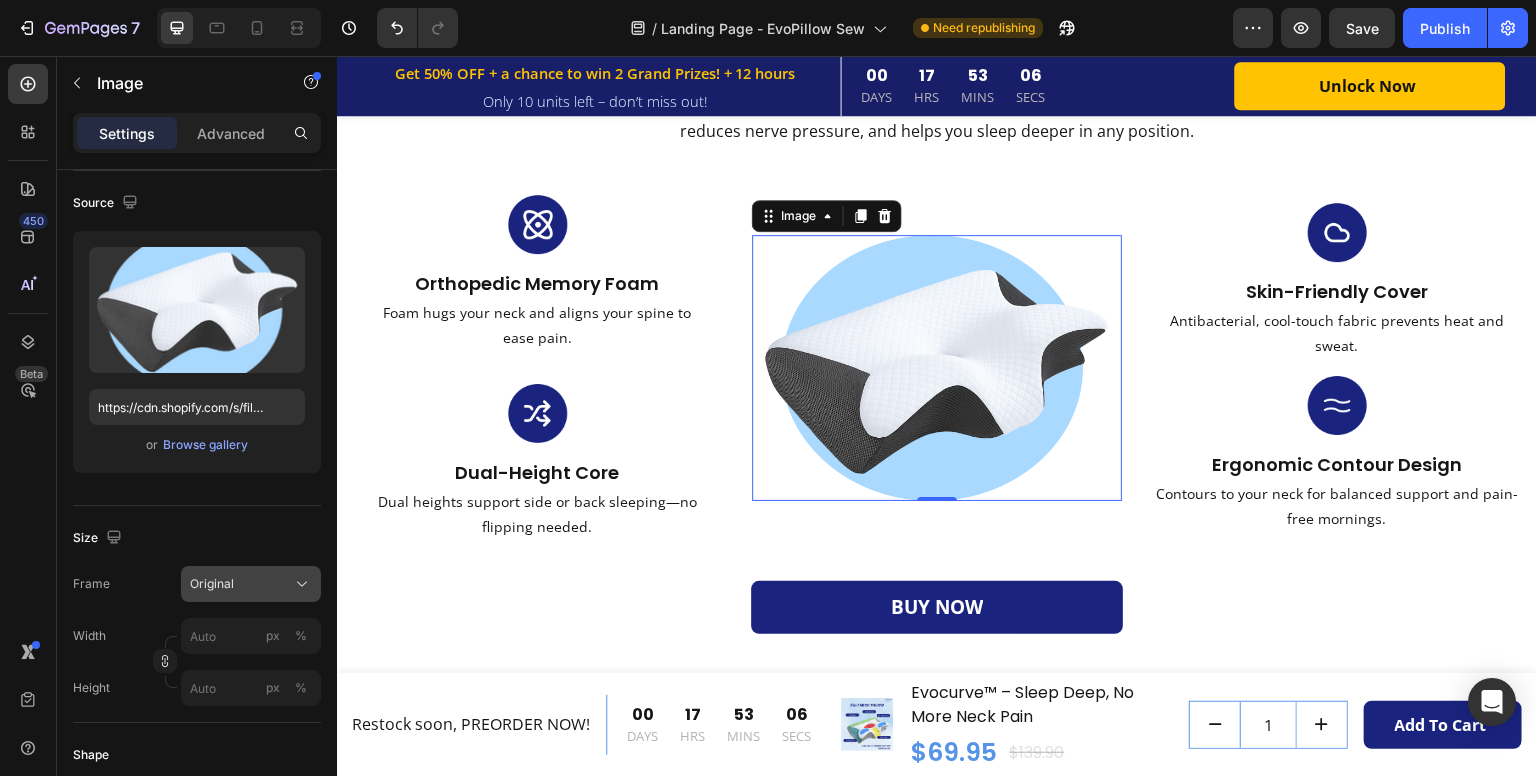 click on "Original" 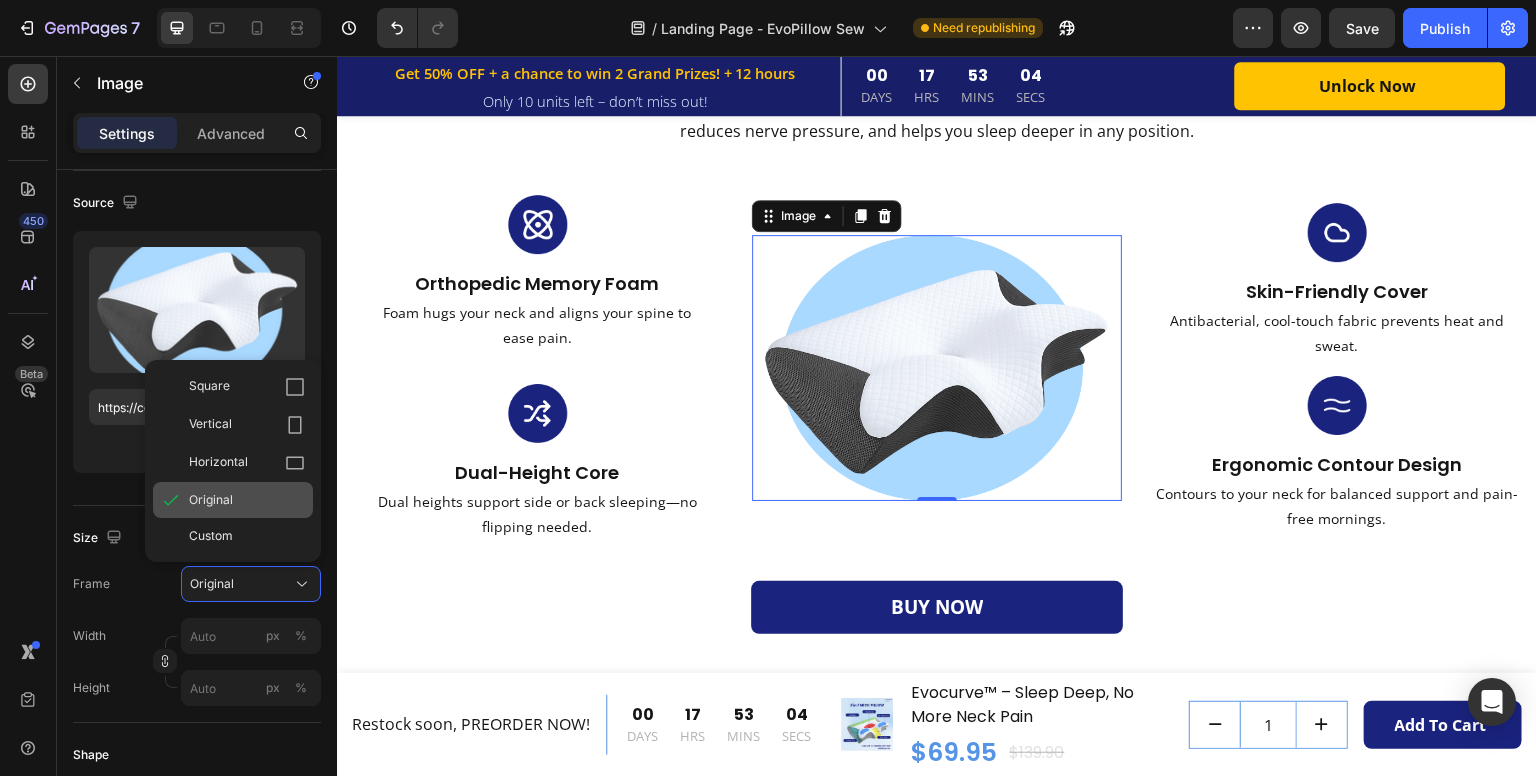 click on "Original" 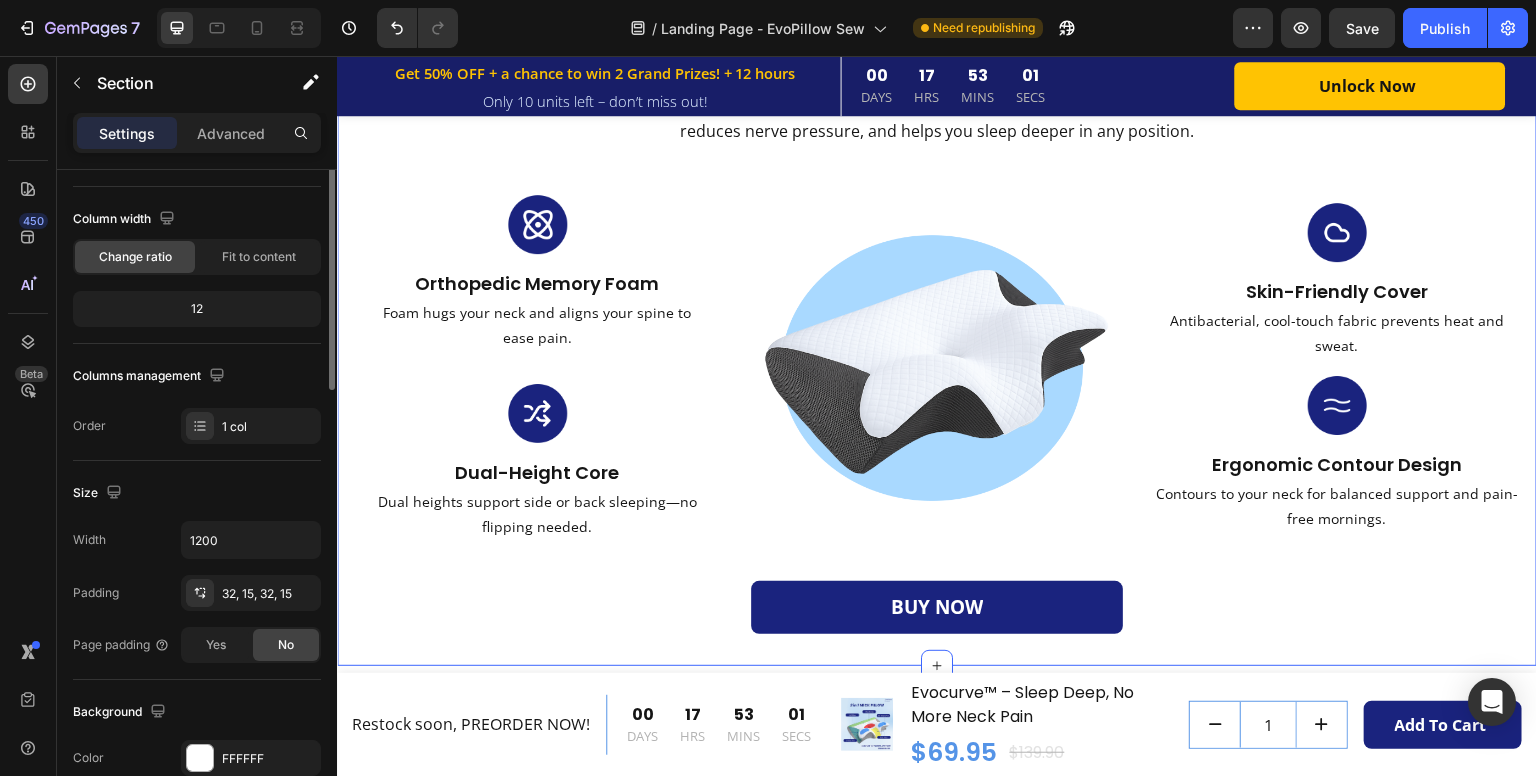 scroll, scrollTop: 0, scrollLeft: 0, axis: both 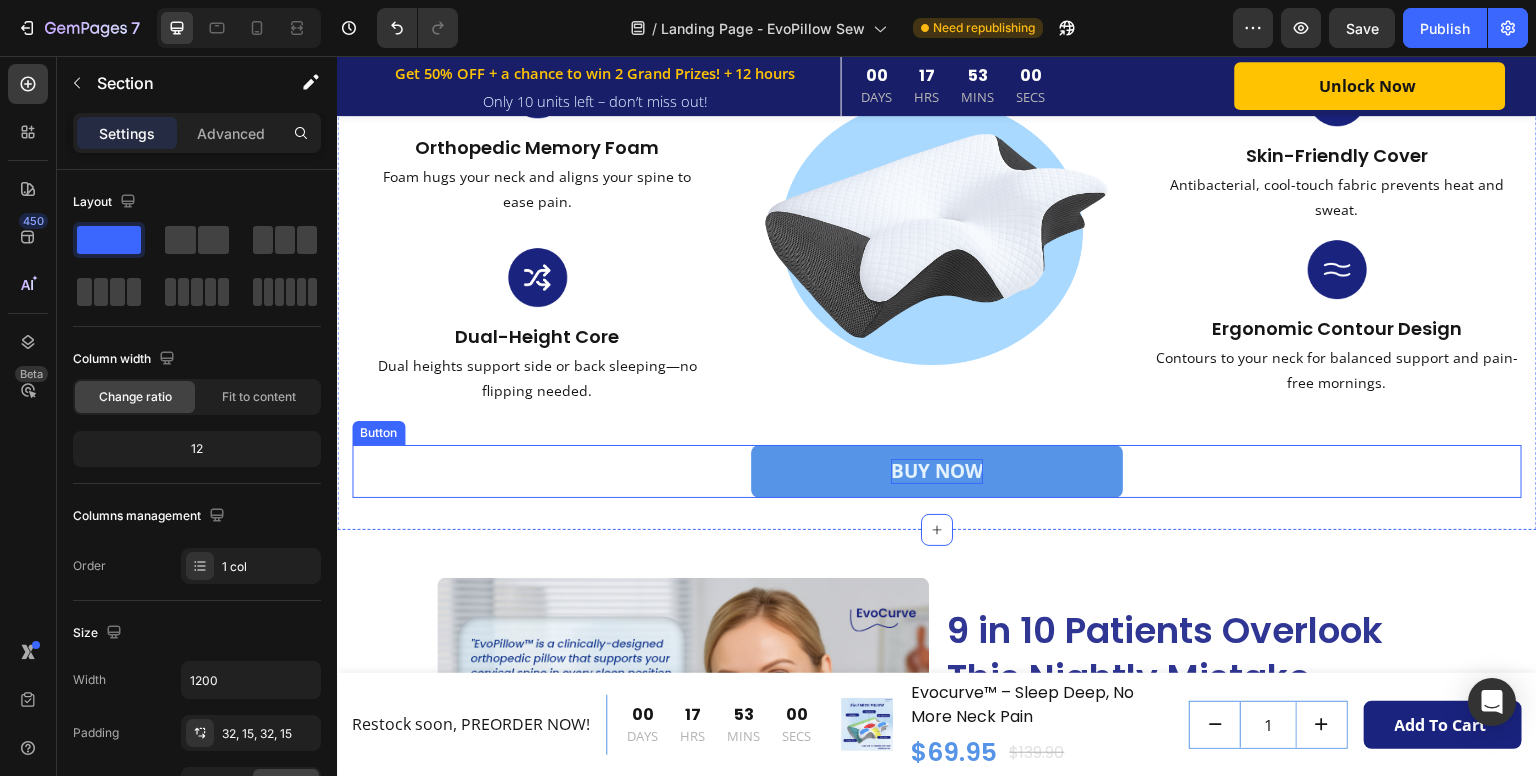 click on "BUY NOW" at bounding box center (937, 471) 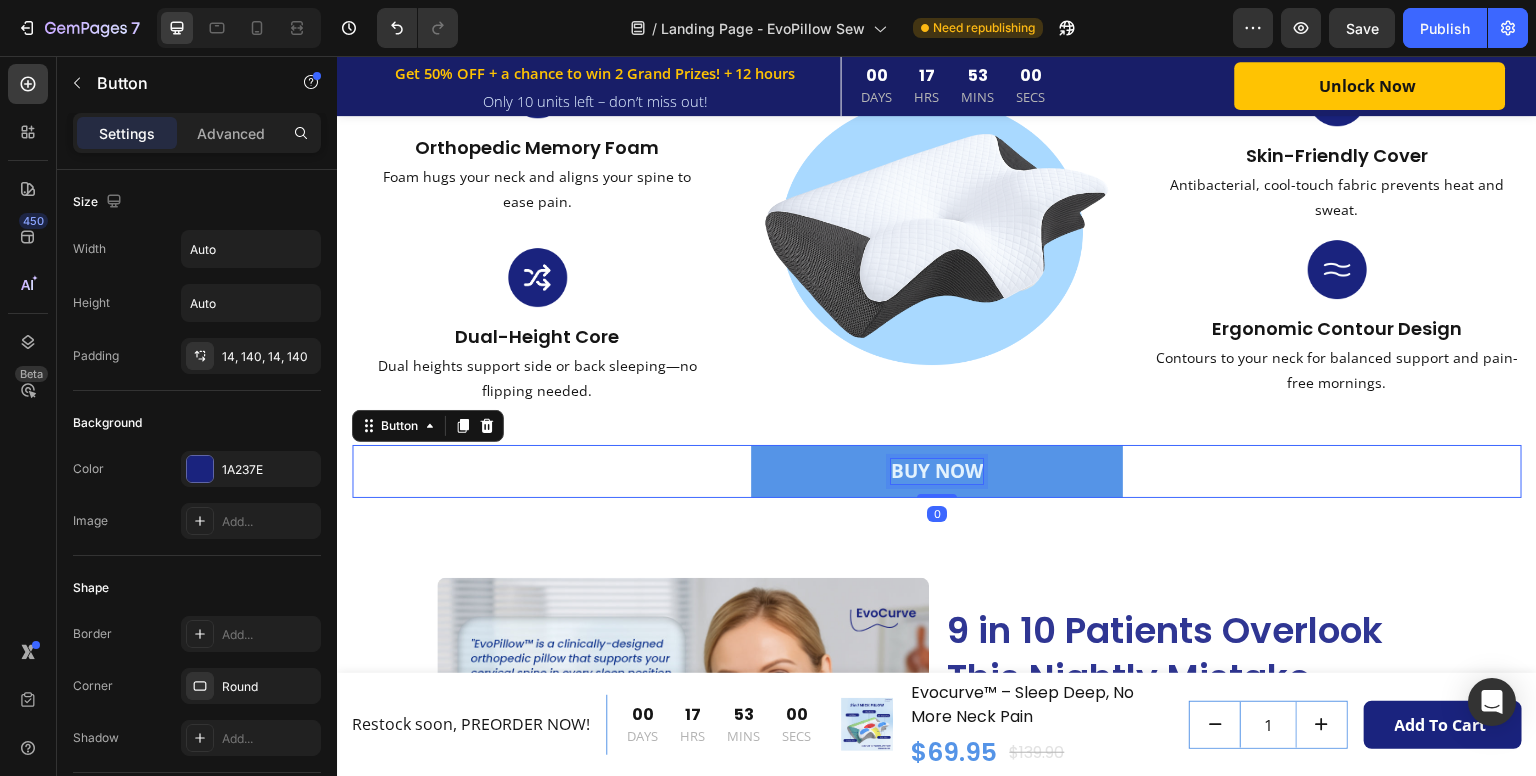 click on "BUY NOW" at bounding box center (937, 471) 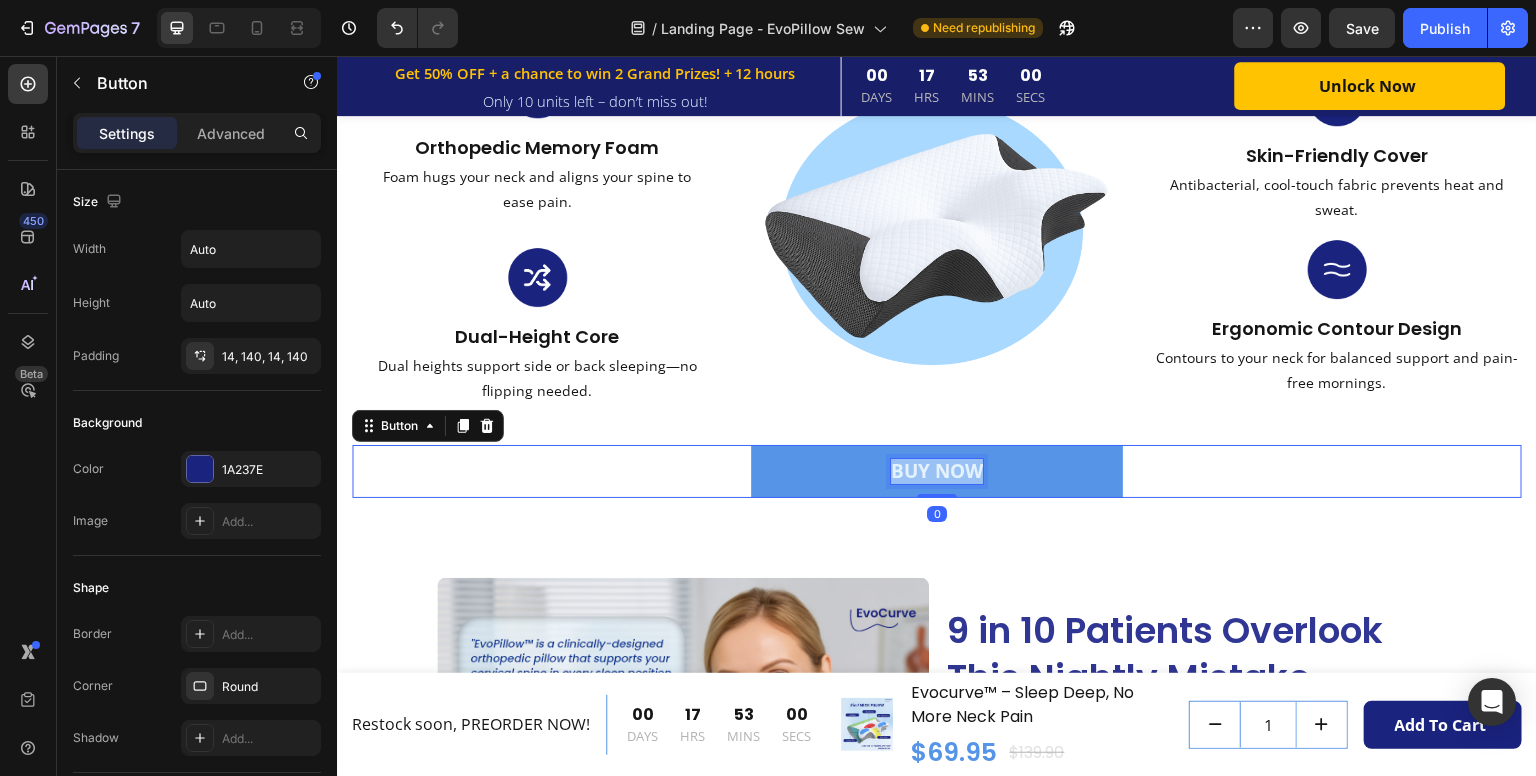 click on "BUY NOW" at bounding box center (937, 471) 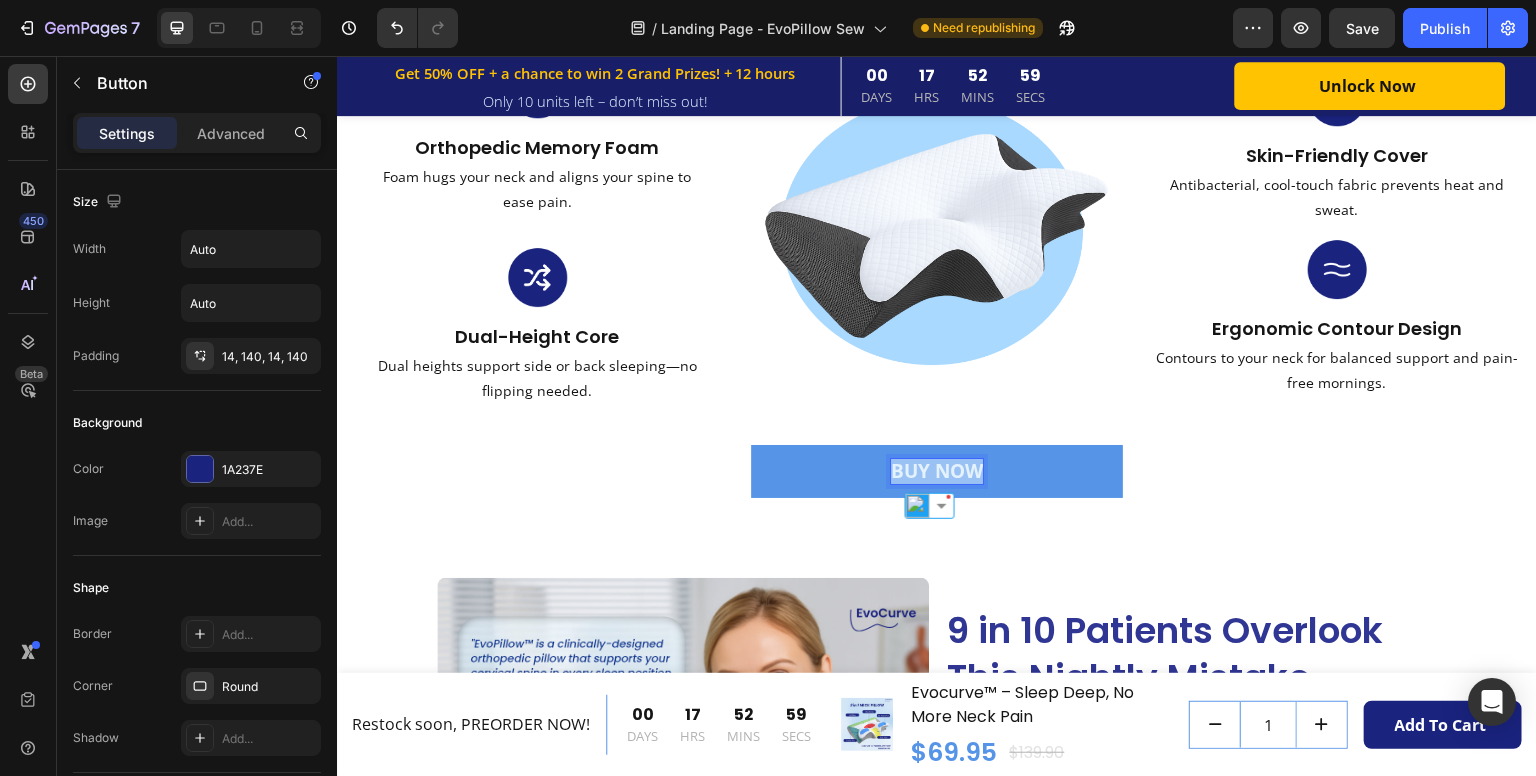 click on "BUY NOW" at bounding box center [937, 471] 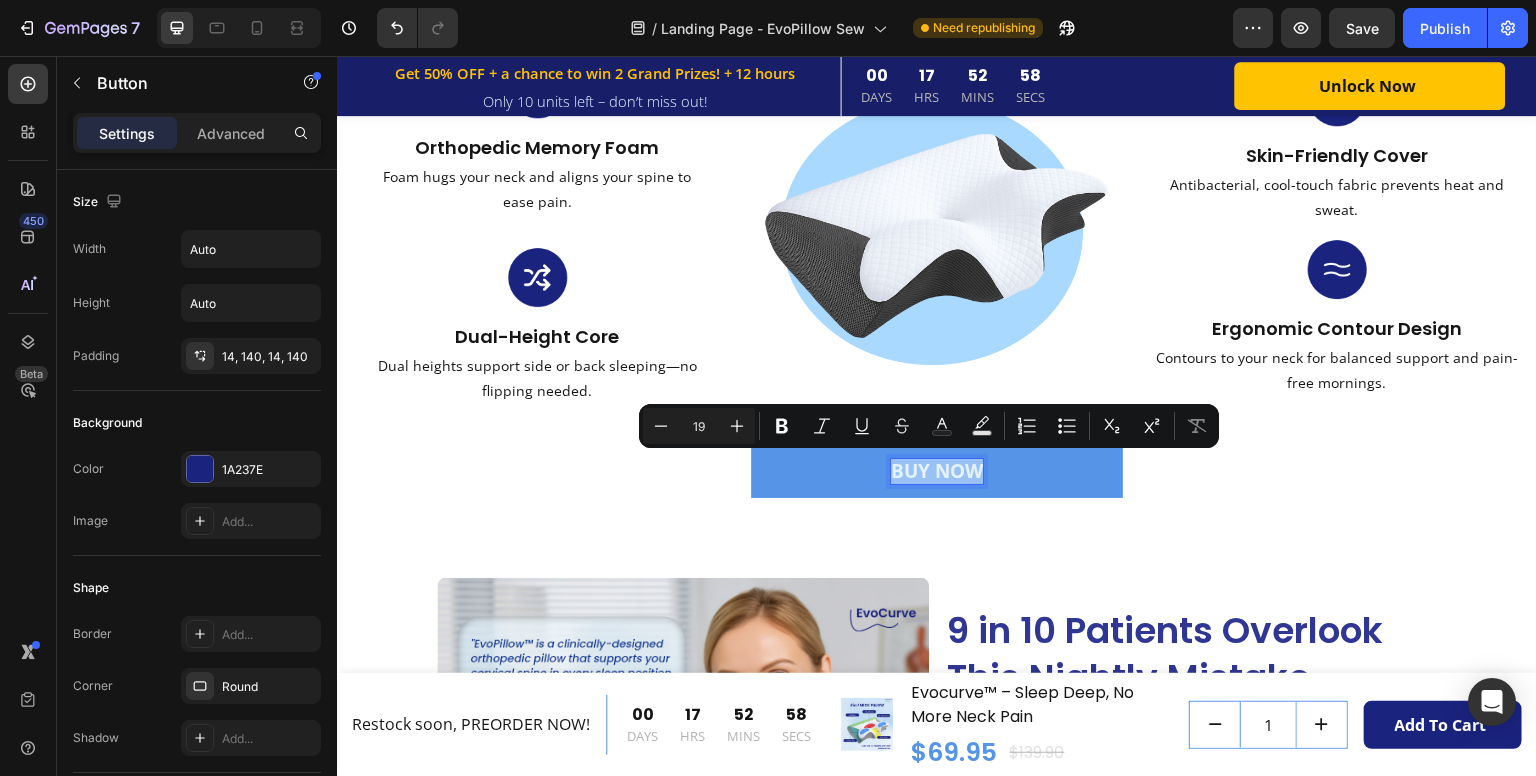 click on "BUY NOW" at bounding box center (937, 471) 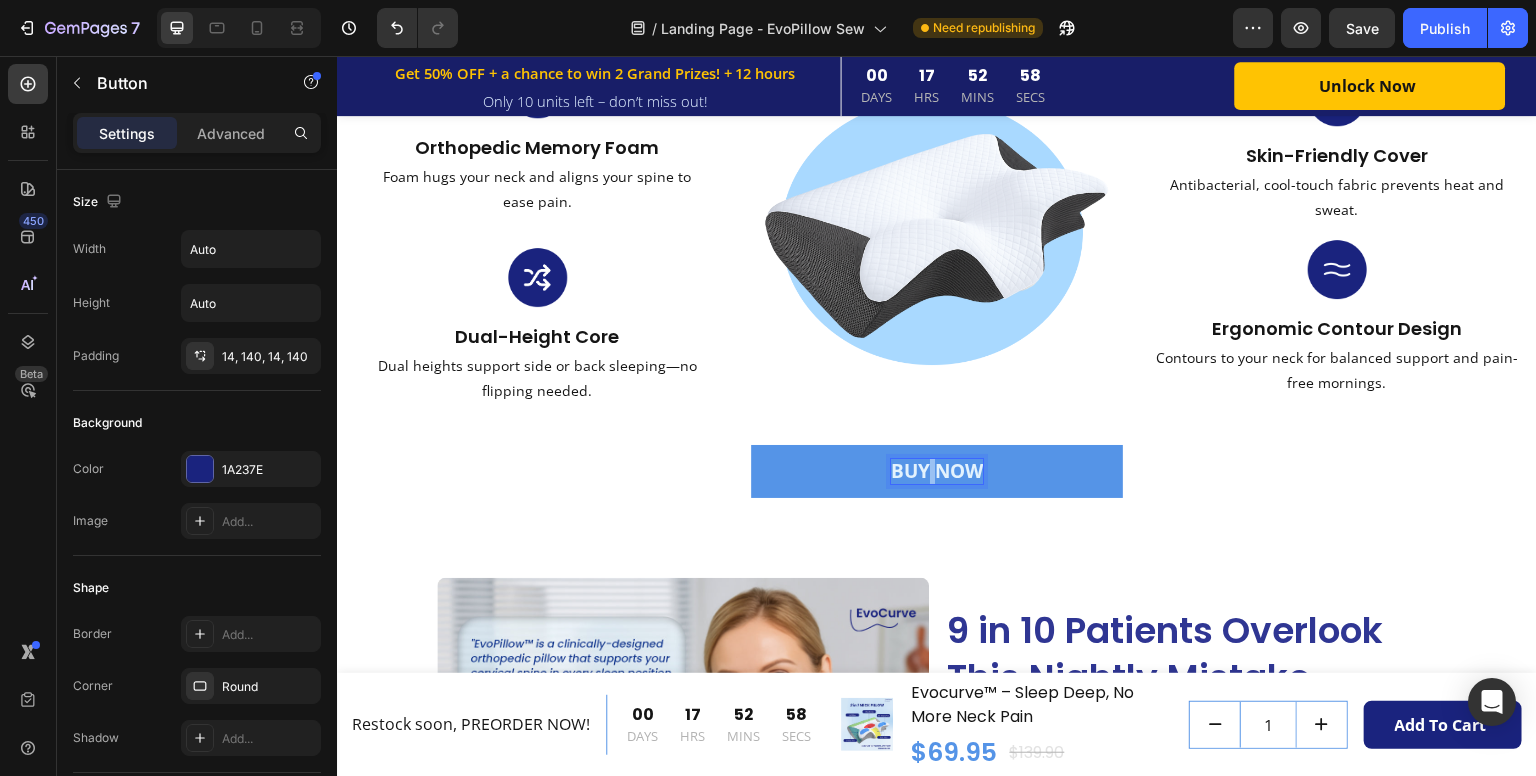 click on "BUY NOW" at bounding box center [937, 471] 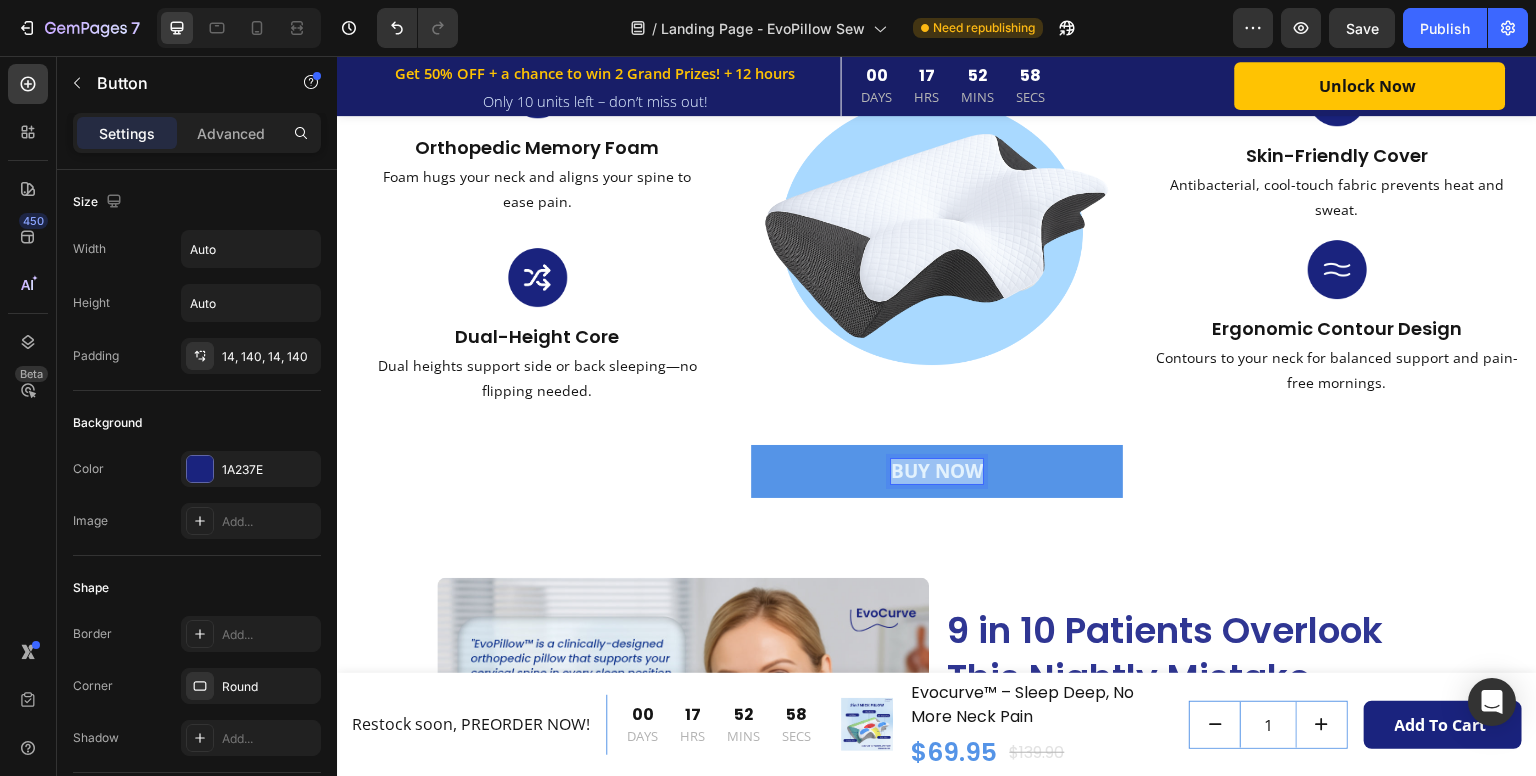 click on "BUY NOW" at bounding box center (937, 471) 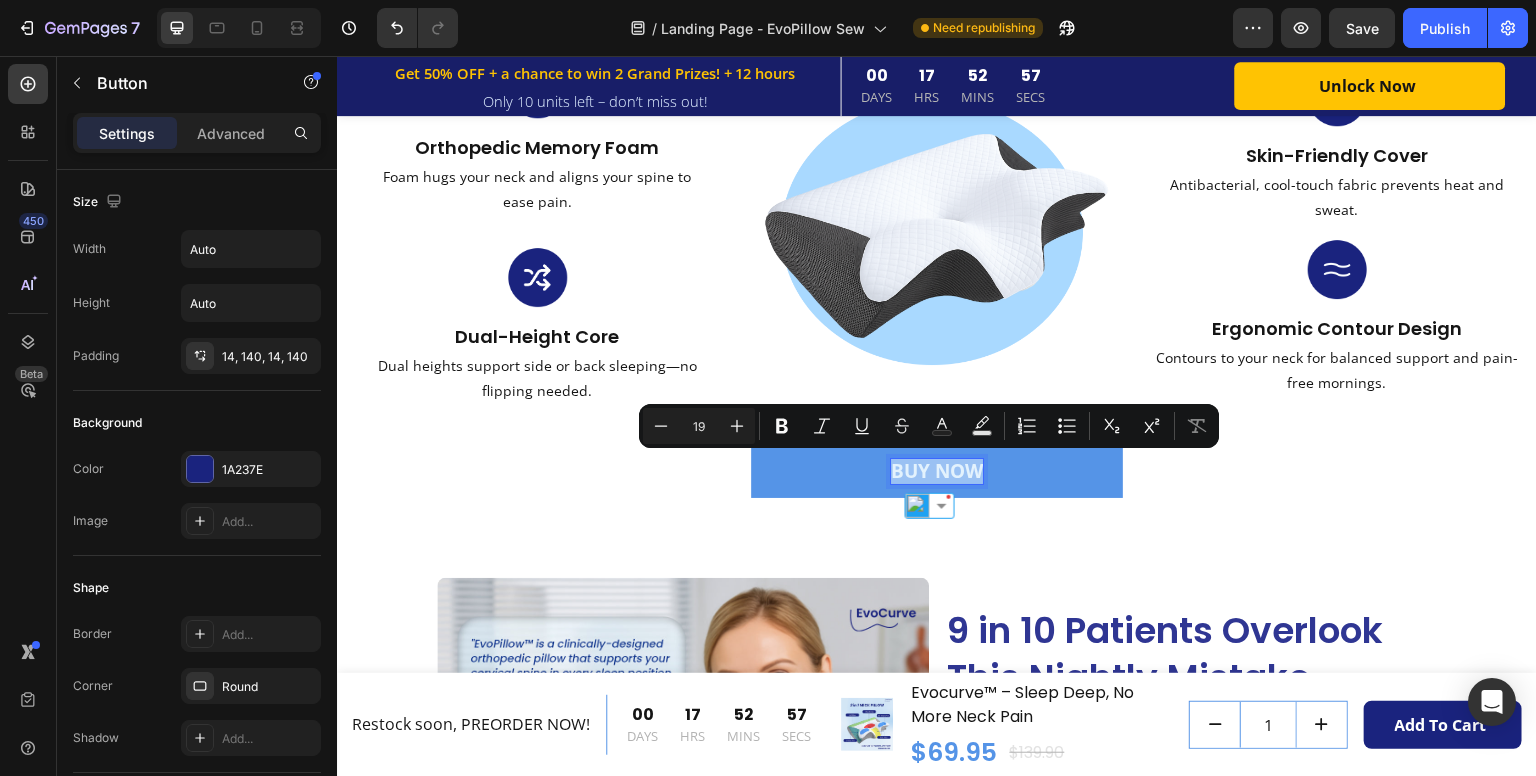 click on "BUY NOW" at bounding box center (937, 471) 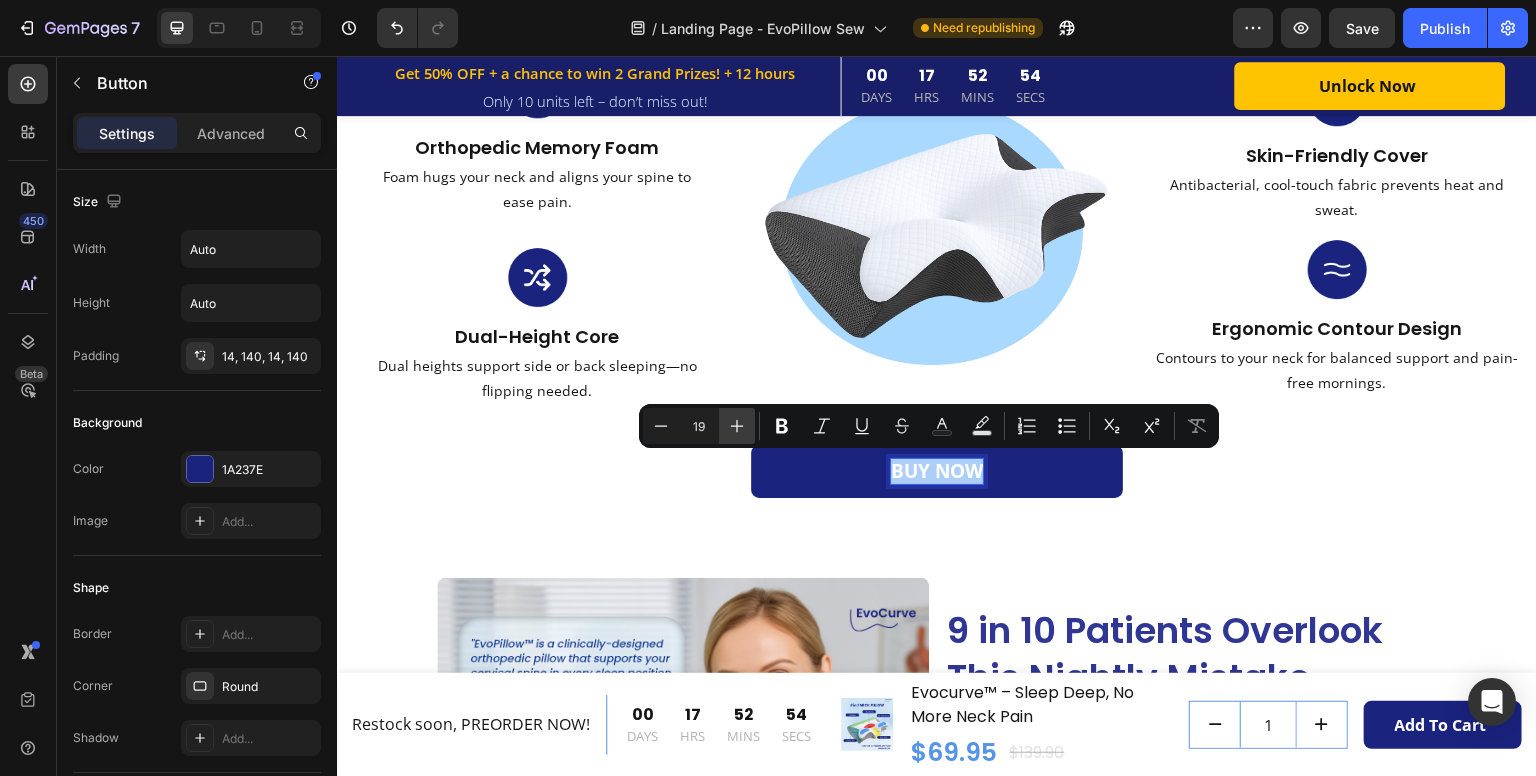 click 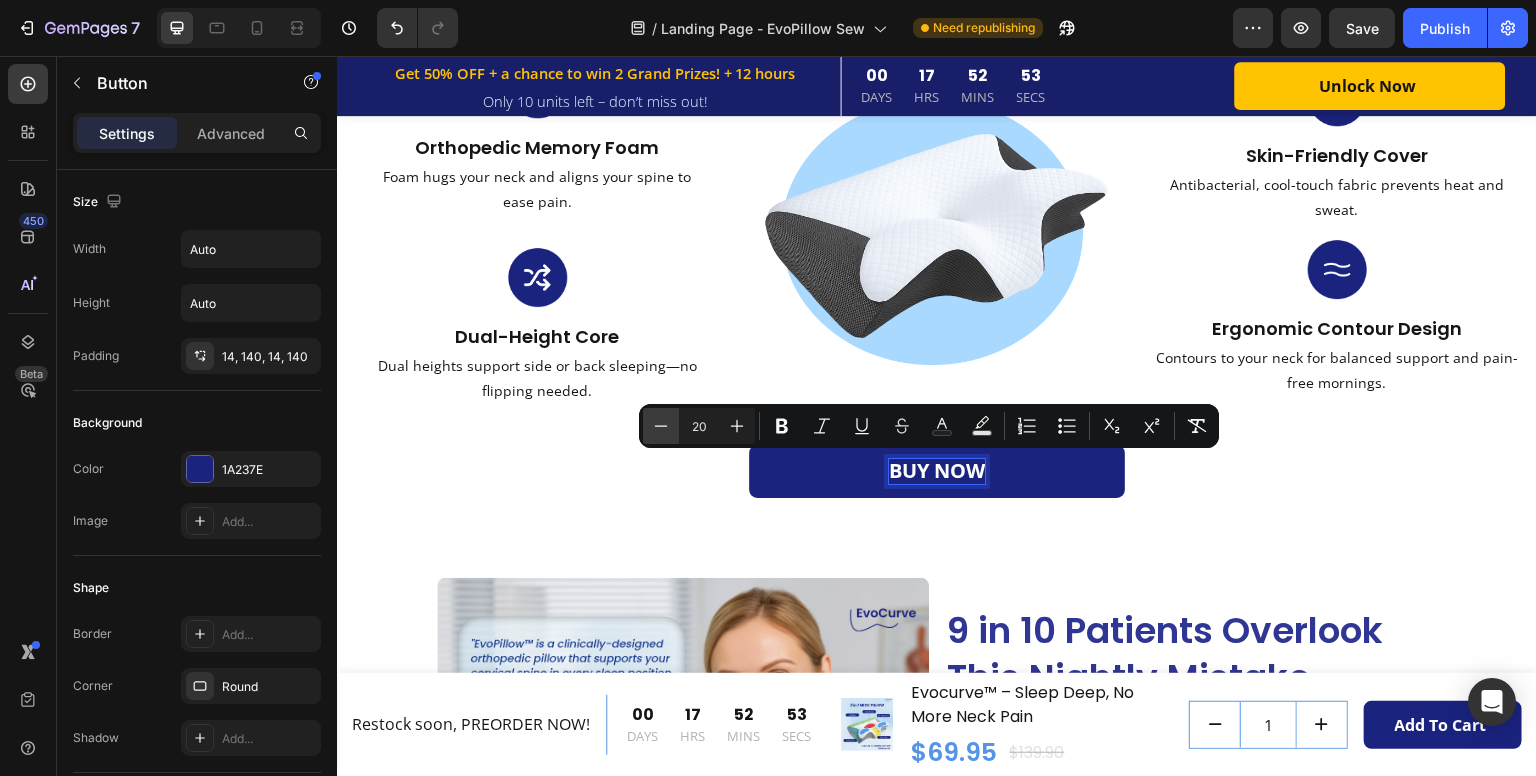 click 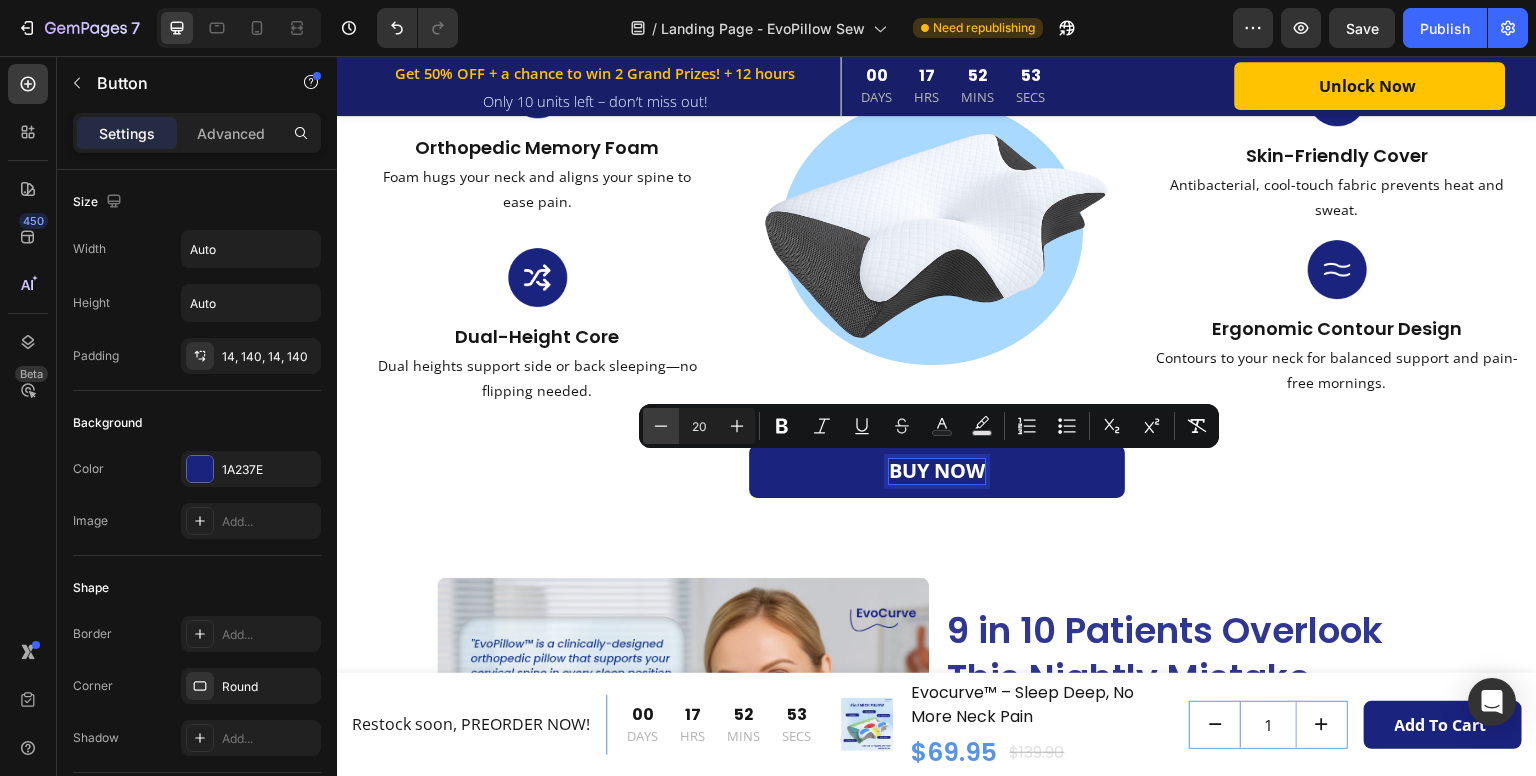 type on "19" 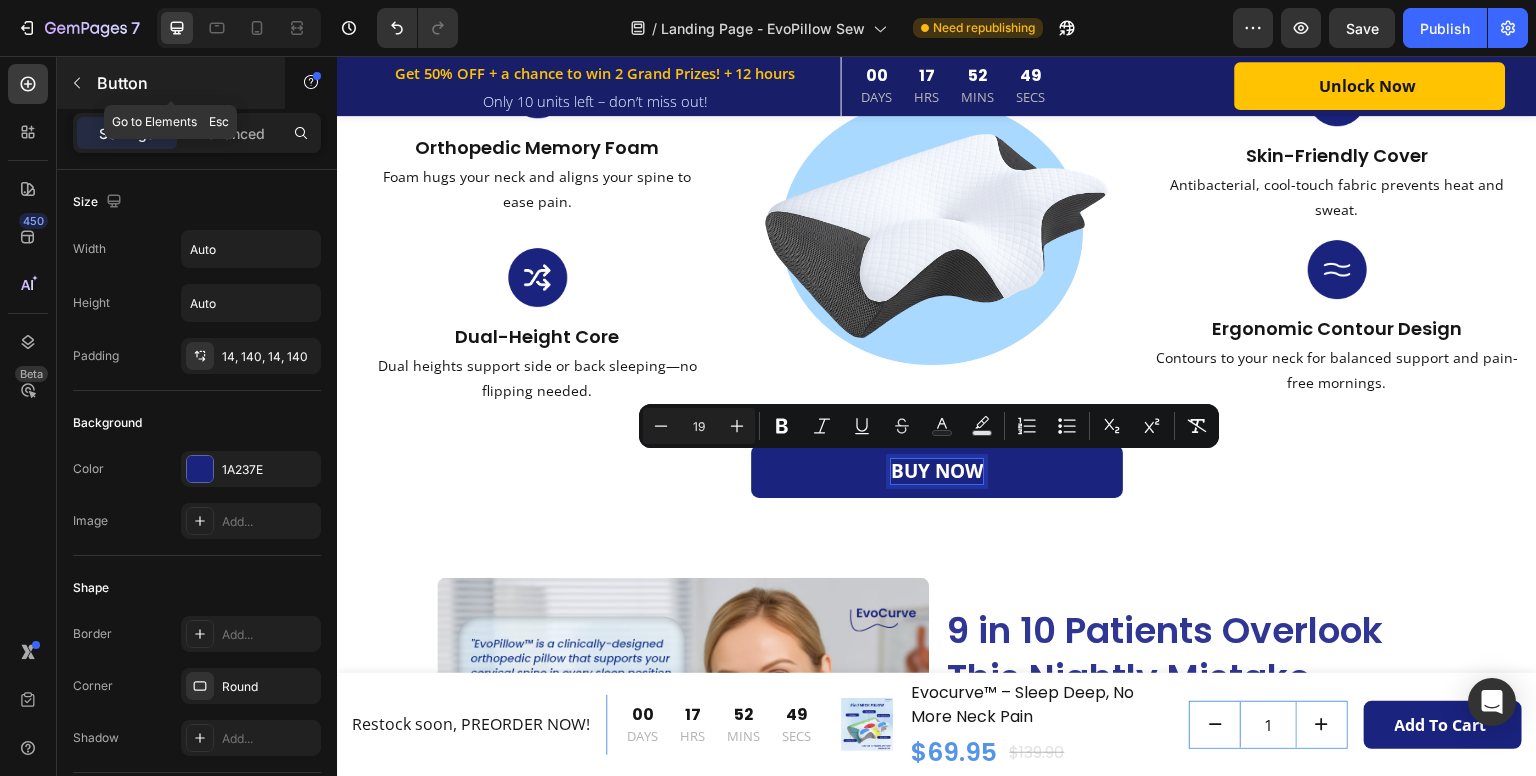 click 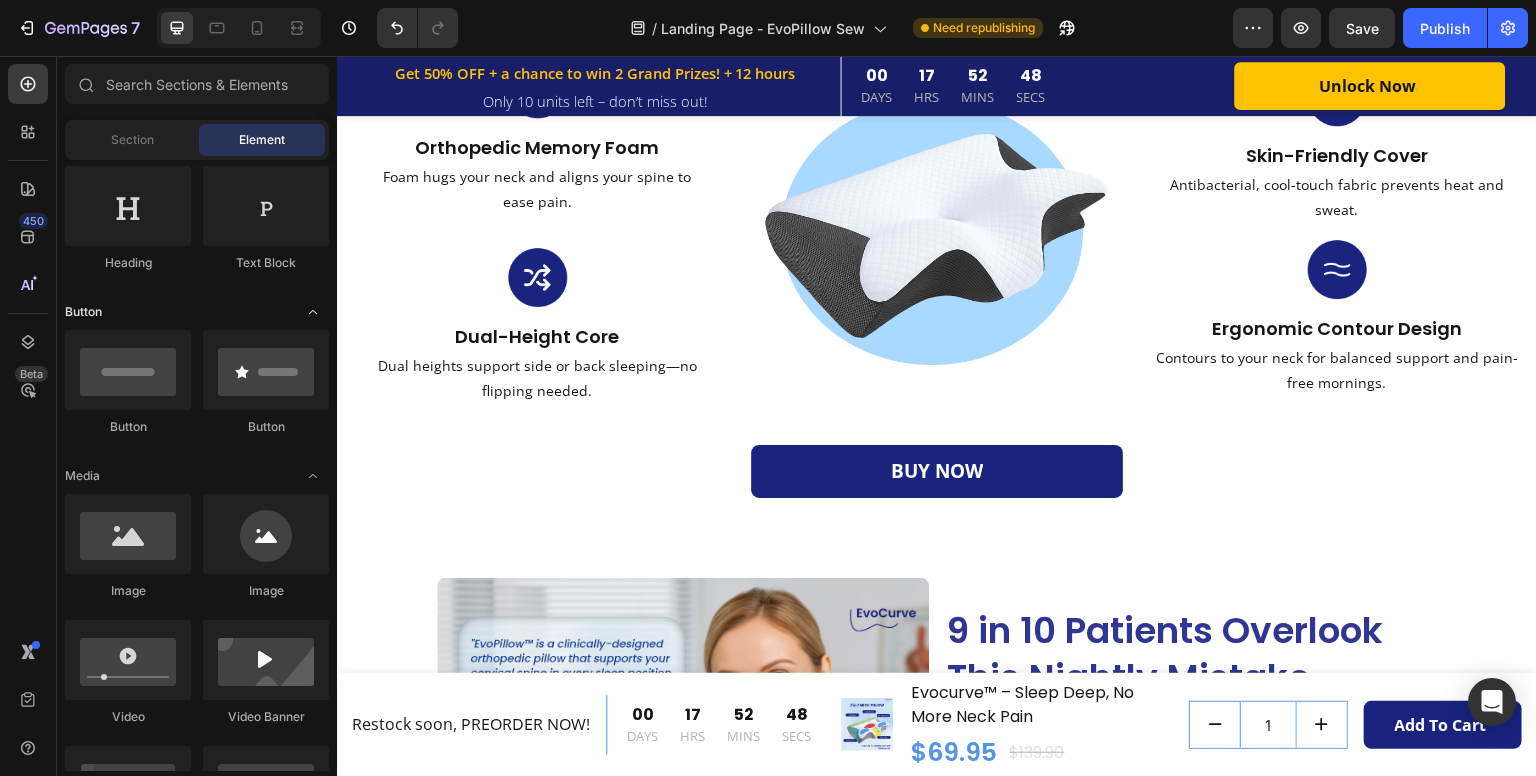 scroll, scrollTop: 0, scrollLeft: 0, axis: both 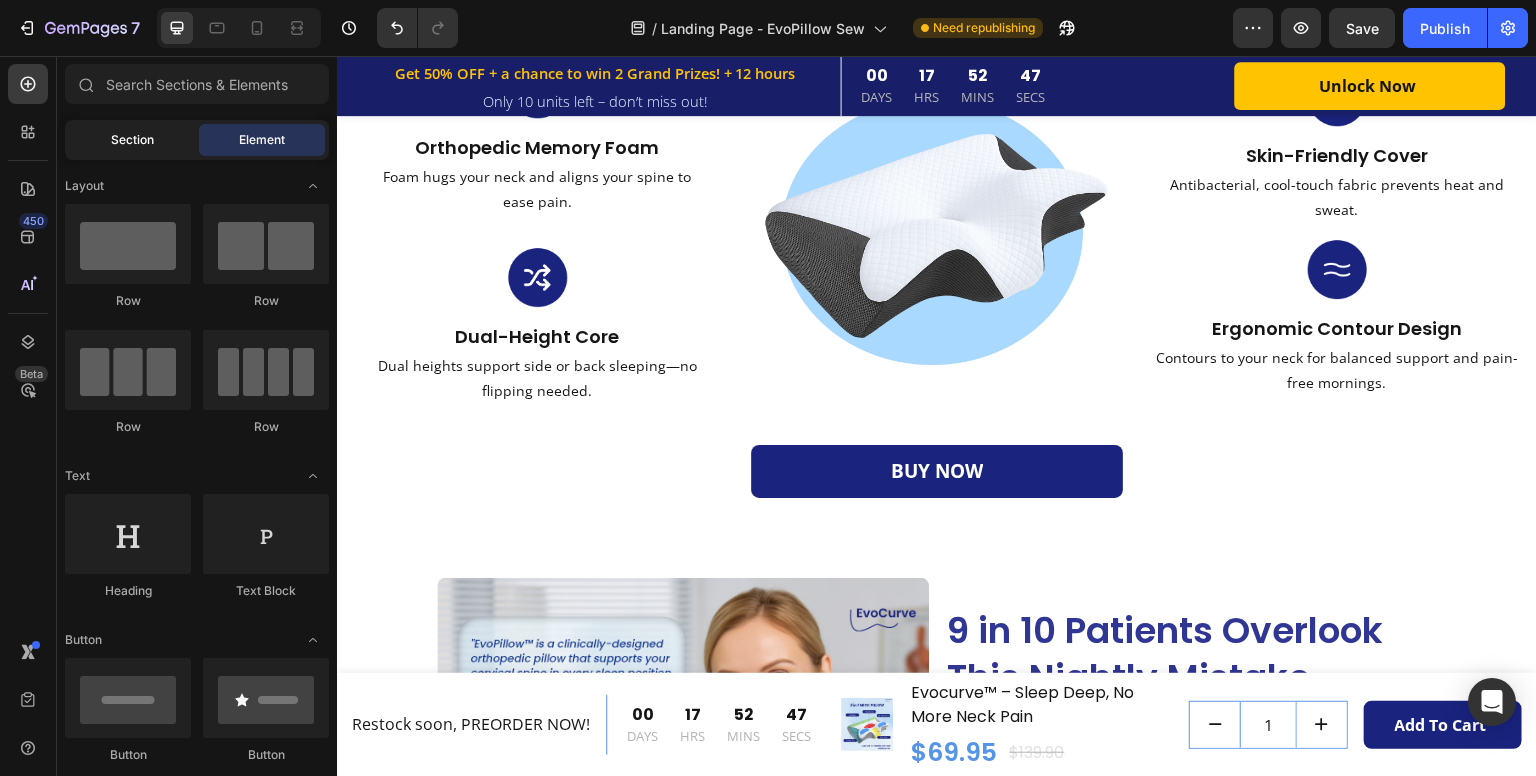 click on "Section" 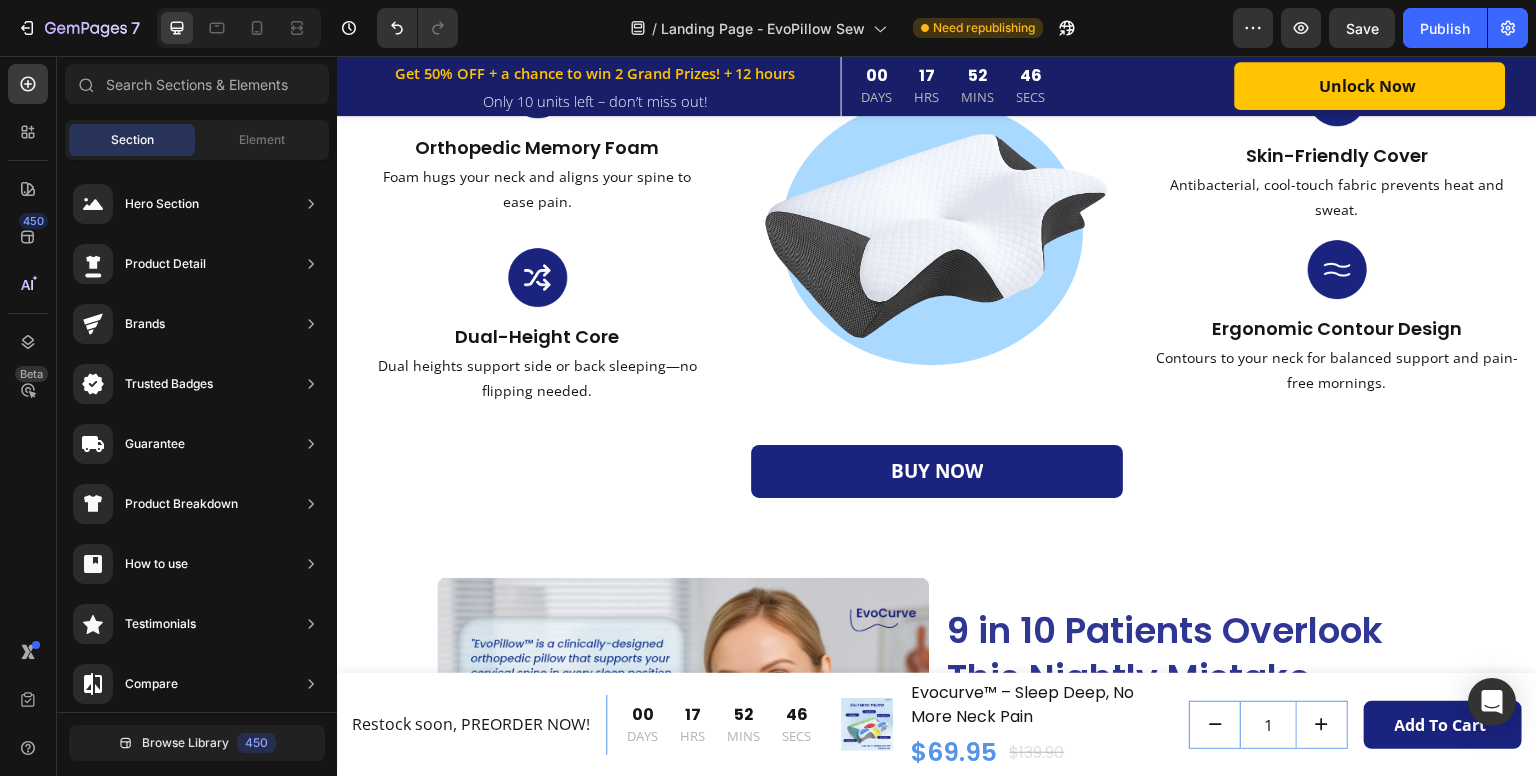 click on "Section Element" at bounding box center (197, 140) 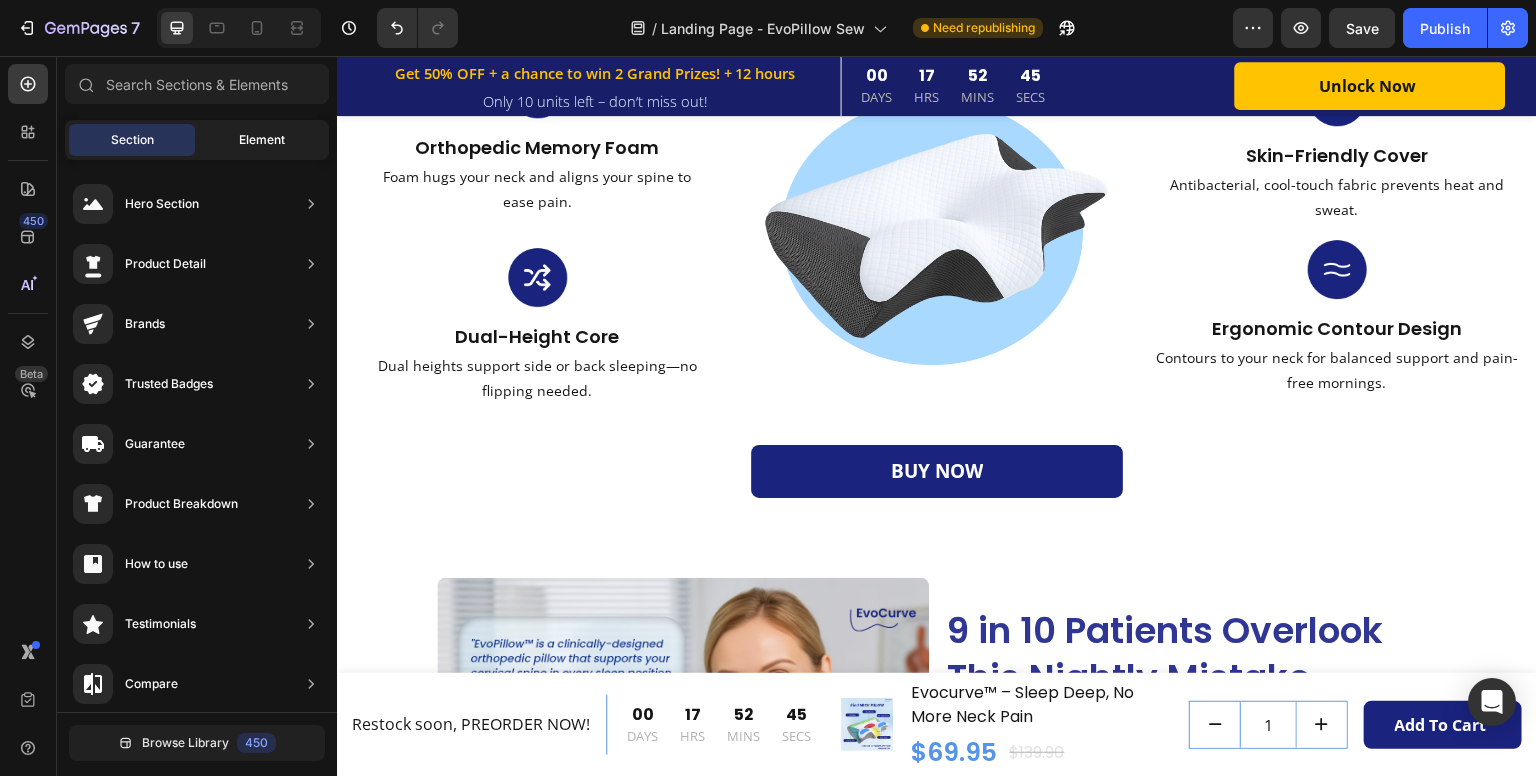 click on "Element" 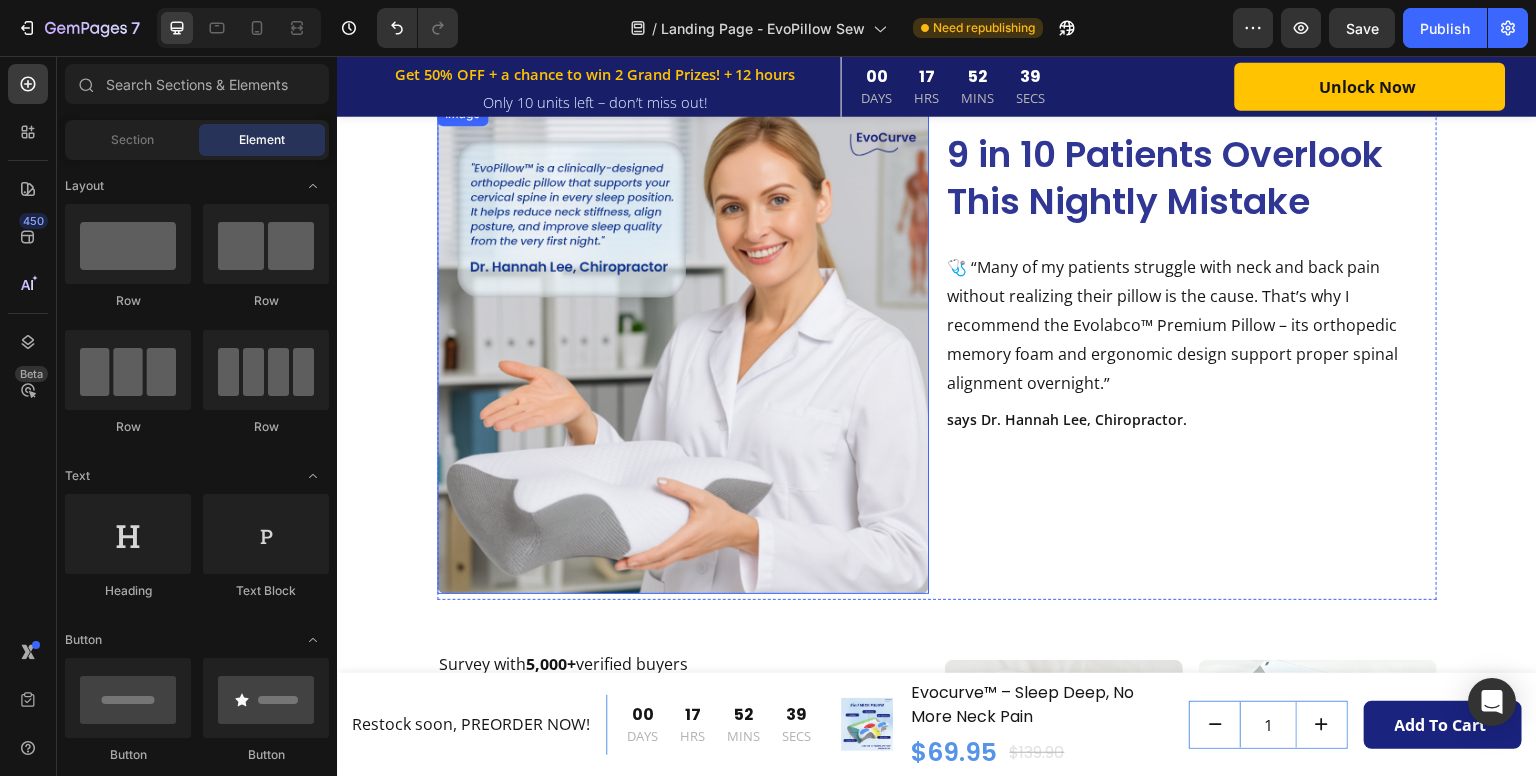 scroll, scrollTop: 2626, scrollLeft: 0, axis: vertical 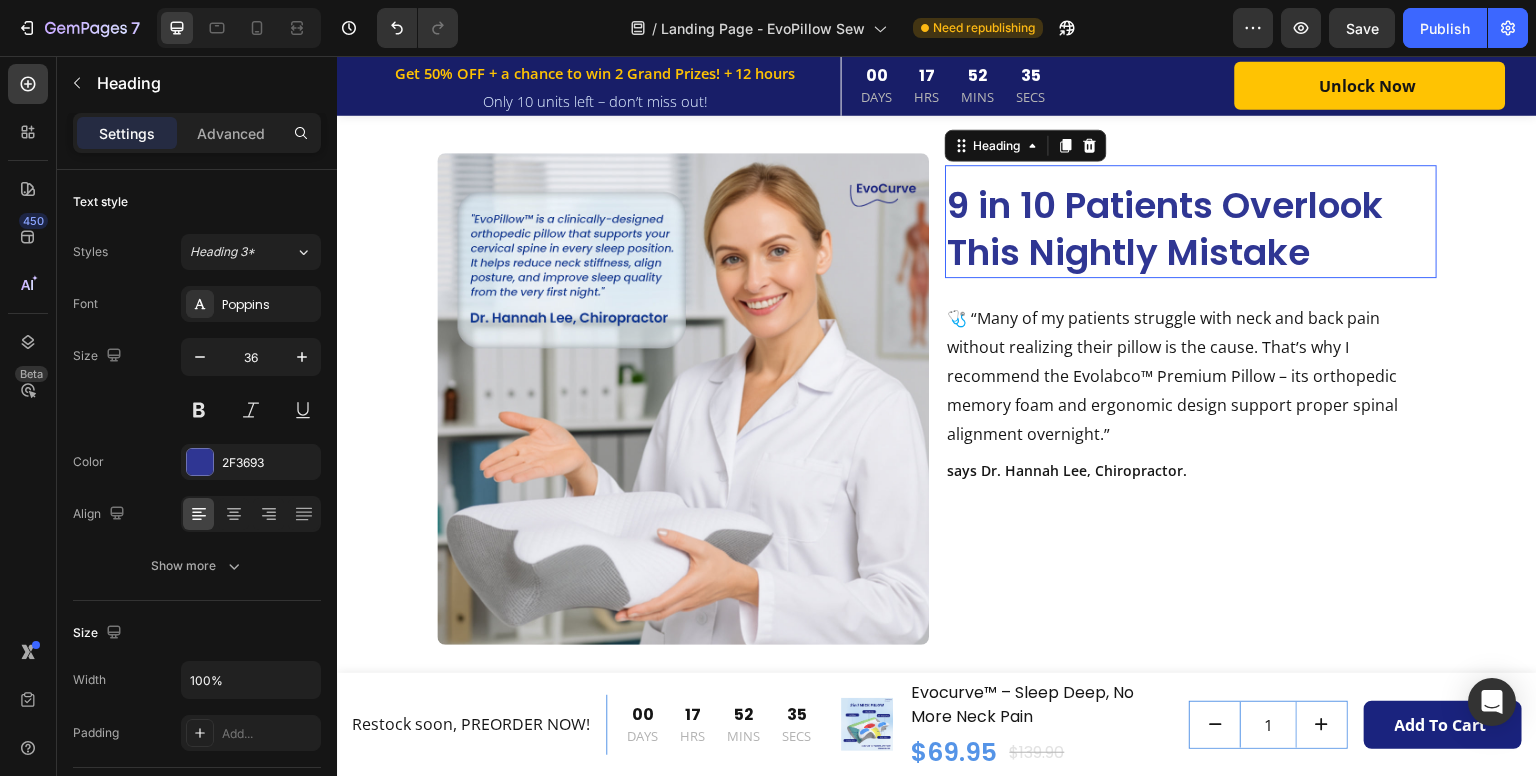 click on "9 in 10 Patients Overlook This Nightly Mistake" at bounding box center [1165, 229] 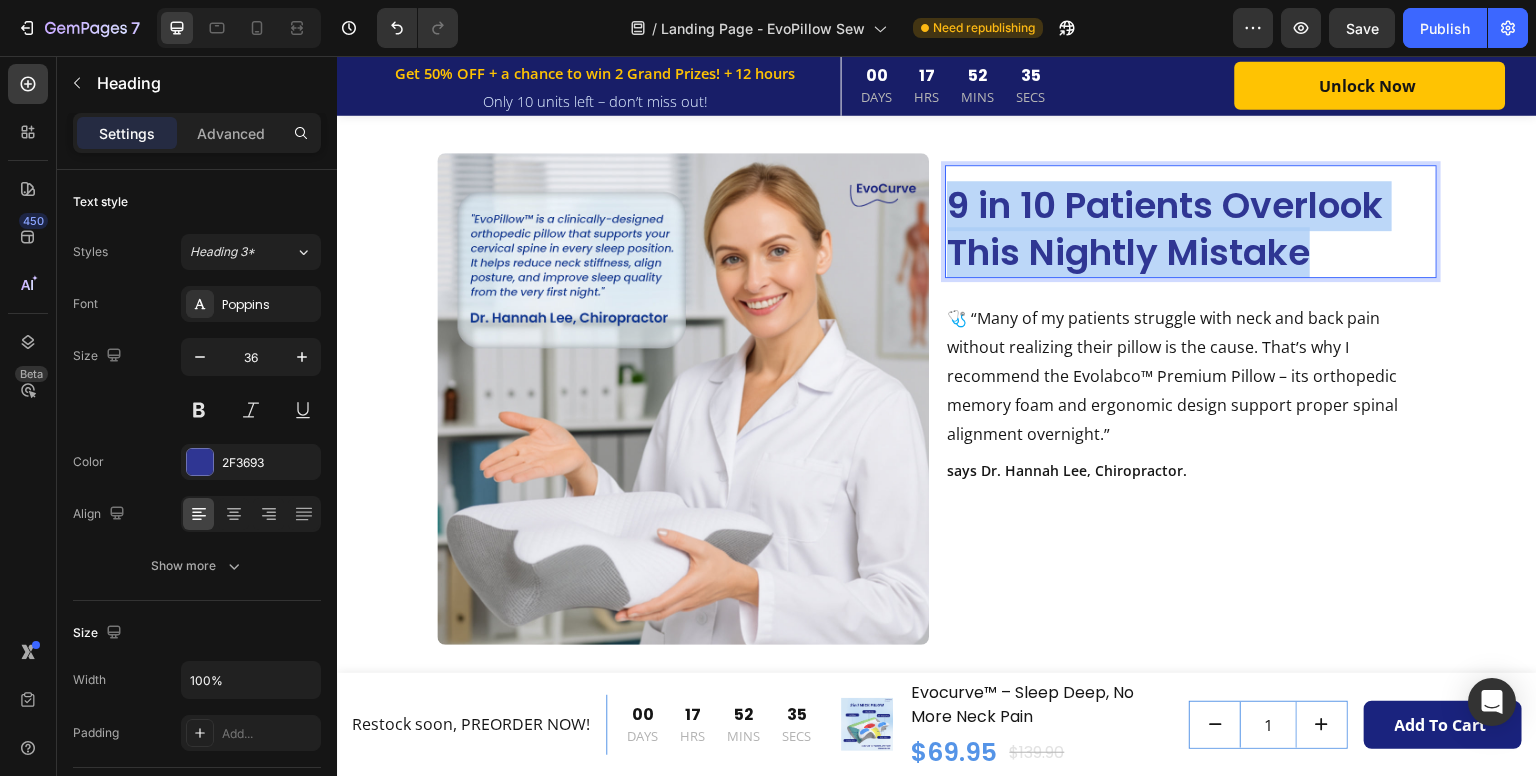 click on "9 in 10 Patients Overlook This Nightly Mistake" at bounding box center (1165, 229) 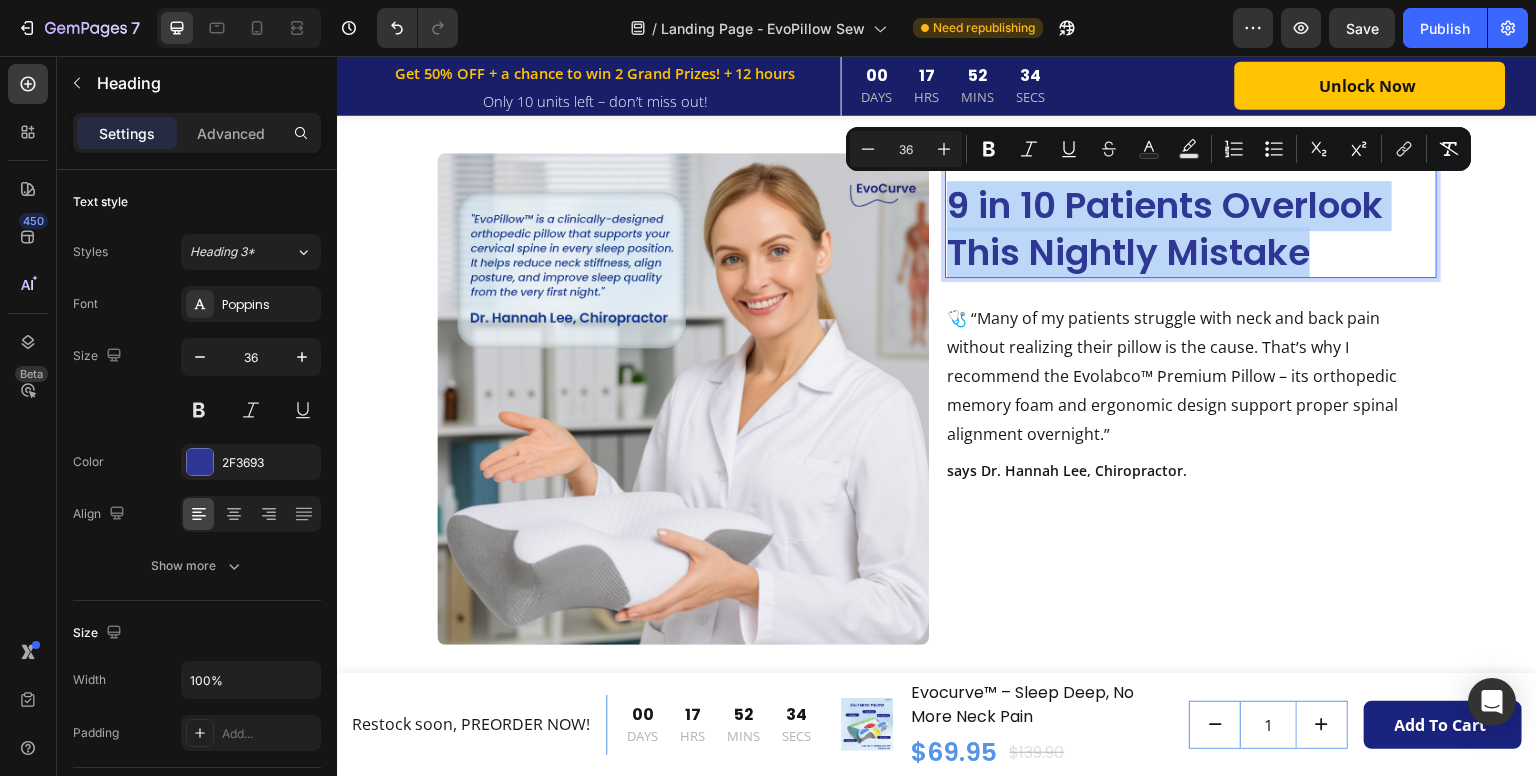 click on "9 in 10 Patients Overlook This Nightly Mistake" at bounding box center [1165, 229] 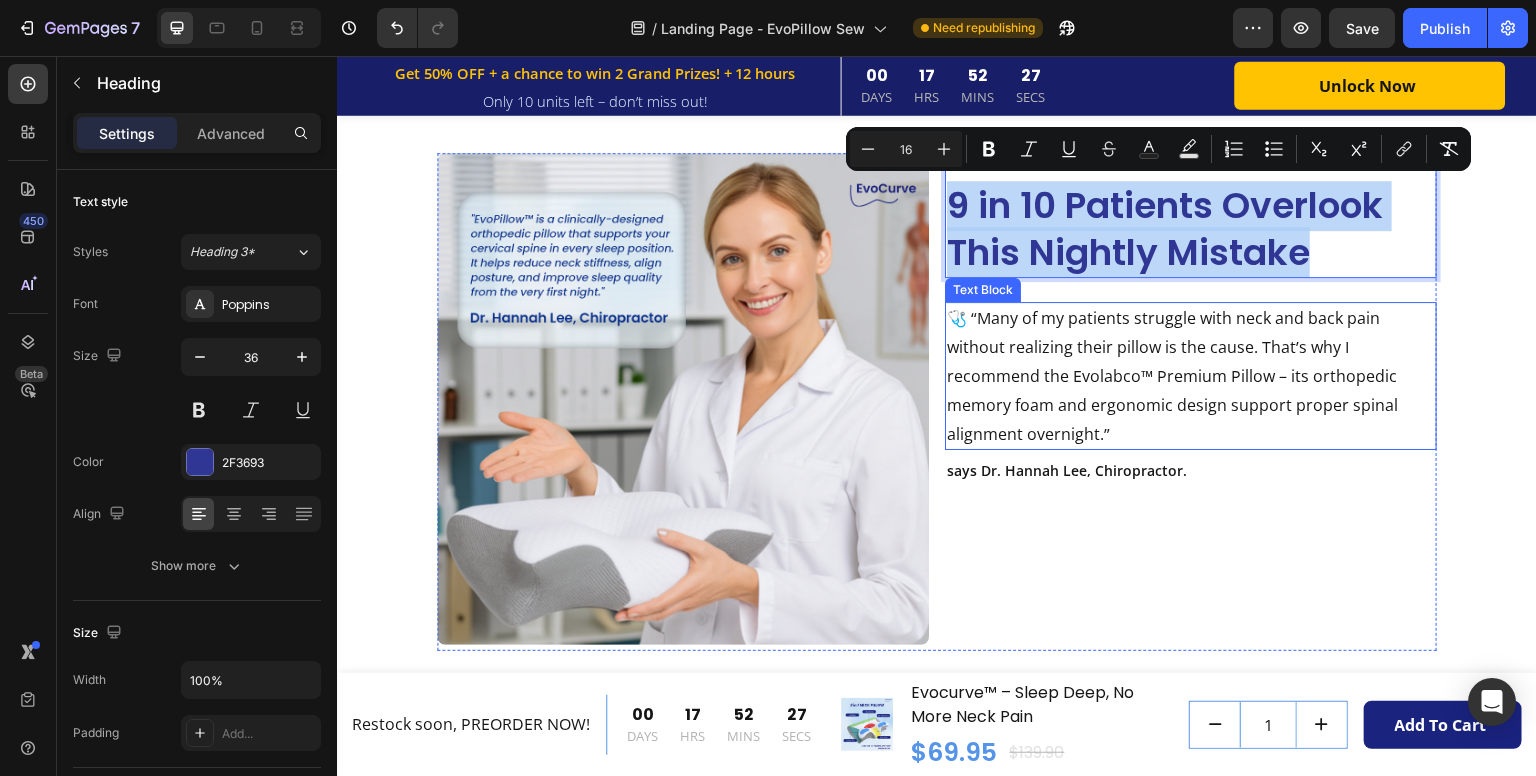 click on "🩺 “Many of my patients struggle with neck and back pain without realizing their pillow is the cause. That’s why I recommend the Evolabco™ Premium Pillow – its orthopedic memory foam and ergonomic design support proper spinal alignment overnight.”" at bounding box center [1191, 376] 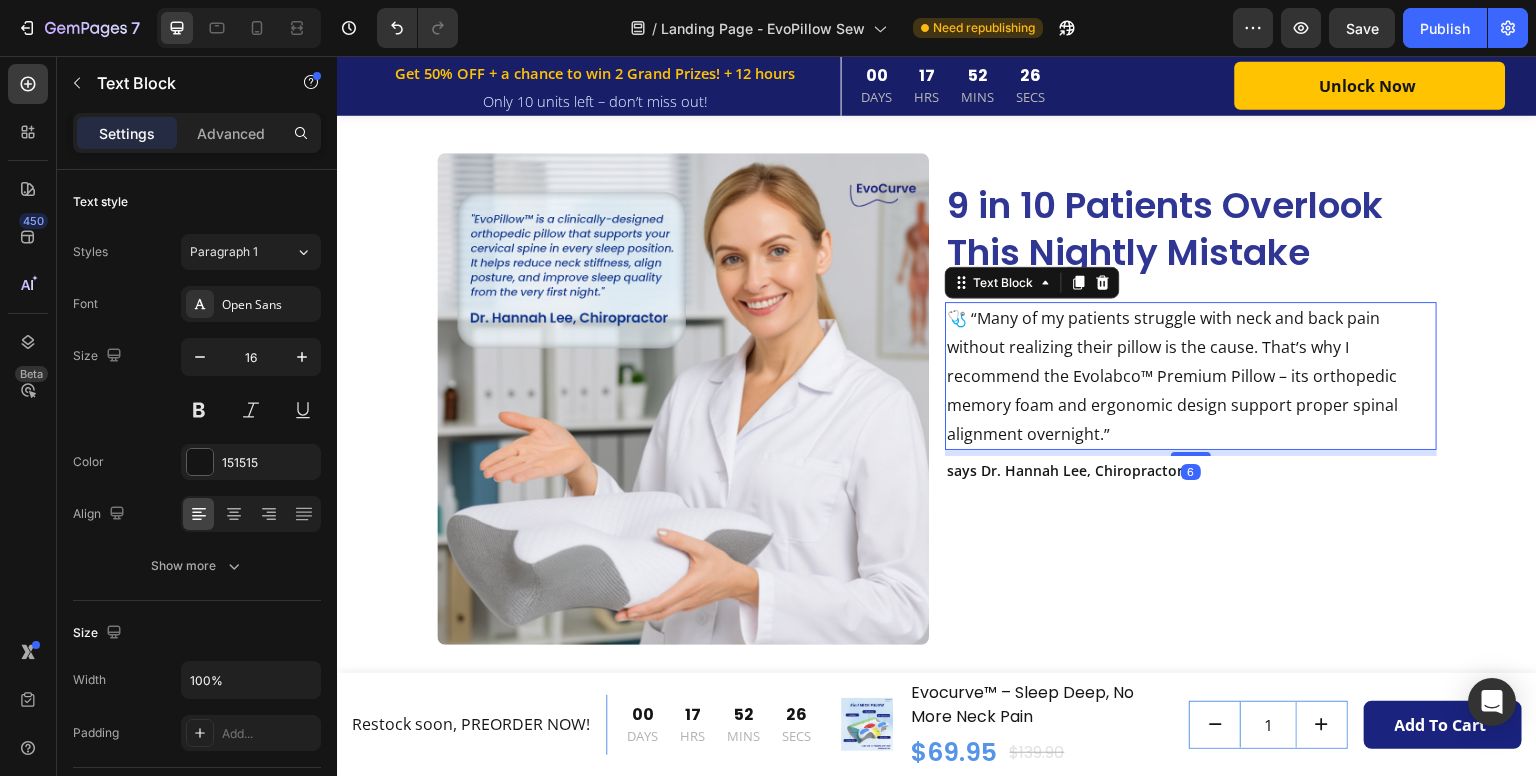 click on "🩺 “Many of my patients struggle with neck and back pain without realizing their pillow is the cause. That’s why I recommend the Evolabco™ Premium Pillow – its orthopedic memory foam and ergonomic design support proper spinal alignment overnight.”" at bounding box center (1191, 376) 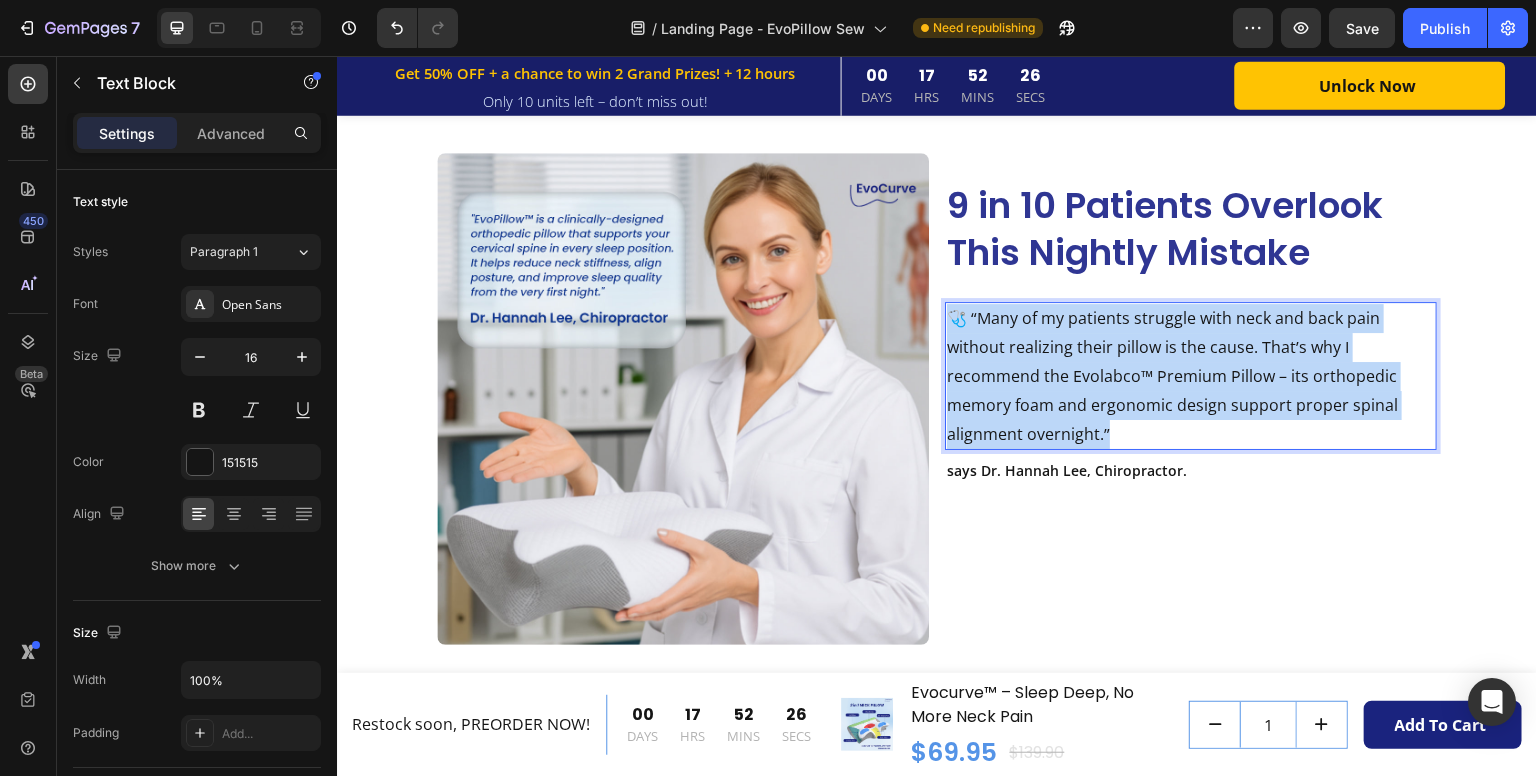 click on "🩺 “Many of my patients struggle with neck and back pain without realizing their pillow is the cause. That’s why I recommend the Evolabco™ Premium Pillow – its orthopedic memory foam and ergonomic design support proper spinal alignment overnight.”" at bounding box center (1191, 376) 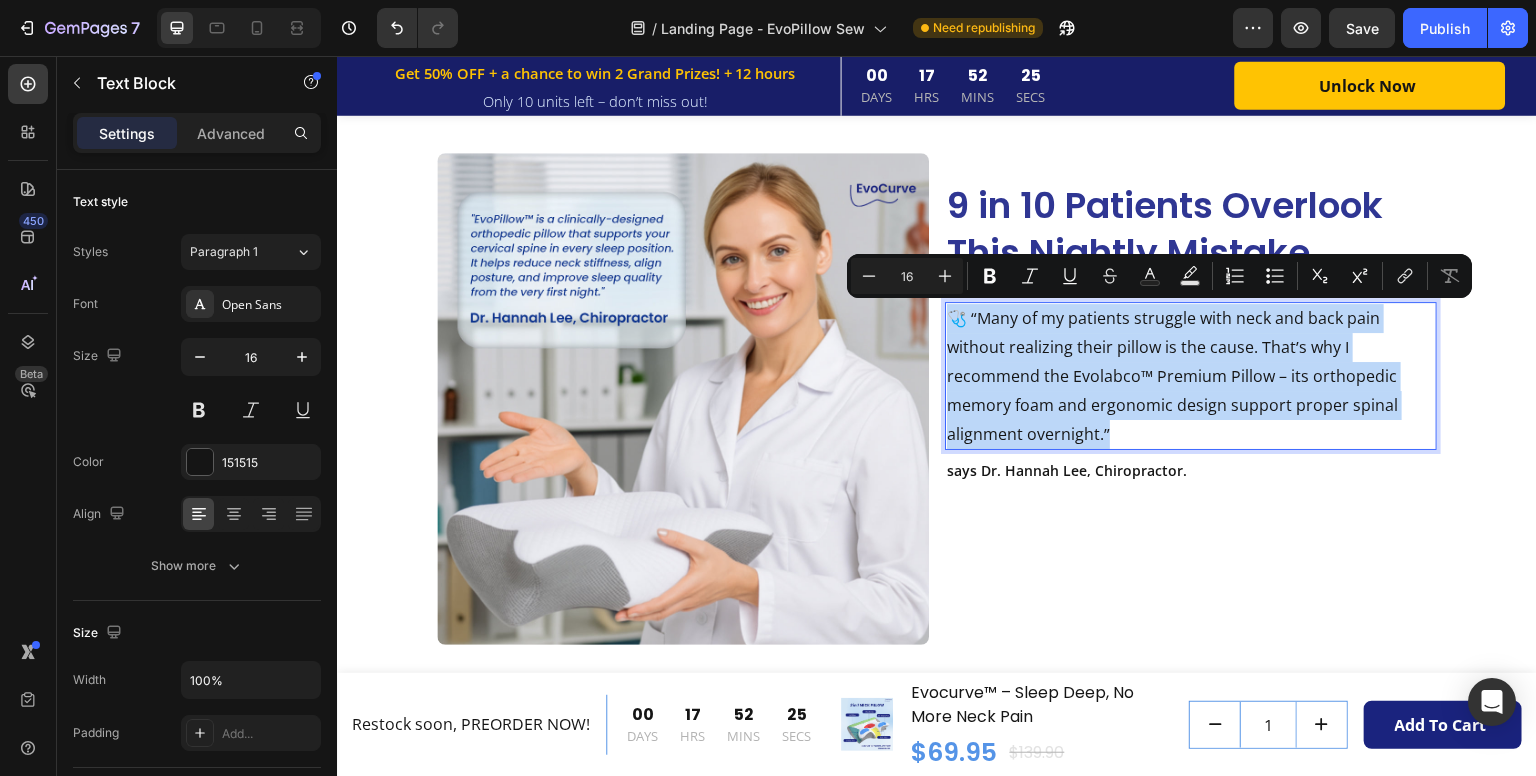 click on "🩺 “Many of my patients struggle with neck and back pain without realizing their pillow is the cause. That’s why I recommend the Evolabco™ Premium Pillow – its orthopedic memory foam and ergonomic design support proper spinal alignment overnight.”" at bounding box center [1191, 376] 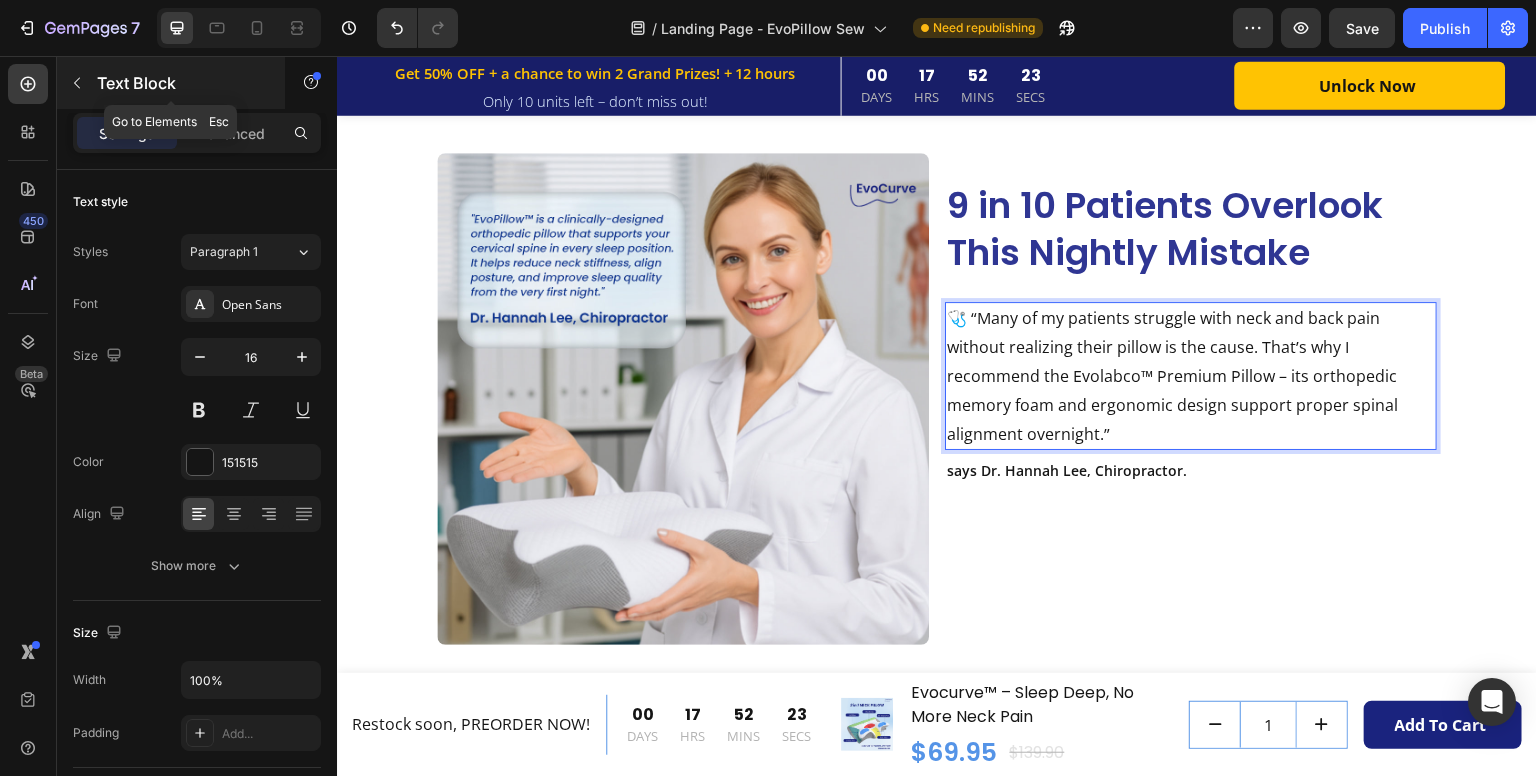 click 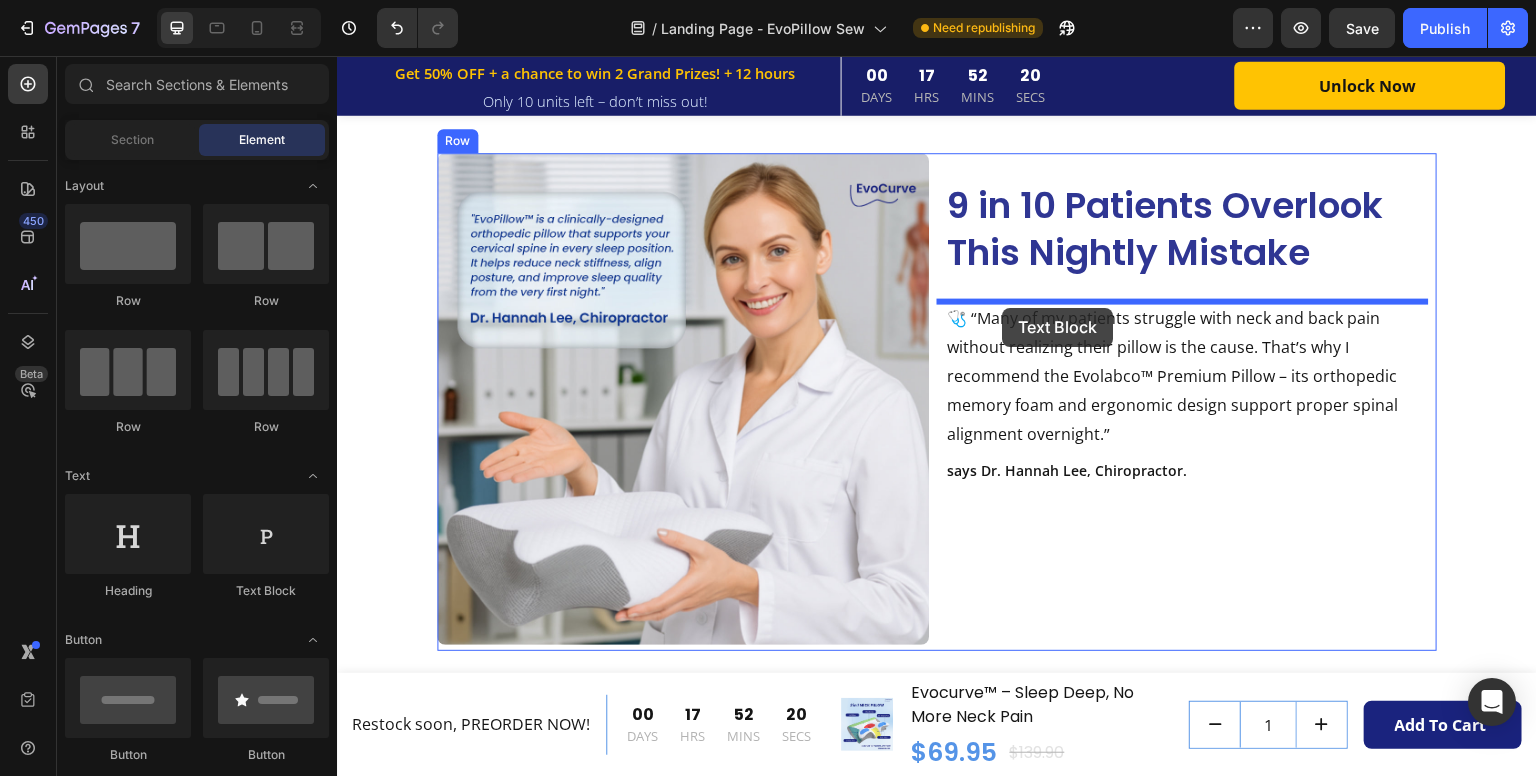 drag, startPoint x: 607, startPoint y: 593, endPoint x: 1003, endPoint y: 307, distance: 488.47928 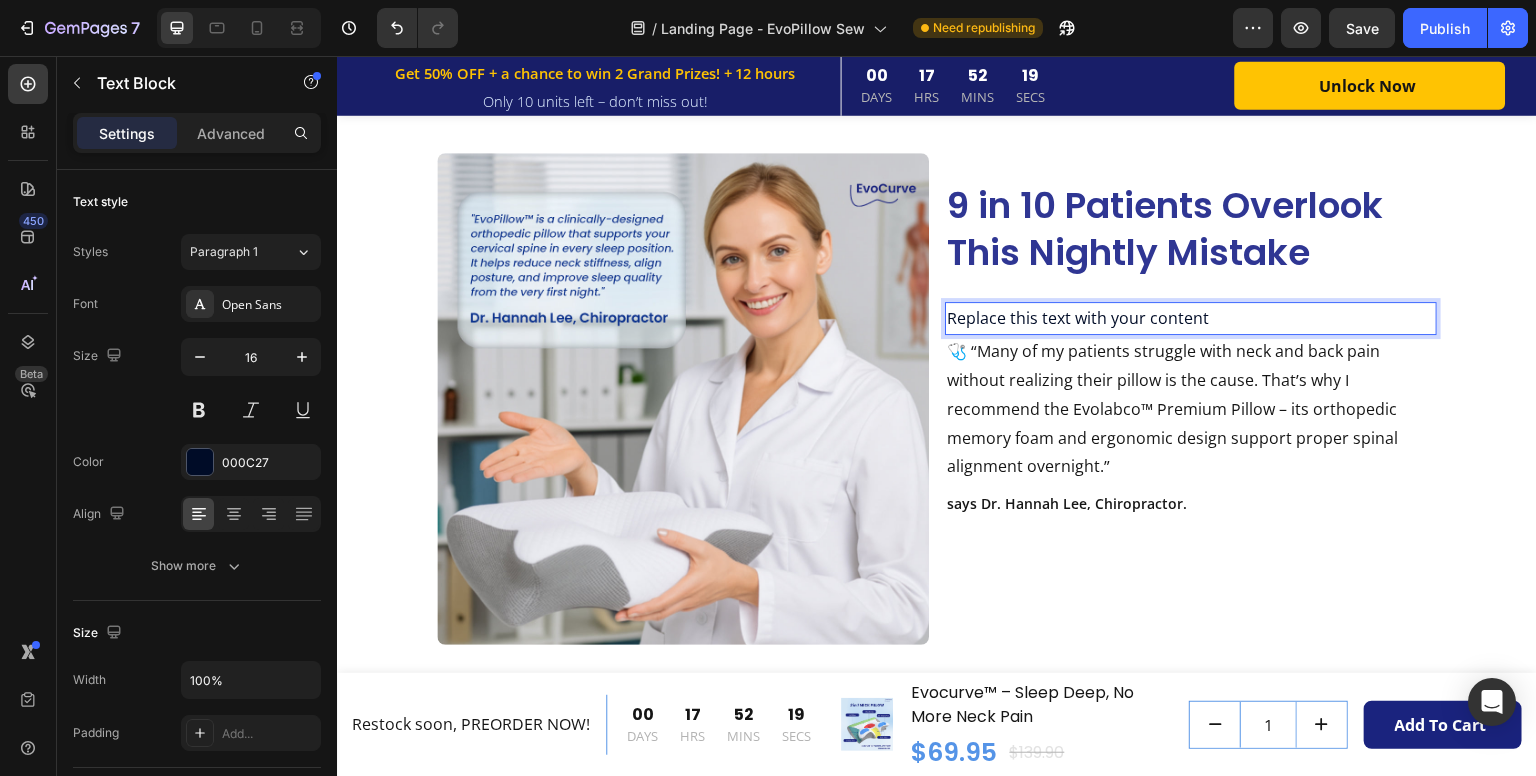click on "Replace this text with your content" at bounding box center [1191, 318] 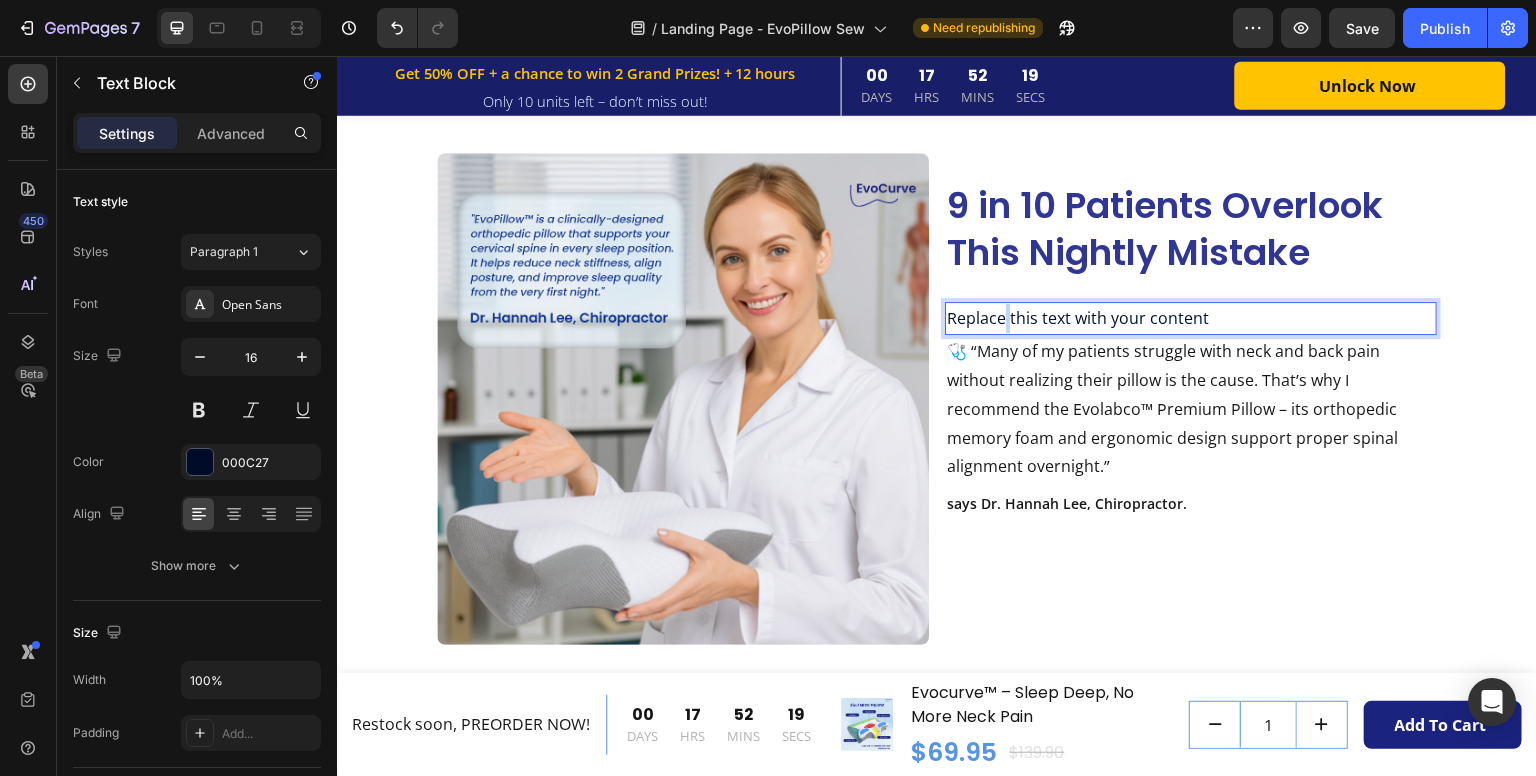 click on "Replace this text with your content" at bounding box center [1191, 318] 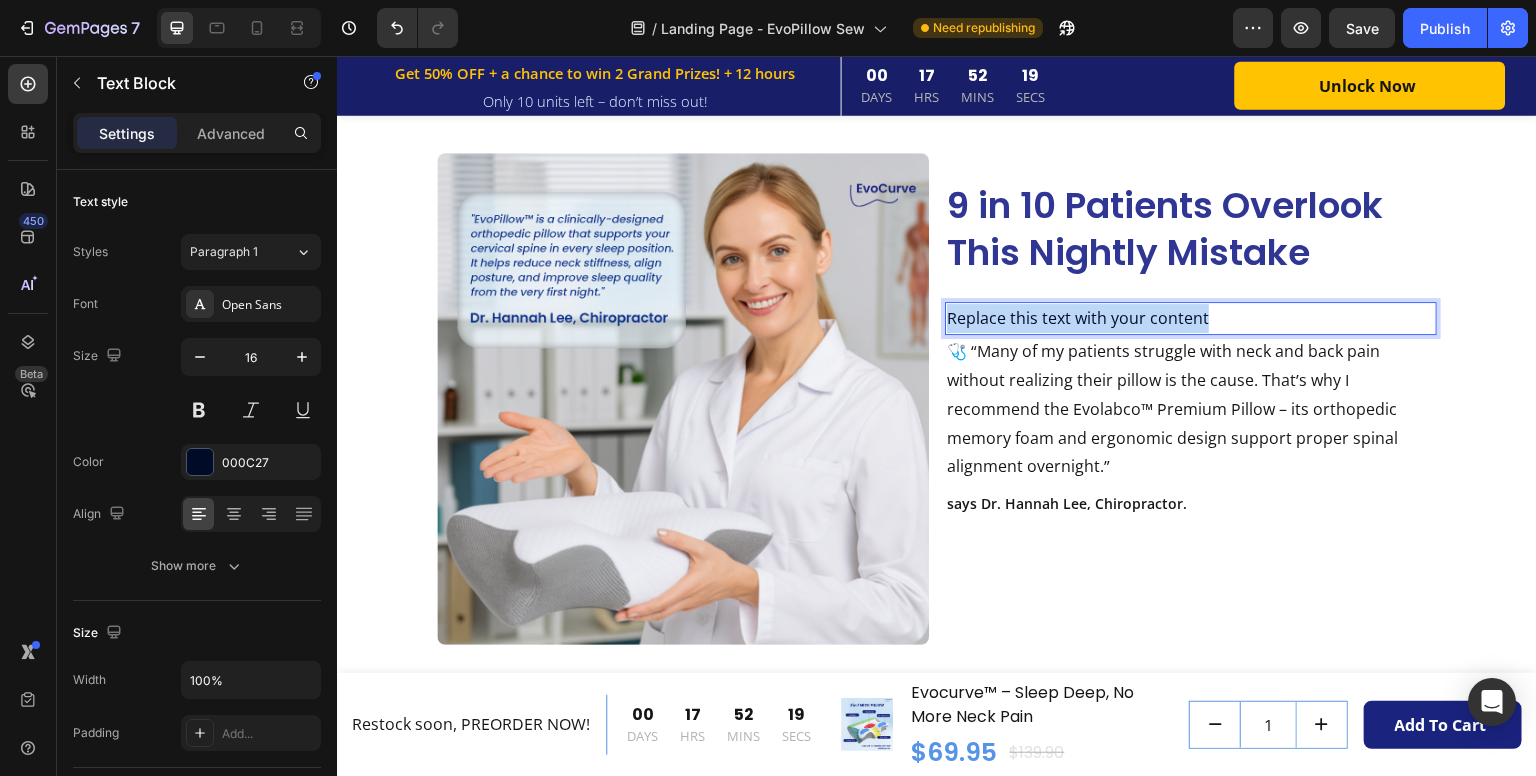 click on "Replace this text with your content" at bounding box center [1191, 318] 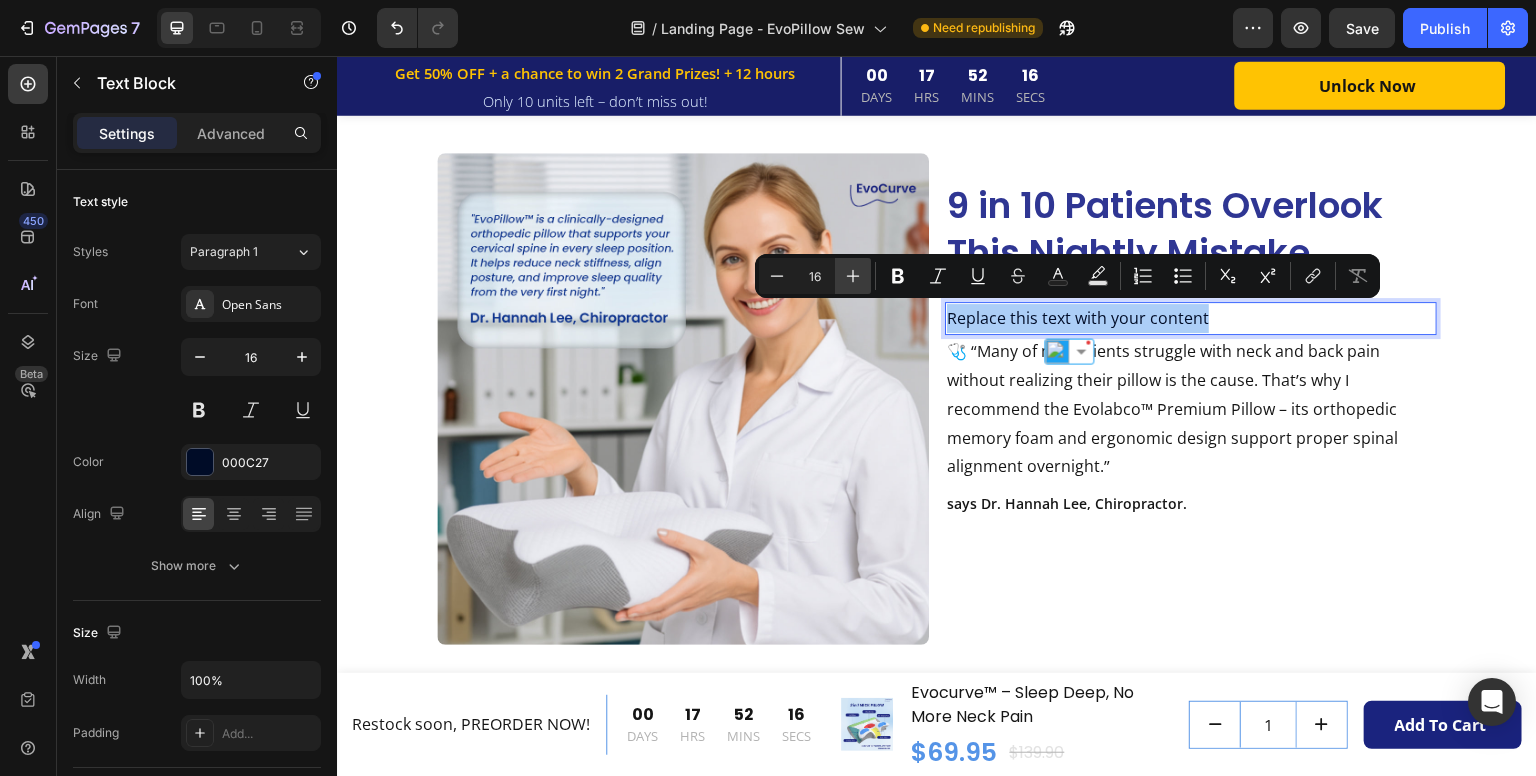drag, startPoint x: 906, startPoint y: 284, endPoint x: 841, endPoint y: 280, distance: 65.12296 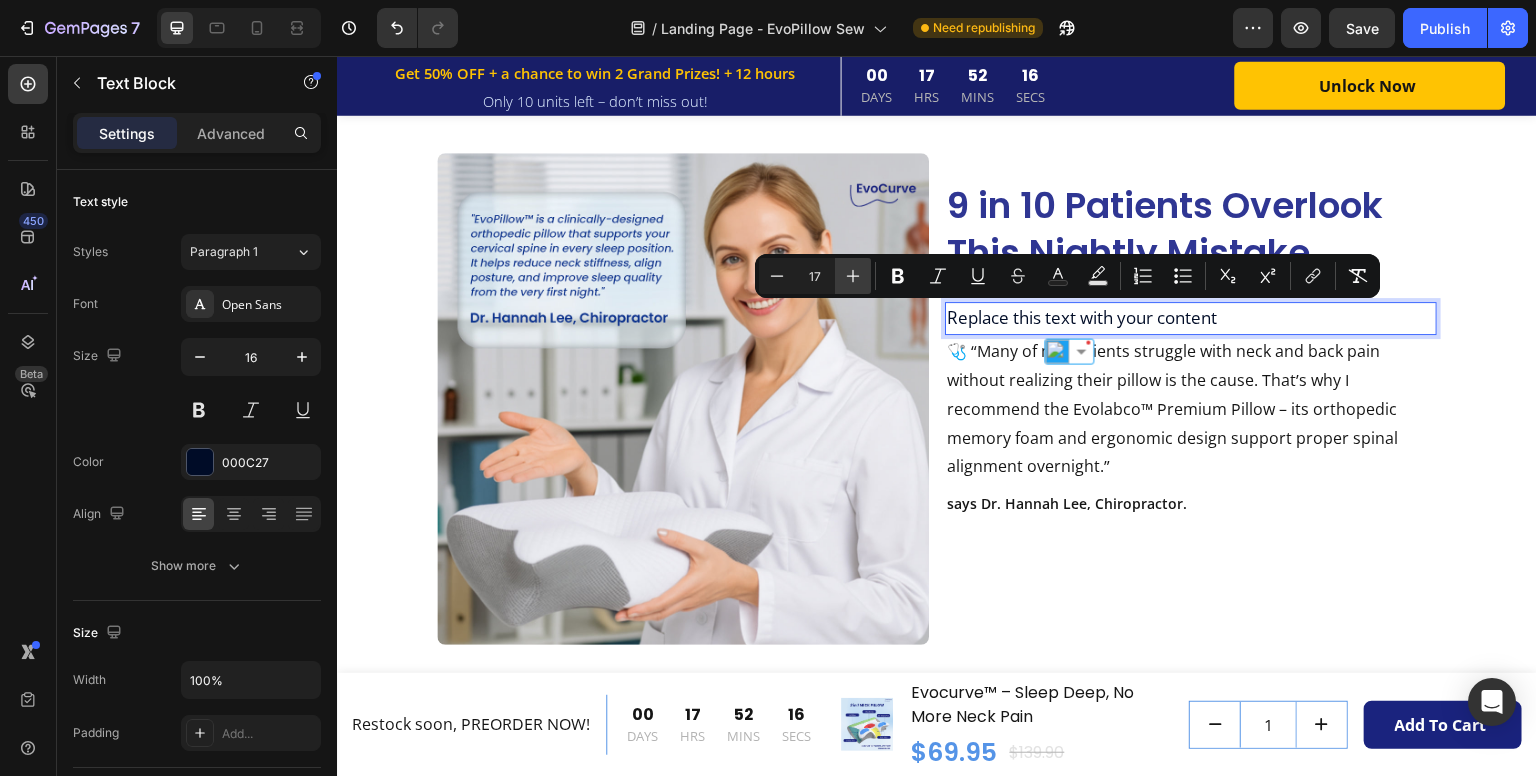 click on "Plus" at bounding box center (853, 276) 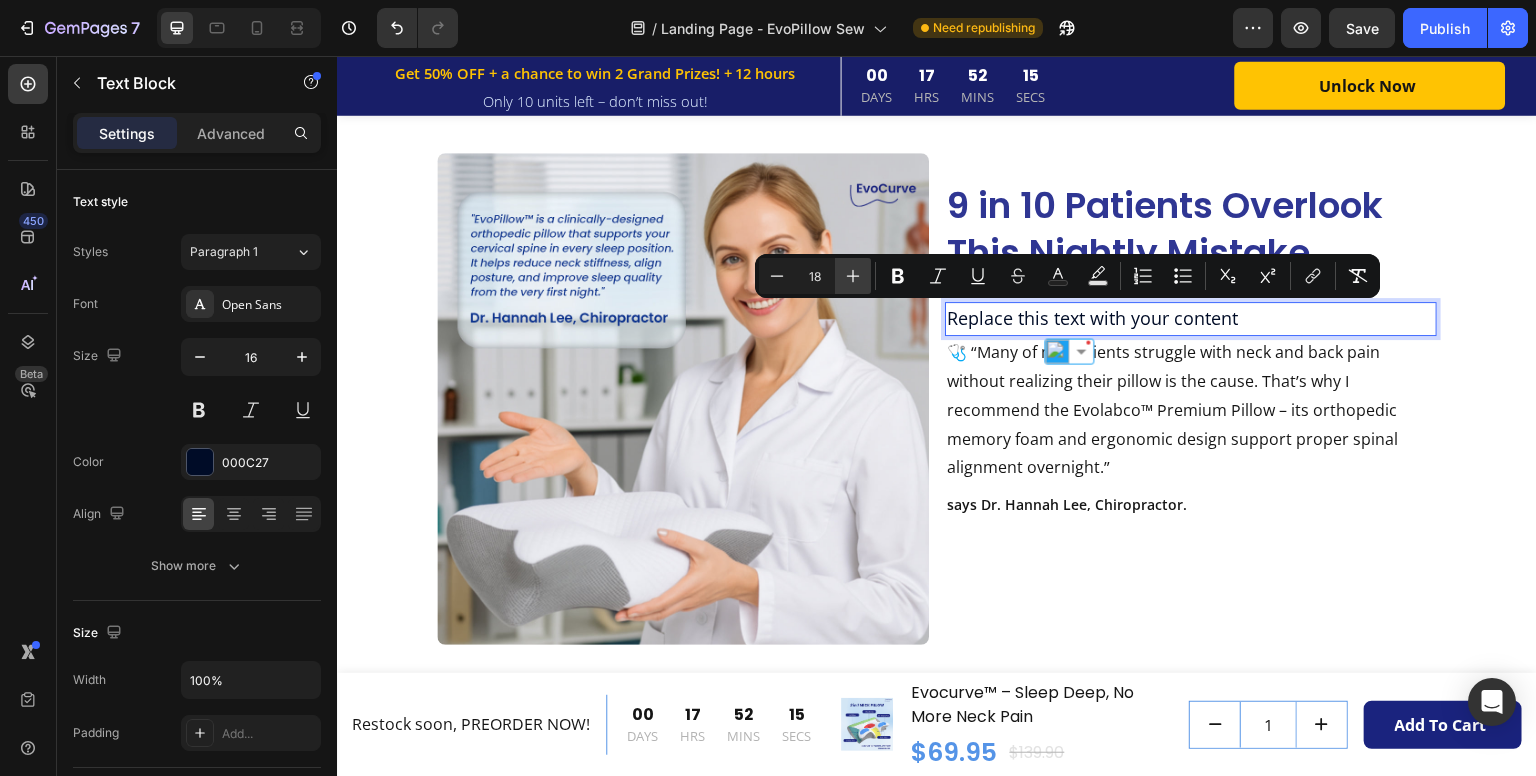 click on "Plus" at bounding box center [853, 276] 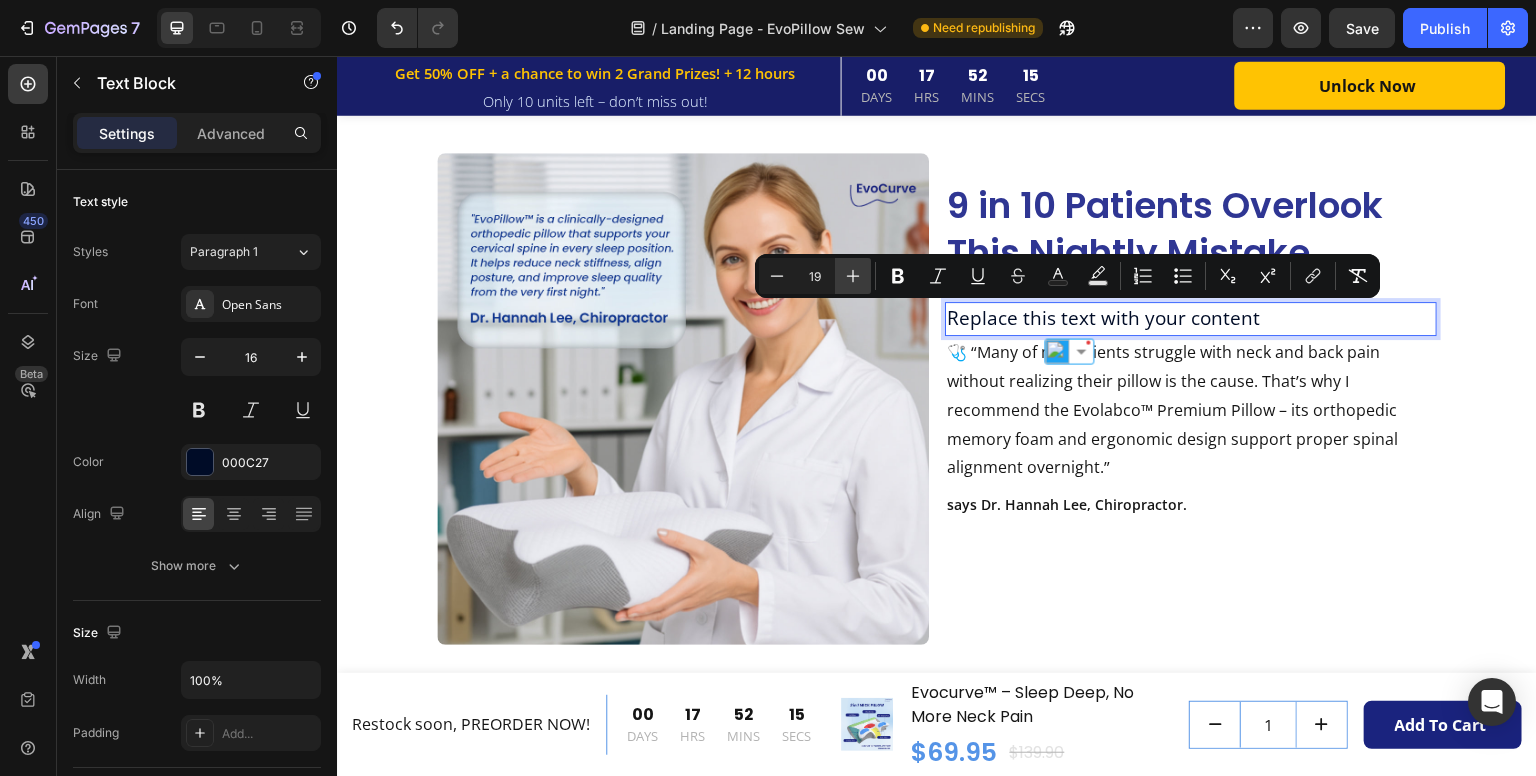 click on "Plus" at bounding box center (853, 276) 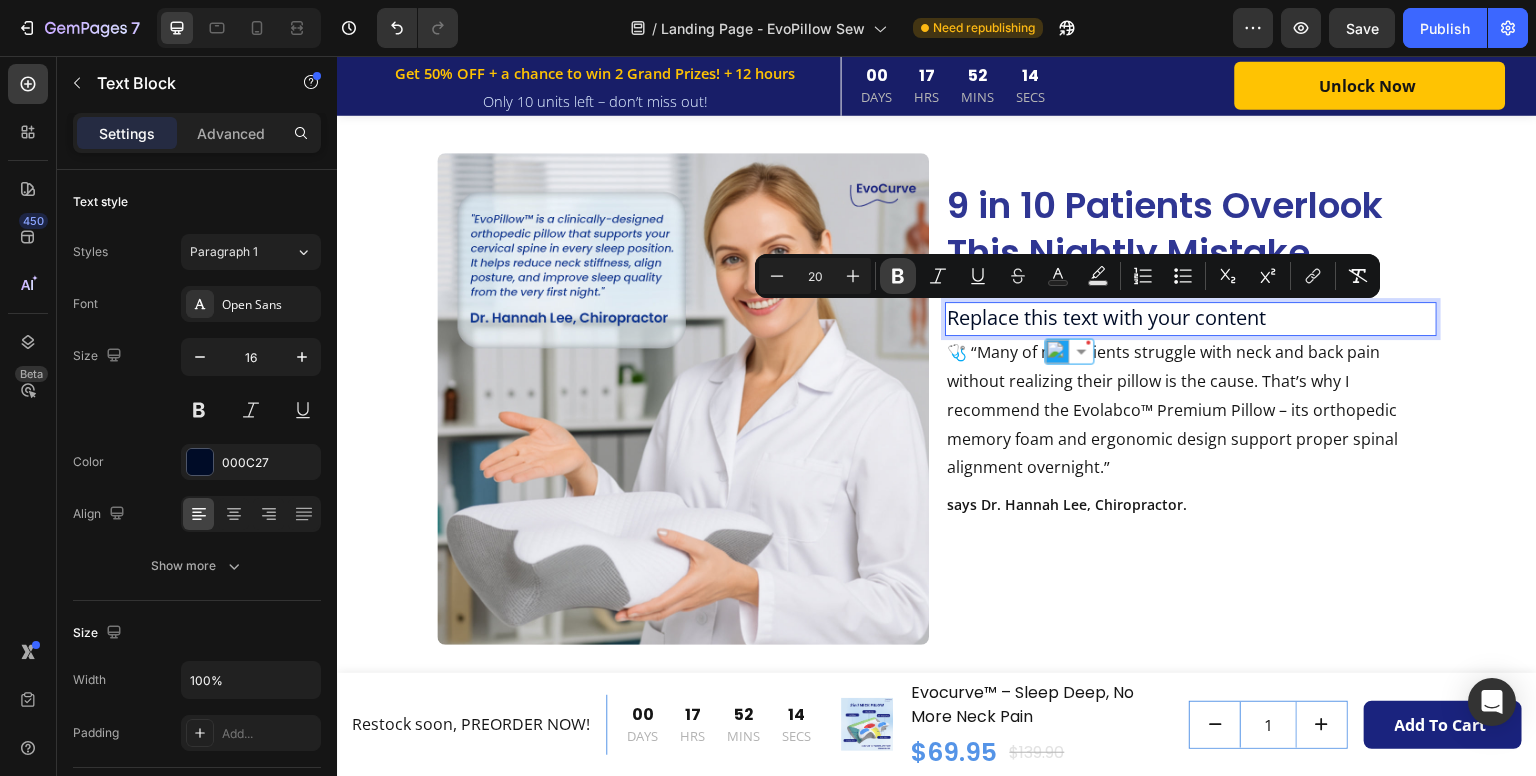 click 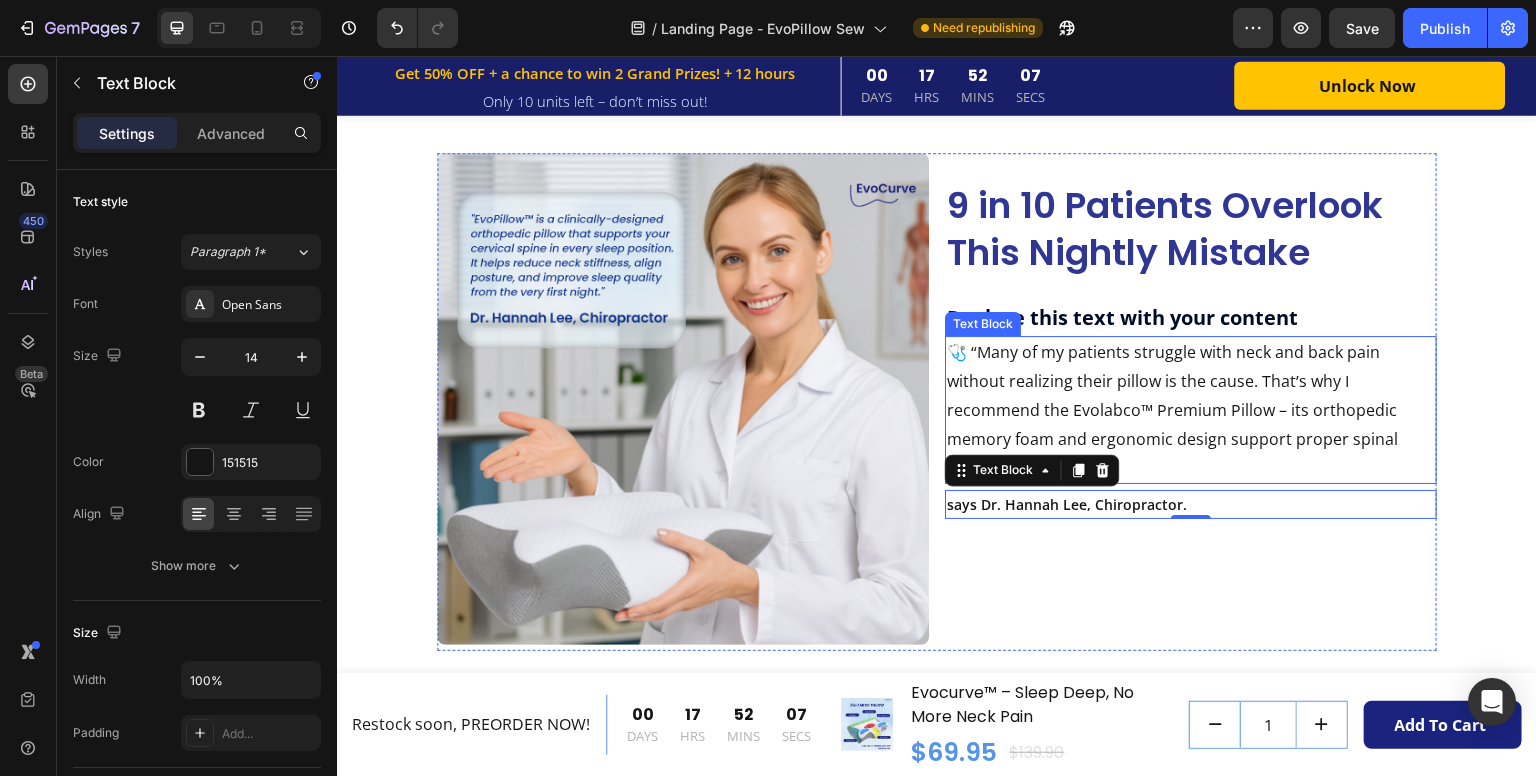 click on "🩺 “Many of my patients struggle with neck and back pain without realizing their pillow is the cause. That’s why I recommend the Evolabco™ Premium Pillow – its orthopedic memory foam and ergonomic design support proper spinal alignment overnight.”" at bounding box center [1191, 410] 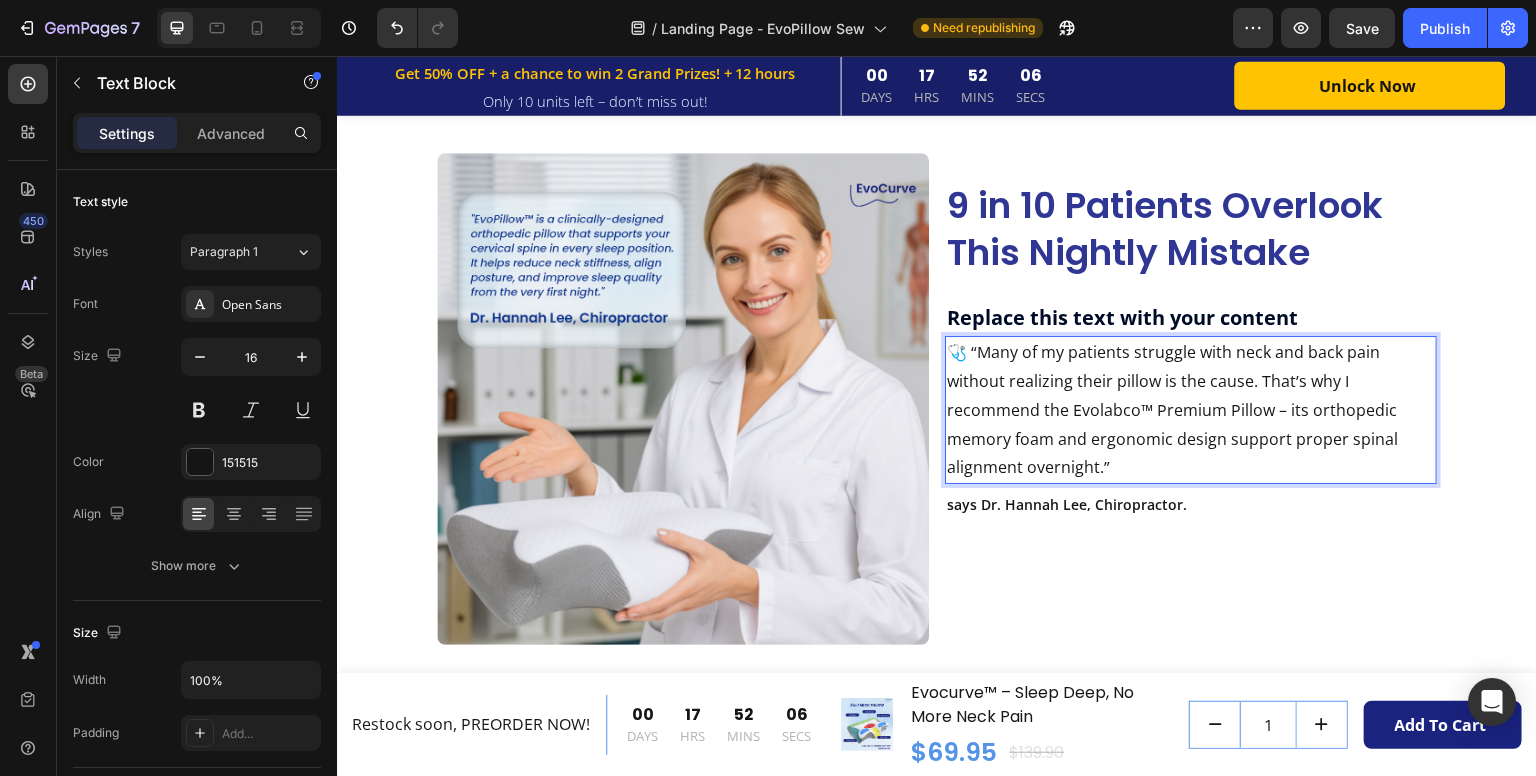 click on "🩺 “Many of my patients struggle with neck and back pain without realizing their pillow is the cause. That’s why I recommend the Evolabco™ Premium Pillow – its orthopedic memory foam and ergonomic design support proper spinal alignment overnight.”" at bounding box center [1191, 410] 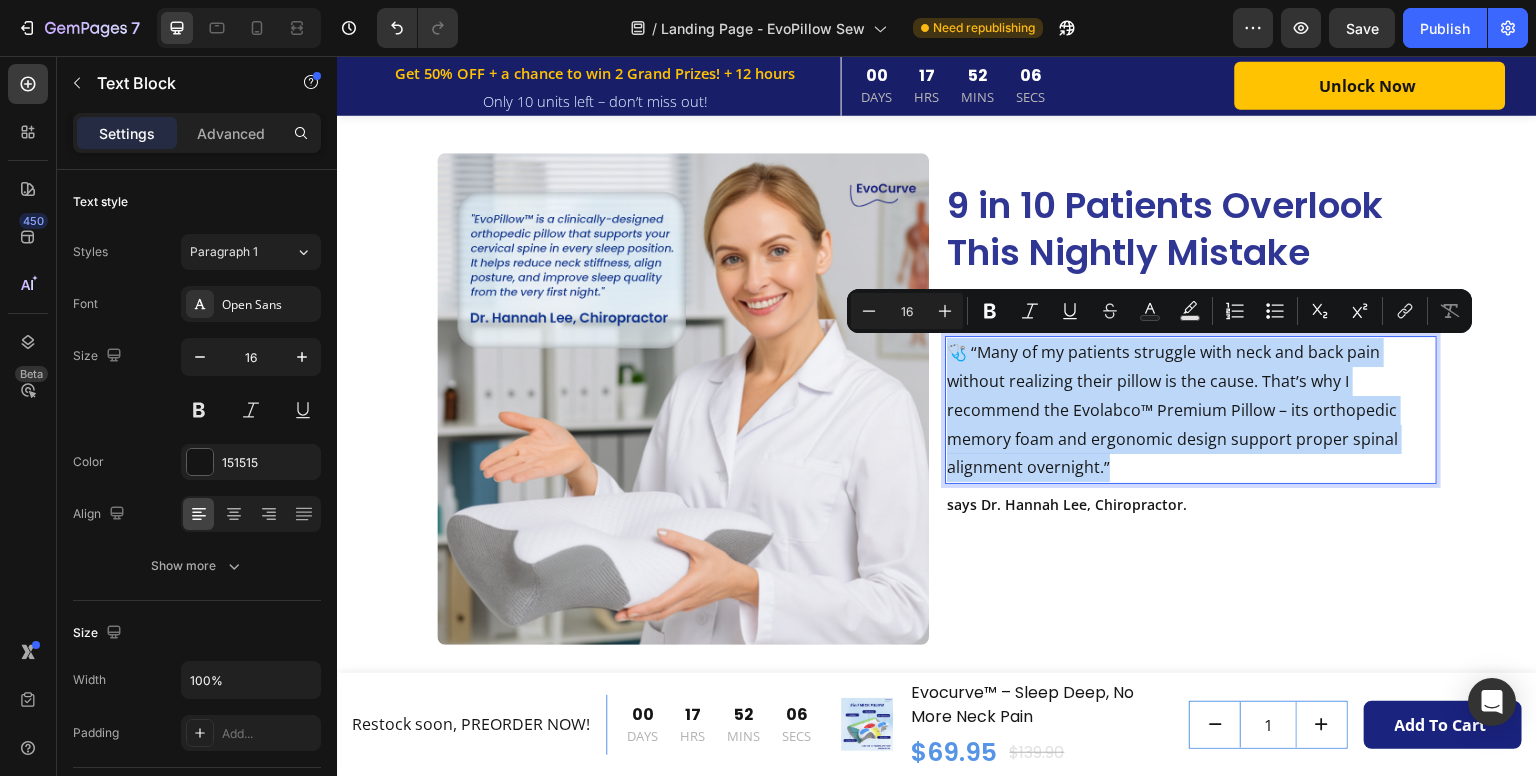 click on "🩺 “Many of my patients struggle with neck and back pain without realizing their pillow is the cause. That’s why I recommend the Evolabco™ Premium Pillow – its orthopedic memory foam and ergonomic design support proper spinal alignment overnight.”" at bounding box center (1191, 410) 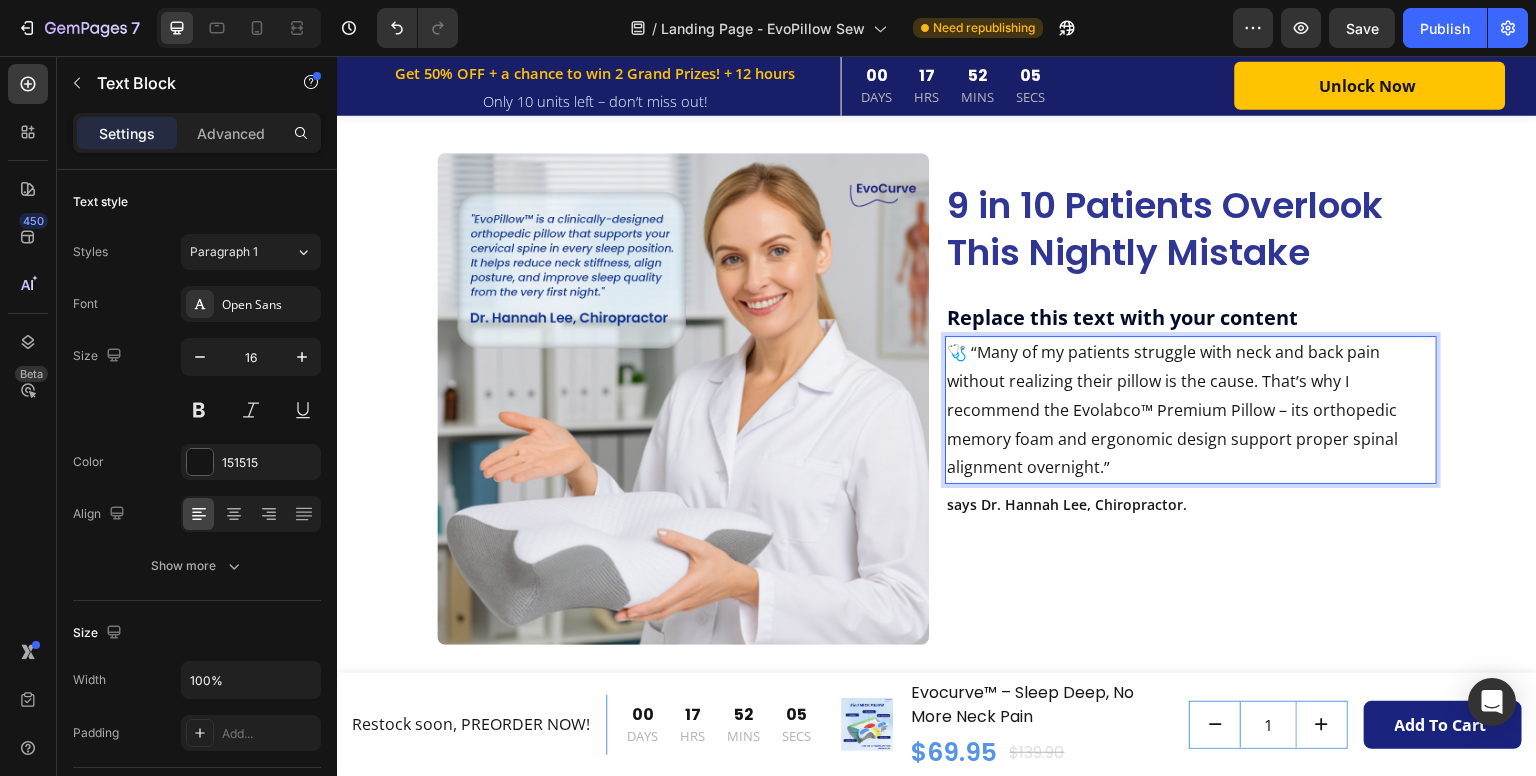 drag, startPoint x: 1162, startPoint y: 478, endPoint x: 1133, endPoint y: 476, distance: 29.068884 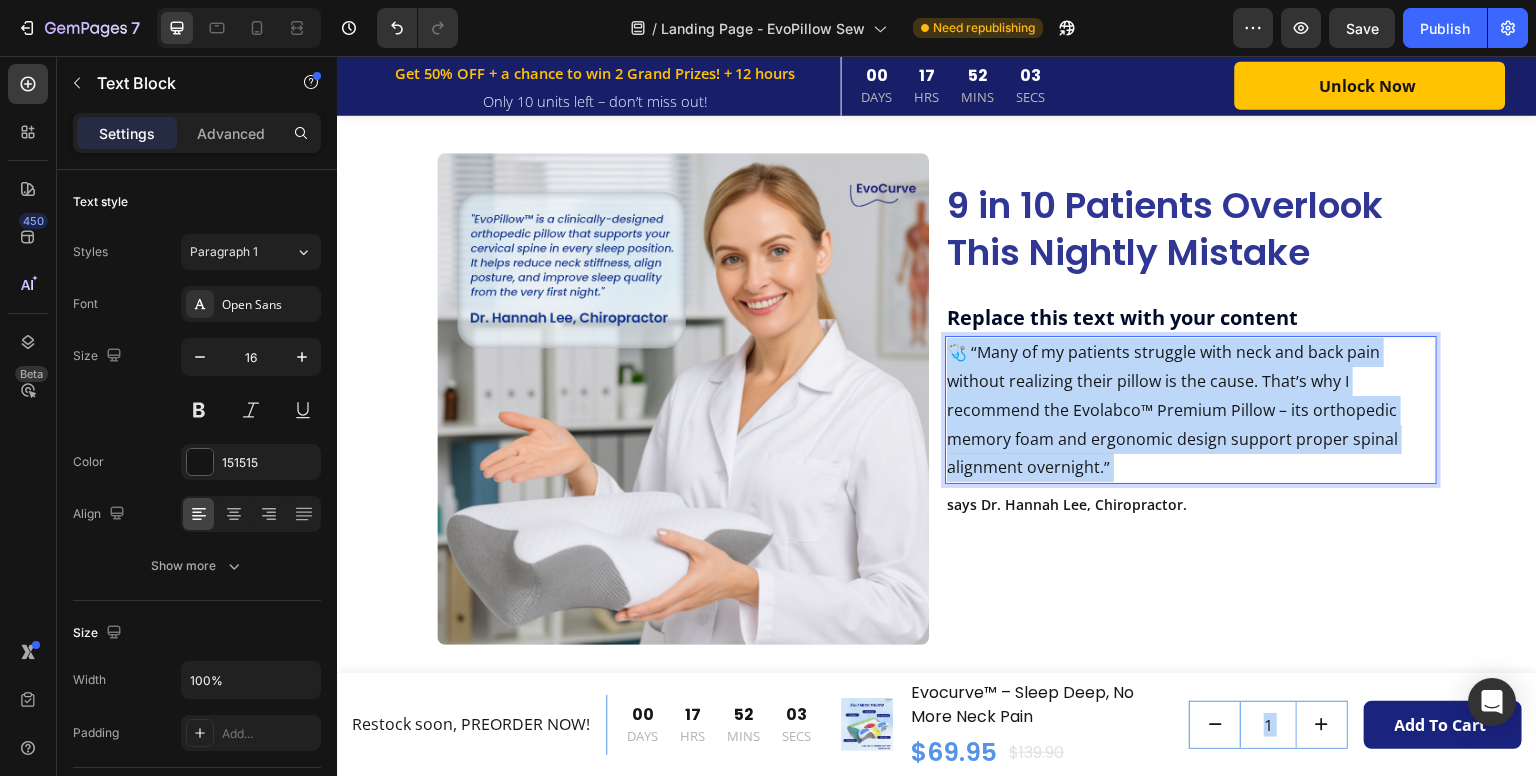 drag, startPoint x: 1133, startPoint y: 476, endPoint x: 1091, endPoint y: 392, distance: 93.914856 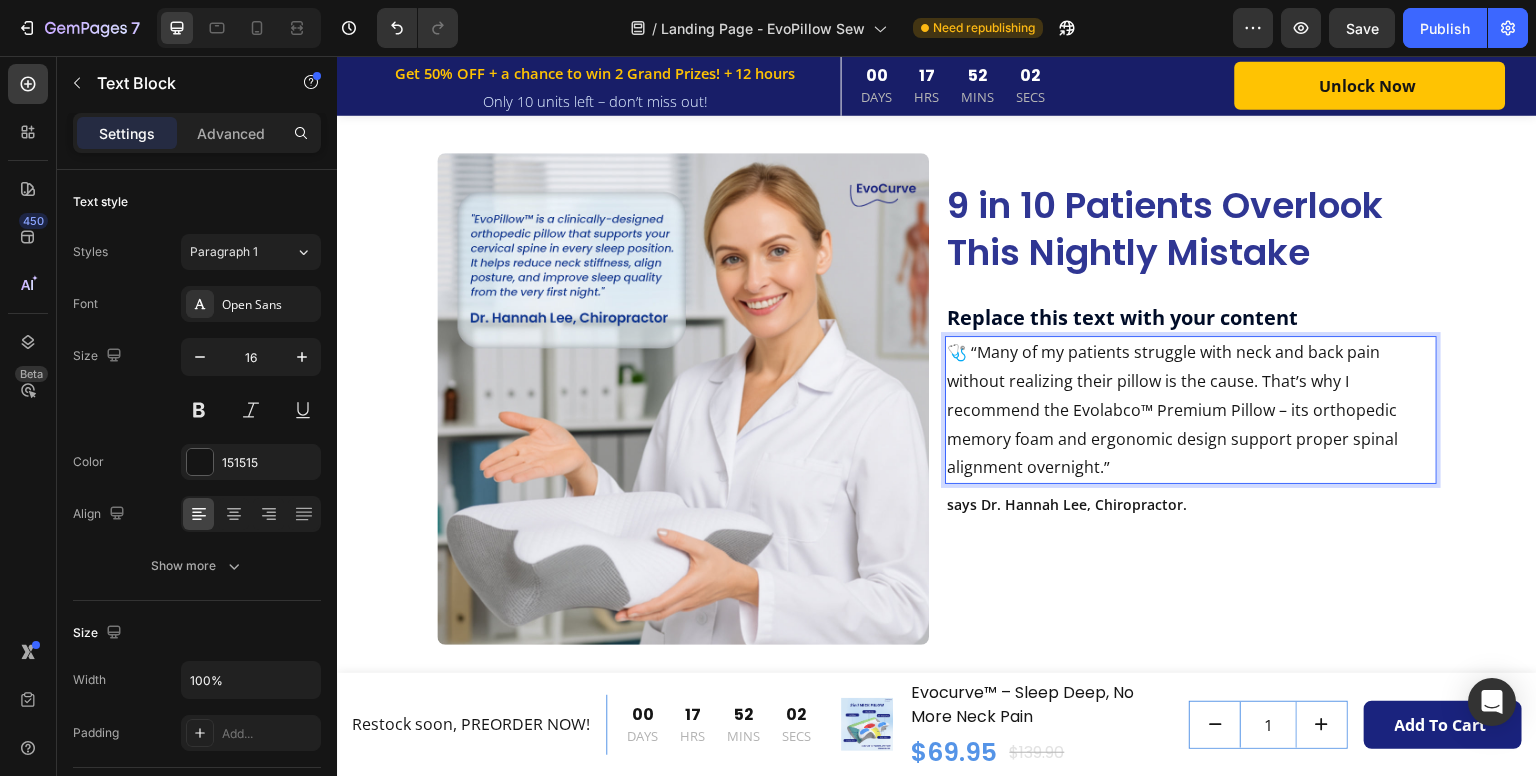 click on "🩺 “Many of my patients struggle with neck and back pain without realizing their pillow is the cause. That’s why I recommend the Evolabco™ Premium Pillow – its orthopedic memory foam and ergonomic design support proper spinal alignment overnight.”" at bounding box center (1191, 410) 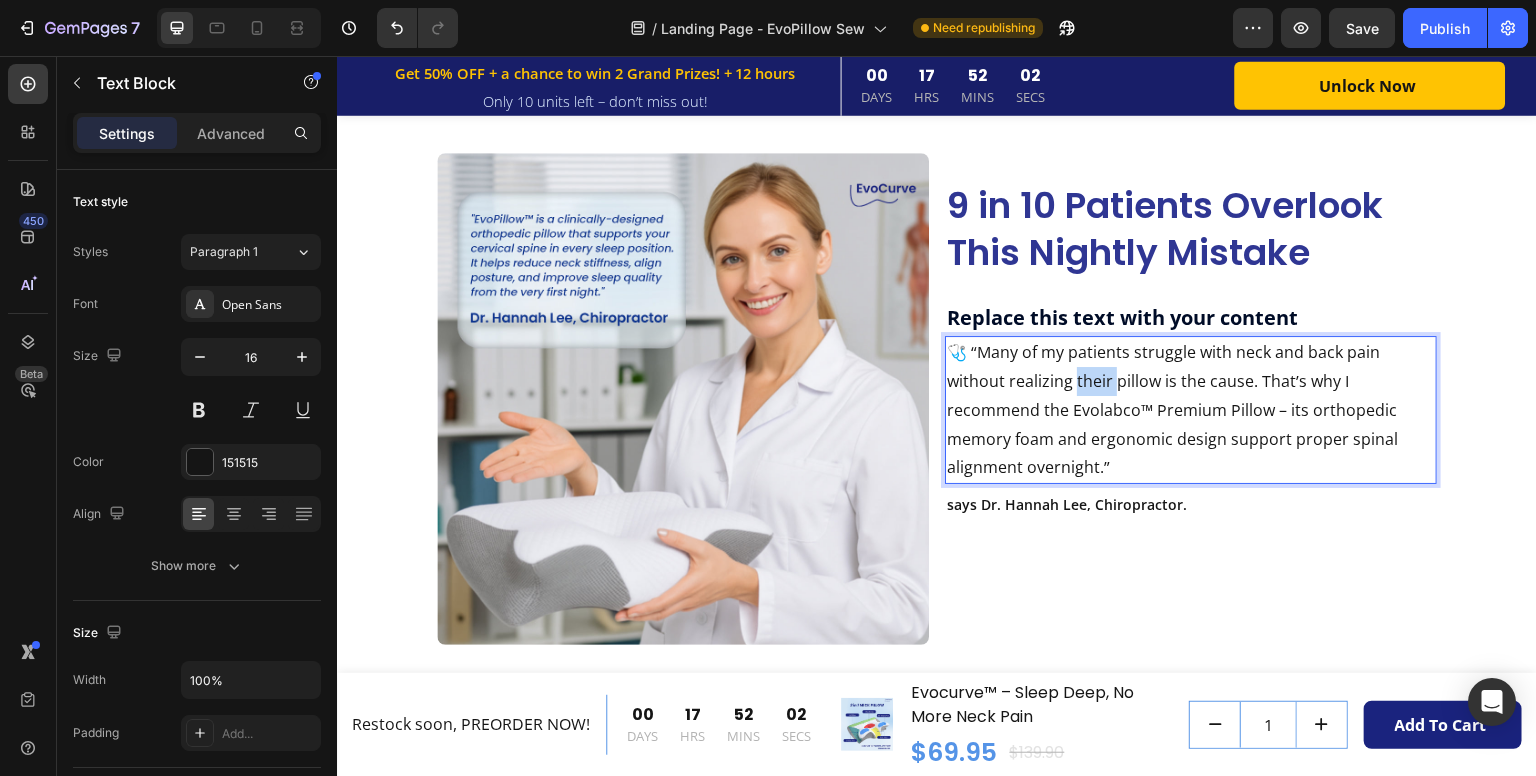 click on "🩺 “Many of my patients struggle with neck and back pain without realizing their pillow is the cause. That’s why I recommend the Evolabco™ Premium Pillow – its orthopedic memory foam and ergonomic design support proper spinal alignment overnight.”" at bounding box center (1191, 410) 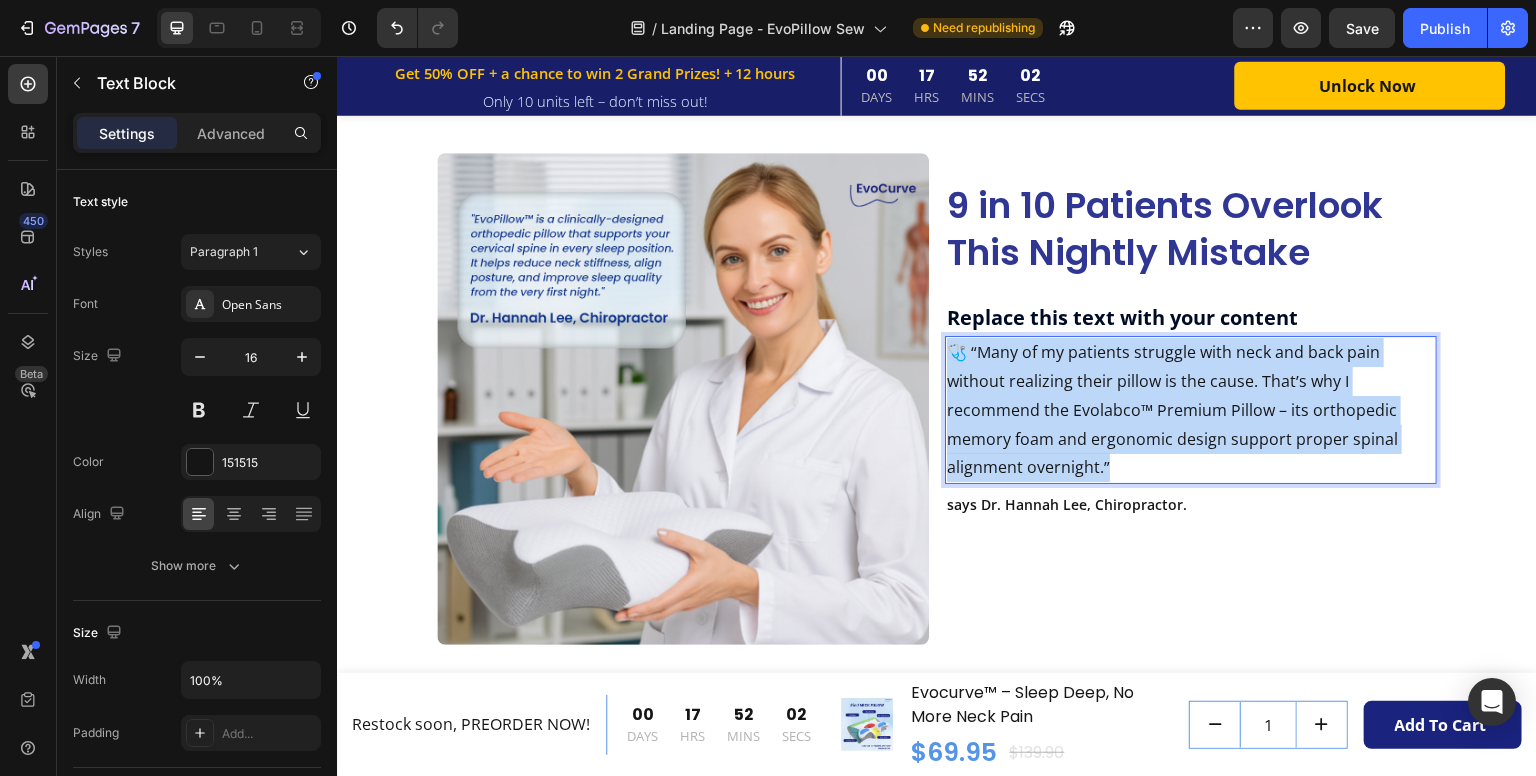 click on "🩺 “Many of my patients struggle with neck and back pain without realizing their pillow is the cause. That’s why I recommend the Evolabco™ Premium Pillow – its orthopedic memory foam and ergonomic design support proper spinal alignment overnight.”" at bounding box center (1191, 410) 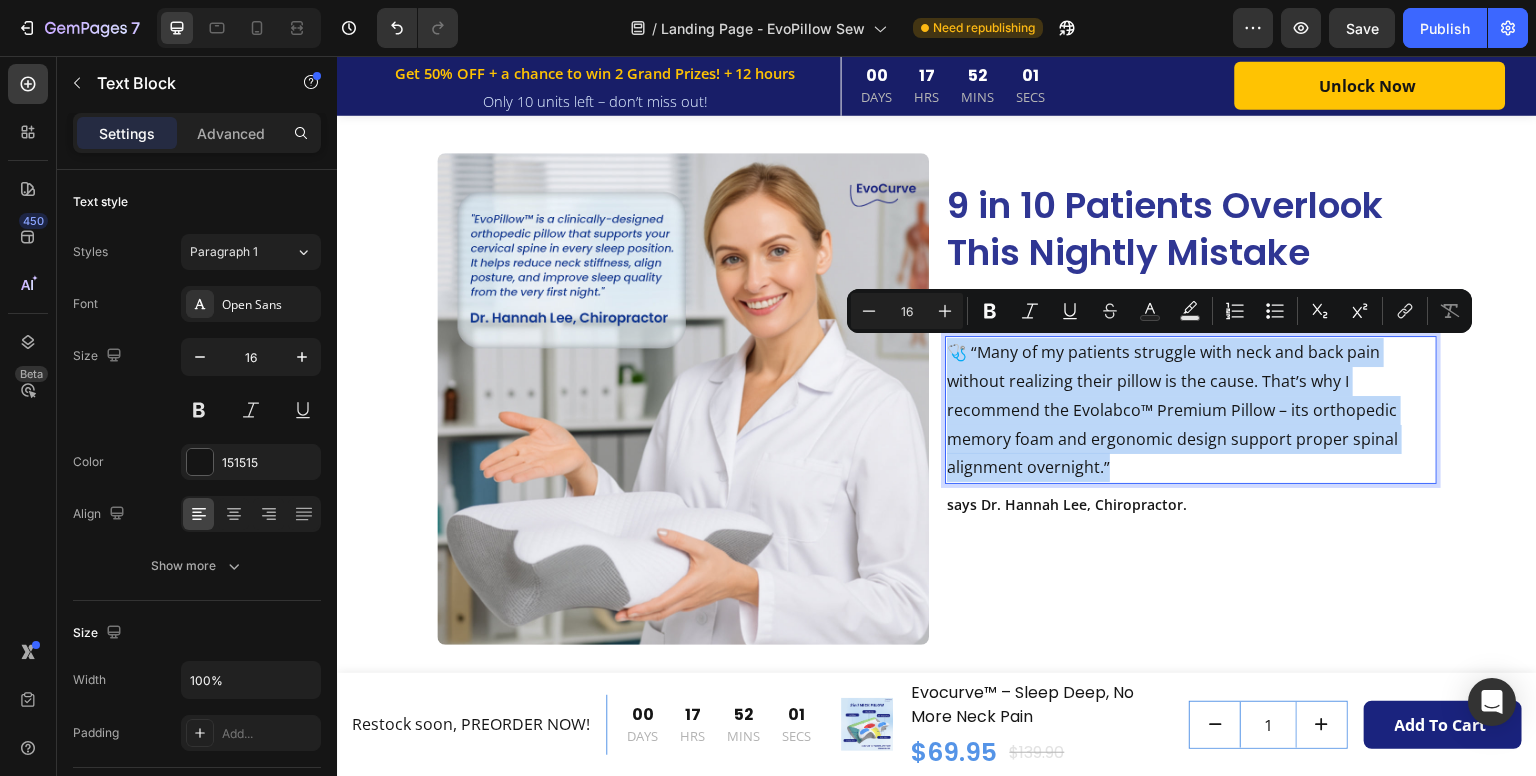 click on "🩺 “Many of my patients struggle with neck and back pain without realizing their pillow is the cause. That’s why I recommend the Evolabco™ Premium Pillow – its orthopedic memory foam and ergonomic design support proper spinal alignment overnight.”" at bounding box center [1191, 410] 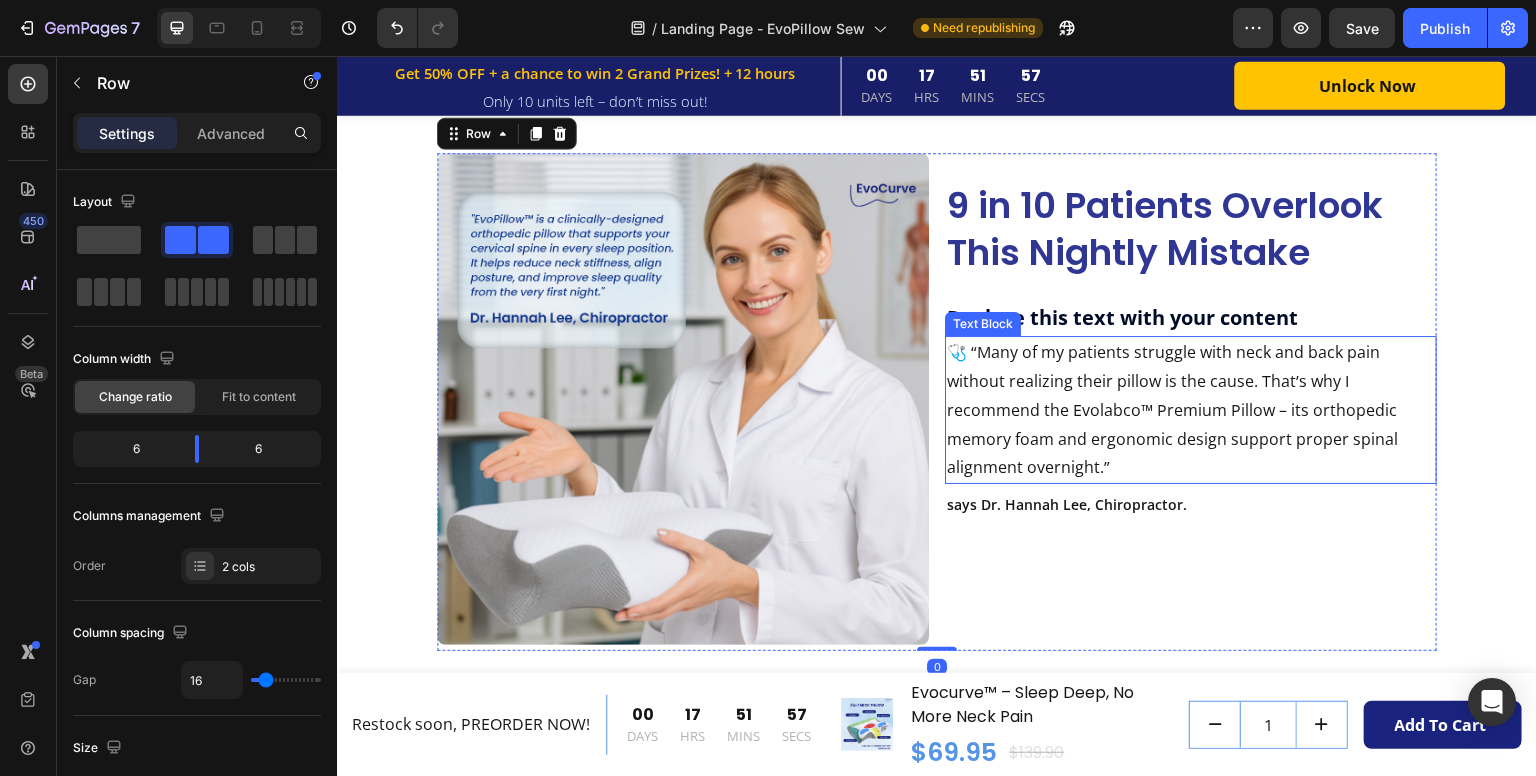 click on "🩺 “Many of my patients struggle with neck and back pain without realizing their pillow is the cause. That’s why I recommend the Evolabco™ Premium Pillow – its orthopedic memory foam and ergonomic design support proper spinal alignment overnight.”" at bounding box center (1191, 410) 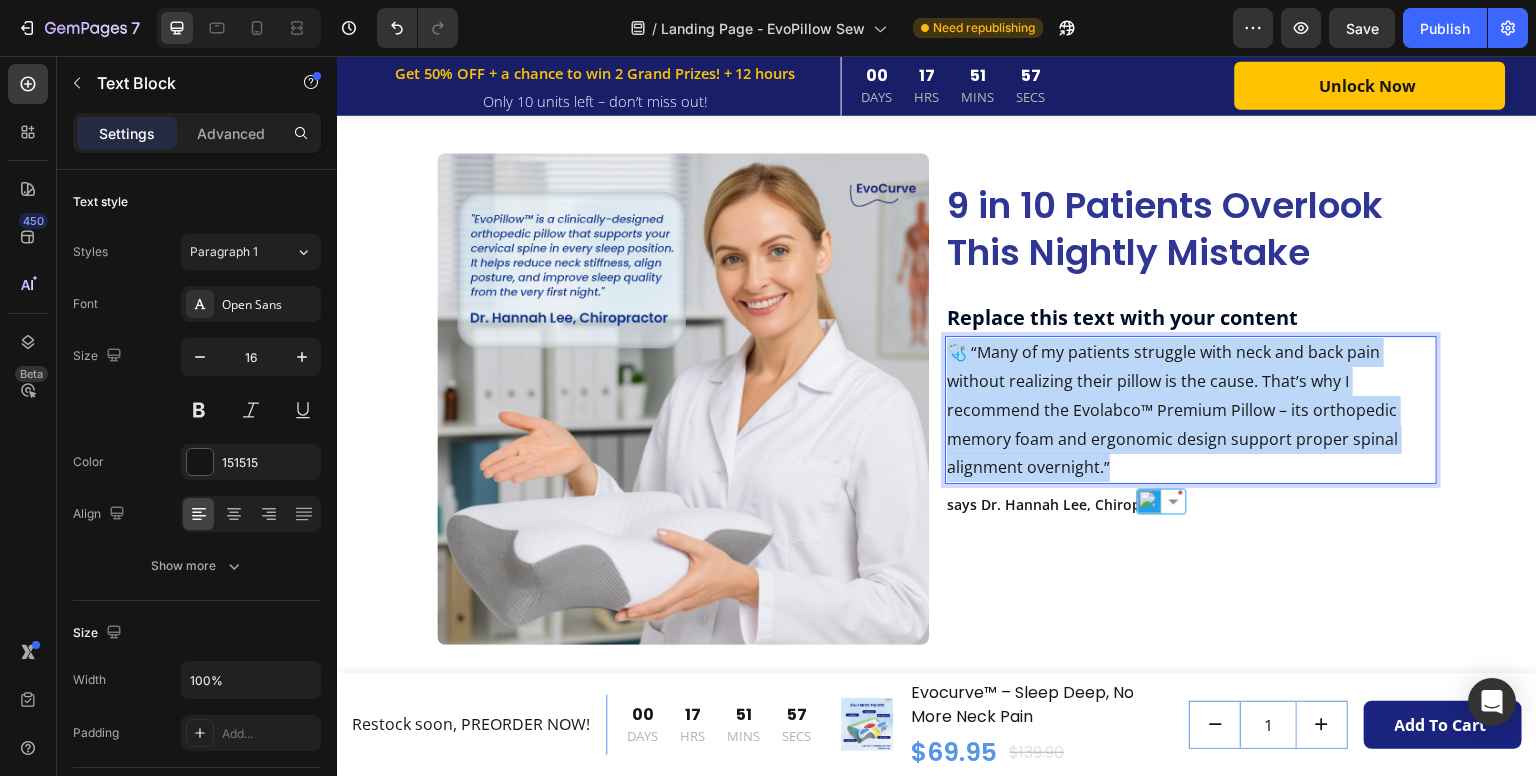 click on "🩺 “Many of my patients struggle with neck and back pain without realizing their pillow is the cause. That’s why I recommend the Evolabco™ Premium Pillow – its orthopedic memory foam and ergonomic design support proper spinal alignment overnight.”" at bounding box center (1191, 410) 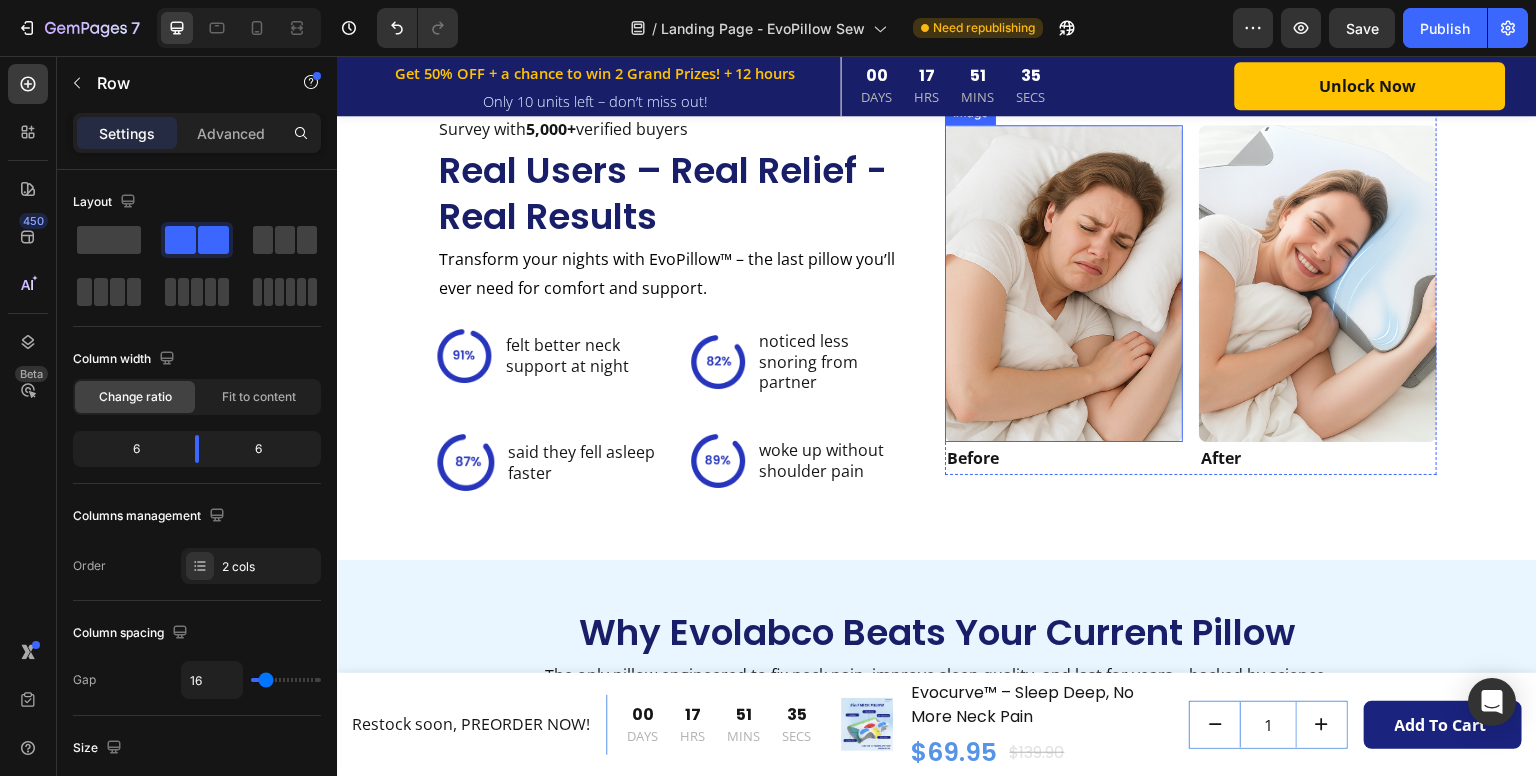 scroll, scrollTop: 3160, scrollLeft: 0, axis: vertical 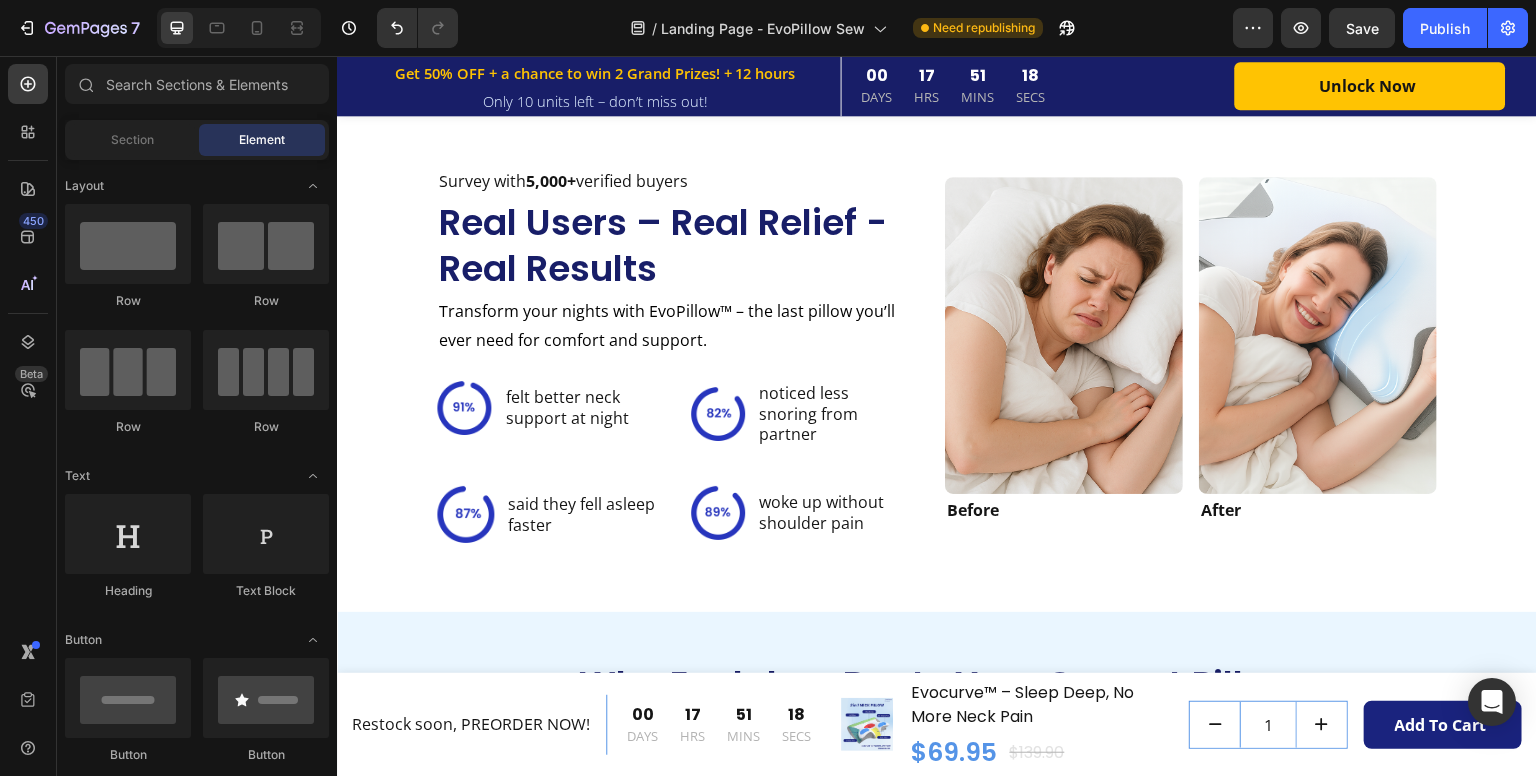 click on "Get 50% OFF + a chance to win 2 Grand Prizes! + 12 hours Text Block Row Only 10 units left – don’t miss out! Text Block Row 00 DAYS 17 HRS 51 MINS 18 SECS CountDown Timer Unlock Now (P) Cart Button Row Row Product Sticky Wake Up Without Neck Pain Heading 4-layer orthopedic design supports your neck and shoulders,  reduces nerve pressure, and helps you sleep deeper in any position. Text block Row Image Orthopedic Memory Foam Text block Foam hugs your neck and aligns your spine to ease pain. Text block Row Image Dual-Height Core Text block Dual heights support side or back sleeping—no flipping needed. Text block Row Row Image Skin-Friendly Cover Text block Antibacterial, cool-touch fabric prevents heat and sweat. Text block Image Ergonomic Contour Design Text block Contours to your neck for balanced support and pain-free mornings. Text block Row Row Image BUY NOW Button Row Section 8/25 Image 9 in 10 Patients Overlook This Nightly Mistake Heading Row Replace this text with your content Text Block Row Row" at bounding box center (937, 581) 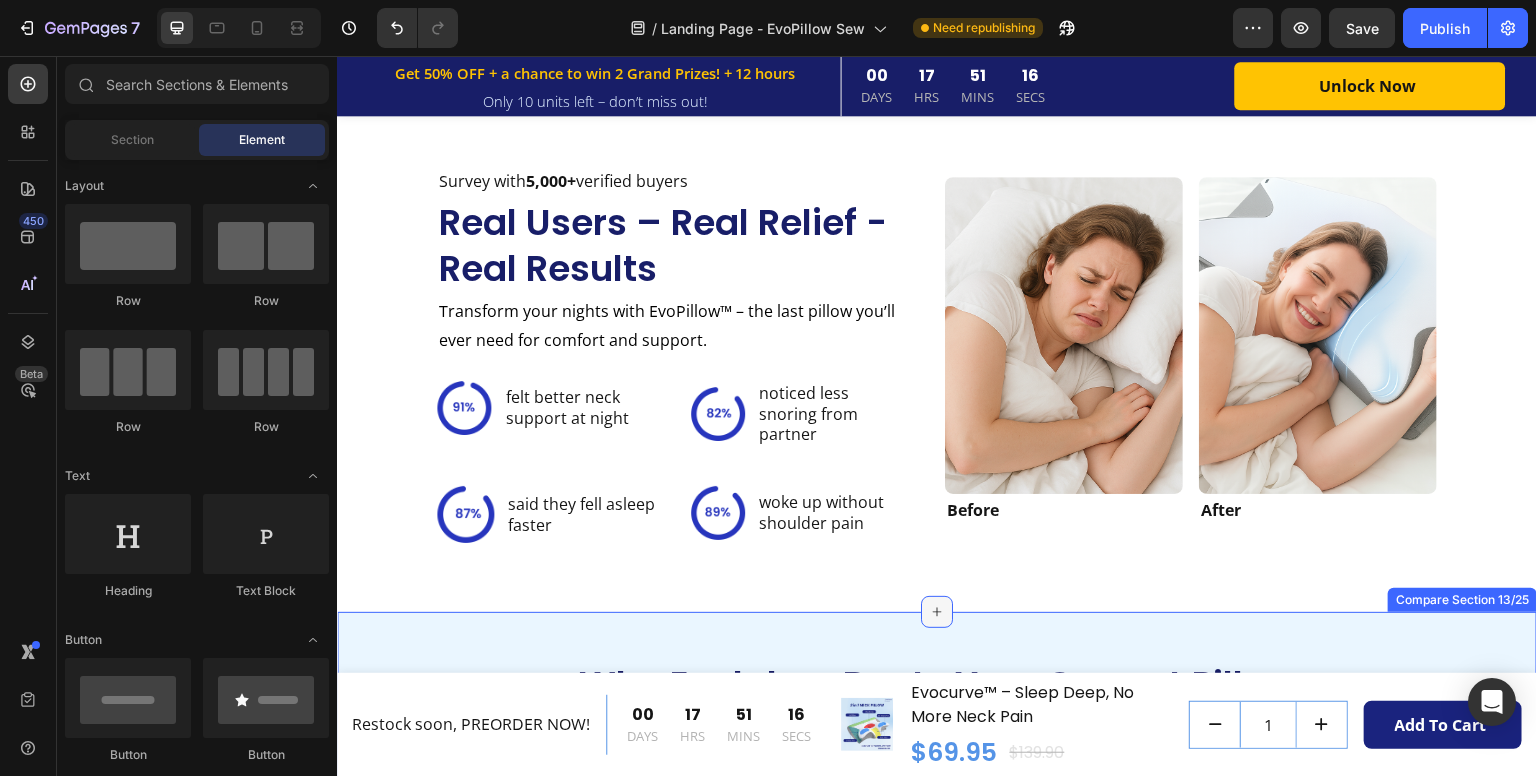 click at bounding box center (937, 612) 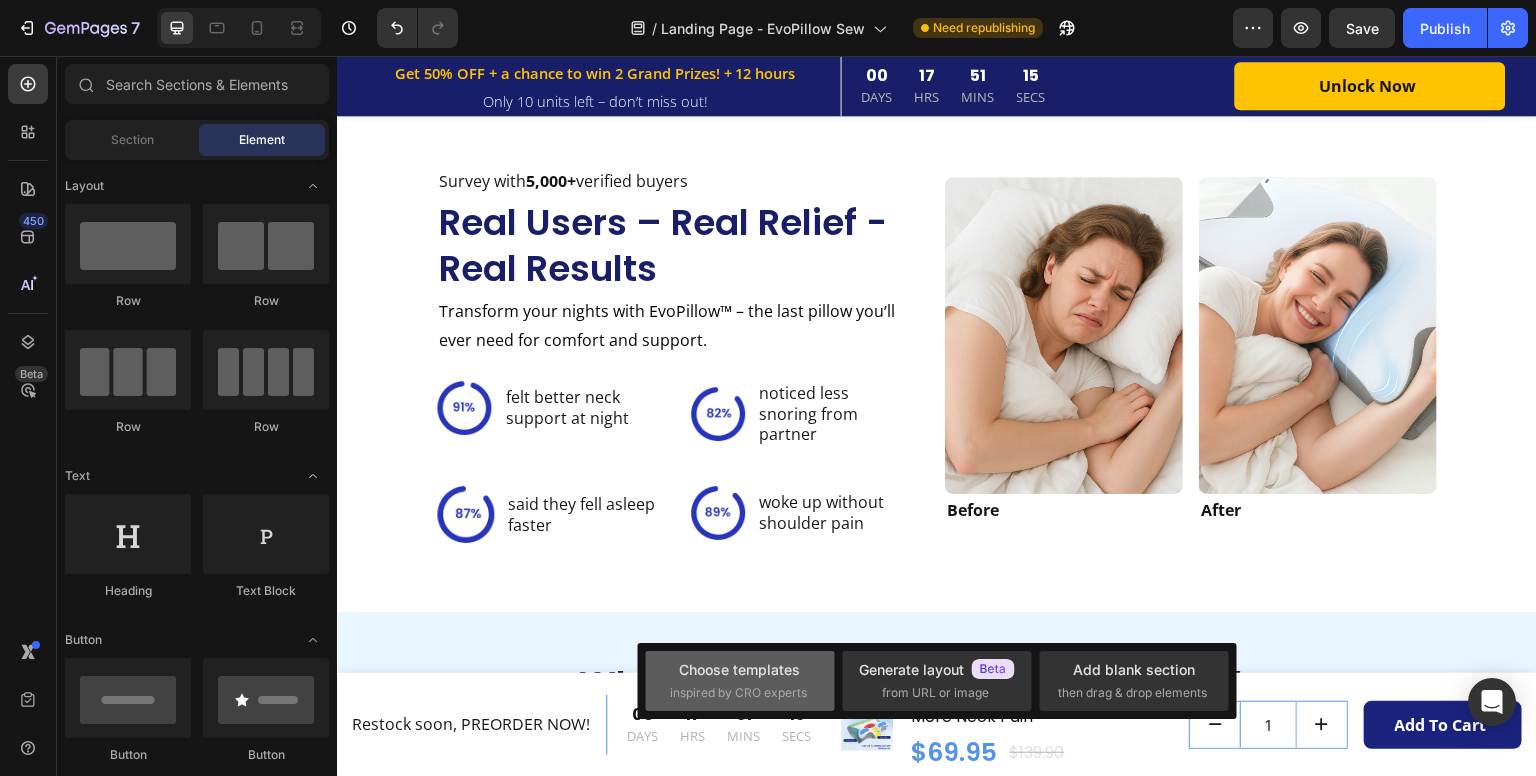 click on "Choose templates" at bounding box center (739, 669) 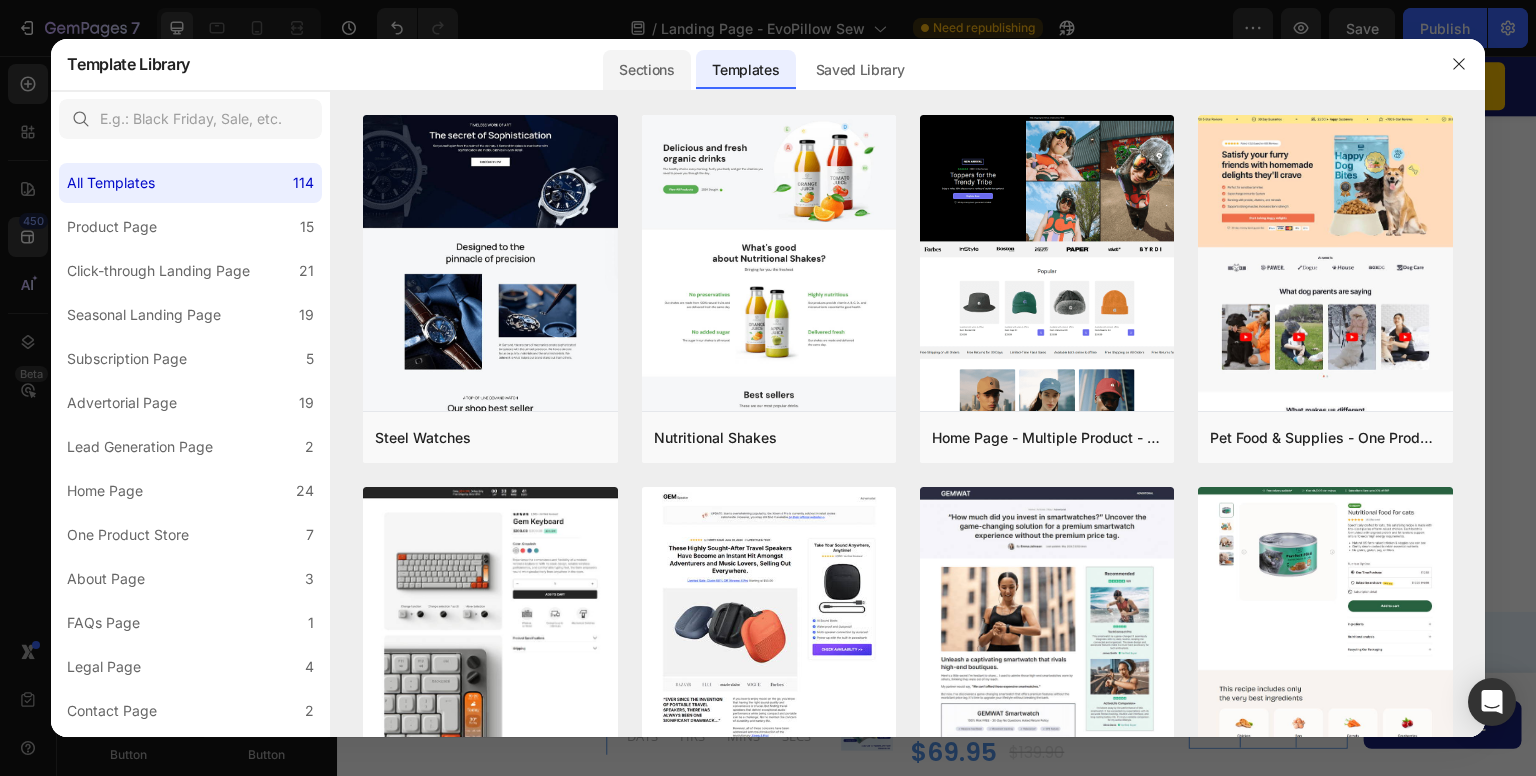 click on "Sections" 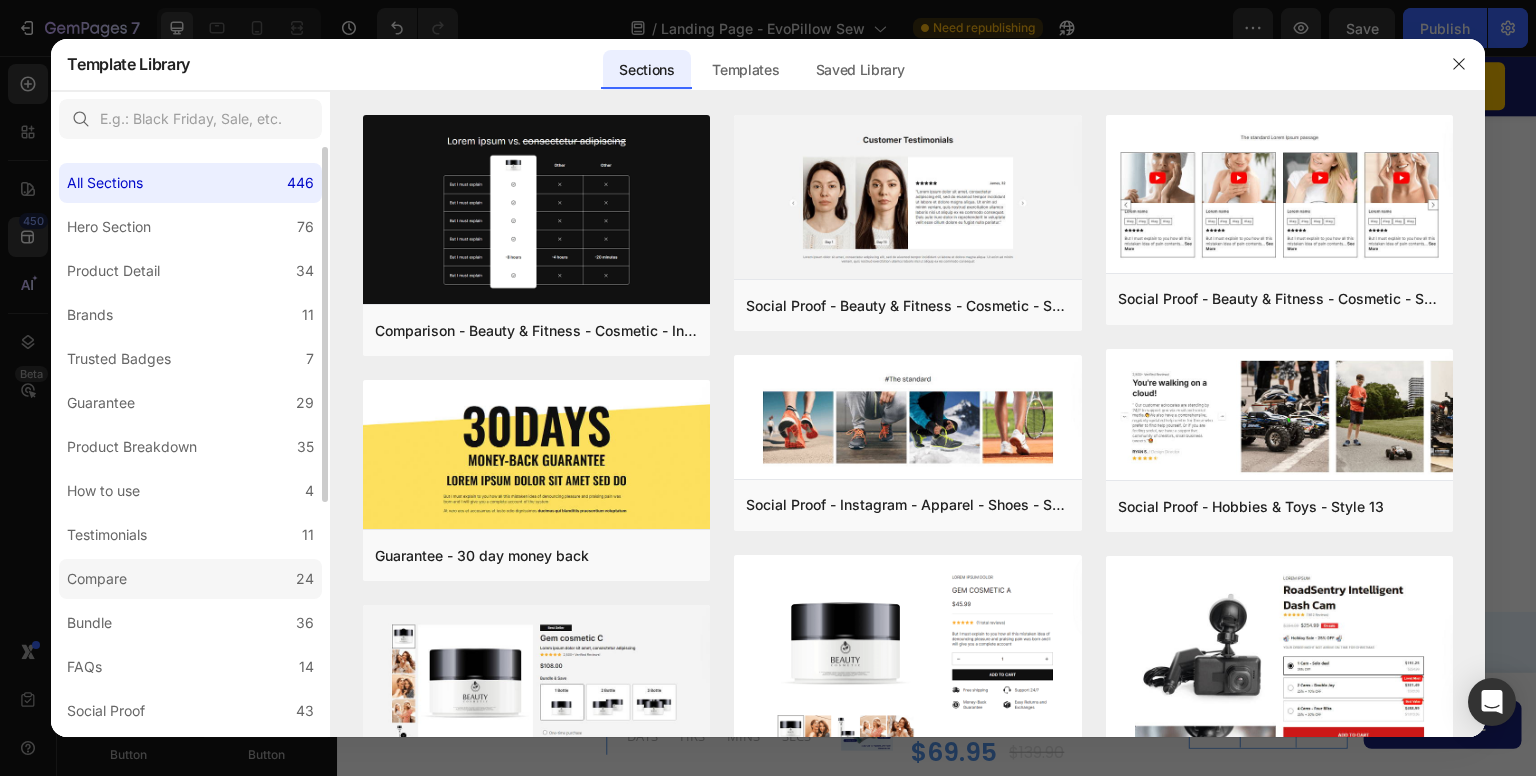 click on "Compare 24" 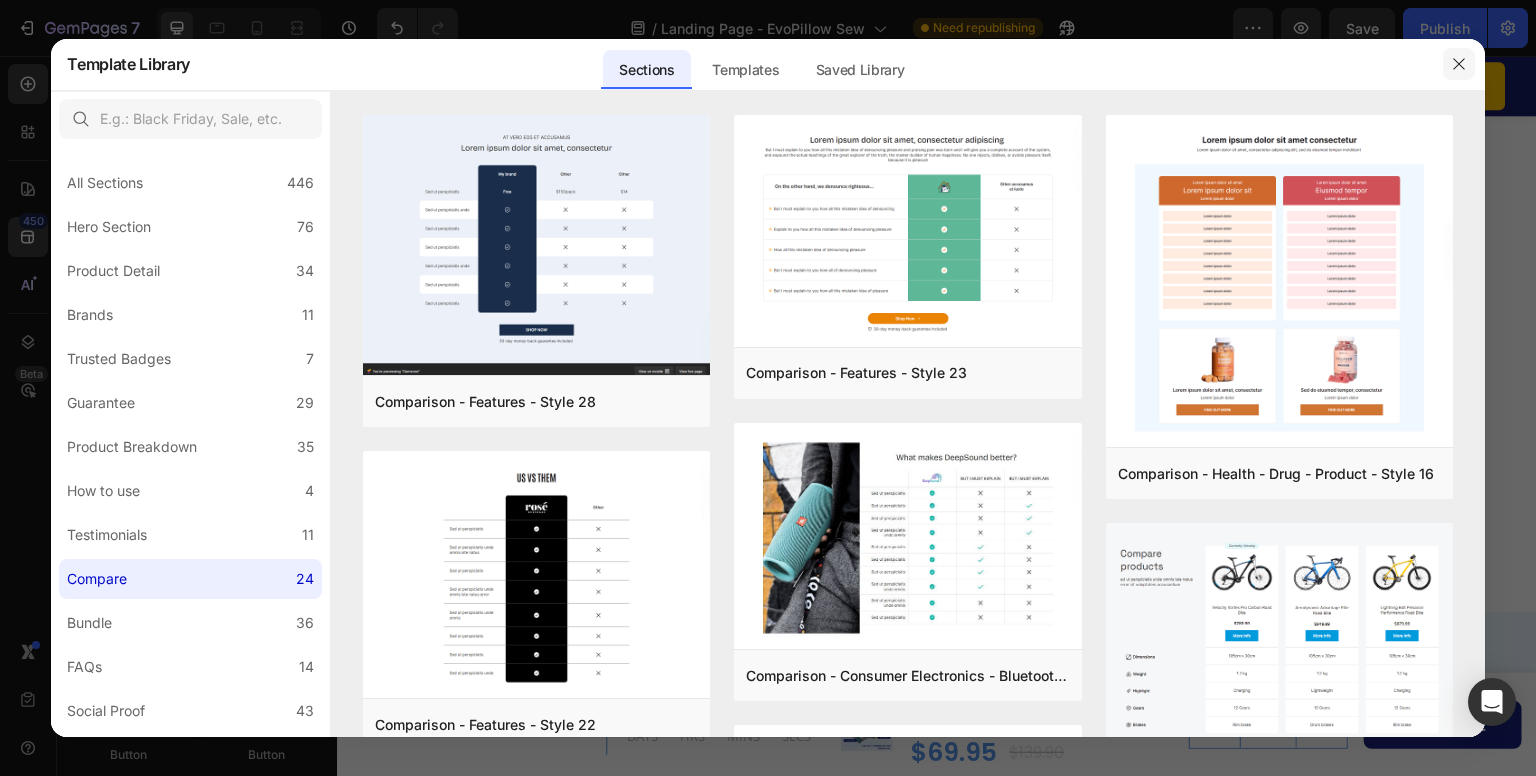 click at bounding box center [1459, 64] 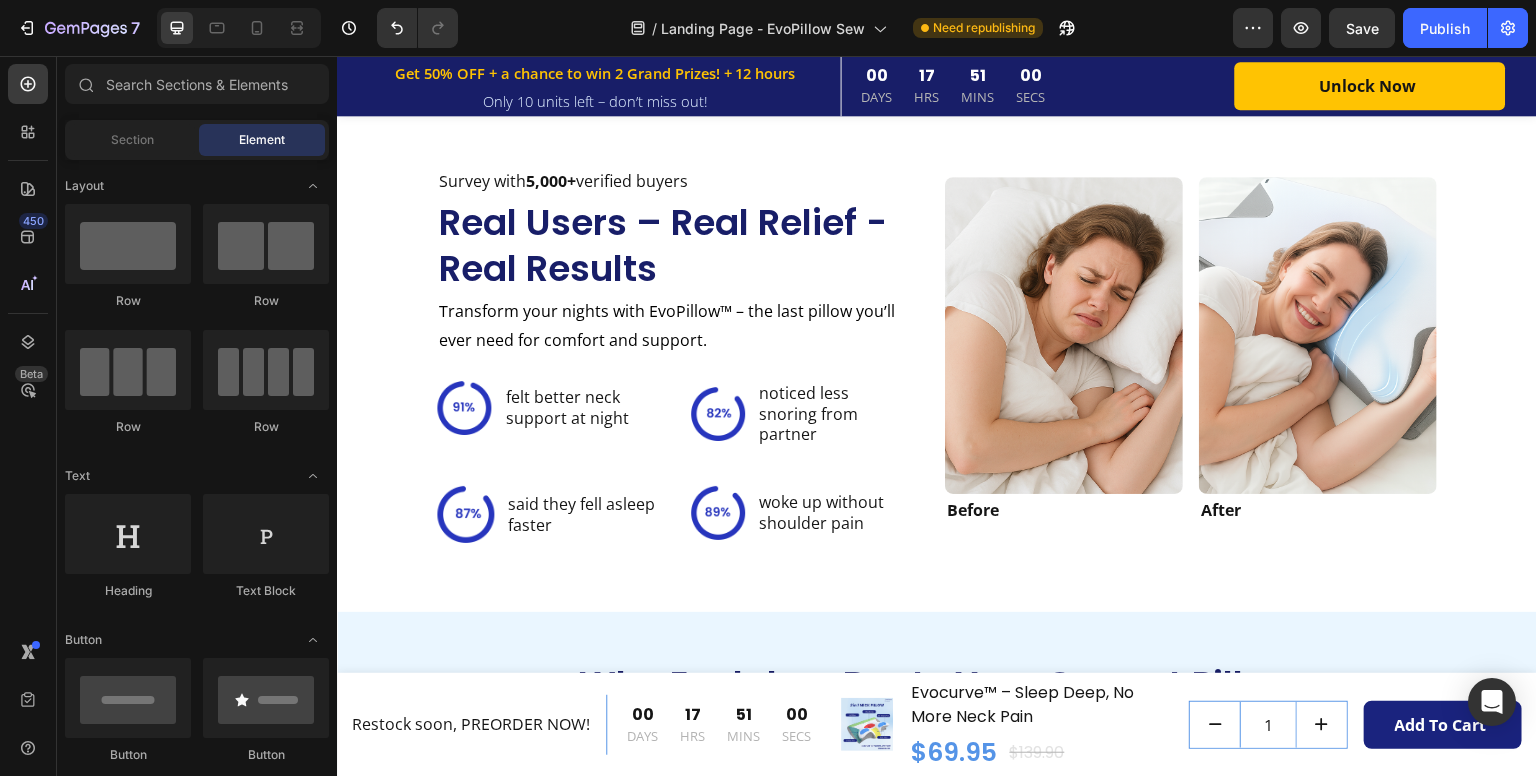 click on "Get 50% OFF + a chance to win 2 Grand Prizes! + 12 hours Text Block Row Only 10 units left – don’t miss out! Text Block Row 00 DAYS 17 HRS 51 MINS 00 SECS CountDown Timer Unlock Now (P) Cart Button Row Row Product Sticky Wake Up Without Neck Pain Heading 4-layer orthopedic design supports your neck and shoulders,  reduces nerve pressure, and helps you sleep deeper in any position. Text block Row Image Orthopedic Memory Foam Text block Foam hugs your neck and aligns your spine to ease pain. Text block Row Image Dual-Height Core Text block Dual heights support side or back sleeping—no flipping needed. Text block Row Row Image Skin-Friendly Cover Text block Antibacterial, cool-touch fabric prevents heat and sweat. Text block Image Ergonomic Contour Design Text block Contours to your neck for balanced support and pain-free mornings. Text block Row Row Image BUY NOW Button Row Section 8/25 Image 9 in 10 Patients Overlook This Nightly Mistake Heading Row Replace this text with your content Text Block Row Row" at bounding box center (937, 581) 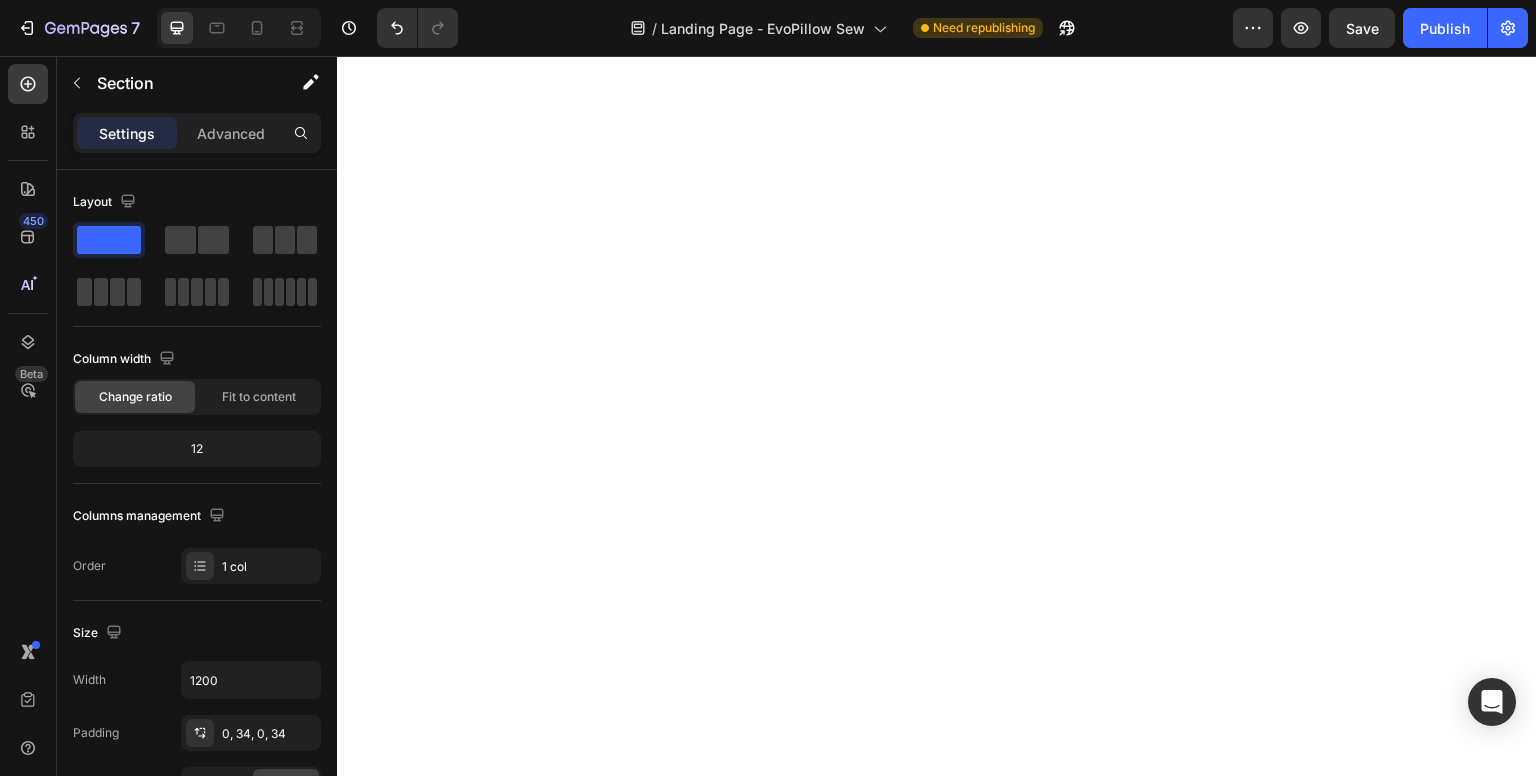 scroll, scrollTop: 0, scrollLeft: 0, axis: both 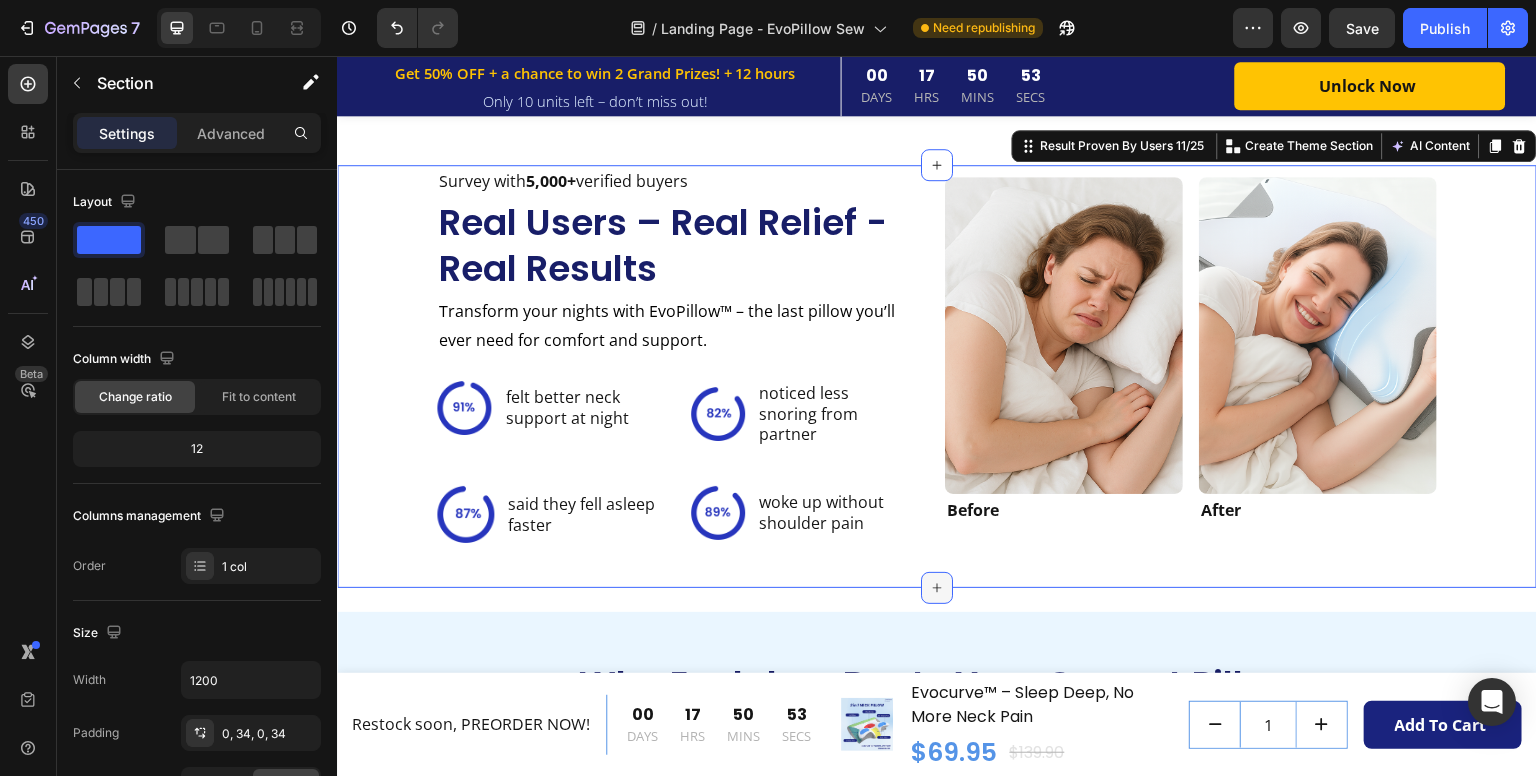 click 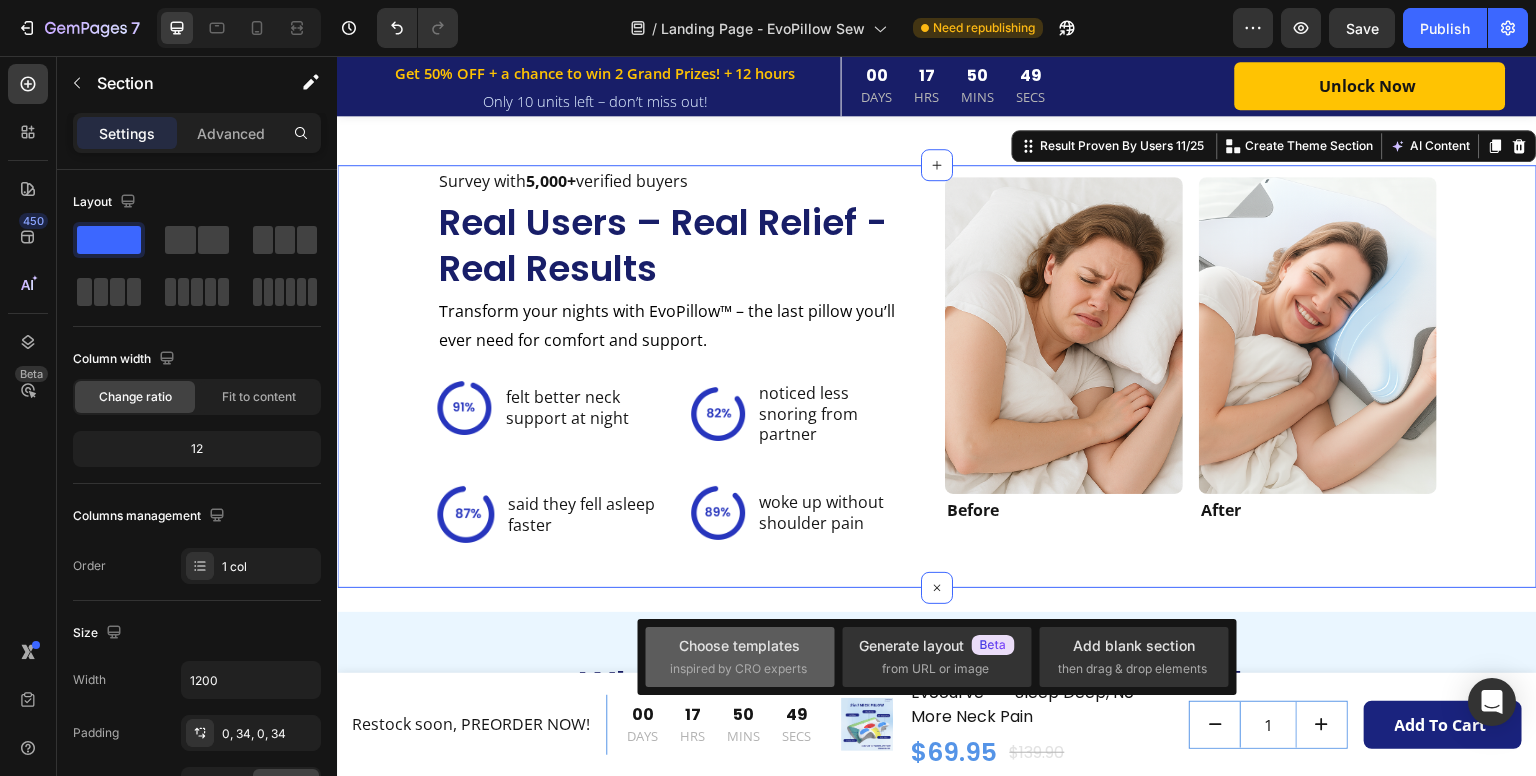 click on "Choose templates" at bounding box center (739, 645) 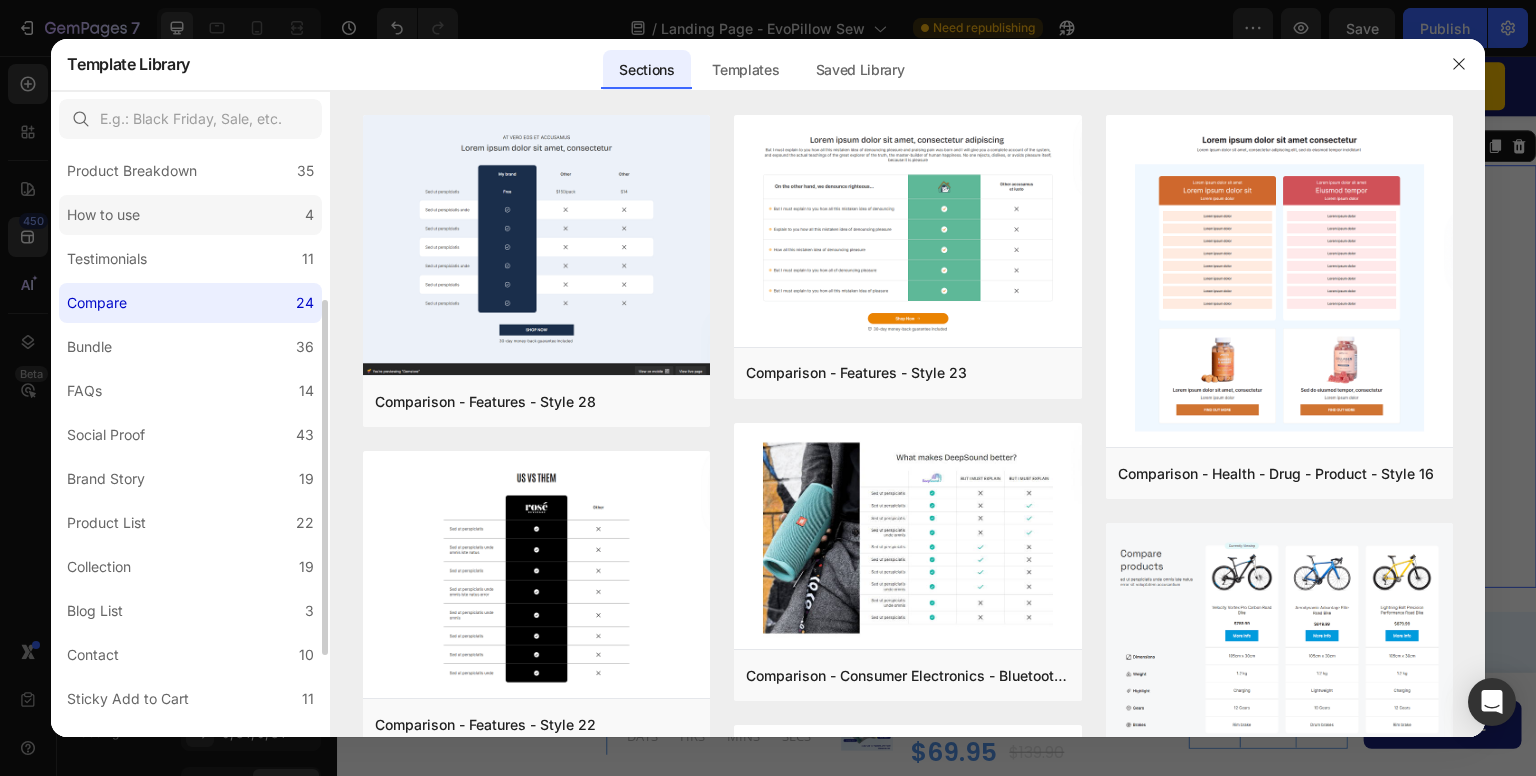 scroll, scrollTop: 279, scrollLeft: 0, axis: vertical 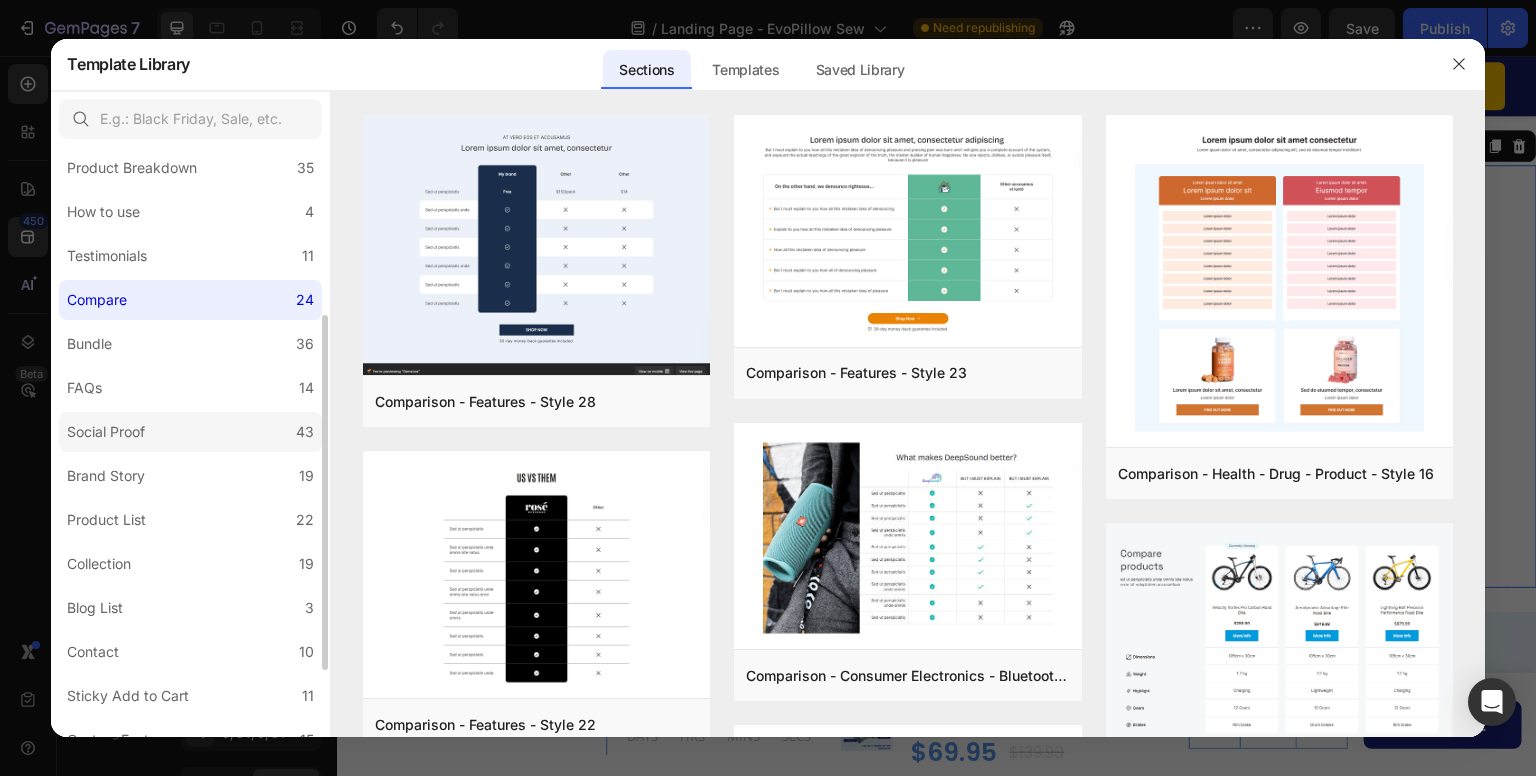 click on "Social Proof 43" 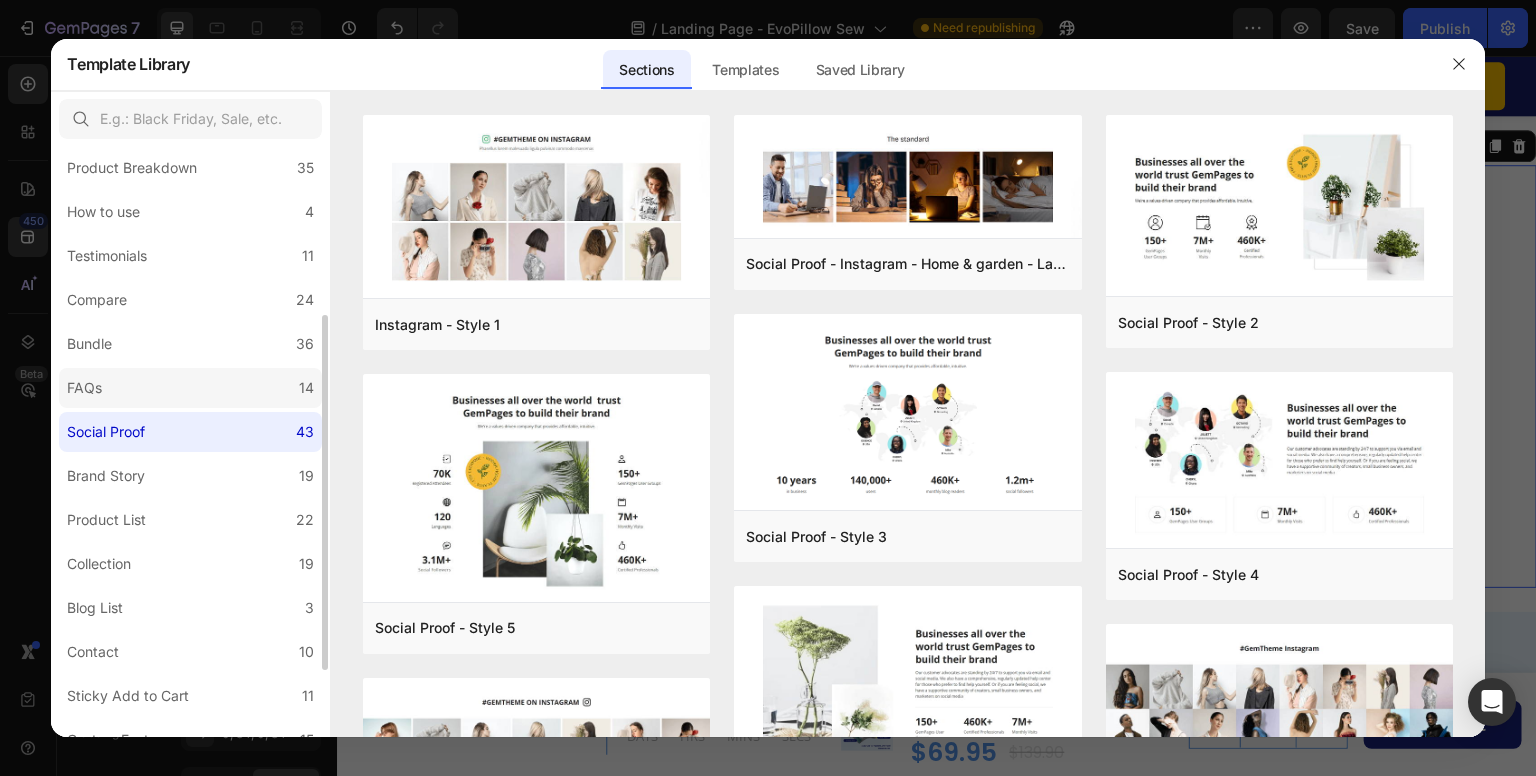 click on "FAQs 14" 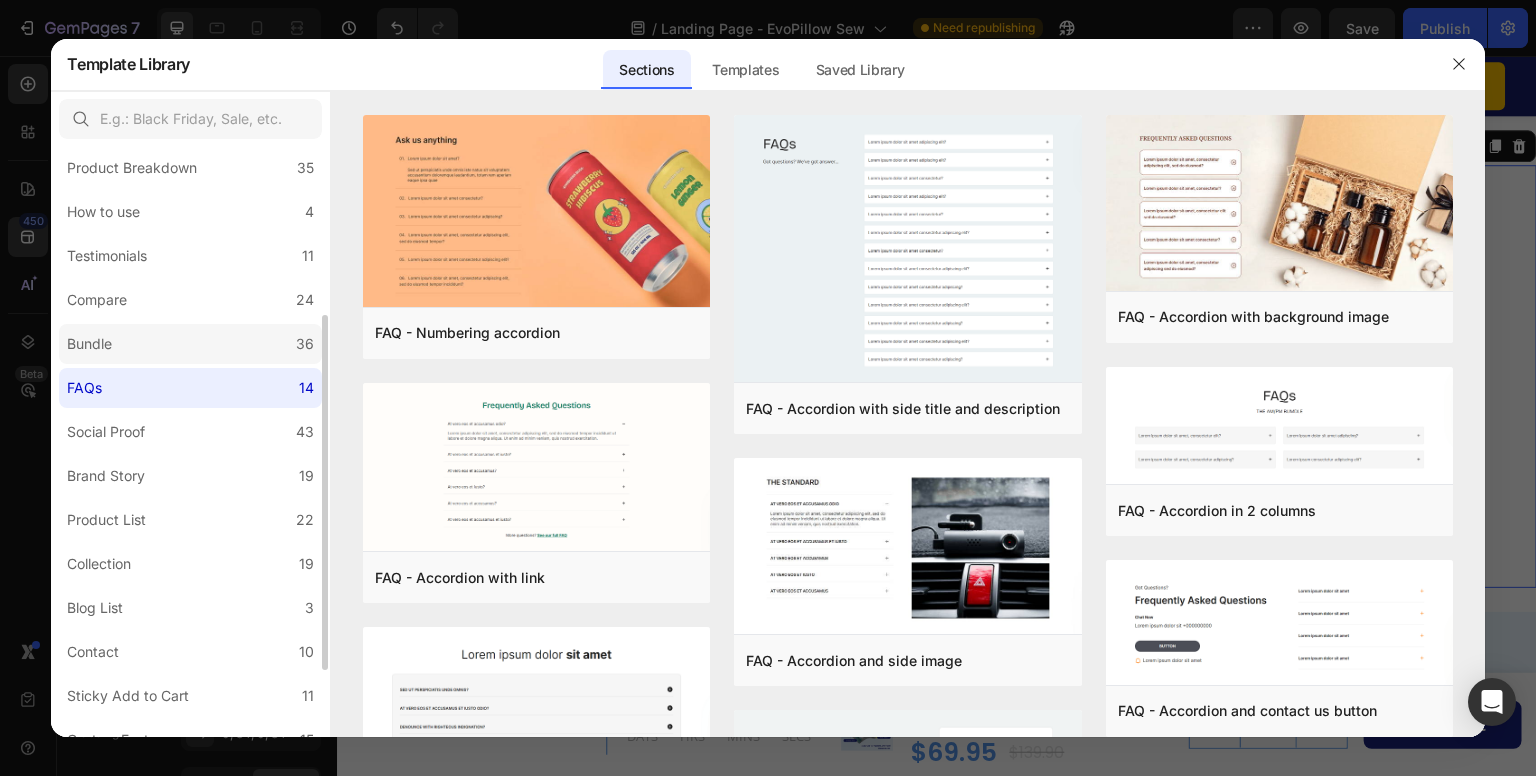 click on "Bundle 36" 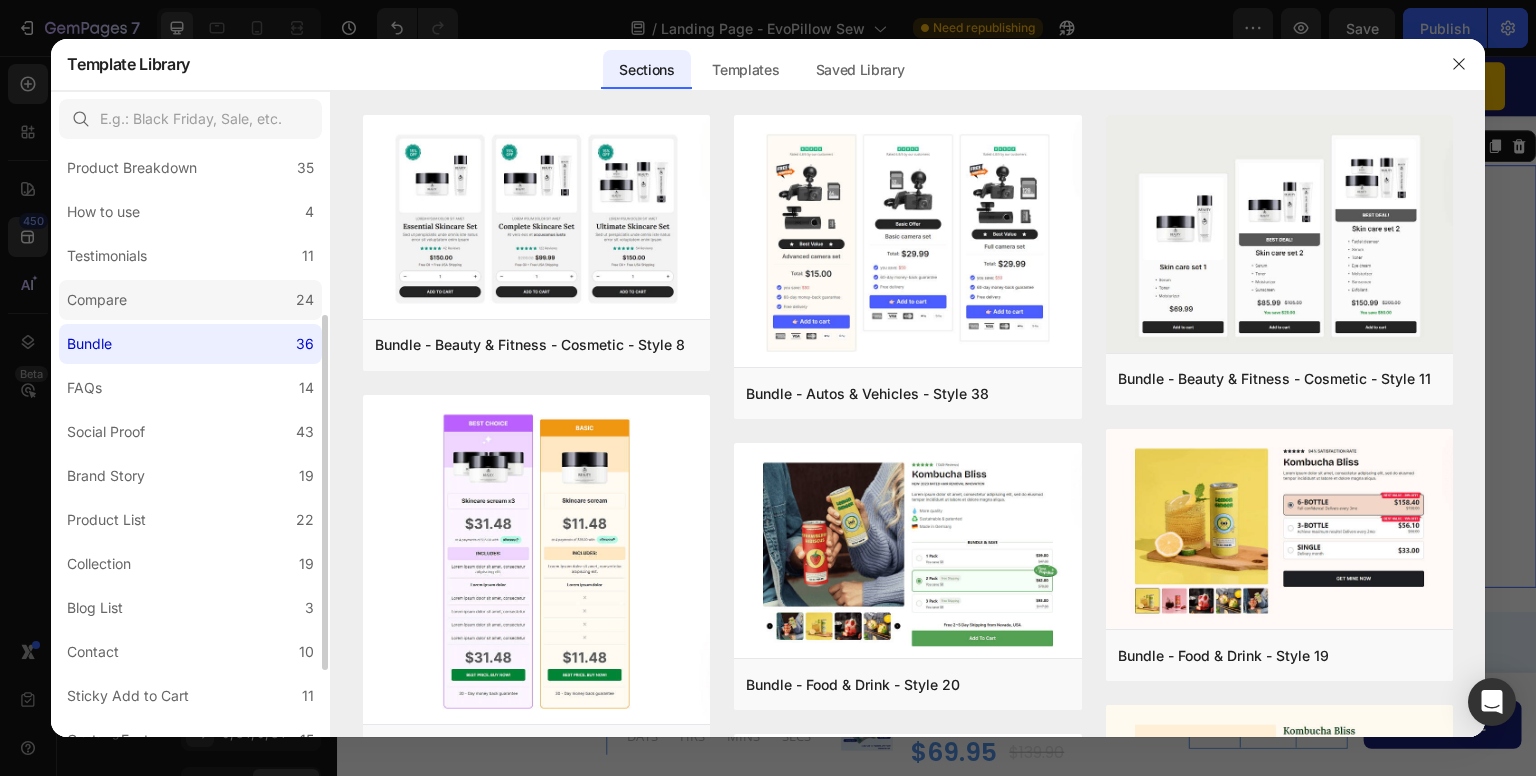 click on "Compare 24" 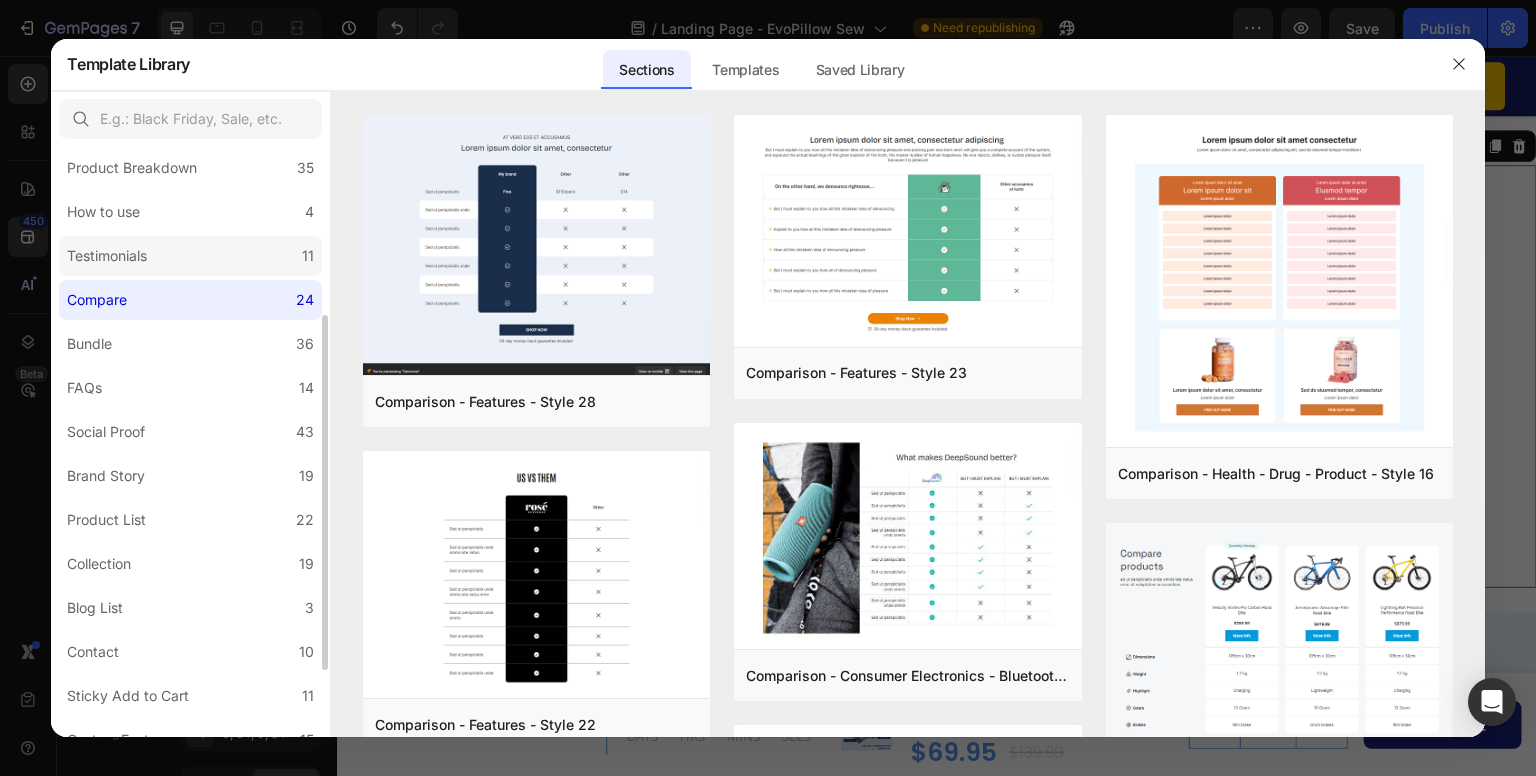 click on "Testimonials 11" 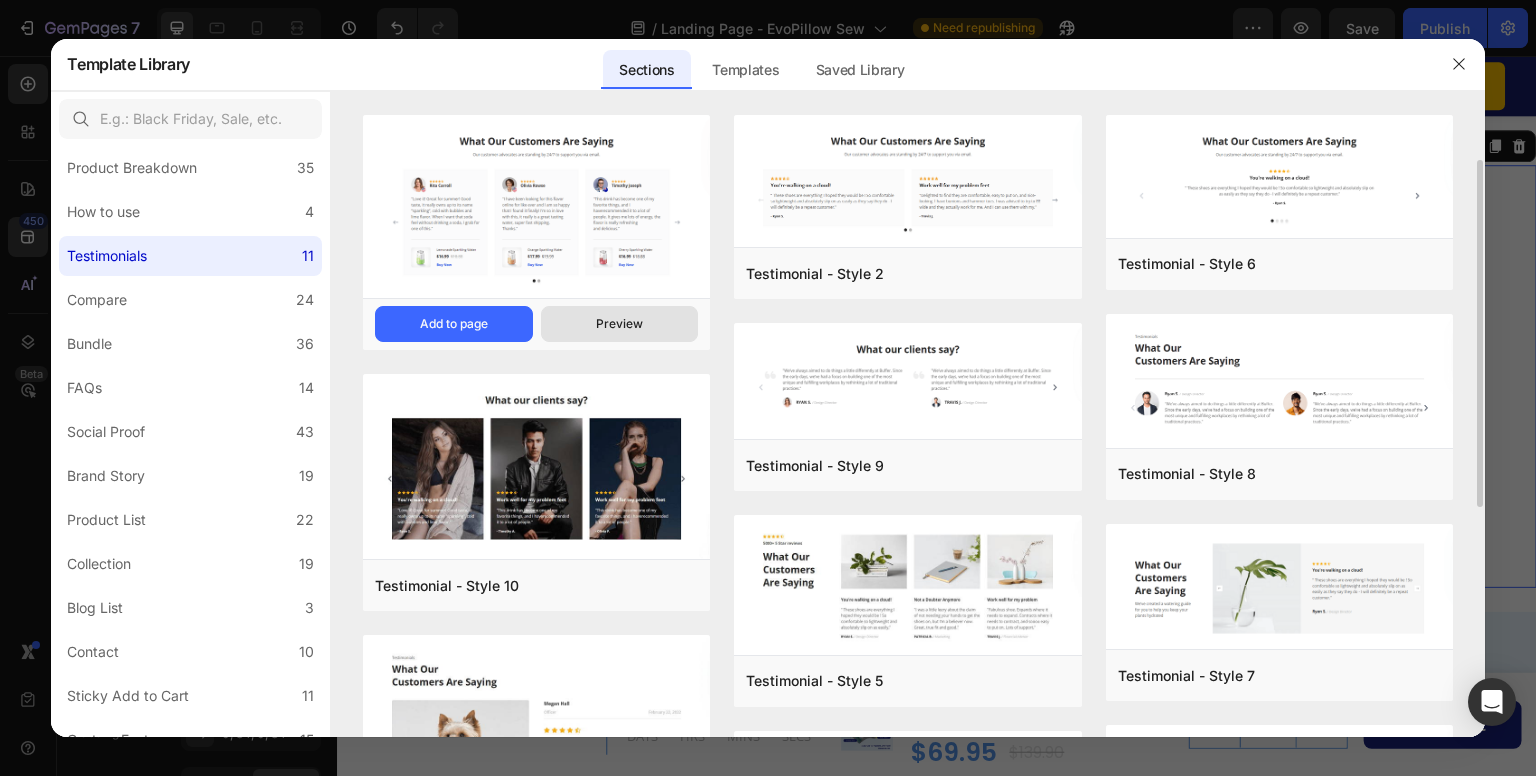 scroll, scrollTop: 260, scrollLeft: 0, axis: vertical 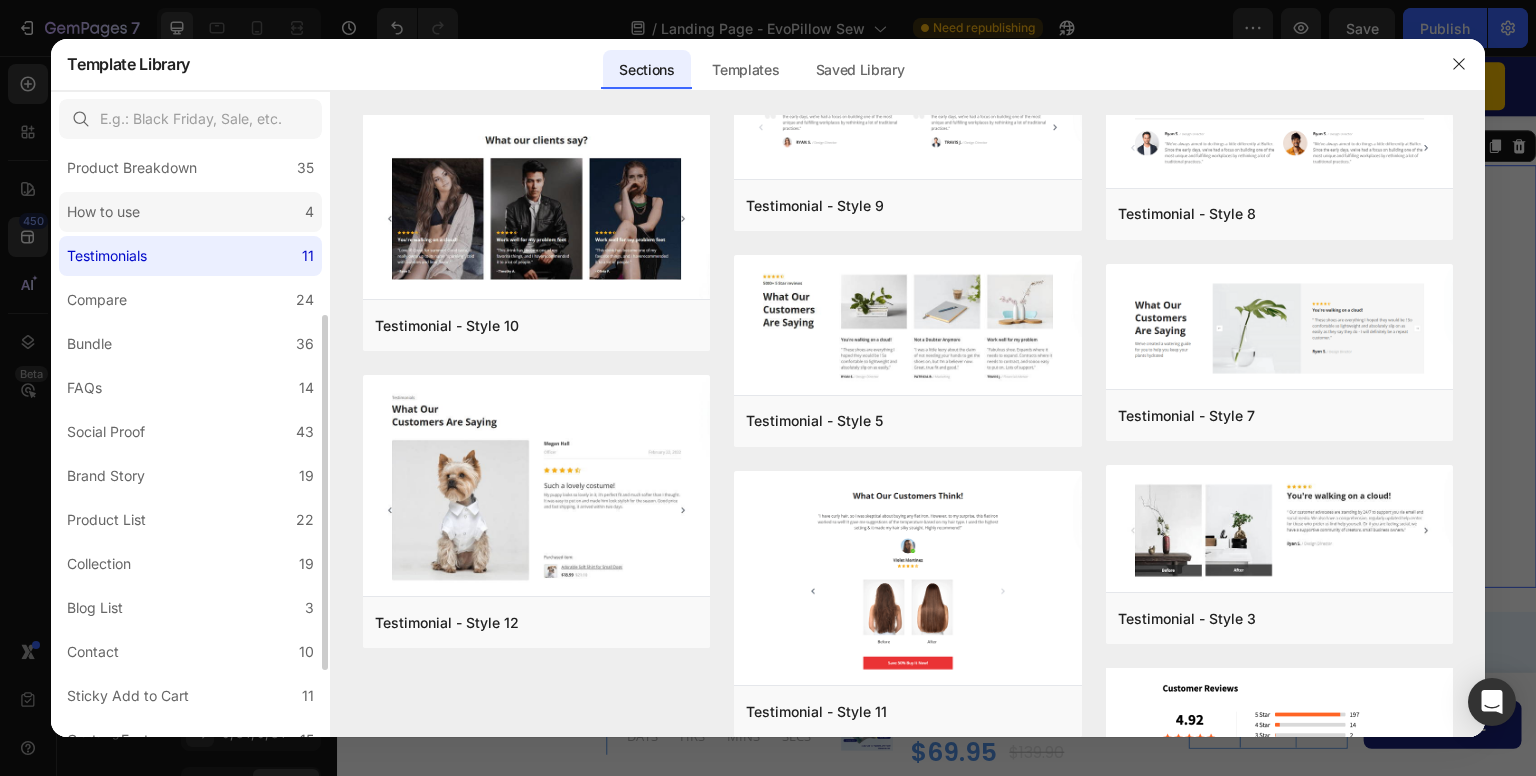 click on "How to use 4" 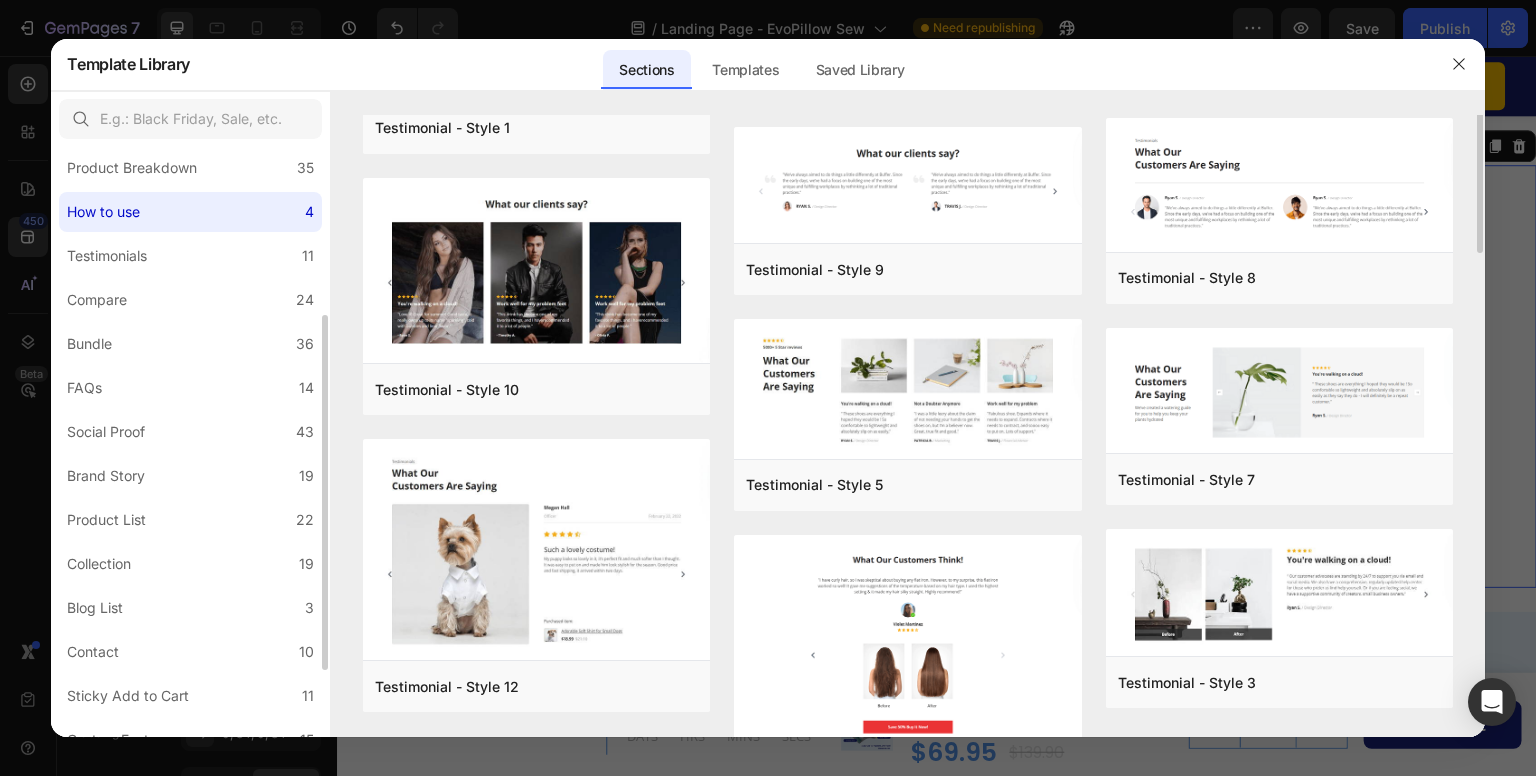 scroll, scrollTop: 0, scrollLeft: 0, axis: both 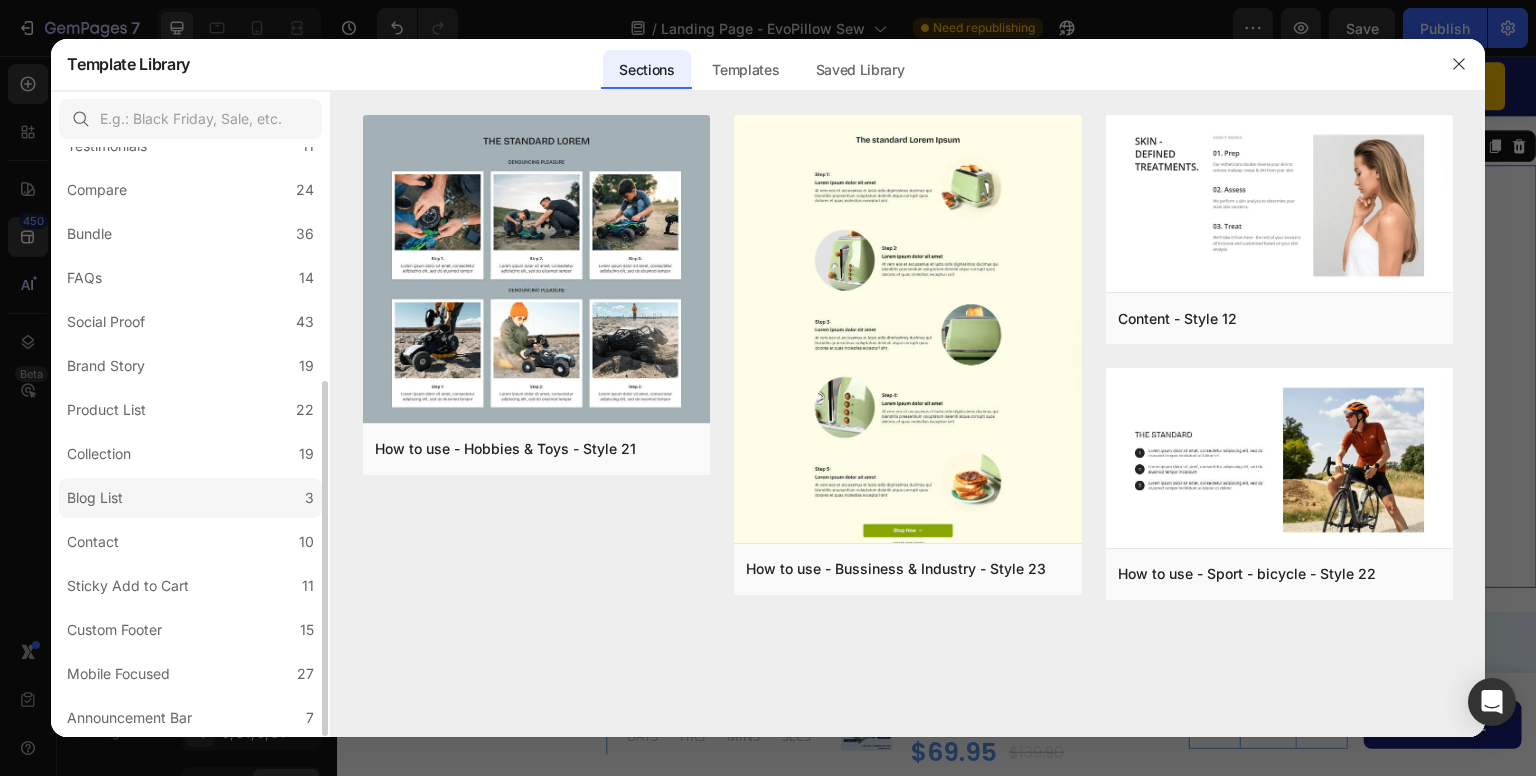 click on "Blog List" at bounding box center [95, 498] 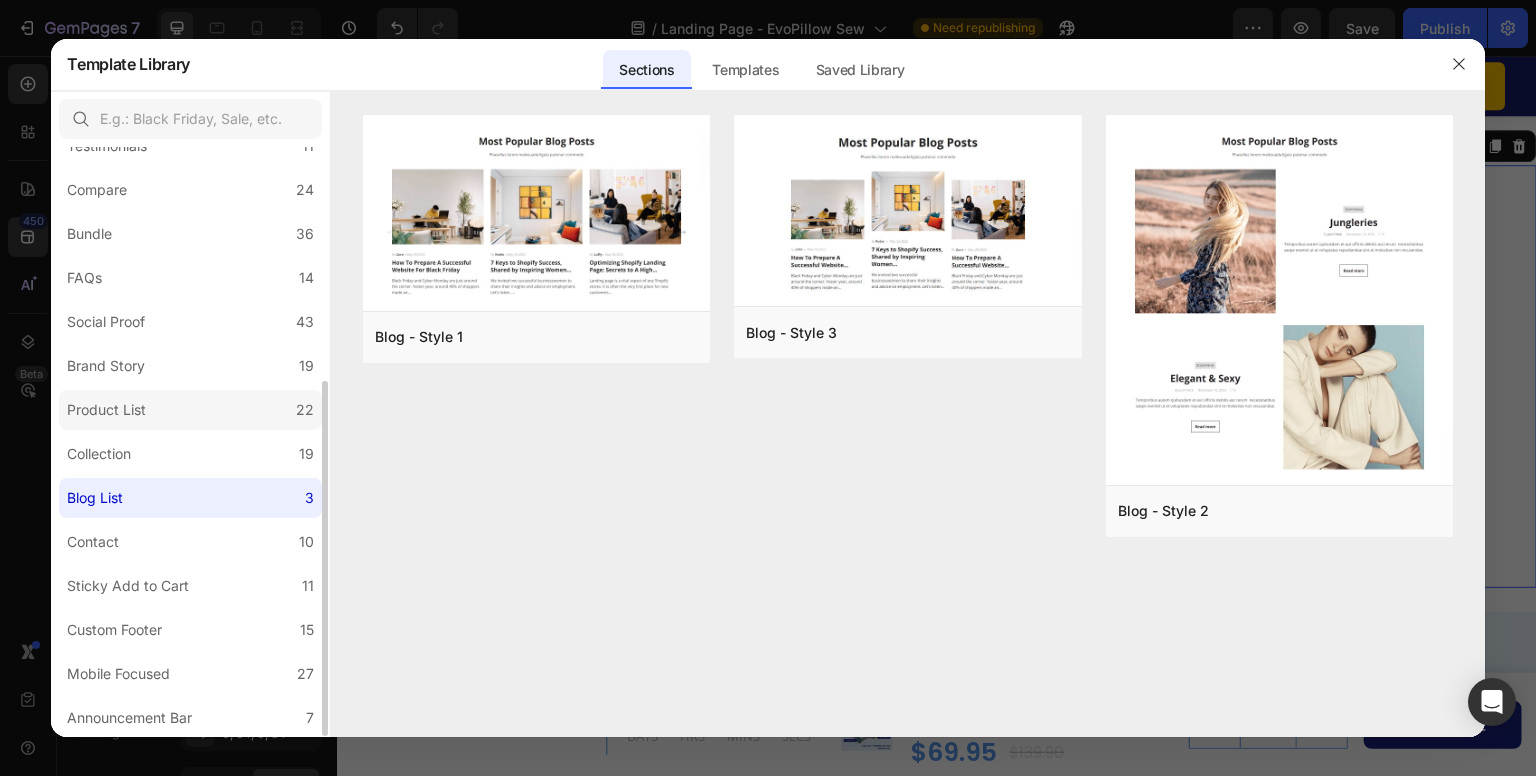 click on "Product List 22" 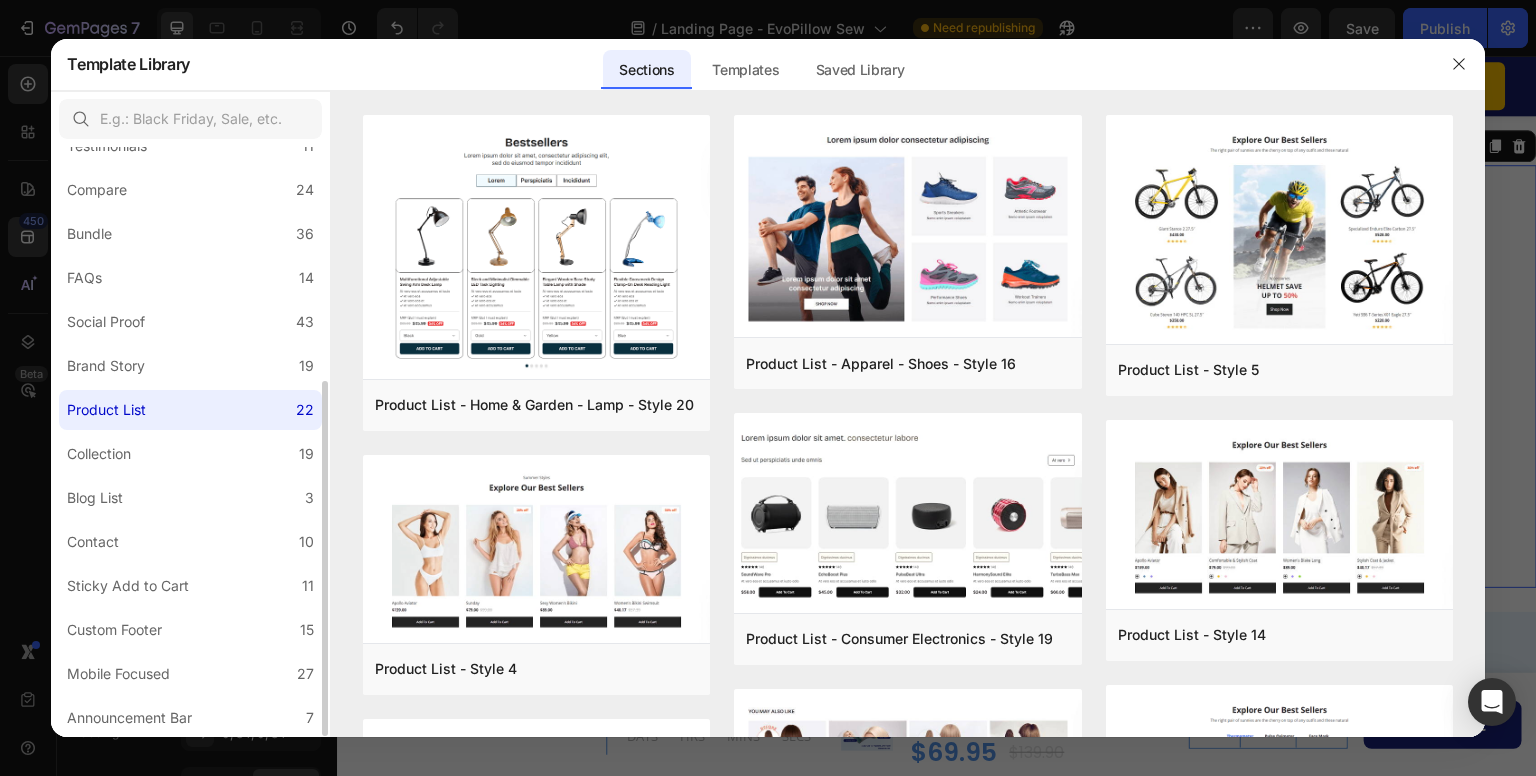 click on "All Sections 446 Hero Section 76 Product Detail 34 Brands 11 Trusted Badges 7 Guarantee 29 Product Breakdown 35 How to use 4 Testimonials 11 Compare 24 Bundle 36 FAQs 14 Social Proof 43 Brand Story 19 Product List 22 Collection 19 Blog List 3 Contact 10 Sticky Add to Cart 11 Custom Footer 15 Mobile Focused 27 Announcement Bar 7" at bounding box center (190, 248) 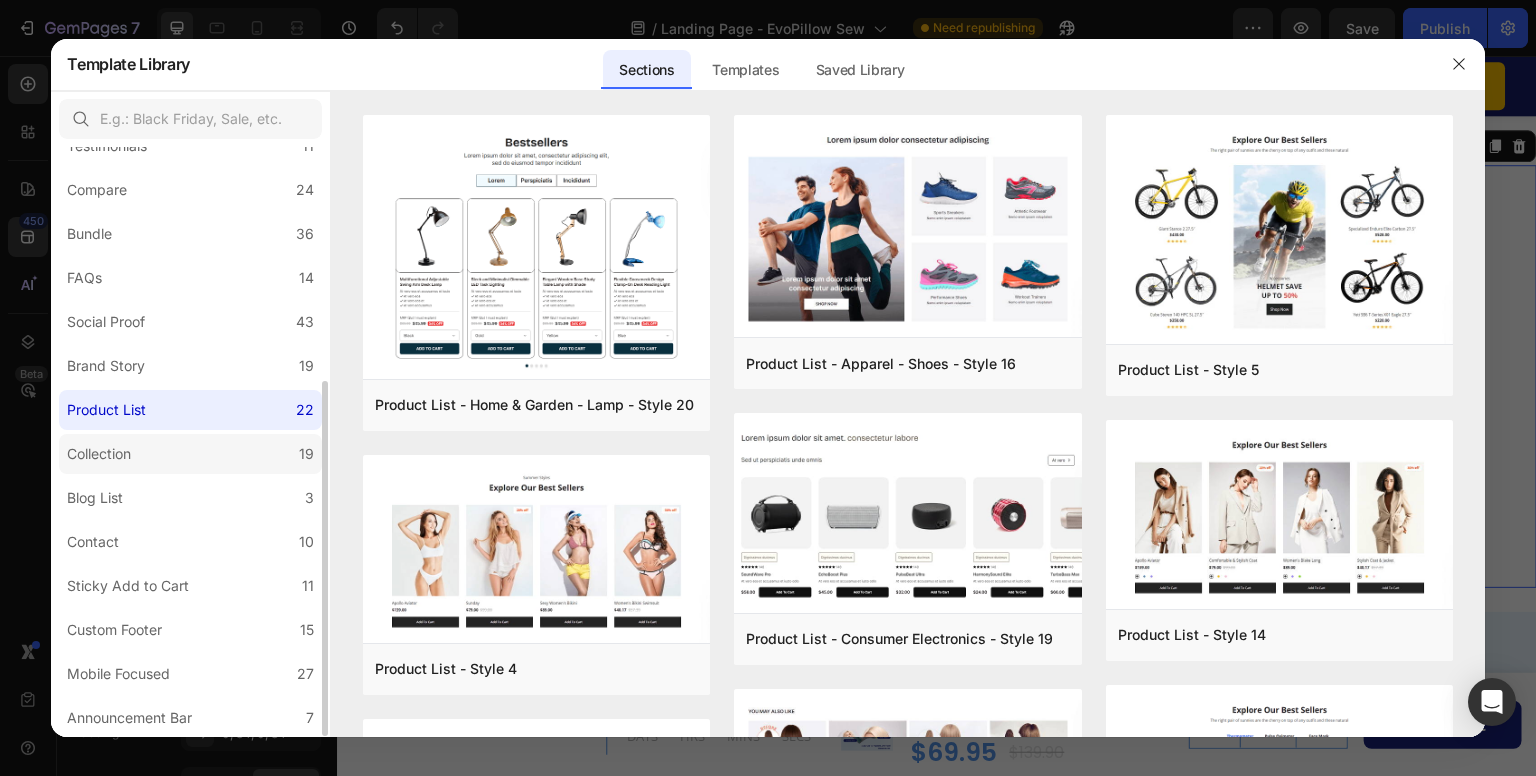 click on "Collection 19" 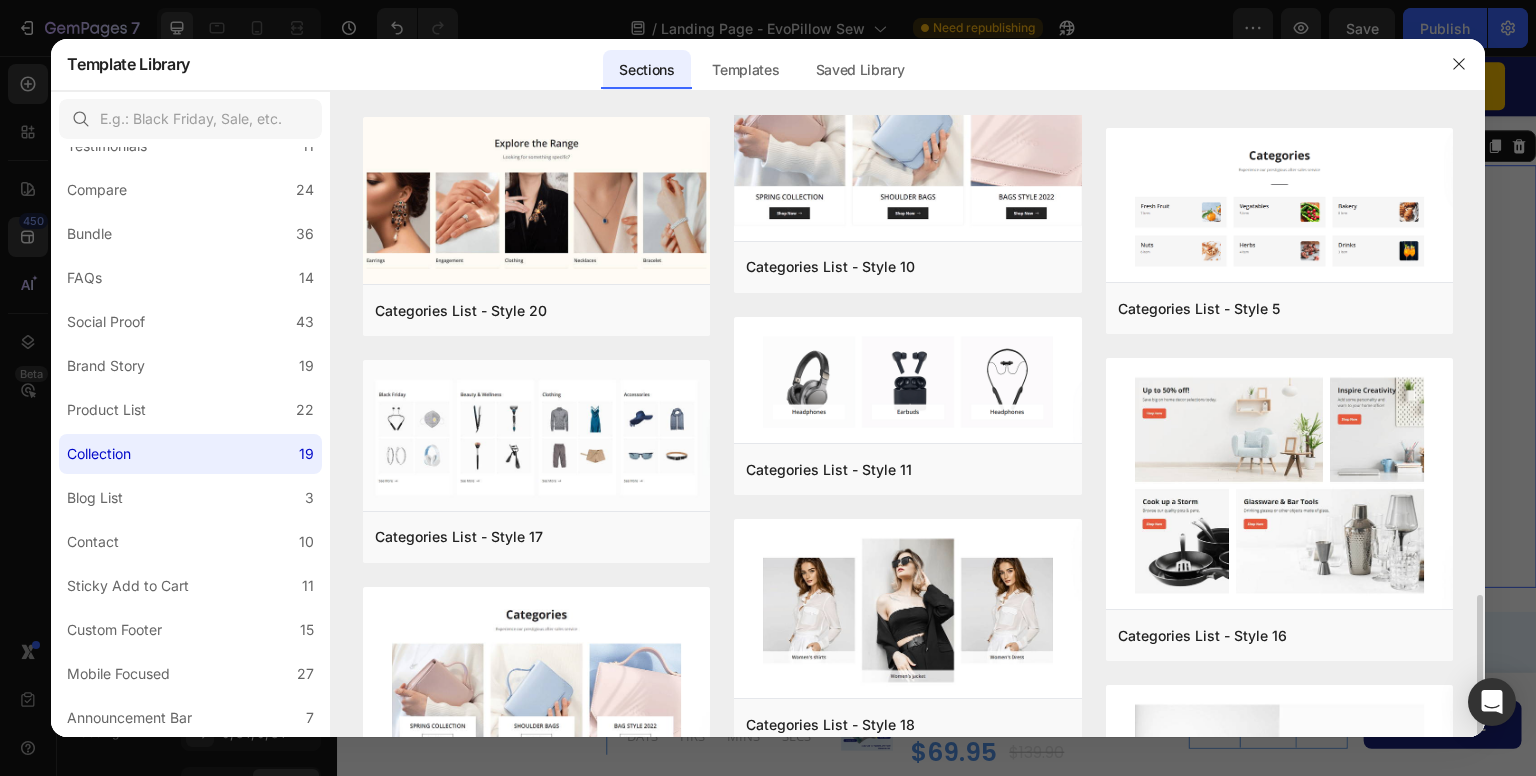 scroll, scrollTop: 1136, scrollLeft: 0, axis: vertical 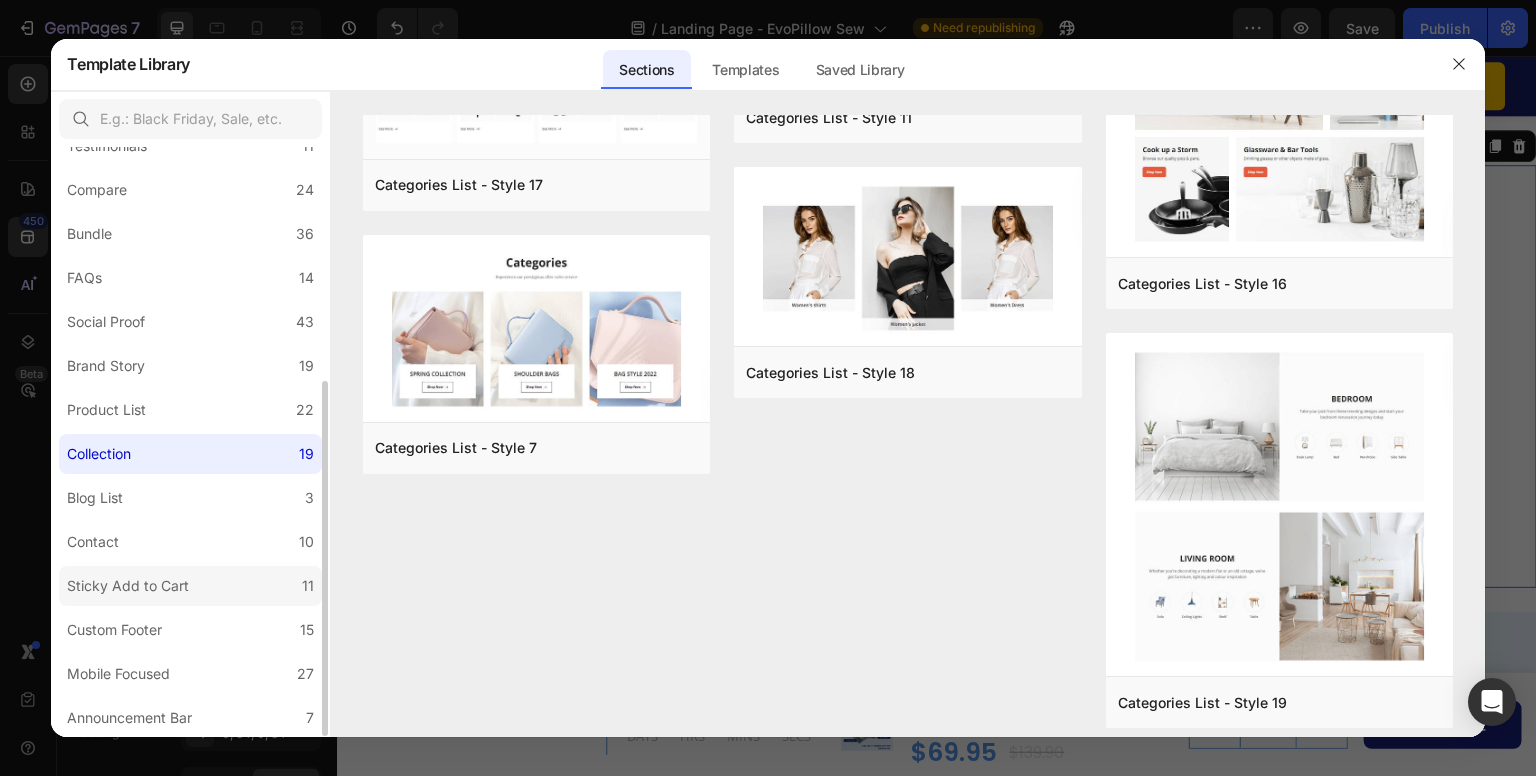 click on "Sticky Add to Cart 11" 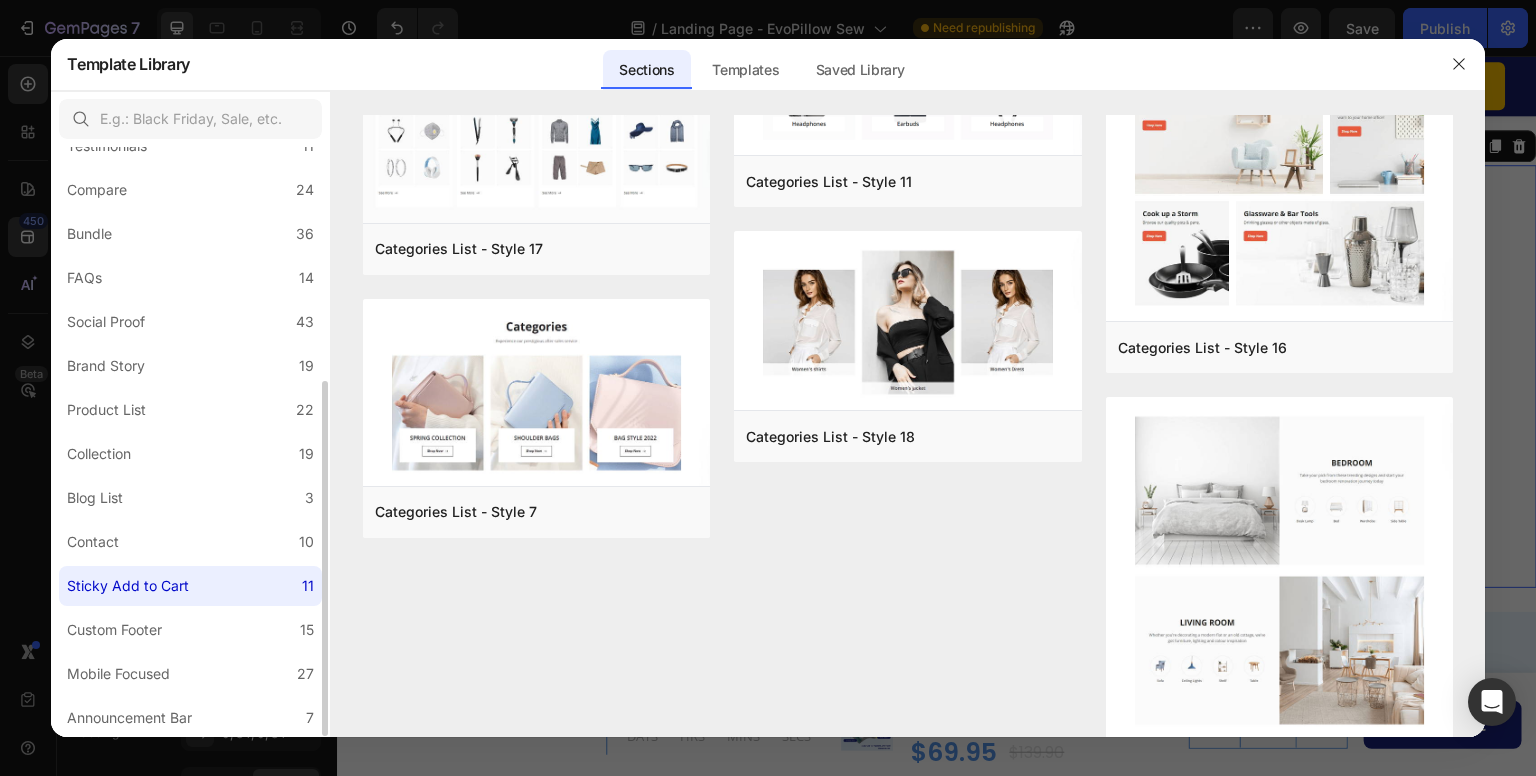 scroll, scrollTop: 0, scrollLeft: 0, axis: both 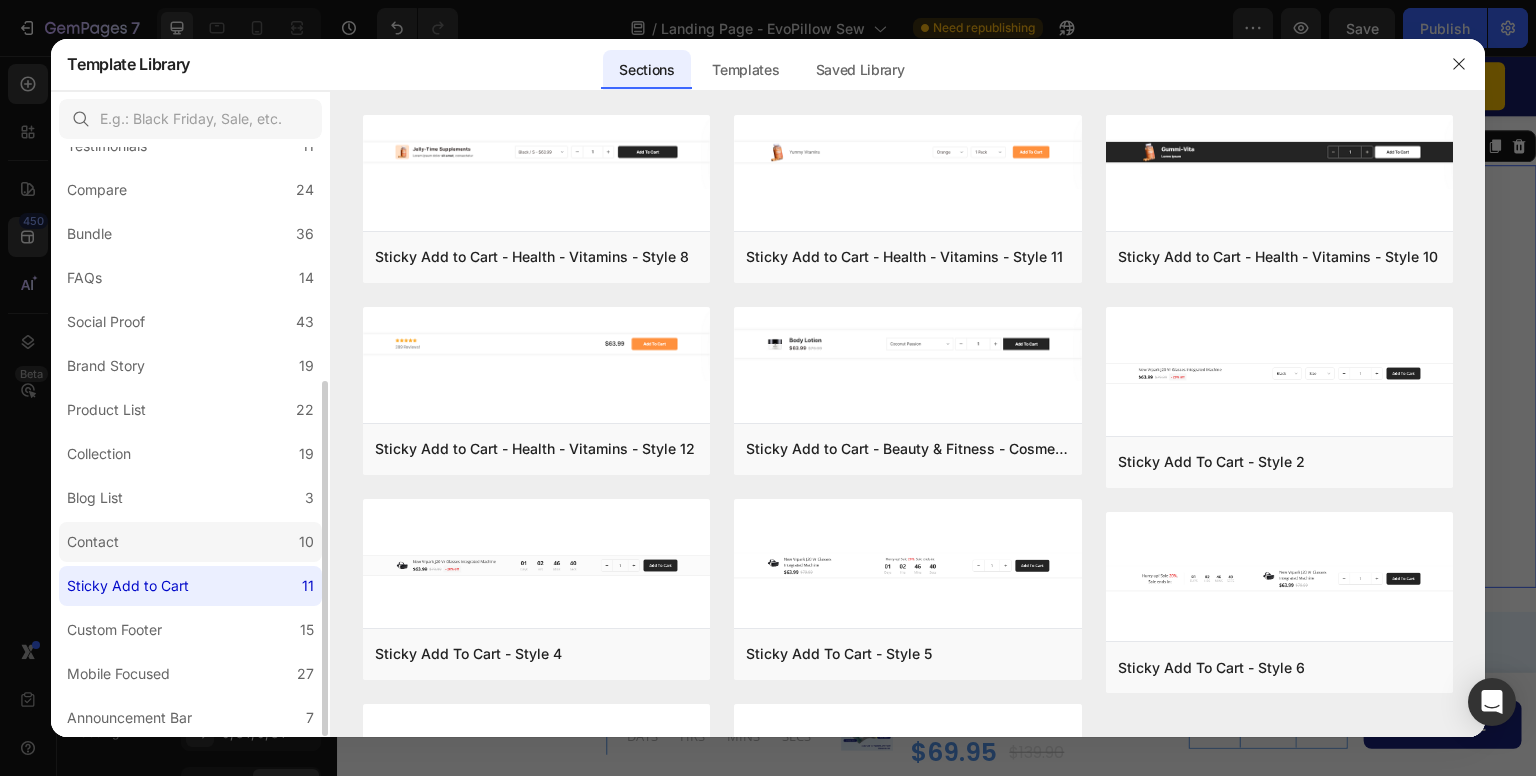 click on "Contact 10" 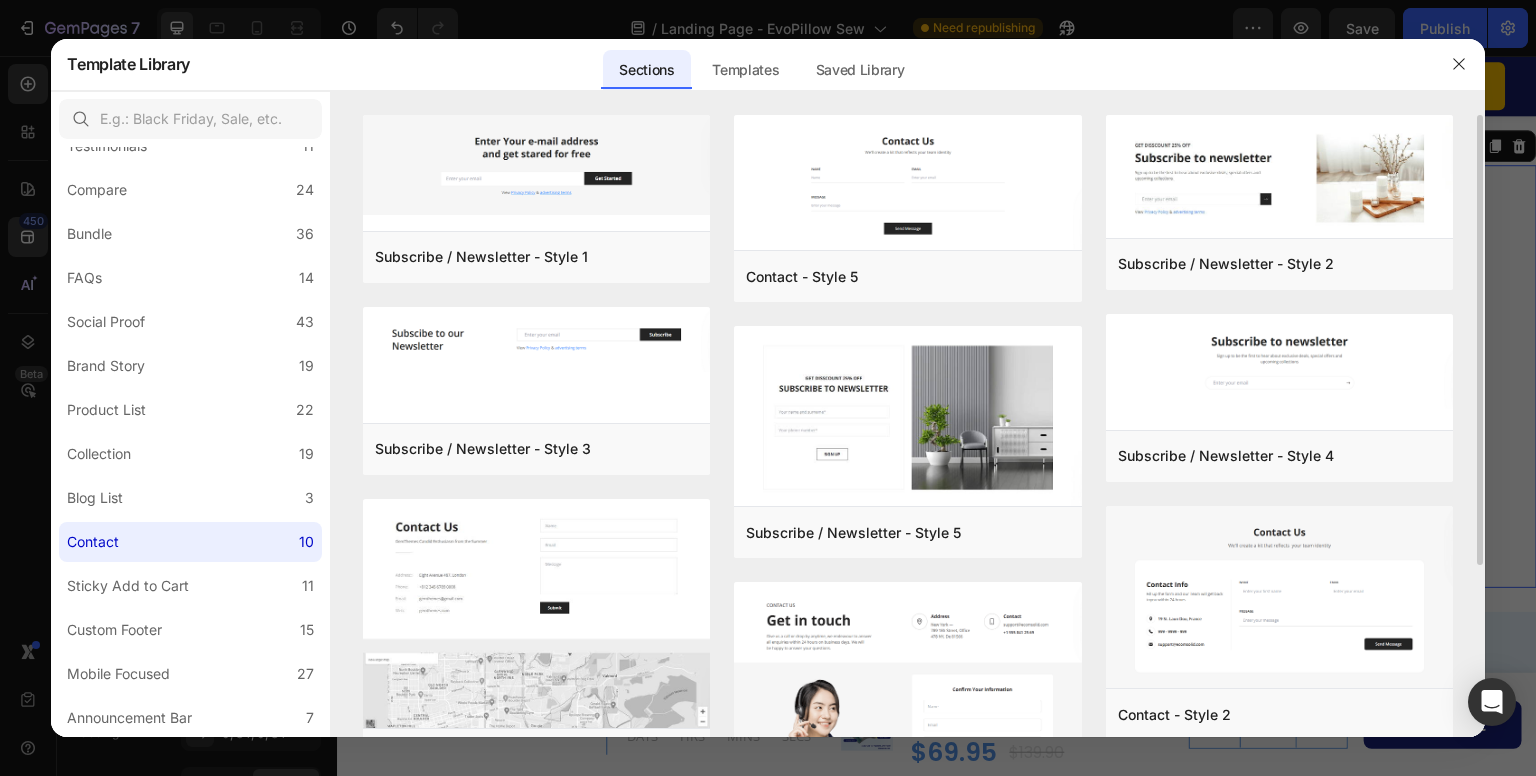scroll, scrollTop: 248, scrollLeft: 0, axis: vertical 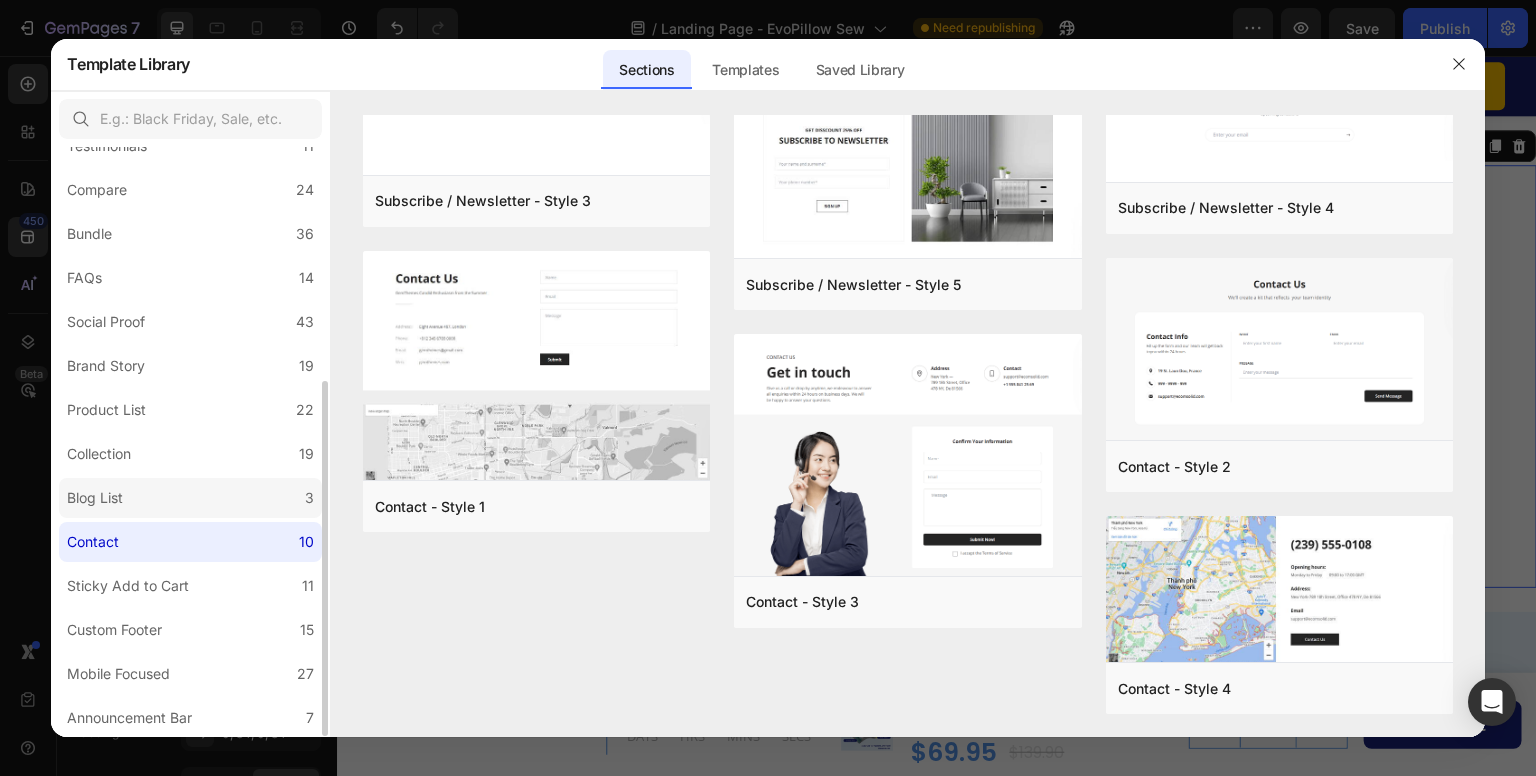 click on "Blog List 3" 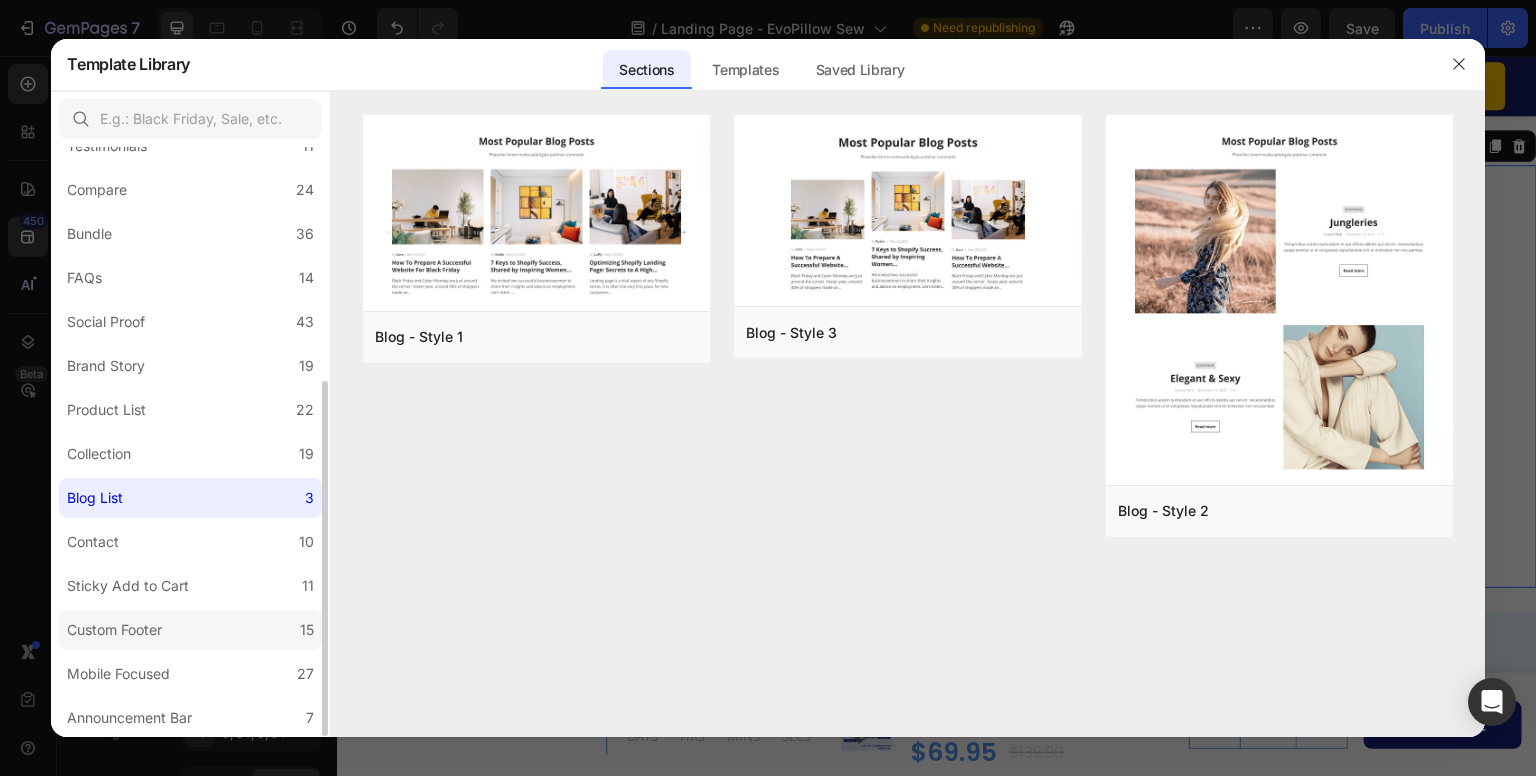 click on "Custom Footer" at bounding box center [114, 630] 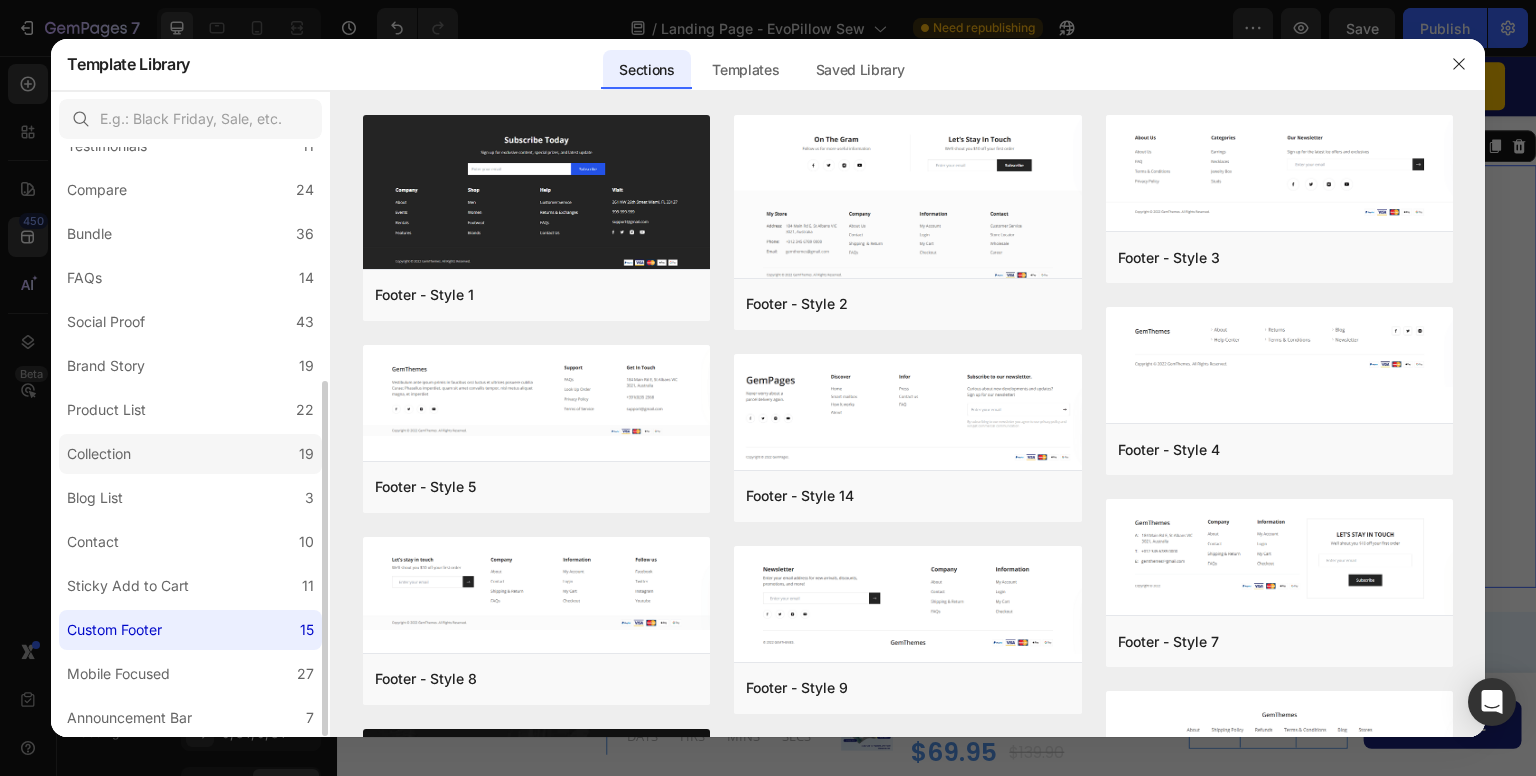 click on "Collection 19" 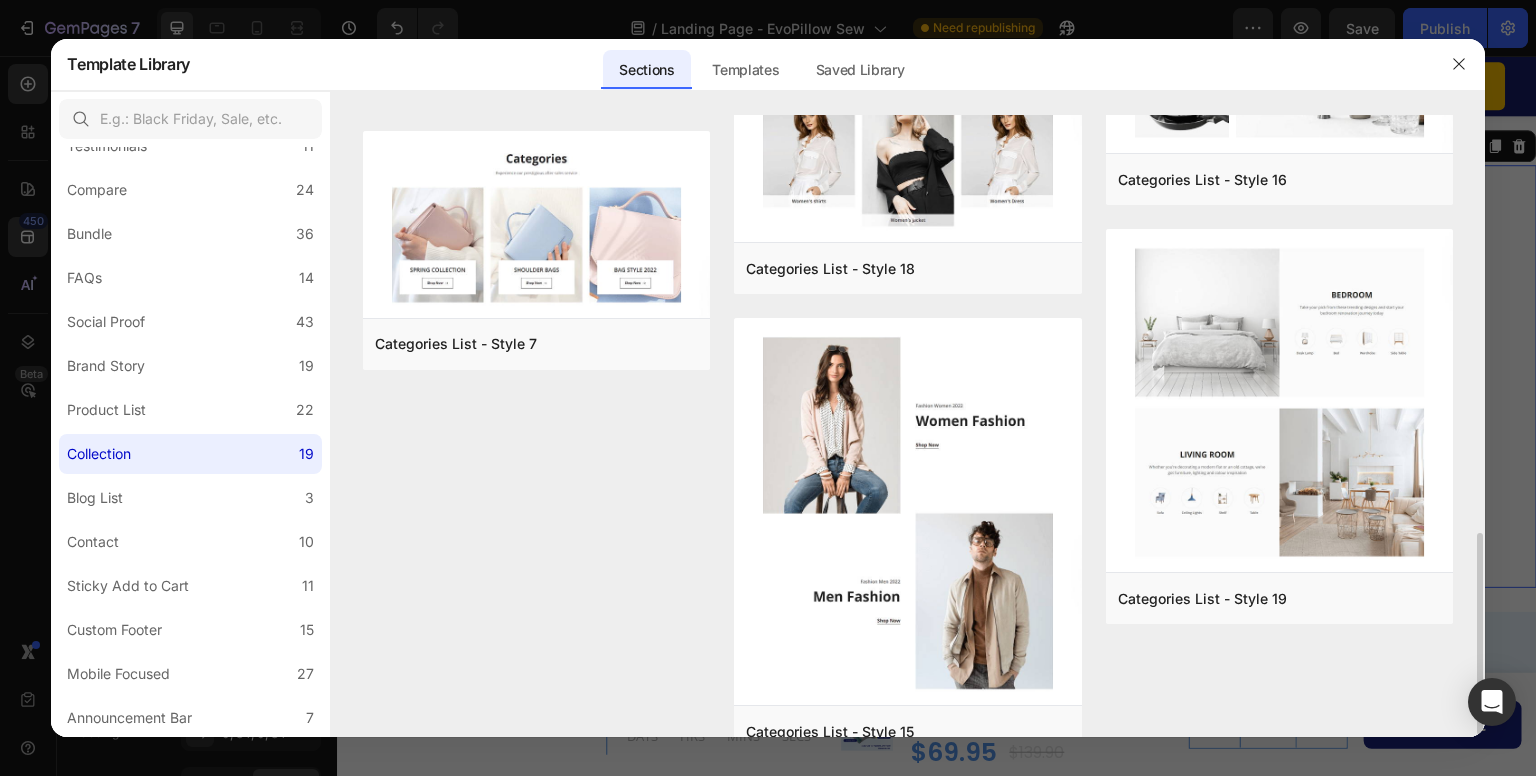 scroll, scrollTop: 1250, scrollLeft: 0, axis: vertical 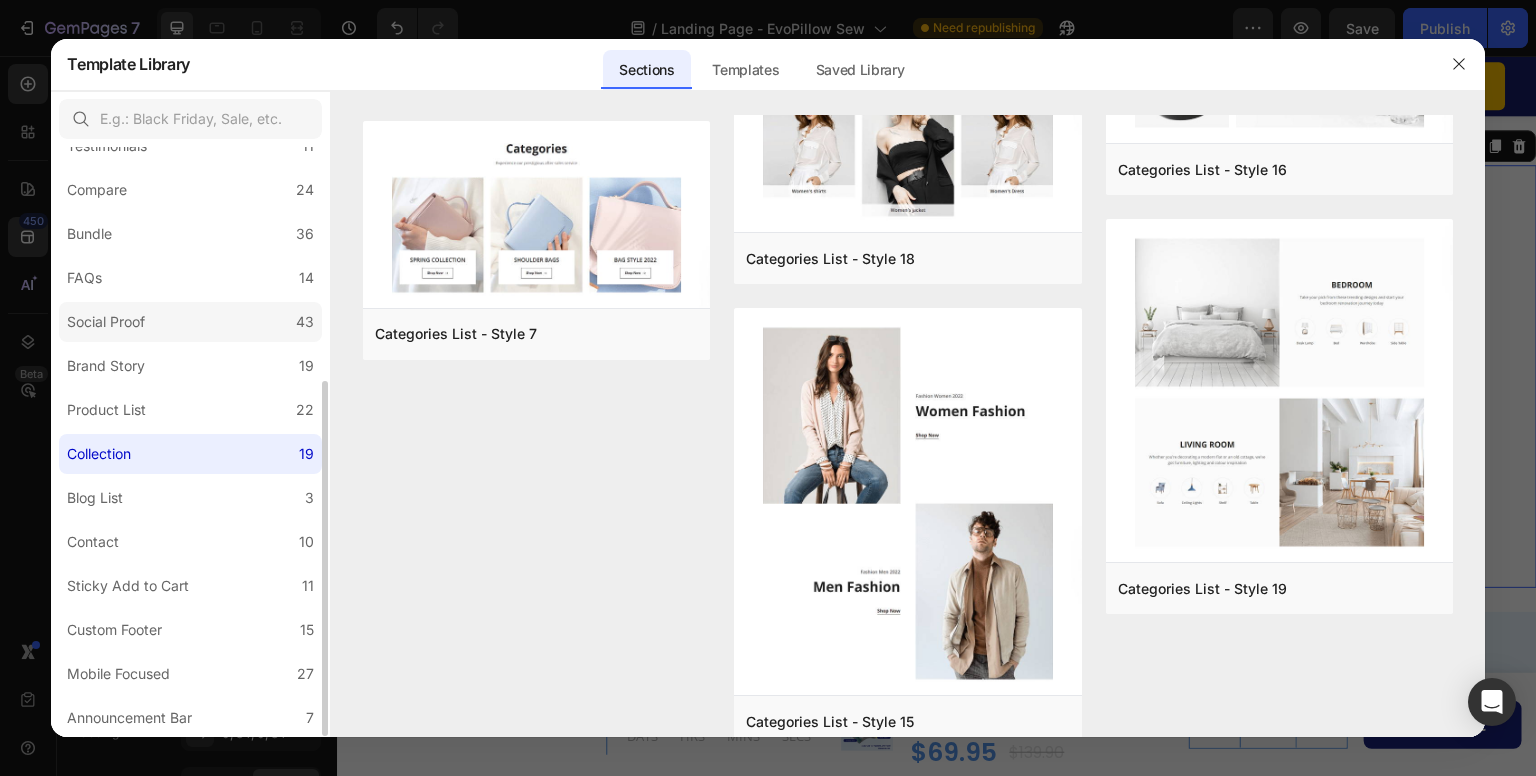 click on "Social Proof 43" 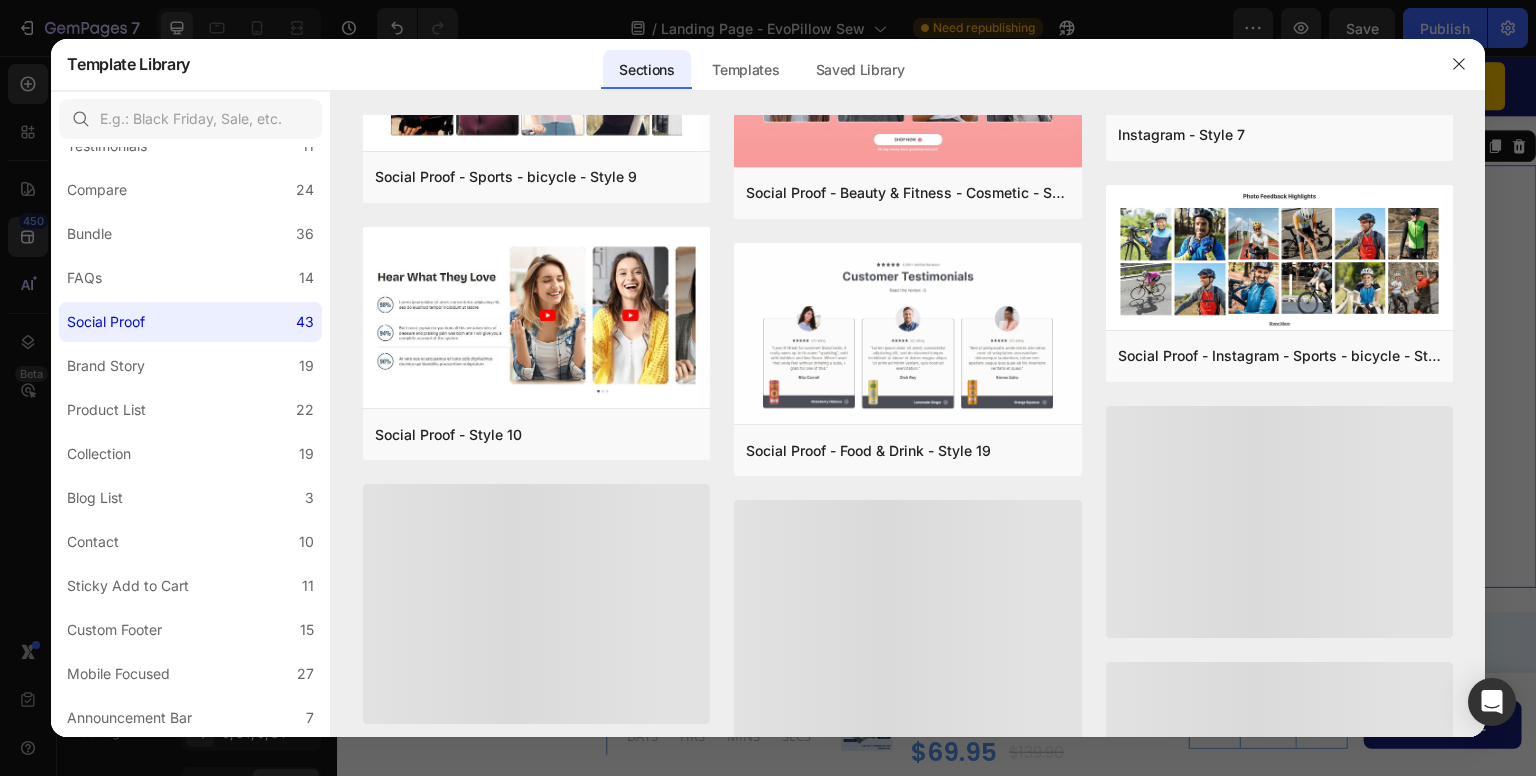 scroll, scrollTop: 699, scrollLeft: 0, axis: vertical 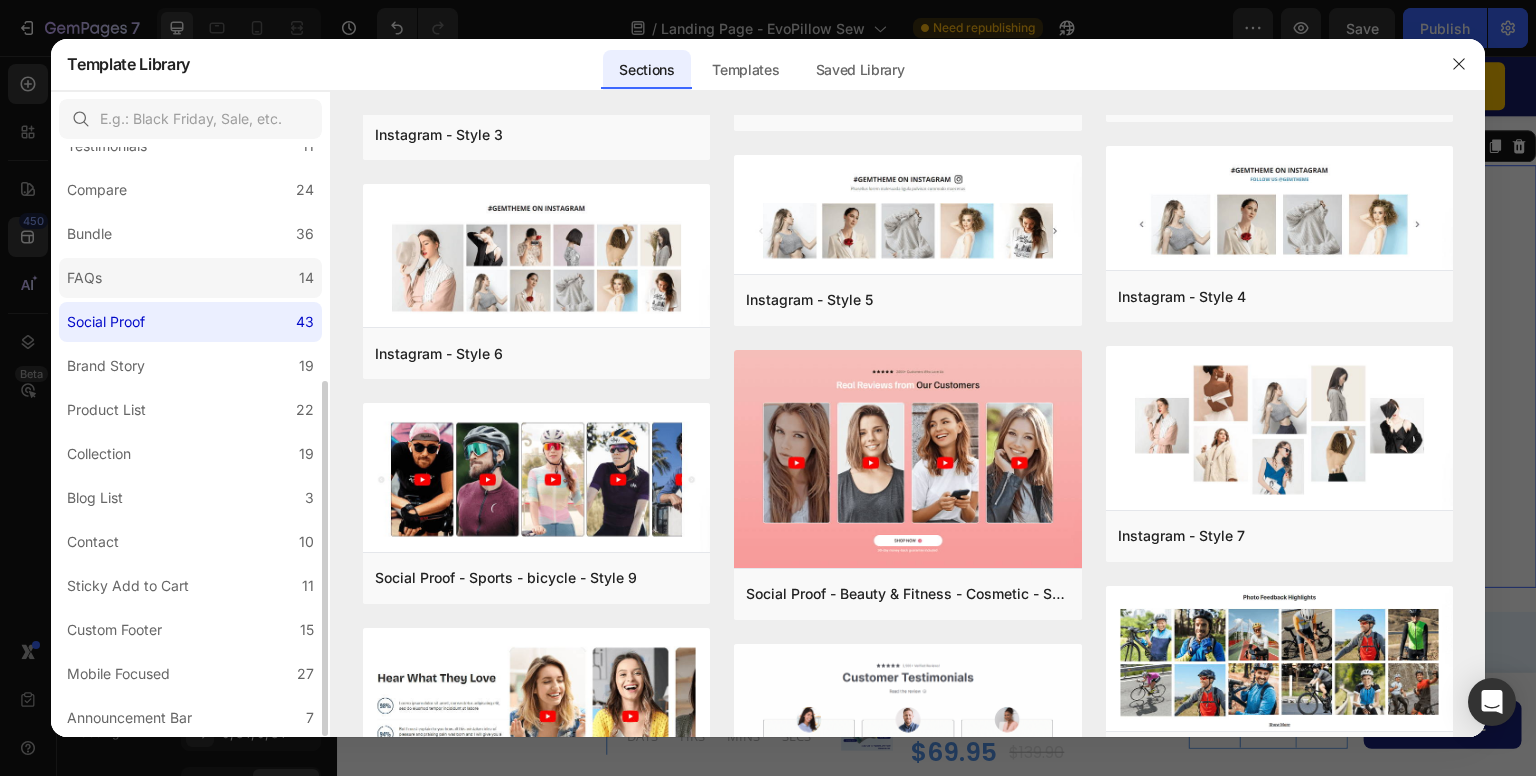 click on "FAQs 14" 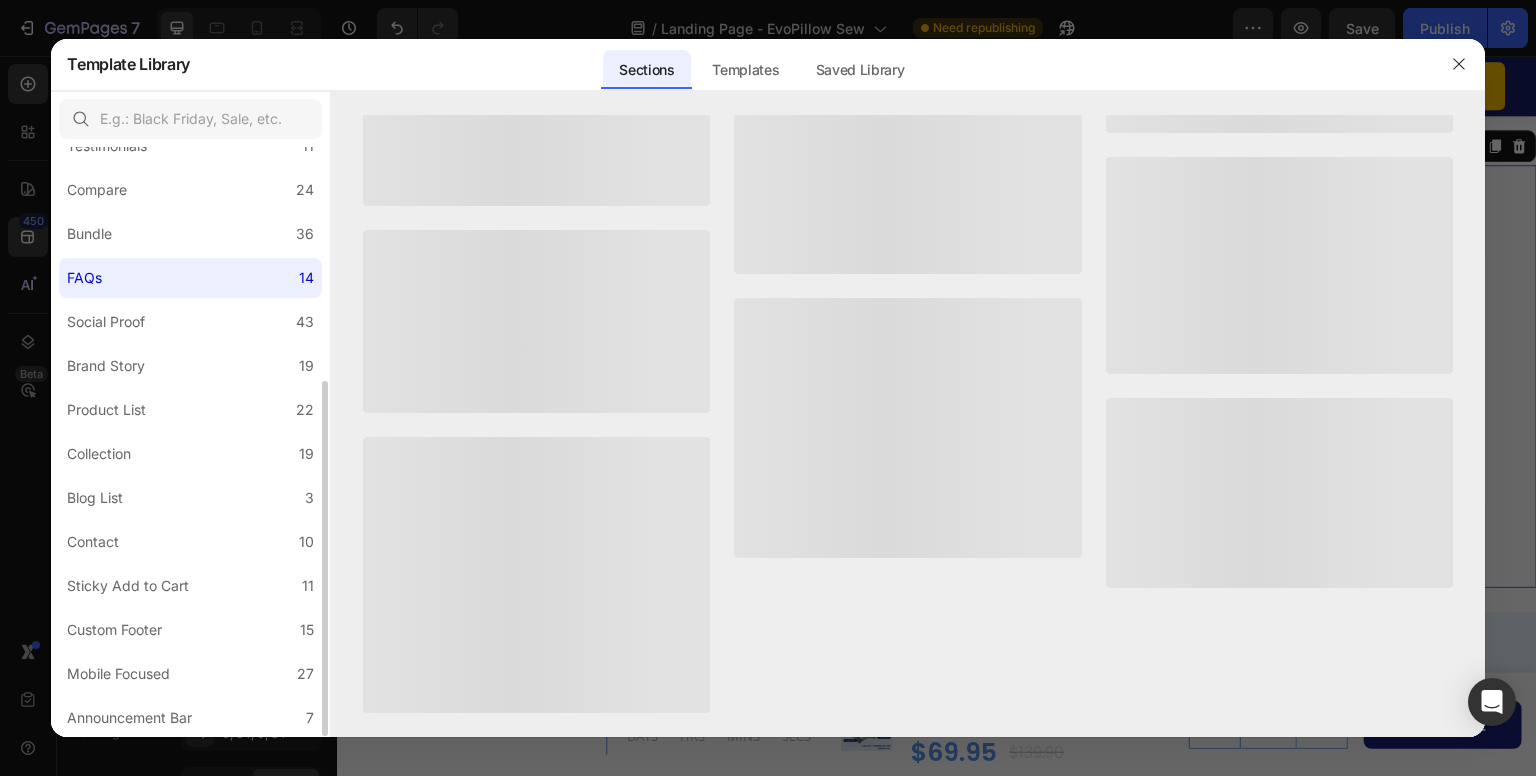 scroll, scrollTop: 0, scrollLeft: 0, axis: both 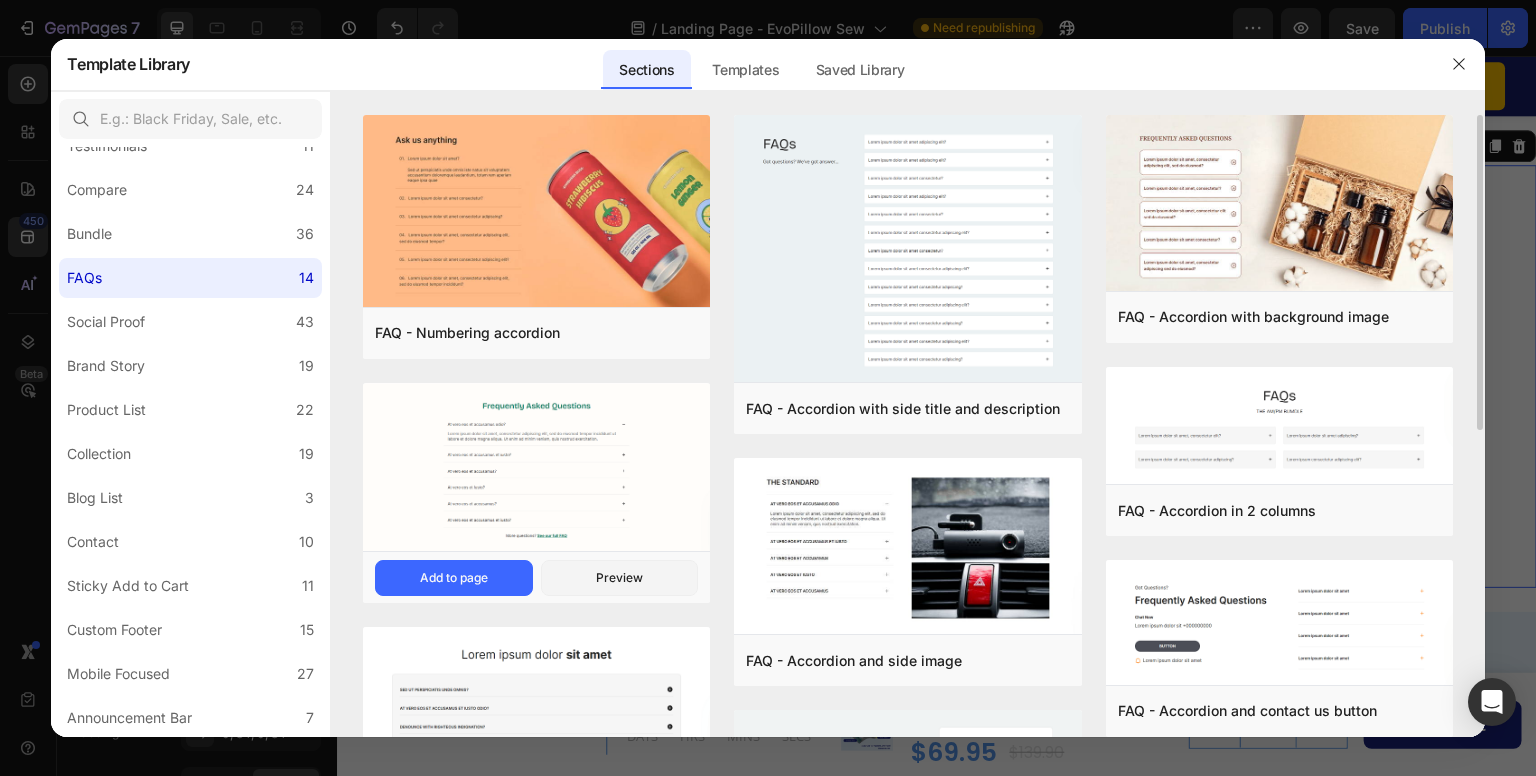 click at bounding box center [536, 469] 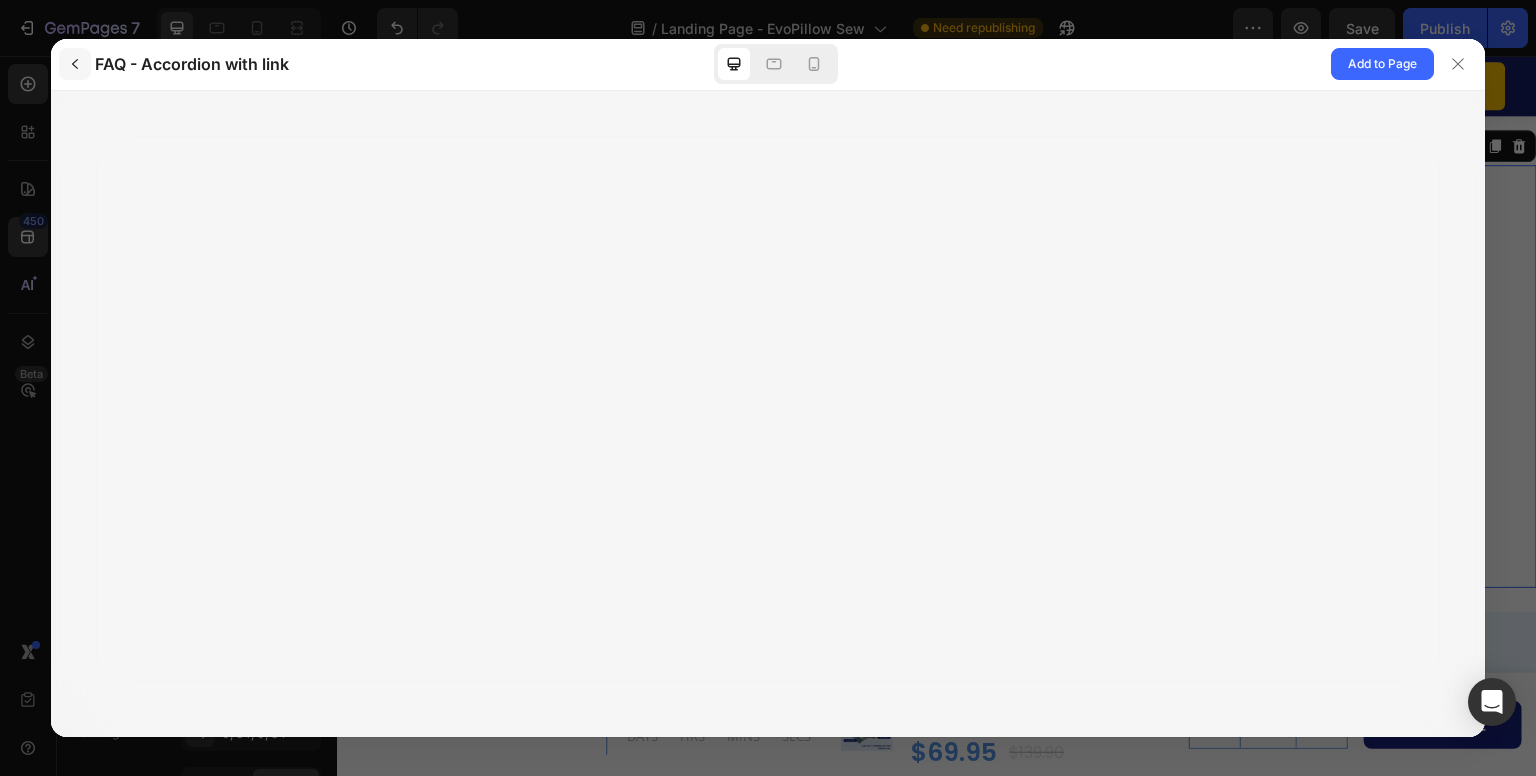 click 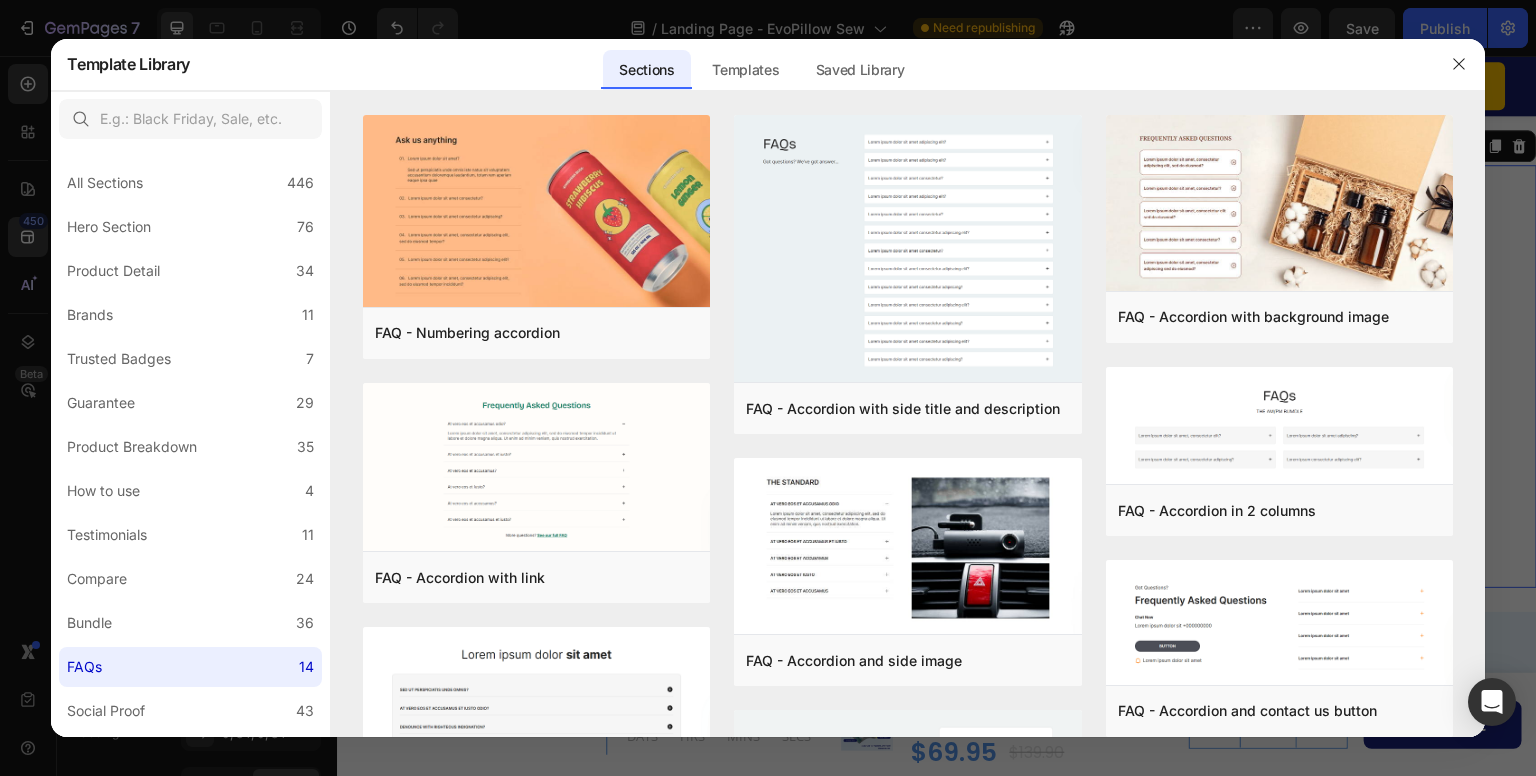 click at bounding box center [768, 388] 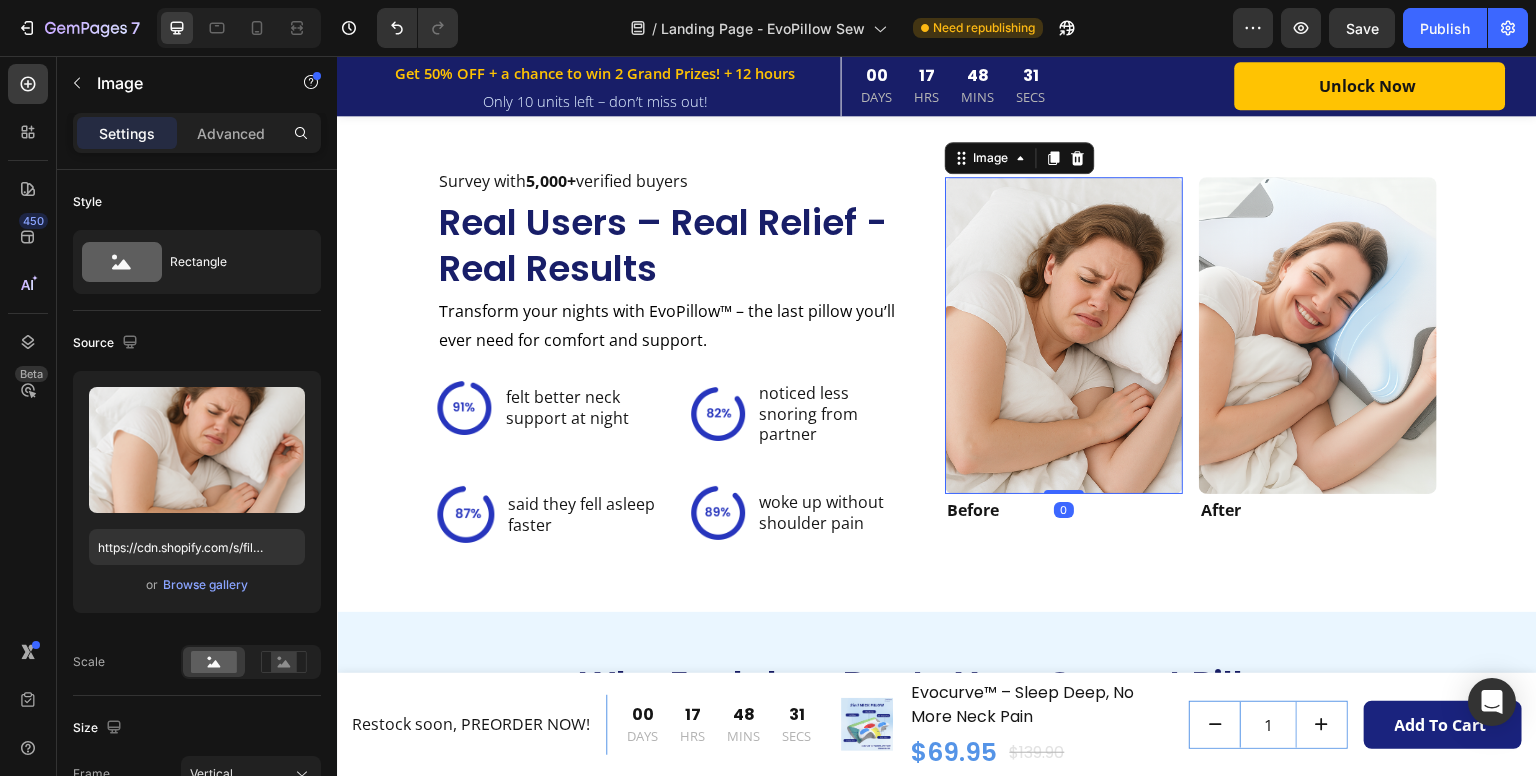 drag, startPoint x: 1066, startPoint y: 490, endPoint x: 1069, endPoint y: 395, distance: 95.047356 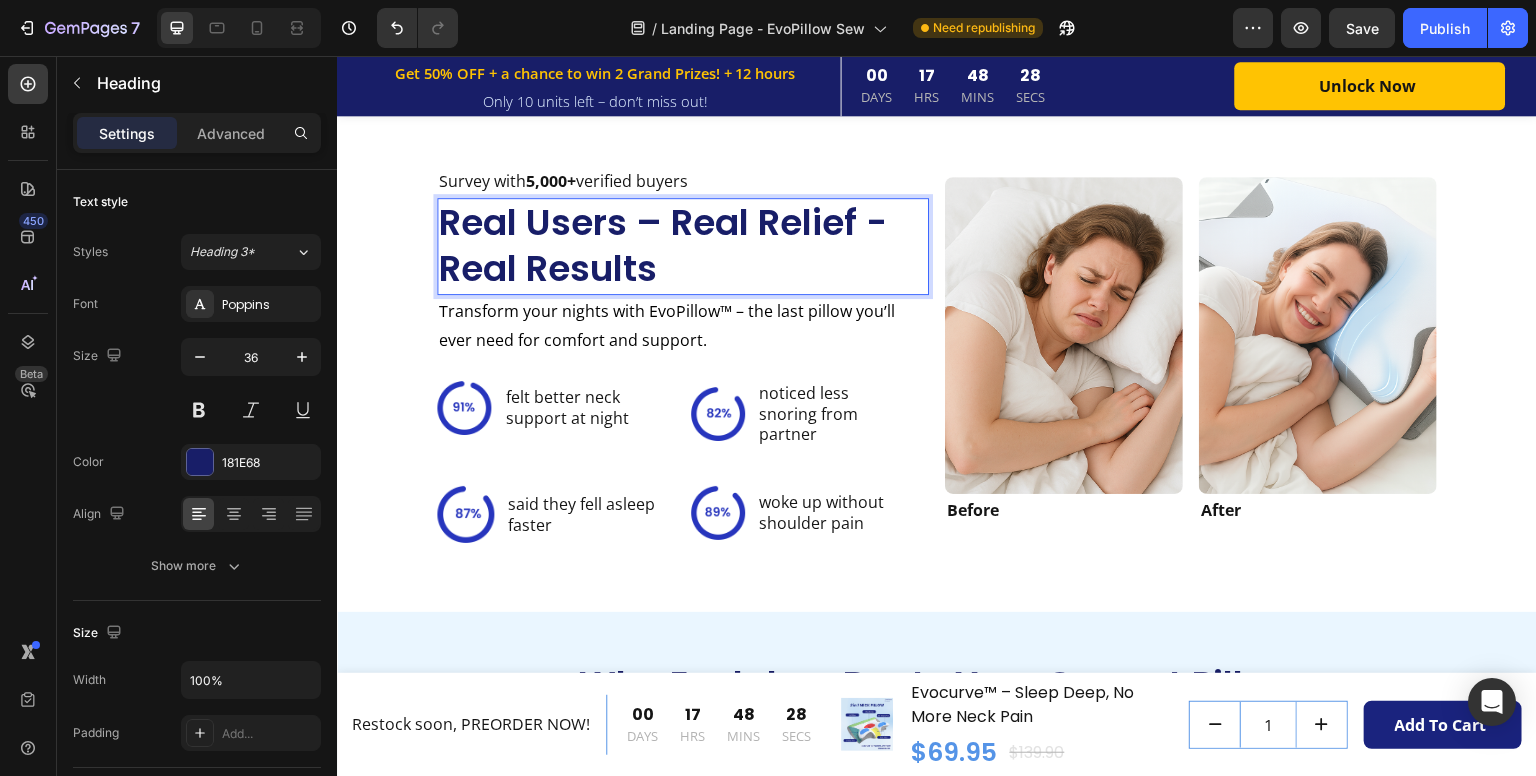 click on "Real Users – Real Relief - Real Results" at bounding box center [683, 247] 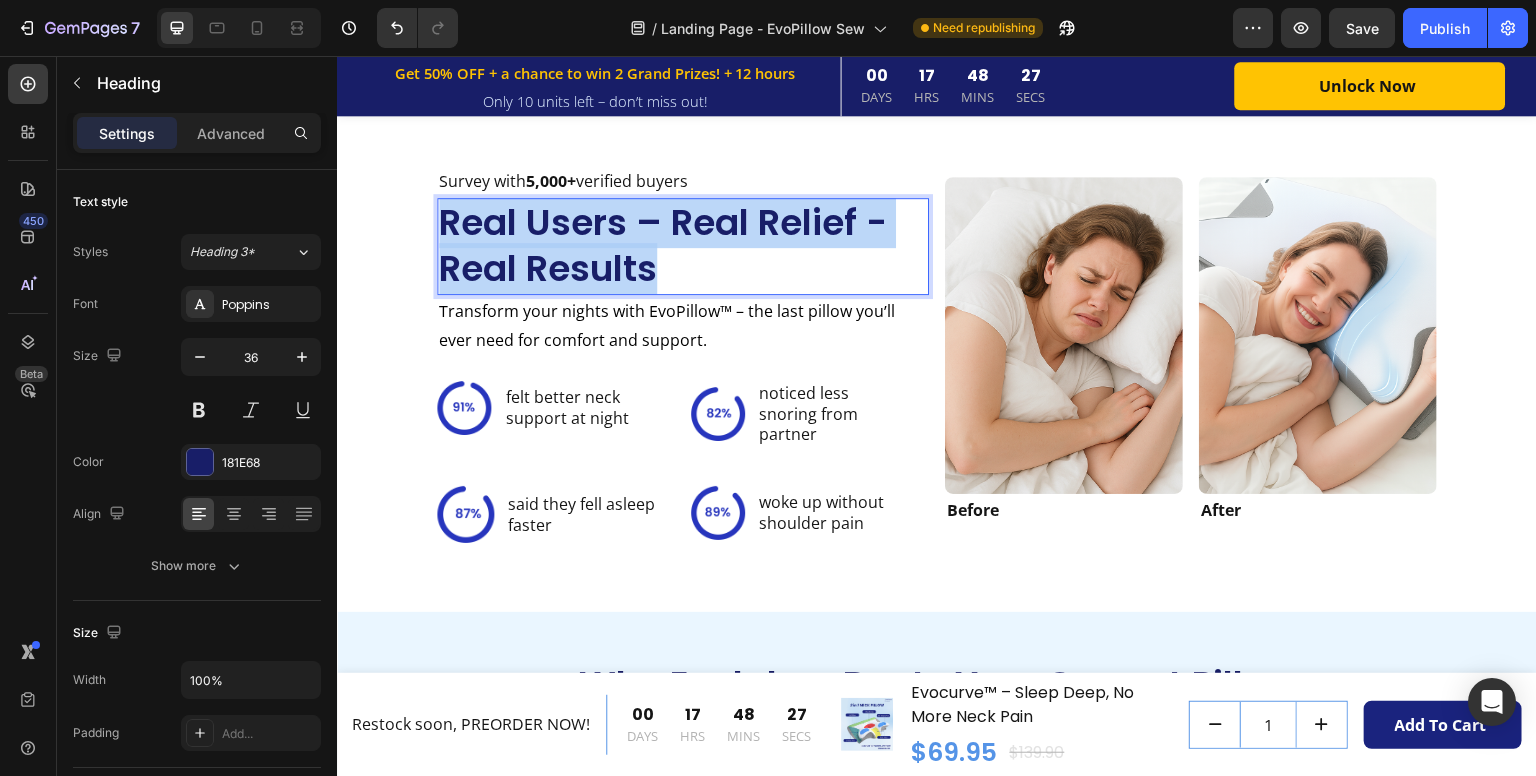 click on "Real Users – Real Relief - Real Results" at bounding box center [683, 247] 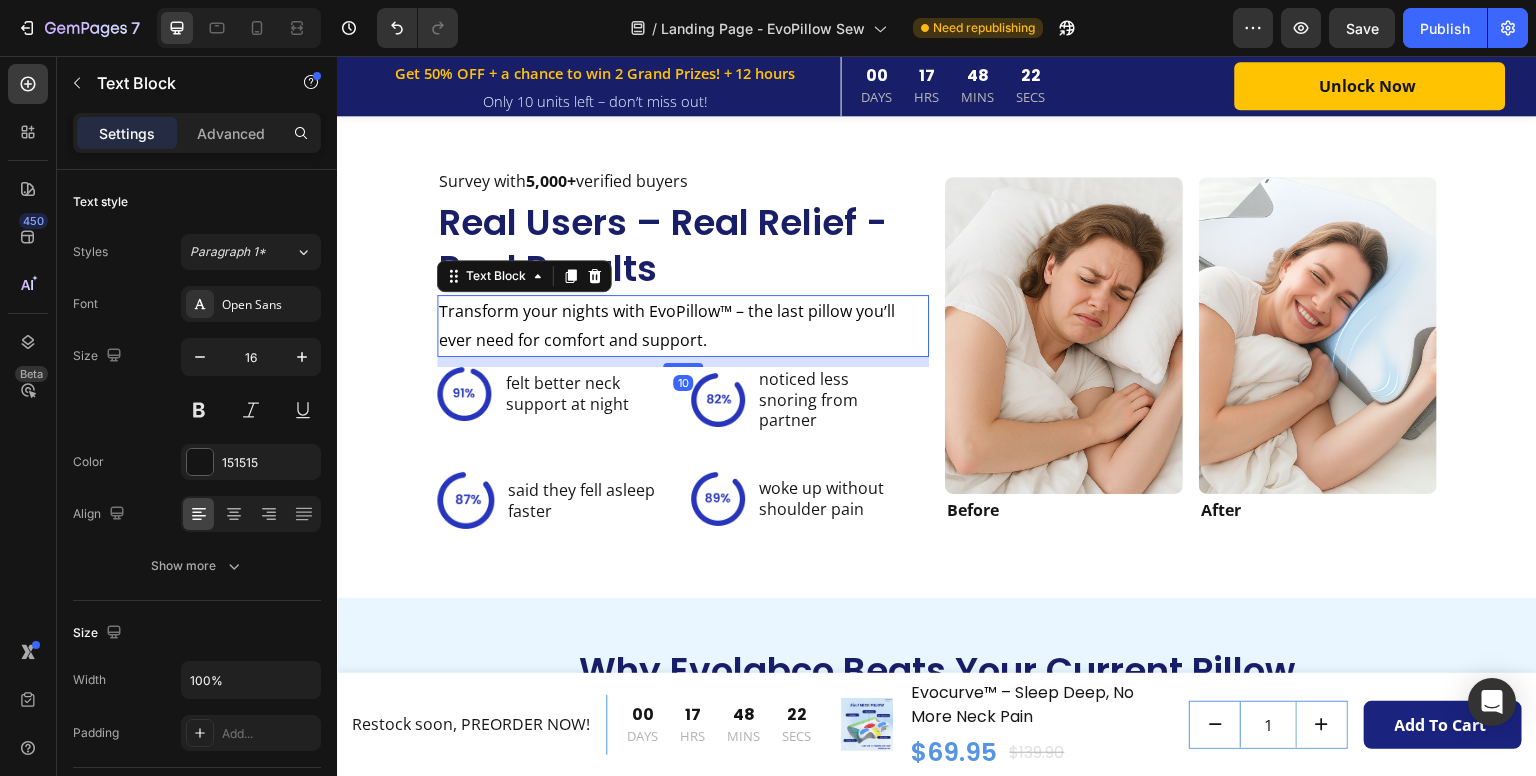 drag, startPoint x: 670, startPoint y: 374, endPoint x: 681, endPoint y: 240, distance: 134.45073 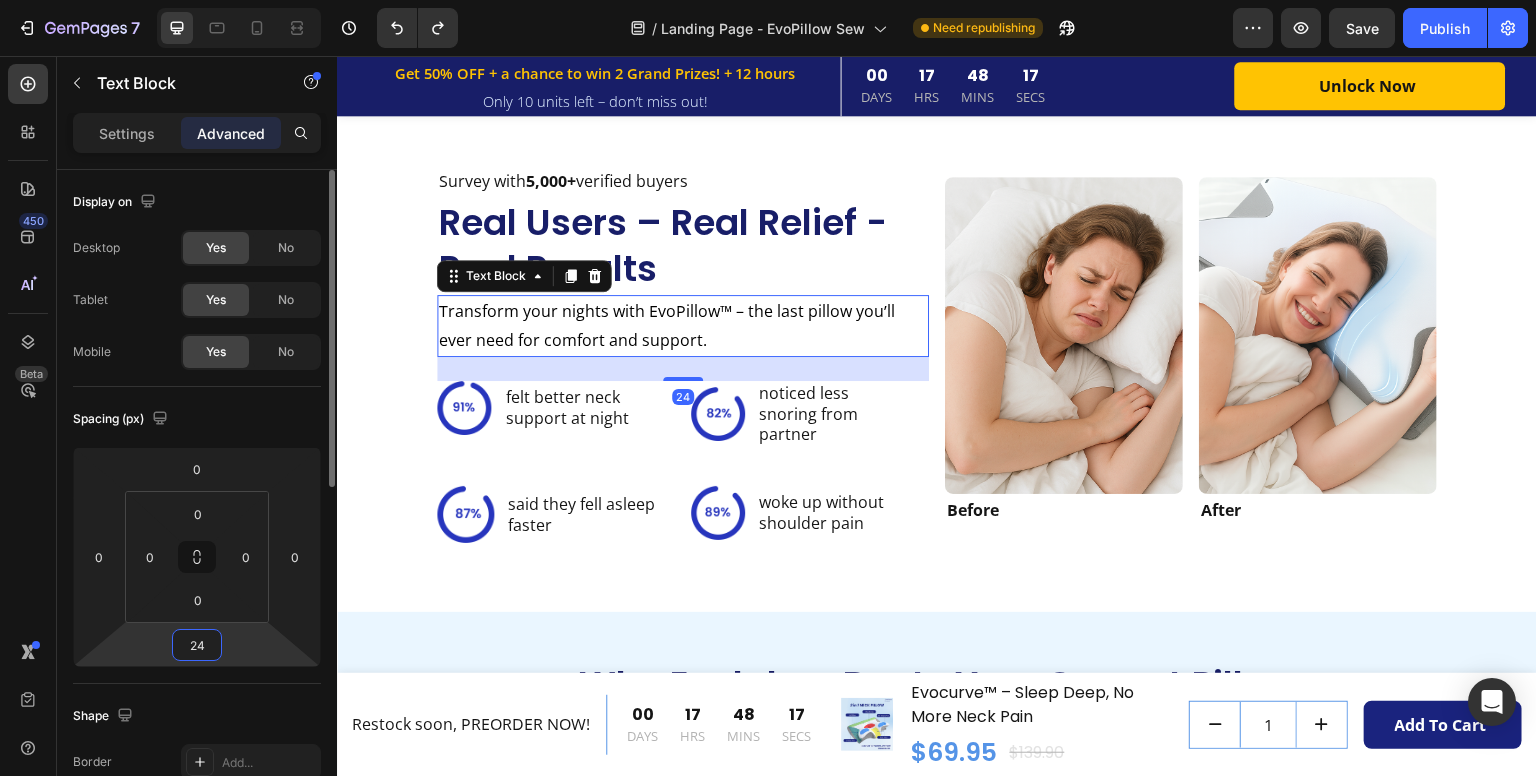 click on "24" at bounding box center [197, 645] 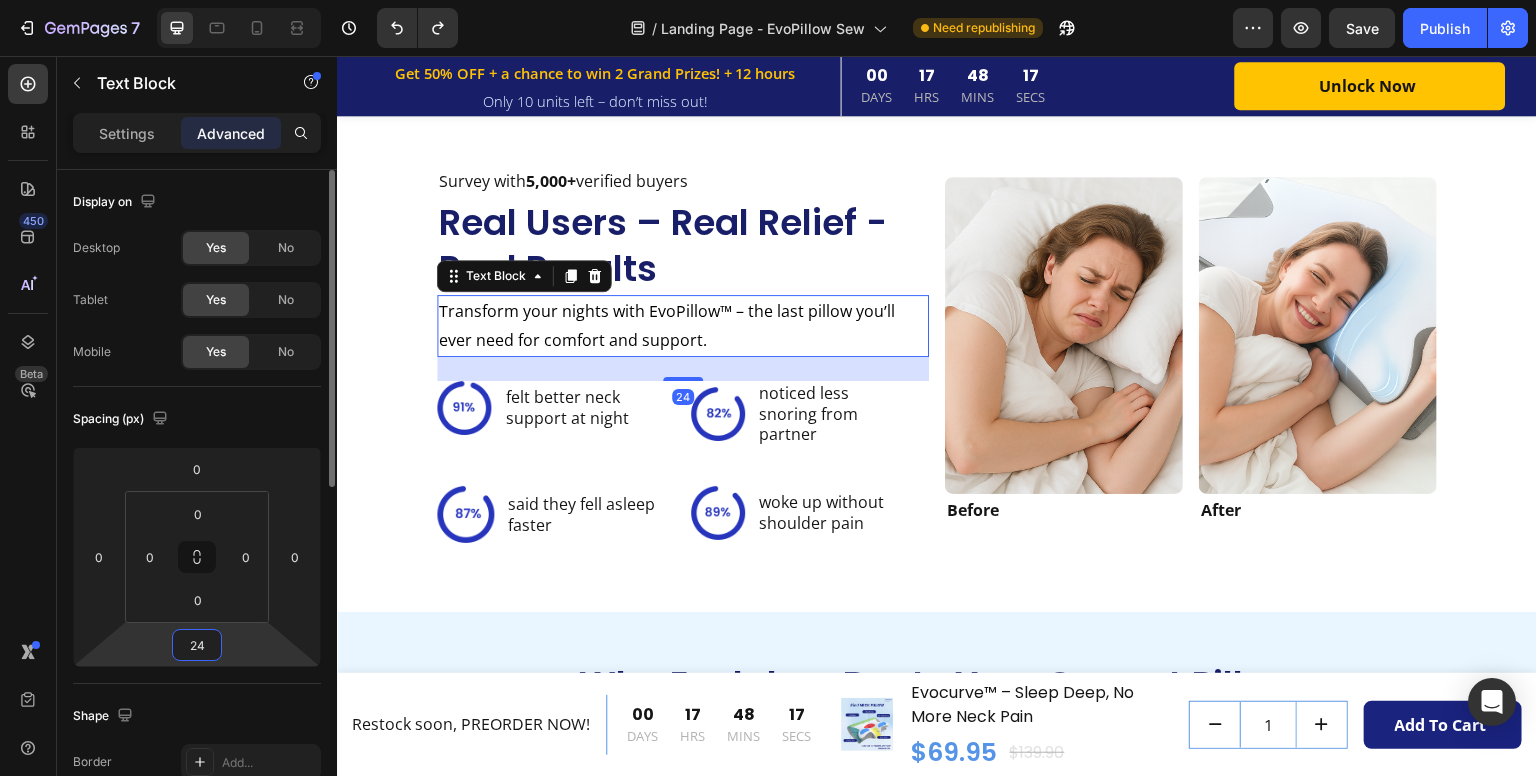 click on "24" at bounding box center (197, 645) 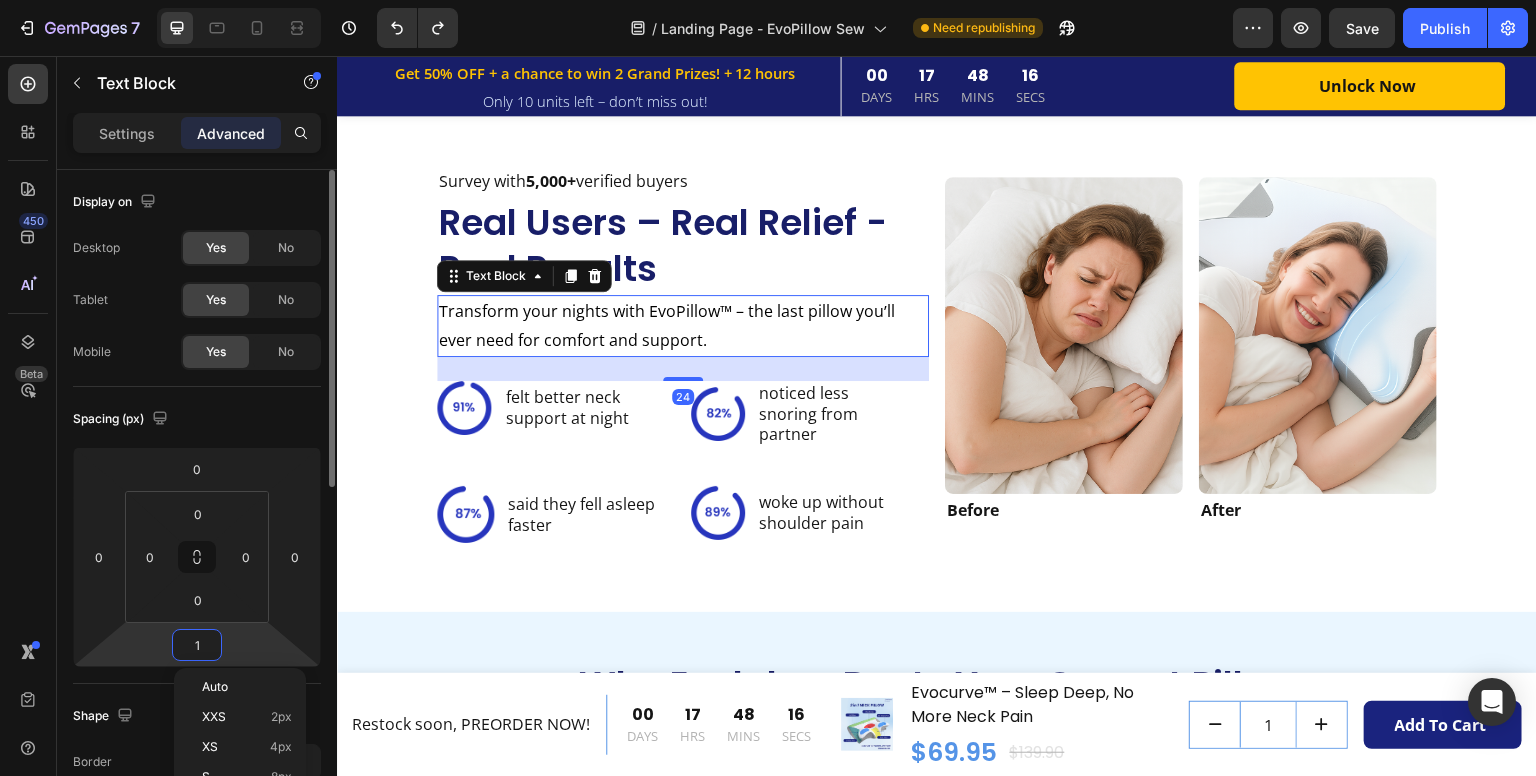 type on "12" 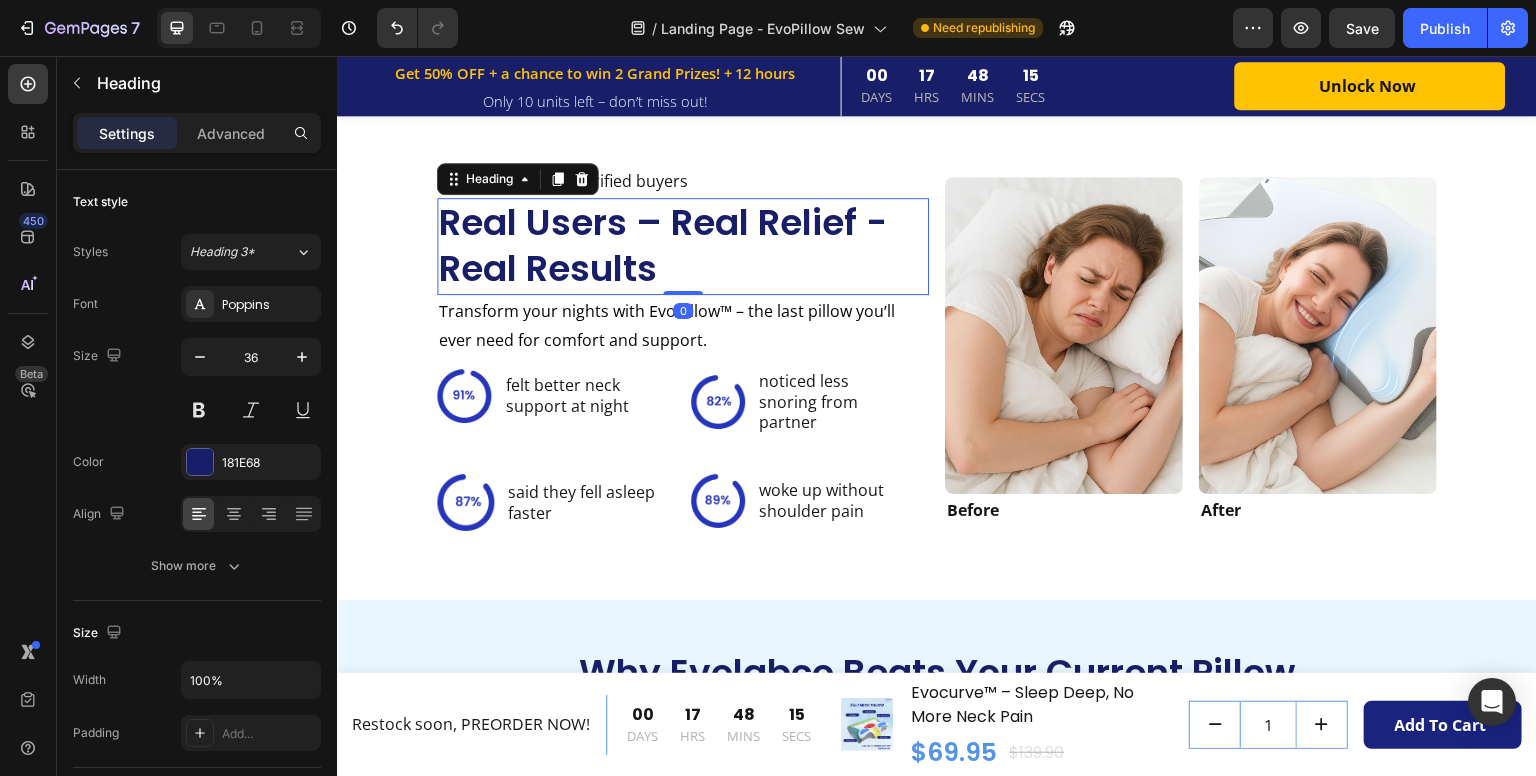 click on "Real Users – Real Relief - Real Results" at bounding box center (683, 247) 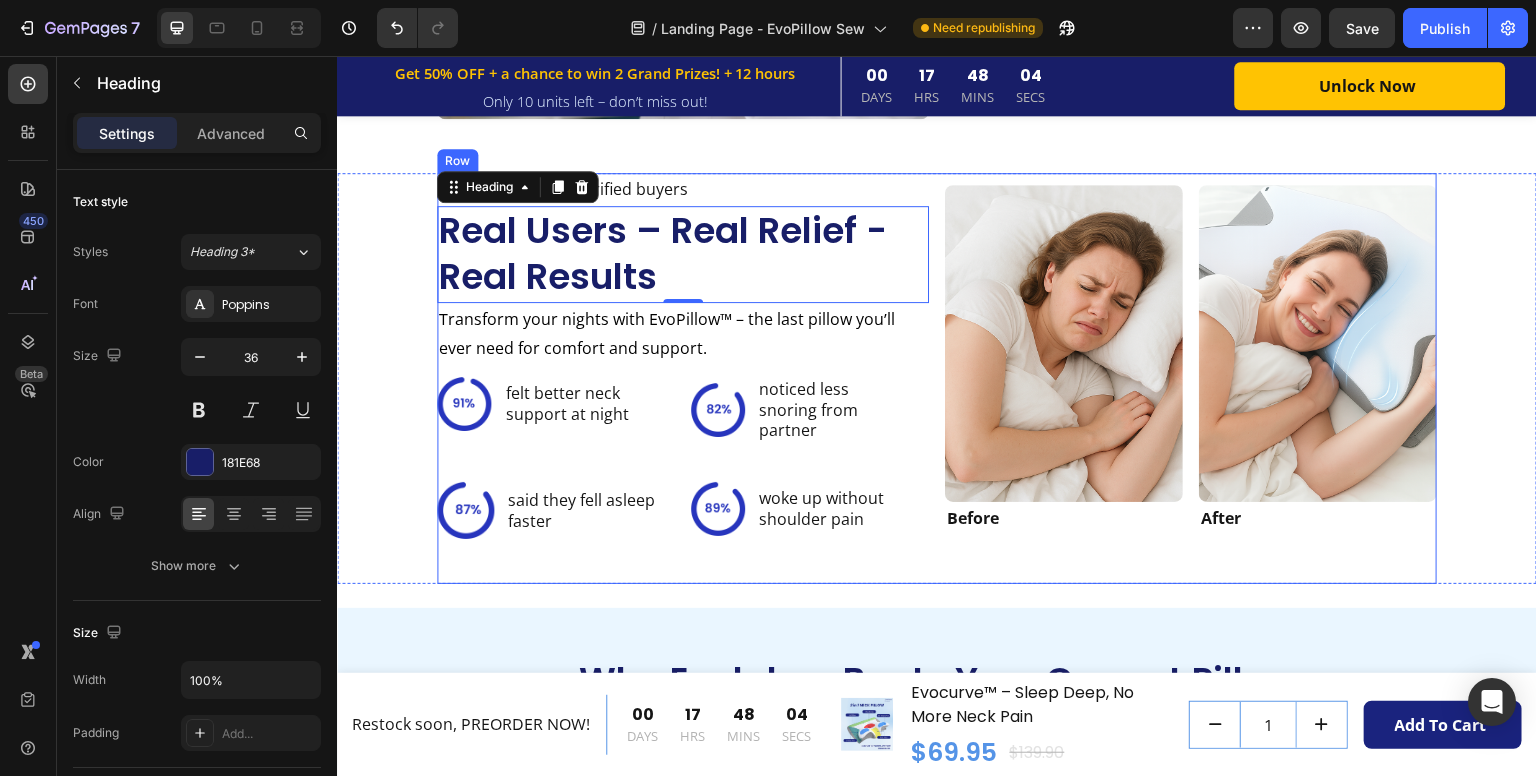 scroll, scrollTop: 3160, scrollLeft: 0, axis: vertical 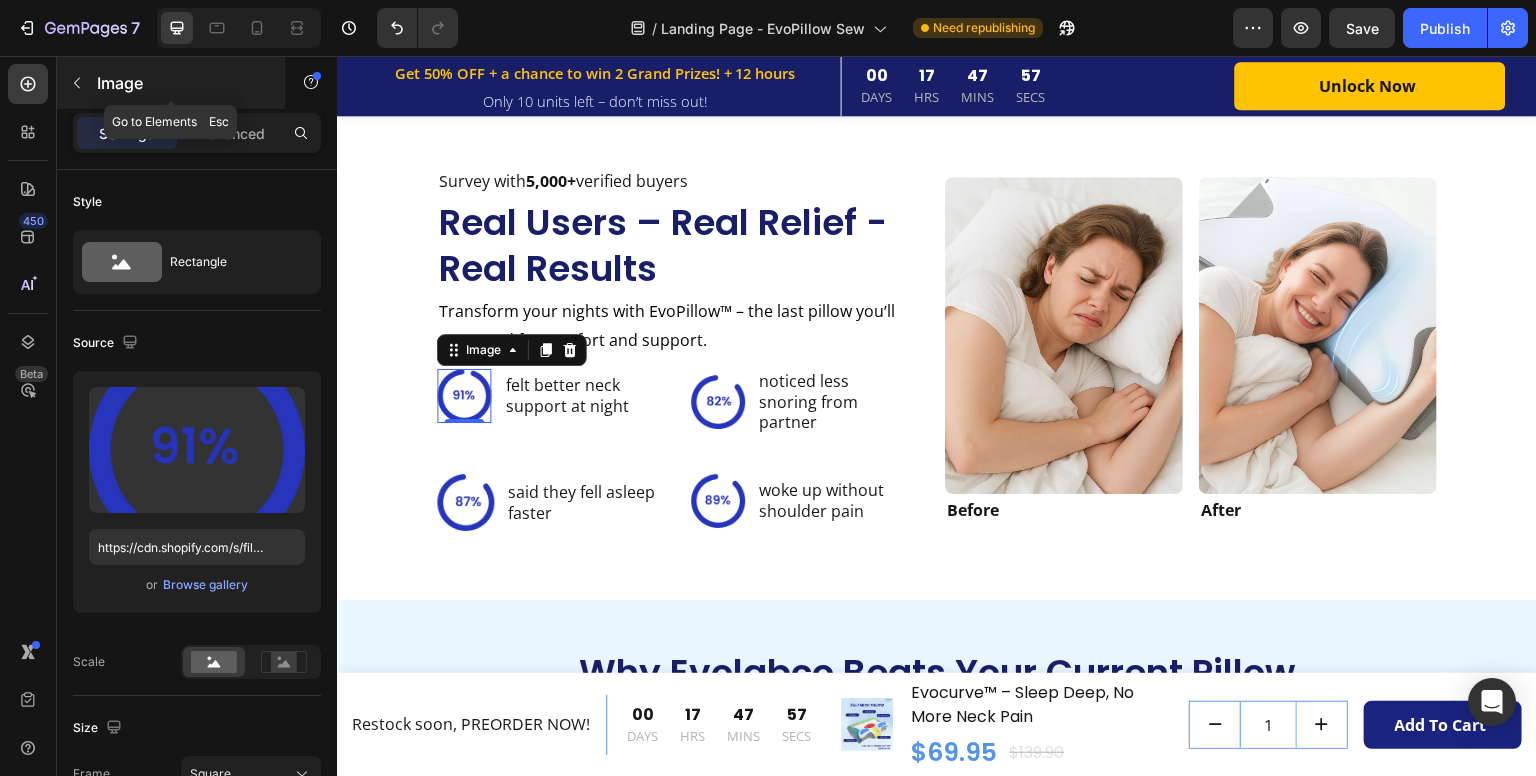 click at bounding box center [77, 83] 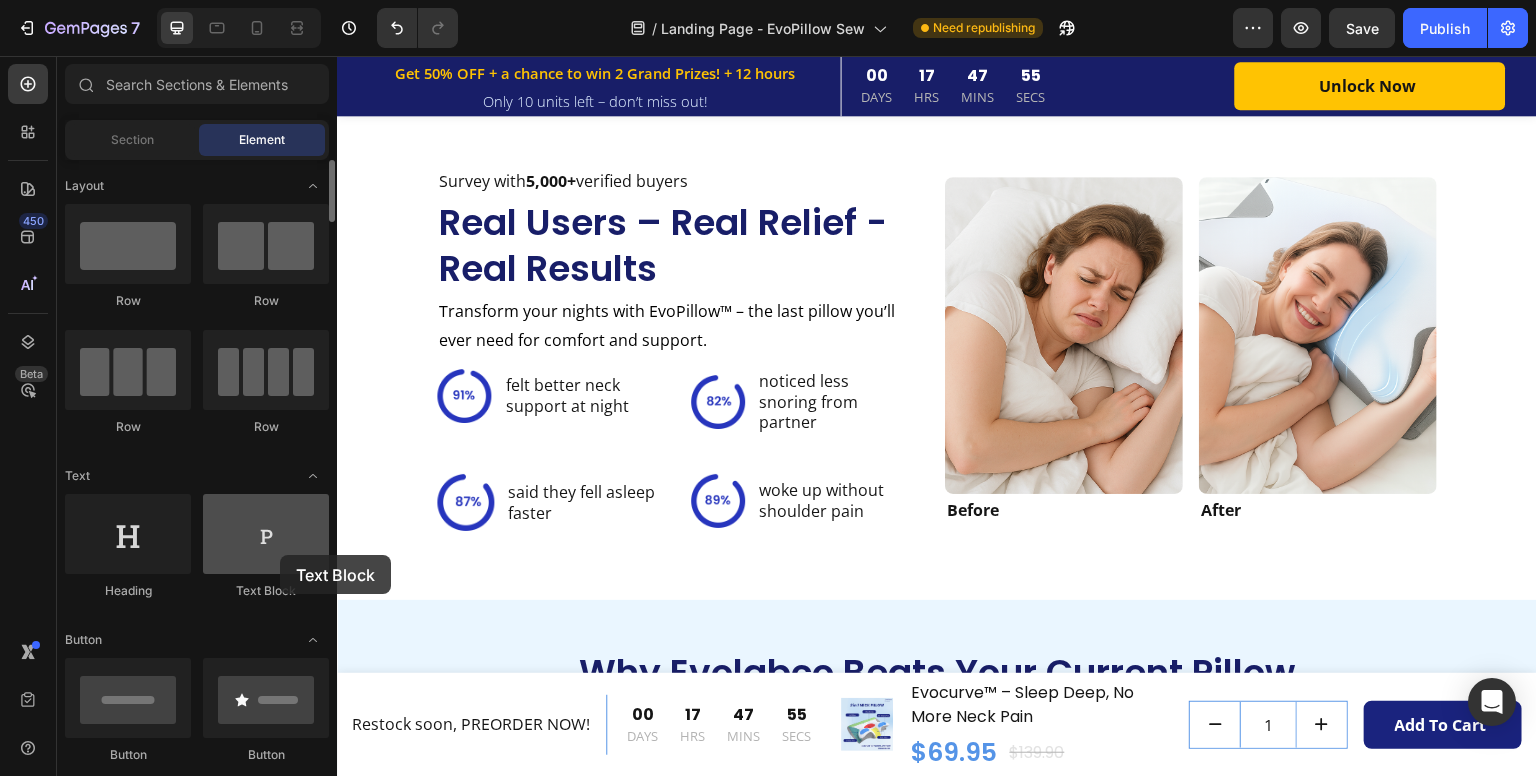 click at bounding box center [266, 534] 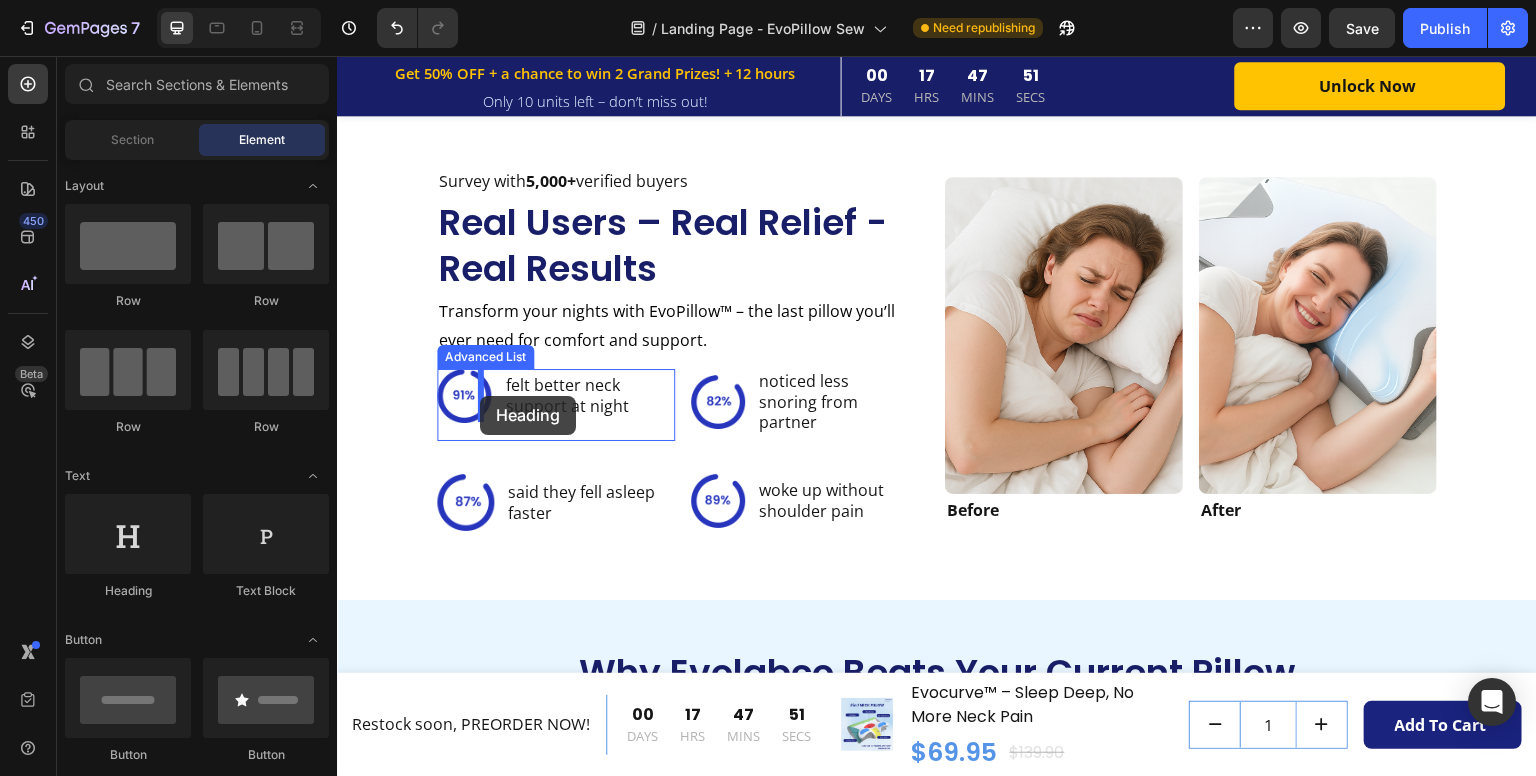 drag, startPoint x: 498, startPoint y: 613, endPoint x: 480, endPoint y: 396, distance: 217.74527 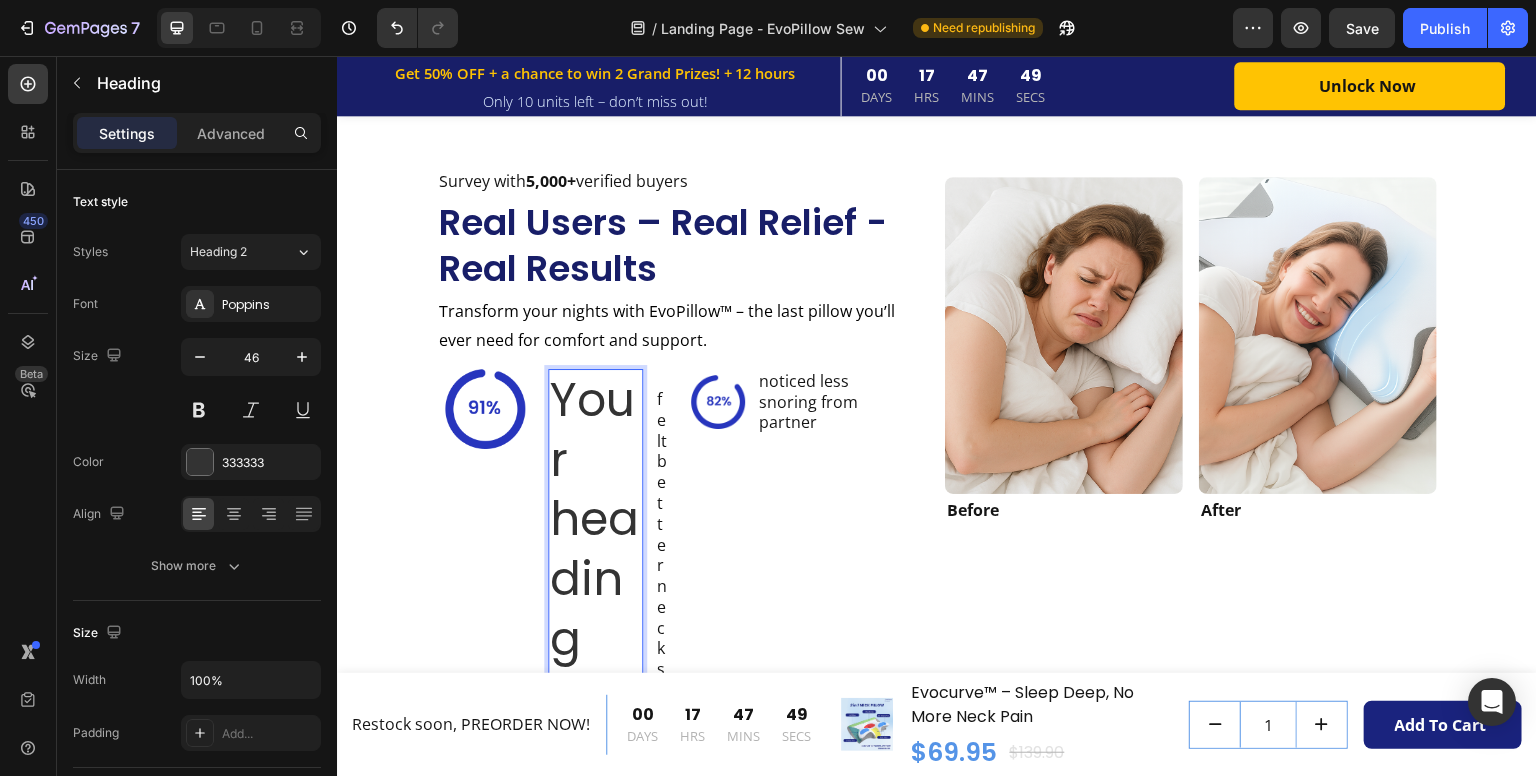 click on "Your heading text goes here" at bounding box center (595, 670) 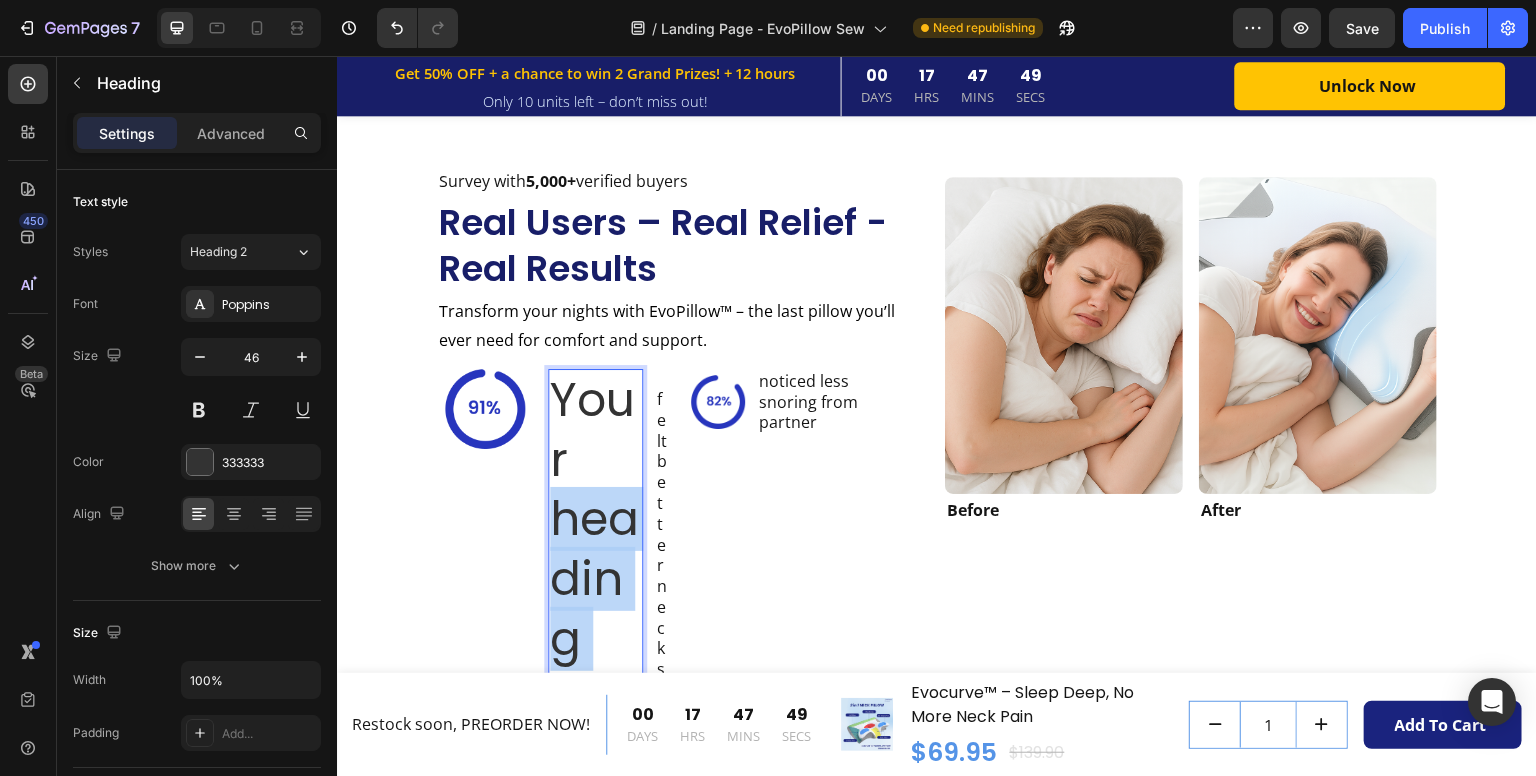 click on "Your heading text goes here" at bounding box center [595, 670] 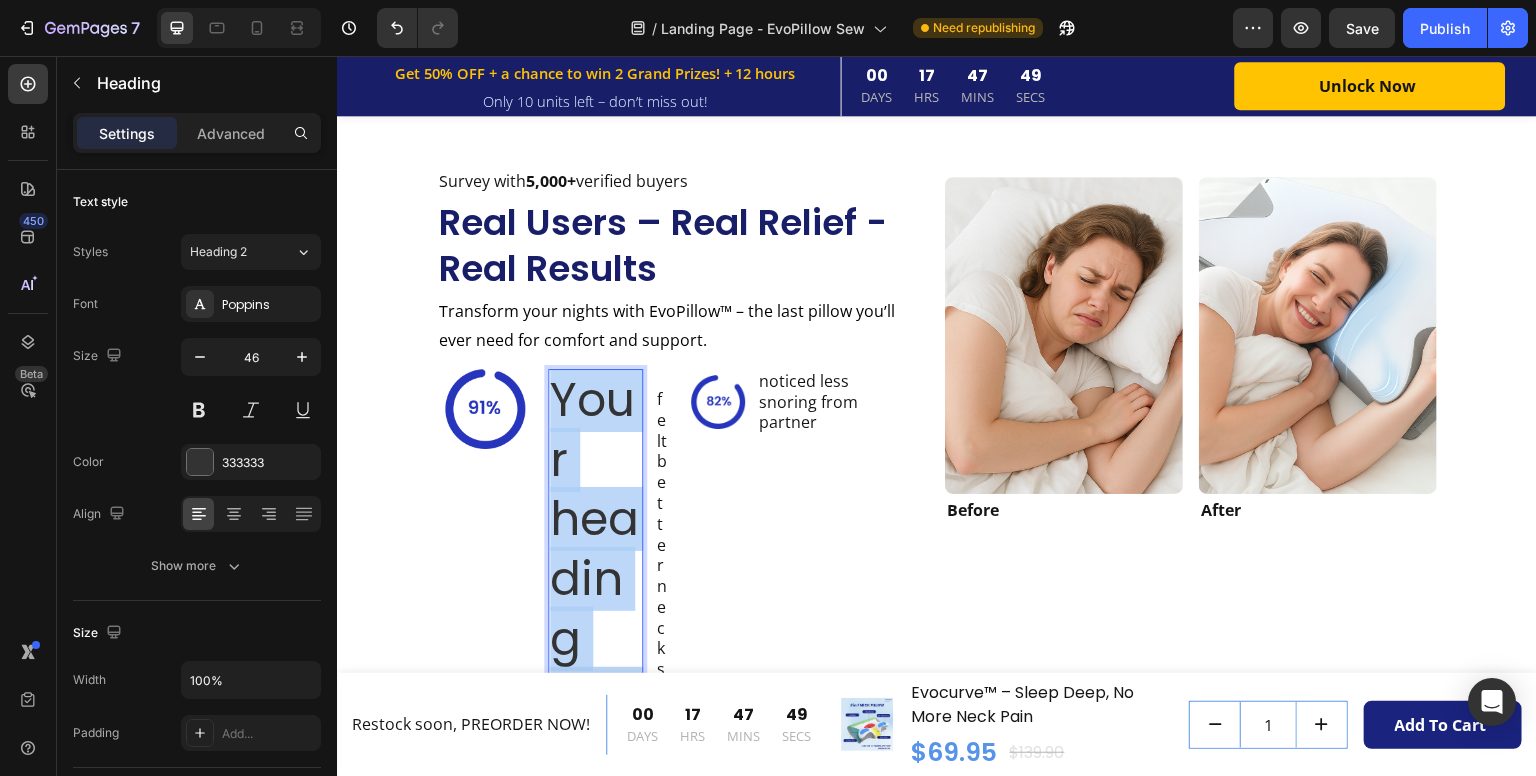 click on "Your heading text goes here" at bounding box center (595, 670) 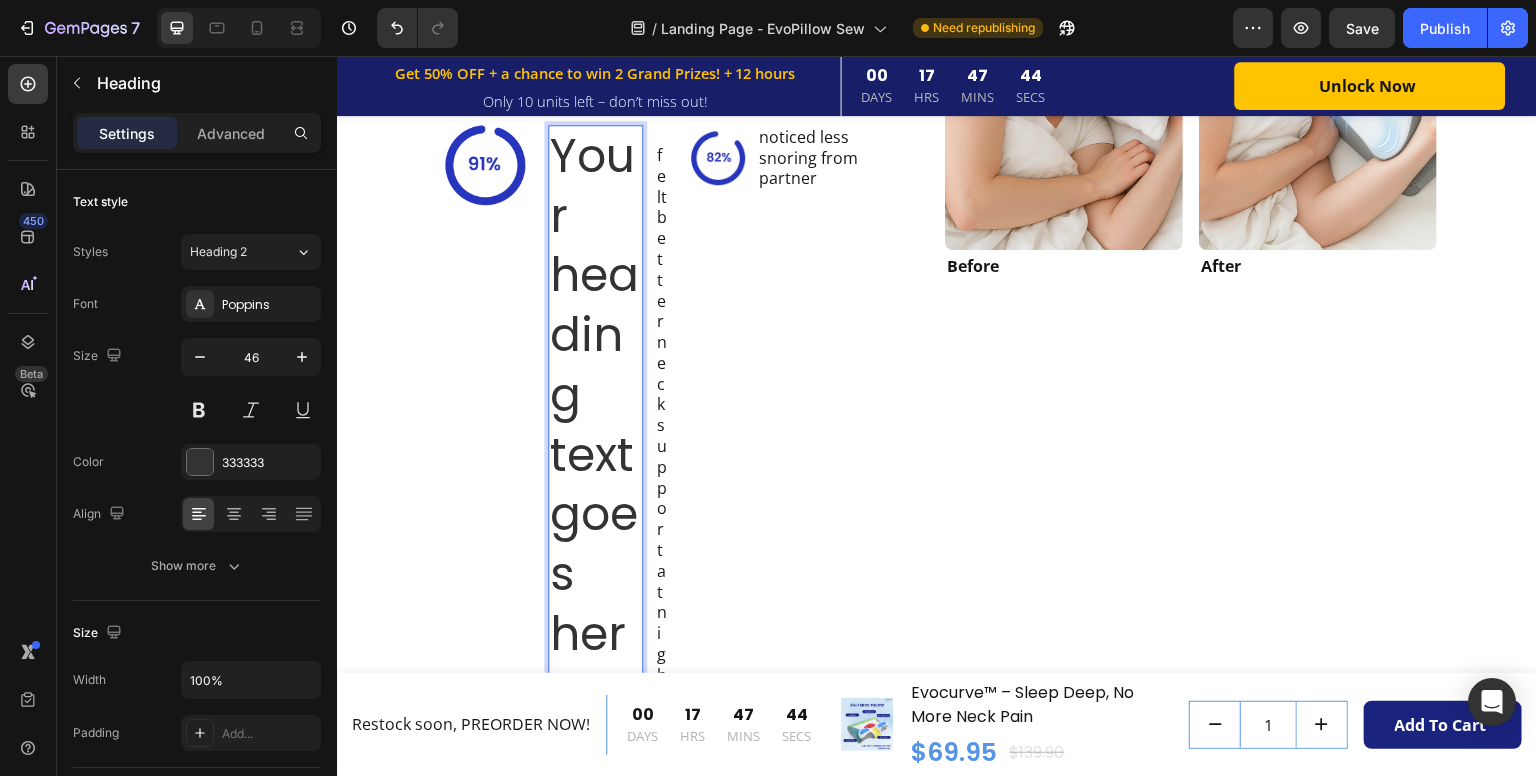 scroll, scrollTop: 3160, scrollLeft: 0, axis: vertical 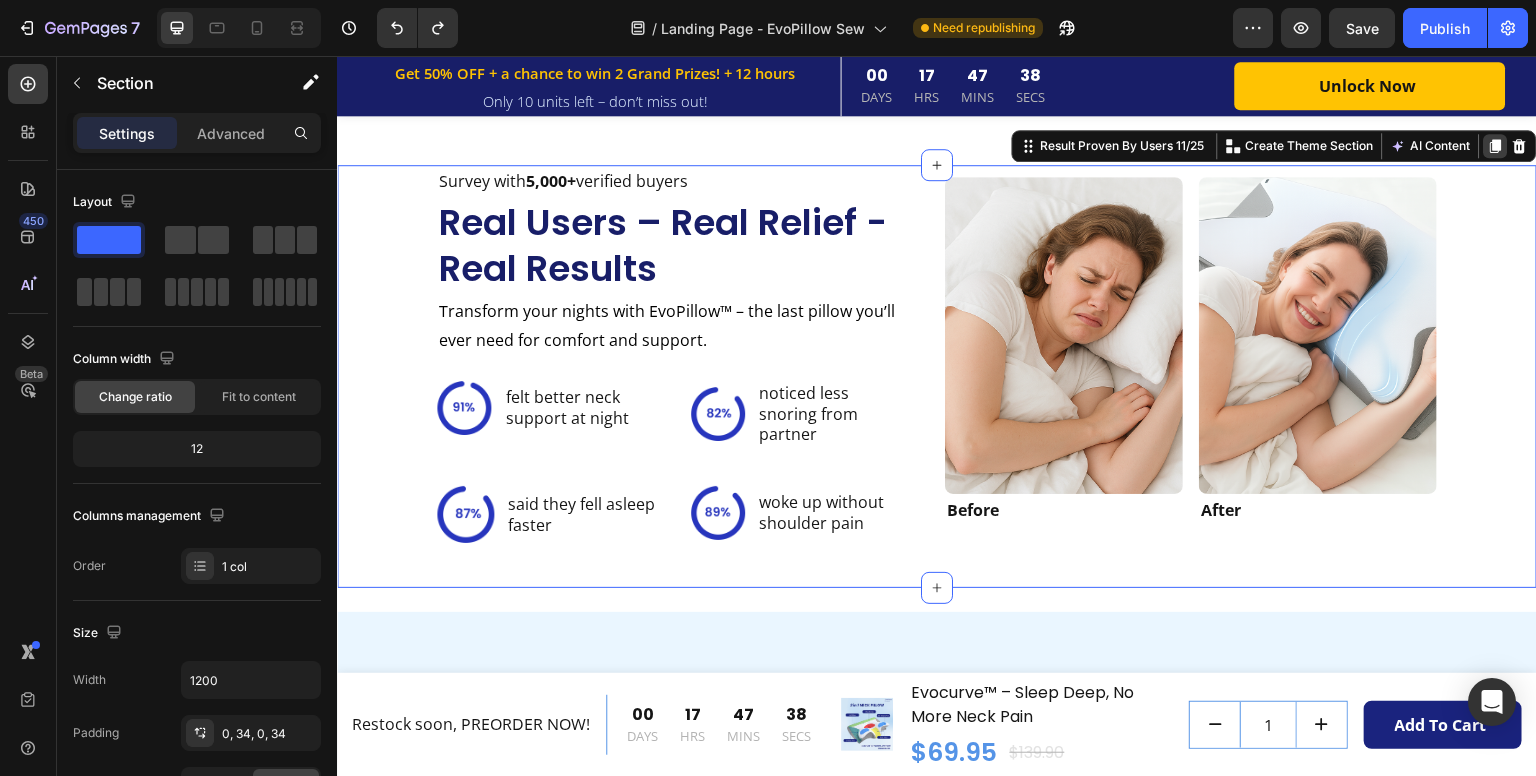 click at bounding box center (1496, 146) 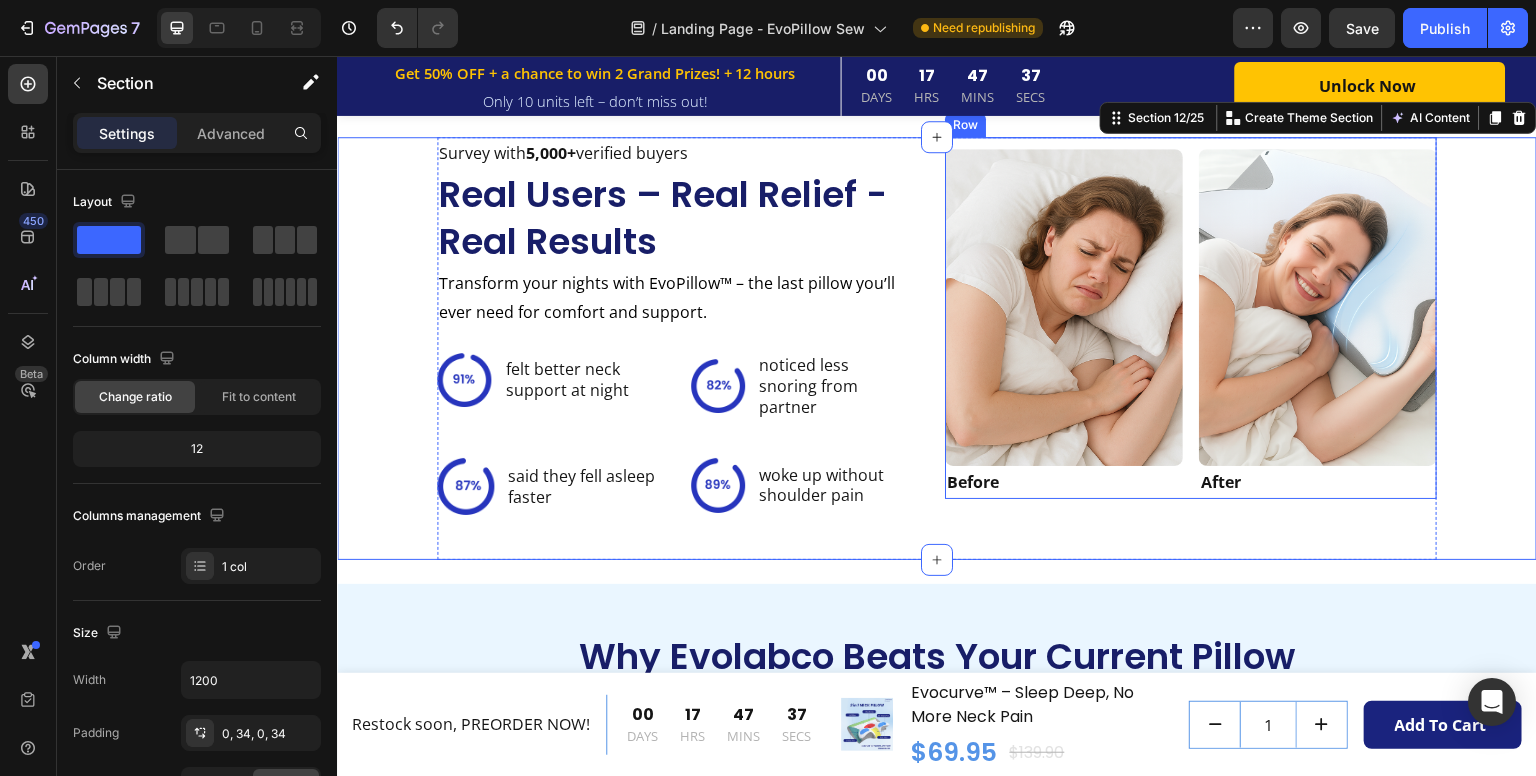 scroll, scrollTop: 3646, scrollLeft: 0, axis: vertical 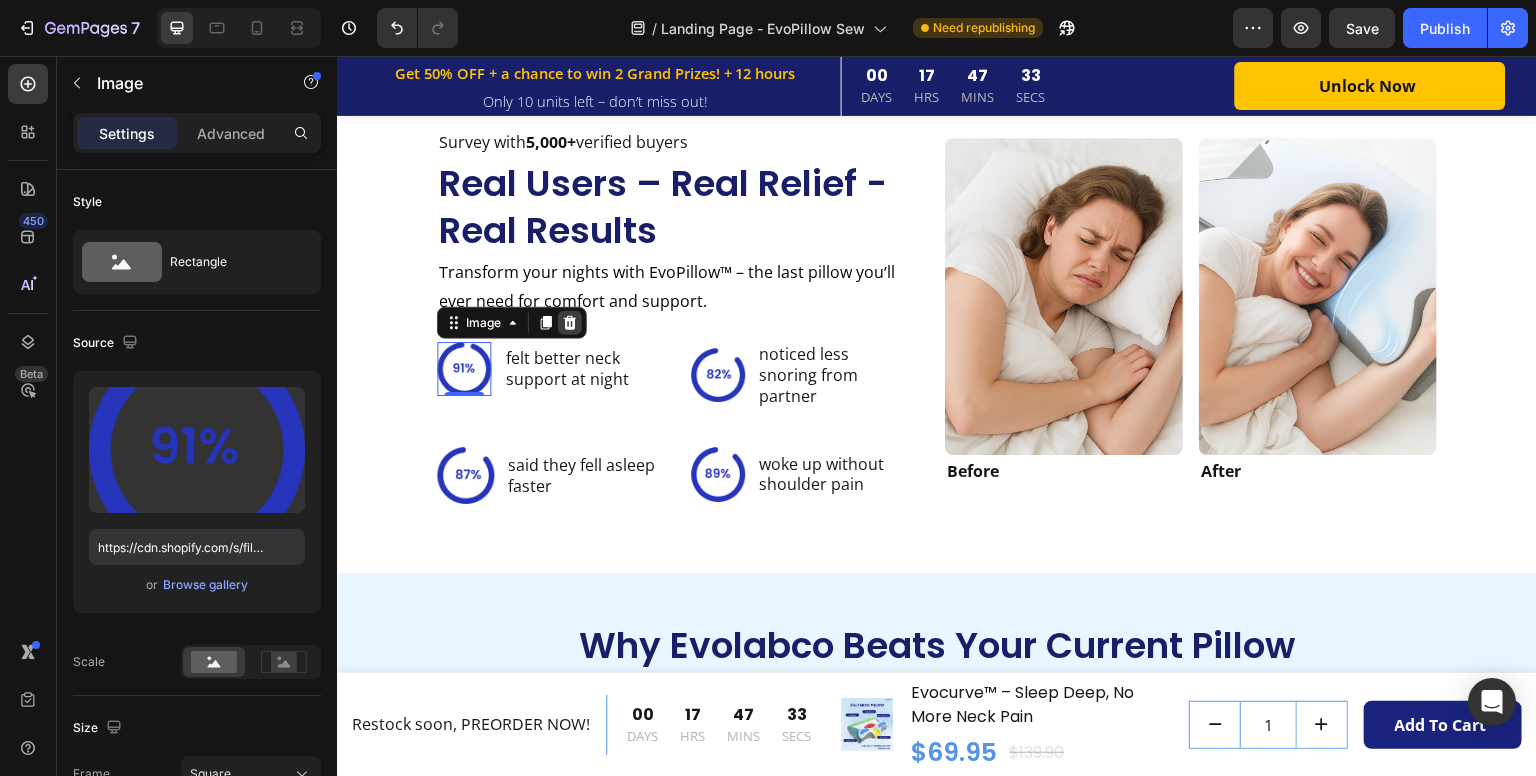 click 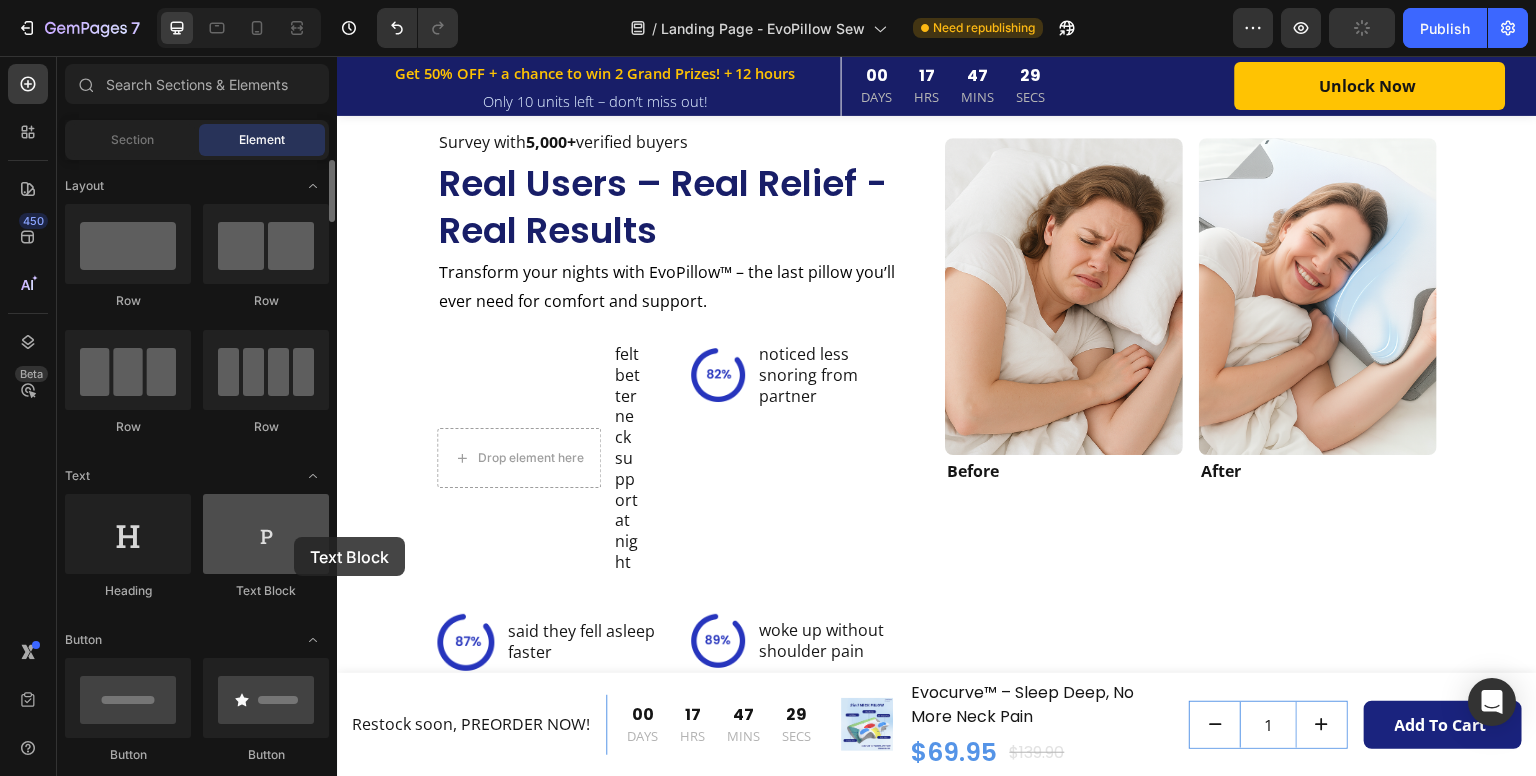 click at bounding box center (266, 534) 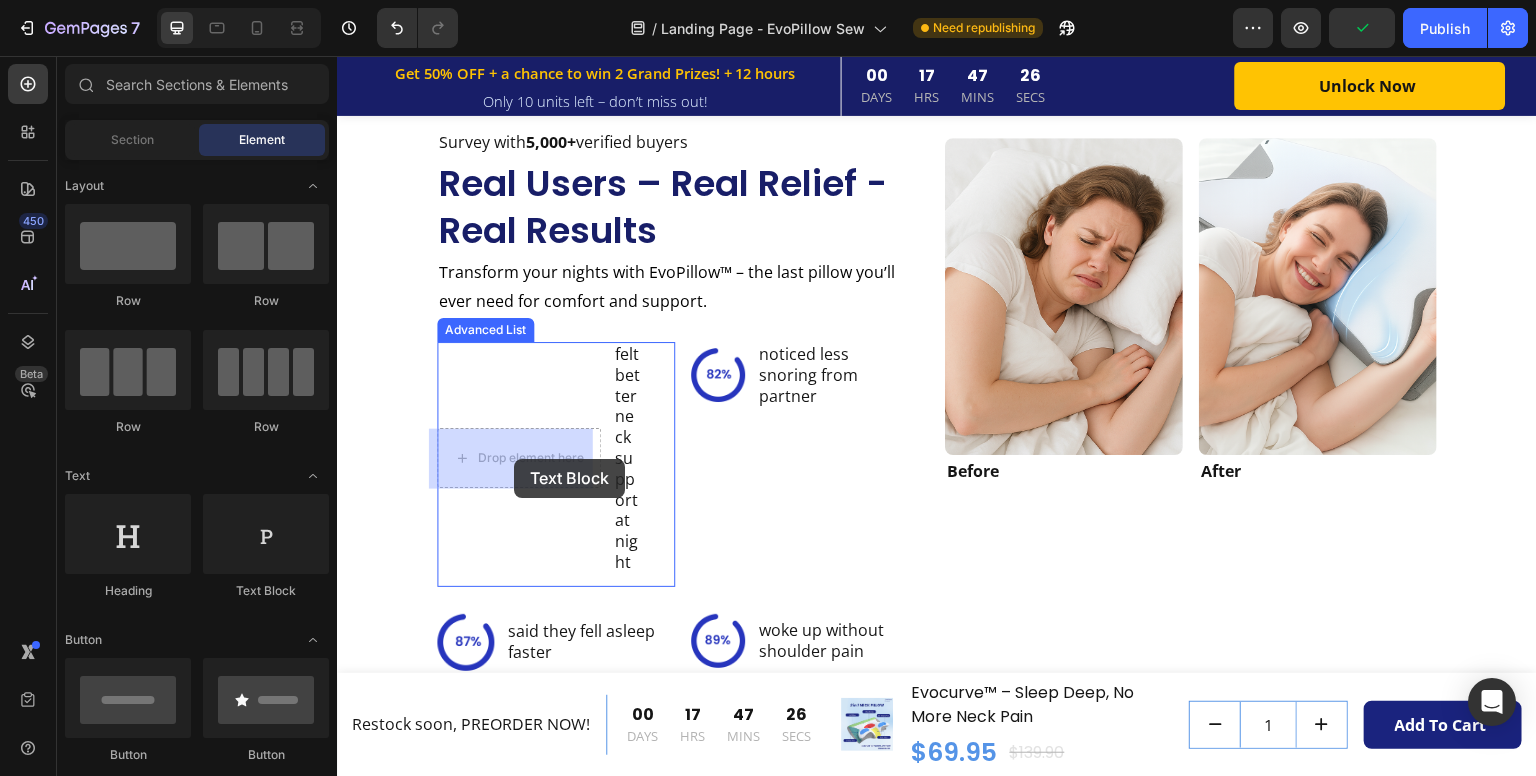 drag, startPoint x: 625, startPoint y: 617, endPoint x: 513, endPoint y: 459, distance: 193.66982 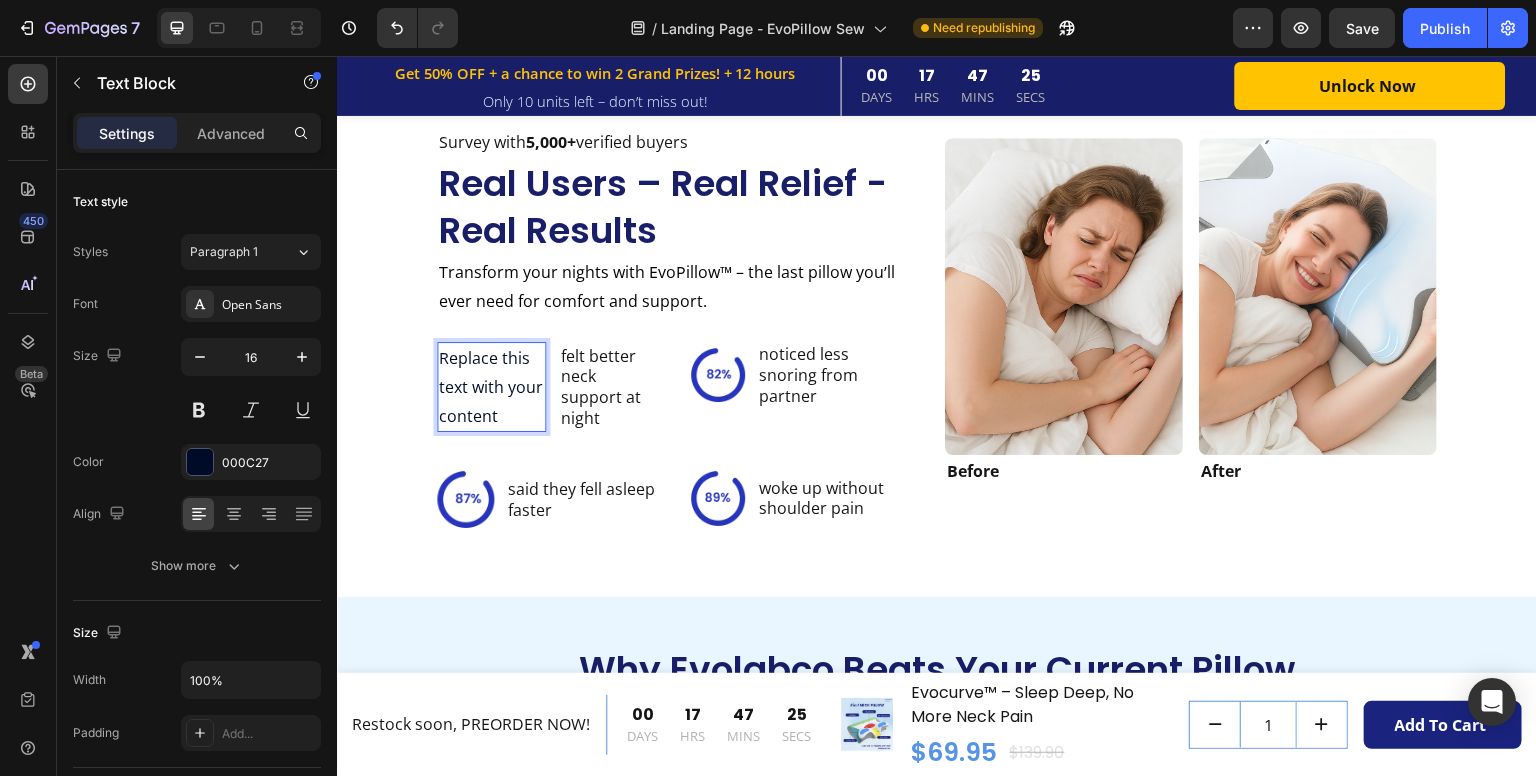 click on "Replace this text with your content" at bounding box center [491, 387] 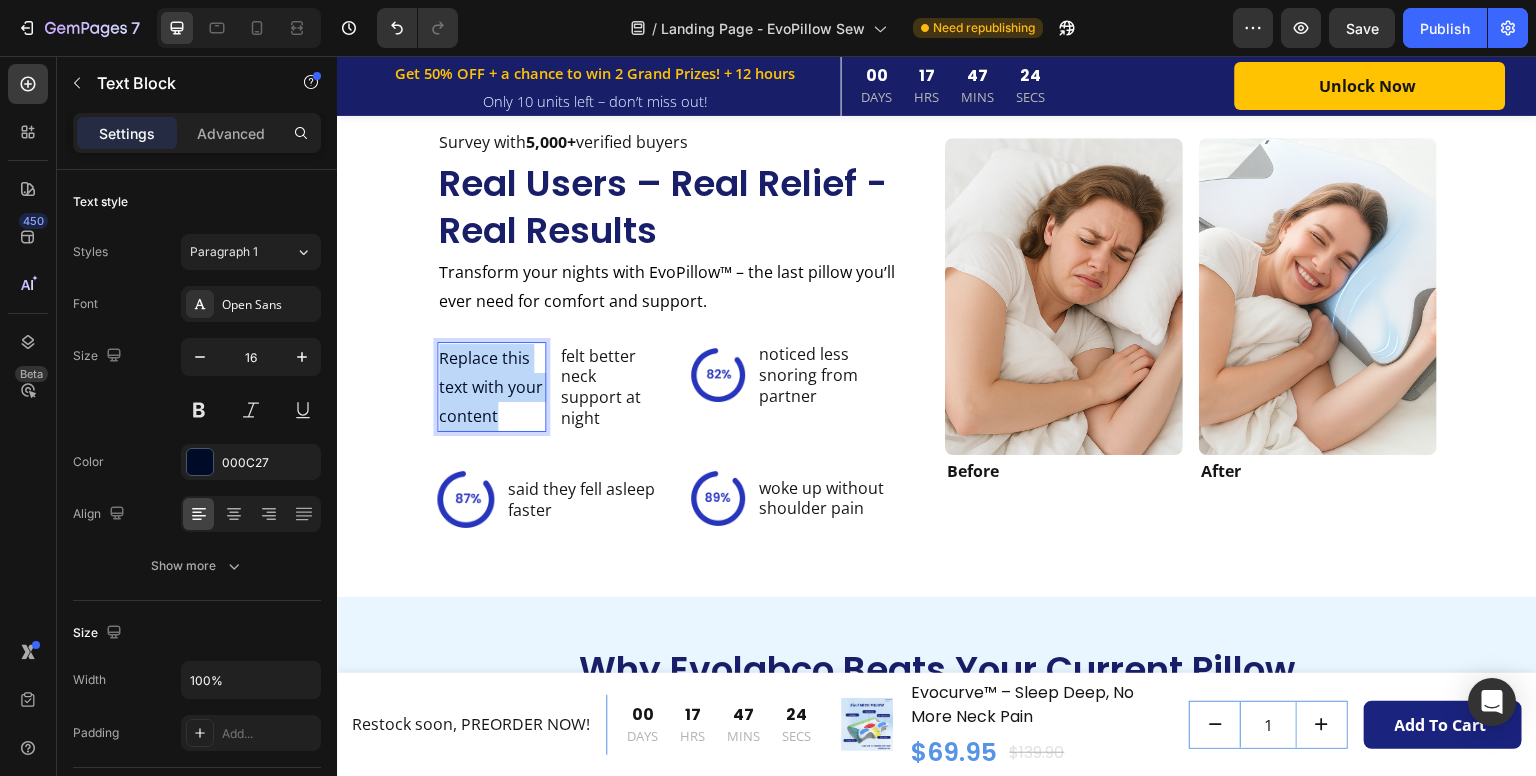 click on "Replace this text with your content" at bounding box center [491, 387] 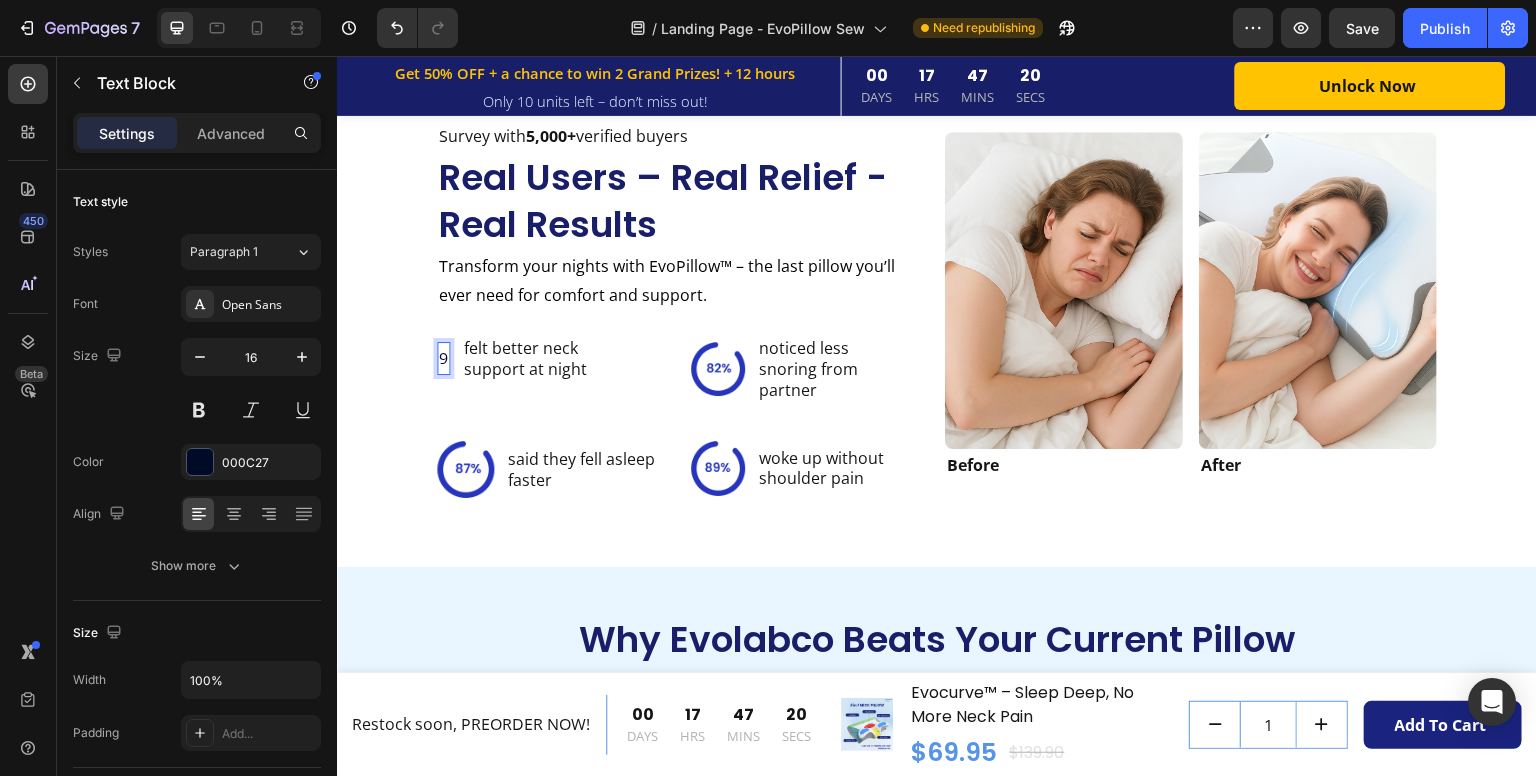scroll, scrollTop: 3646, scrollLeft: 0, axis: vertical 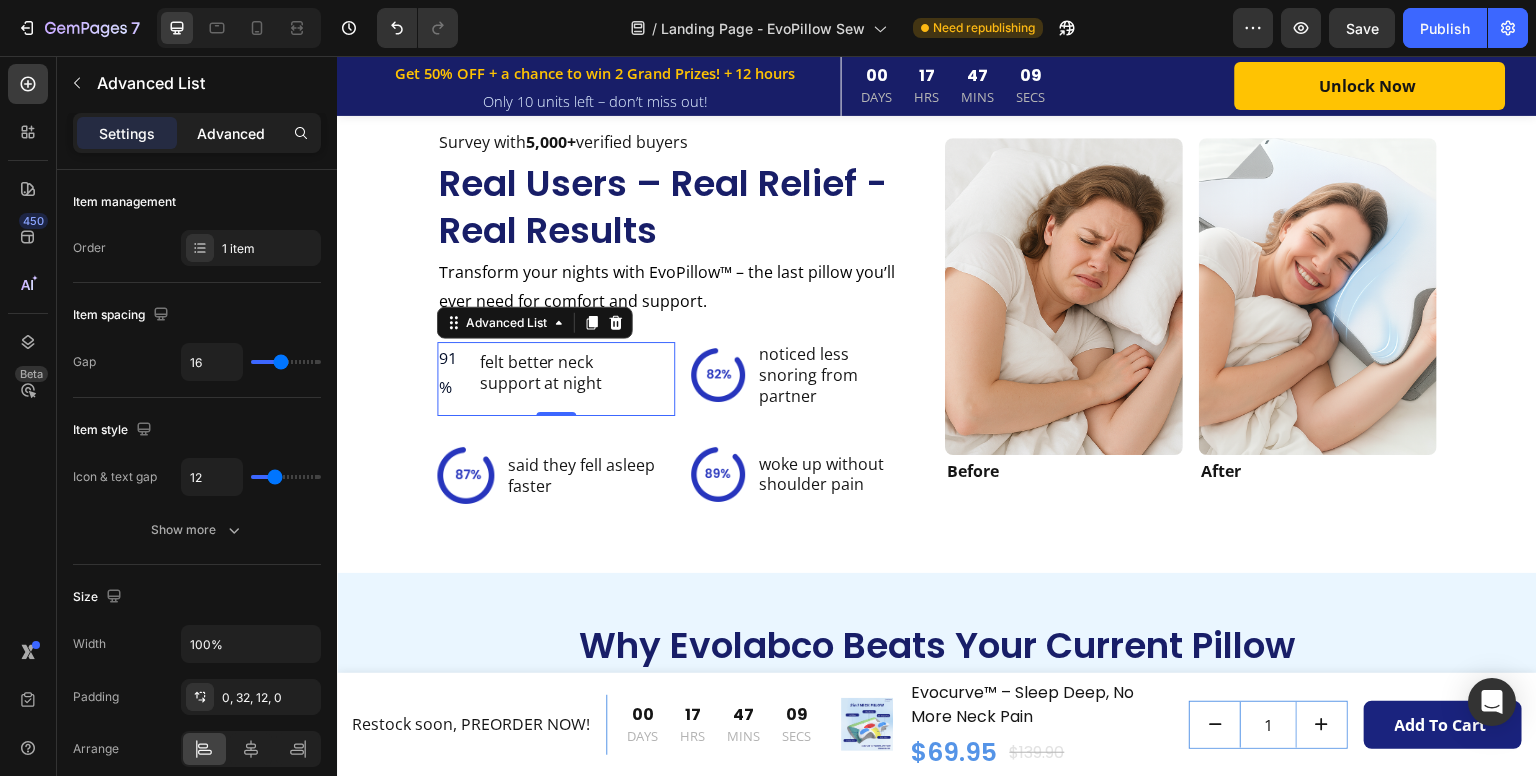 click on "Advanced" 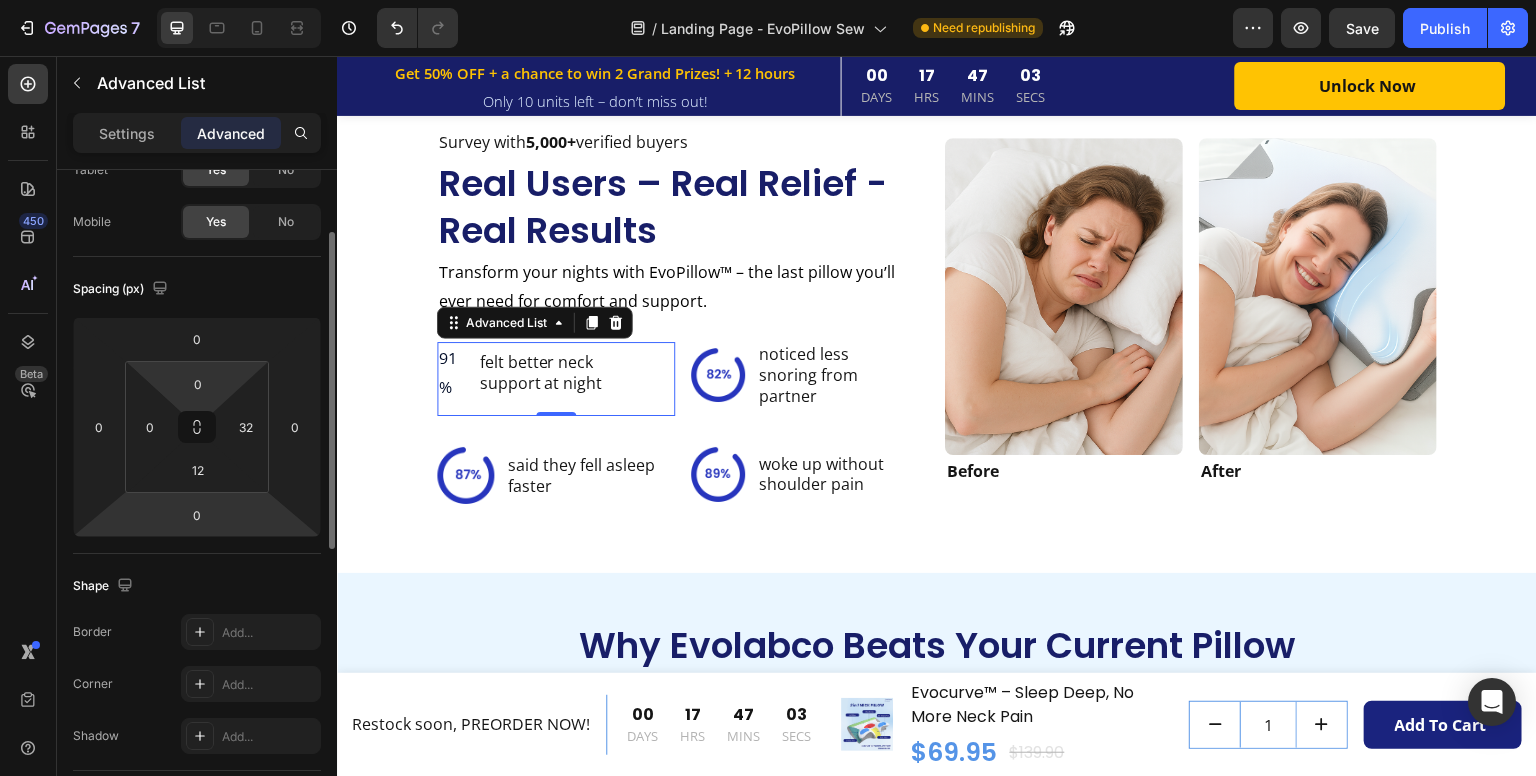 scroll, scrollTop: 136, scrollLeft: 0, axis: vertical 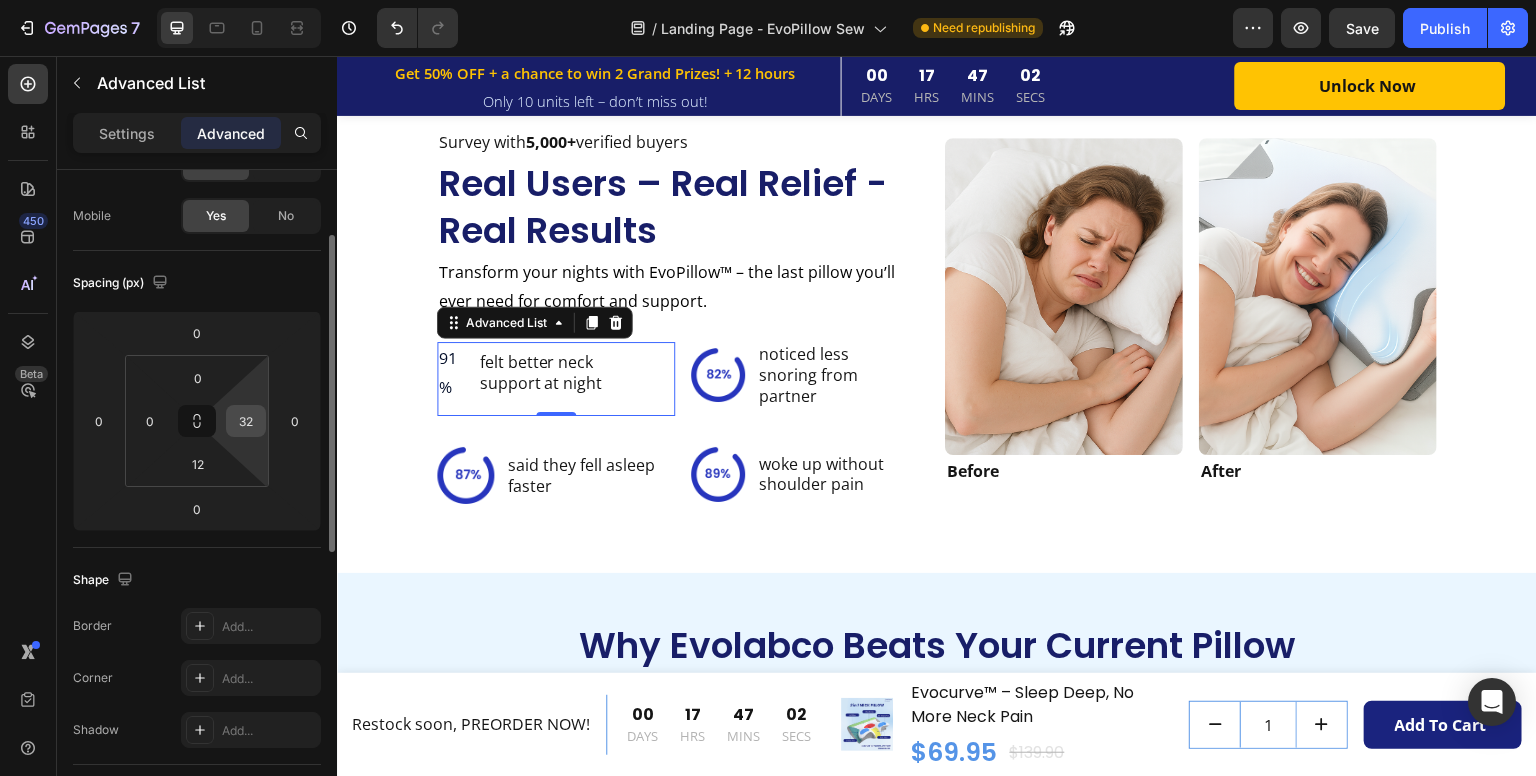 click on "32" at bounding box center (246, 421) 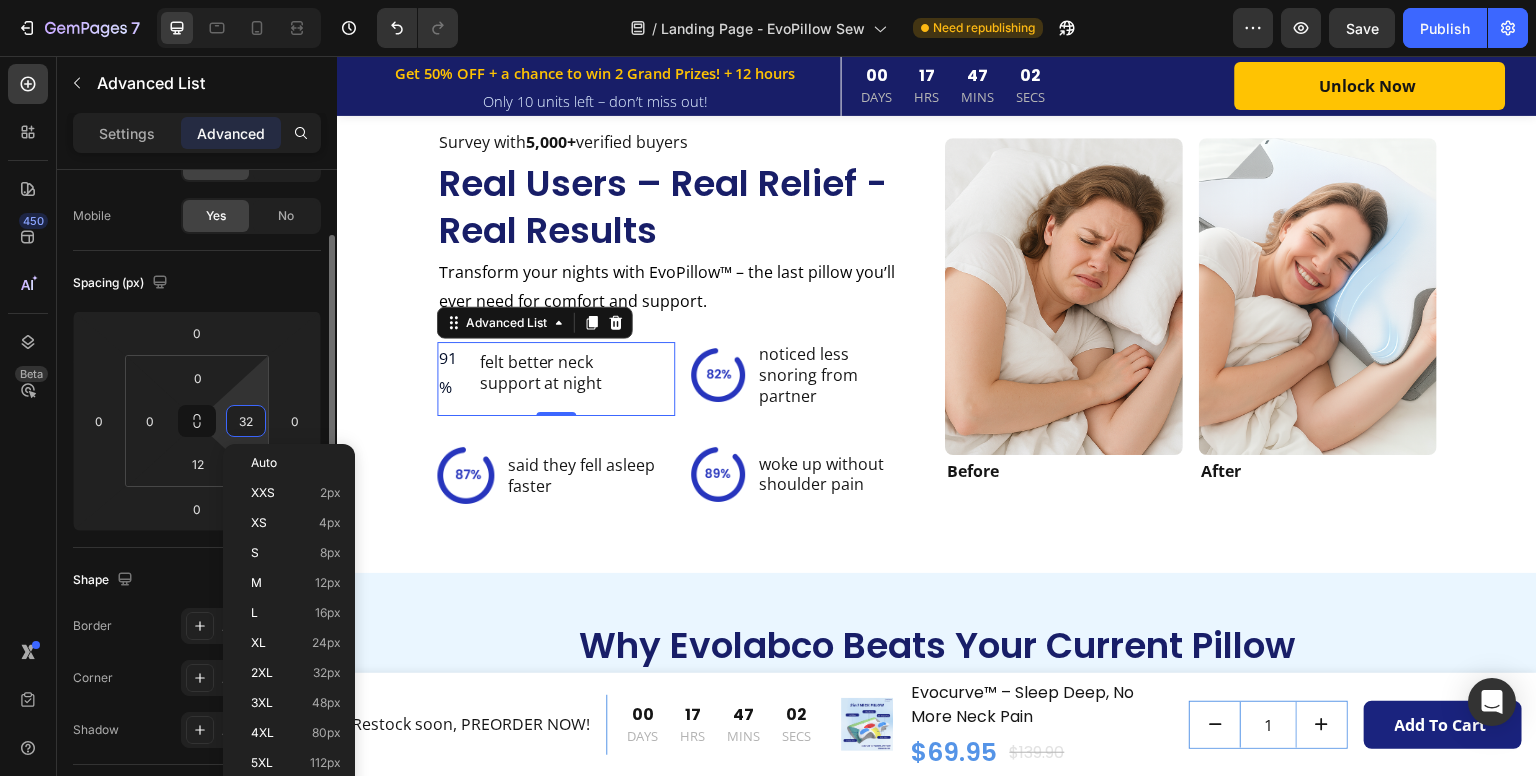 click on "32" at bounding box center [246, 421] 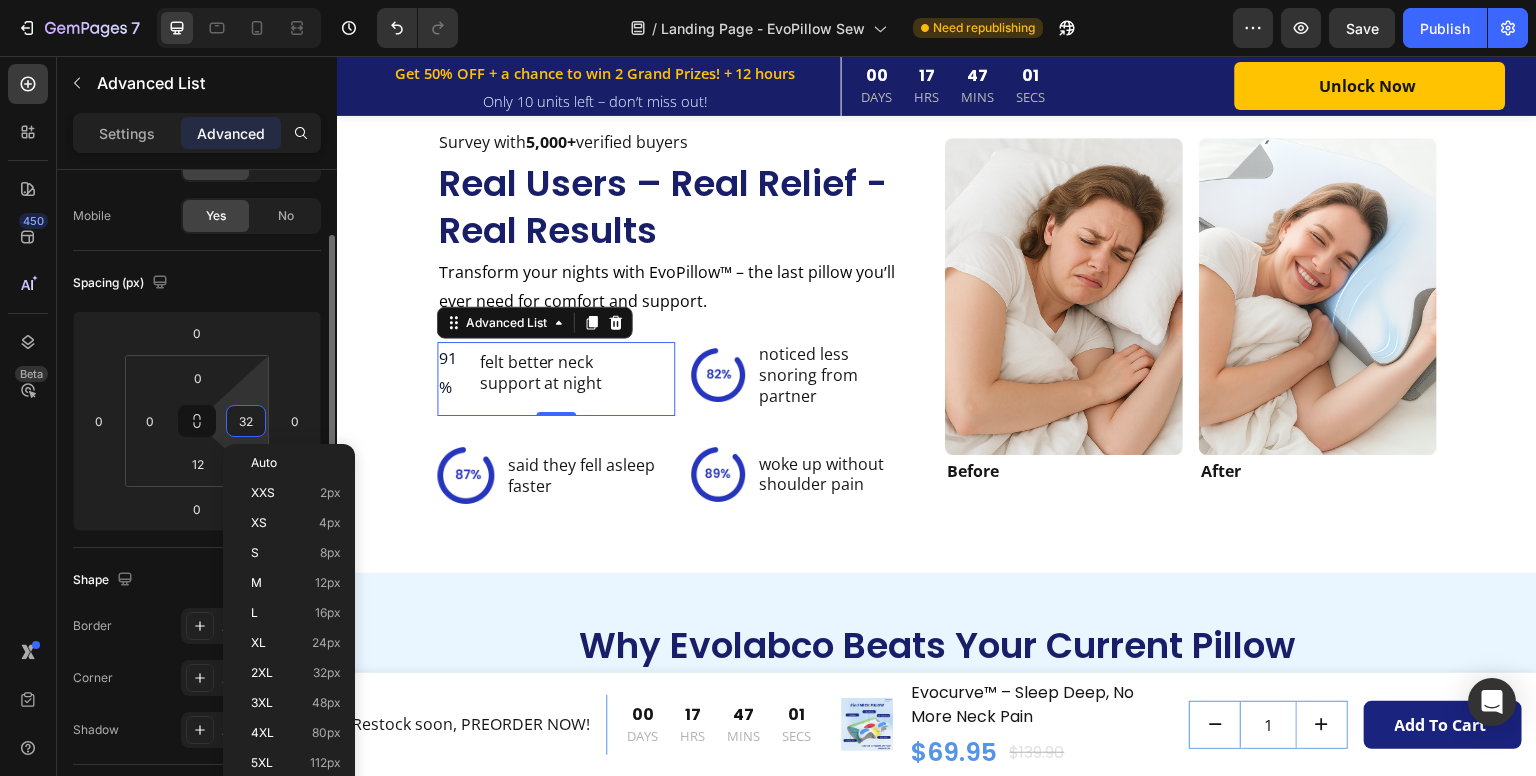 type on "." 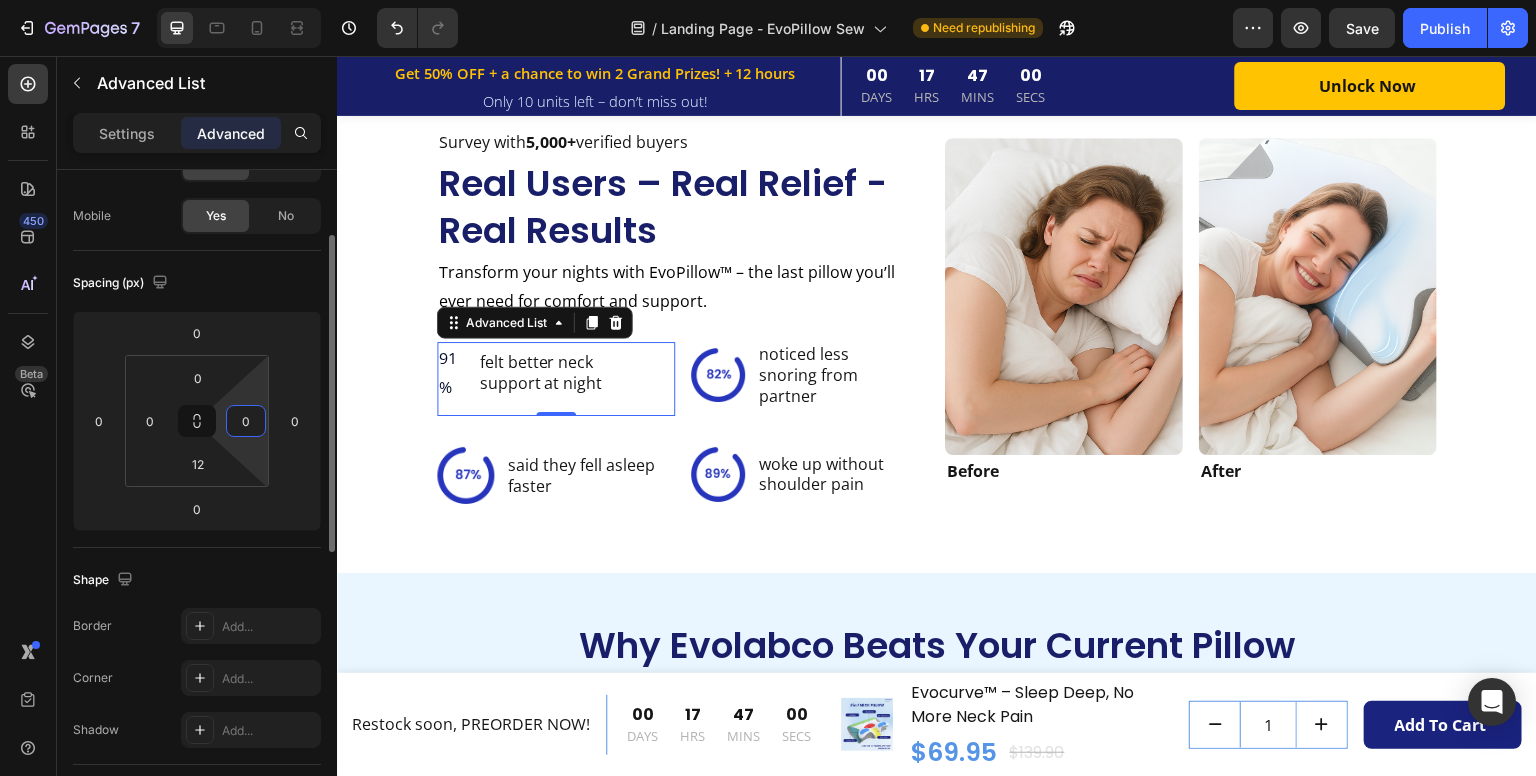 type on "0" 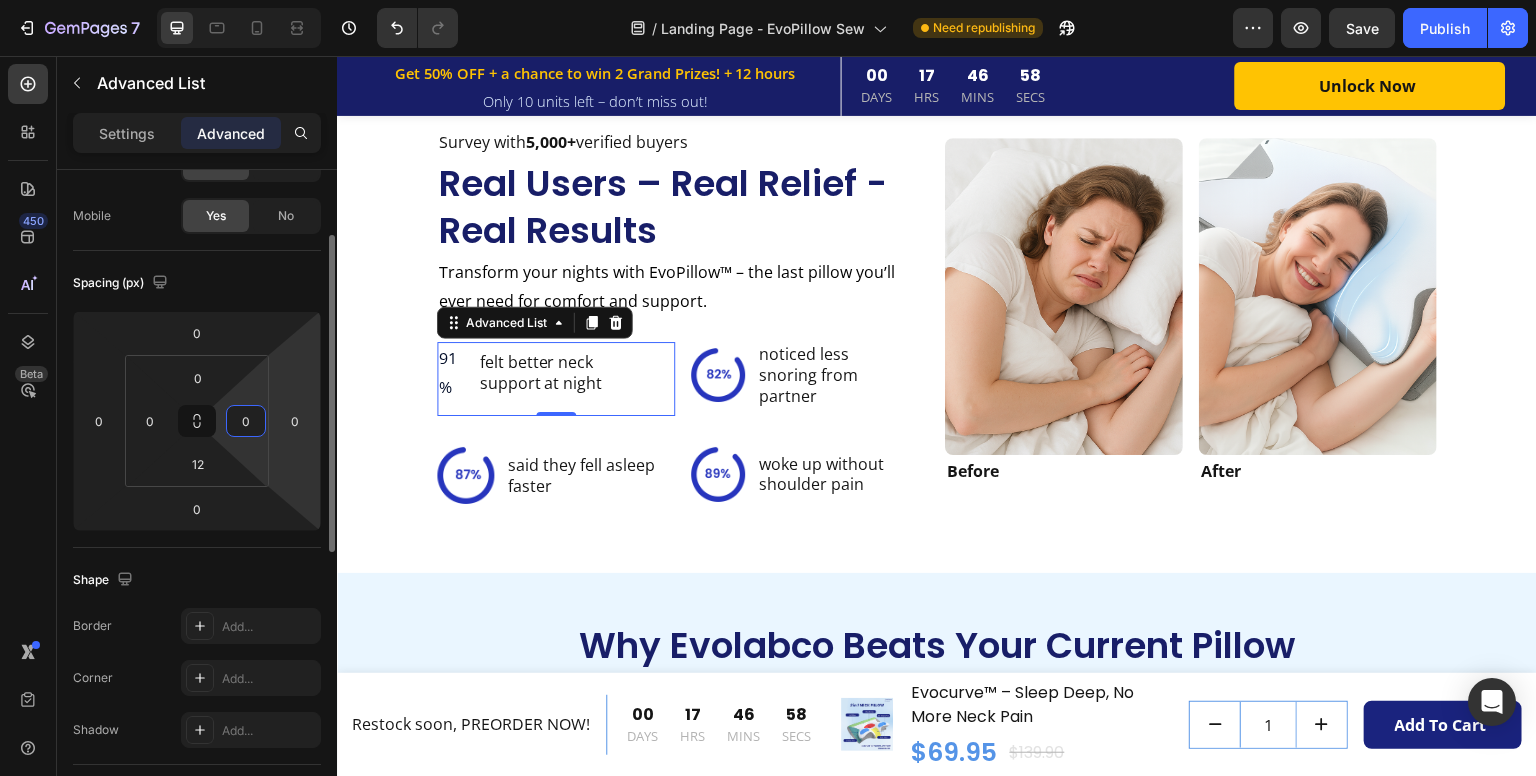 click on "7   /  Landing Page - EvoPillow Sew Need republishing Preview  Save   Publish  450 Beta Sections(14) Elements(83) Section Element Hero Section Product Detail Brands Trusted Badges Guarantee Product Breakdown How to use Testimonials Compare Bundle FAQs Social Proof Brand Story Product List Collection Blog List Contact Sticky Add to Cart Custom Footer Browse Library 450 Layout
Row
Row
Row
Row Text
Heading
Text Block Button
Button
Button Media
Image
Image" at bounding box center [768, 43] 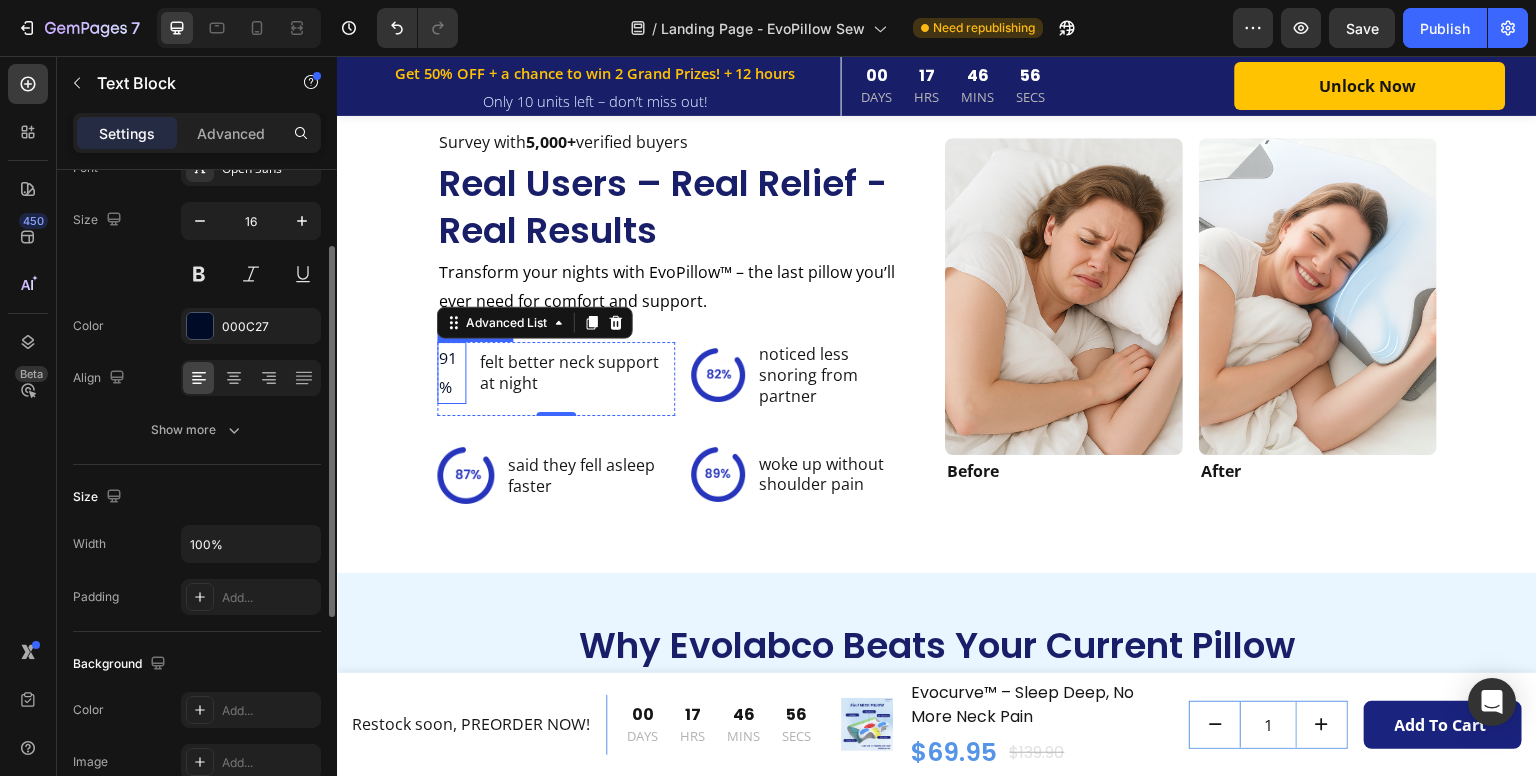 click on "91%" at bounding box center [451, 373] 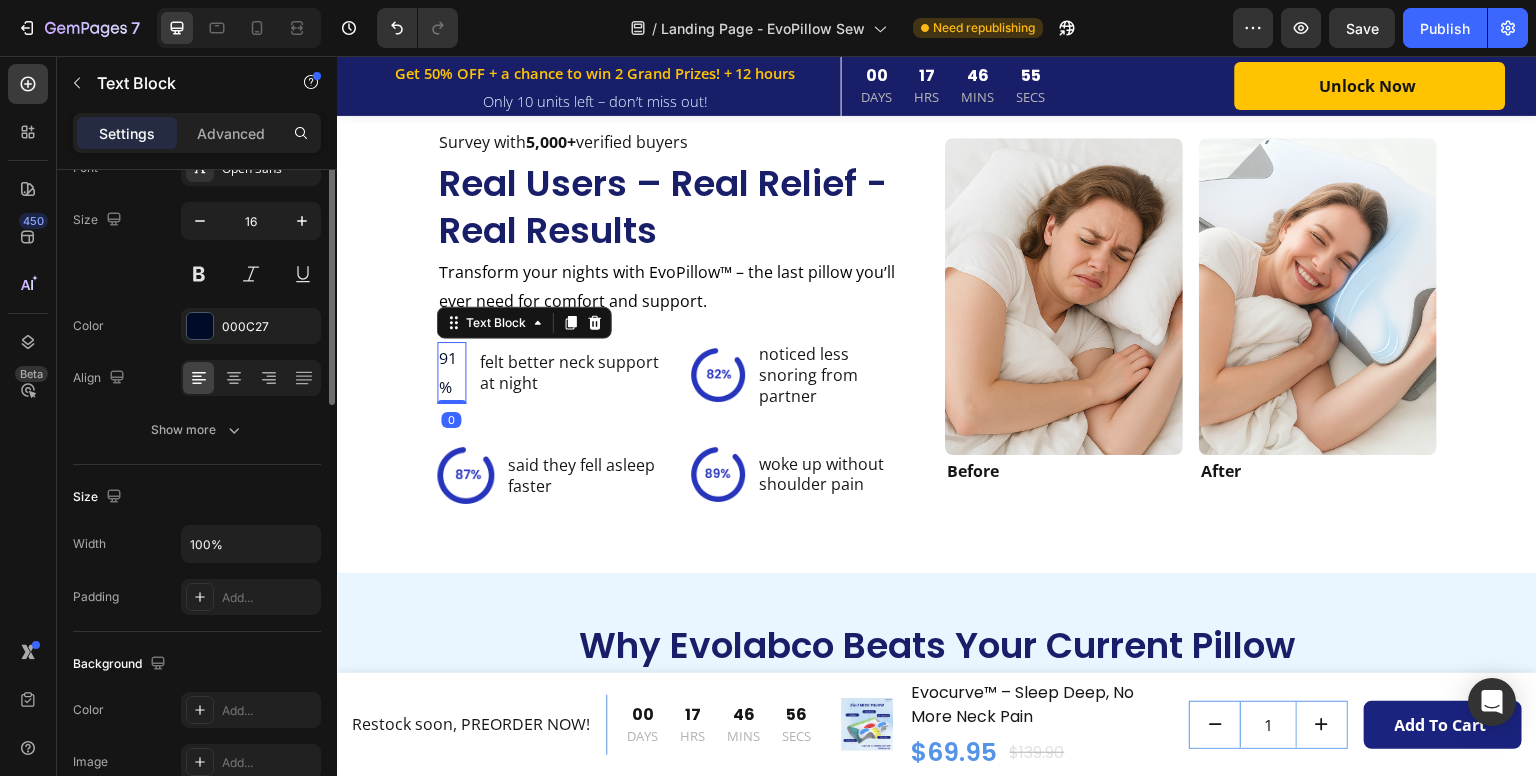 scroll, scrollTop: 0, scrollLeft: 0, axis: both 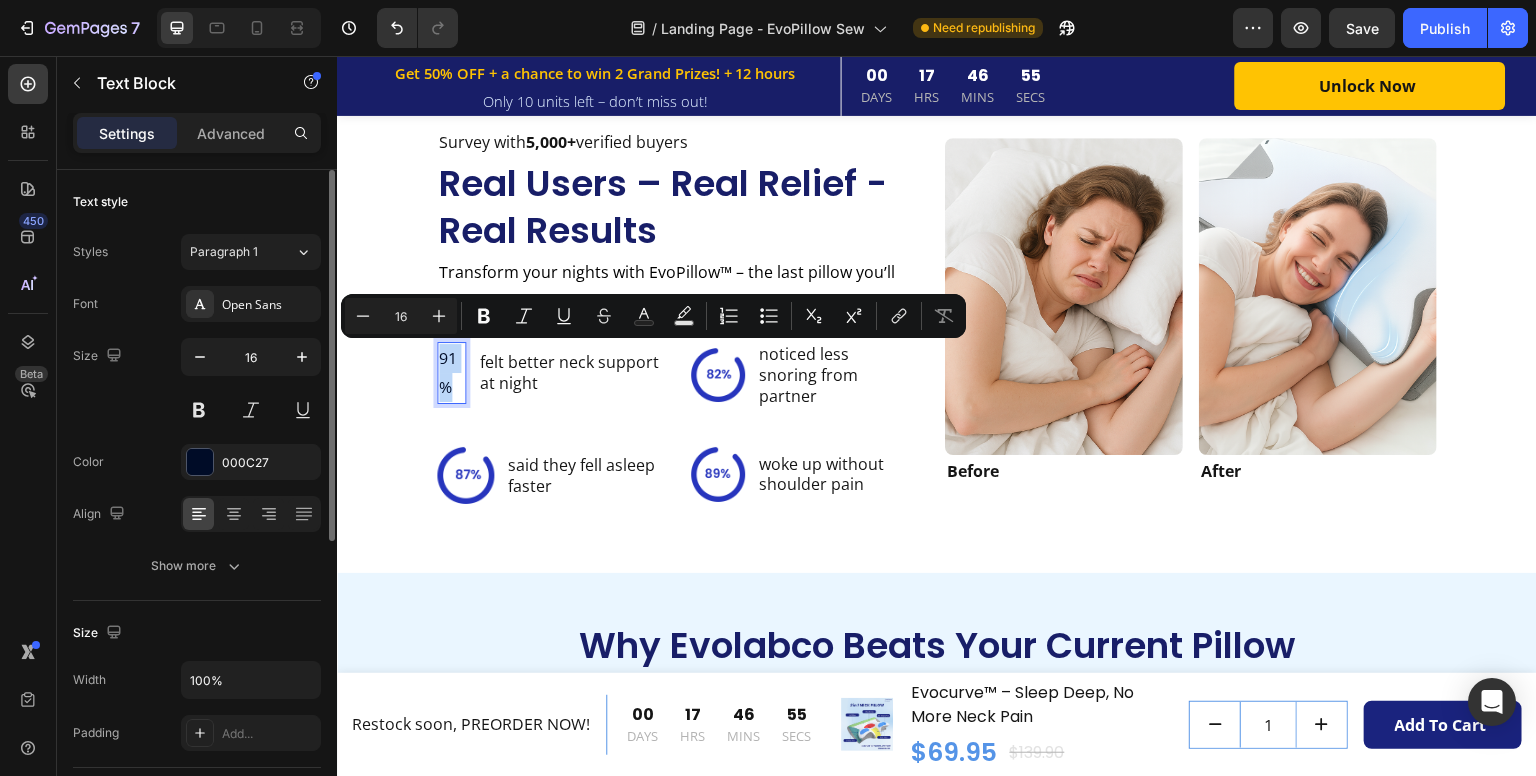 drag, startPoint x: 452, startPoint y: 368, endPoint x: 431, endPoint y: 391, distance: 31.144823 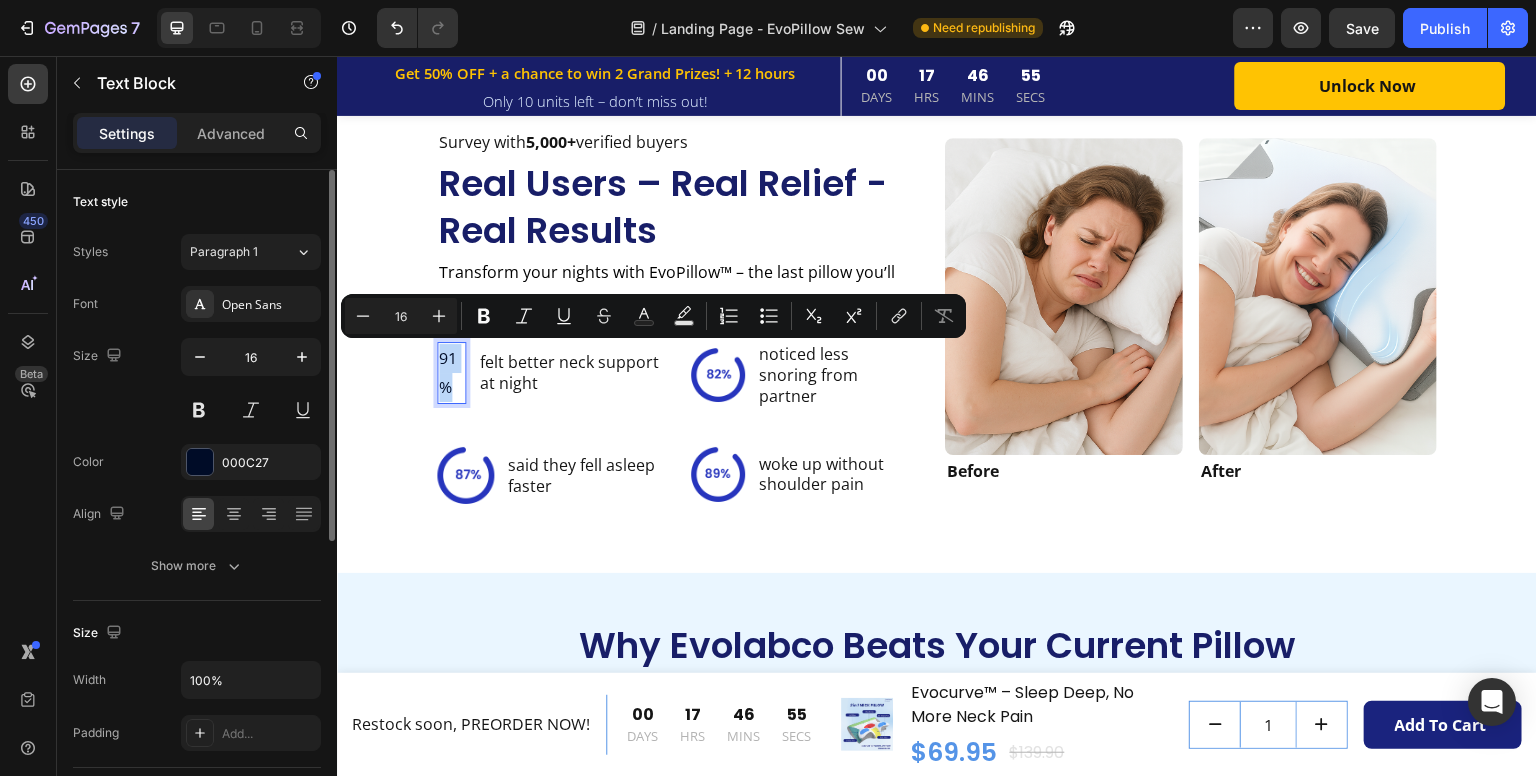 click on "91%" at bounding box center (451, 373) 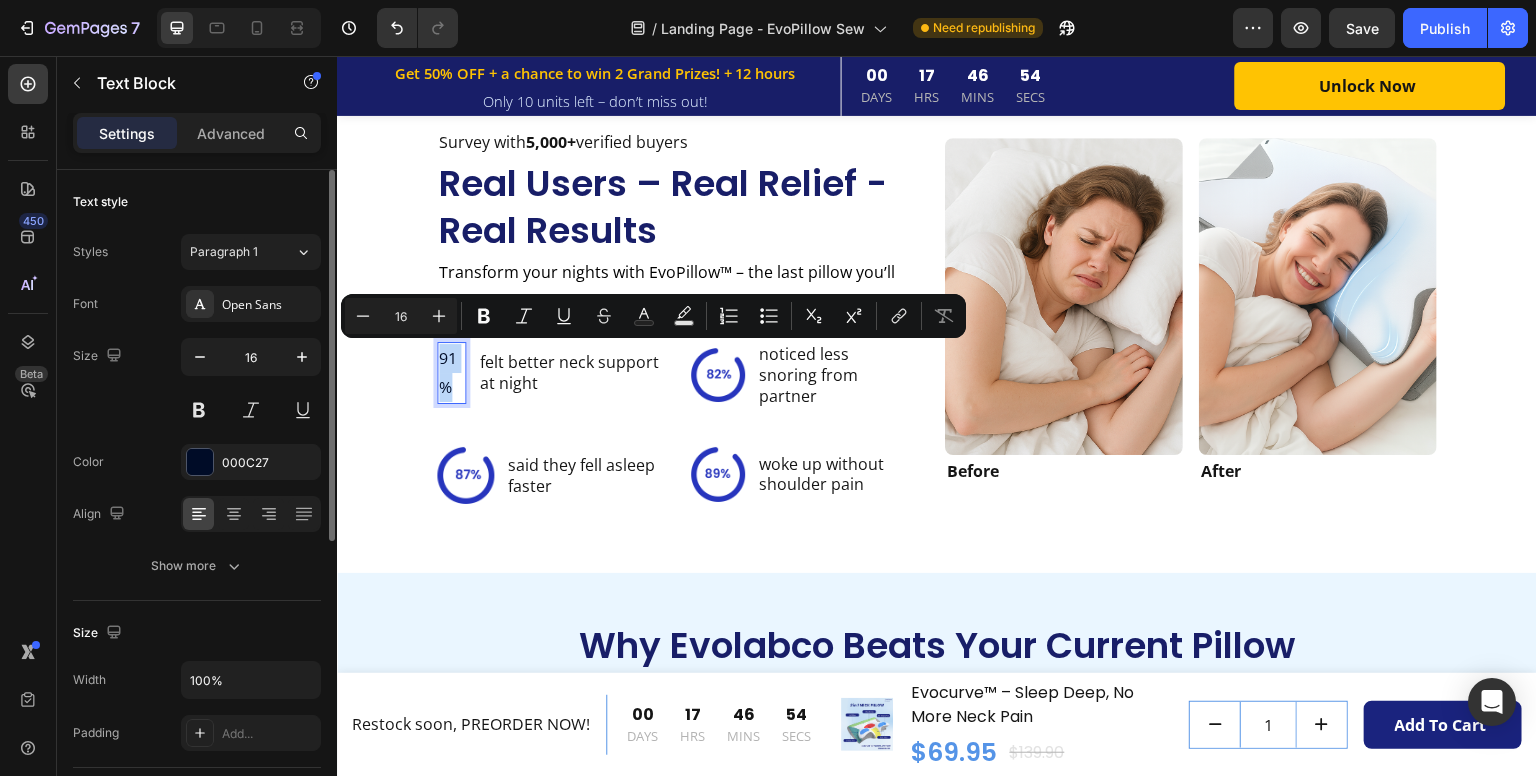 click on "91%" at bounding box center [451, 373] 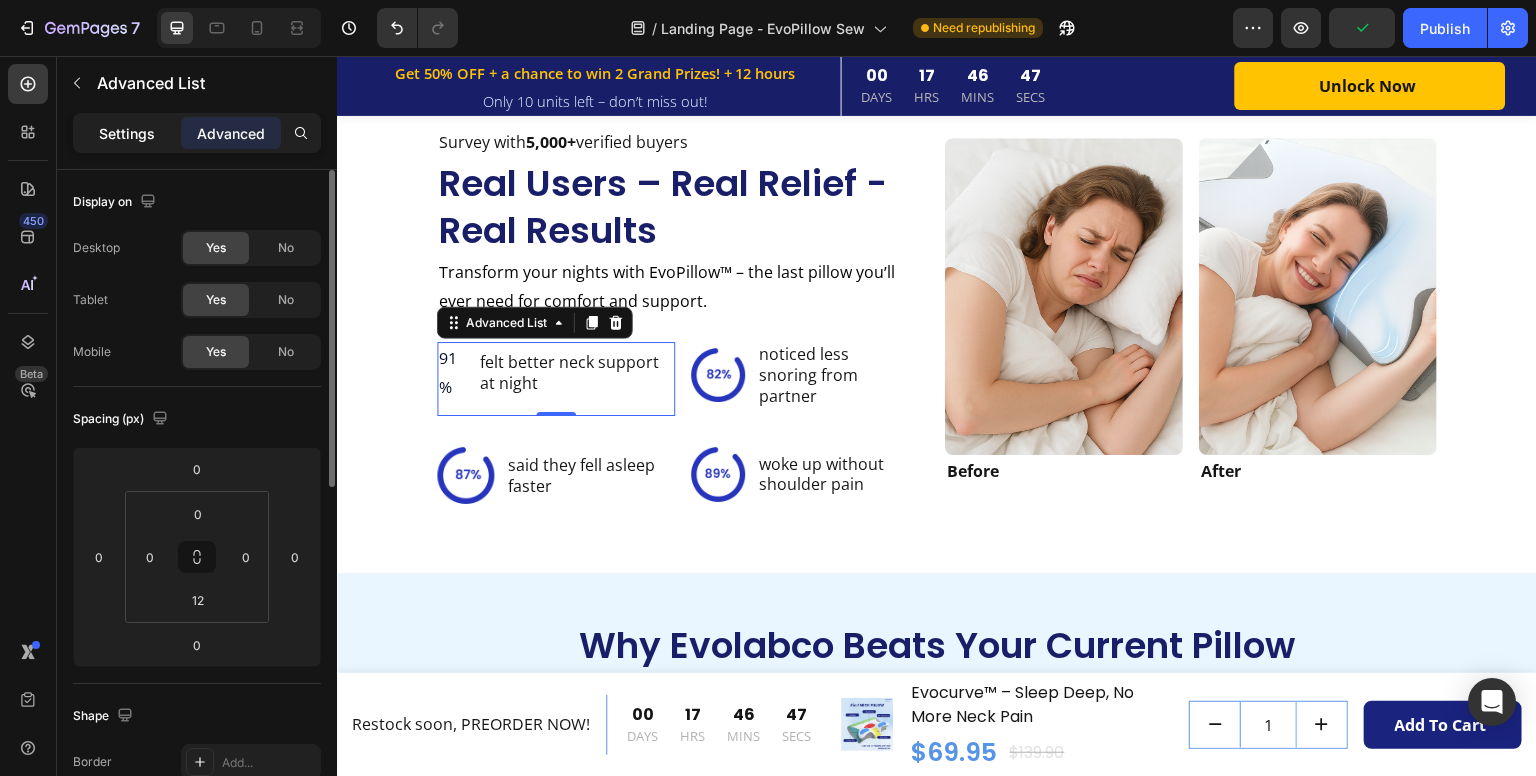 click on "Settings" 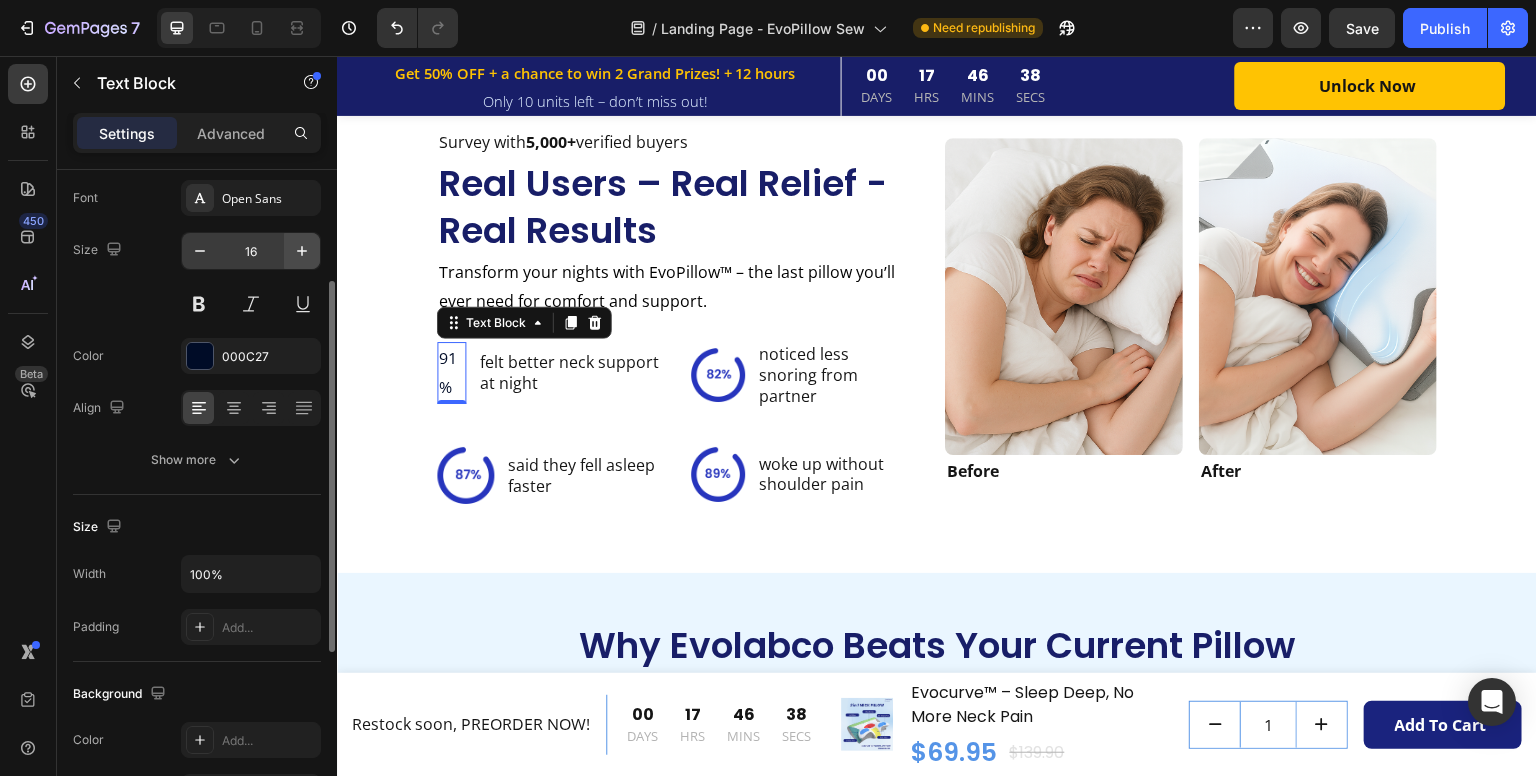 scroll, scrollTop: 0, scrollLeft: 0, axis: both 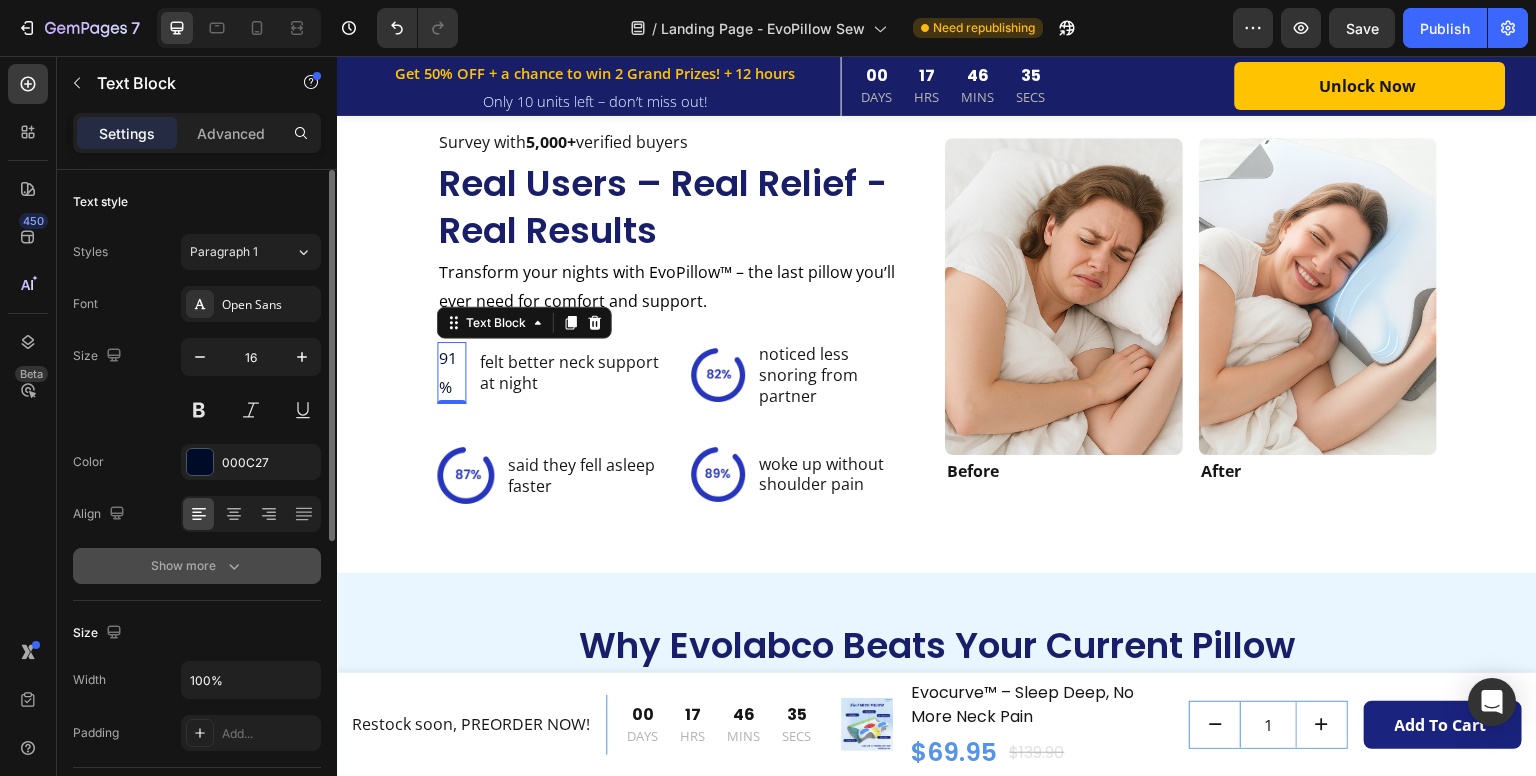 click 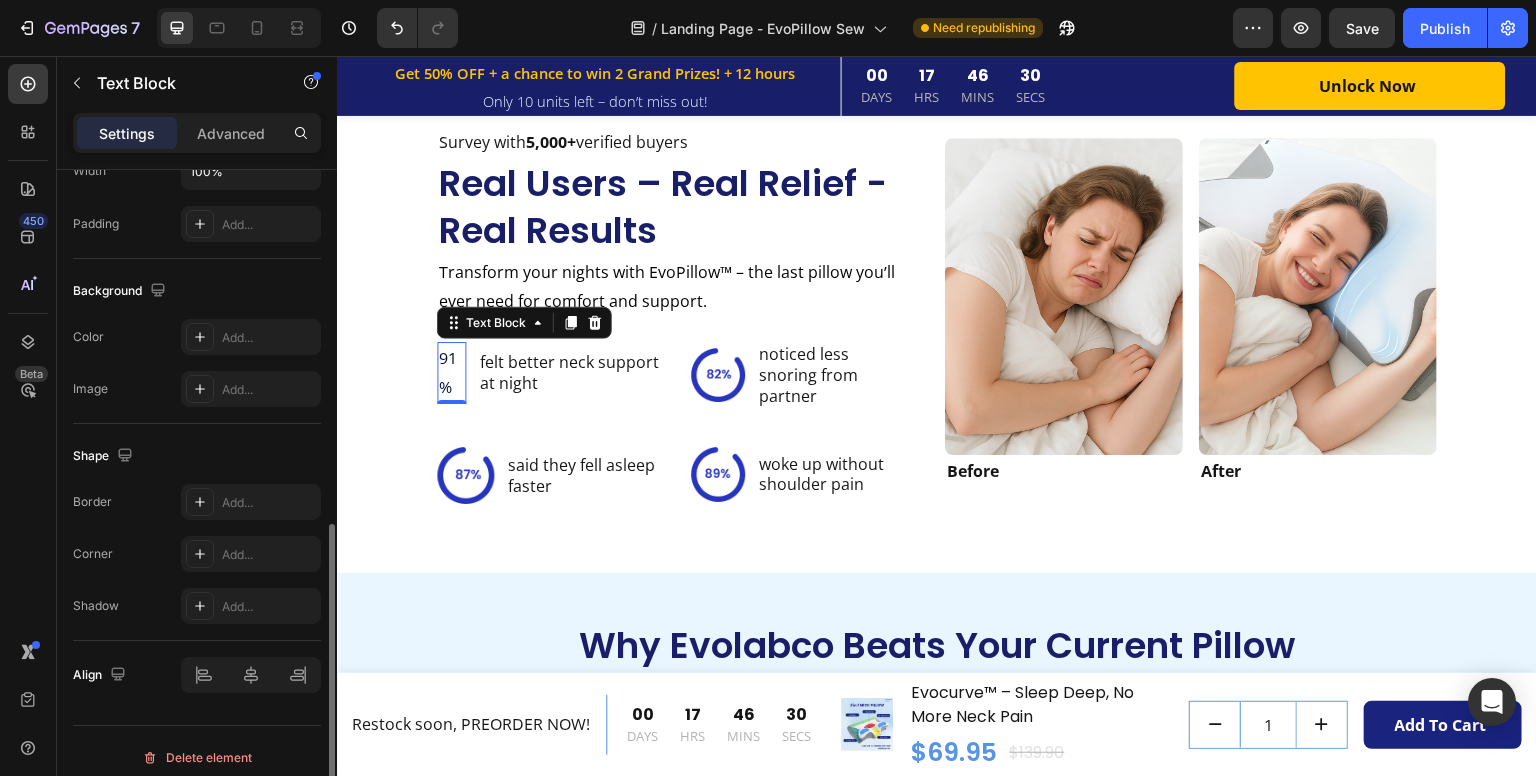 scroll, scrollTop: 783, scrollLeft: 0, axis: vertical 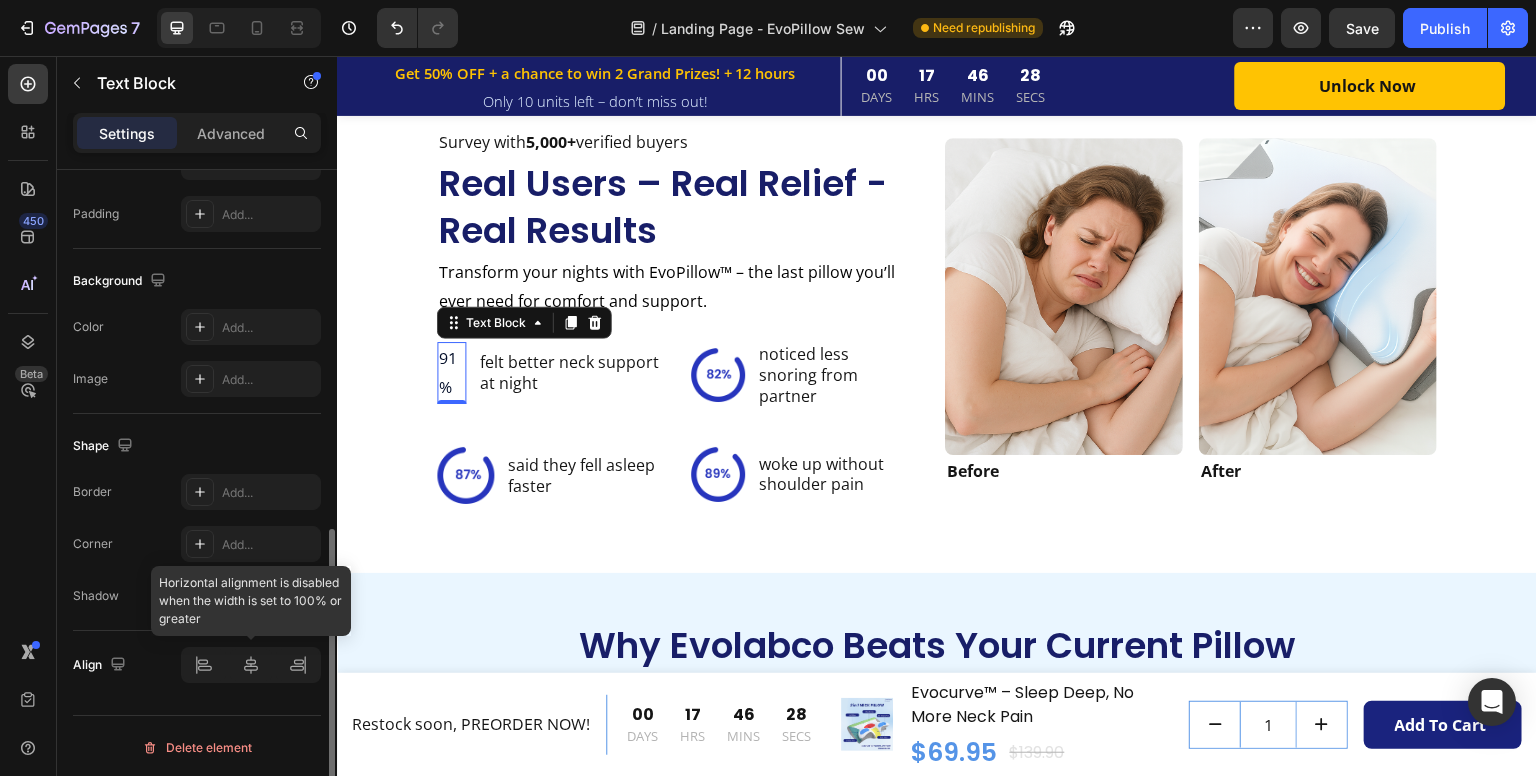 click 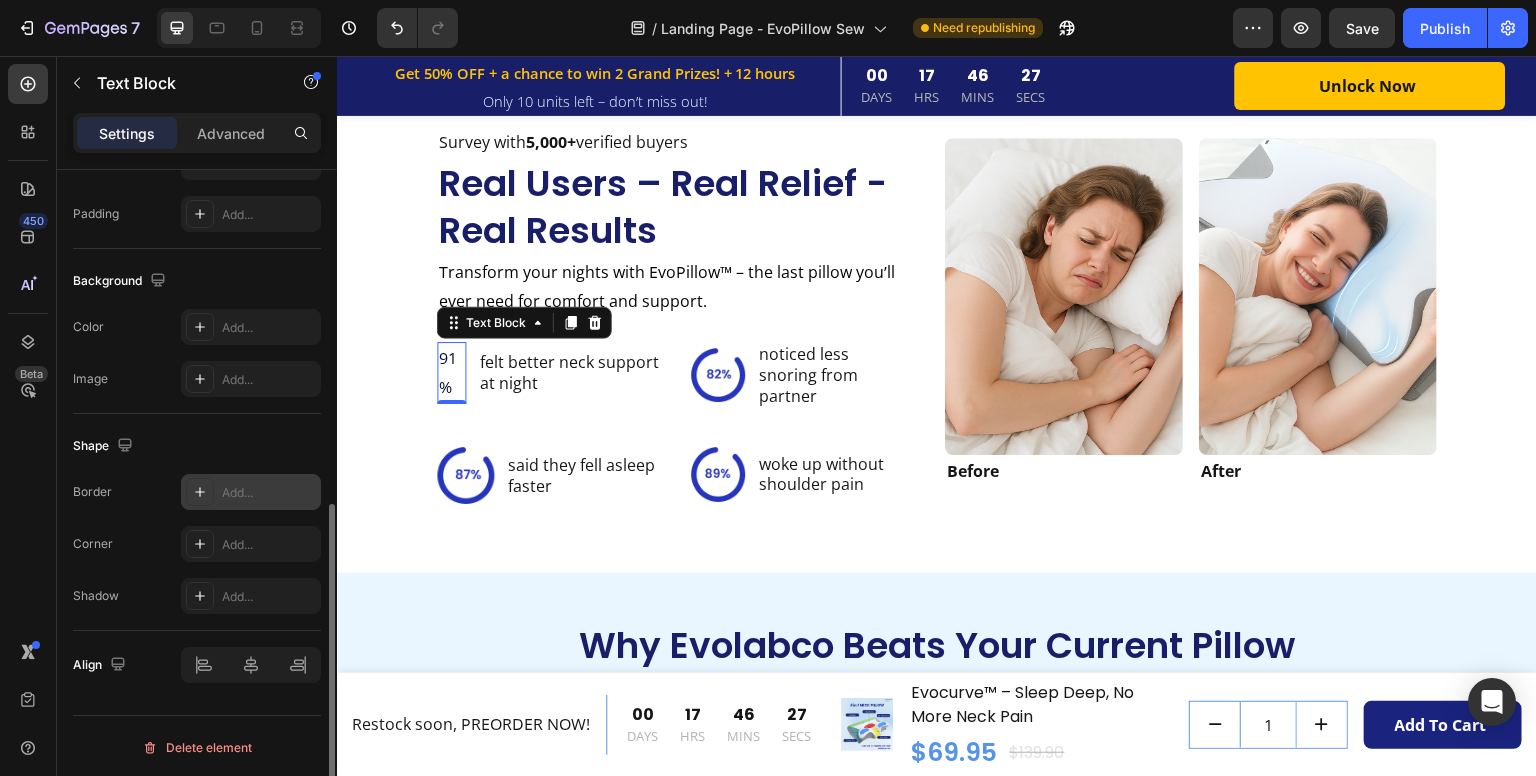 scroll, scrollTop: 721, scrollLeft: 0, axis: vertical 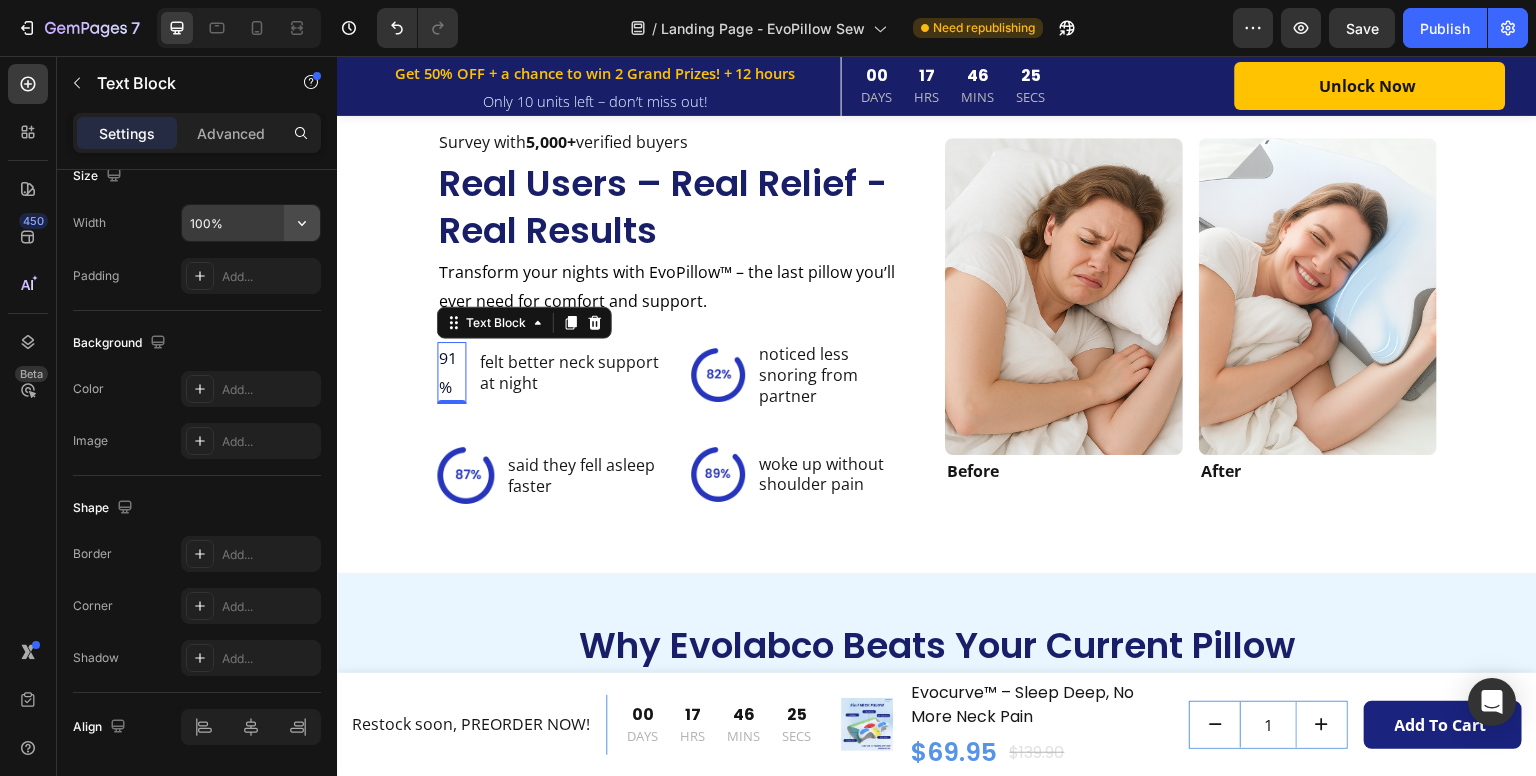 click 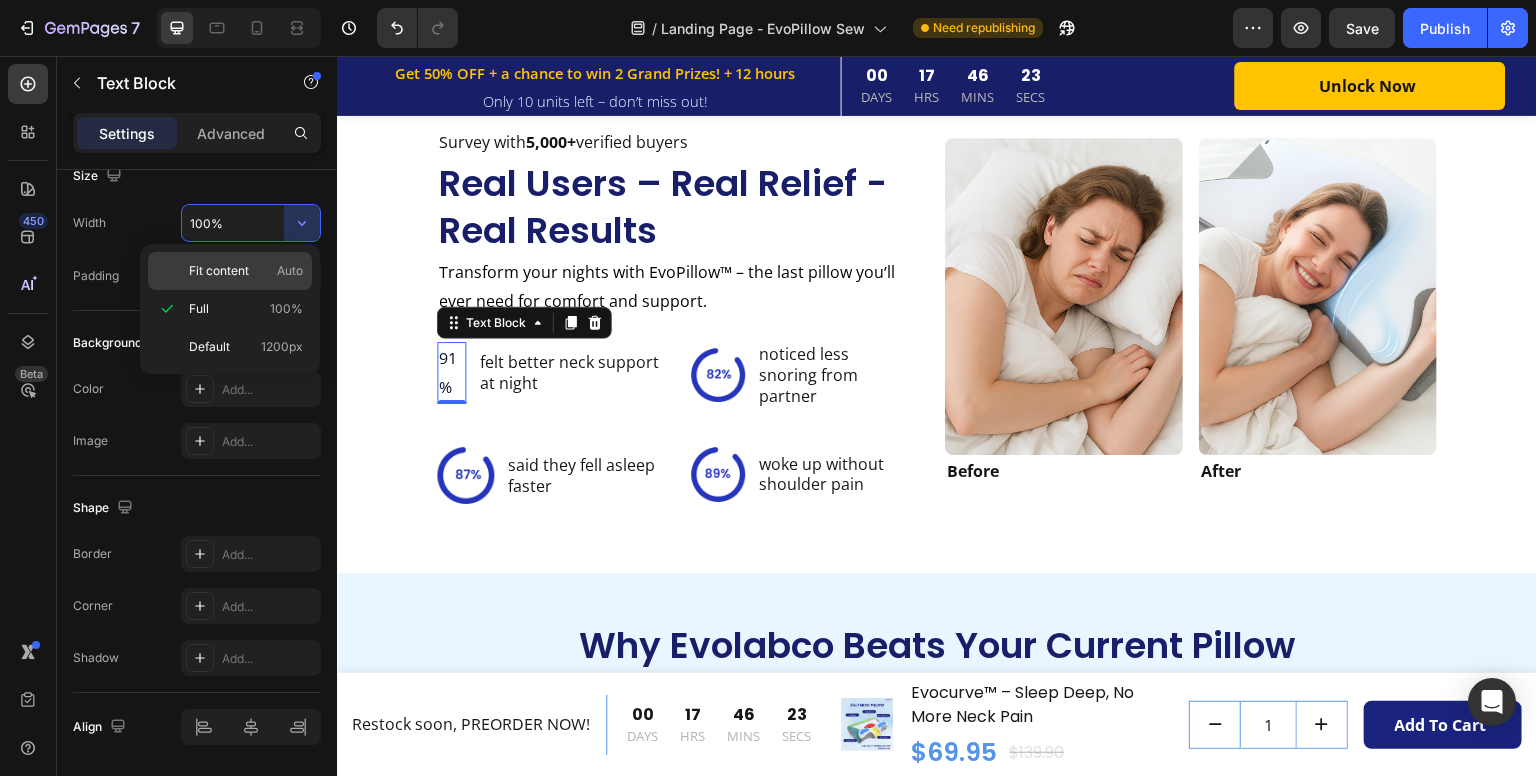 click on "Fit content" at bounding box center (219, 271) 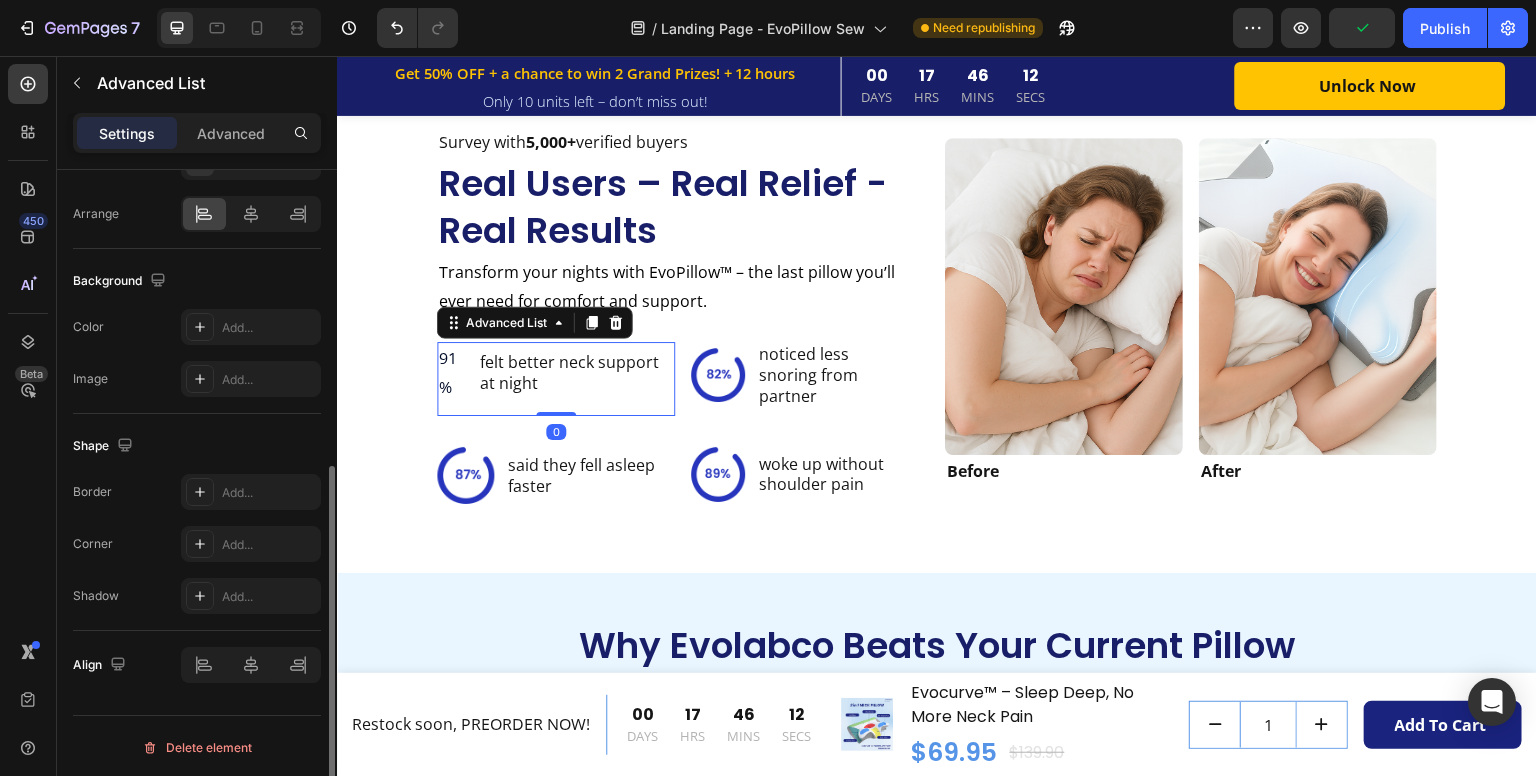 scroll, scrollTop: 0, scrollLeft: 0, axis: both 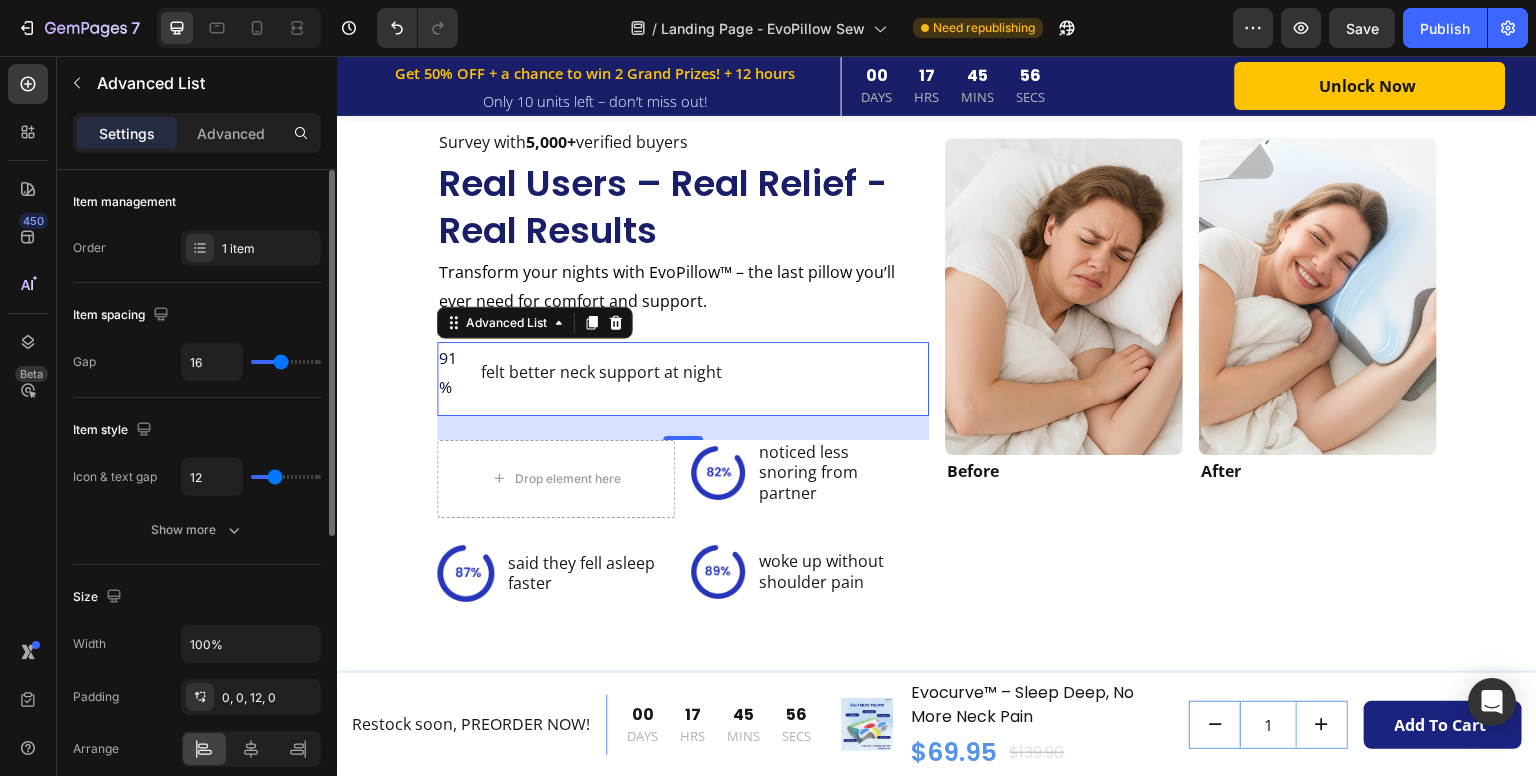 type on "14" 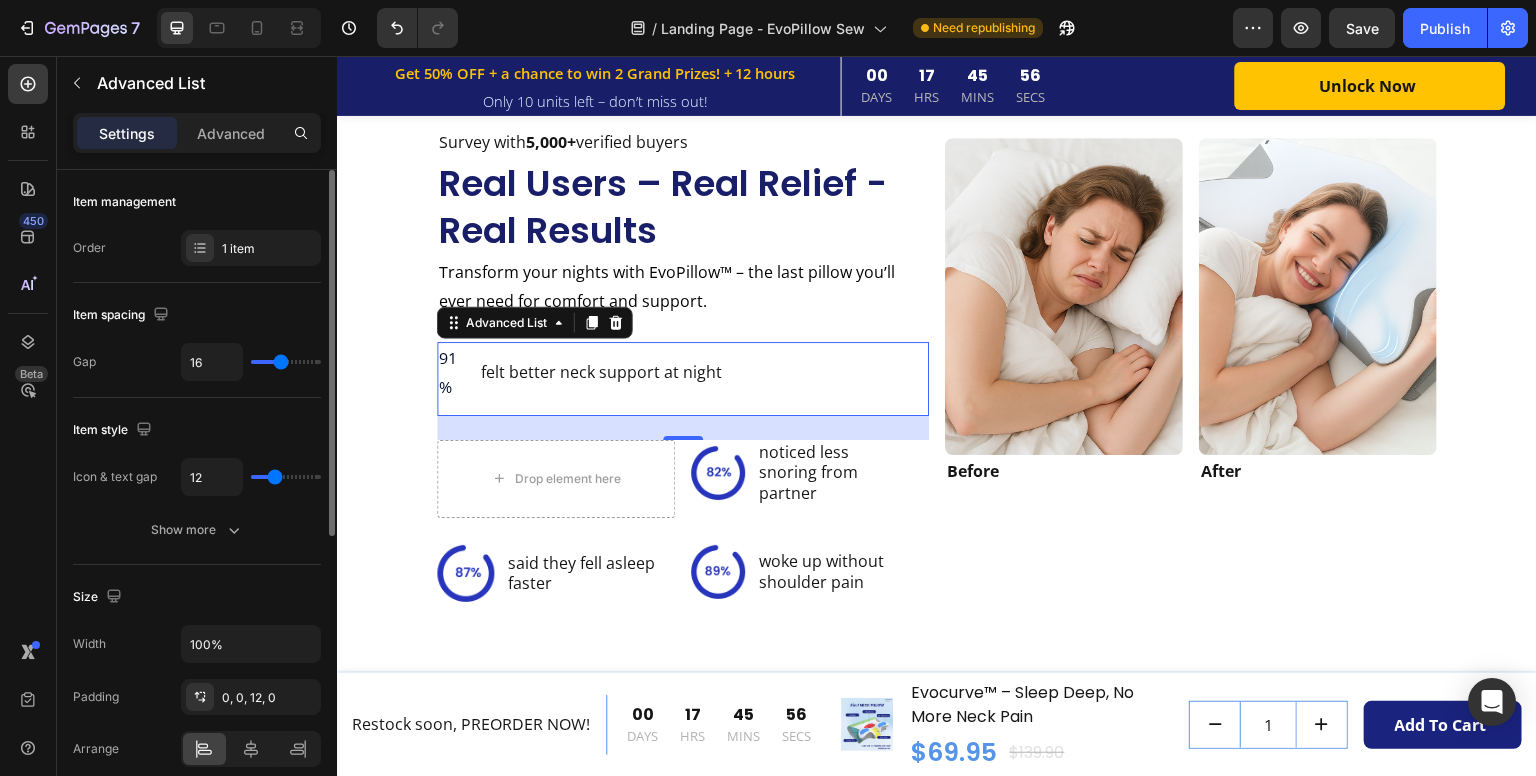 type on "14" 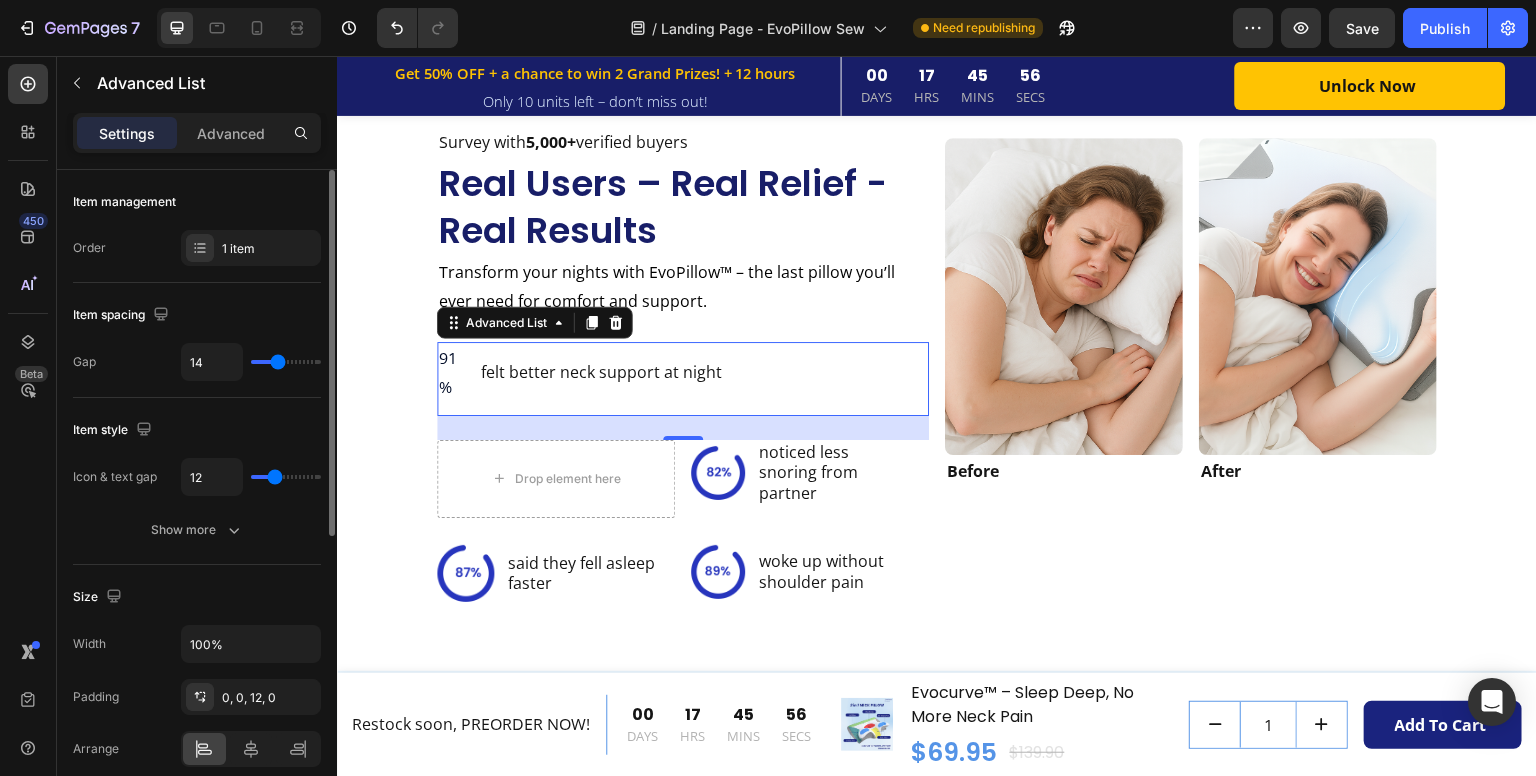 type on "0" 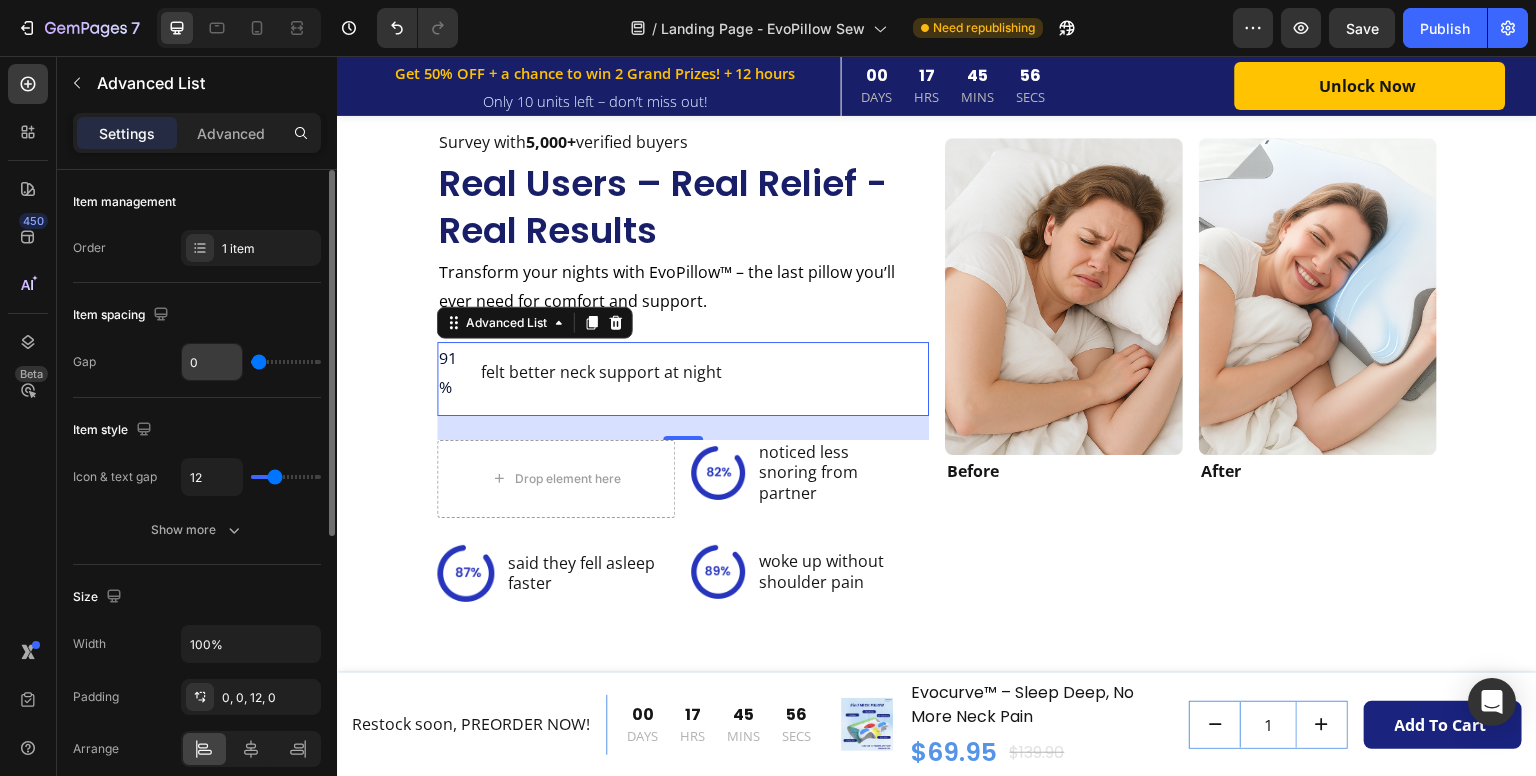 drag, startPoint x: 280, startPoint y: 362, endPoint x: 218, endPoint y: 359, distance: 62.072536 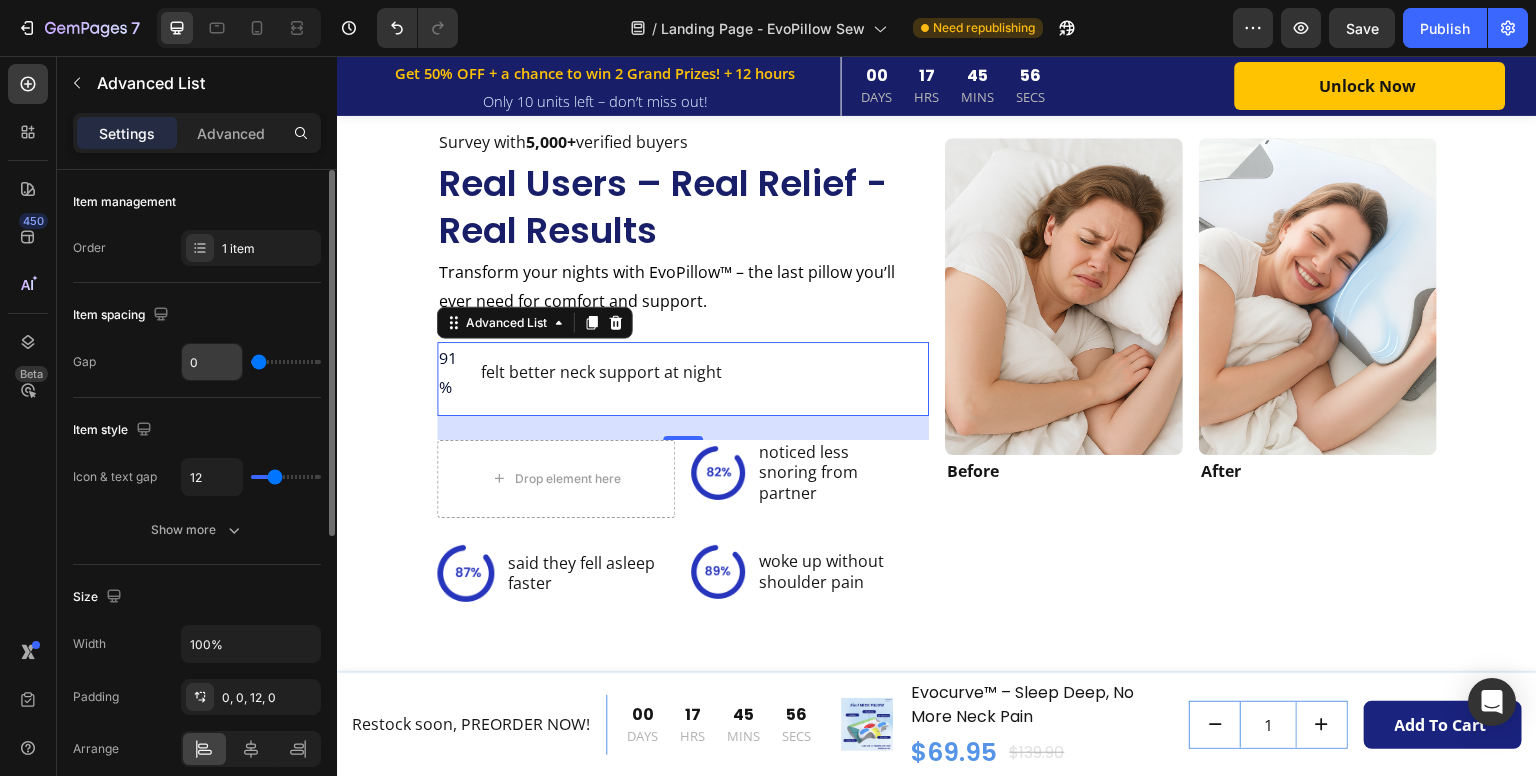 type on "0" 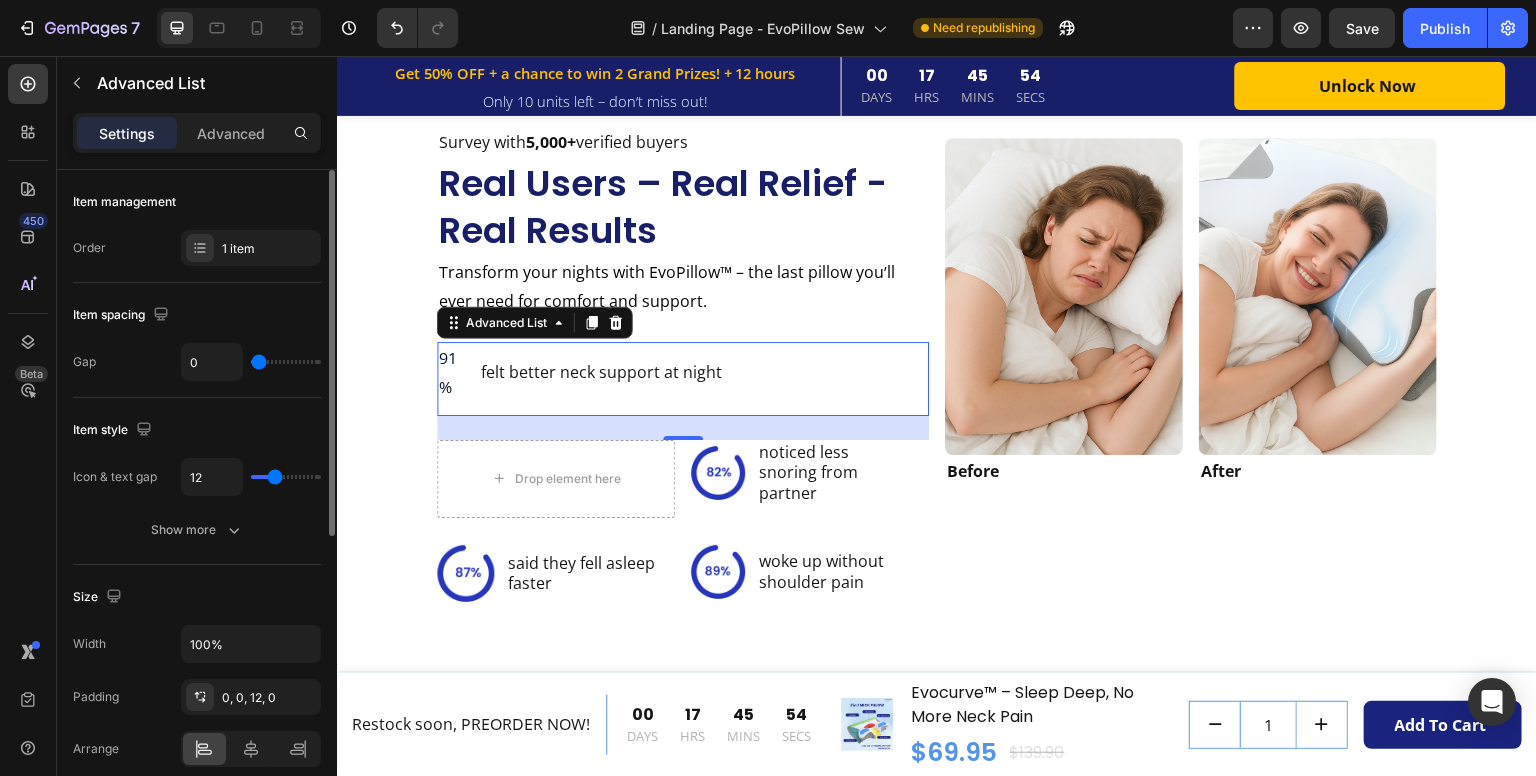 type on "8" 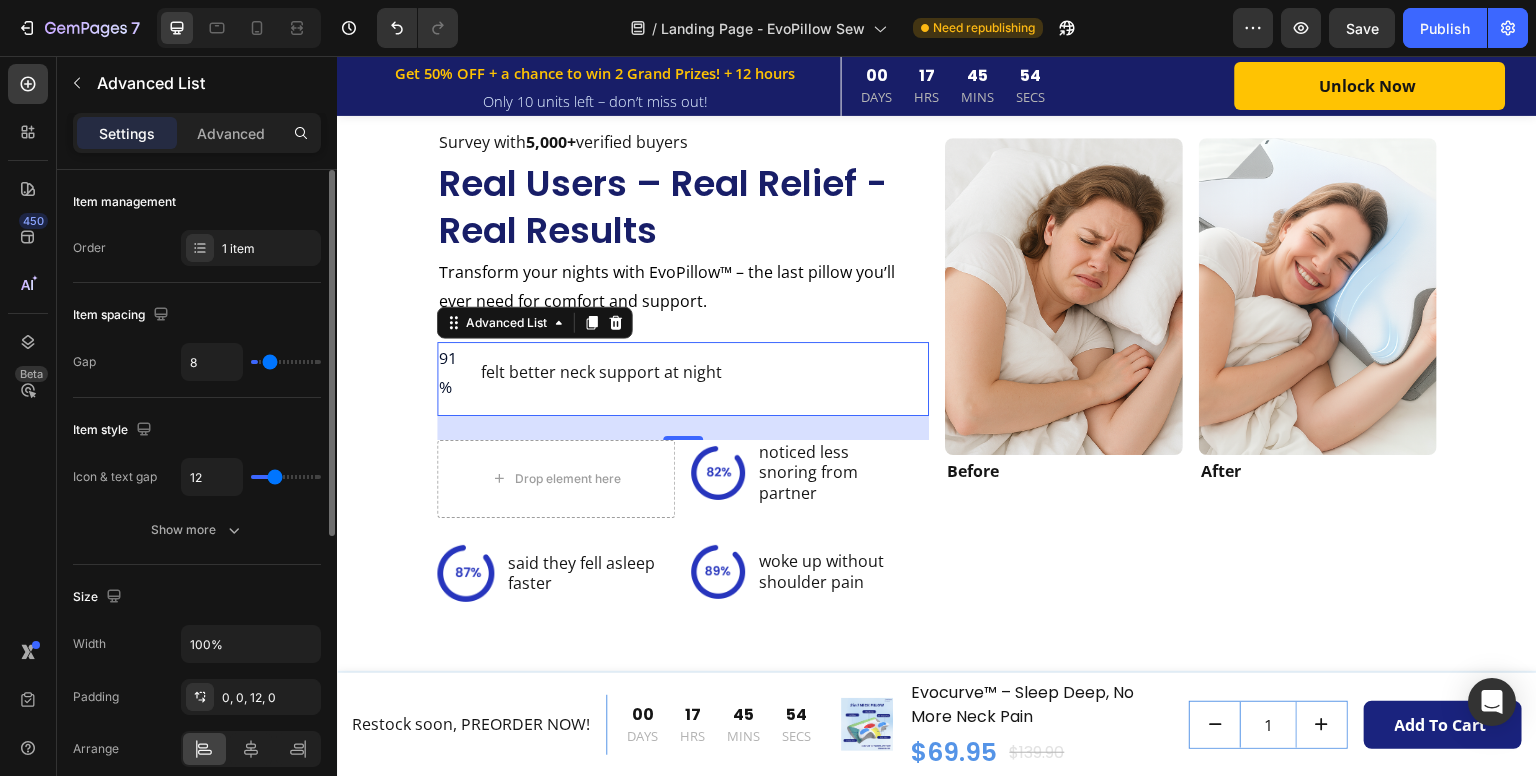 type on "17" 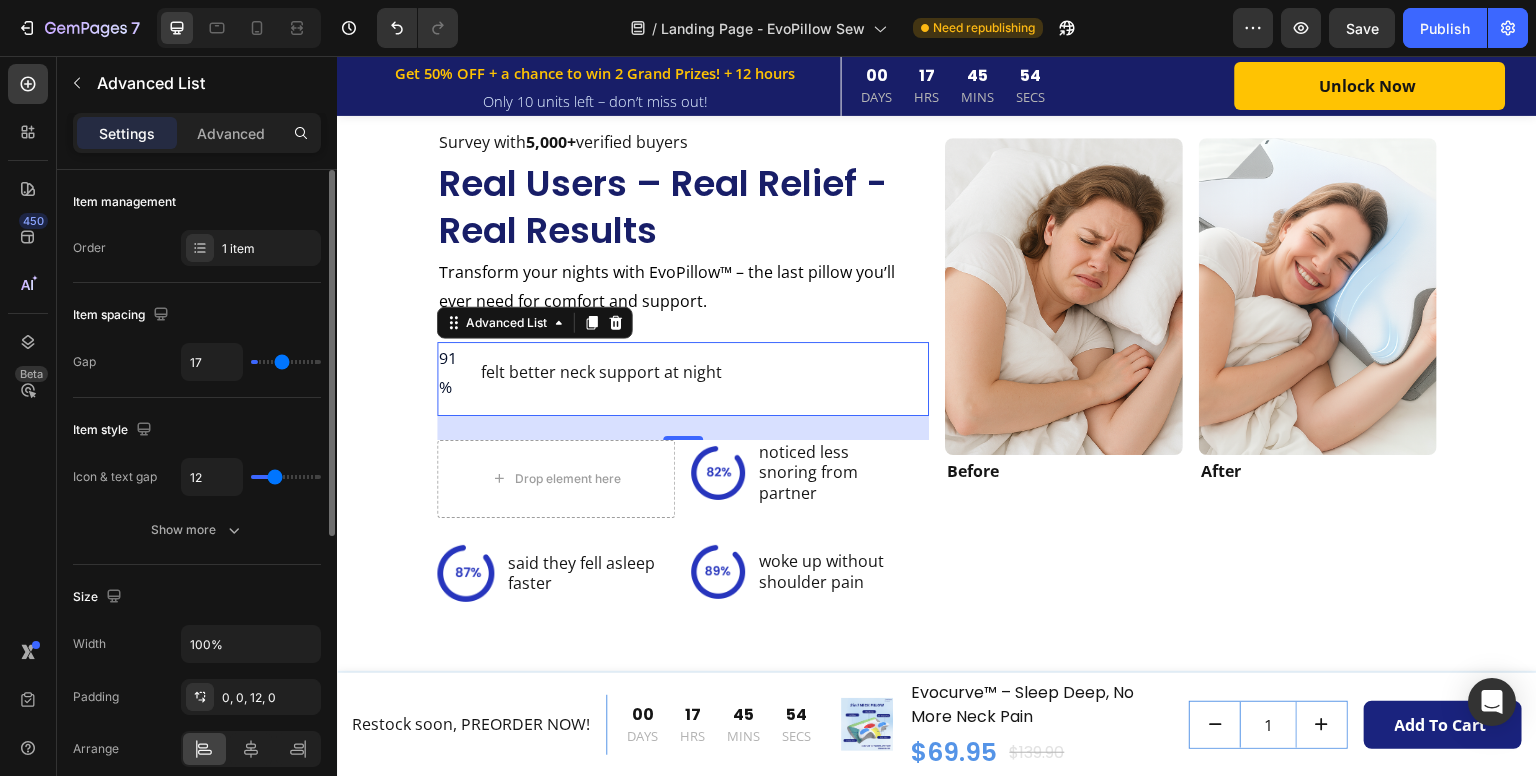 type on "19" 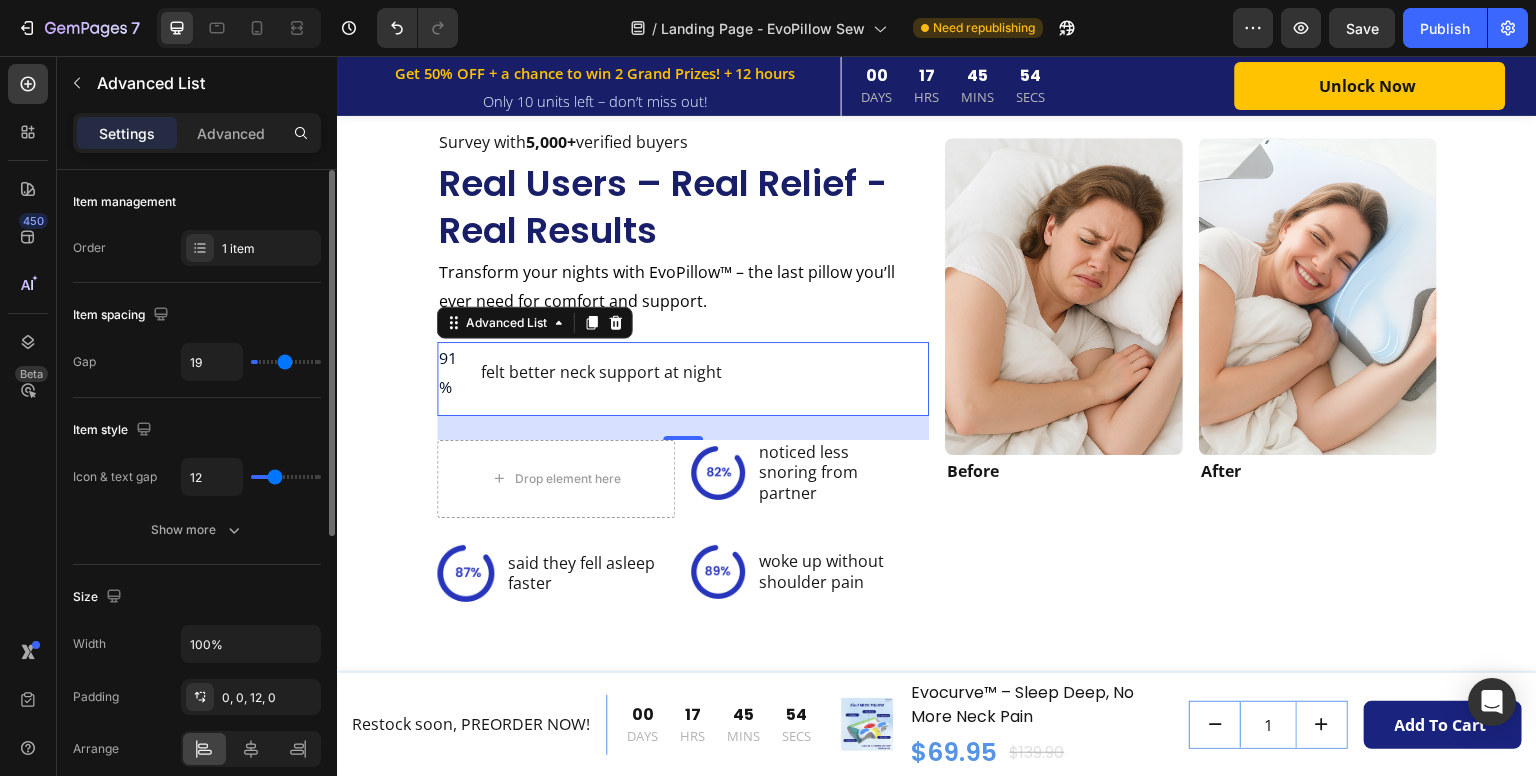 type on "20" 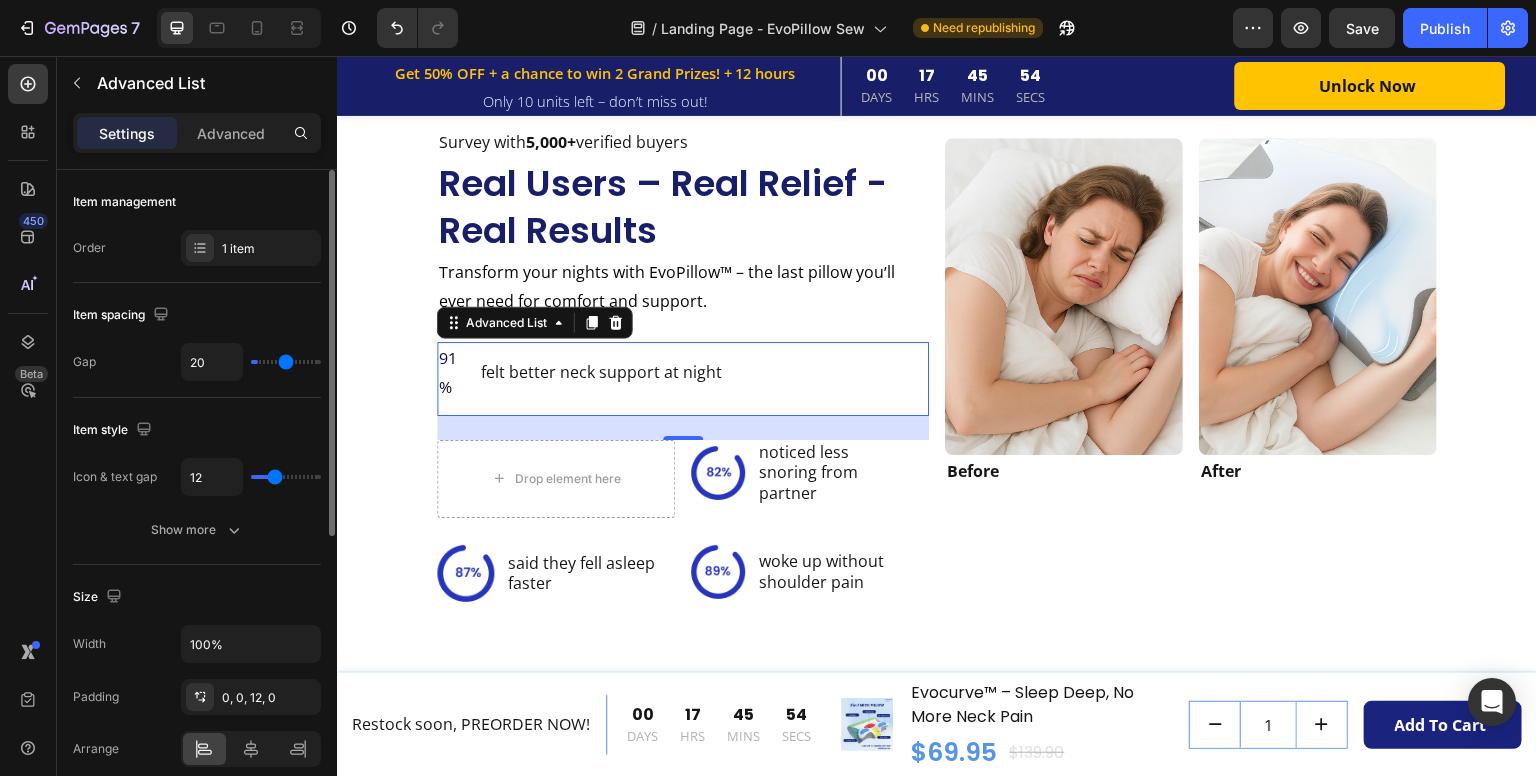 type on "21" 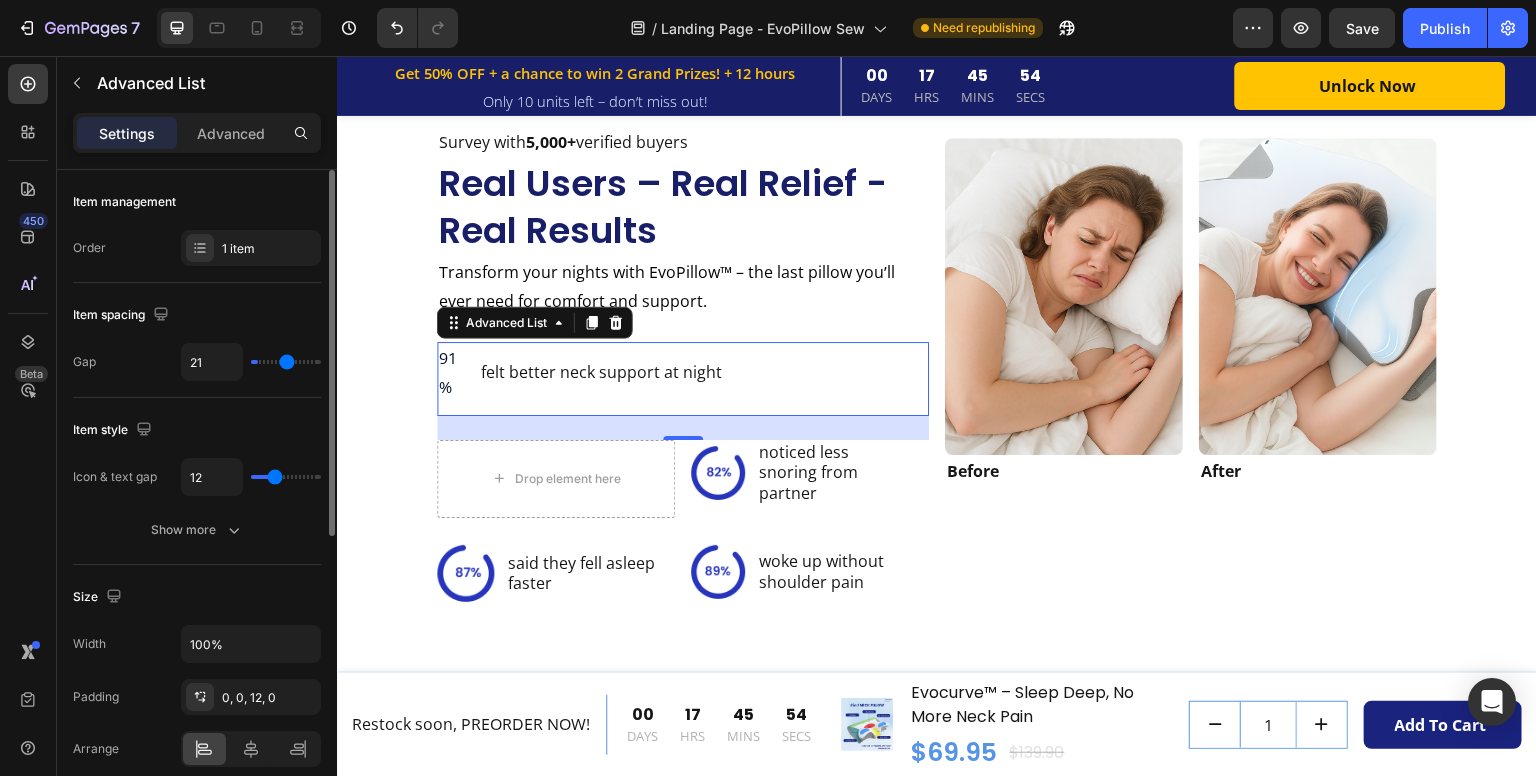 type on "25" 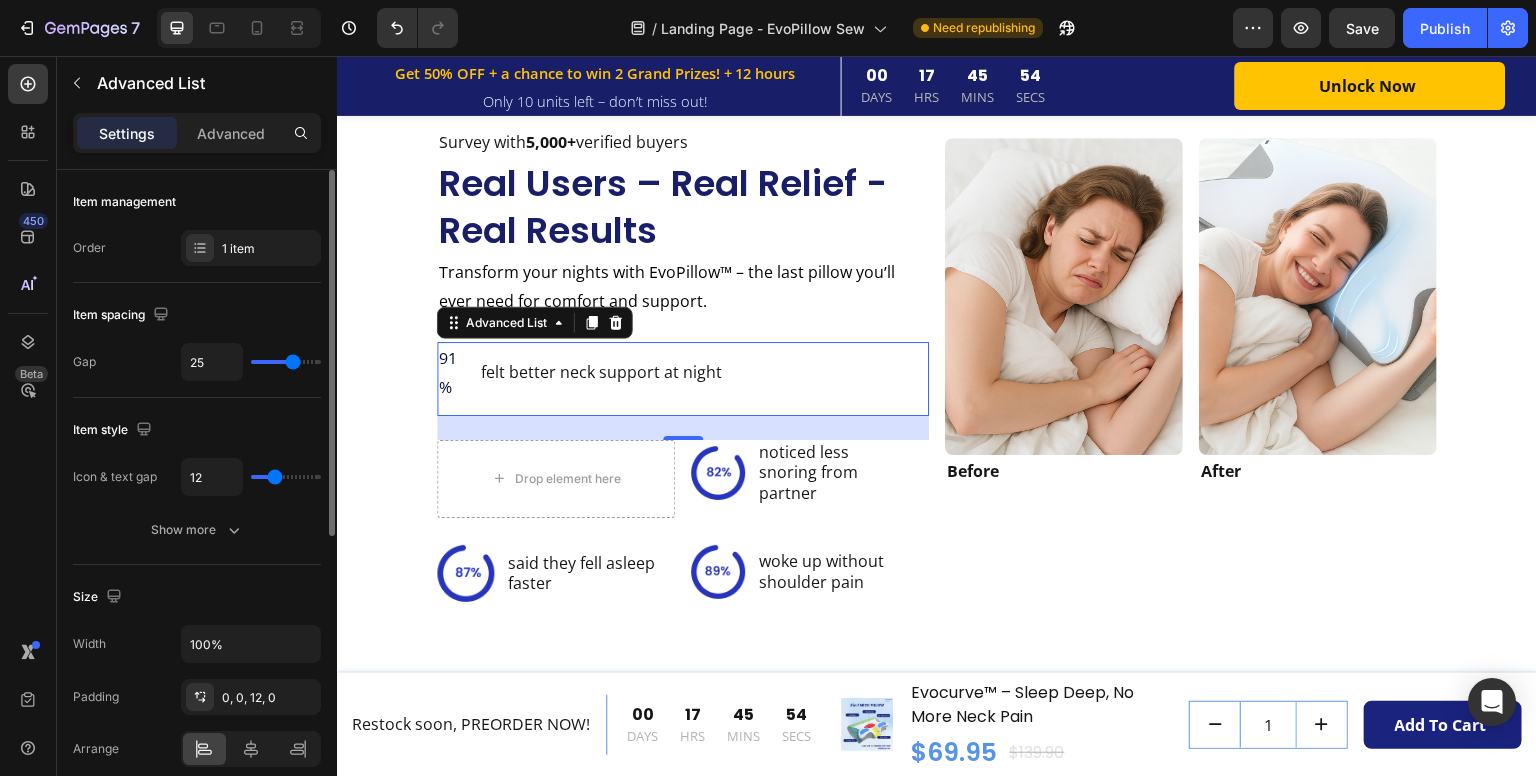 drag, startPoint x: 263, startPoint y: 362, endPoint x: 293, endPoint y: 361, distance: 30.016663 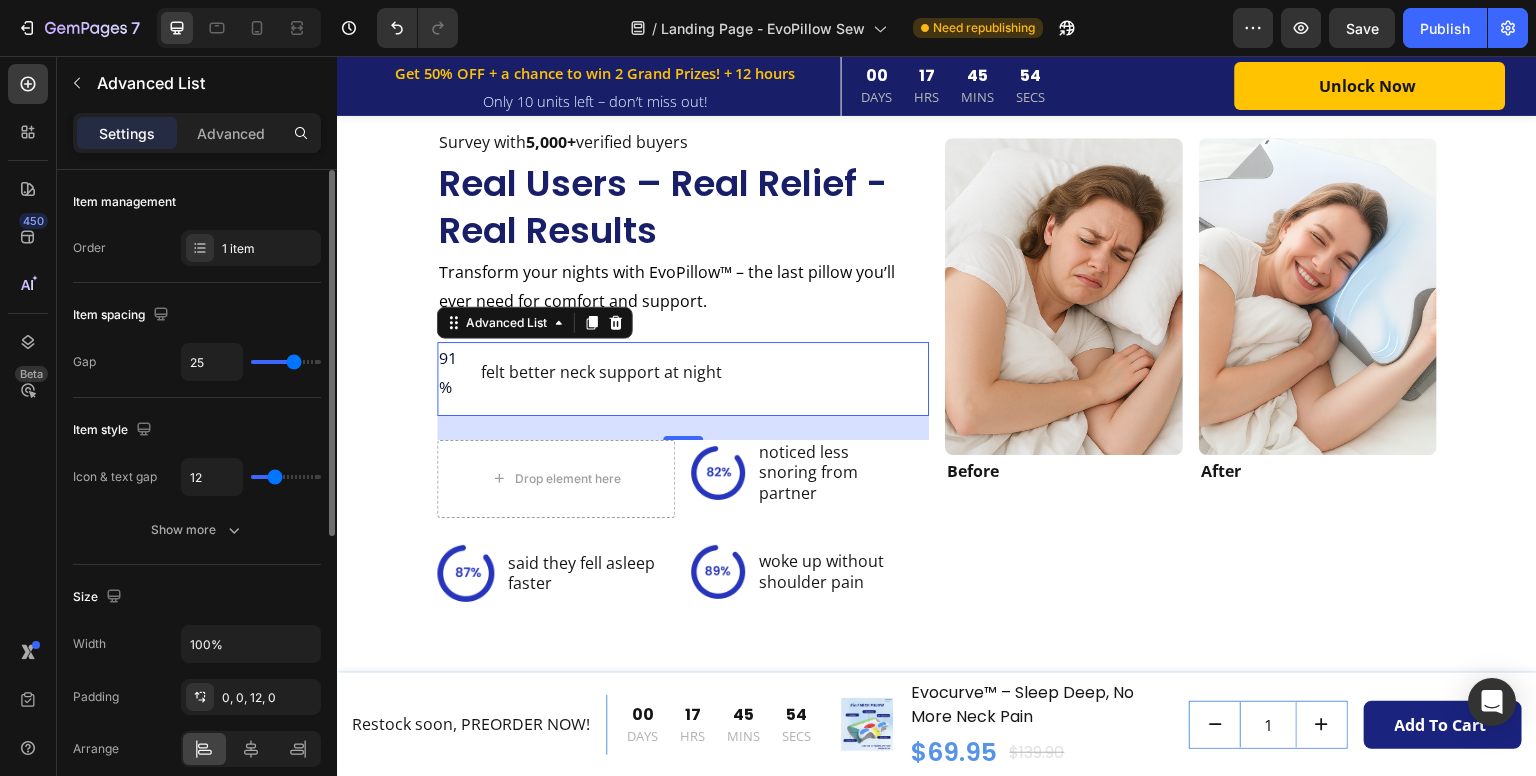 click at bounding box center [286, 362] 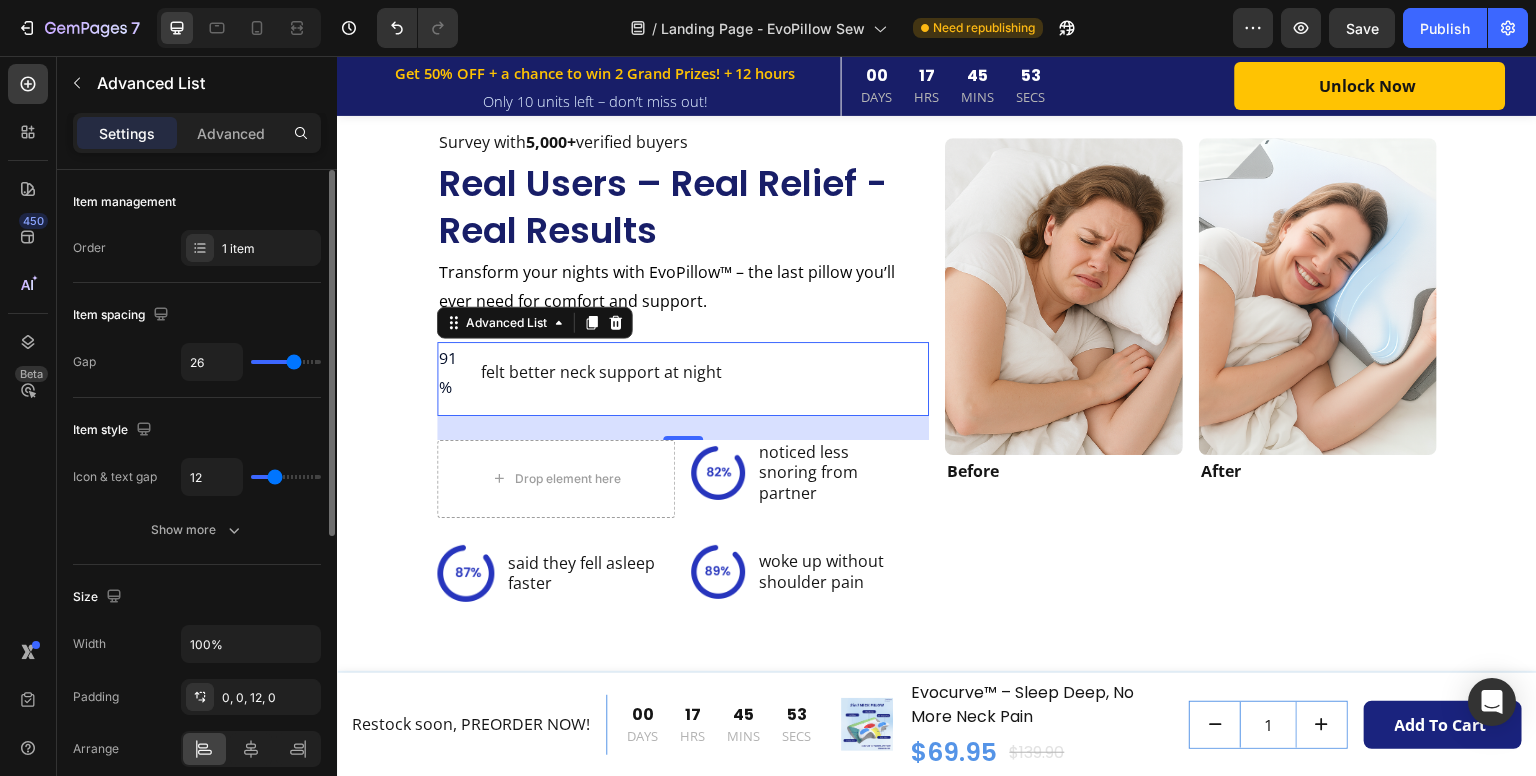 click on "26" at bounding box center (251, 362) 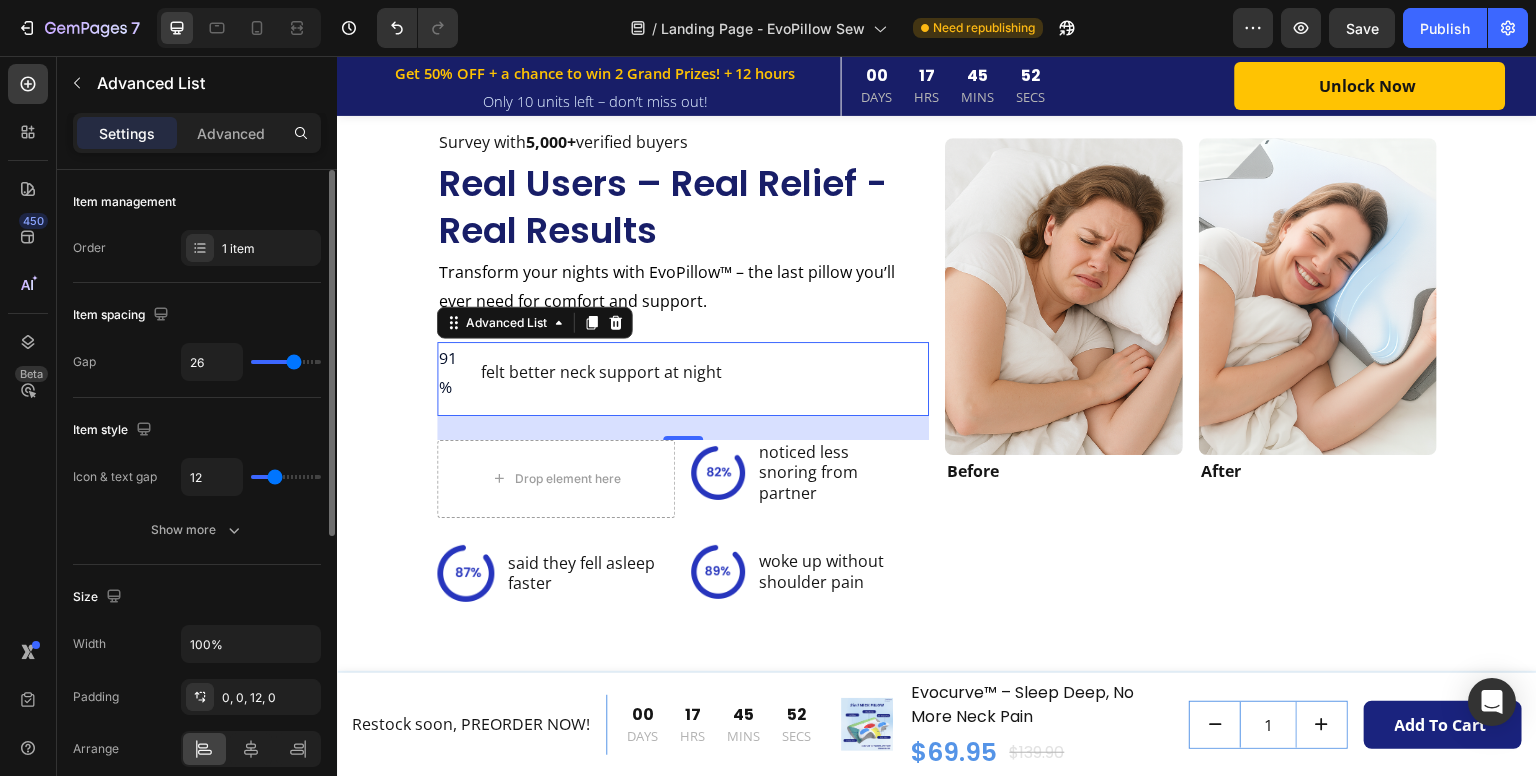 click on "26" at bounding box center [251, 362] 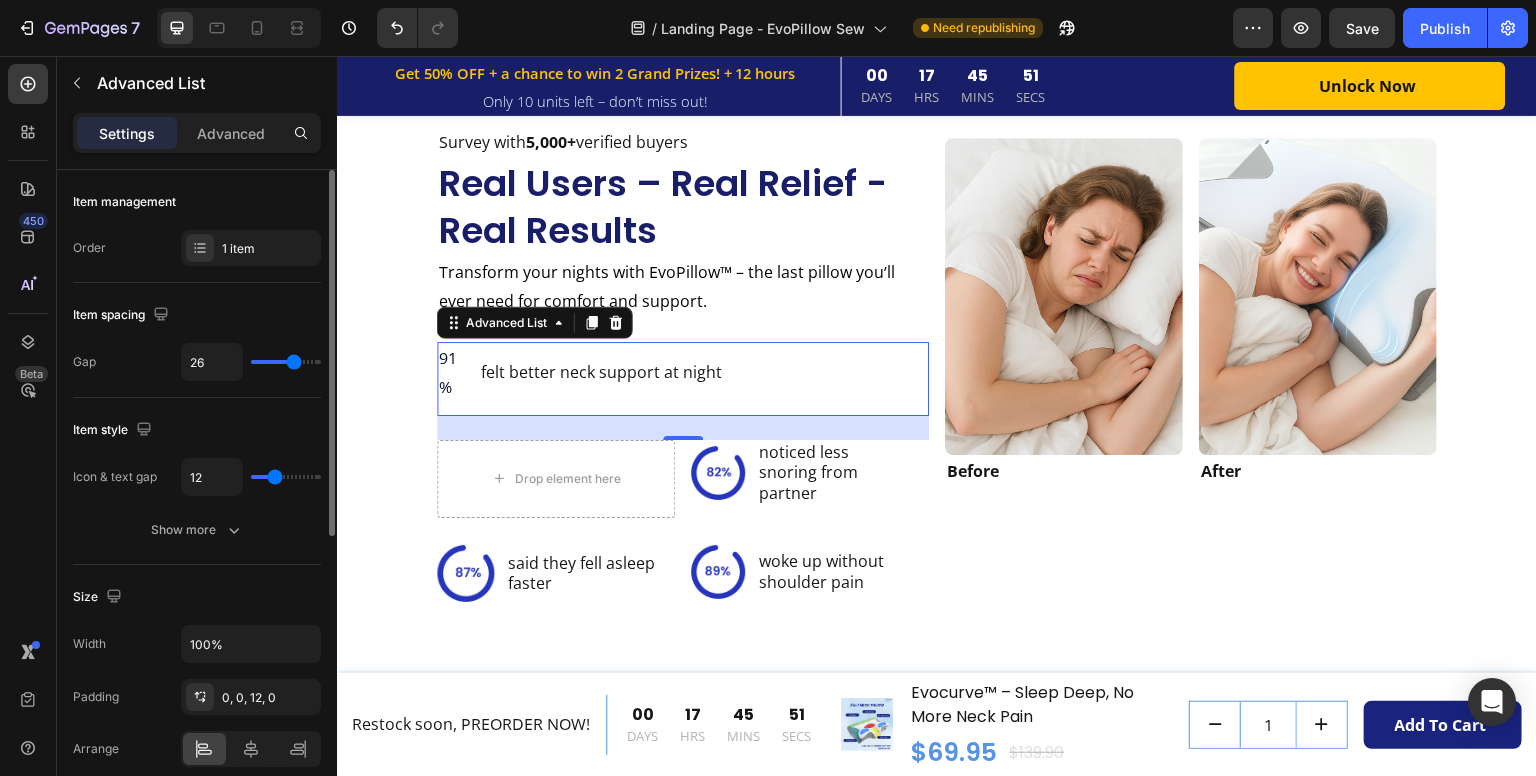 drag, startPoint x: 264, startPoint y: 363, endPoint x: 280, endPoint y: 477, distance: 115.11733 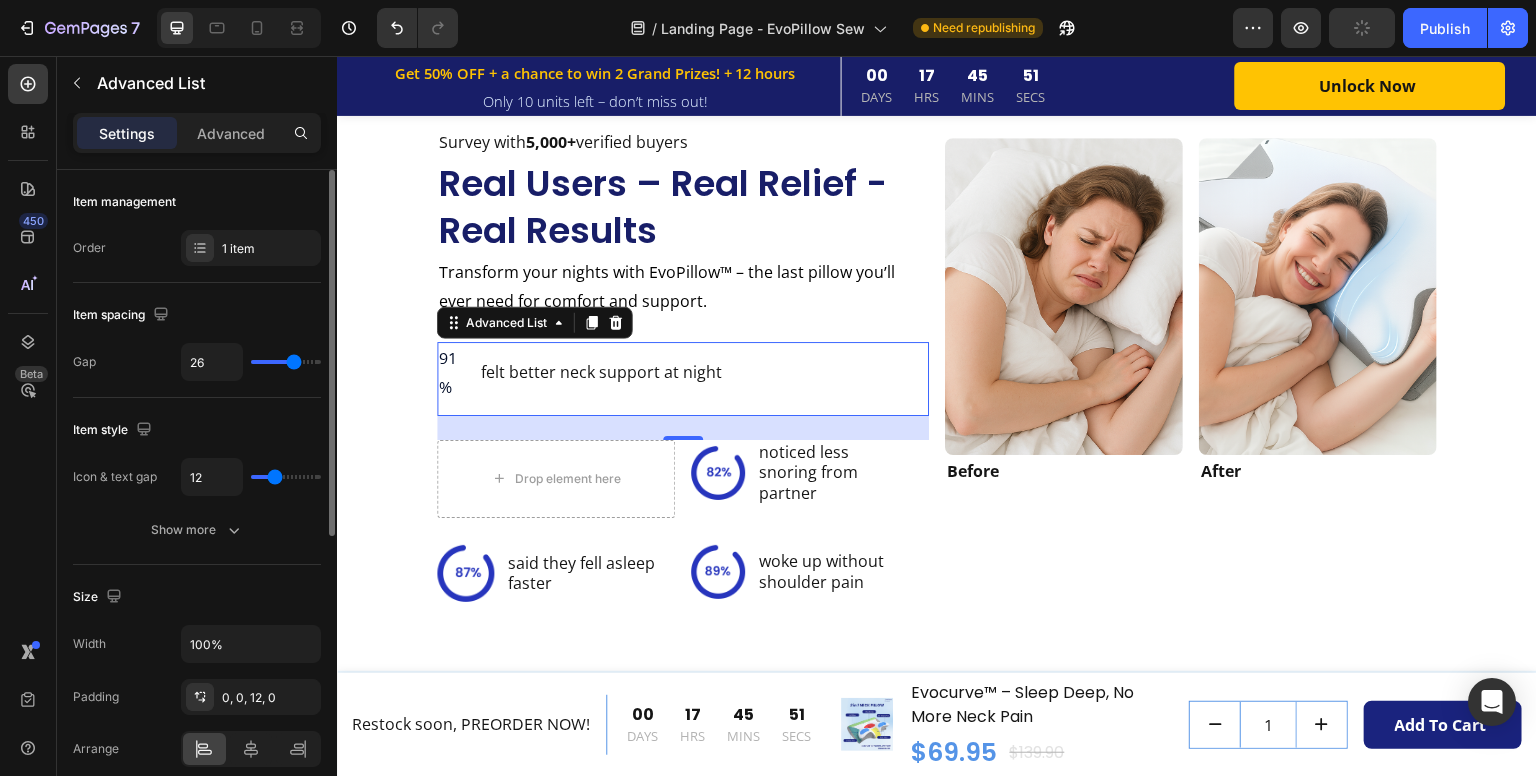 type on "24" 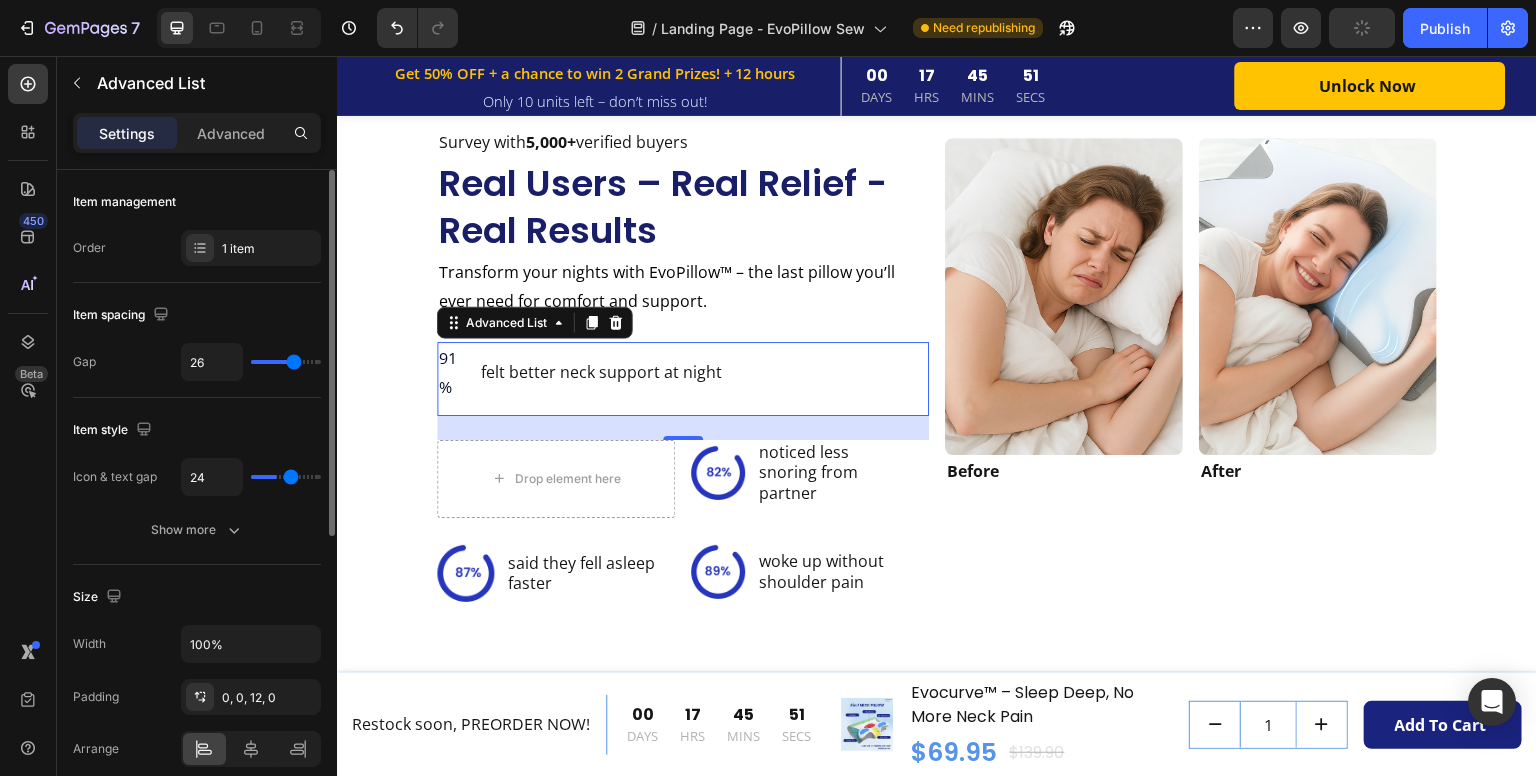 type on "25" 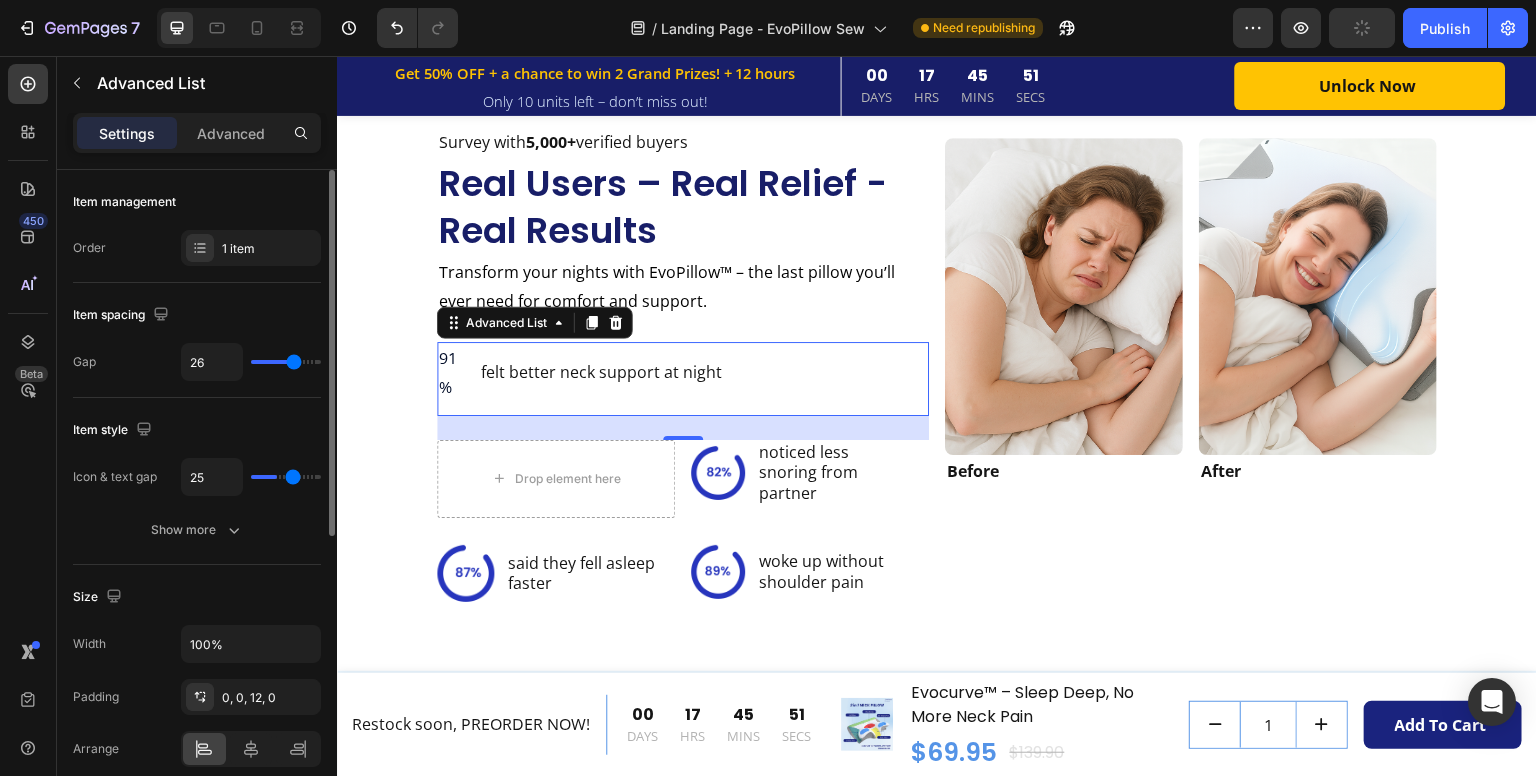 type on "40" 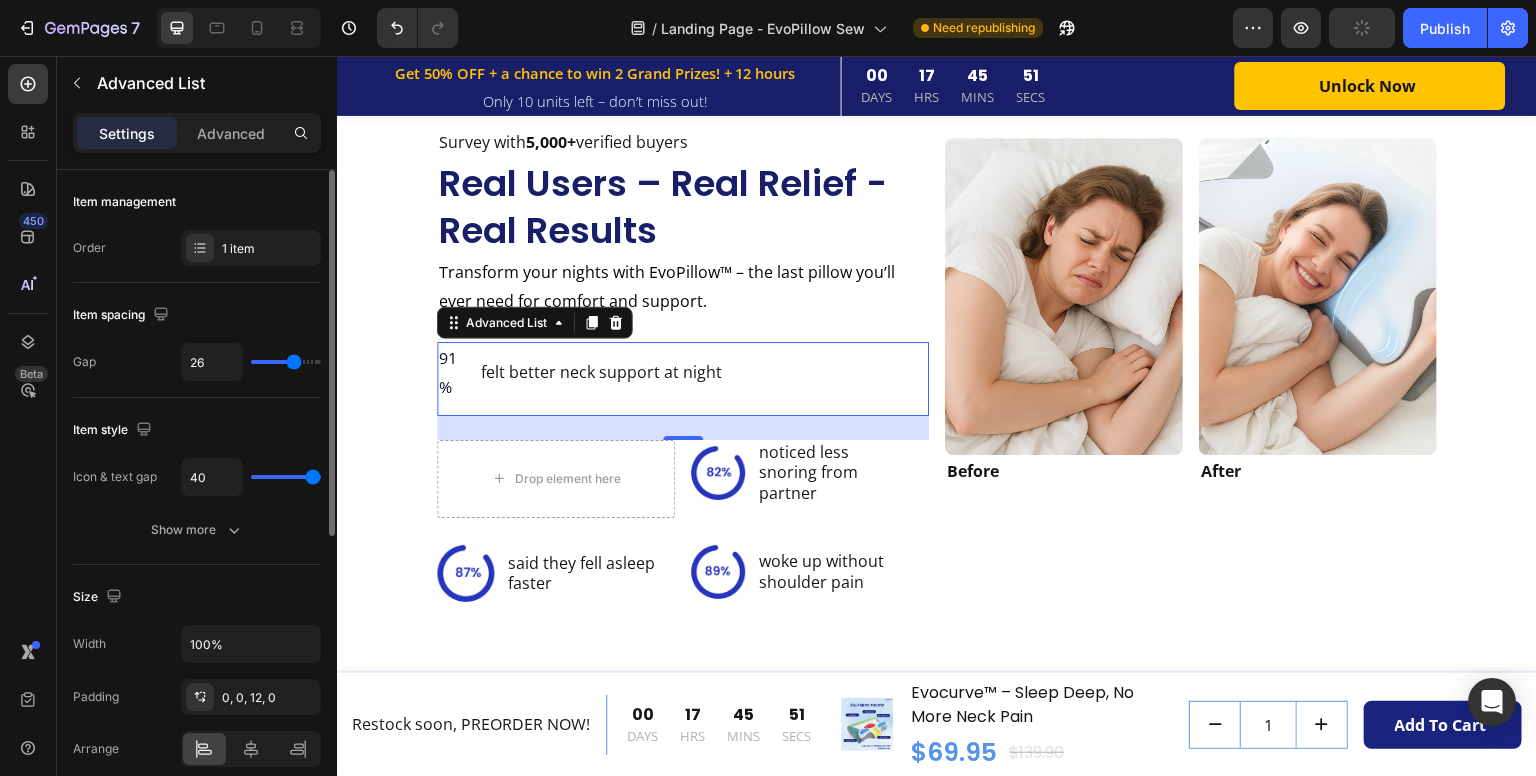 drag, startPoint x: 280, startPoint y: 477, endPoint x: 313, endPoint y: 484, distance: 33.734257 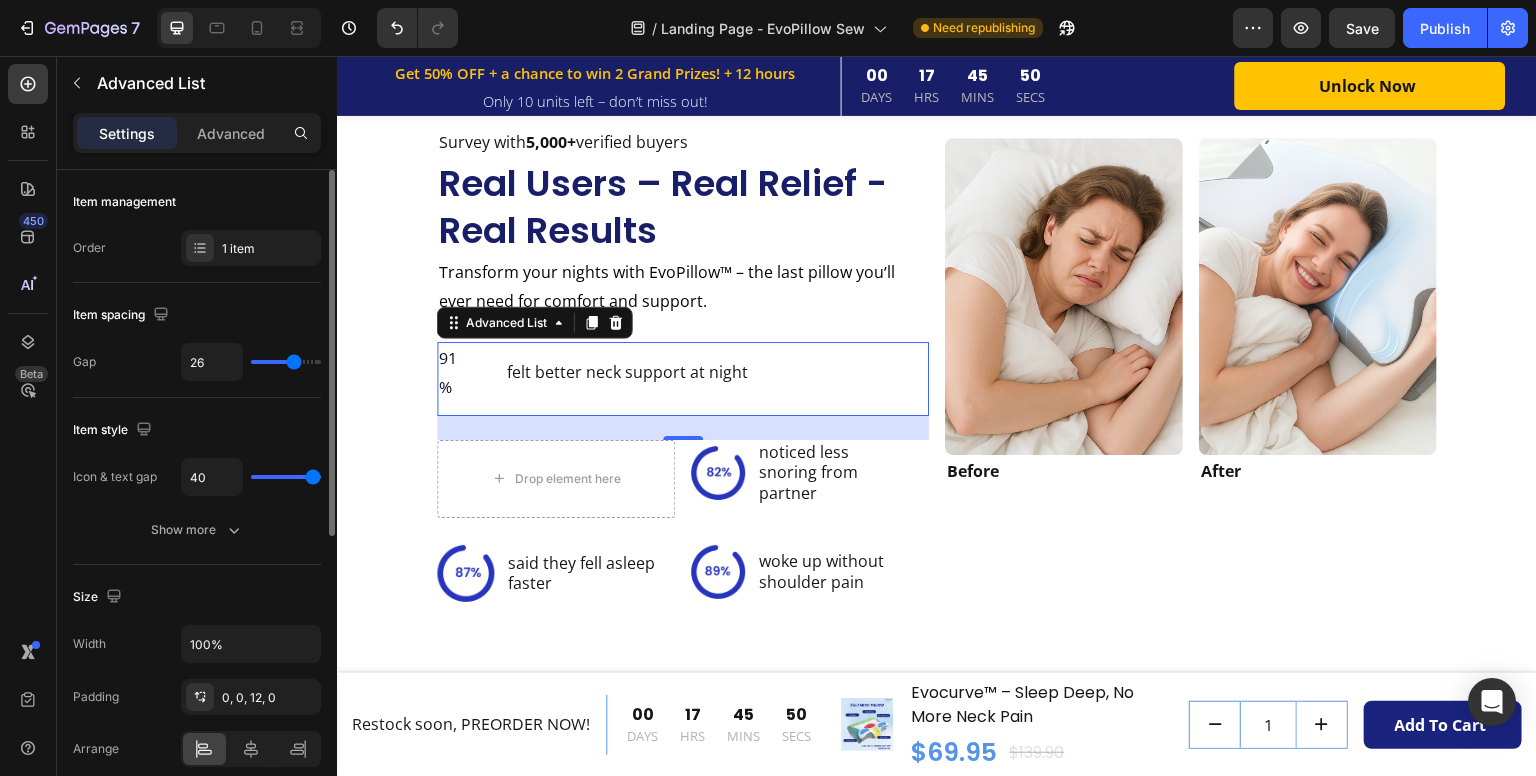 click on "40" at bounding box center (251, 477) 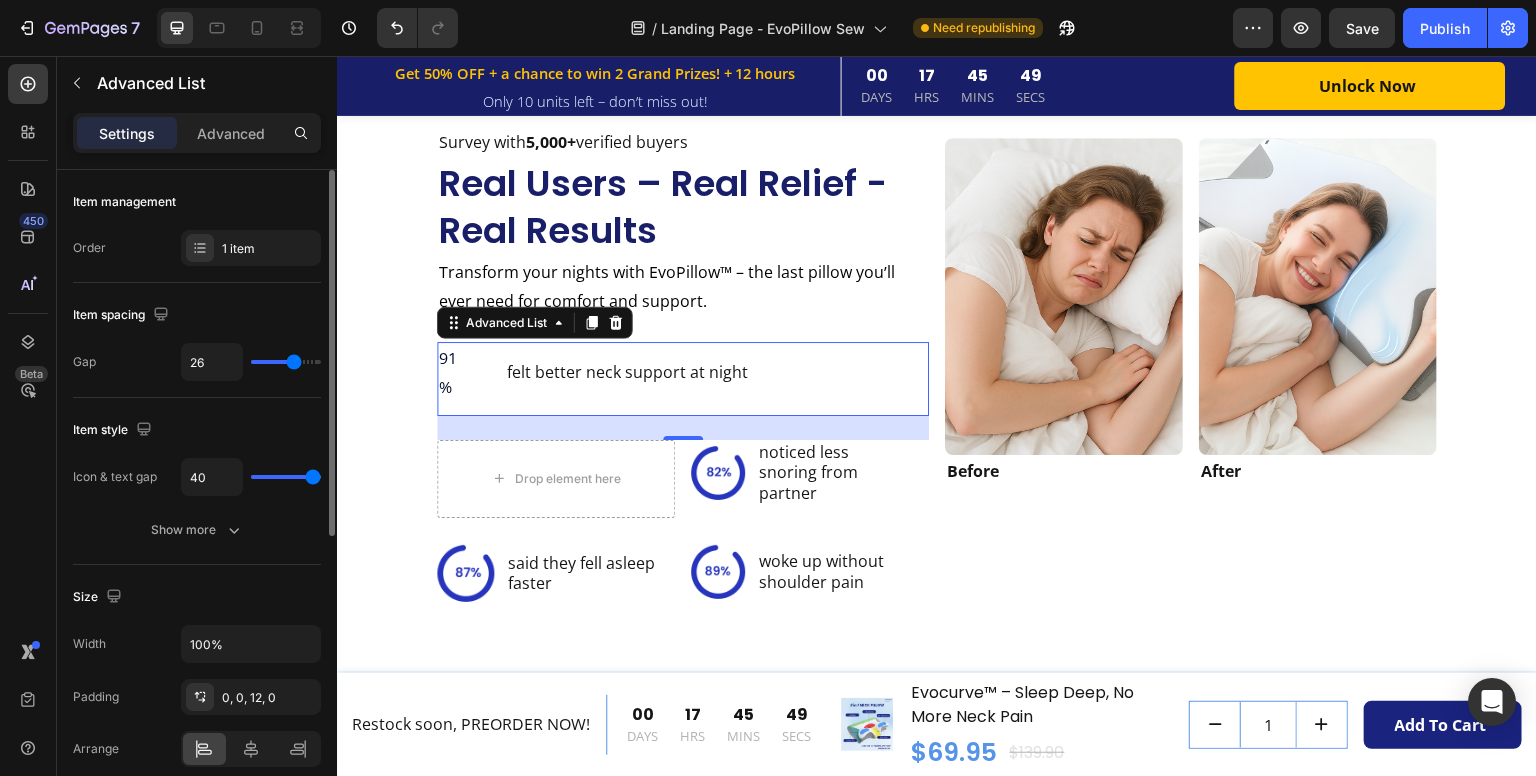 drag, startPoint x: 313, startPoint y: 484, endPoint x: 248, endPoint y: 478, distance: 65.27634 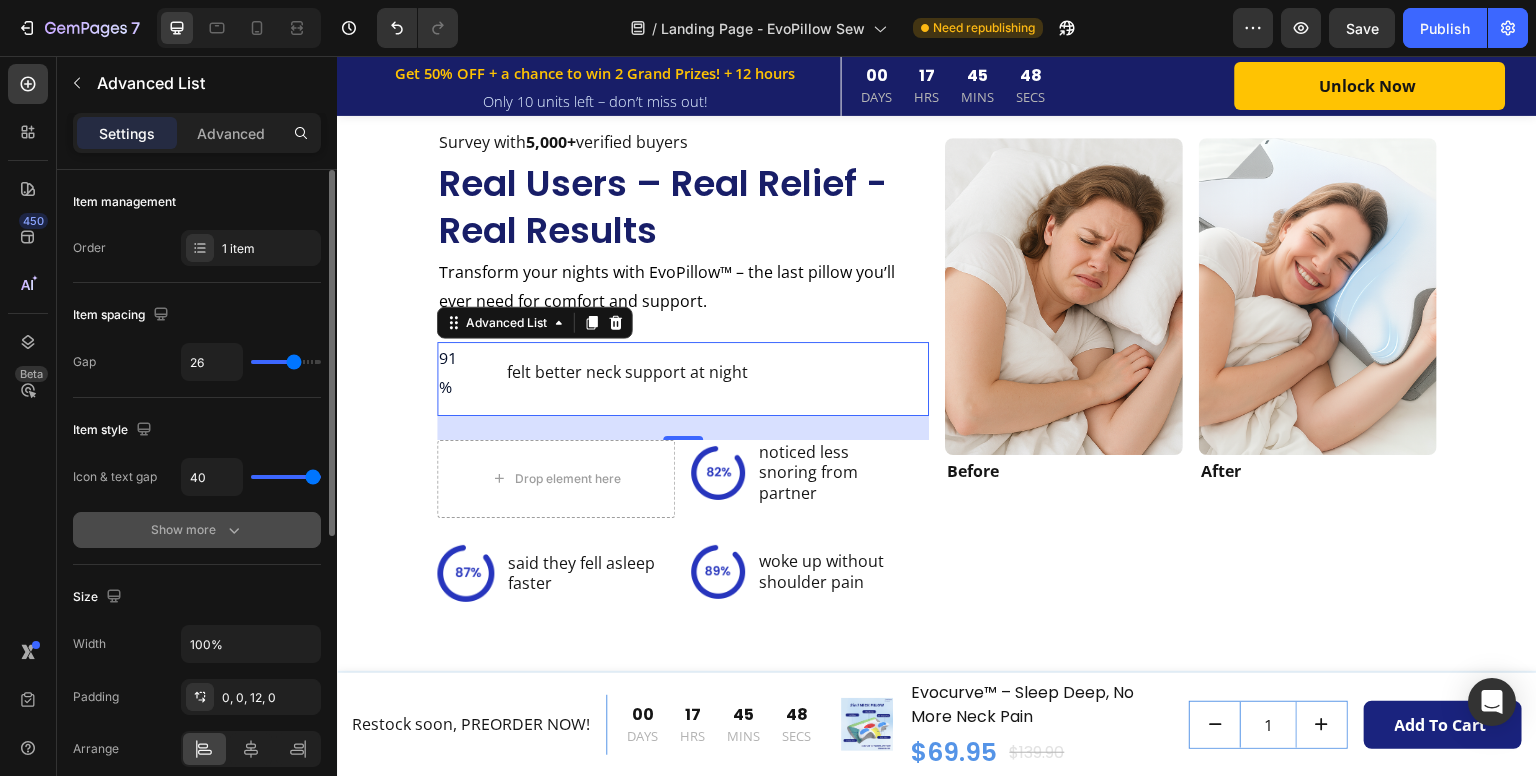 click on "Show more" at bounding box center [197, 530] 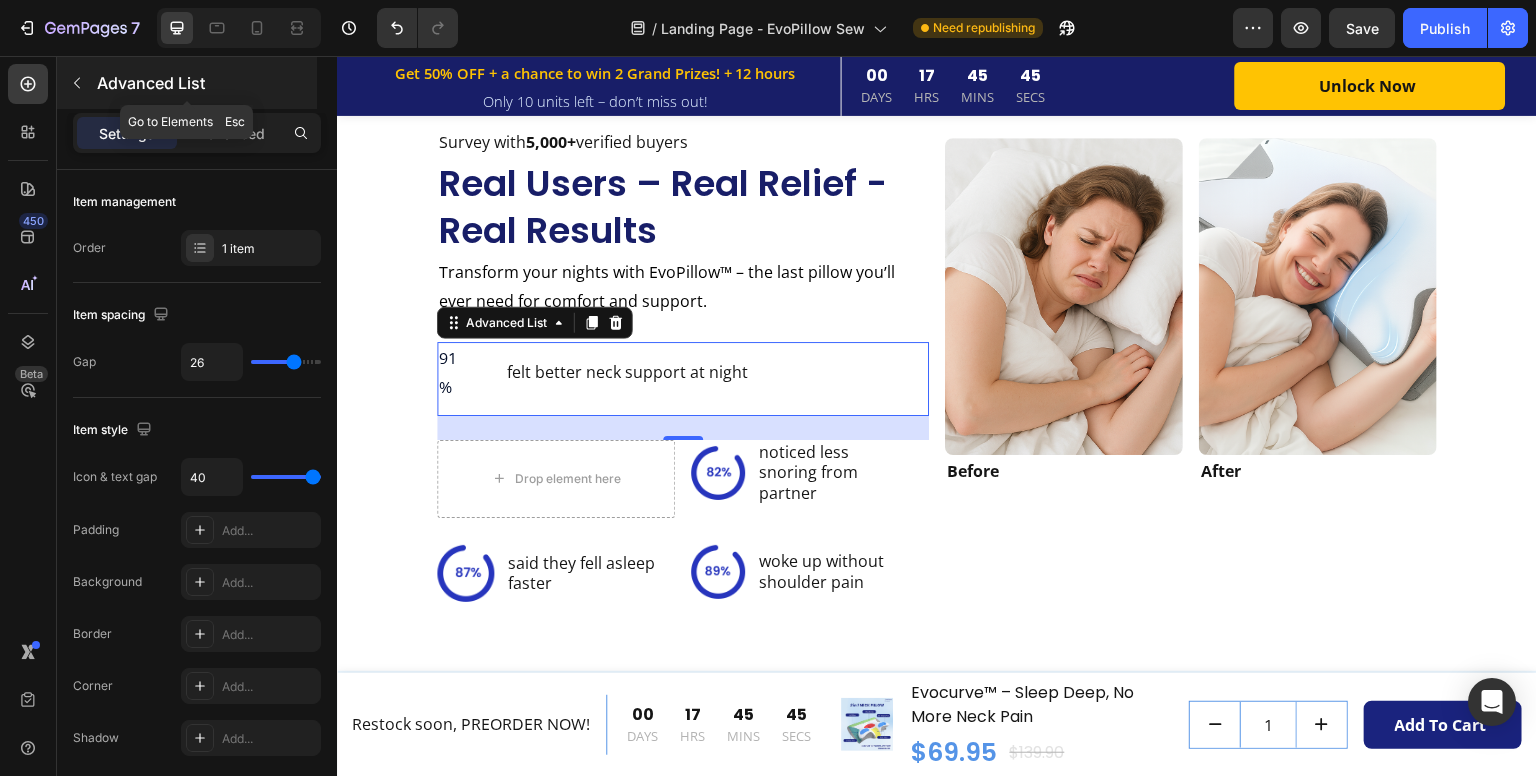 click at bounding box center (77, 83) 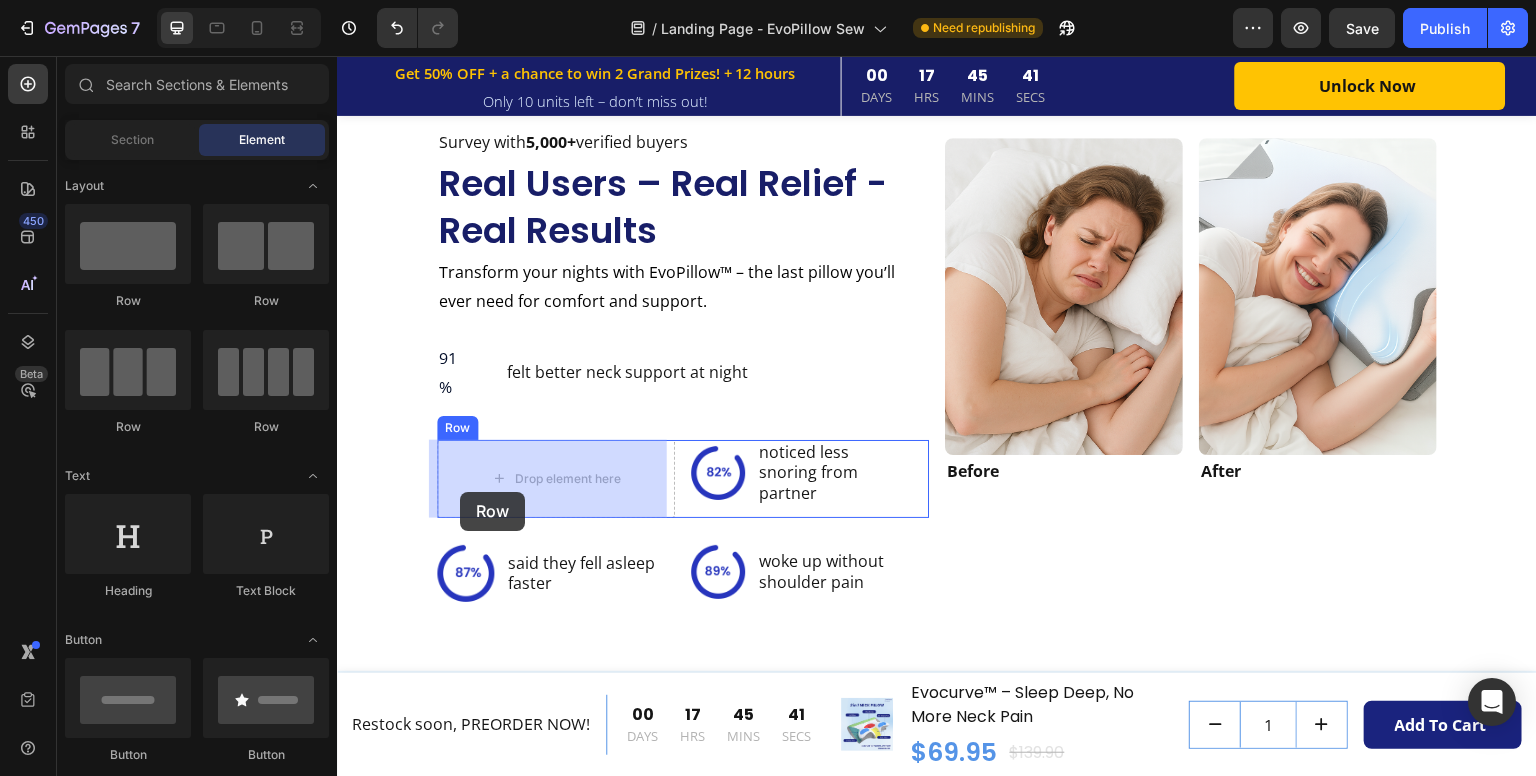 drag, startPoint x: 474, startPoint y: 336, endPoint x: 460, endPoint y: 492, distance: 156.62694 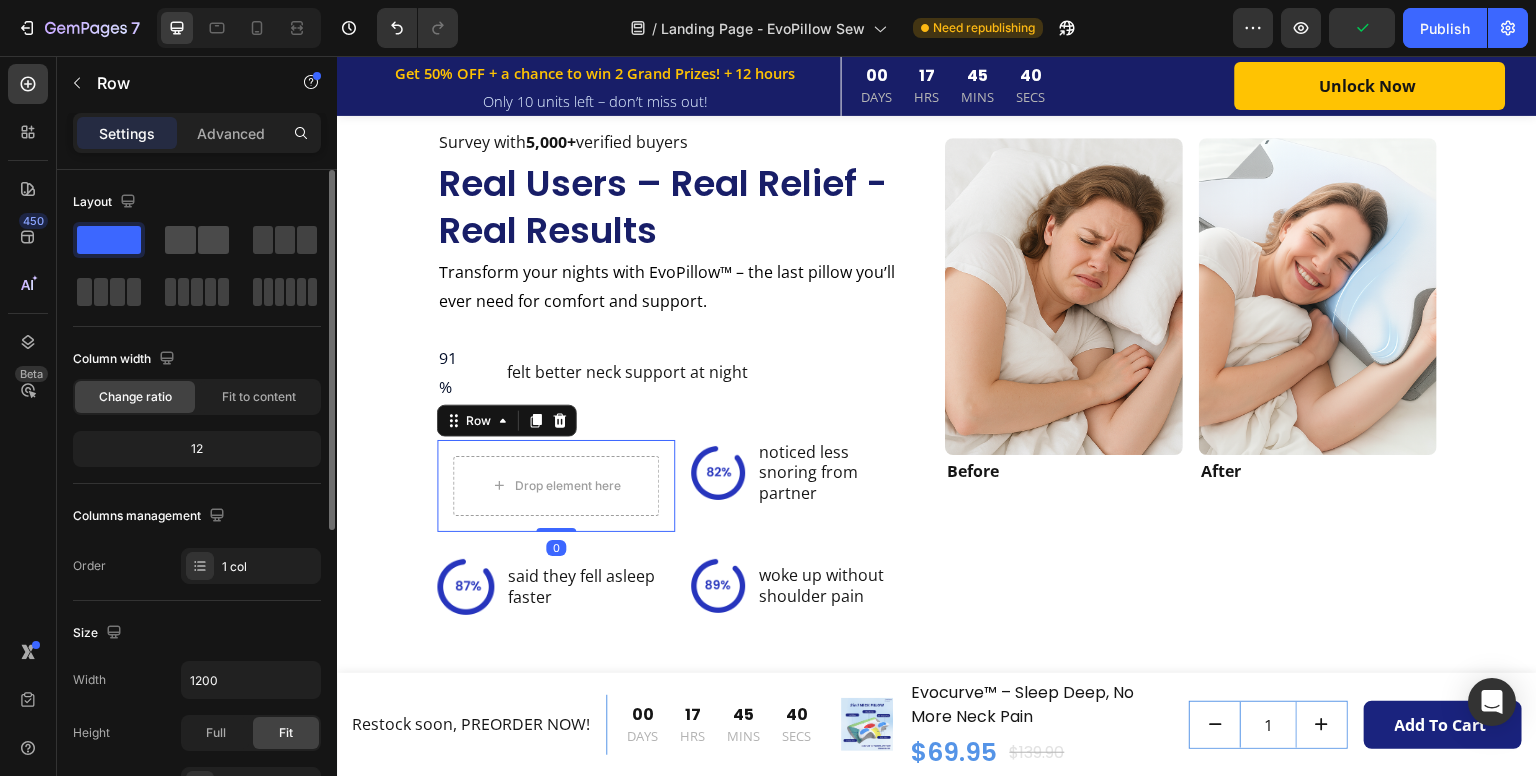 click 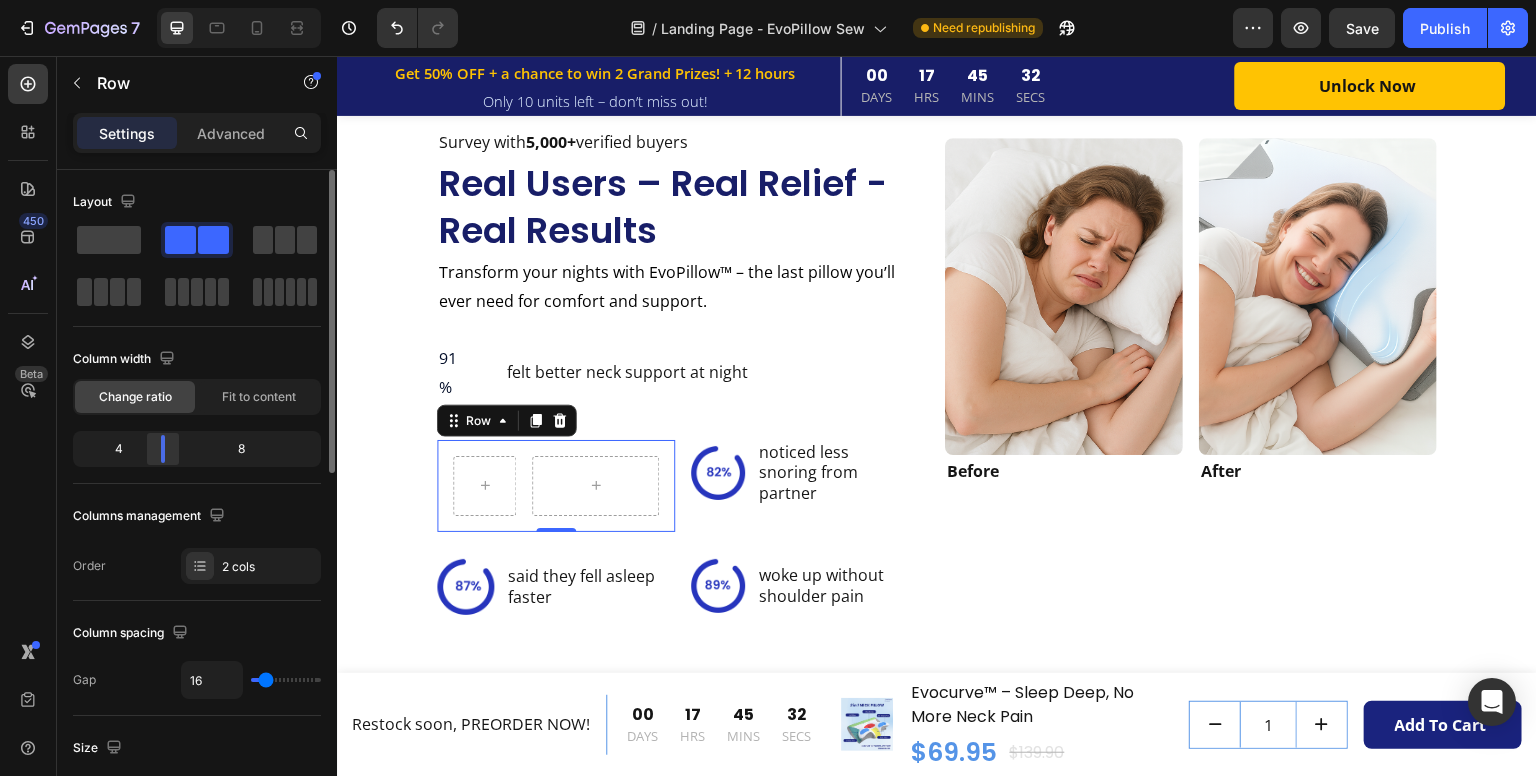 drag, startPoint x: 188, startPoint y: 441, endPoint x: 160, endPoint y: 441, distance: 28 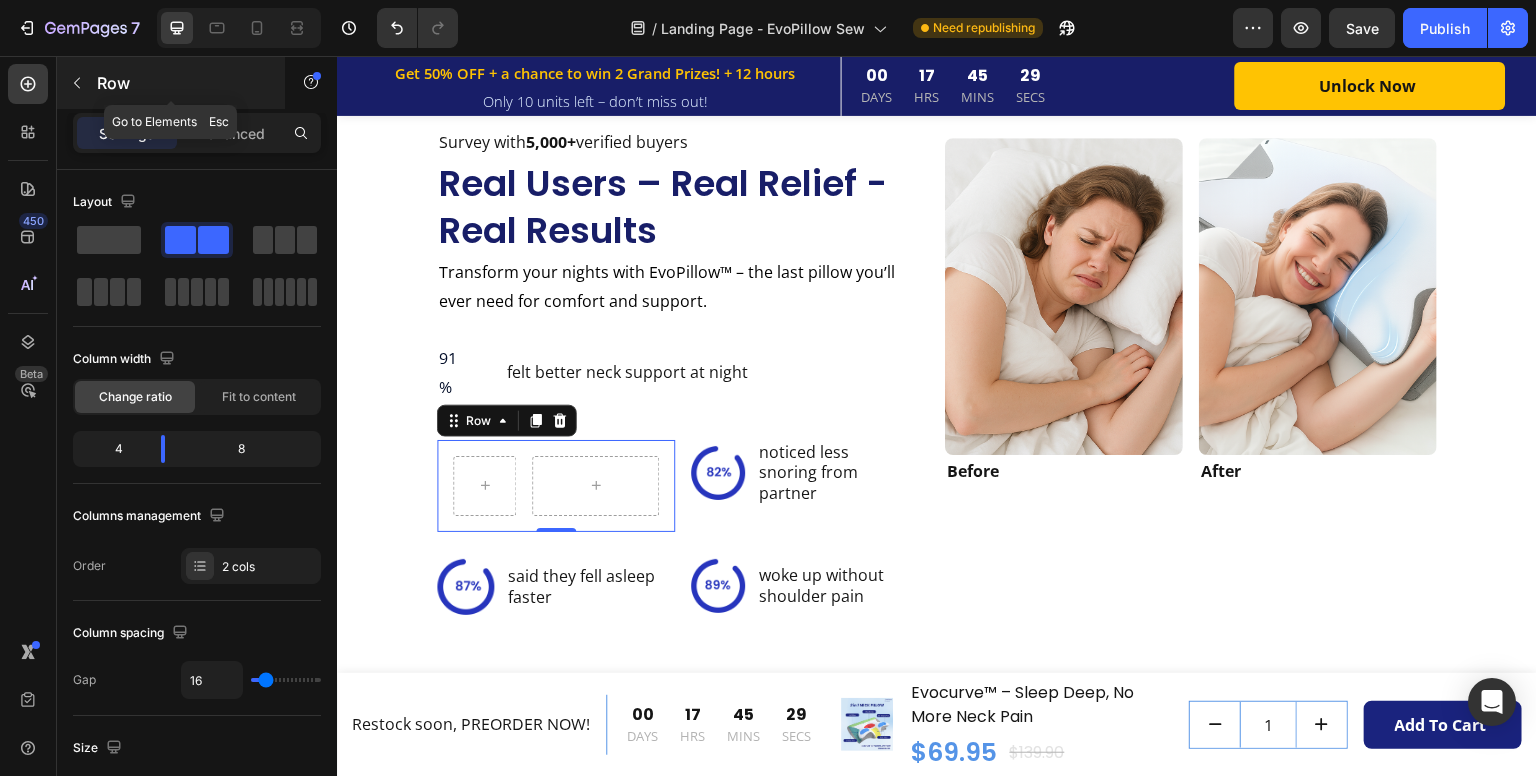 click at bounding box center (77, 83) 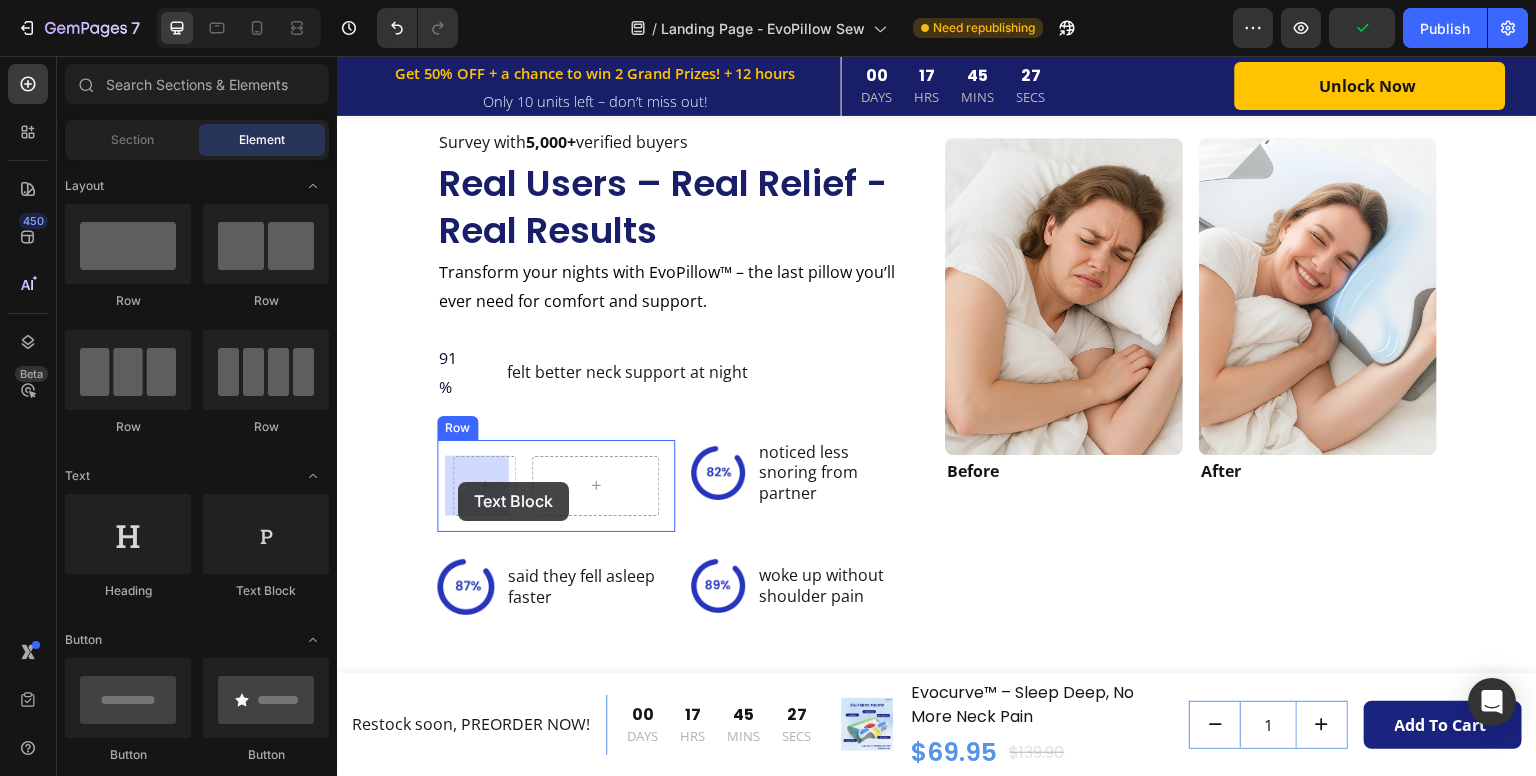 drag, startPoint x: 581, startPoint y: 589, endPoint x: 458, endPoint y: 482, distance: 163.0276 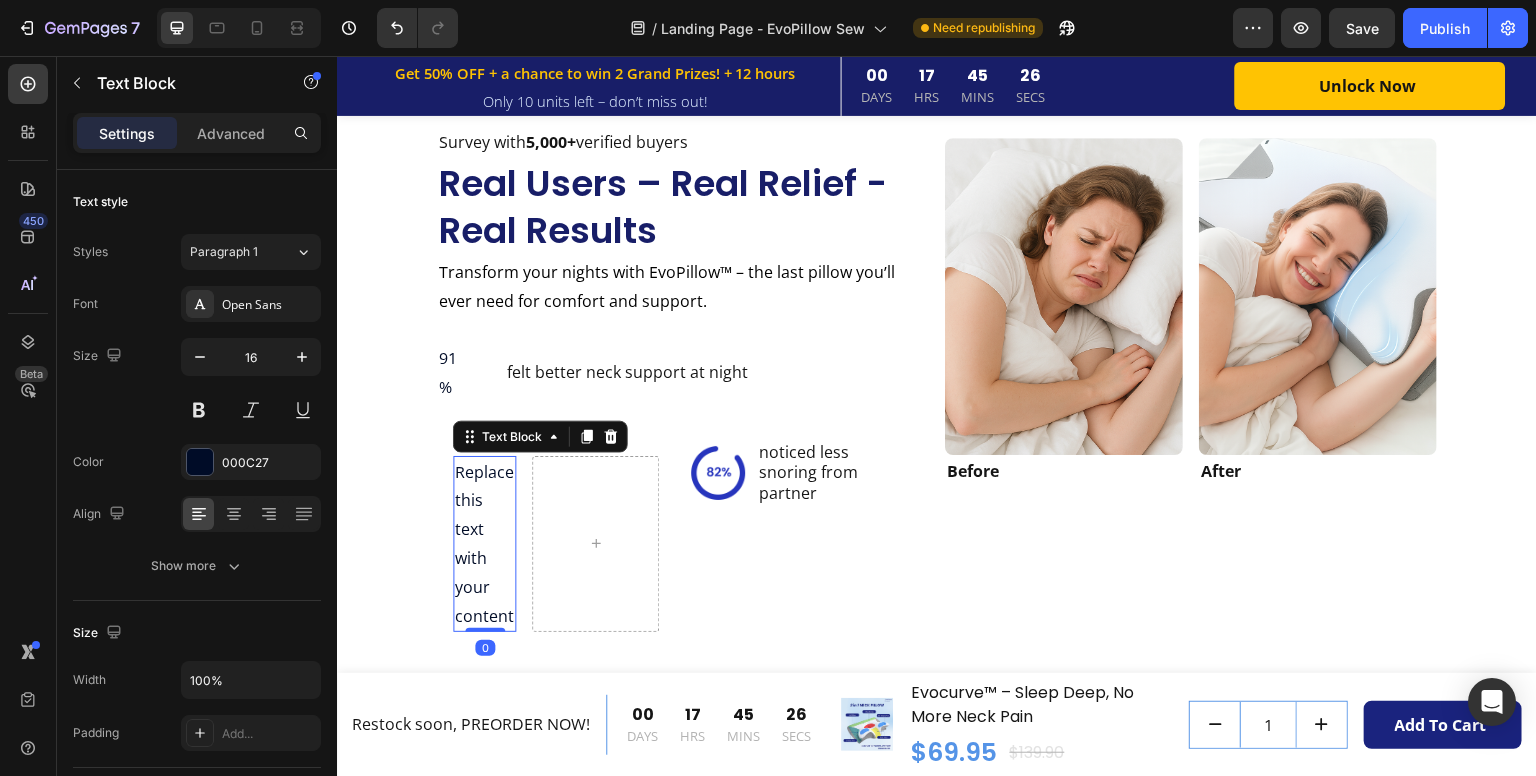 click on "Replace this text with your content" at bounding box center [484, 544] 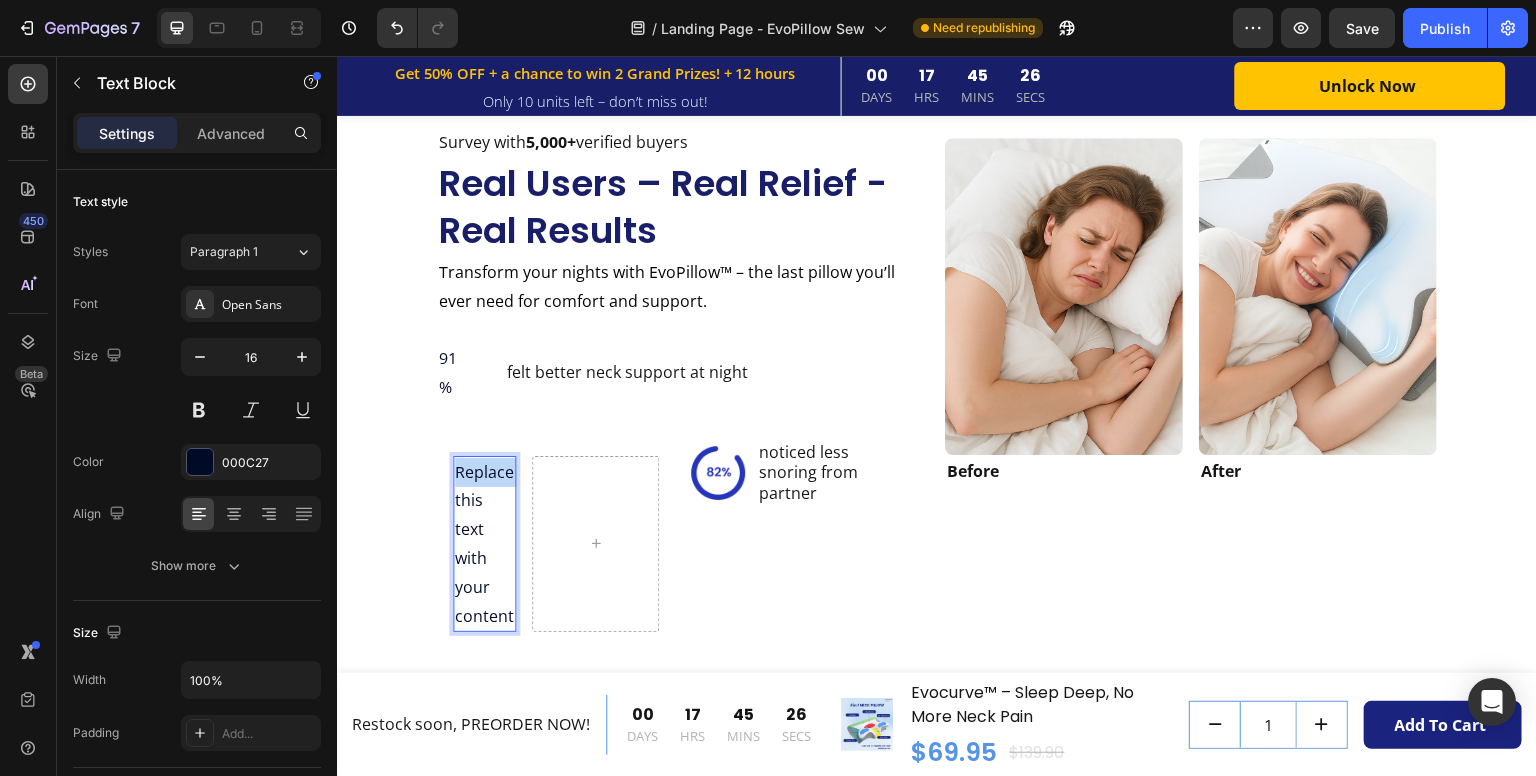 click on "Replace this text with your content" at bounding box center (484, 544) 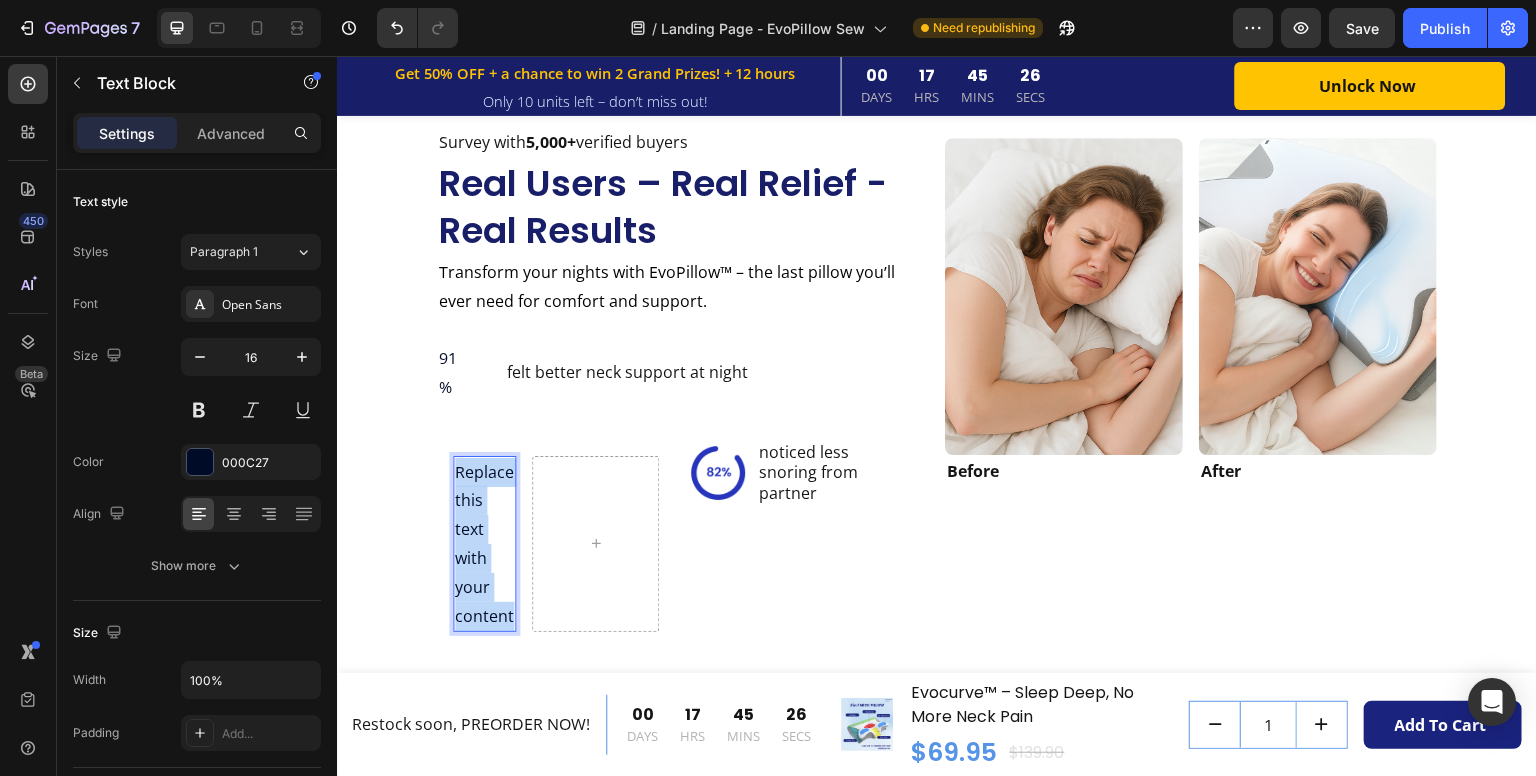click on "Replace this text with your content" at bounding box center (484, 544) 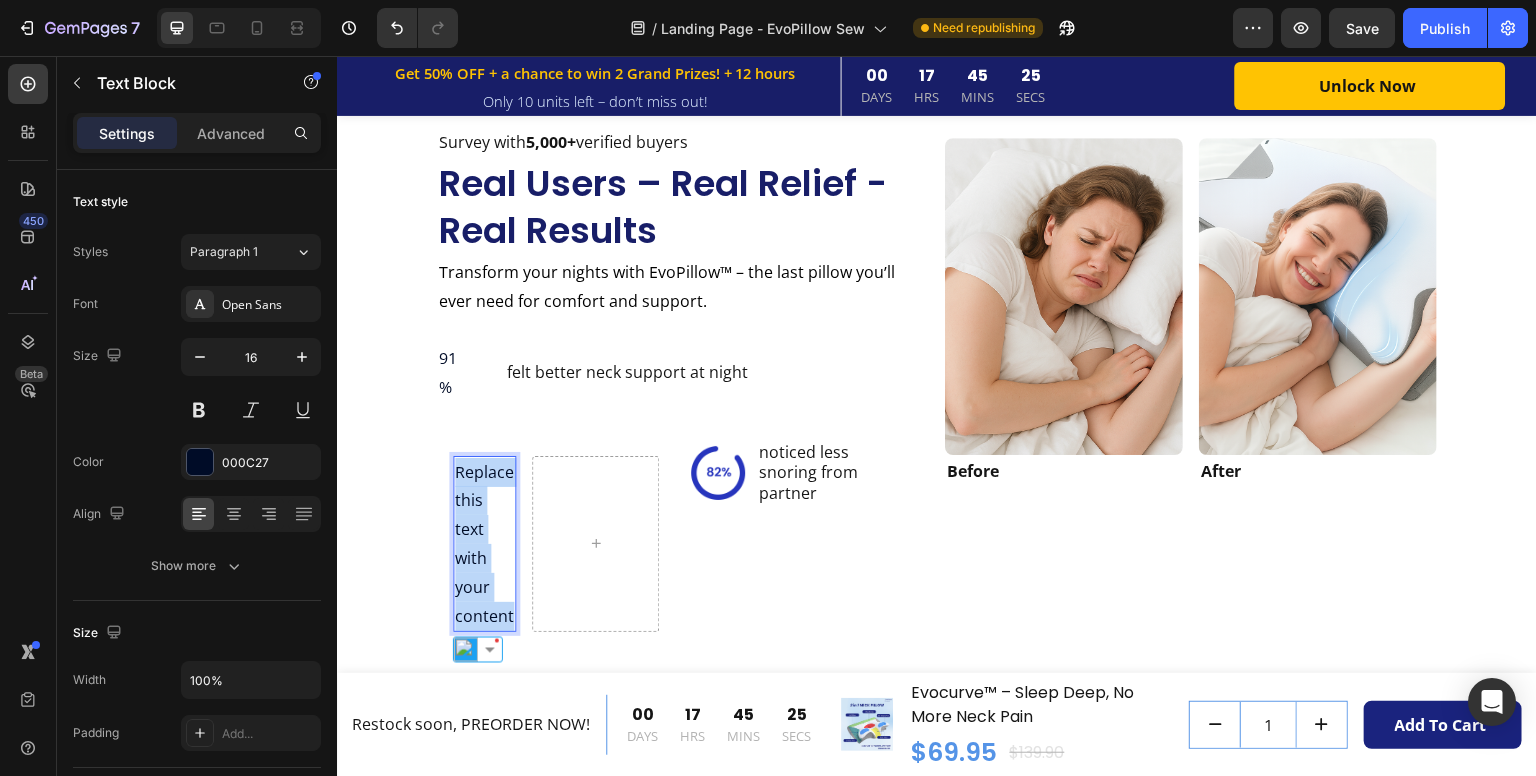 click on "Replace this text with your content" at bounding box center (484, 544) 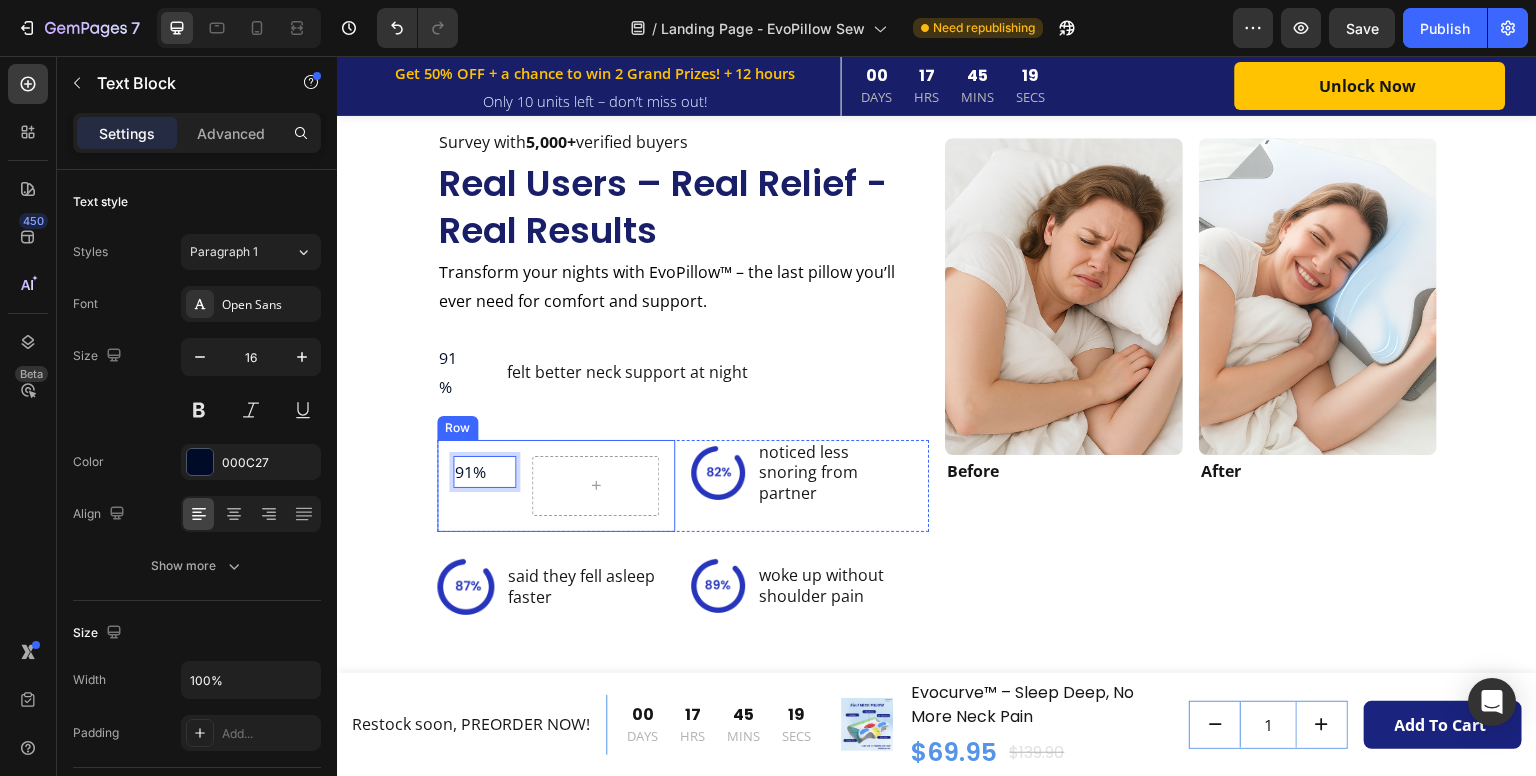 click on "91%" at bounding box center [484, 472] 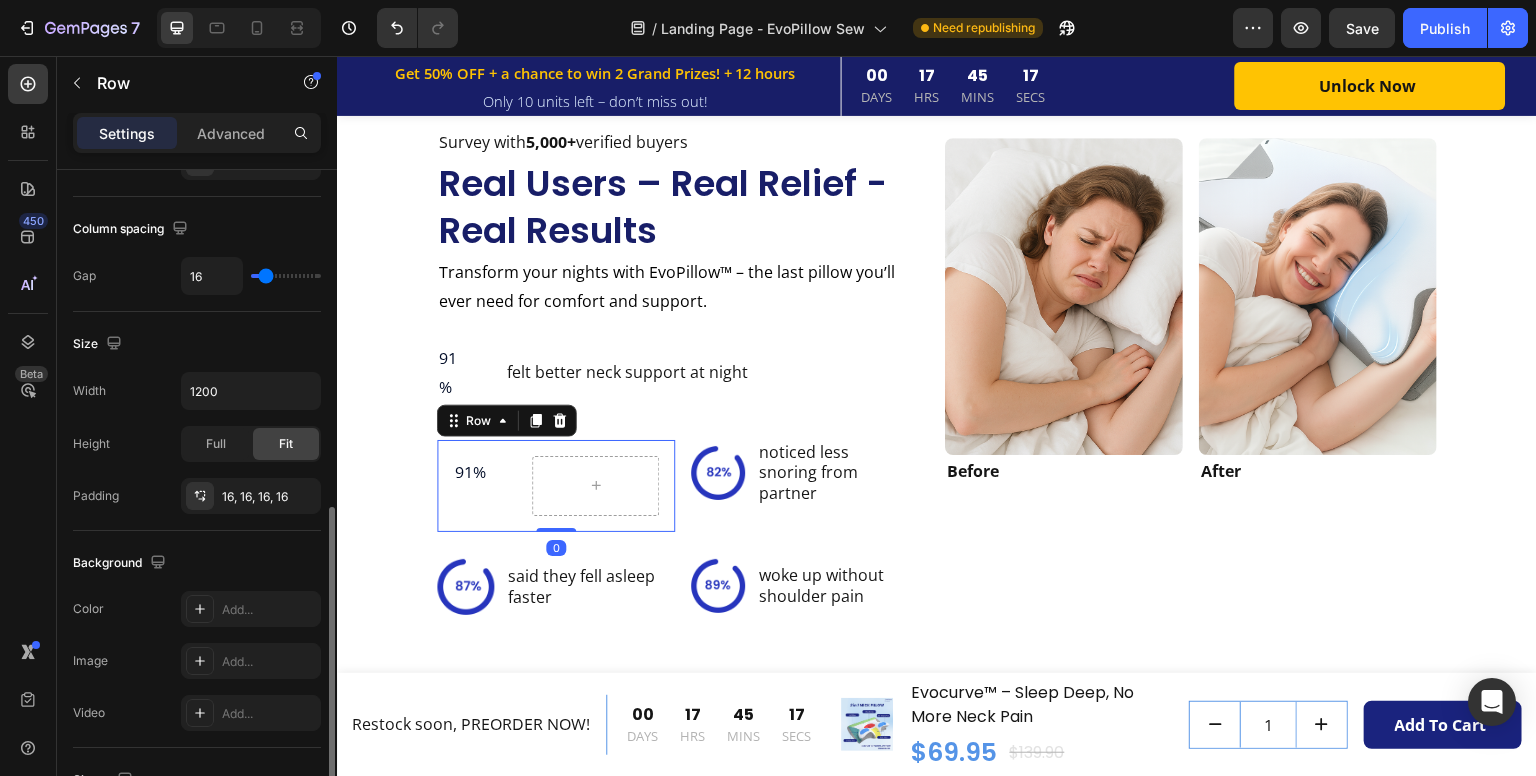 scroll, scrollTop: 782, scrollLeft: 0, axis: vertical 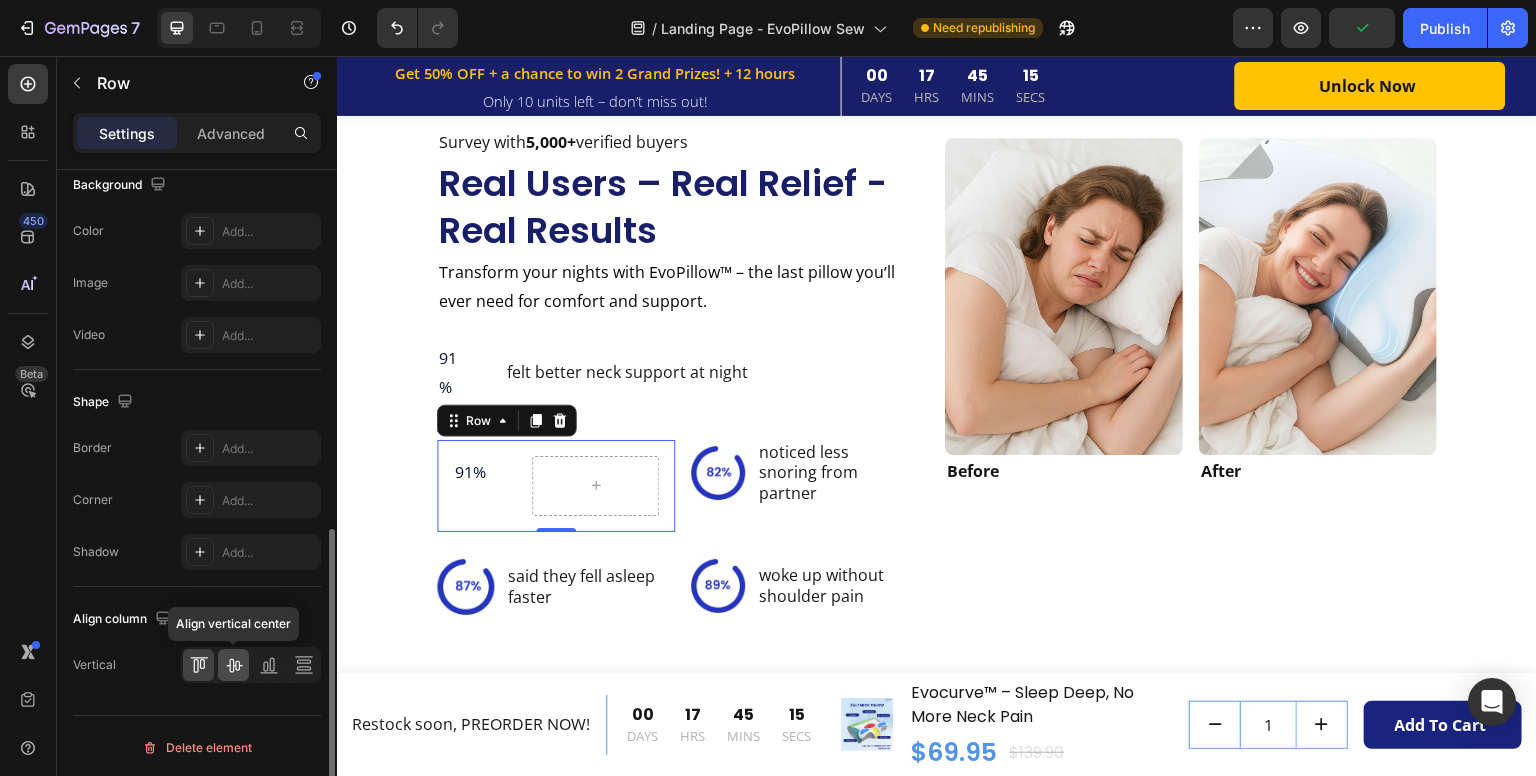 click 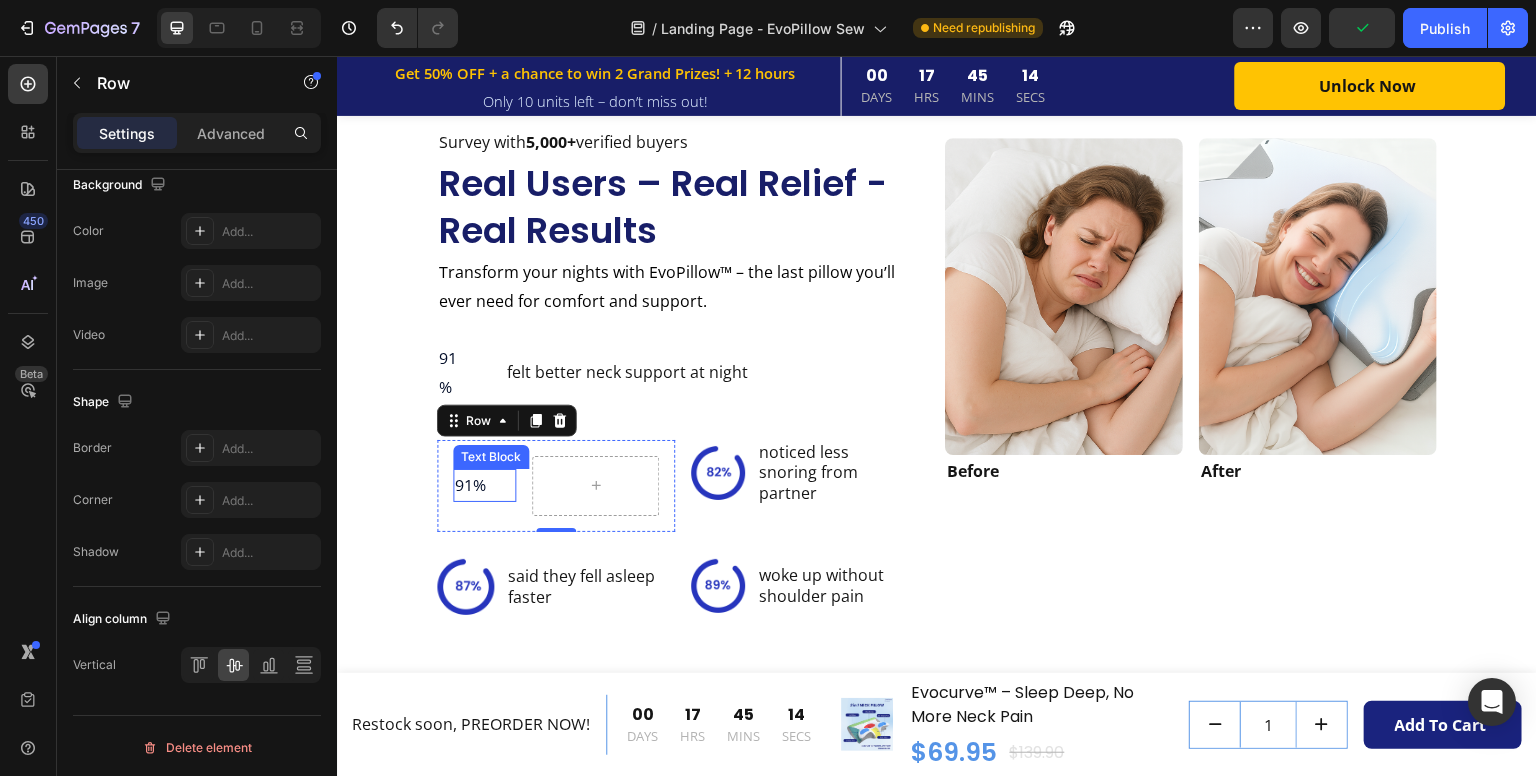 scroll, scrollTop: 0, scrollLeft: 0, axis: both 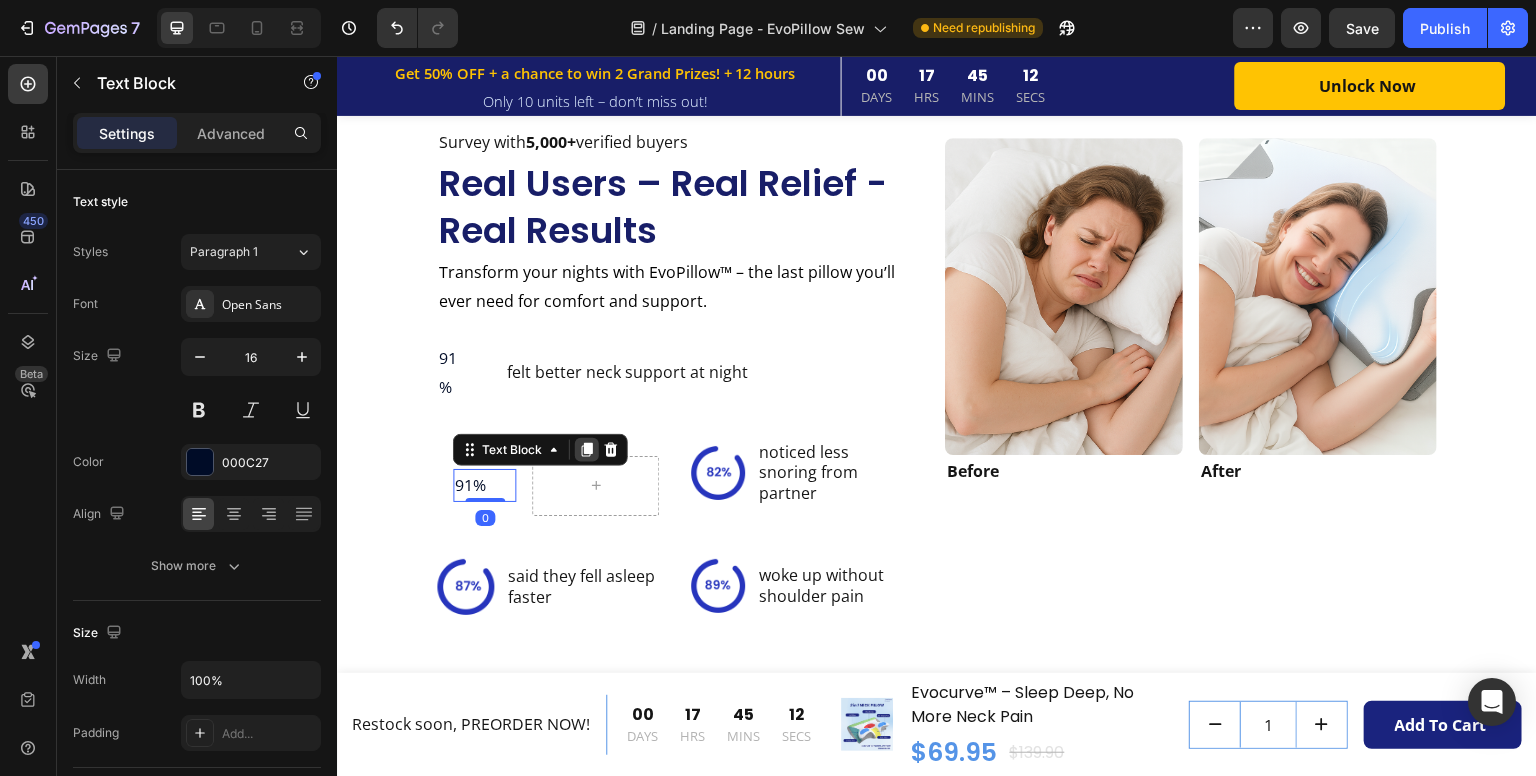 click 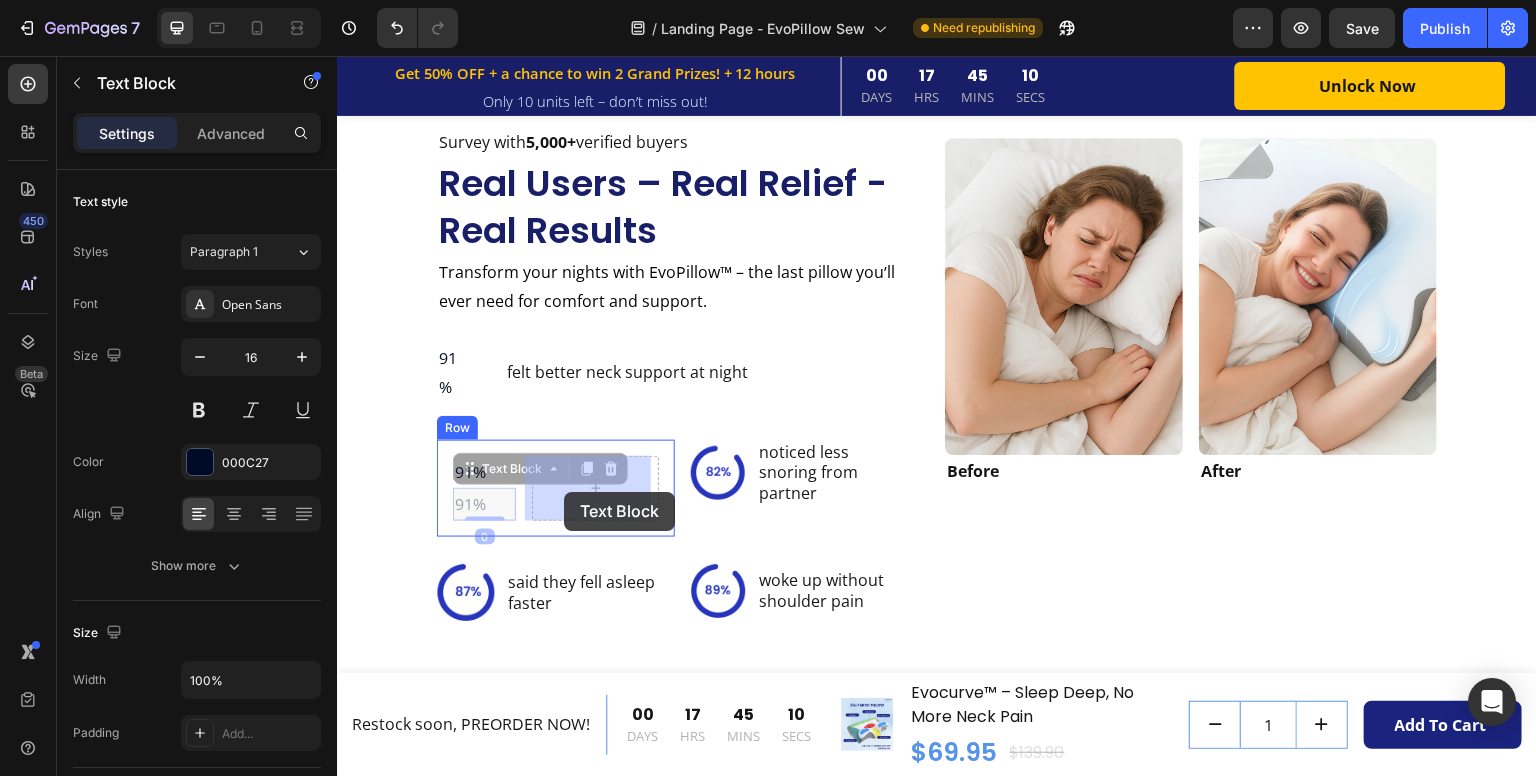 drag, startPoint x: 468, startPoint y: 471, endPoint x: 565, endPoint y: 489, distance: 98.65597 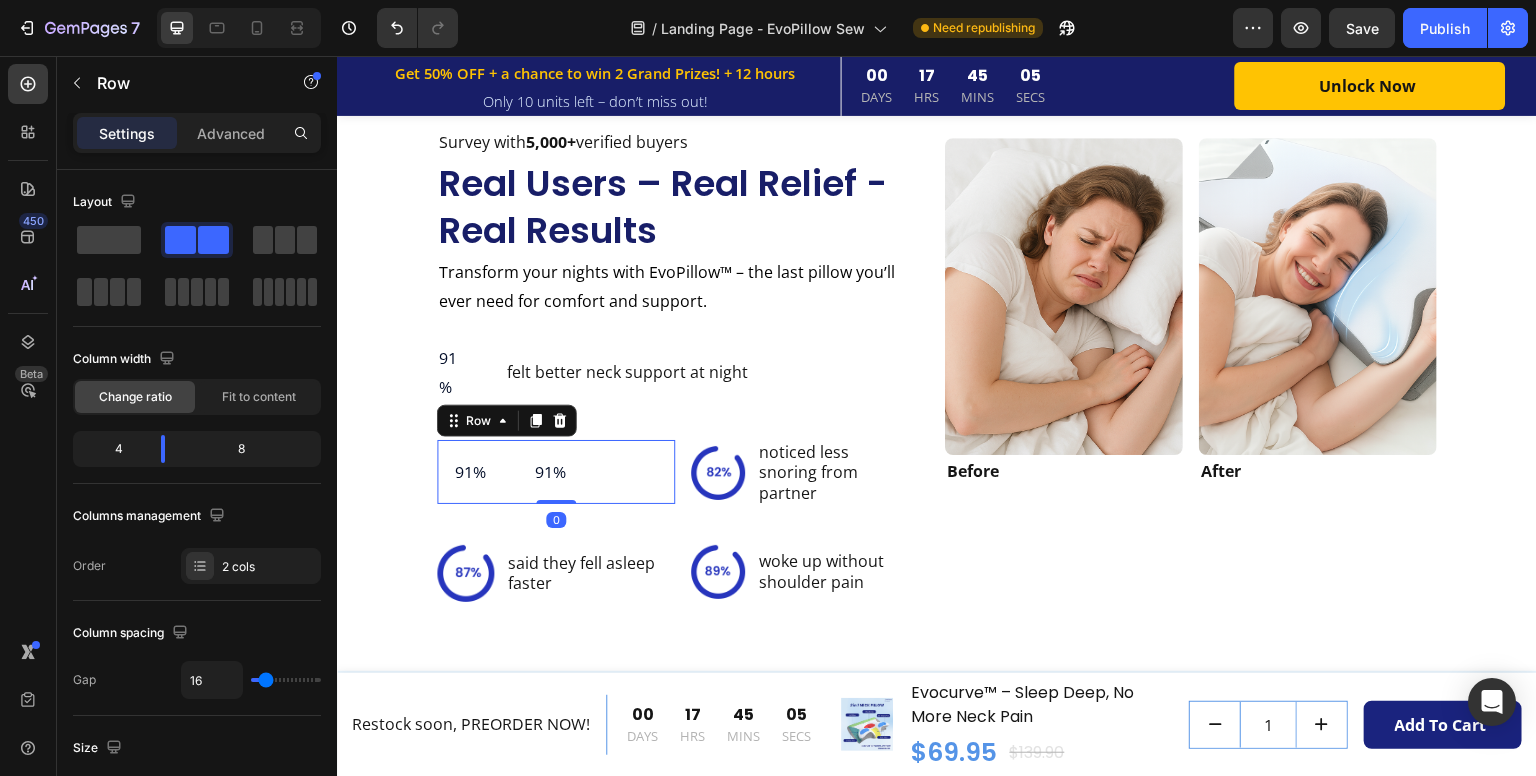 drag, startPoint x: 520, startPoint y: 486, endPoint x: 642, endPoint y: 498, distance: 122.588745 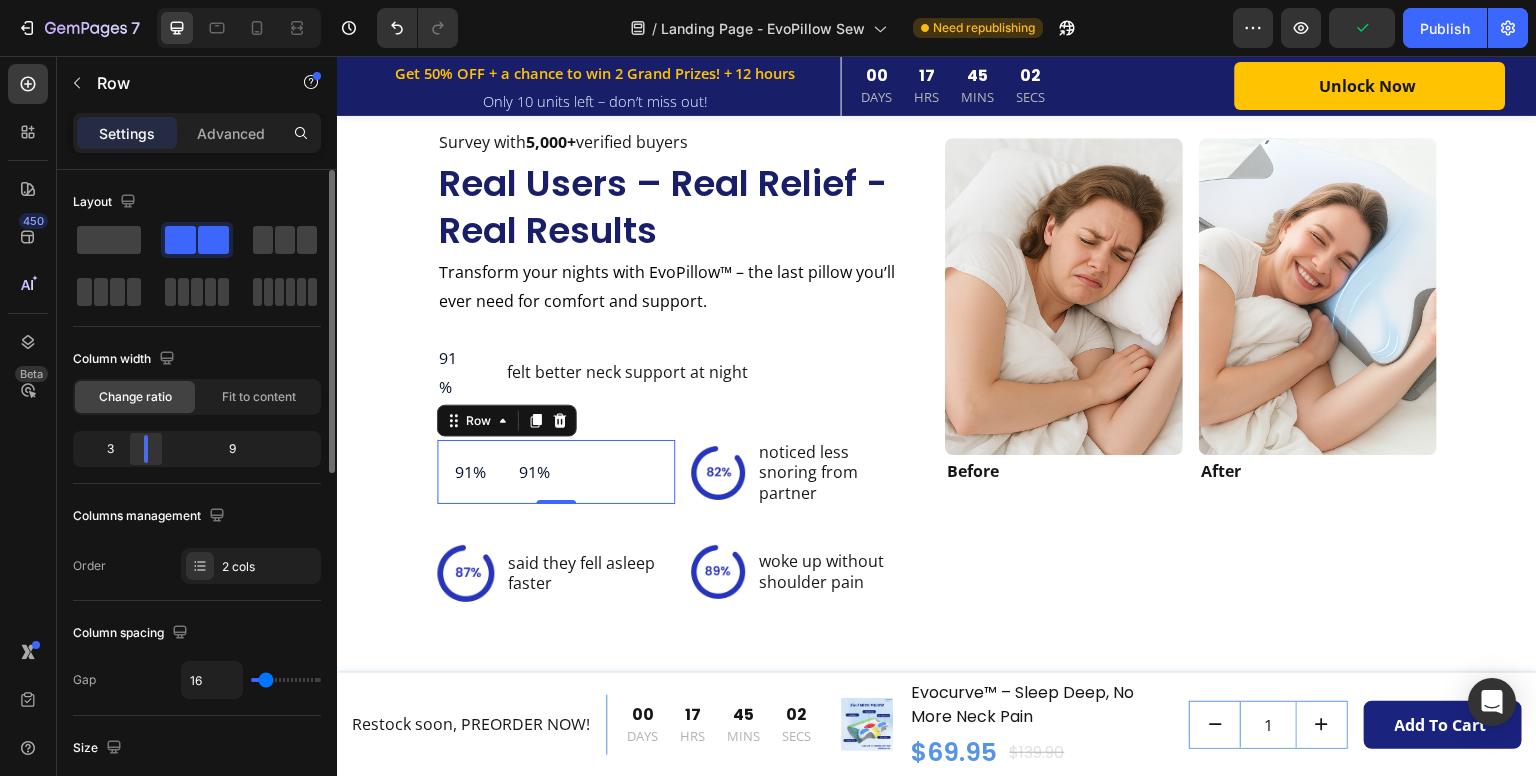 drag, startPoint x: 164, startPoint y: 454, endPoint x: 67, endPoint y: 386, distance: 118.46096 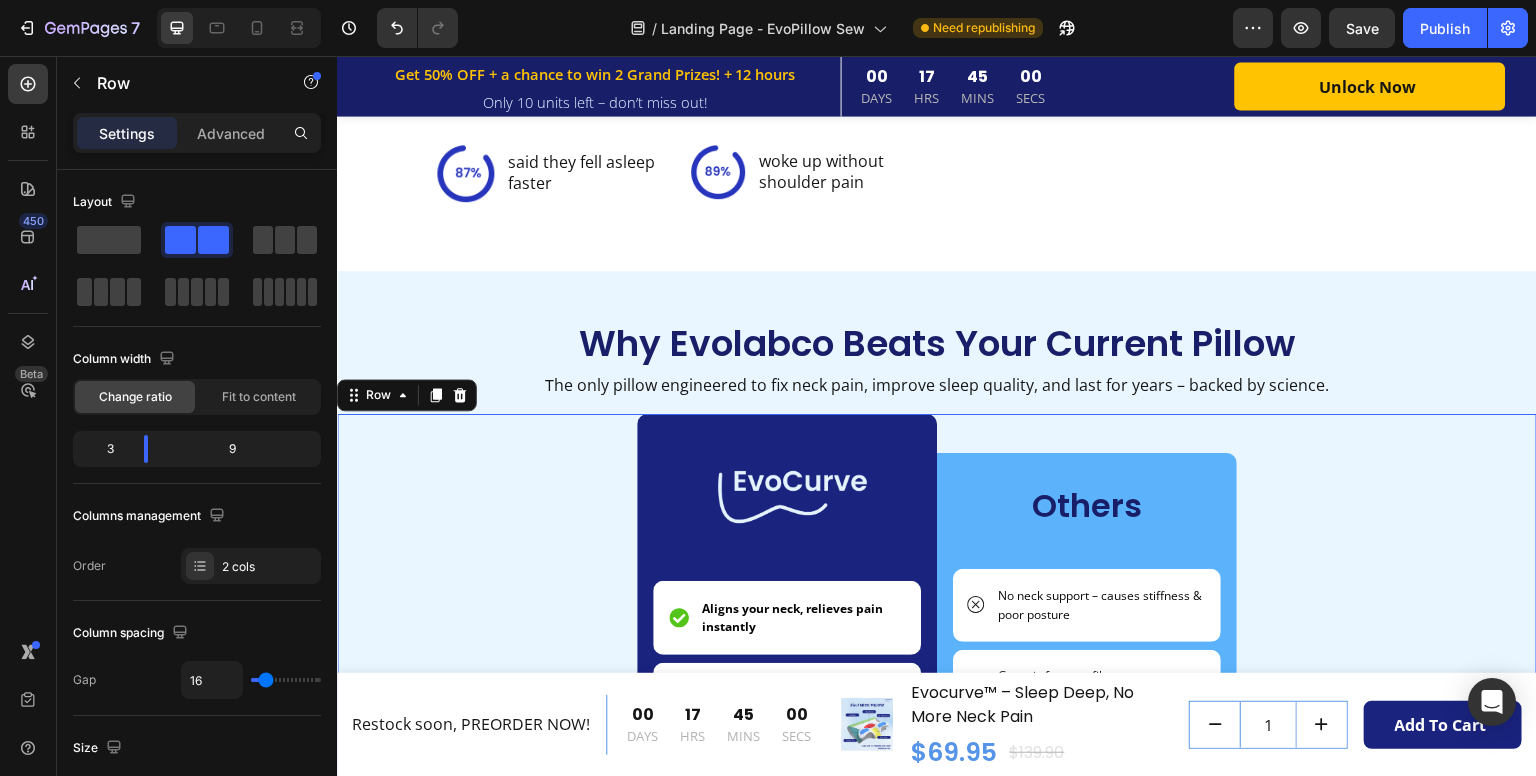 click on "Image Aligns your neck, relieves pain instantly Item List Contours perfectly – 100% orthopedic memory foam Item List Sleep deeper in any position Item List Won’t flatten or sag – keeps shape for years Item List No sweat, no heat – breathable & washable cover Item List Row Others Text Block
No neck support – causes stiffness & poor posture Item List
Generic foam or fiber – uneven pressure distribution Item List
Only comfortable in one sleeping position Item List
raps heat – causes sweating & discomfort Item List
Rough or synthetic fabric – may cause irritation Item List Row Row" at bounding box center (937, 709) 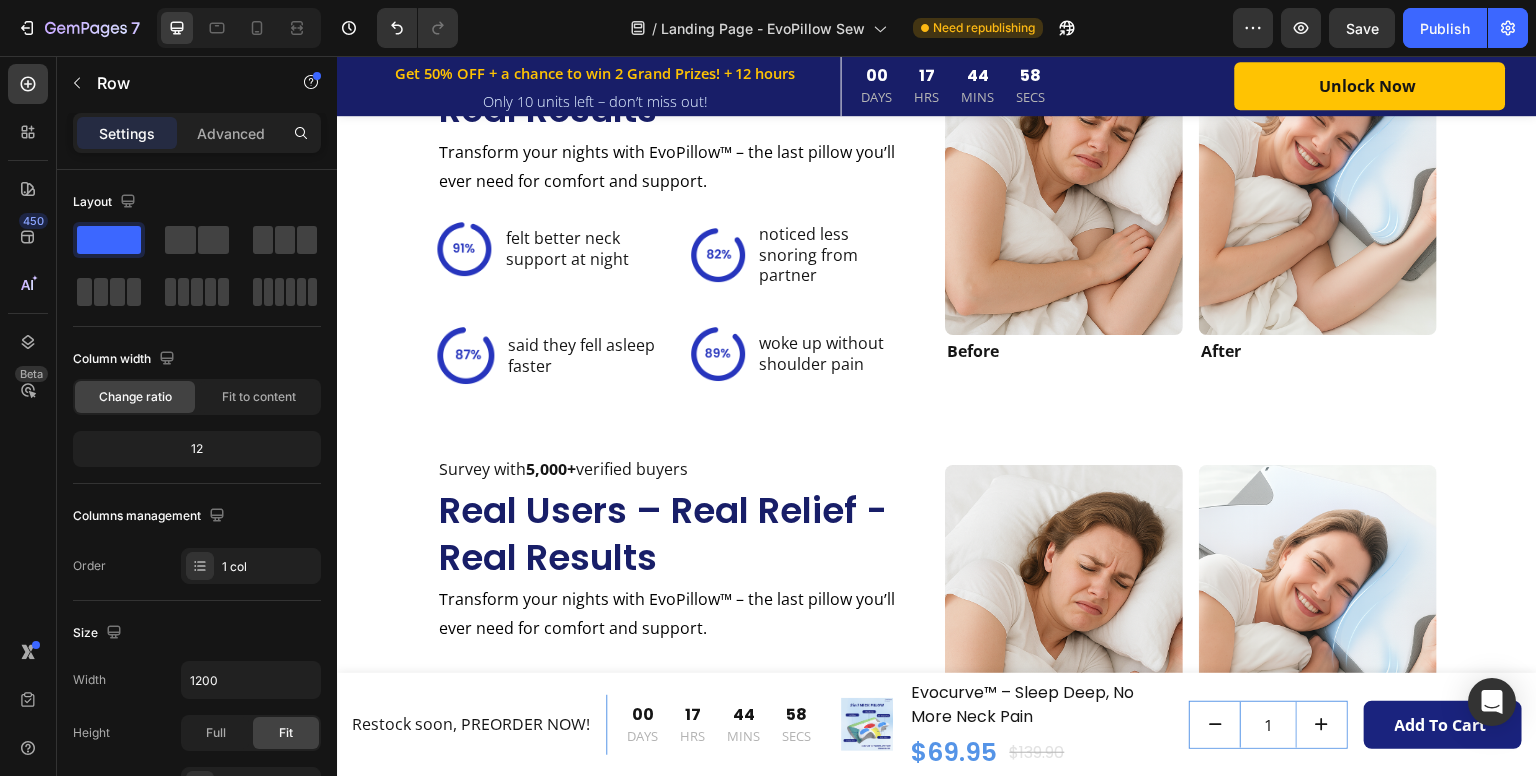 scroll, scrollTop: 3251, scrollLeft: 0, axis: vertical 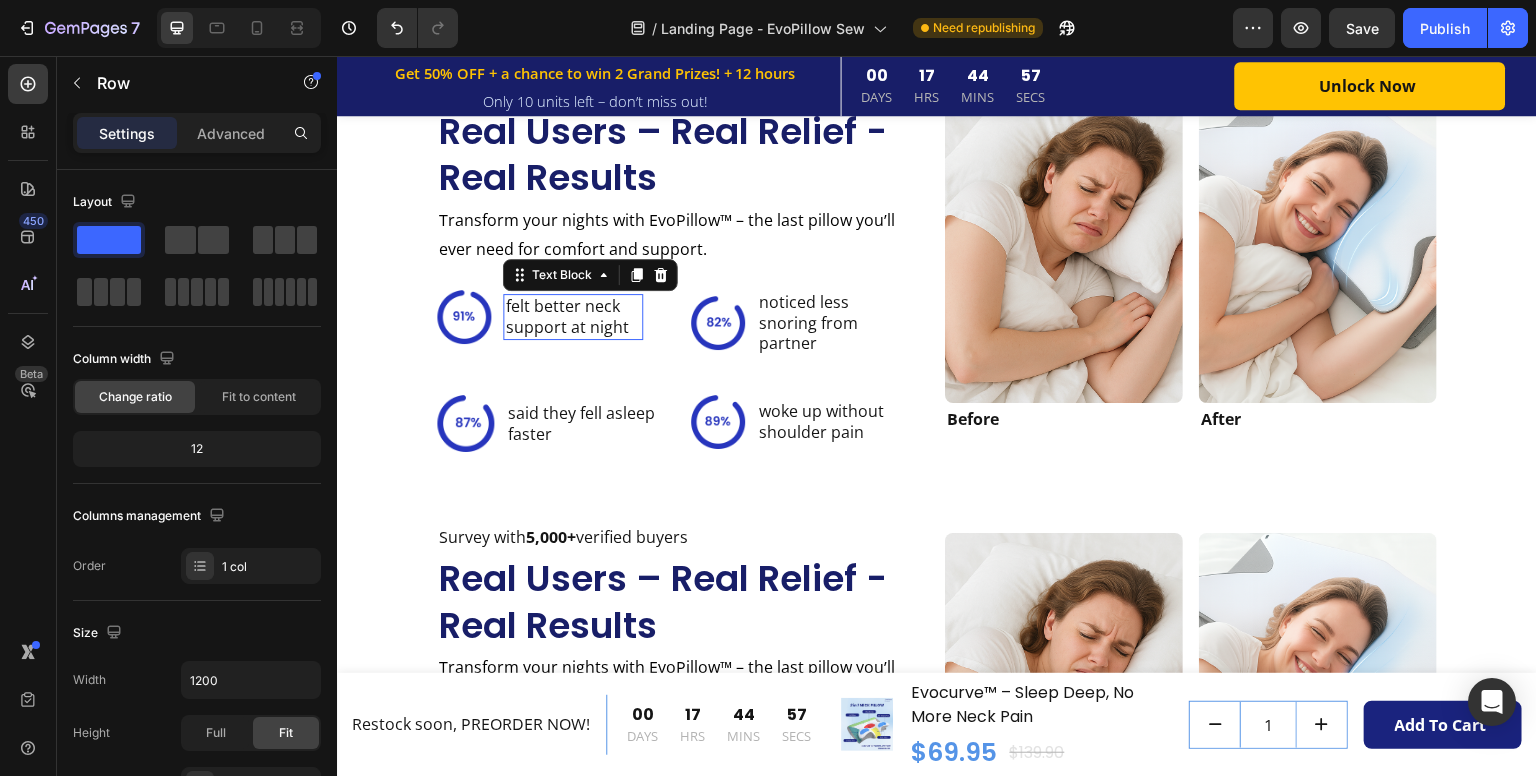 click on "felt better neck support at night" at bounding box center [566, 316] 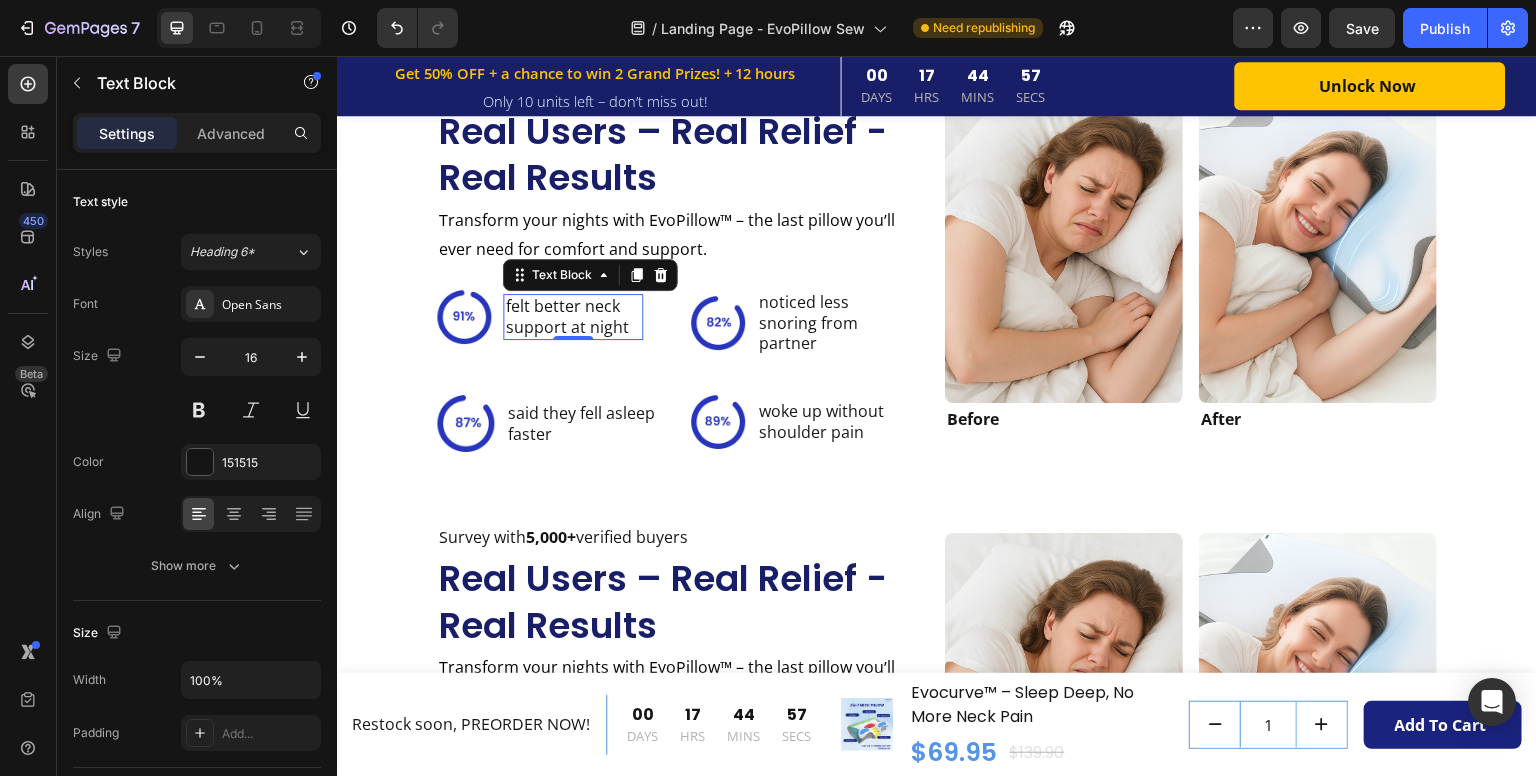 click on "felt better neck support at night" at bounding box center [566, 316] 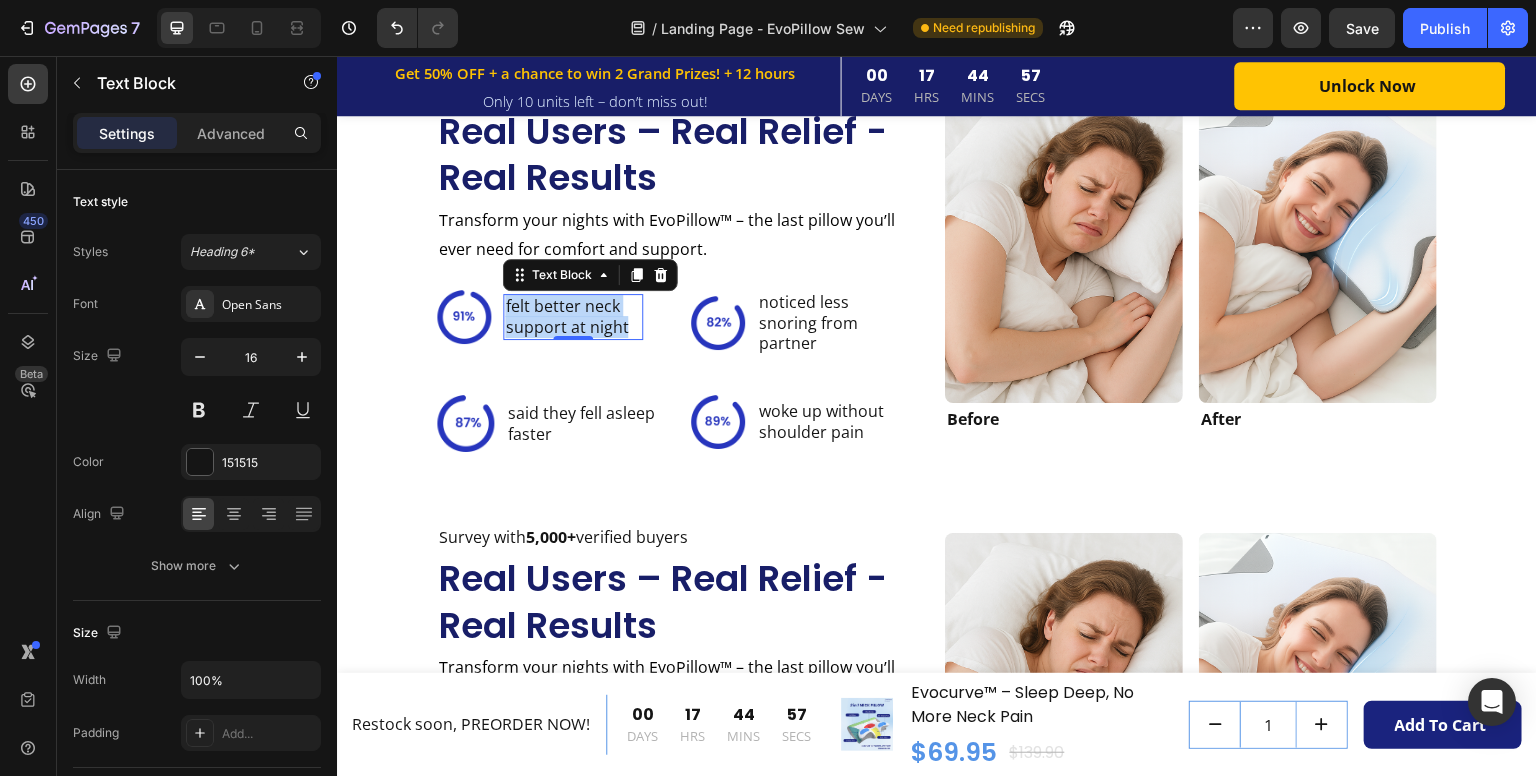 click on "felt better neck support at night" at bounding box center (566, 316) 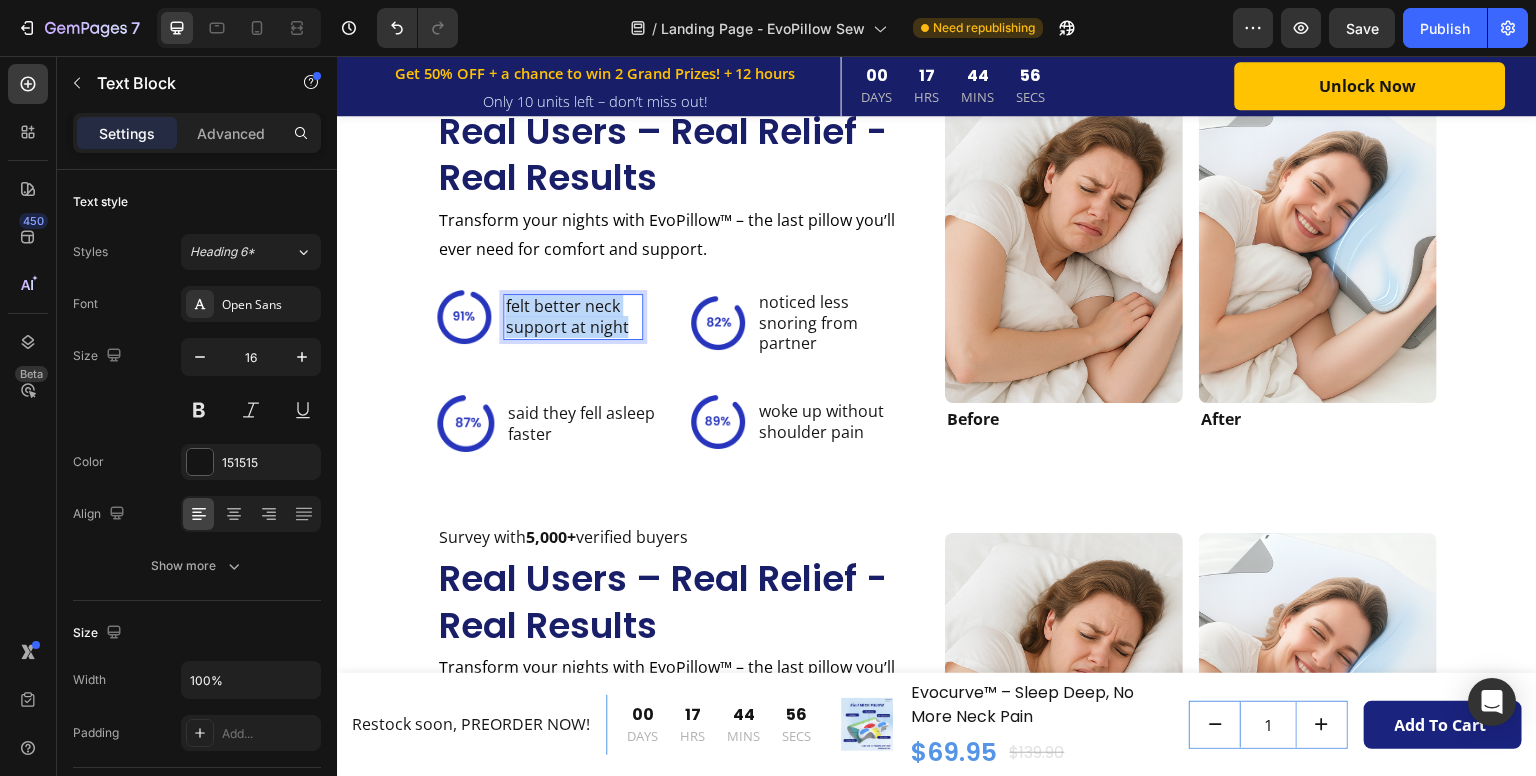 click on "felt better neck support at night" at bounding box center (566, 316) 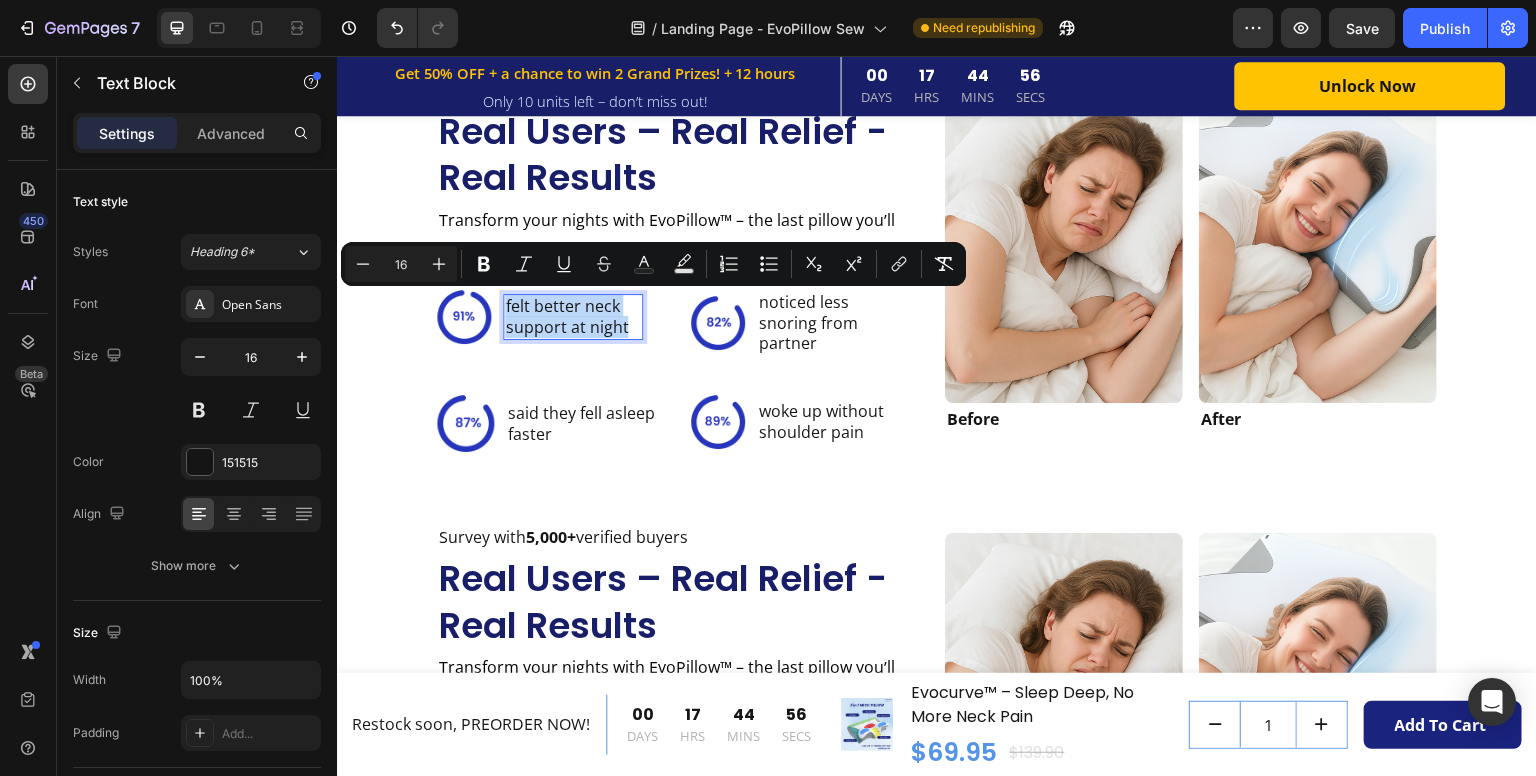 copy on "felt better neck support at night" 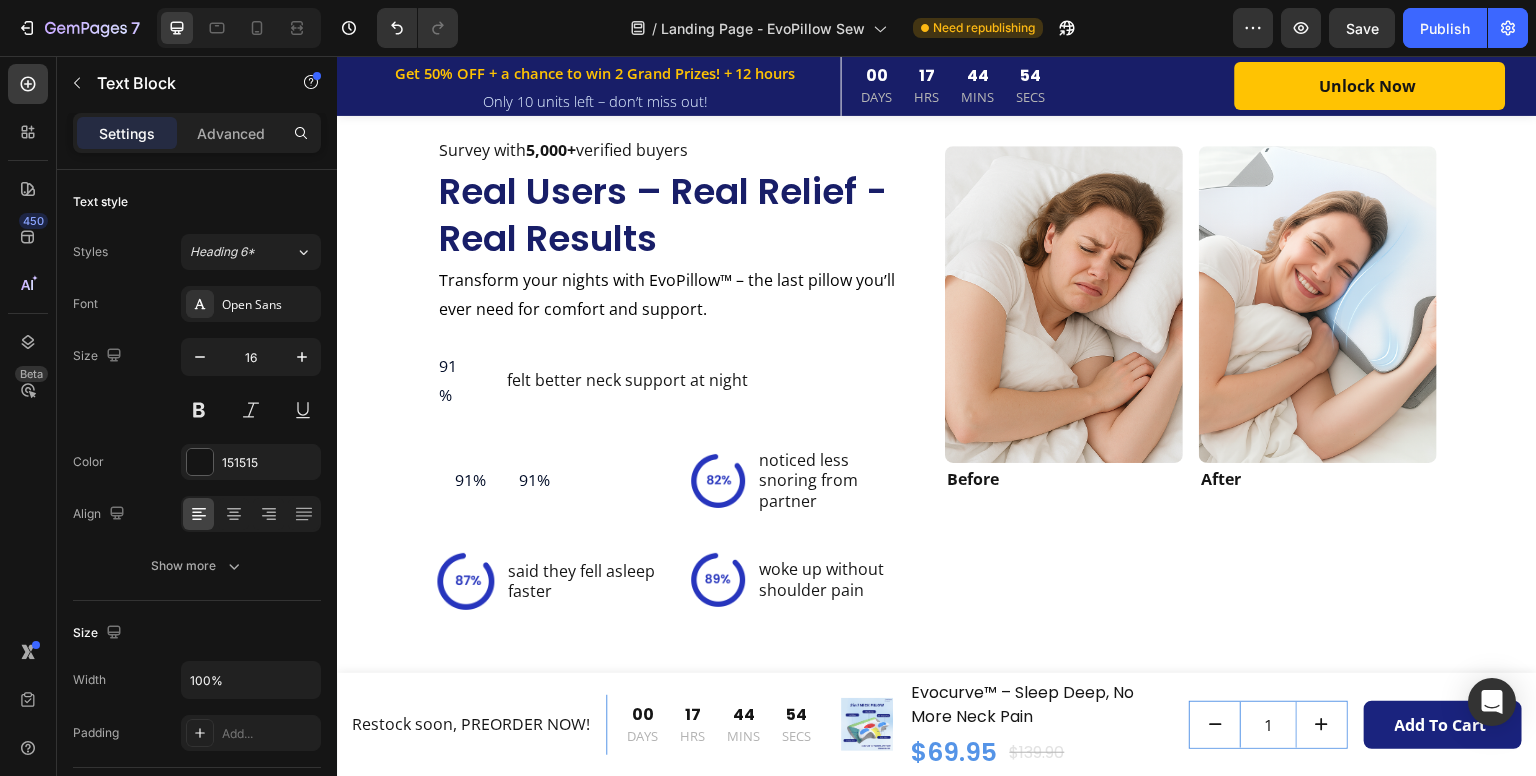 scroll, scrollTop: 3639, scrollLeft: 0, axis: vertical 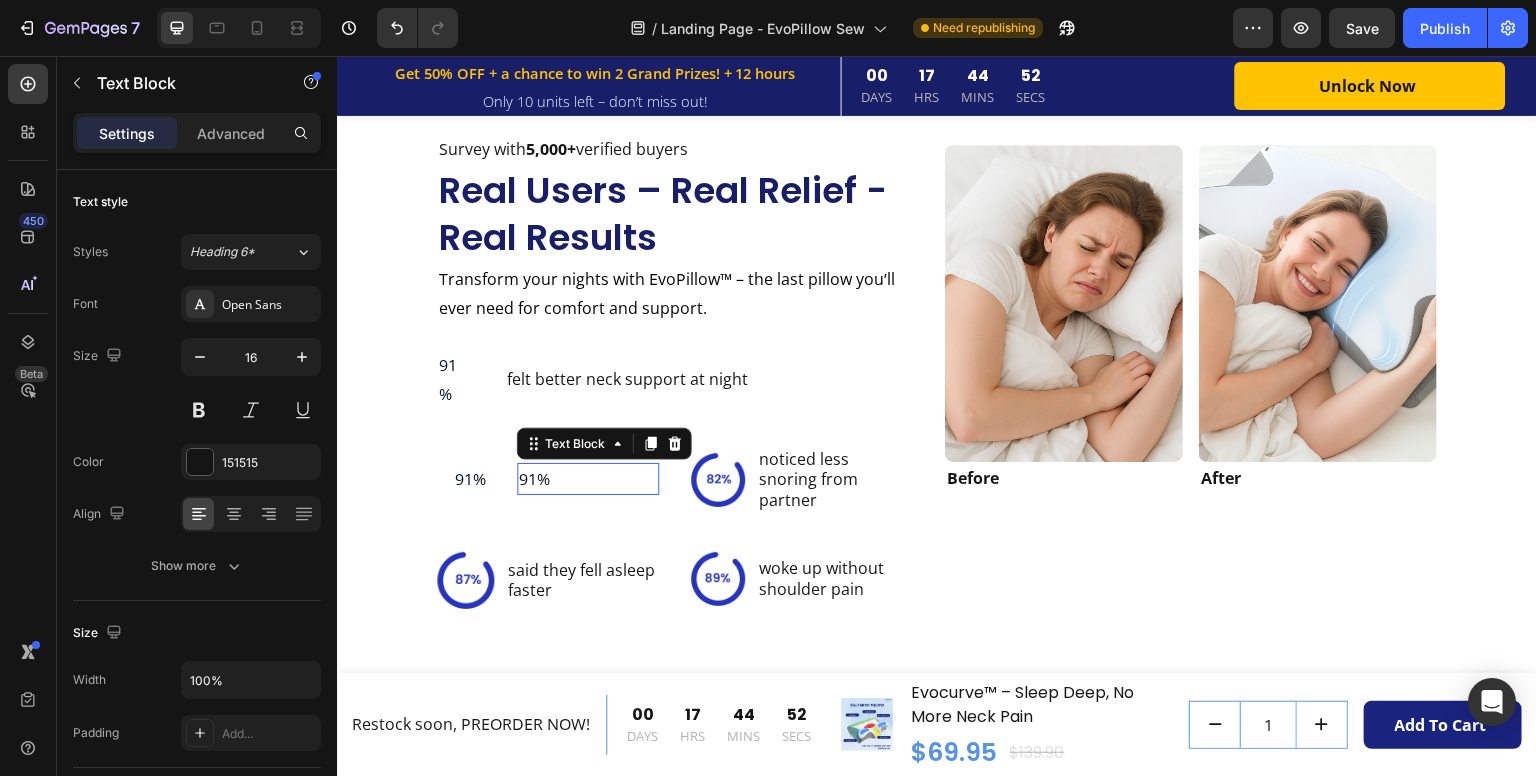 click on "91%" at bounding box center (588, 479) 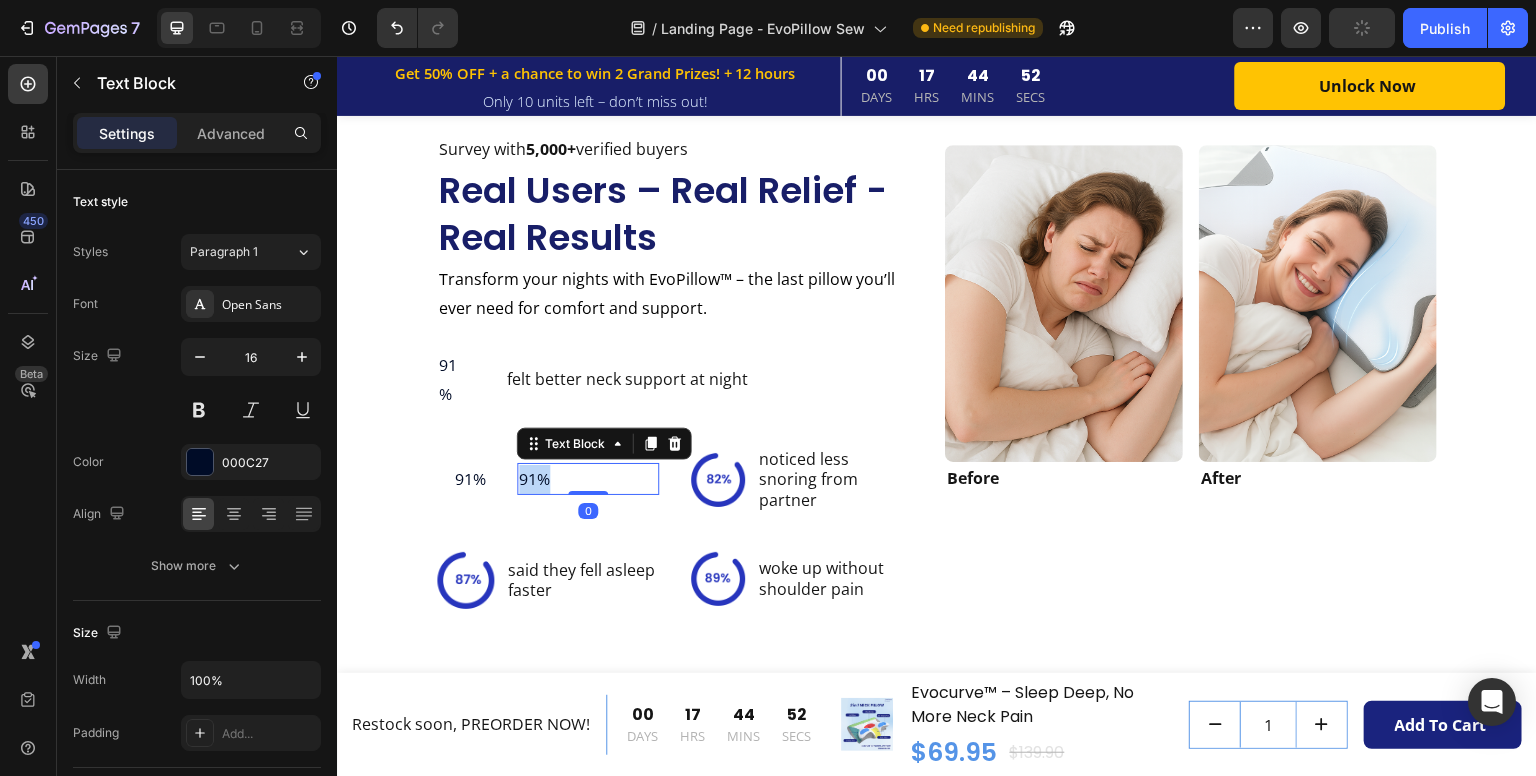 click on "91%" at bounding box center (588, 479) 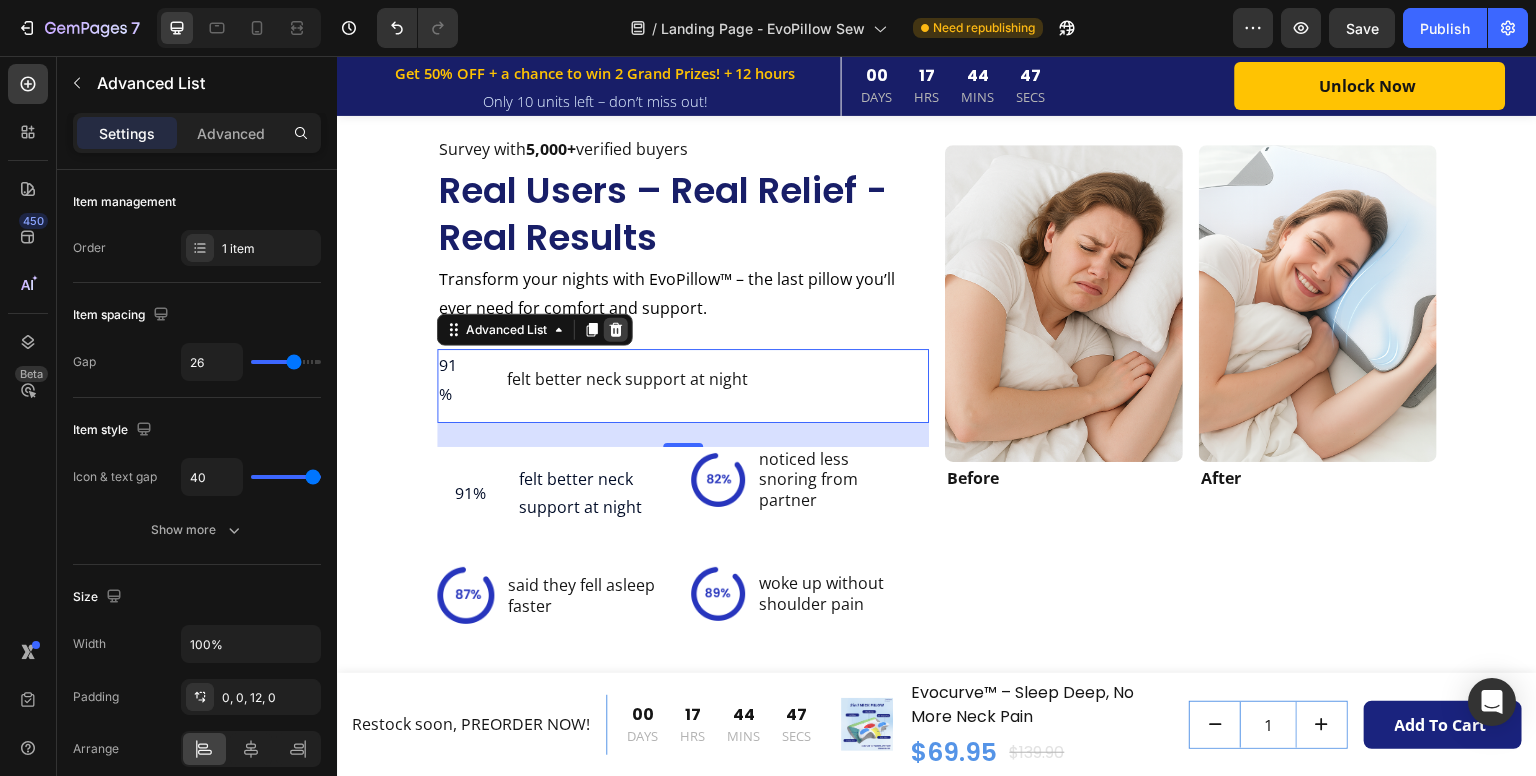 click 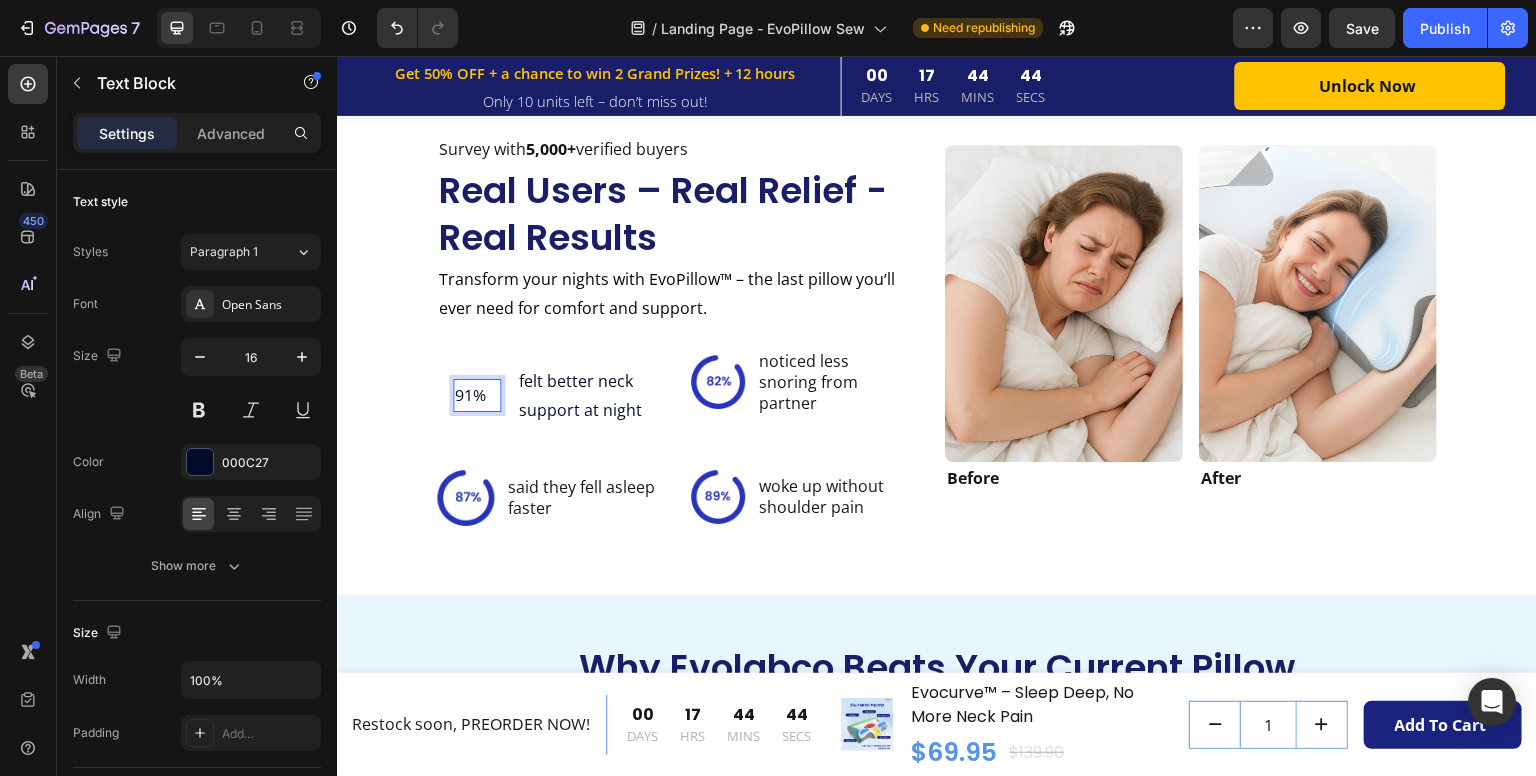 click on "91%" at bounding box center [477, 395] 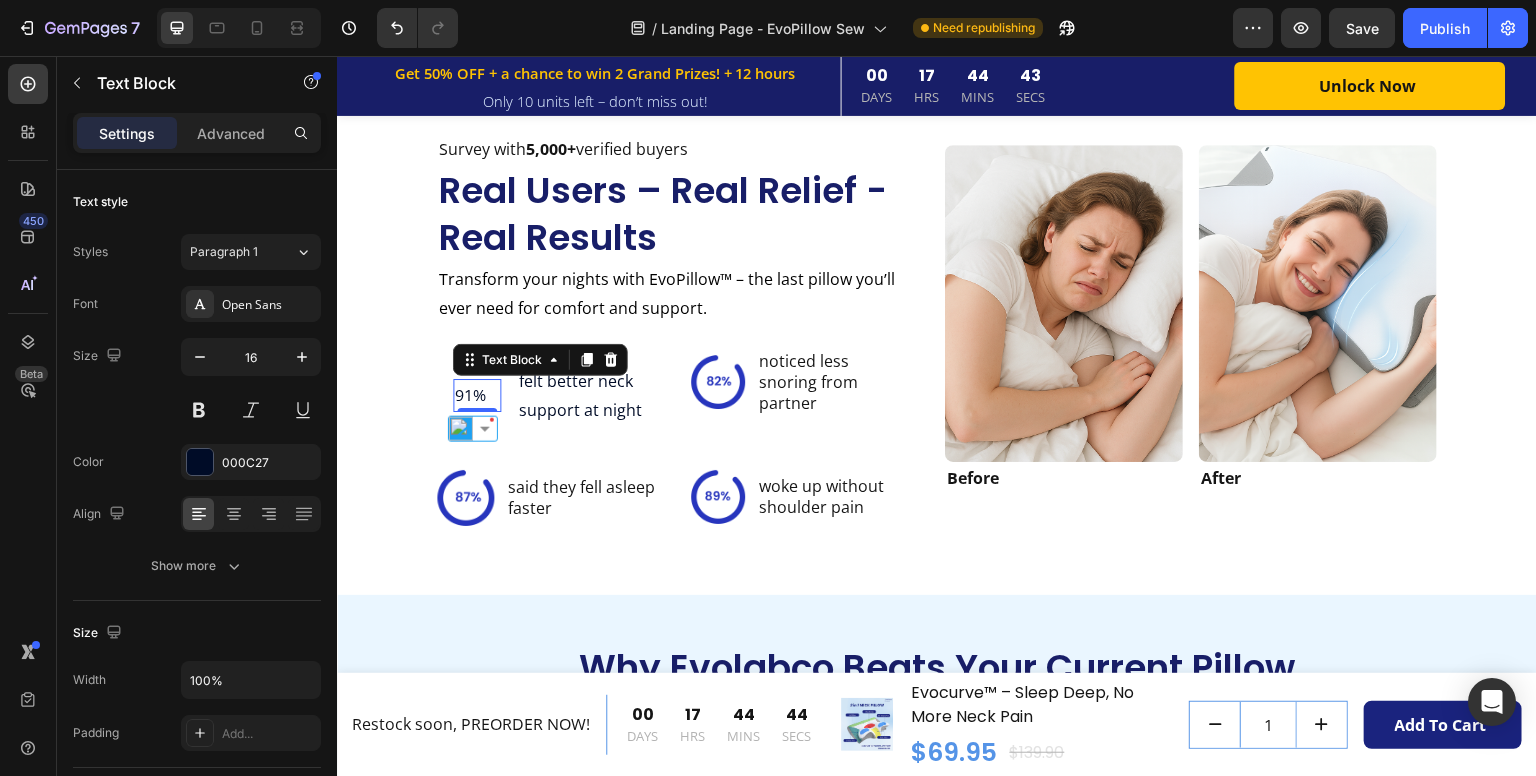 scroll, scrollTop: 3624, scrollLeft: 0, axis: vertical 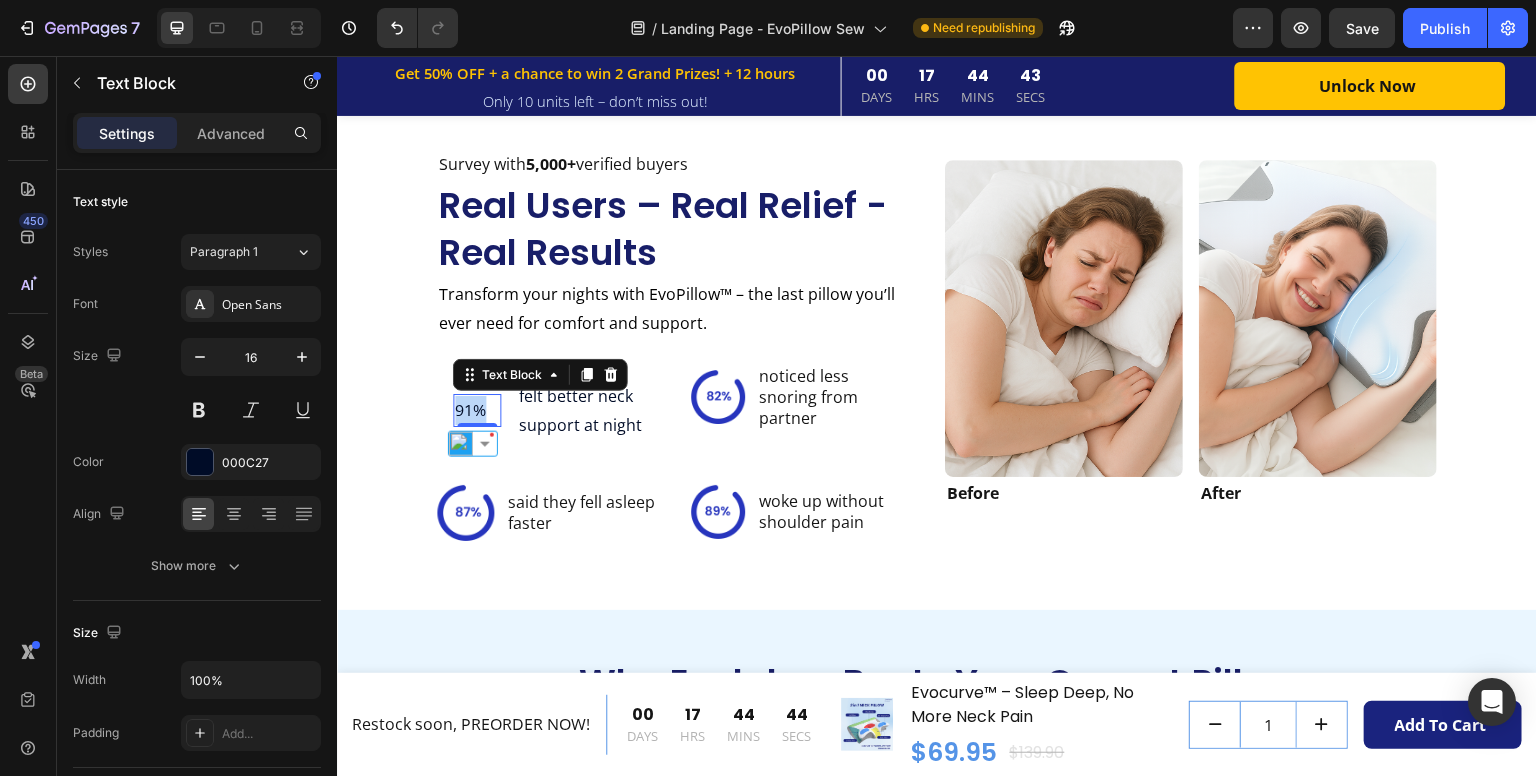 click on "91%" at bounding box center [477, 410] 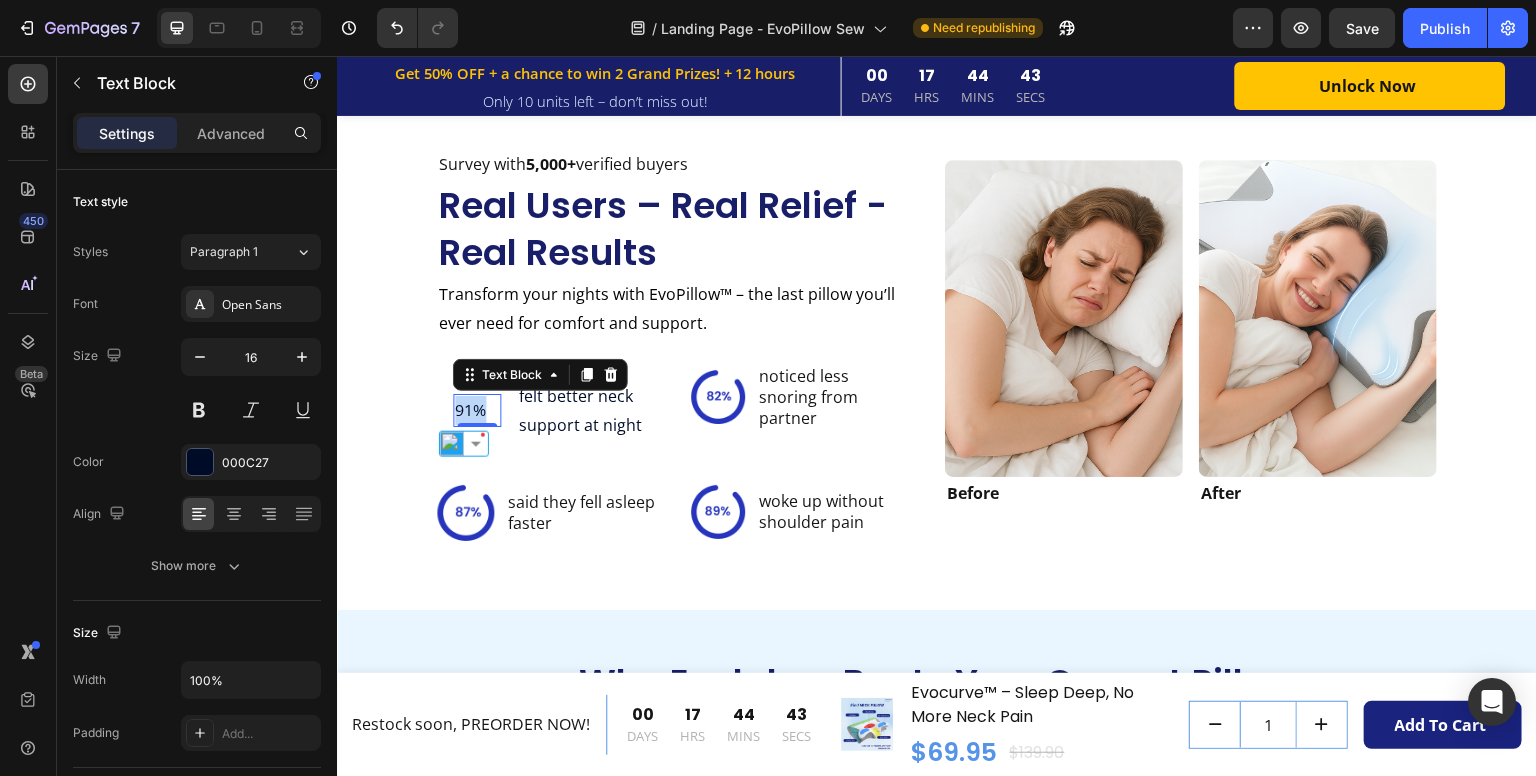 click on "91%" at bounding box center [477, 410] 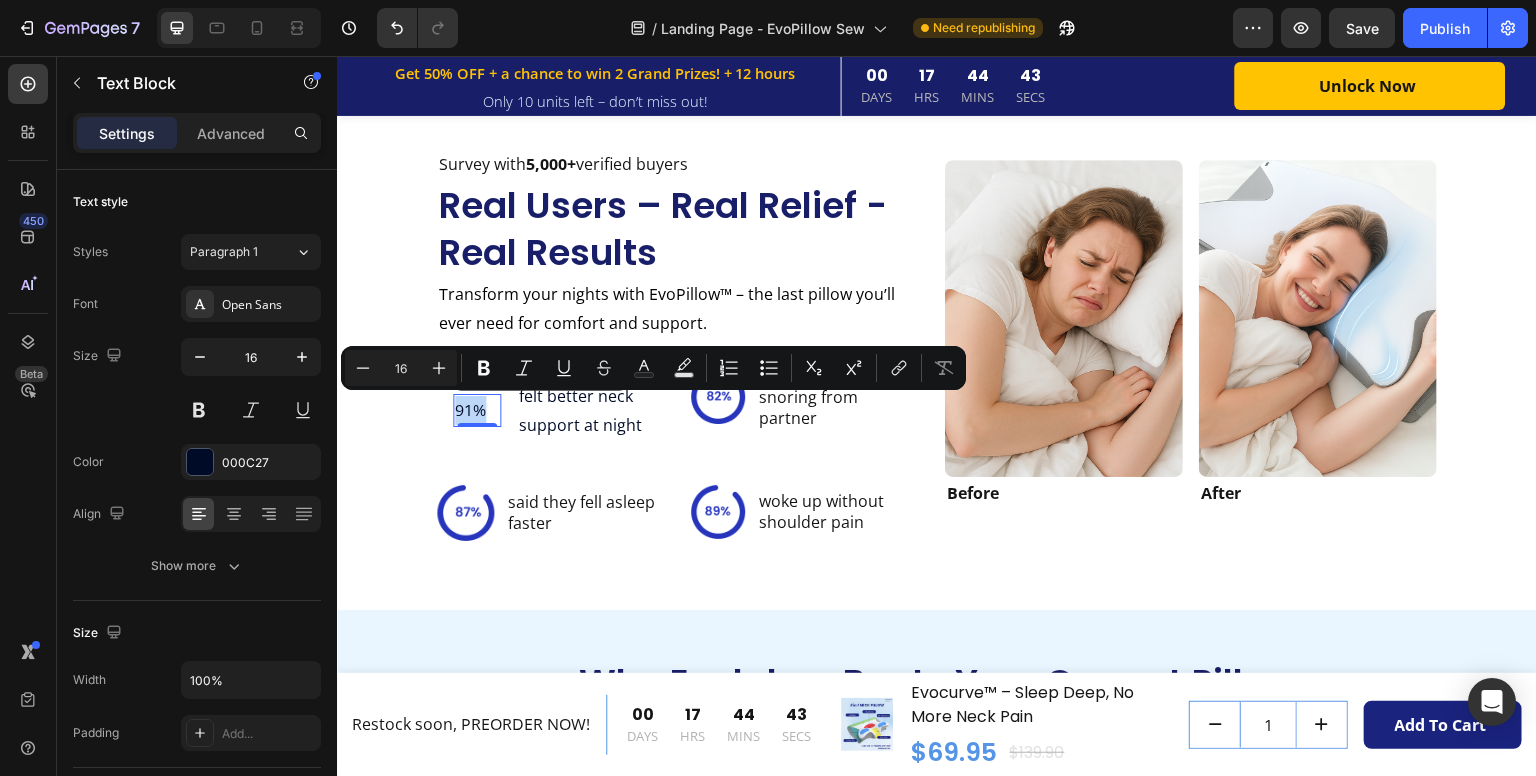 click on "91%" at bounding box center (477, 410) 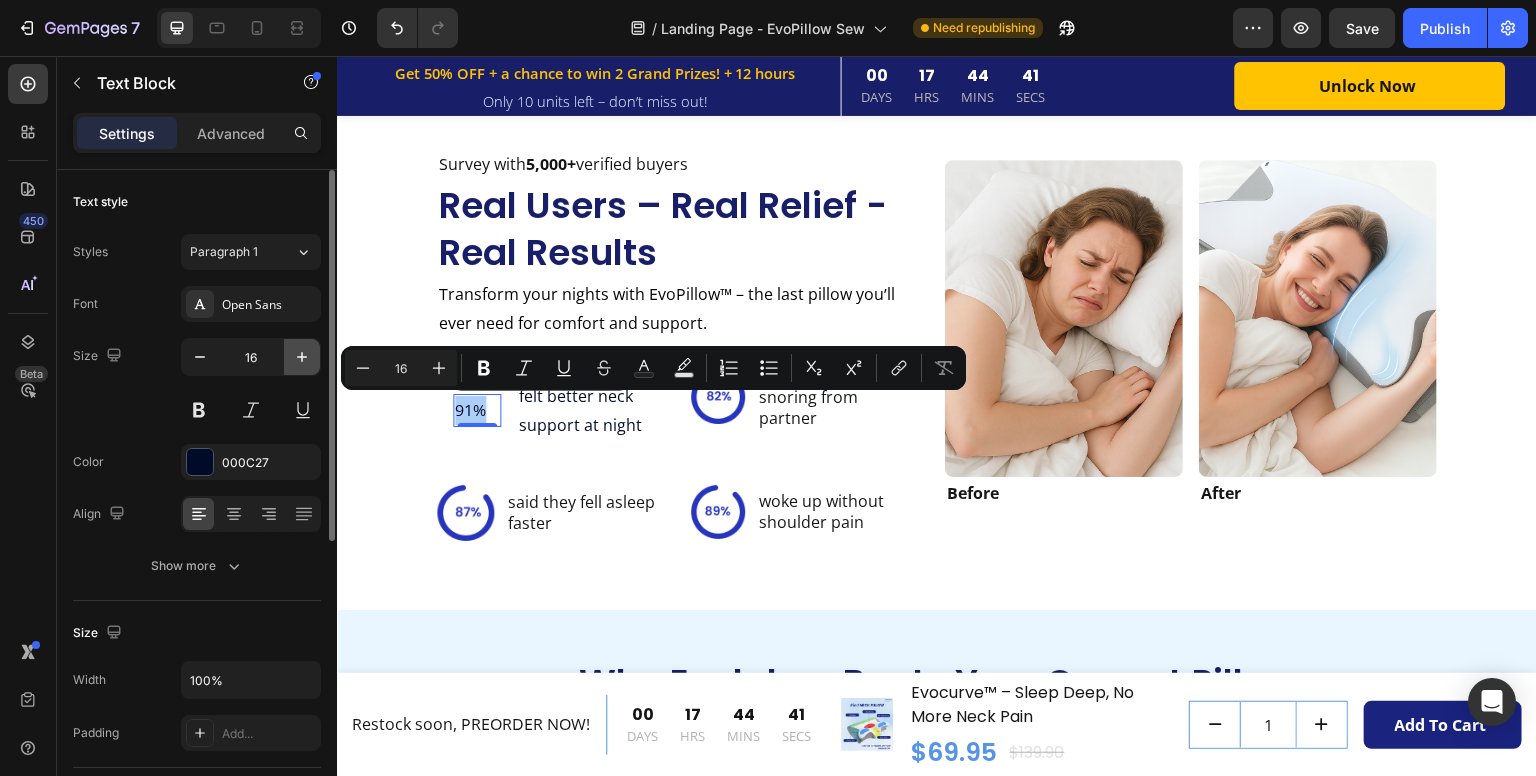click at bounding box center [302, 357] 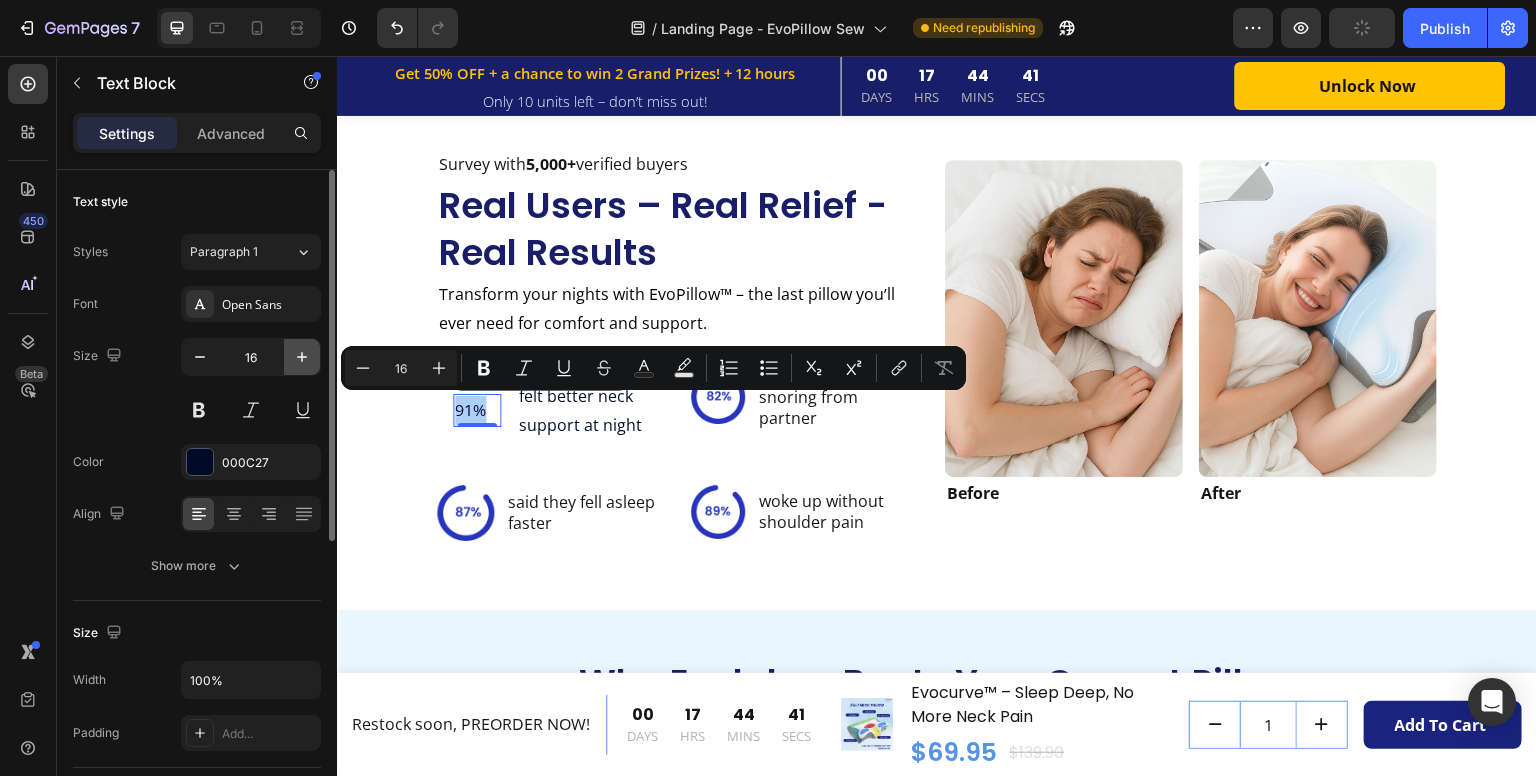 click at bounding box center (302, 357) 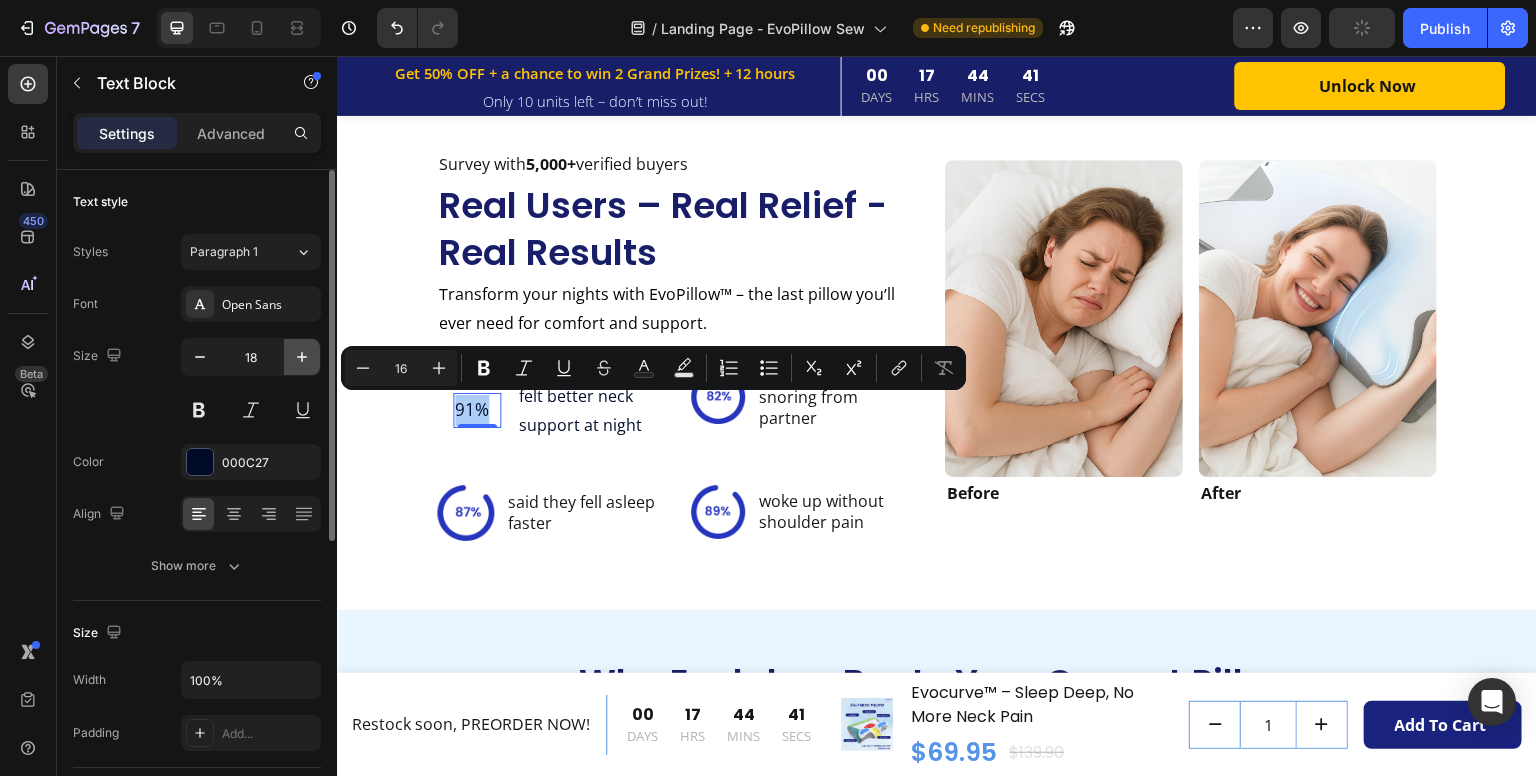 click at bounding box center [302, 357] 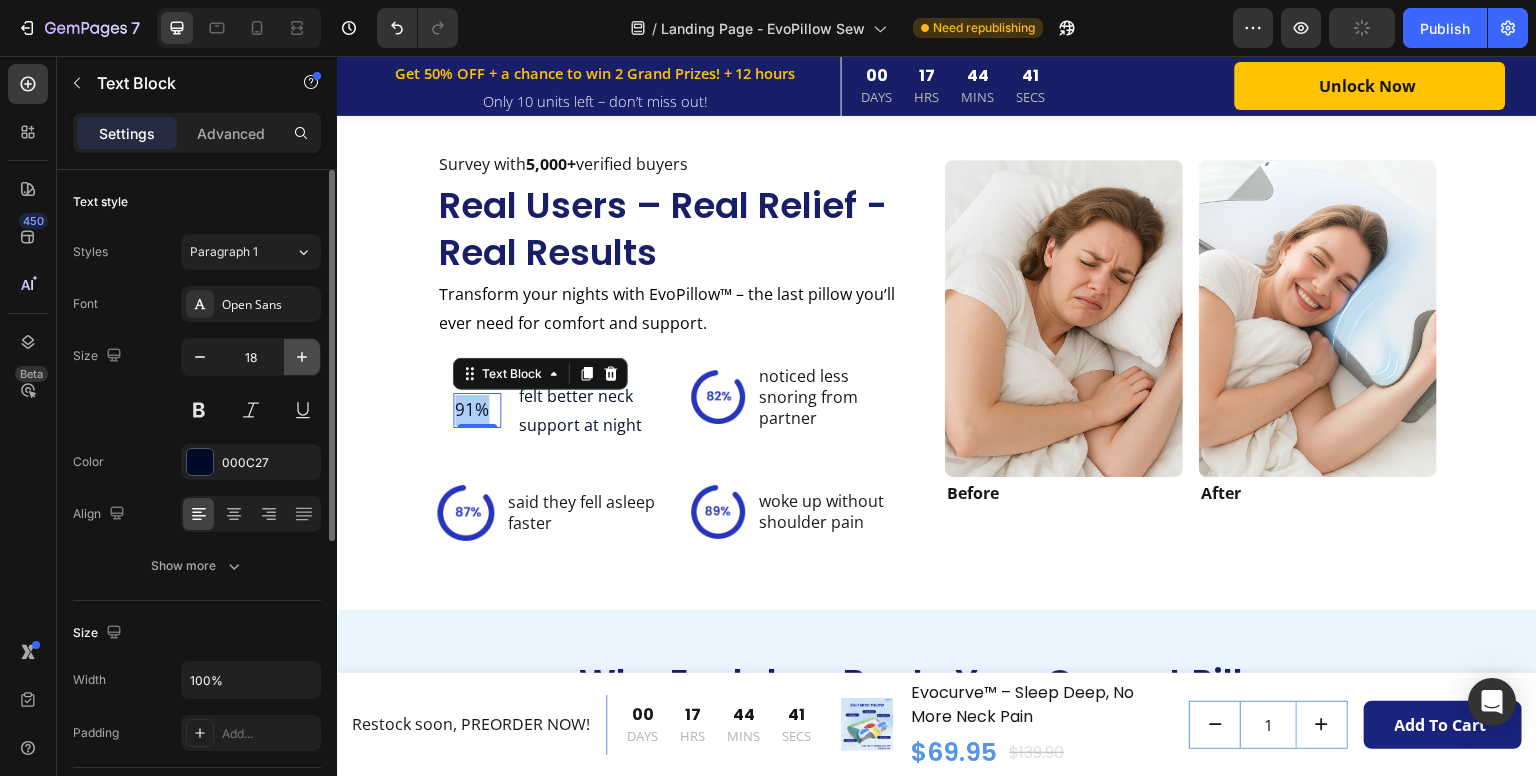click at bounding box center [302, 357] 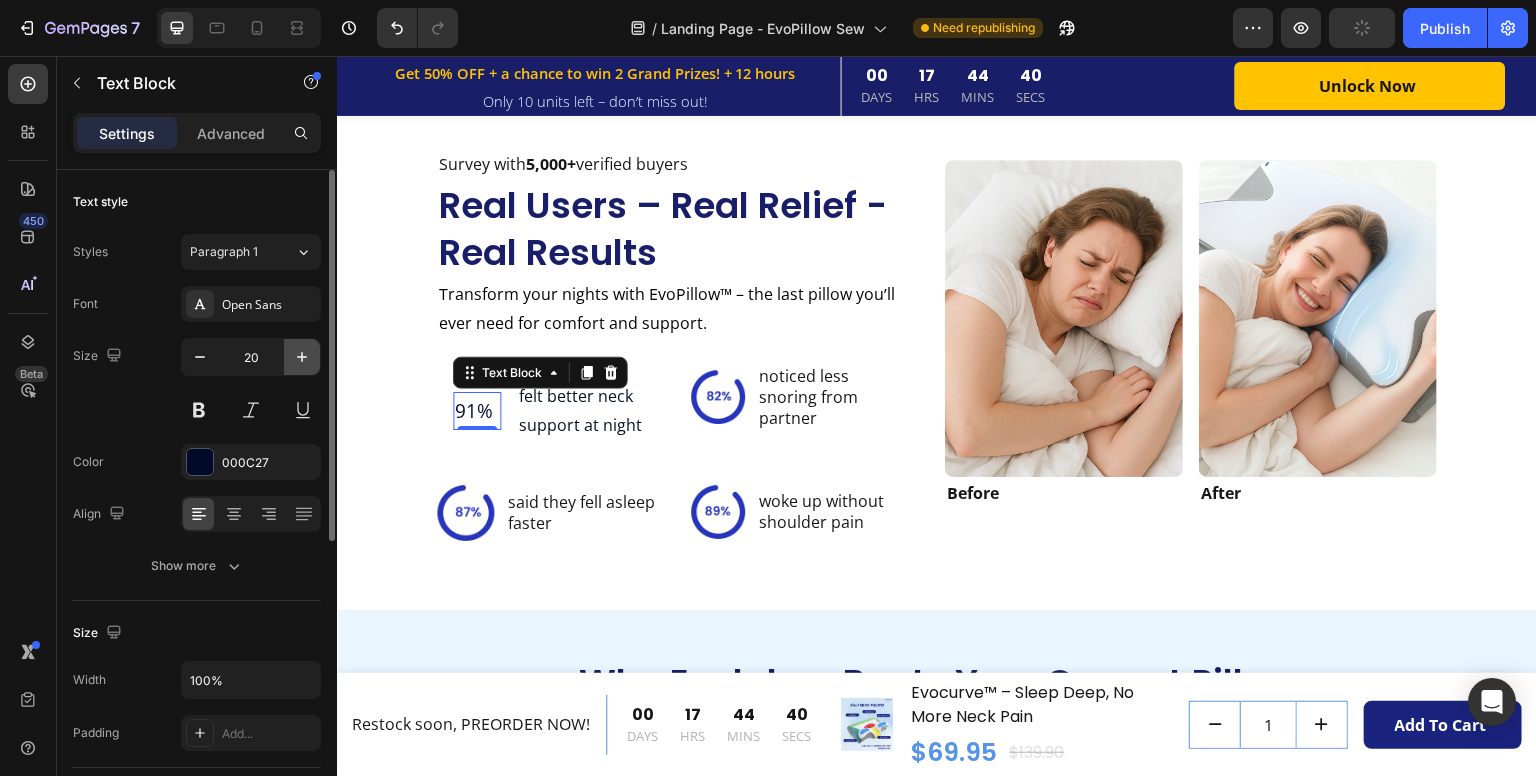 click at bounding box center [302, 357] 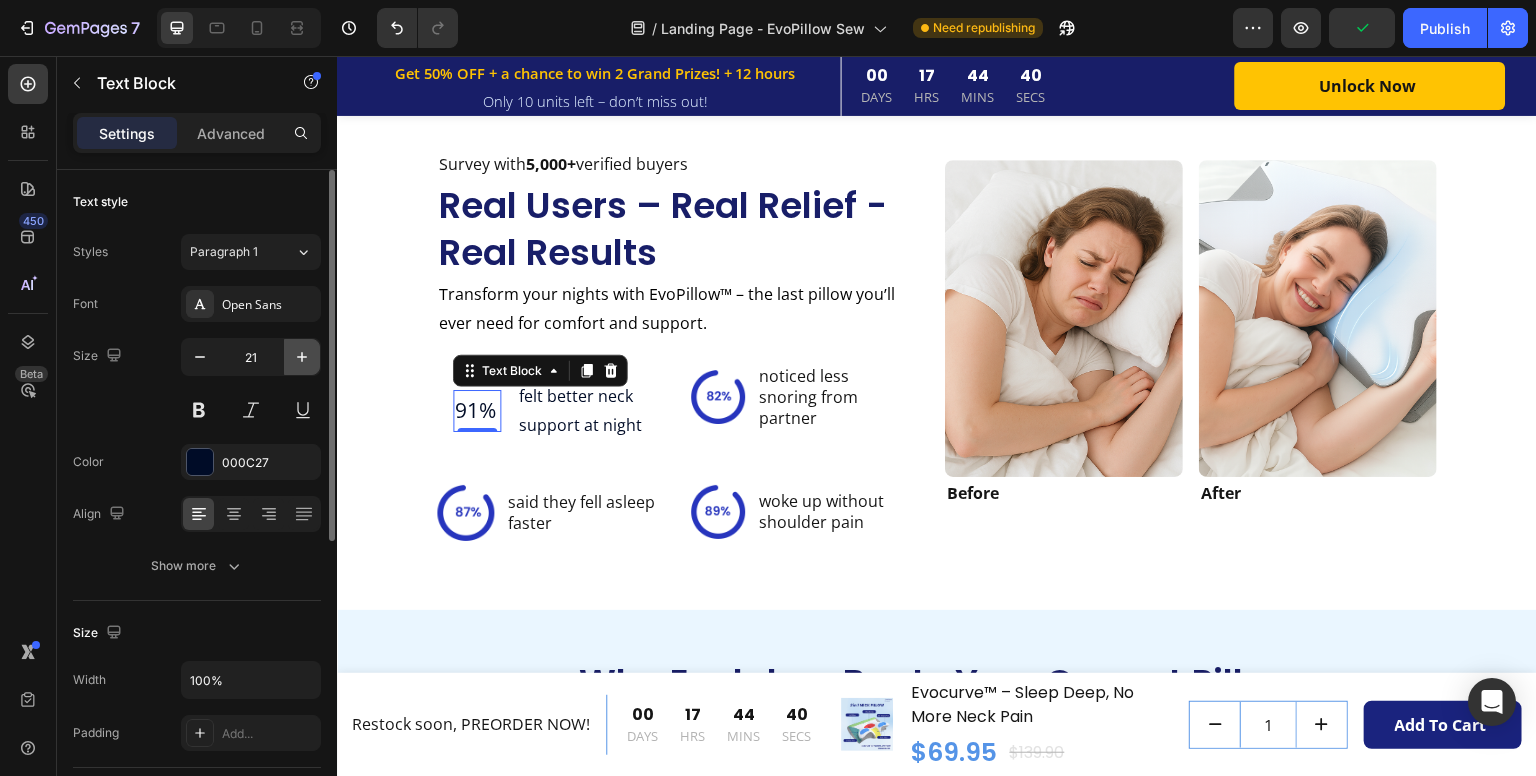 click at bounding box center (302, 357) 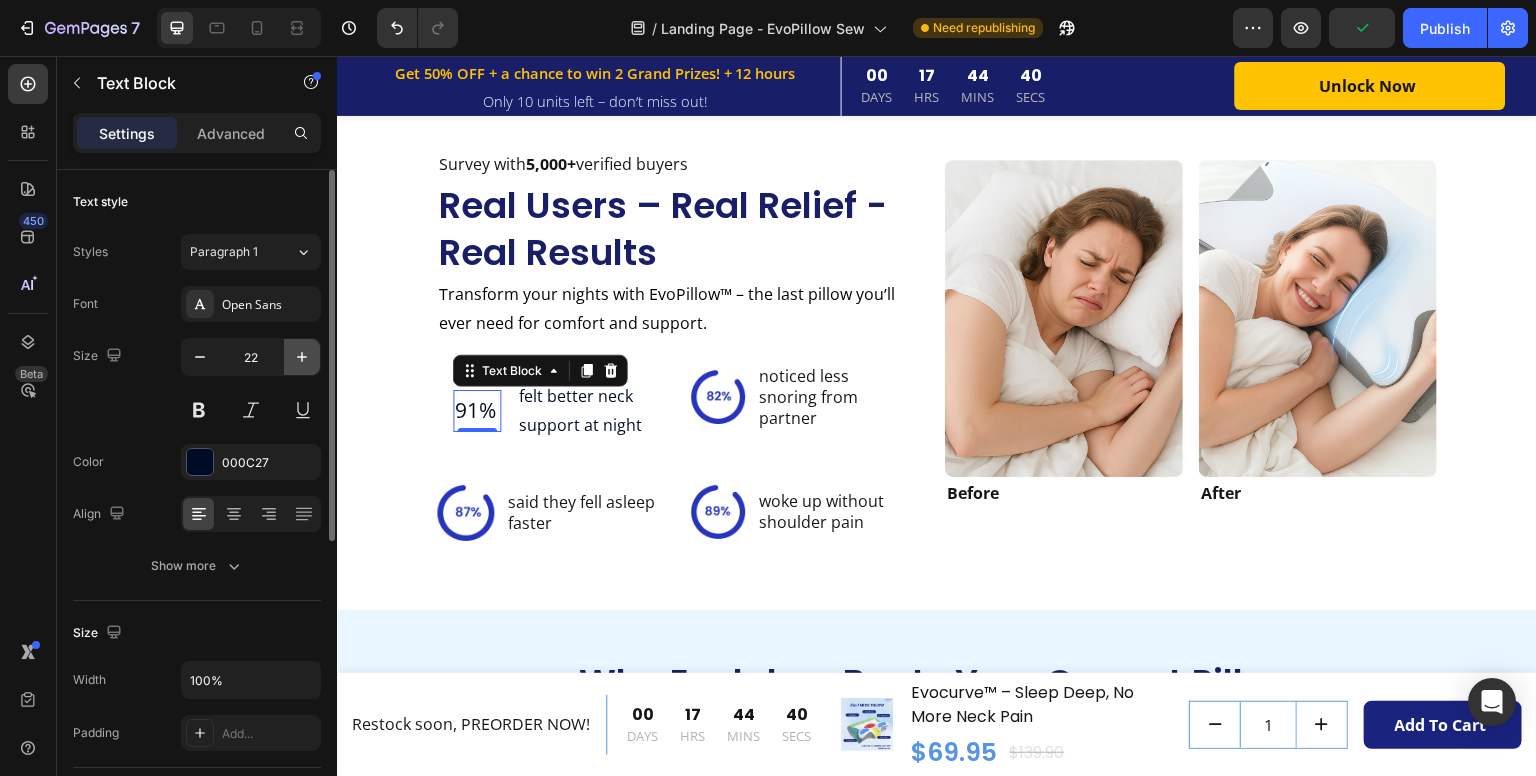 click at bounding box center (302, 357) 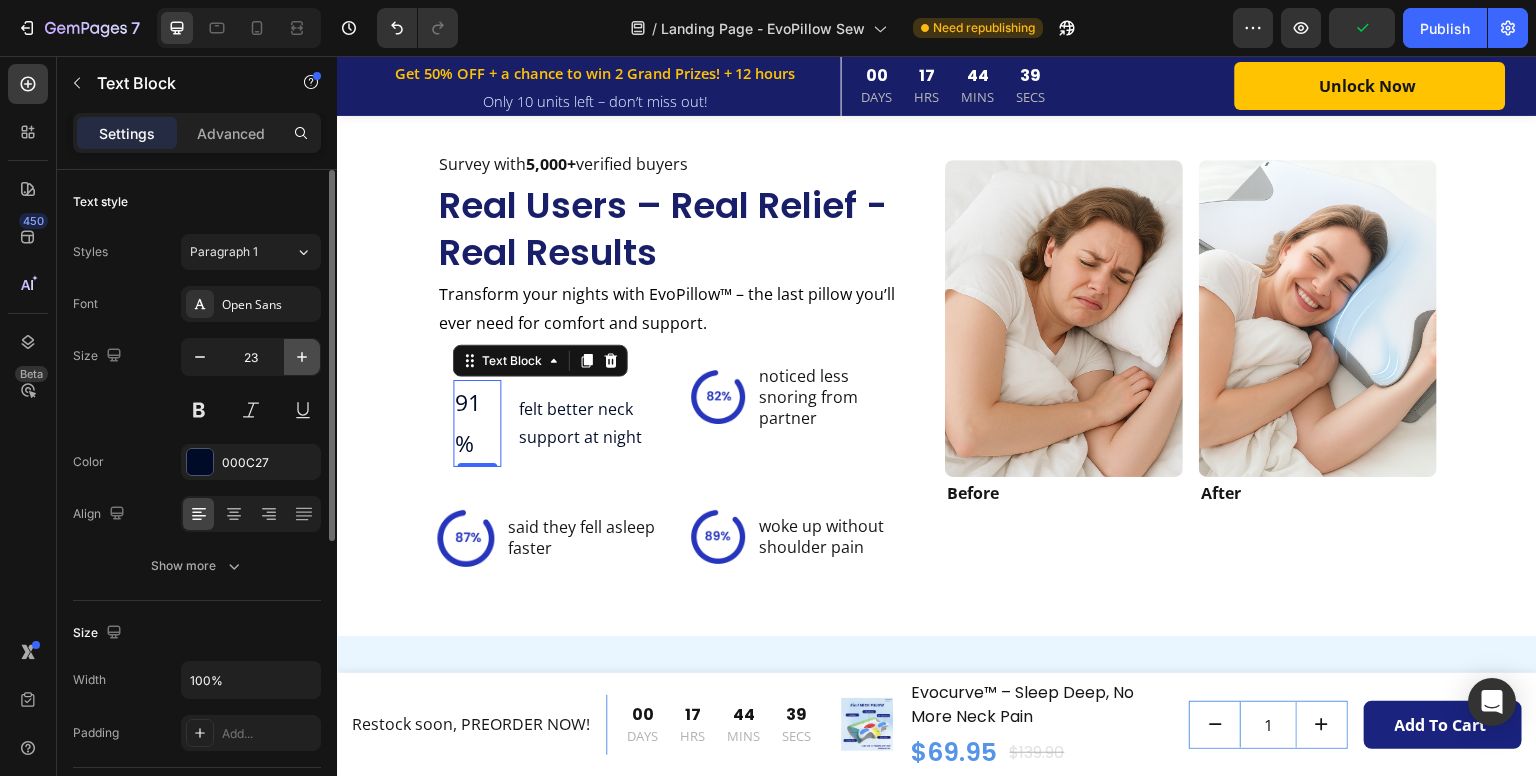 click at bounding box center [302, 357] 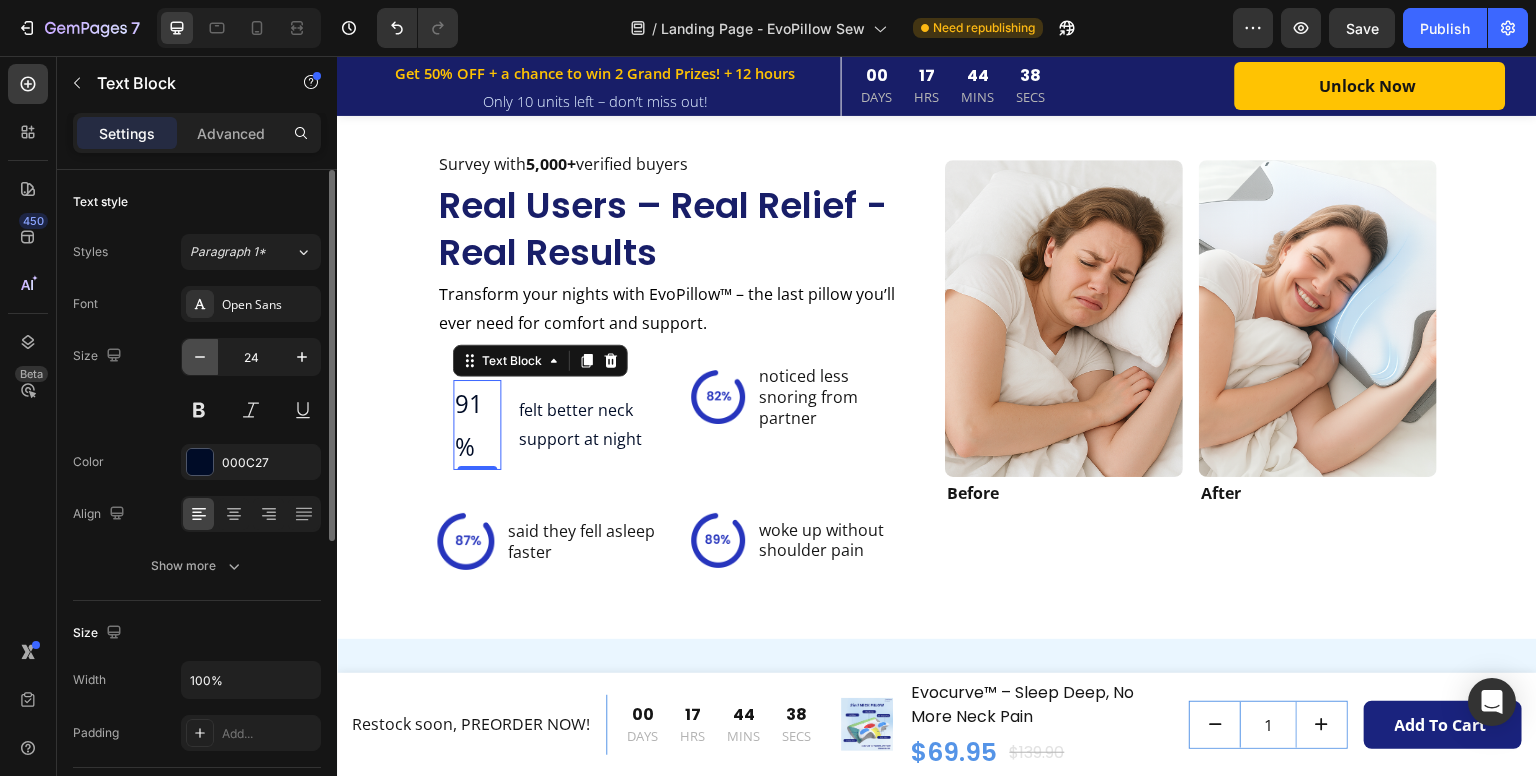 click 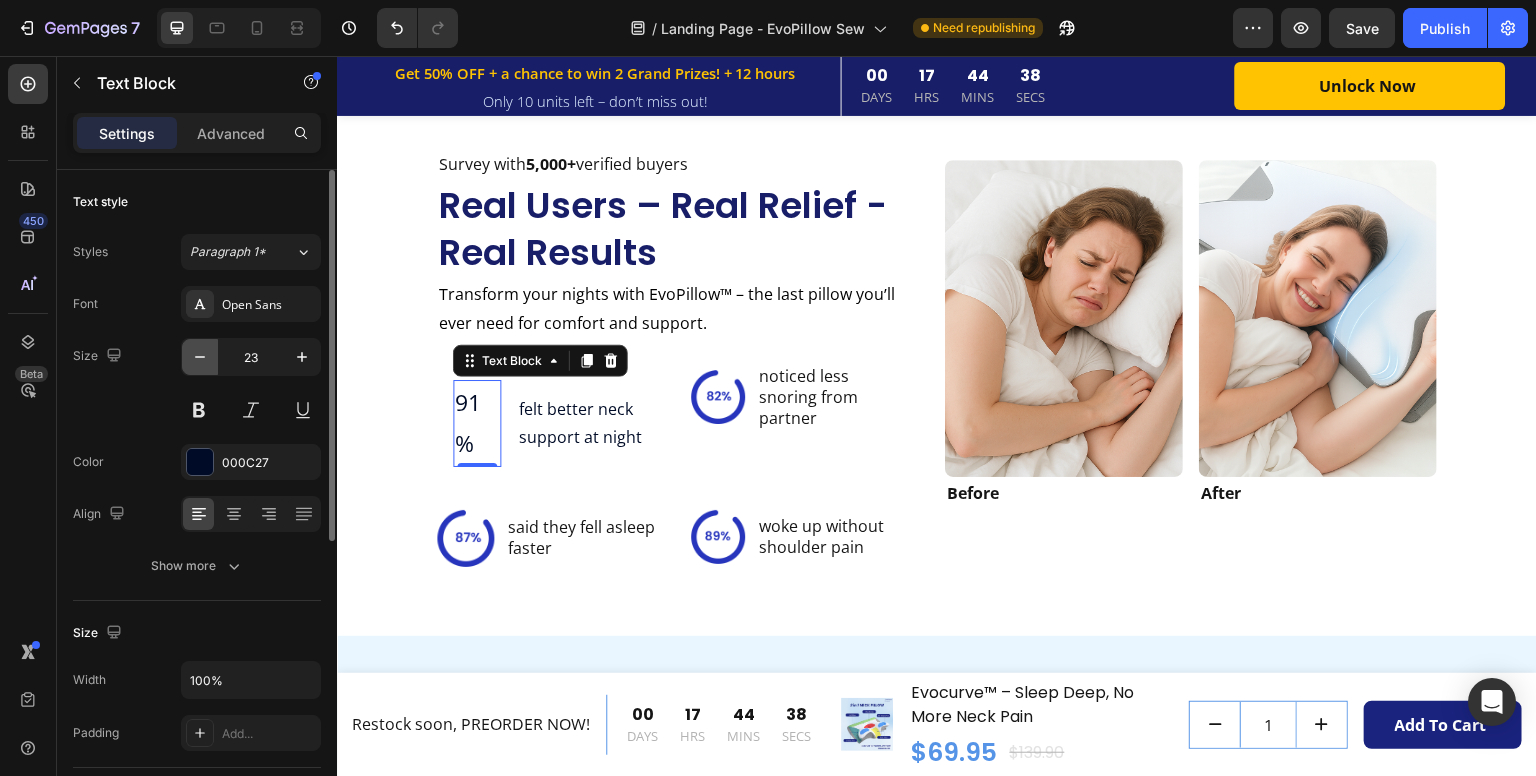 click 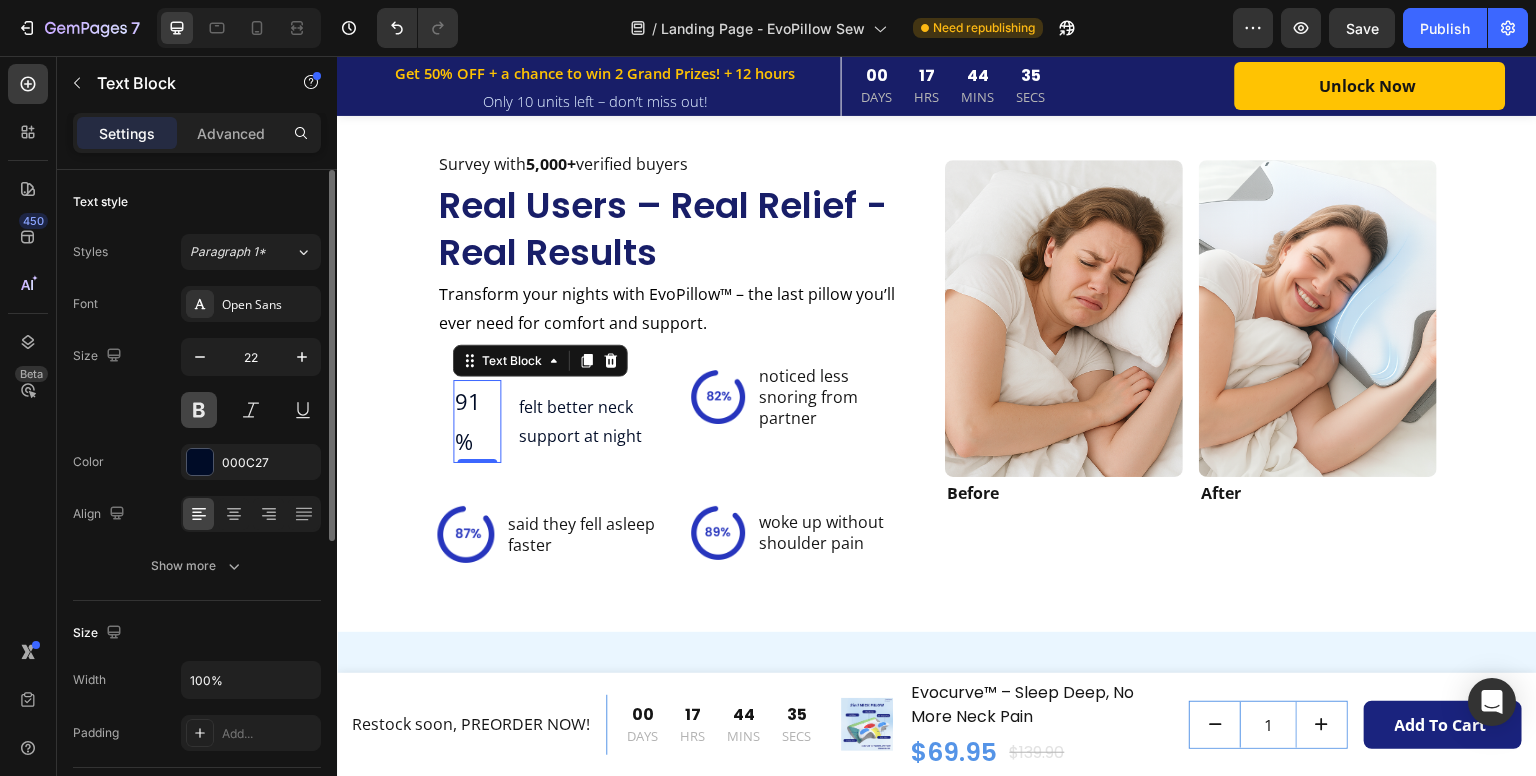 click at bounding box center [199, 410] 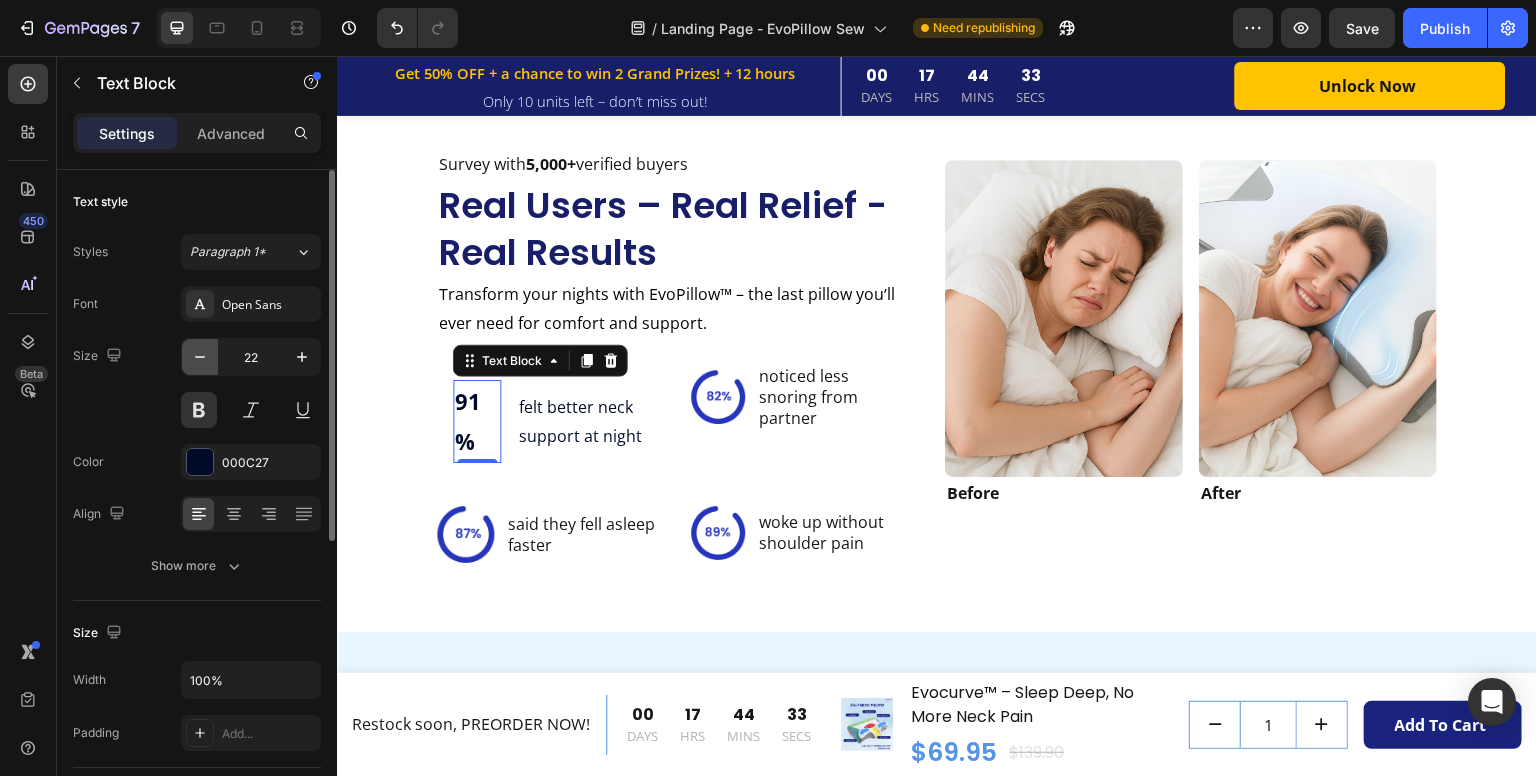 click 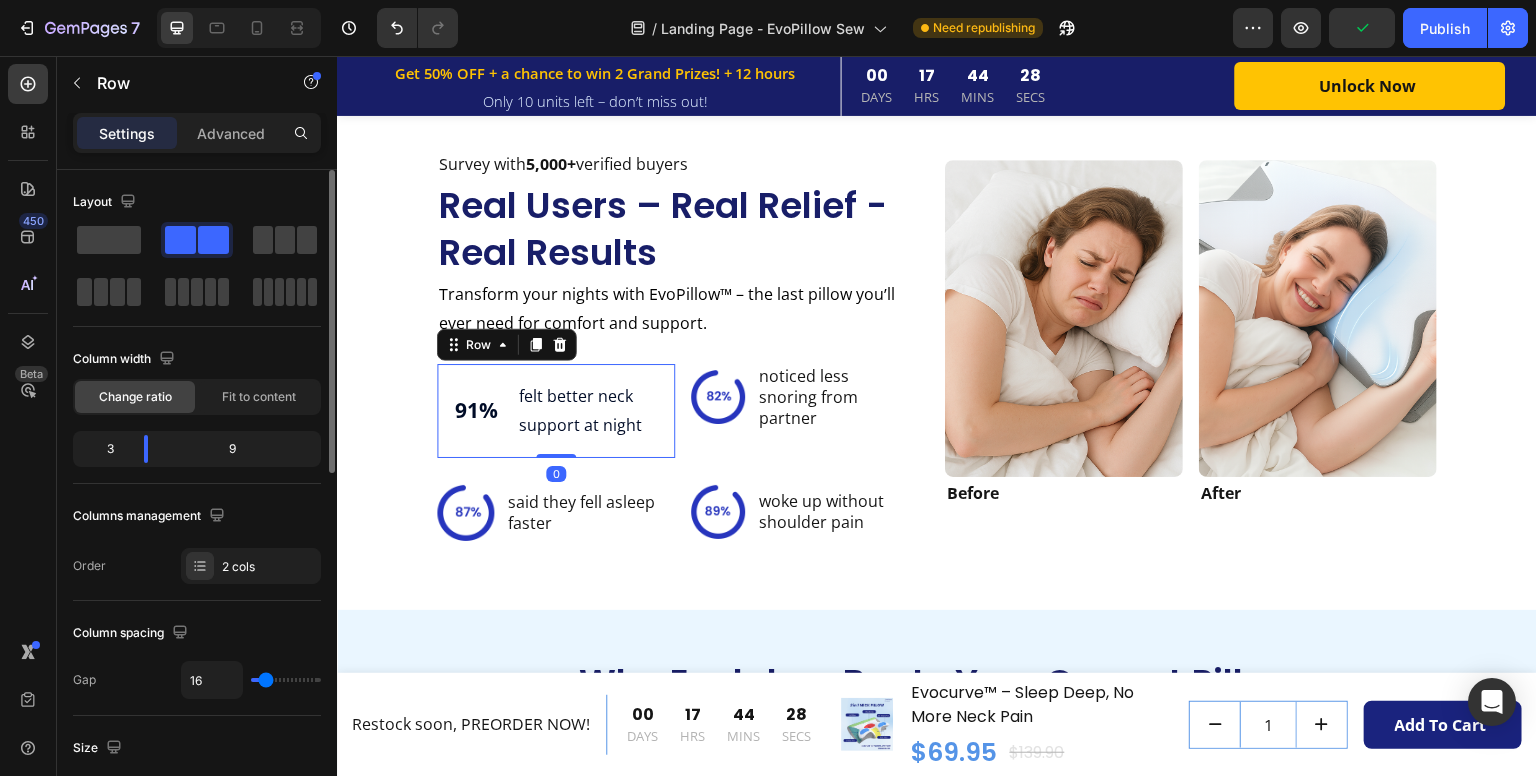 click on "91% Text Block" at bounding box center (477, 411) 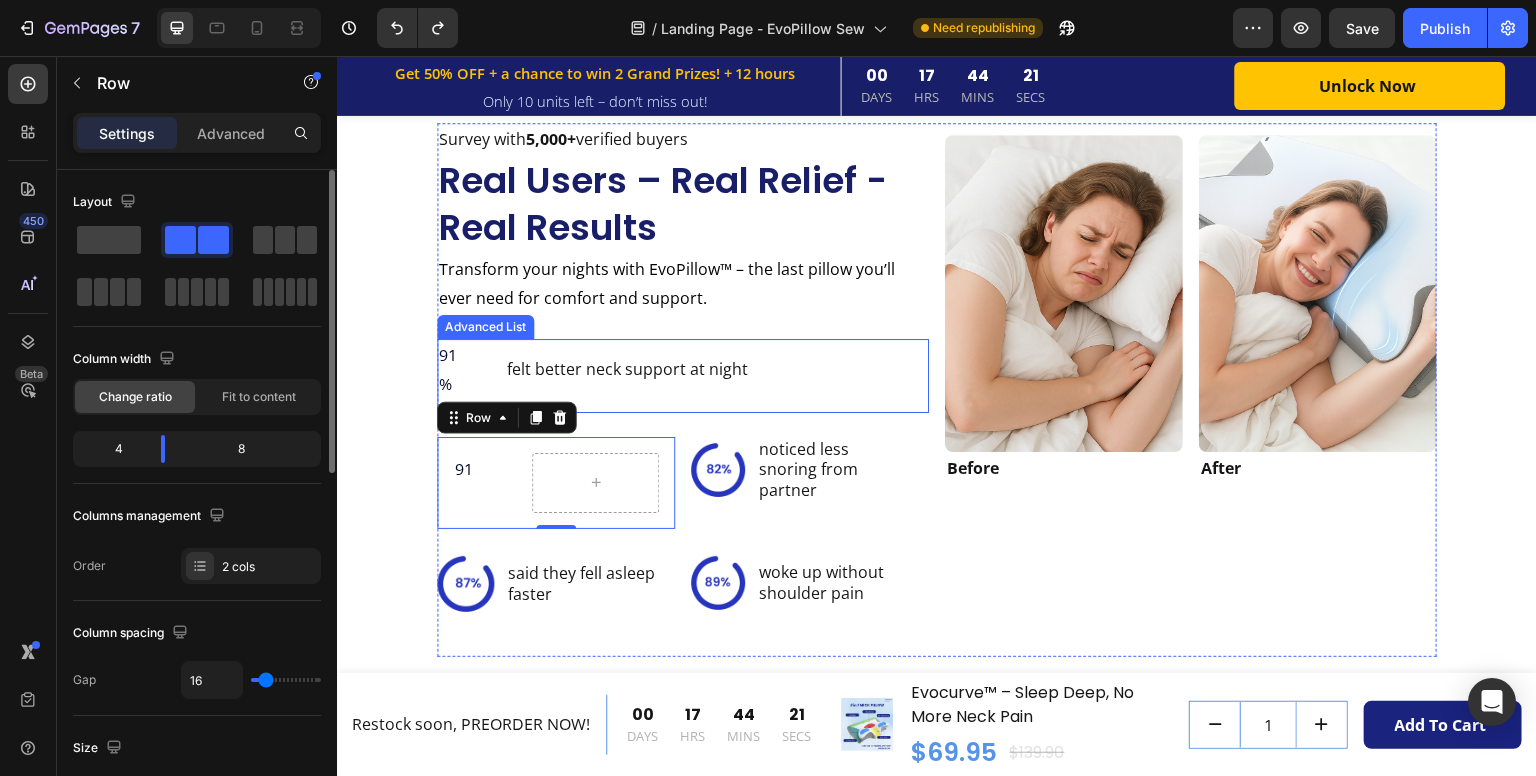scroll, scrollTop: 3620, scrollLeft: 0, axis: vertical 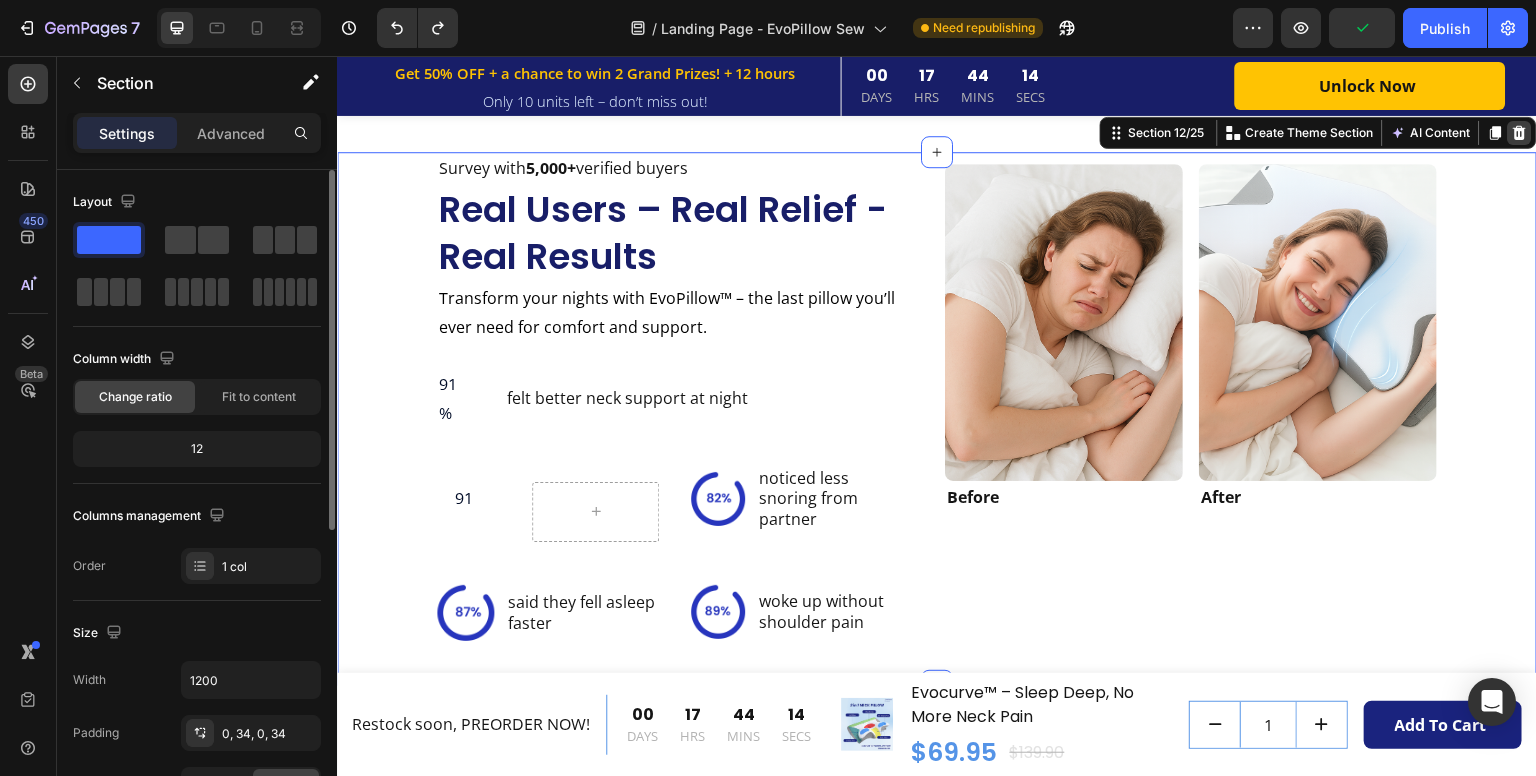click 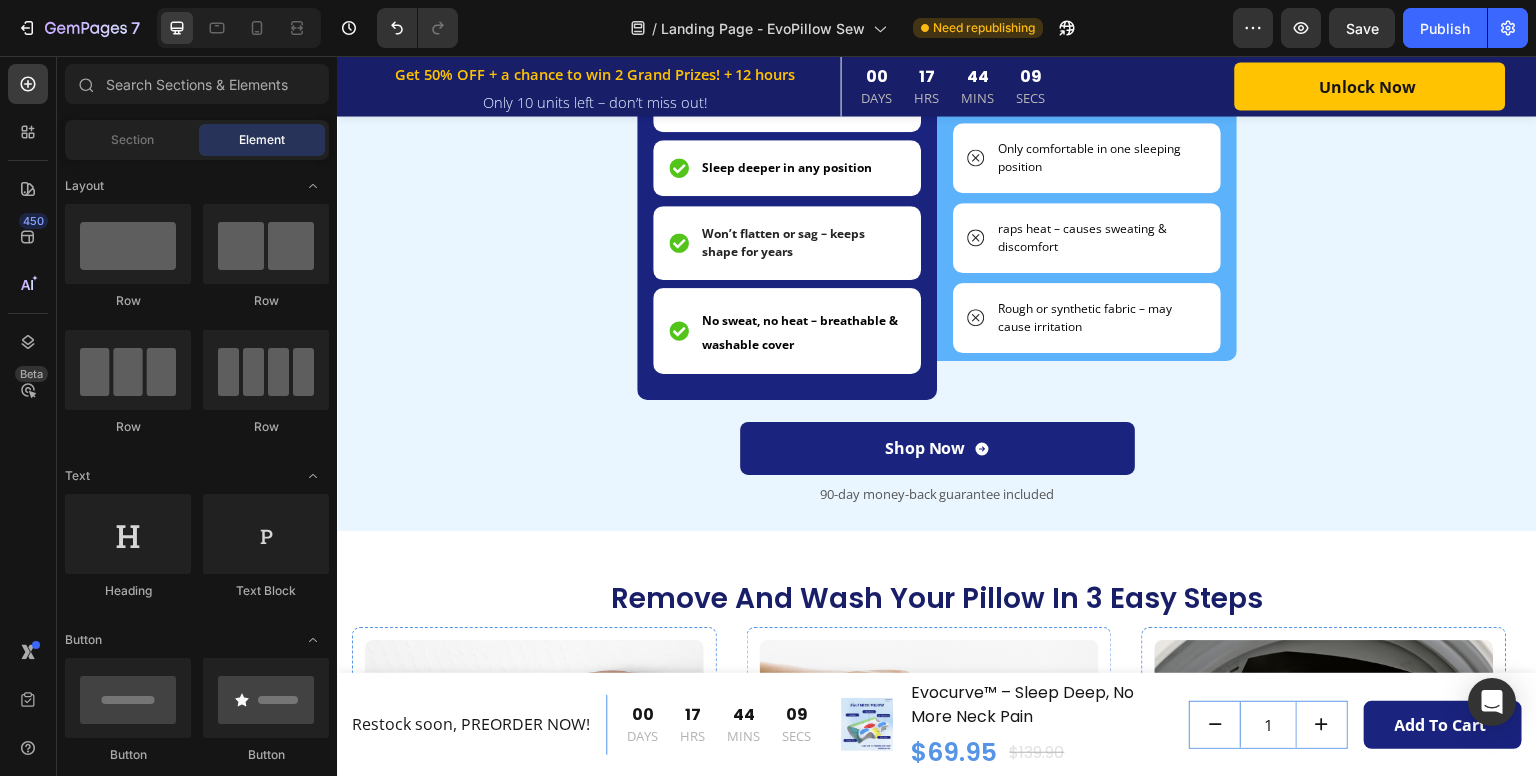 scroll, scrollTop: 4135, scrollLeft: 0, axis: vertical 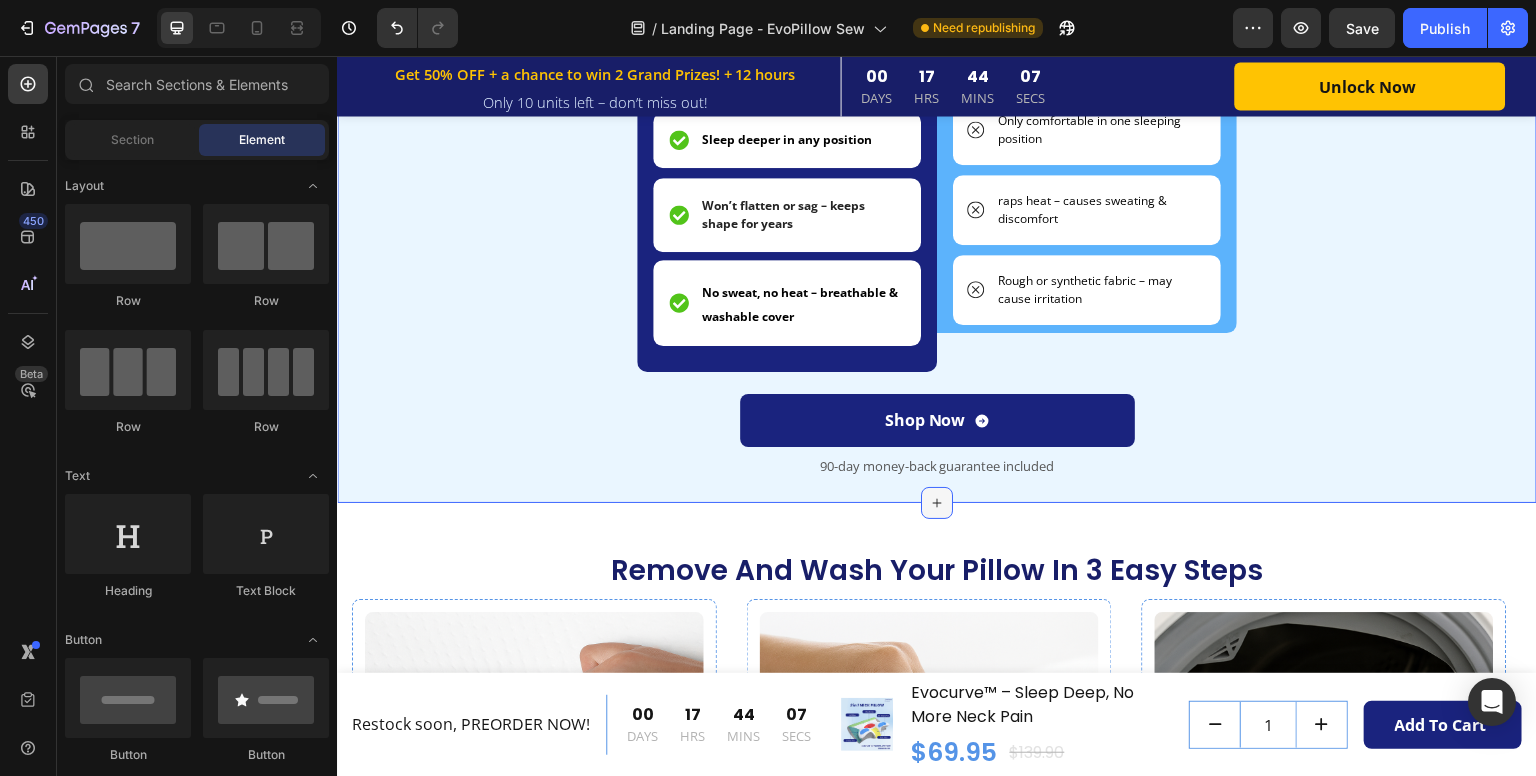 click 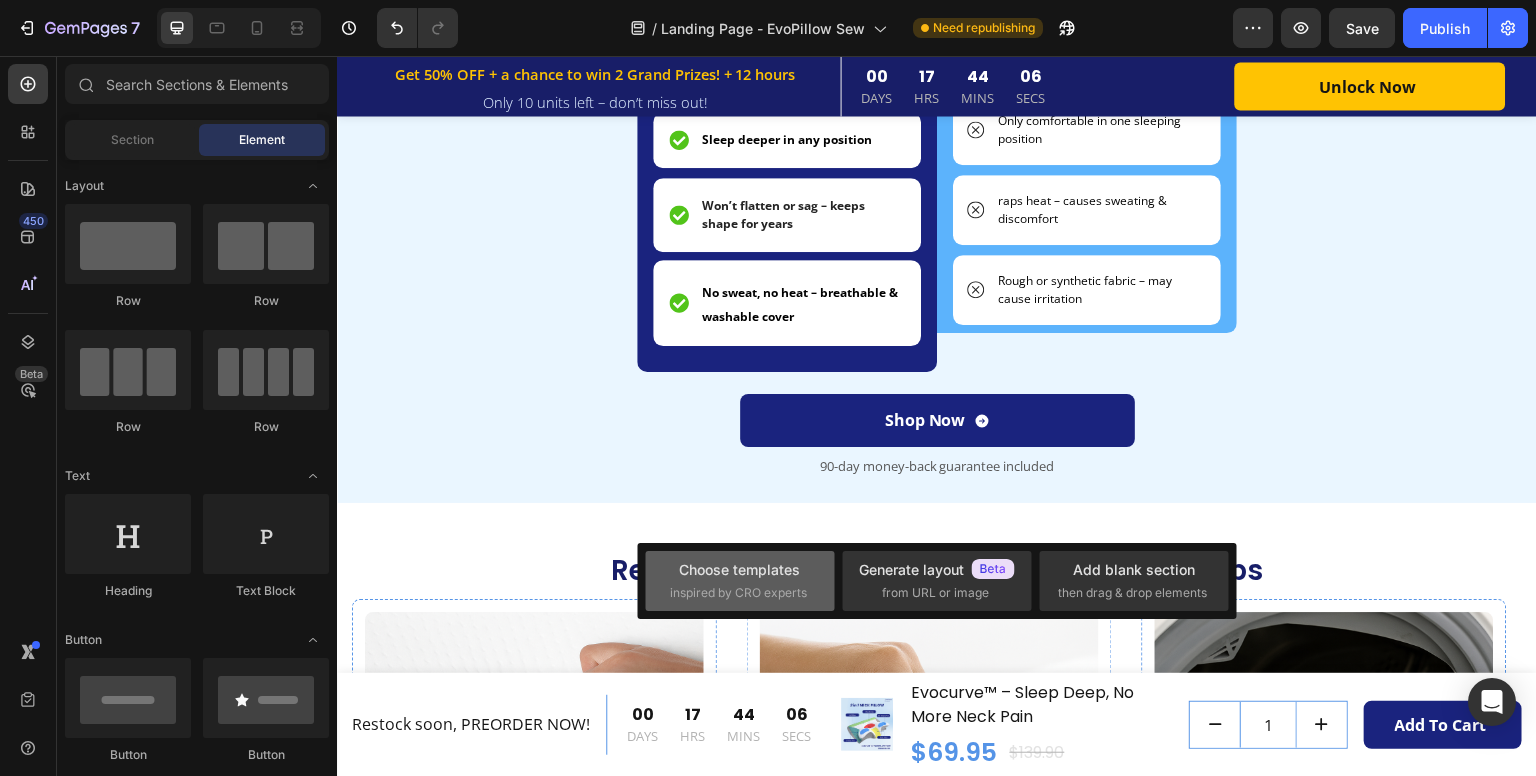 click on "Choose templates" at bounding box center (739, 569) 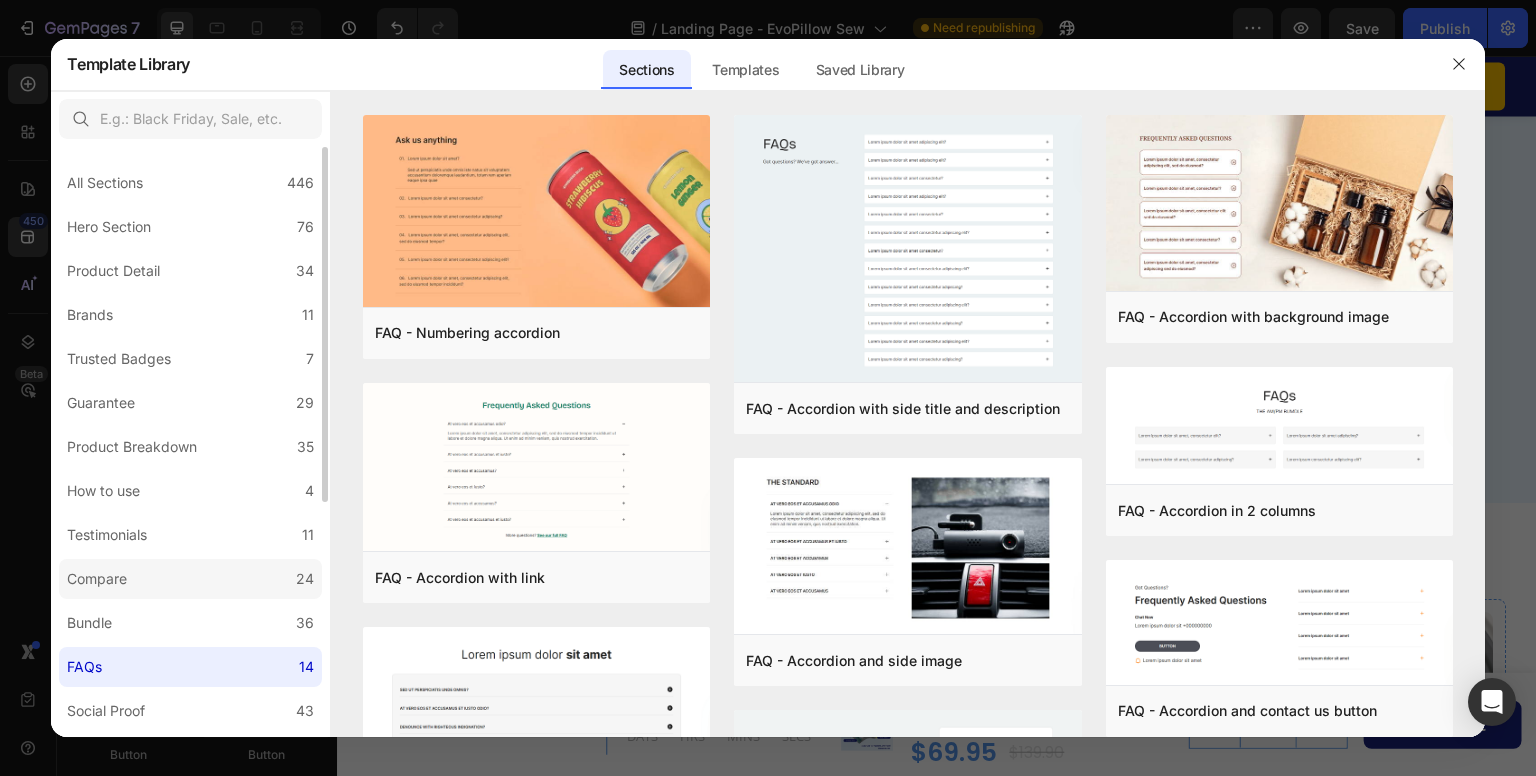 click on "Compare 24" 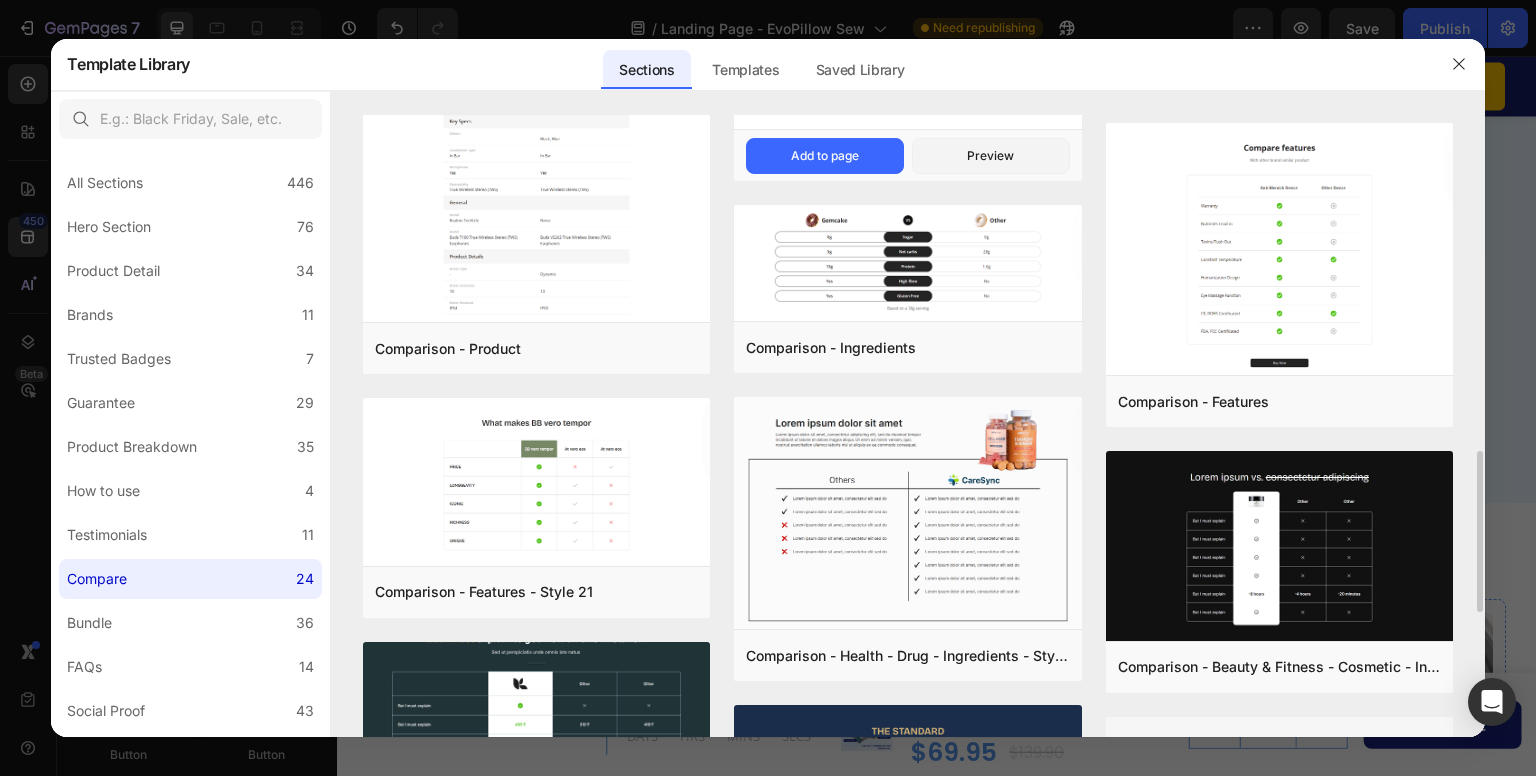 scroll, scrollTop: 1300, scrollLeft: 0, axis: vertical 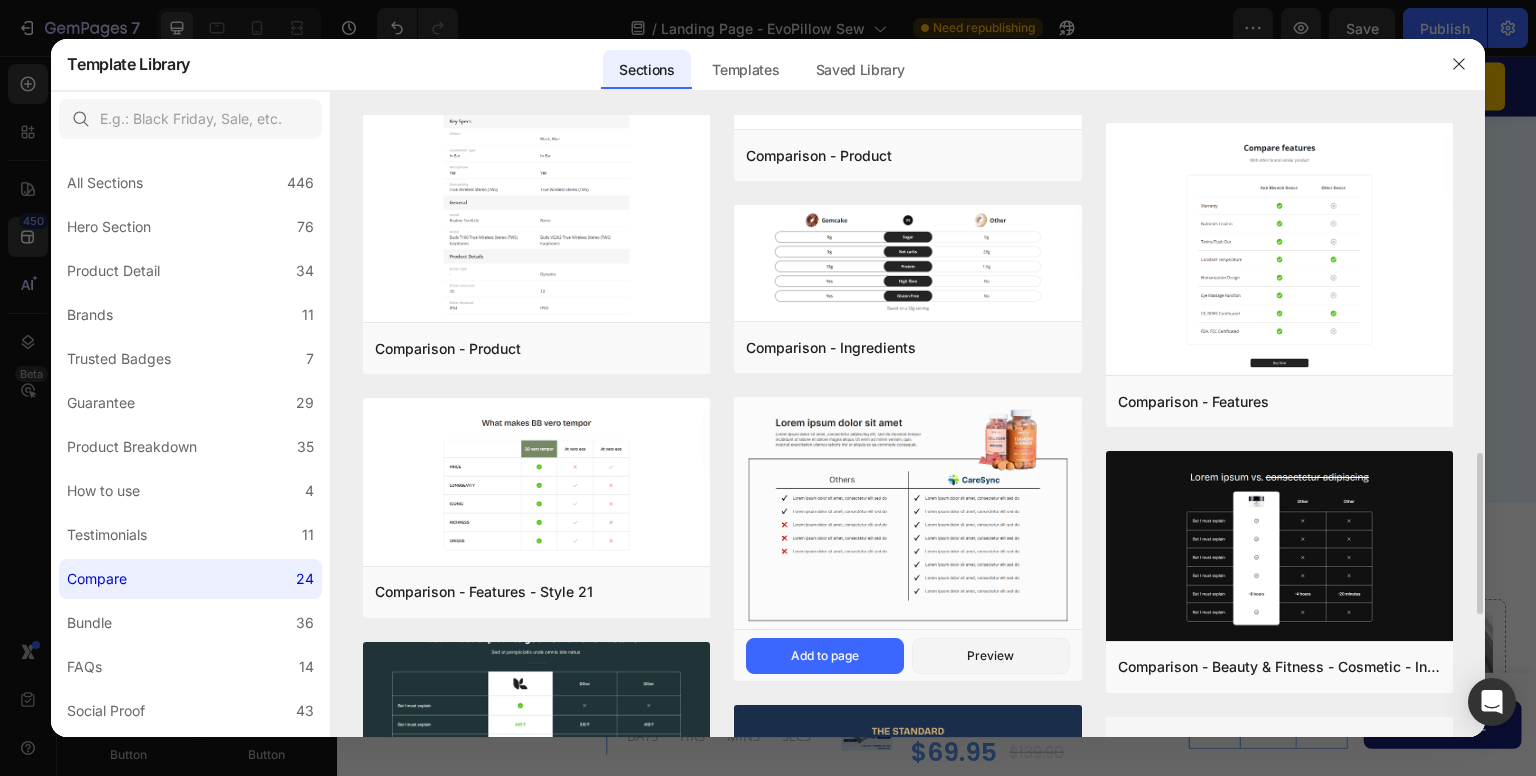 click at bounding box center [907, 515] 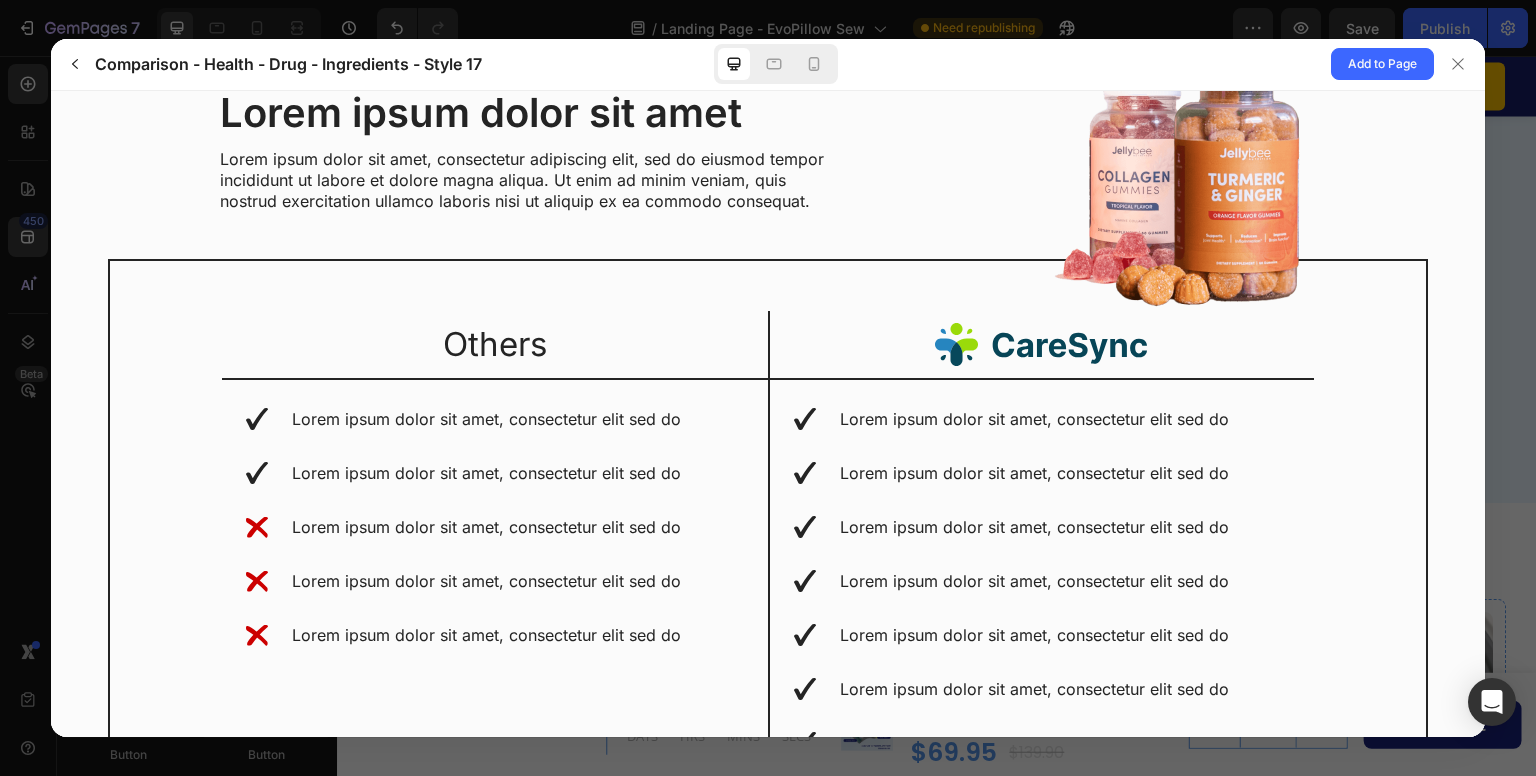 scroll, scrollTop: 0, scrollLeft: 0, axis: both 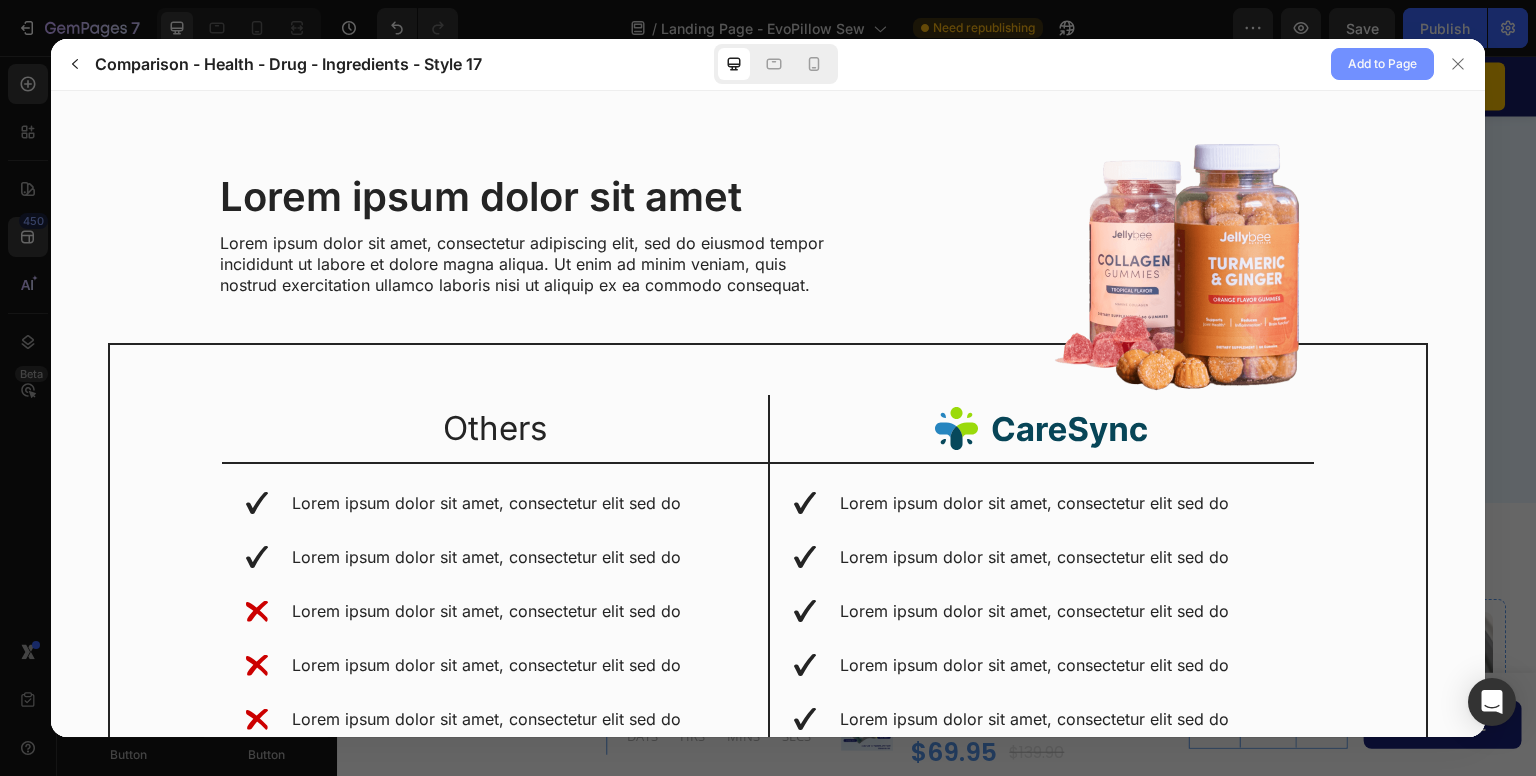 click on "Add to Page" 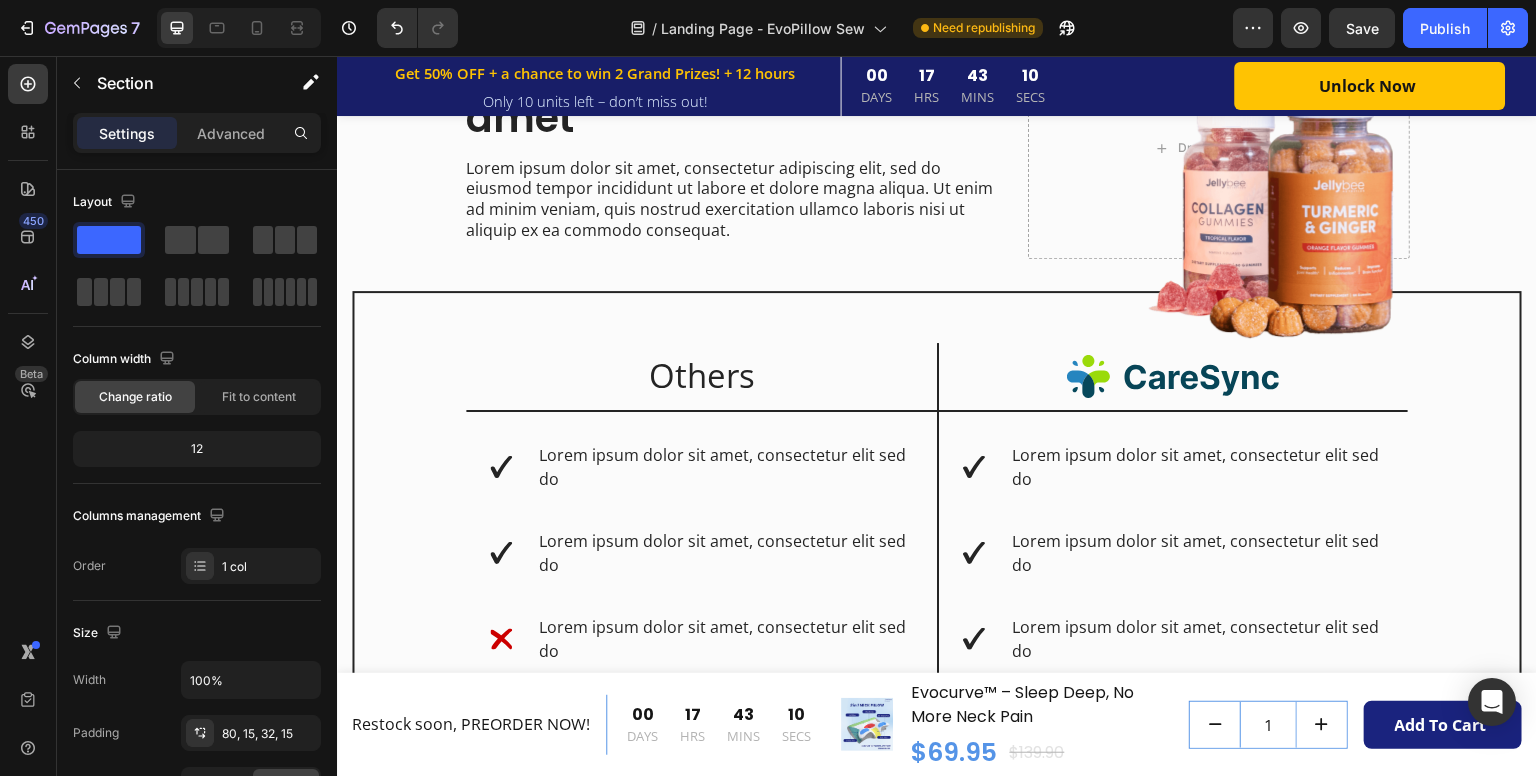 scroll, scrollTop: 4540, scrollLeft: 0, axis: vertical 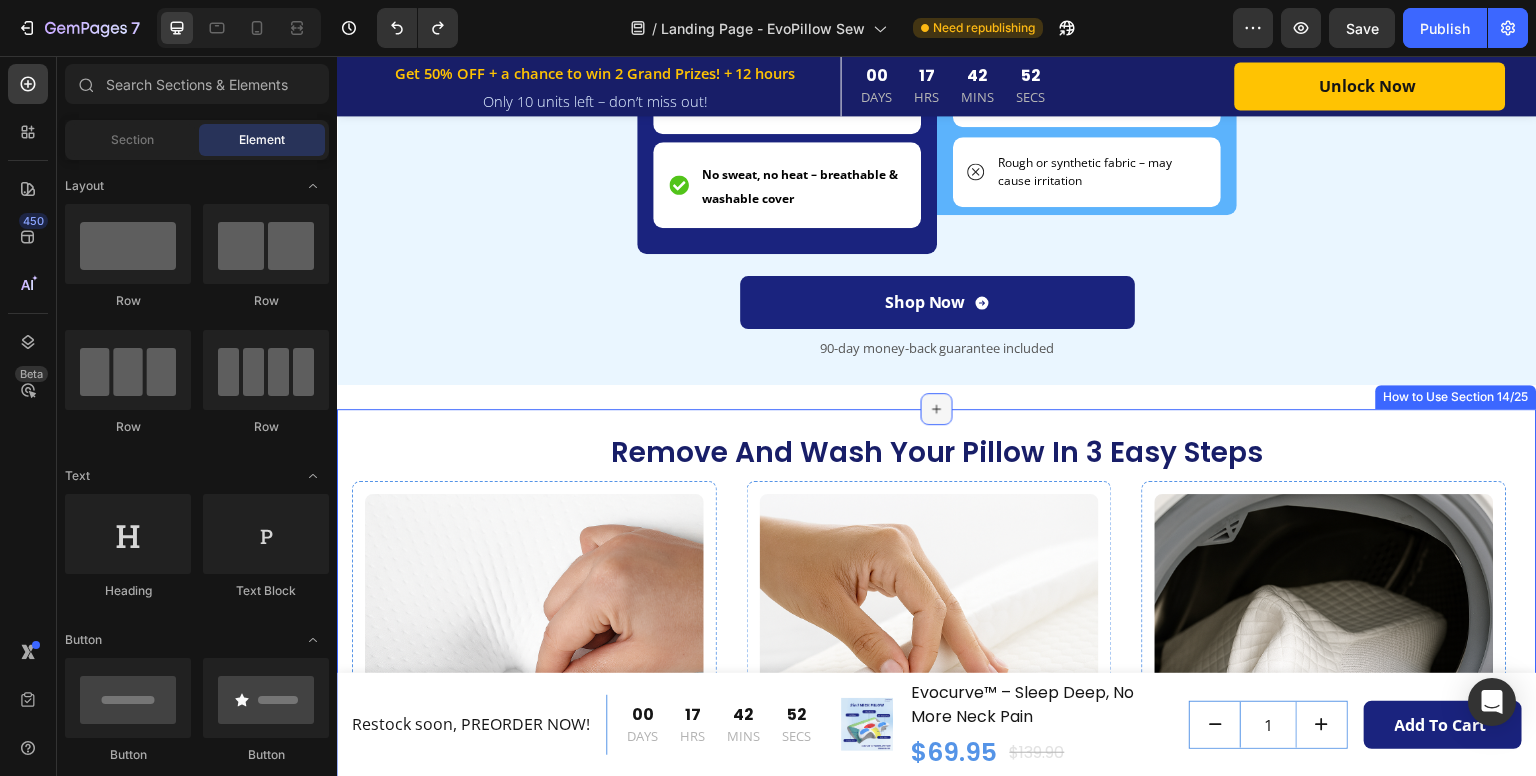 click 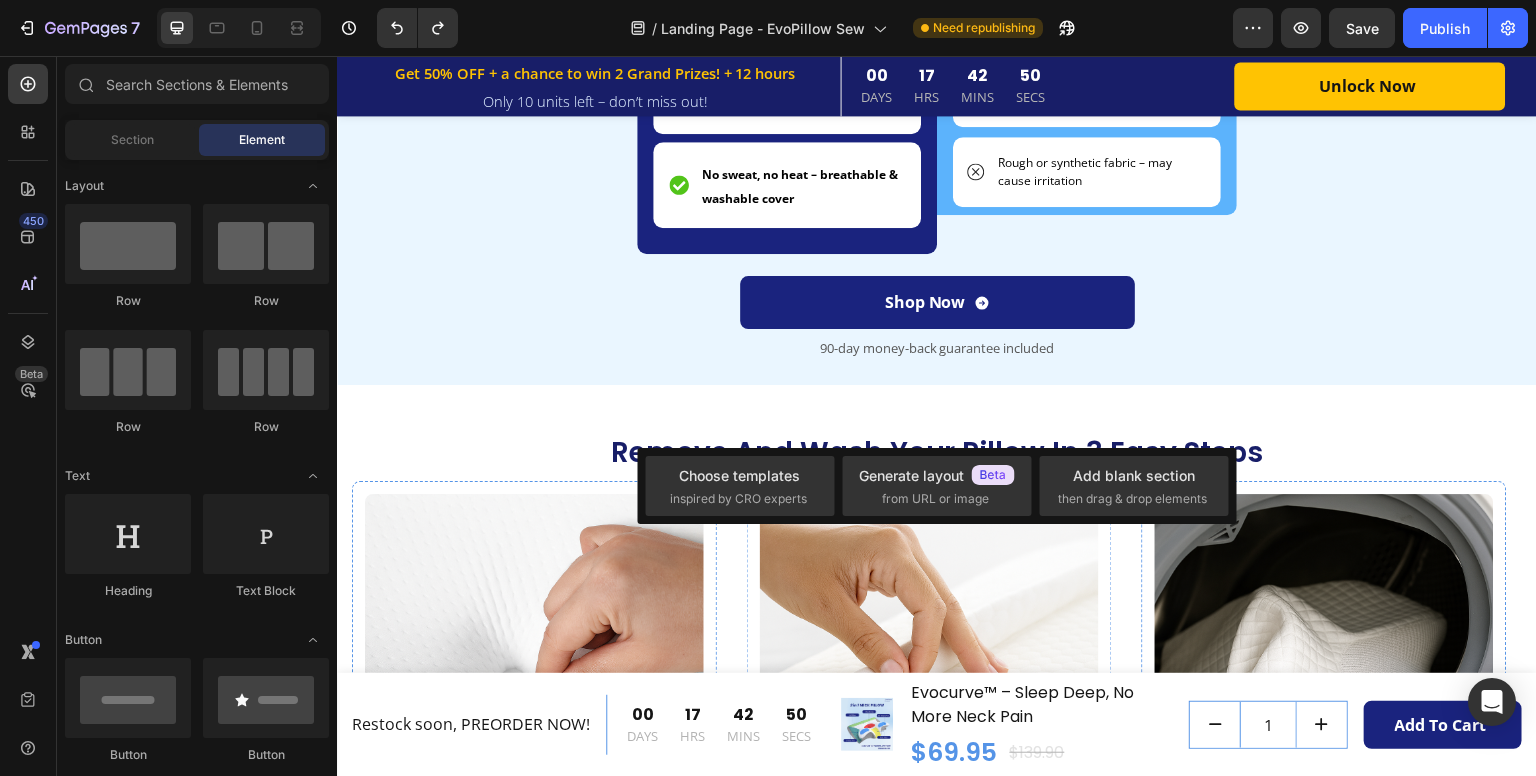 click on "Choose templates  inspired by CRO experts Generate layout  from URL or image Add blank section  then drag & drop elements" at bounding box center [936, 486] 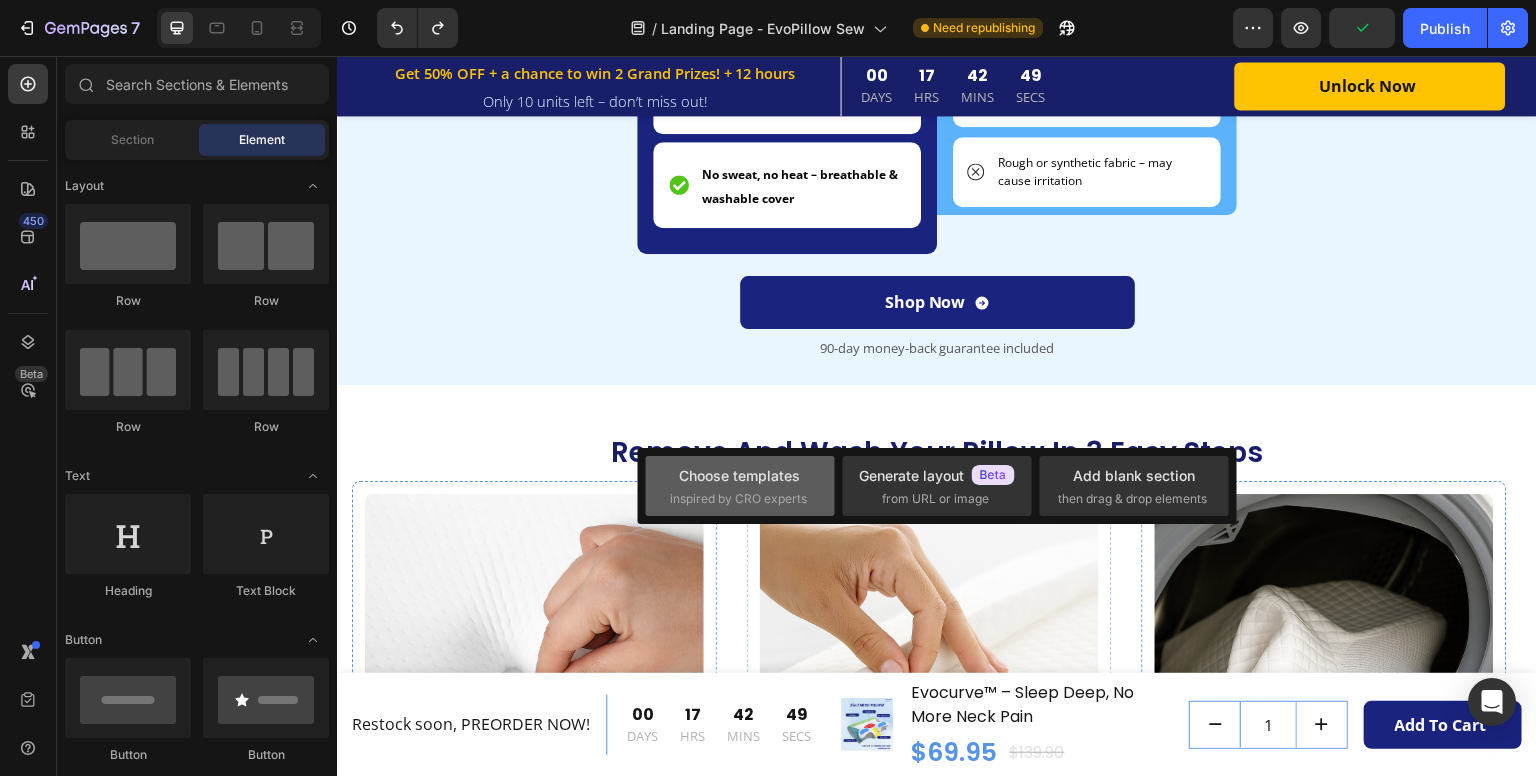 click on "Choose templates  inspired by CRO experts" 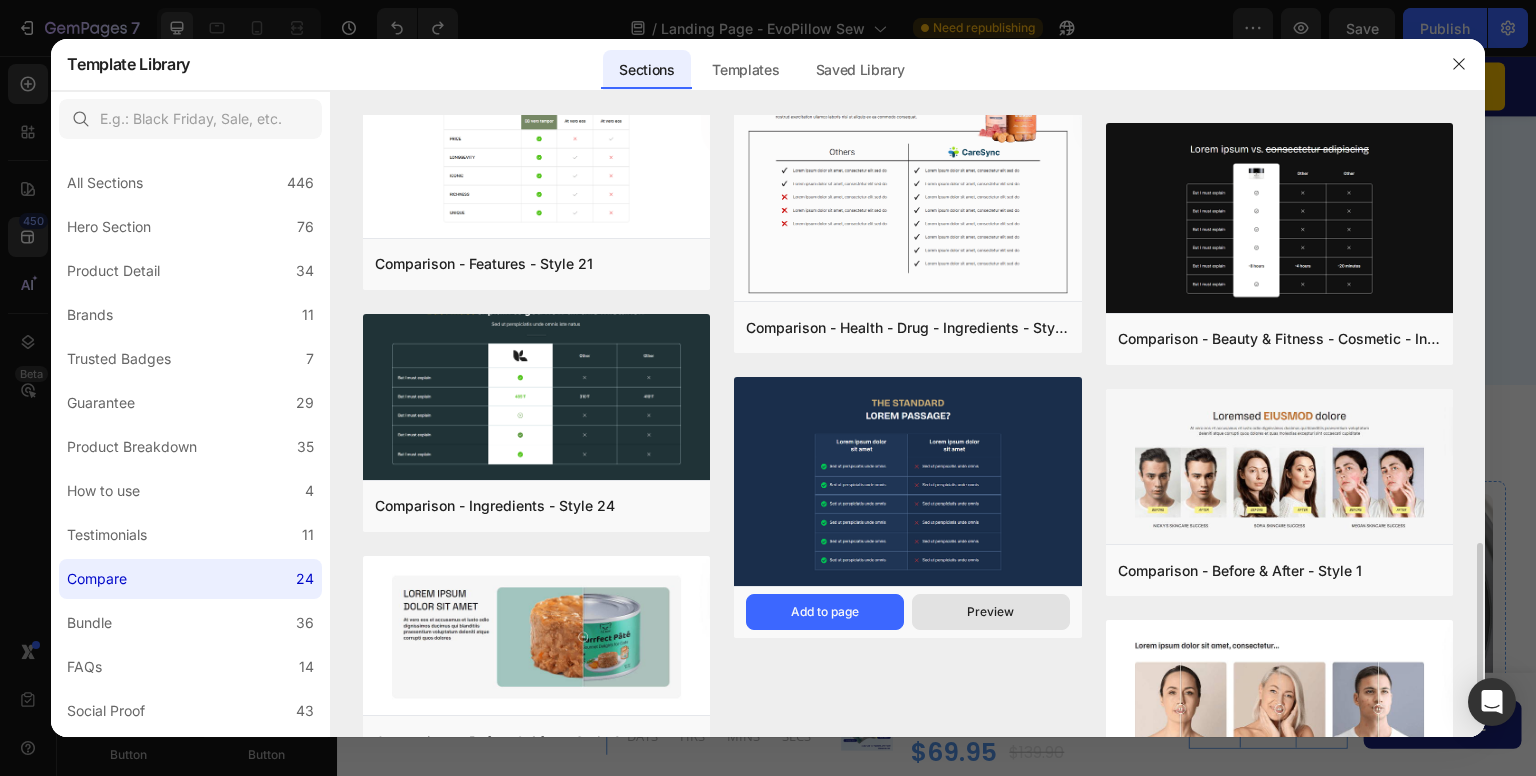 scroll, scrollTop: 1632, scrollLeft: 0, axis: vertical 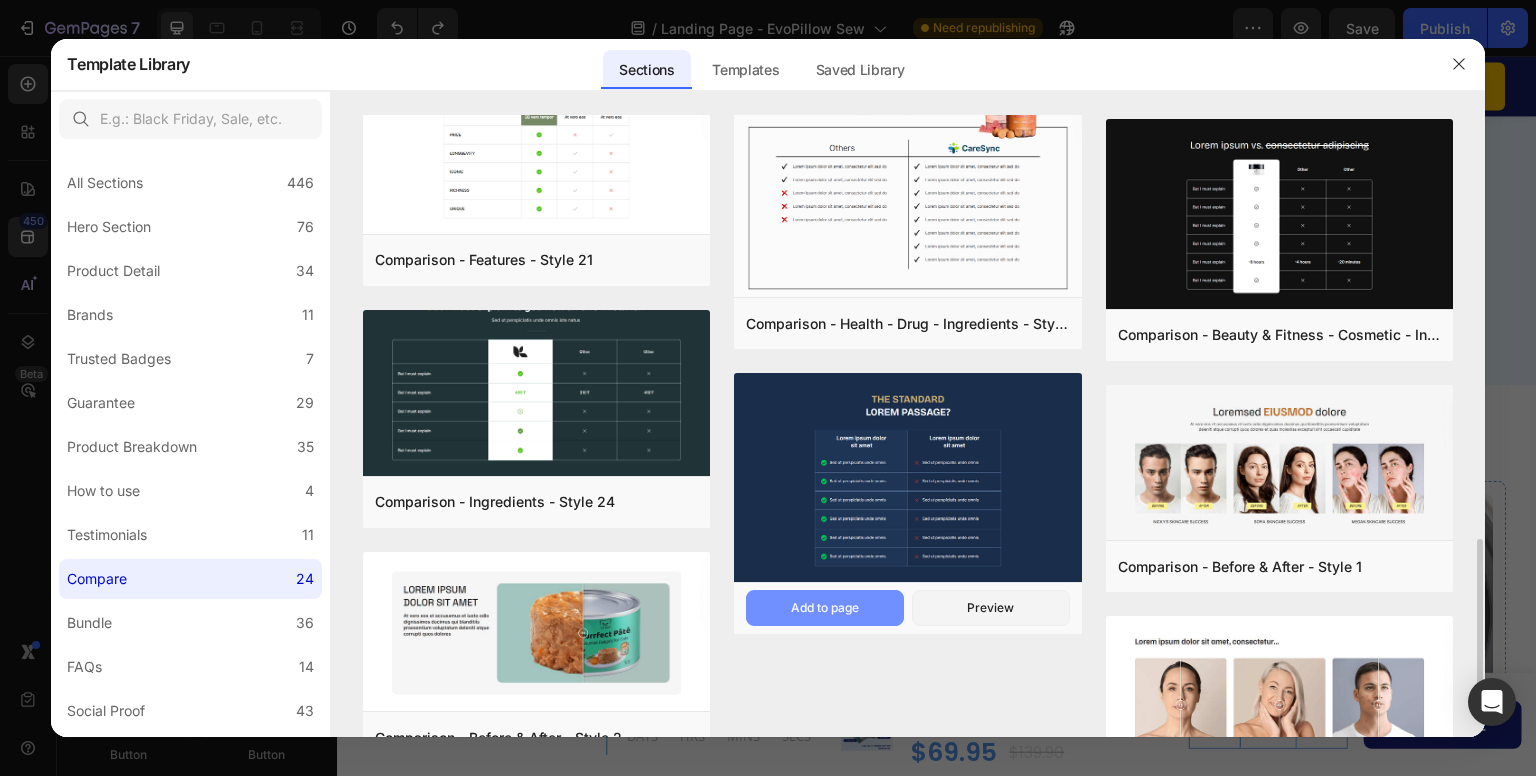 click on "Add to page" at bounding box center (825, 608) 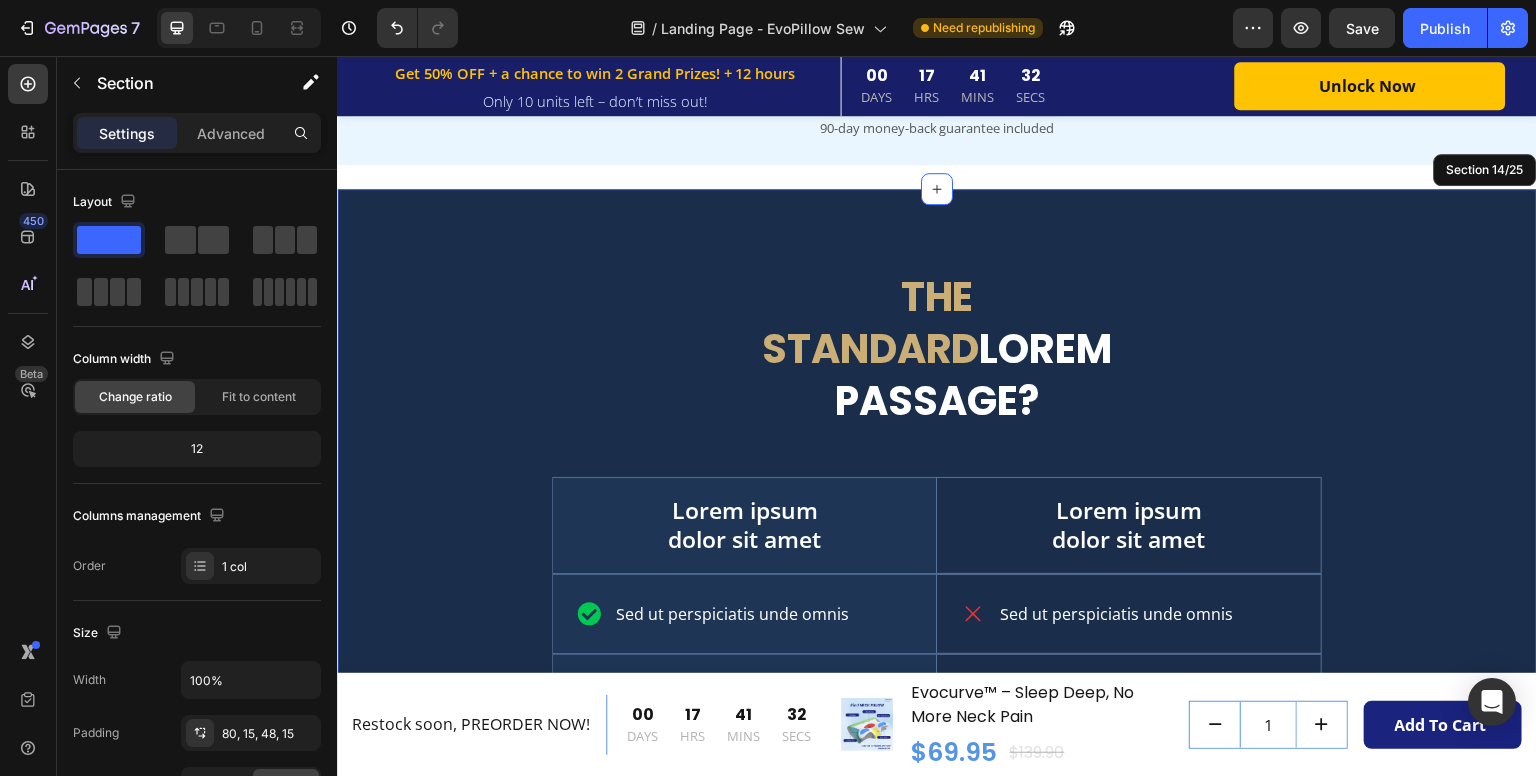 scroll, scrollTop: 4614, scrollLeft: 0, axis: vertical 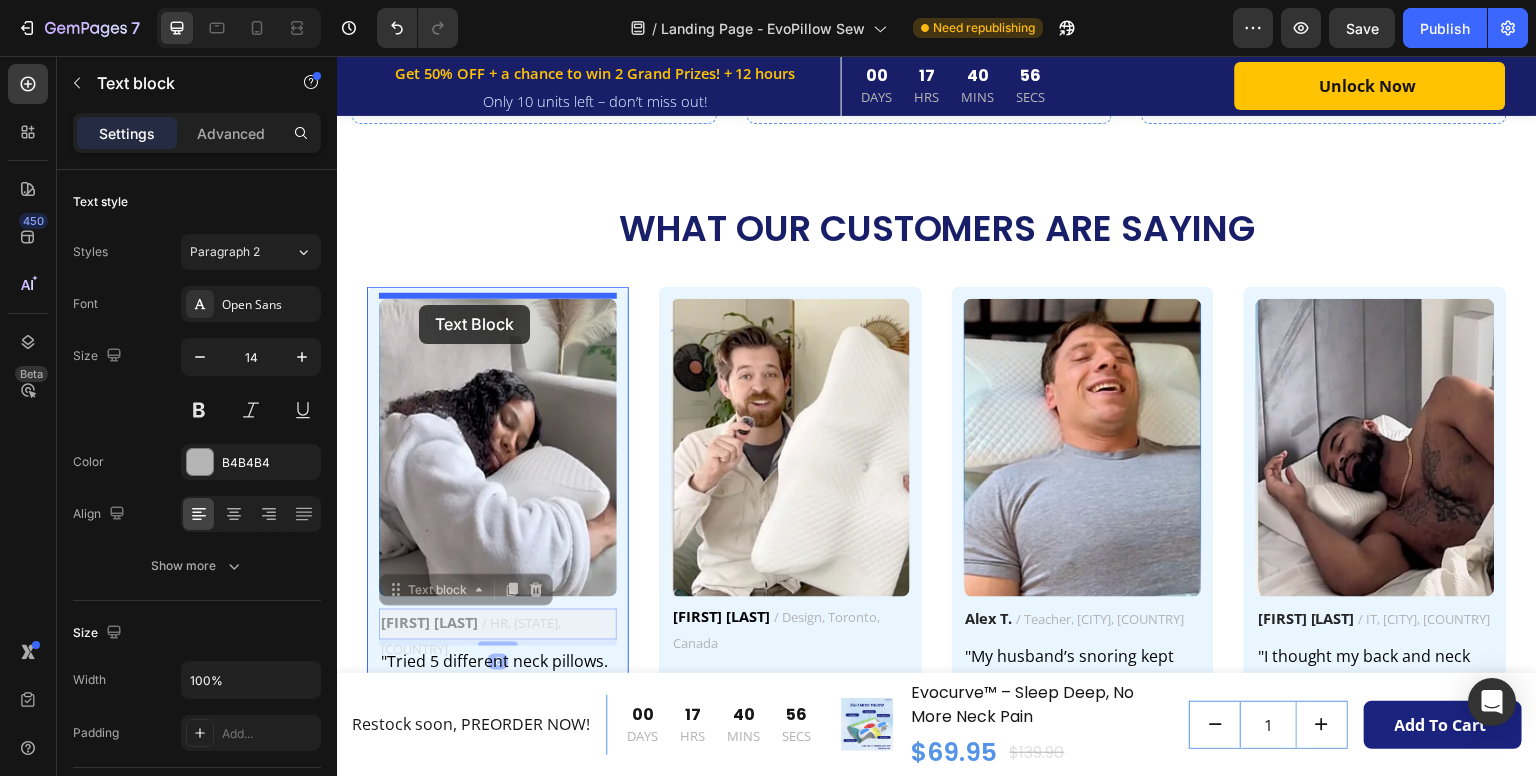 drag, startPoint x: 393, startPoint y: 589, endPoint x: 420, endPoint y: 302, distance: 288.26724 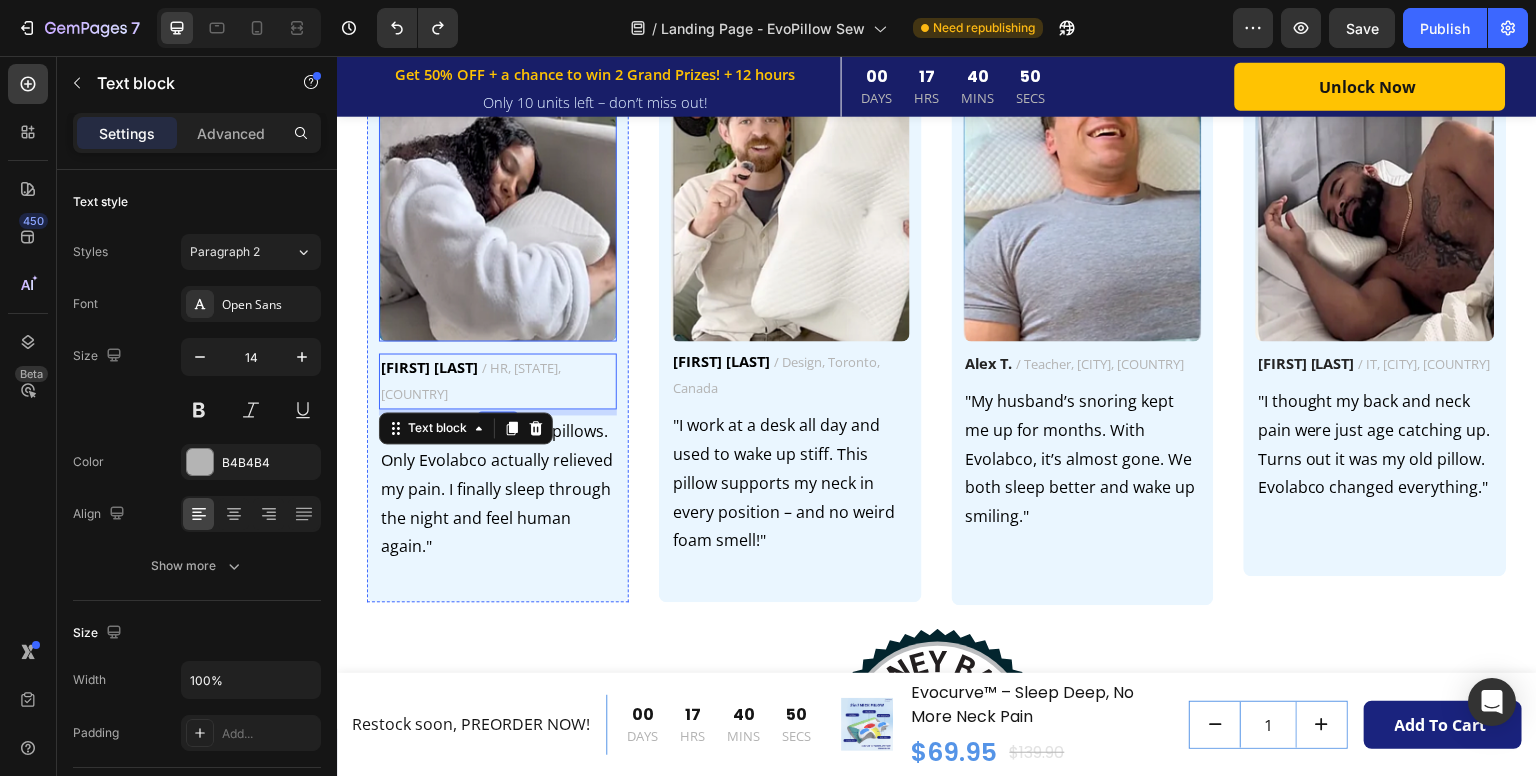 scroll, scrollTop: 6296, scrollLeft: 0, axis: vertical 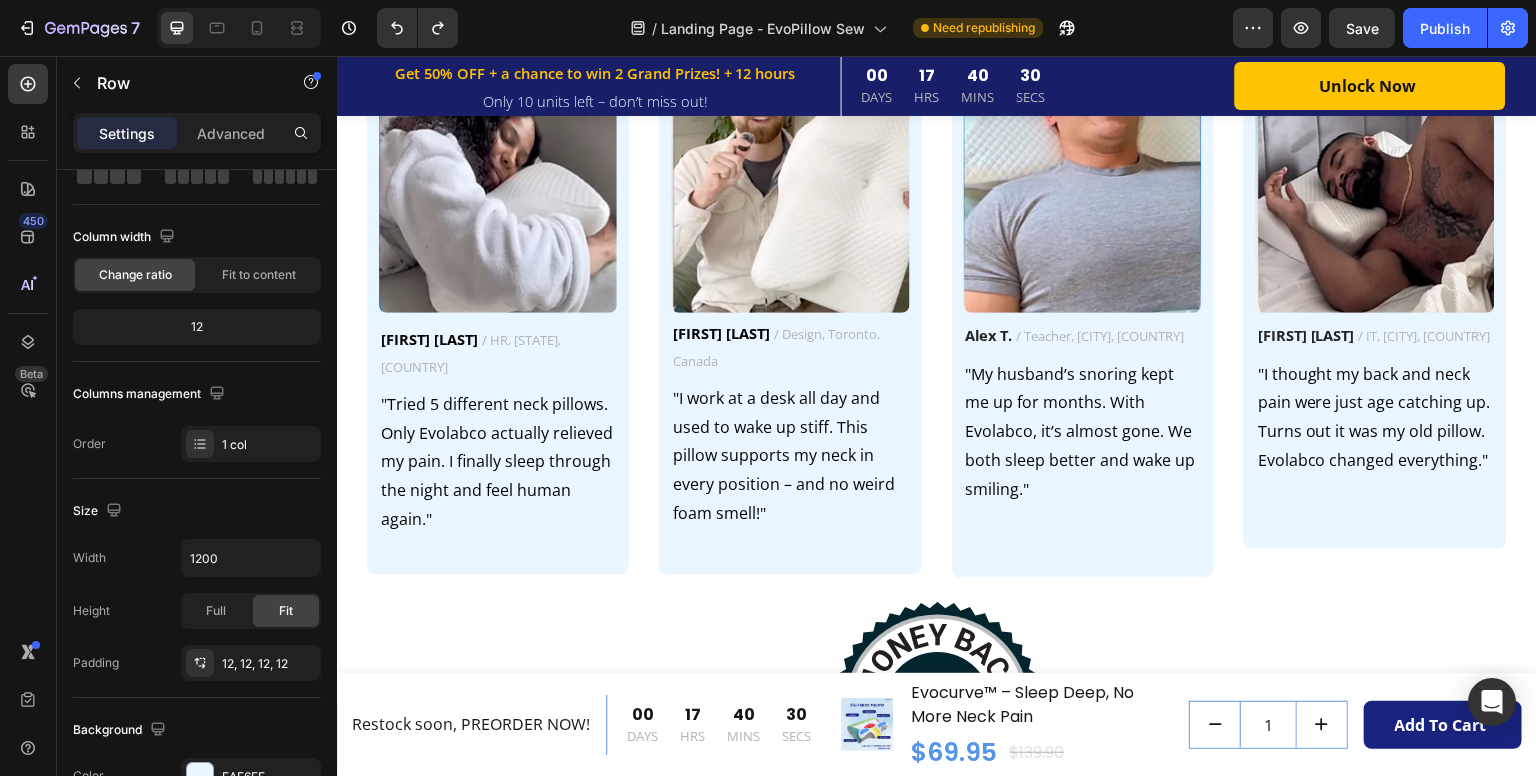 click on "Get 50% OFF + a chance to win 2 Grand Prizes! + 12 hours Text Block Row Only 10 units left – don’t miss out! Text Block Row 00 DAYS 17 HRS 40 MINS 30 SECS CountDown Timer Unlock Now (P) Cart Button Row Row Product Sticky Wake Up Without Neck Pain Heading 4-layer orthopedic design supports your neck and shoulders,  reduces nerve pressure, and helps you sleep deeper in any position. Text block Row Image Orthopedic Memory Foam Text block Foam hugs your neck and aligns your spine to ease pain. Text block Row Image Dual-Height Core Text block Dual heights support side or back sleeping—no flipping needed. Text block Row Row Image Skin-Friendly Cover Text block Antibacterial, cool-touch fabric prevents heat and sweat. Text block Image Ergonomic Contour Design Text block Contours to your neck for balanced support and pain-free mornings. Text block Row Row Image BUY NOW Button Row Section 8/25 9 in 10 Patients Overlook This Nightly Mistake Heading Text Block says Dr. Hannah Lee, Chiropractor. Text Block Image" at bounding box center (937, -1450) 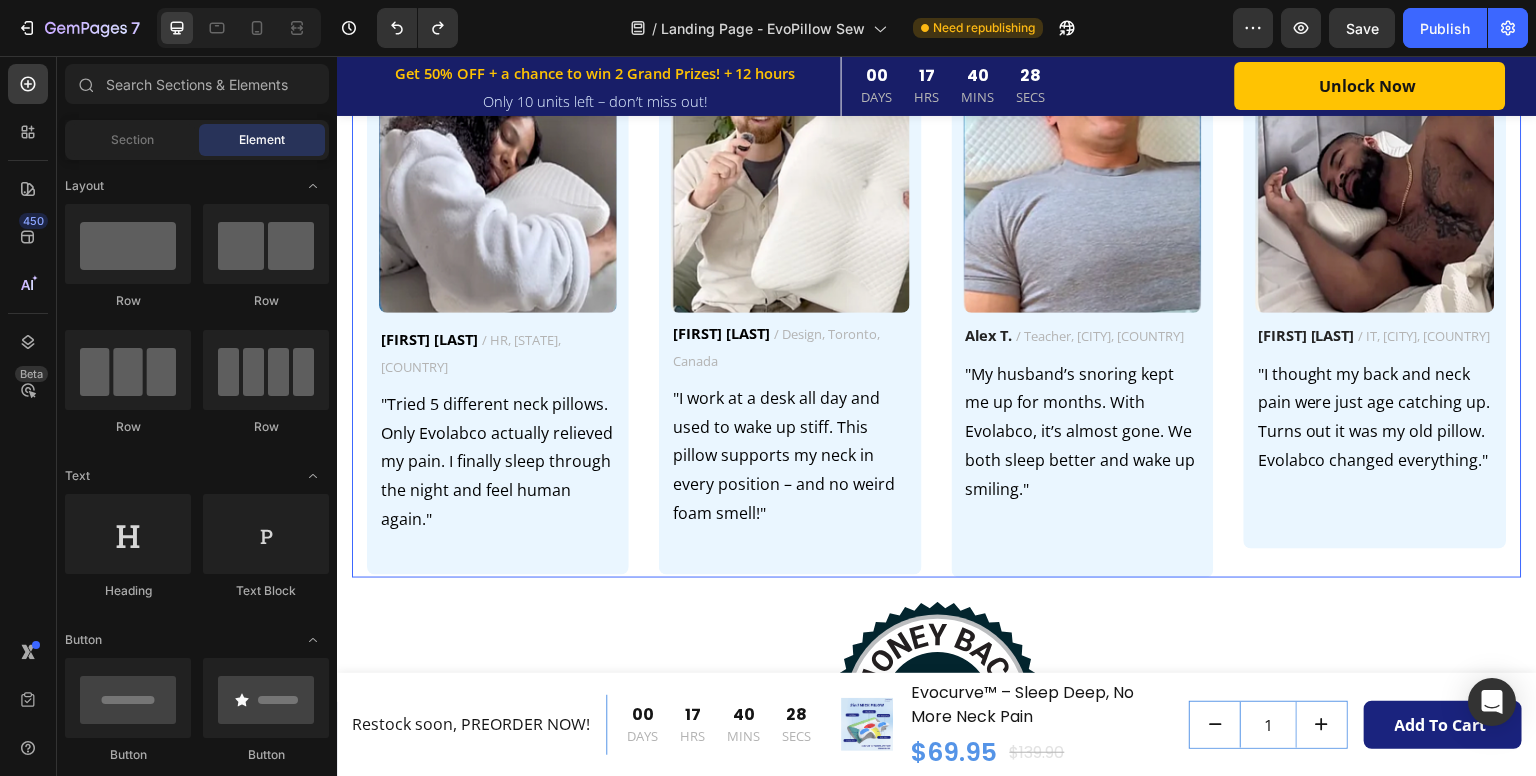 click on "Image Jennifer M.   / HR, California, USA Text block "Tried 5 different neck pillows. Only Evolabco actually relieved my pain. I finally sleep through the night and feel human again." Text block Row Image Claire H.   / Design, Toronto, Canada Text block "I work at a desk all day and used to wake up stiff. This pillow supports my neck in every position – and no weird foam smell!" Text block Row Image Alex T.   / Teacher, London, UK Text block "My husband’s snoring kept me up for months. With Evolabco, it’s almost gone. We both sleep better and wake up smiling." Text block Row Image Marco L.   / IT, Sydney, Australia Text block "I thought my back and neck pain were just age catching up. Turns out it was my old pillow. Evolabco changed everything." Text block Row
Drop element here" at bounding box center (944, 290) 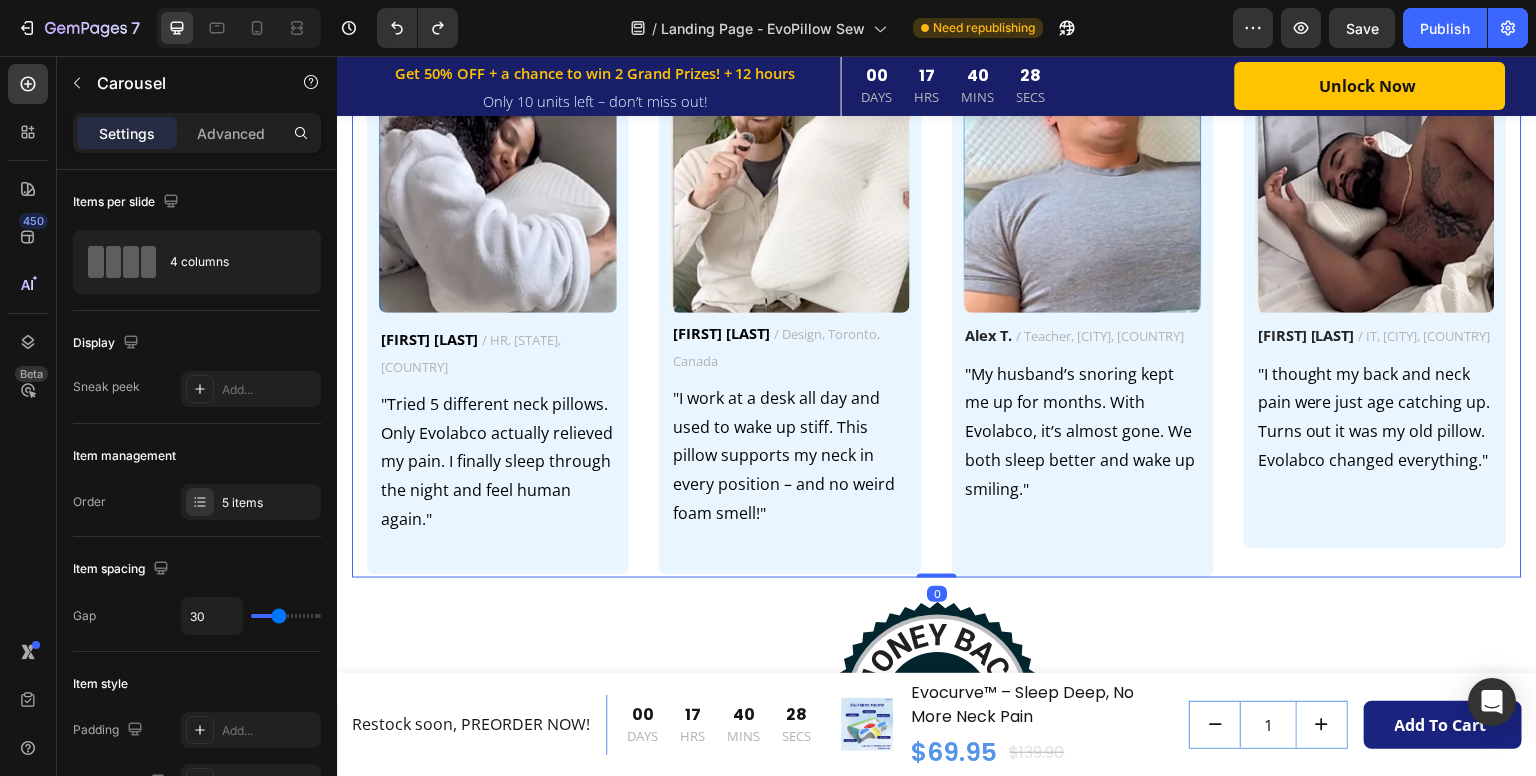 click on "Image Jennifer M.   / HR, California, USA Text block "Tried 5 different neck pillows. Only Evolabco actually relieved my pain. I finally sleep through the night and feel human again." Text block Row Image Claire H.   / Design, Toronto, Canada Text block "I work at a desk all day and used to wake up stiff. This pillow supports my neck in every position – and no weird foam smell!" Text block Row Image Alex T.   / Teacher, London, UK Text block "My husband’s snoring kept me up for months. With Evolabco, it’s almost gone. We both sleep better and wake up smiling." Text block Row Image Marco L.   / IT, Sydney, Australia Text block "I thought my back and neck pain were just age catching up. Turns out it was my old pillow. Evolabco changed everything." Text block Row
Drop element here" at bounding box center (944, 290) 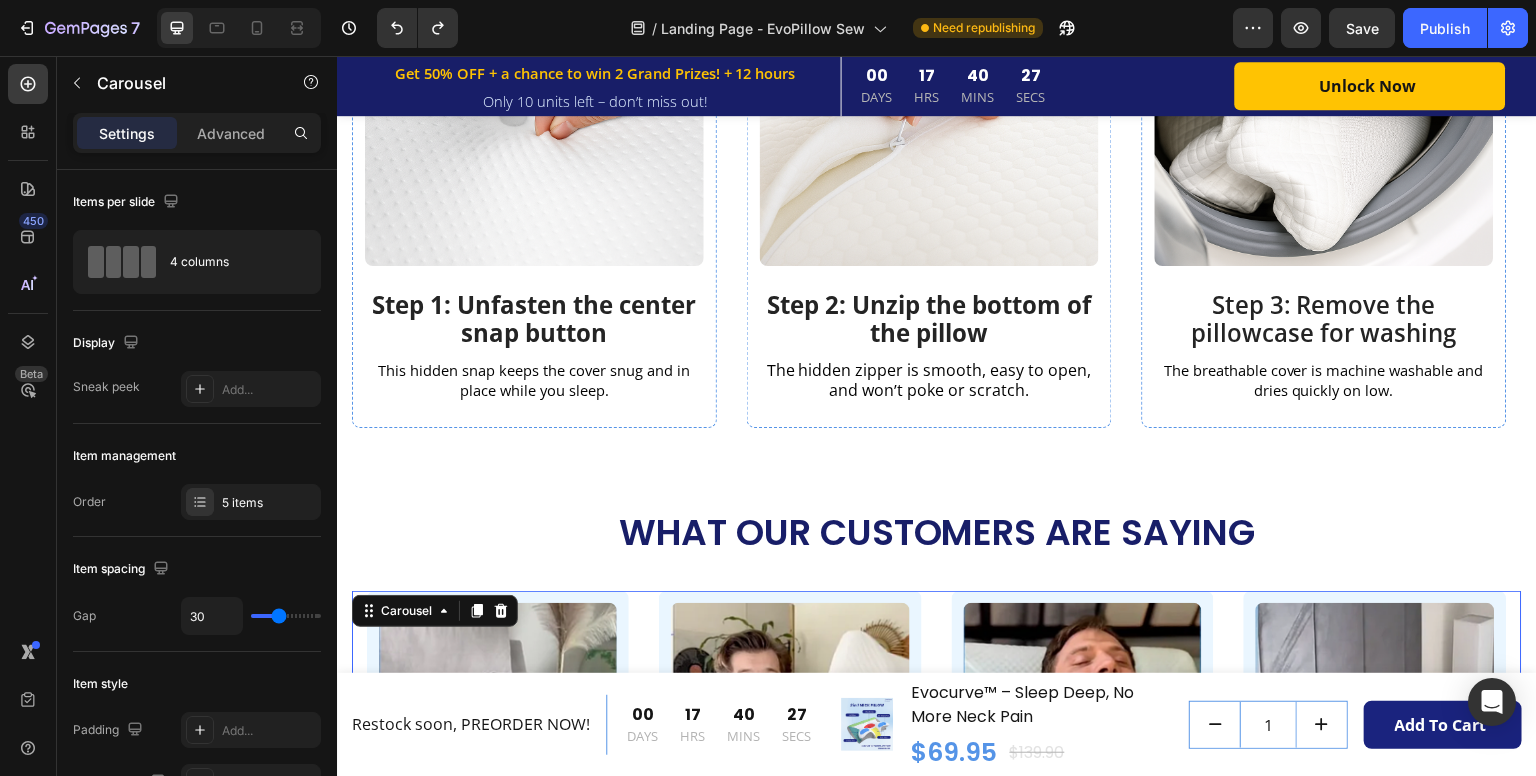 scroll, scrollTop: 5732, scrollLeft: 0, axis: vertical 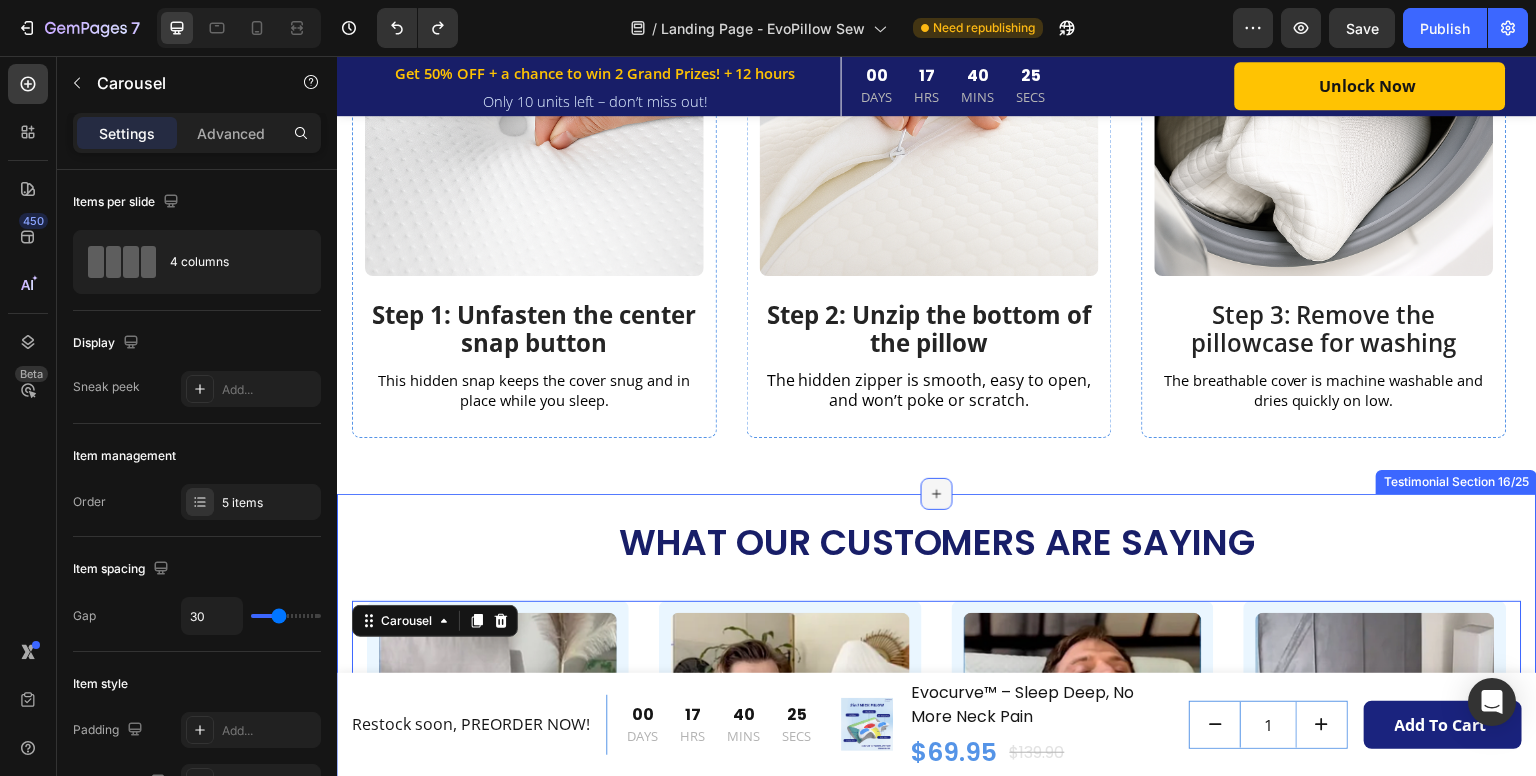 click 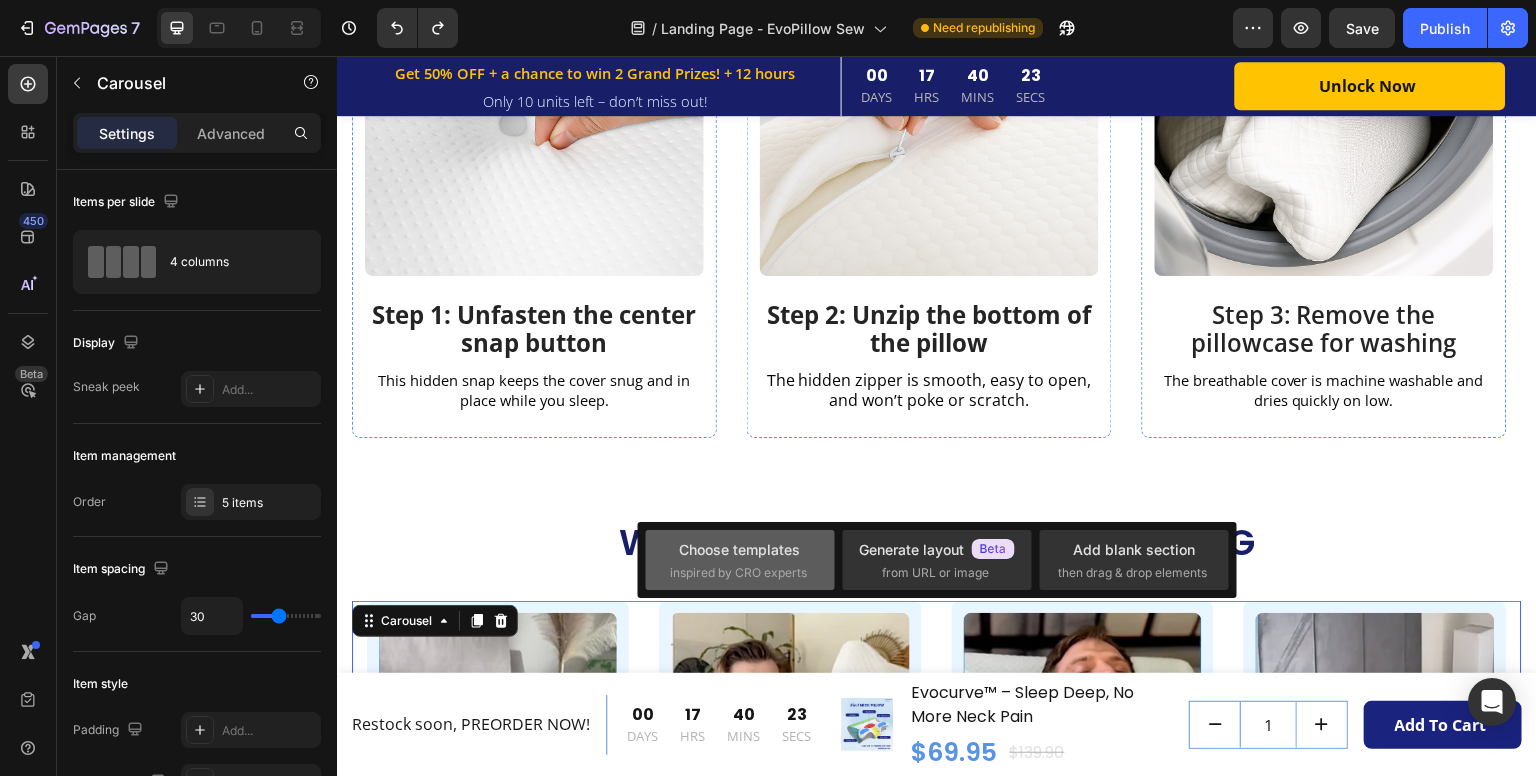 click on "Choose templates" at bounding box center (739, 549) 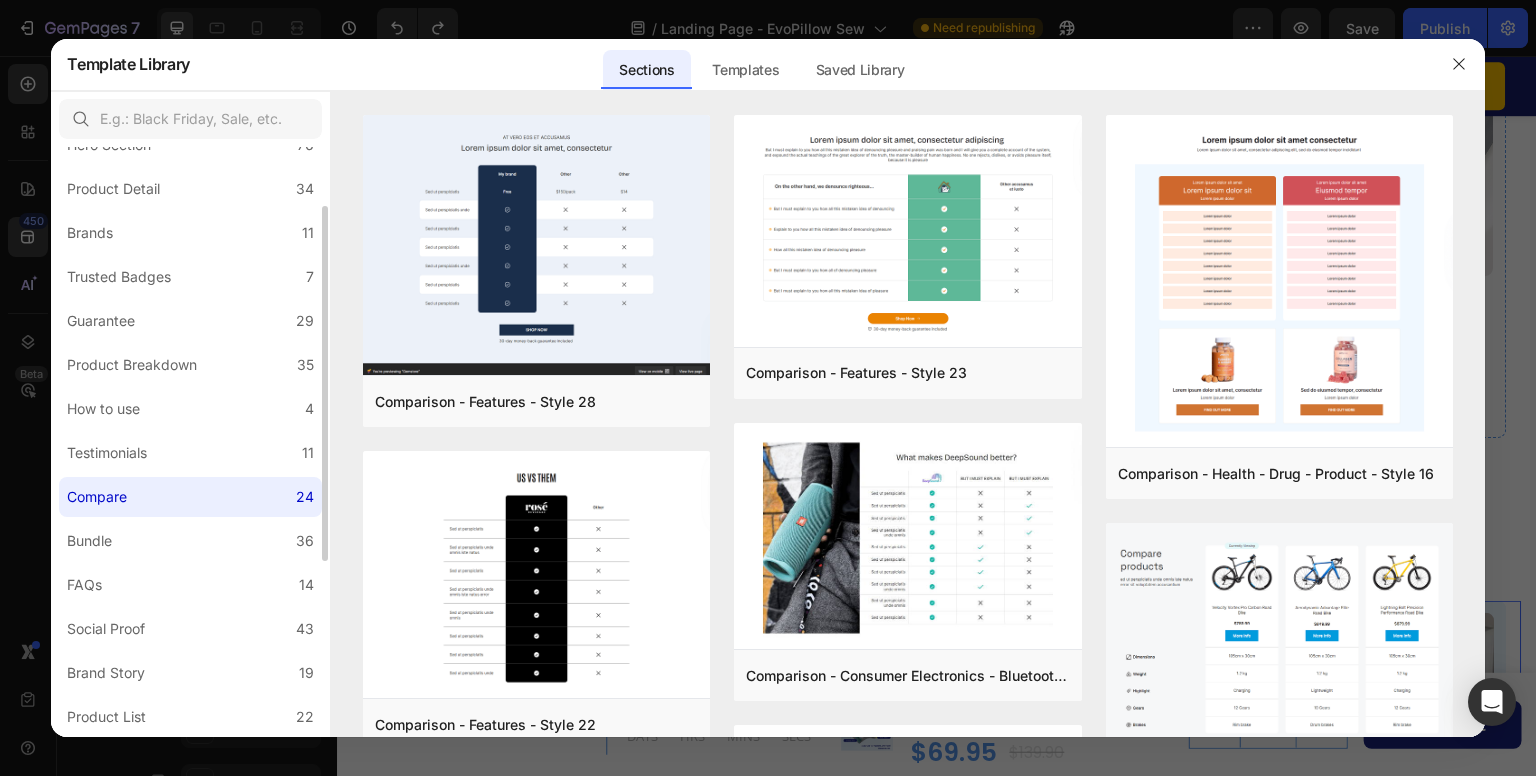 scroll, scrollTop: 88, scrollLeft: 0, axis: vertical 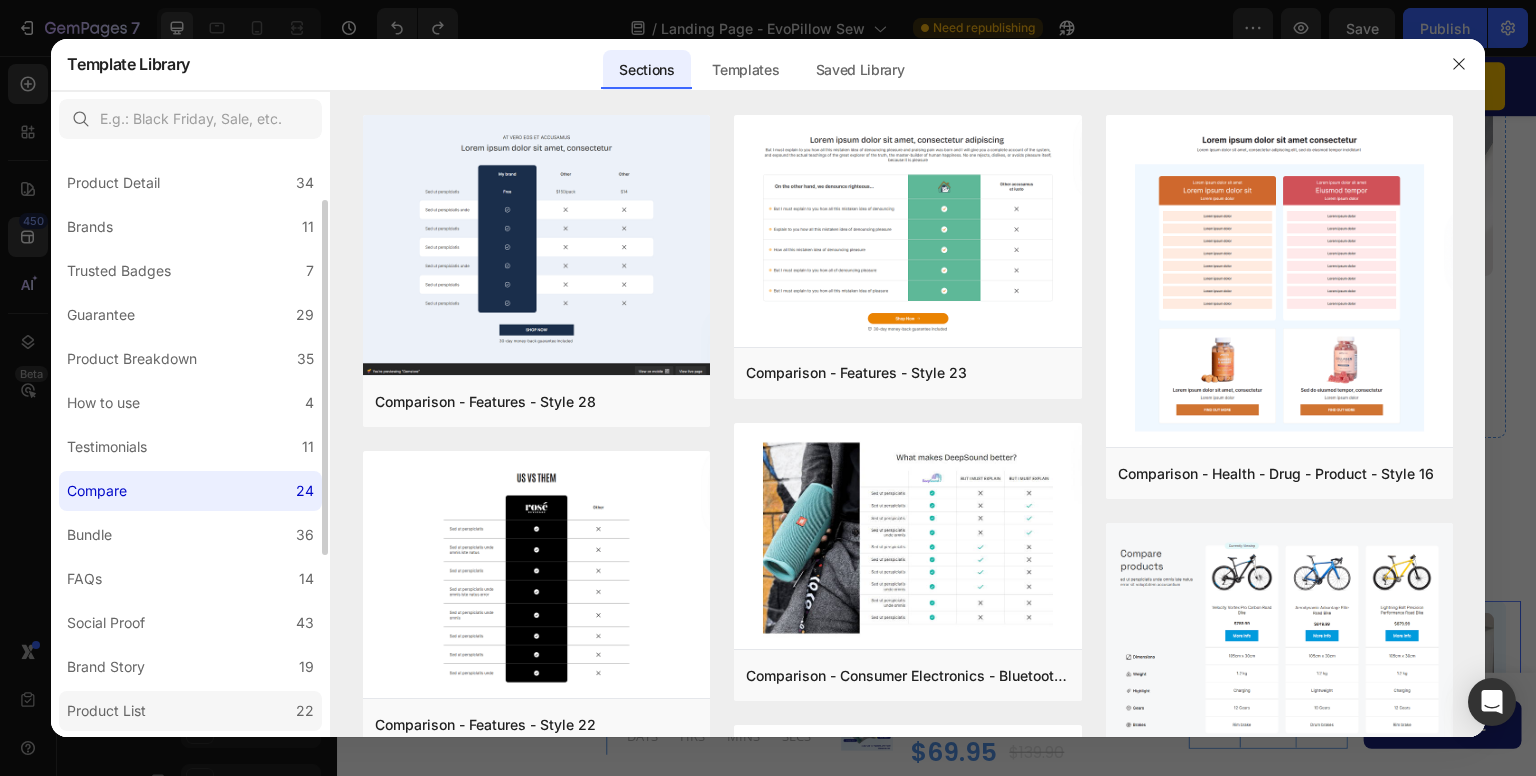 click on "Product List 22" 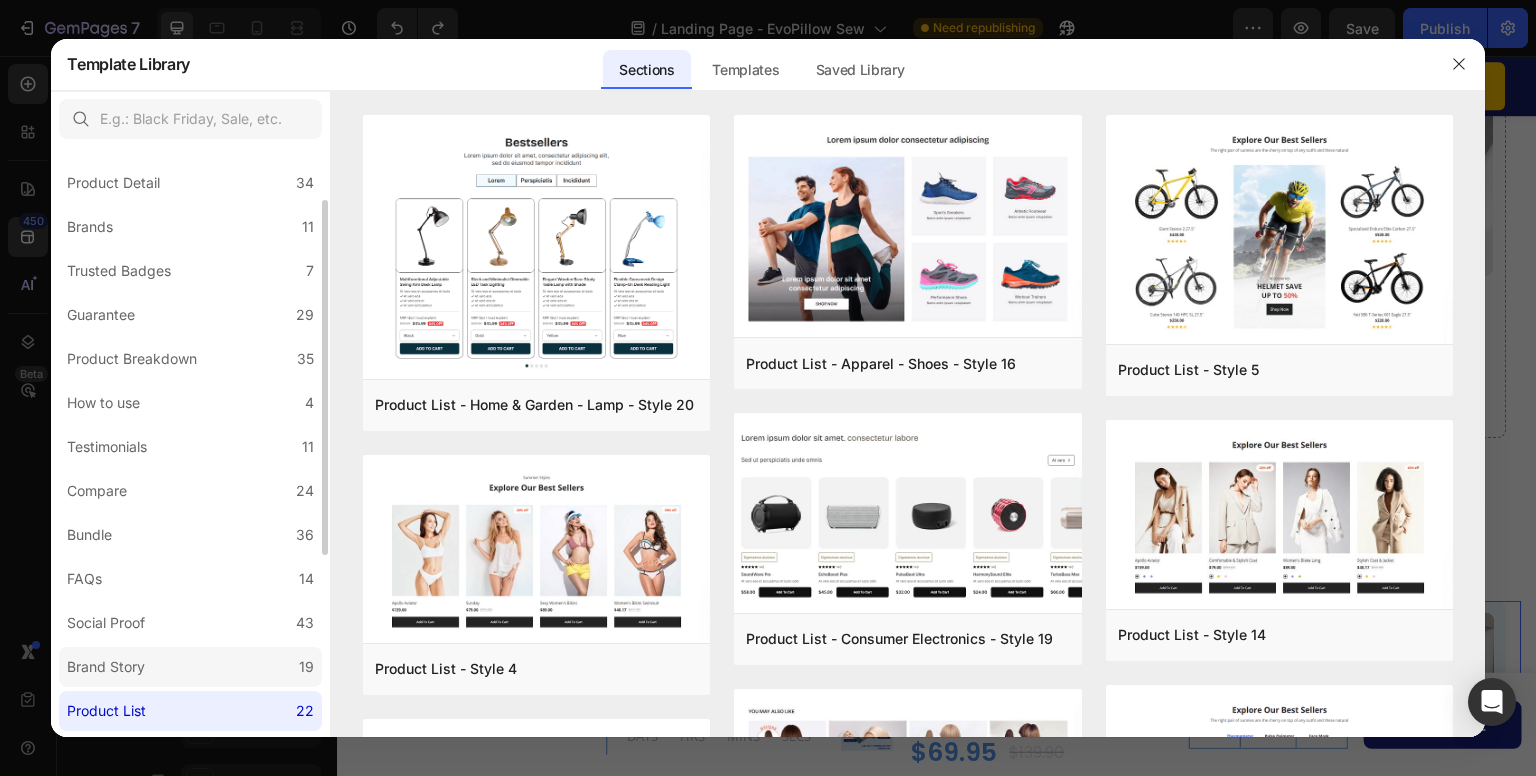 click on "Brand Story 19" 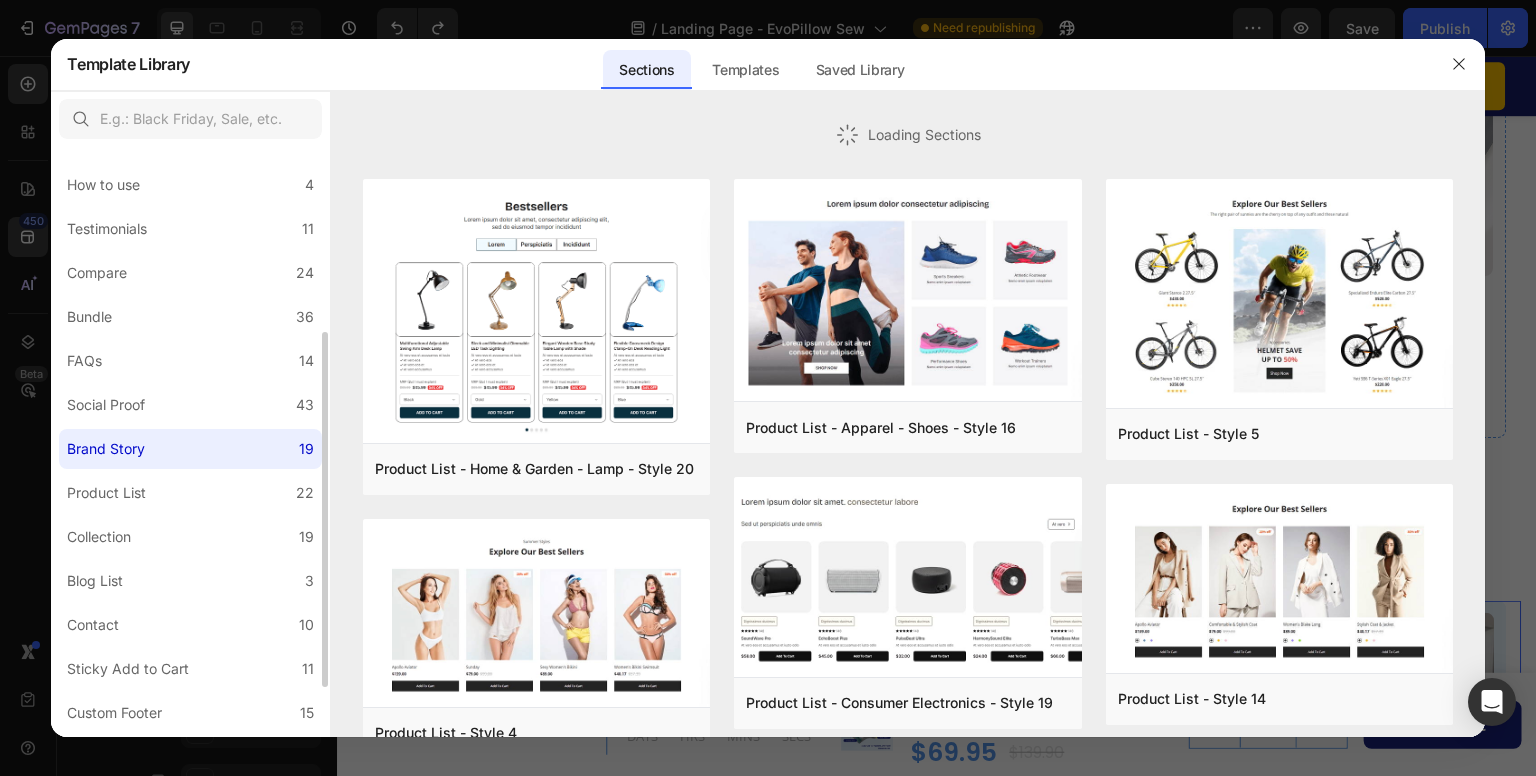scroll, scrollTop: 307, scrollLeft: 0, axis: vertical 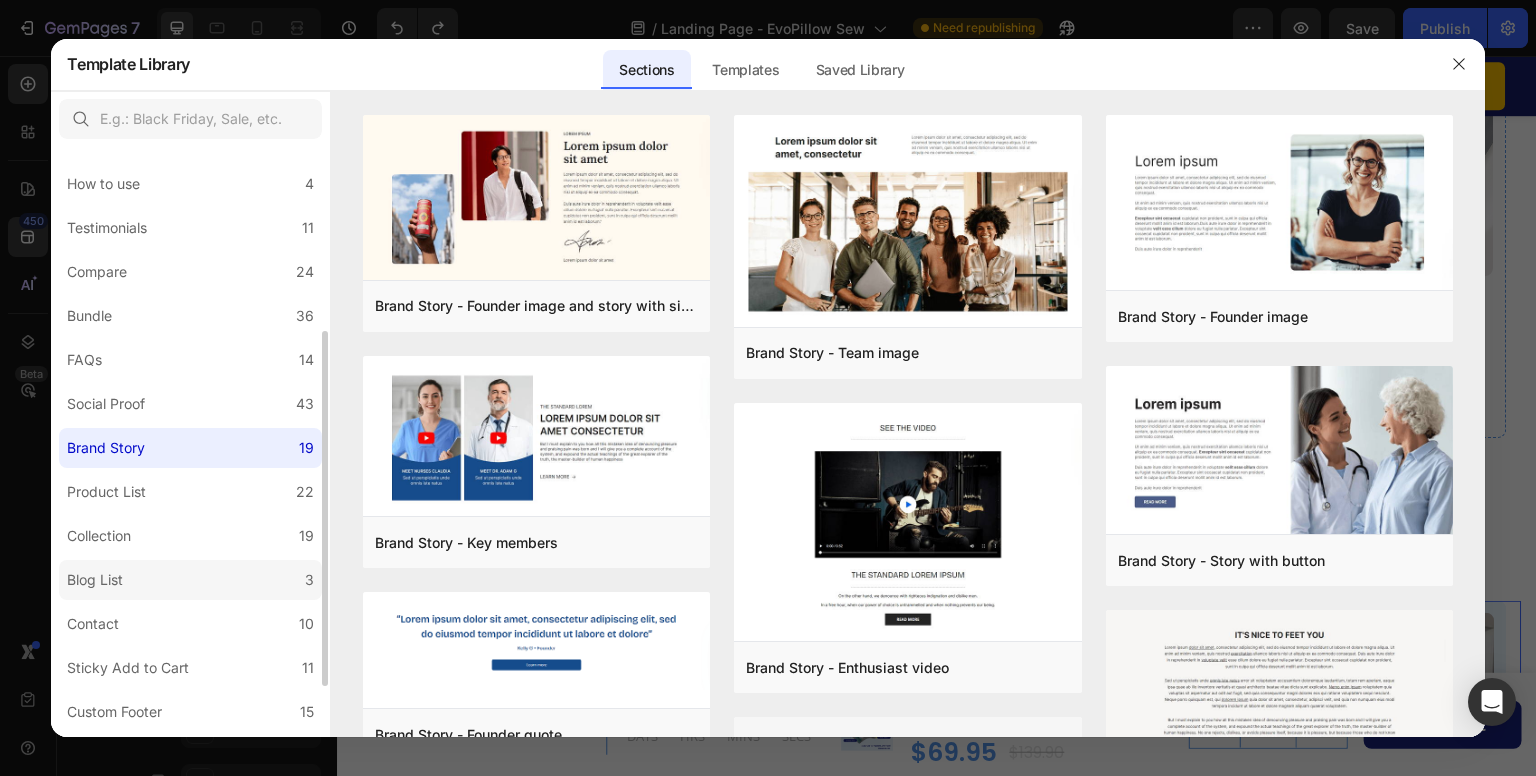 click on "Blog List 3" 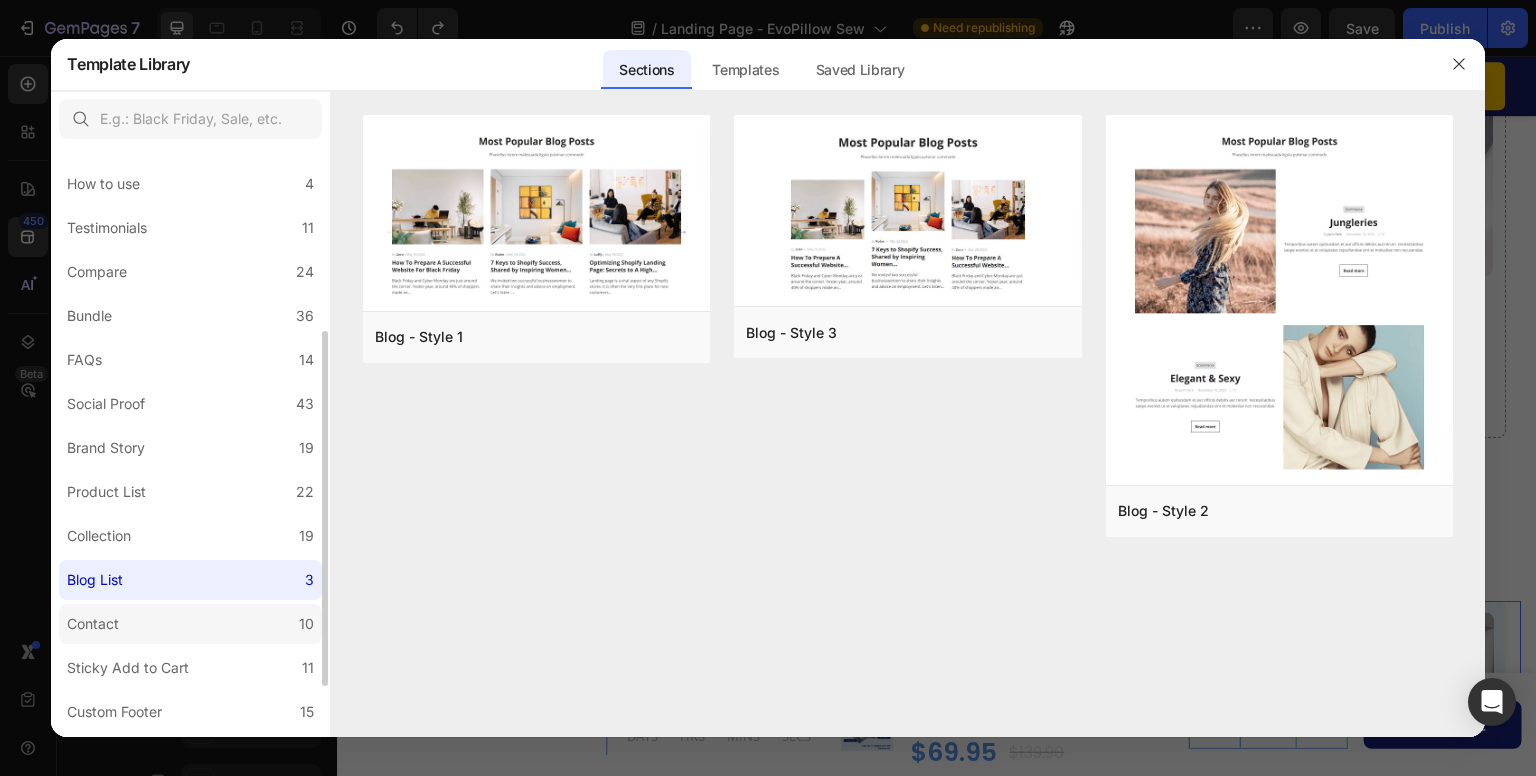 click on "Contact 10" 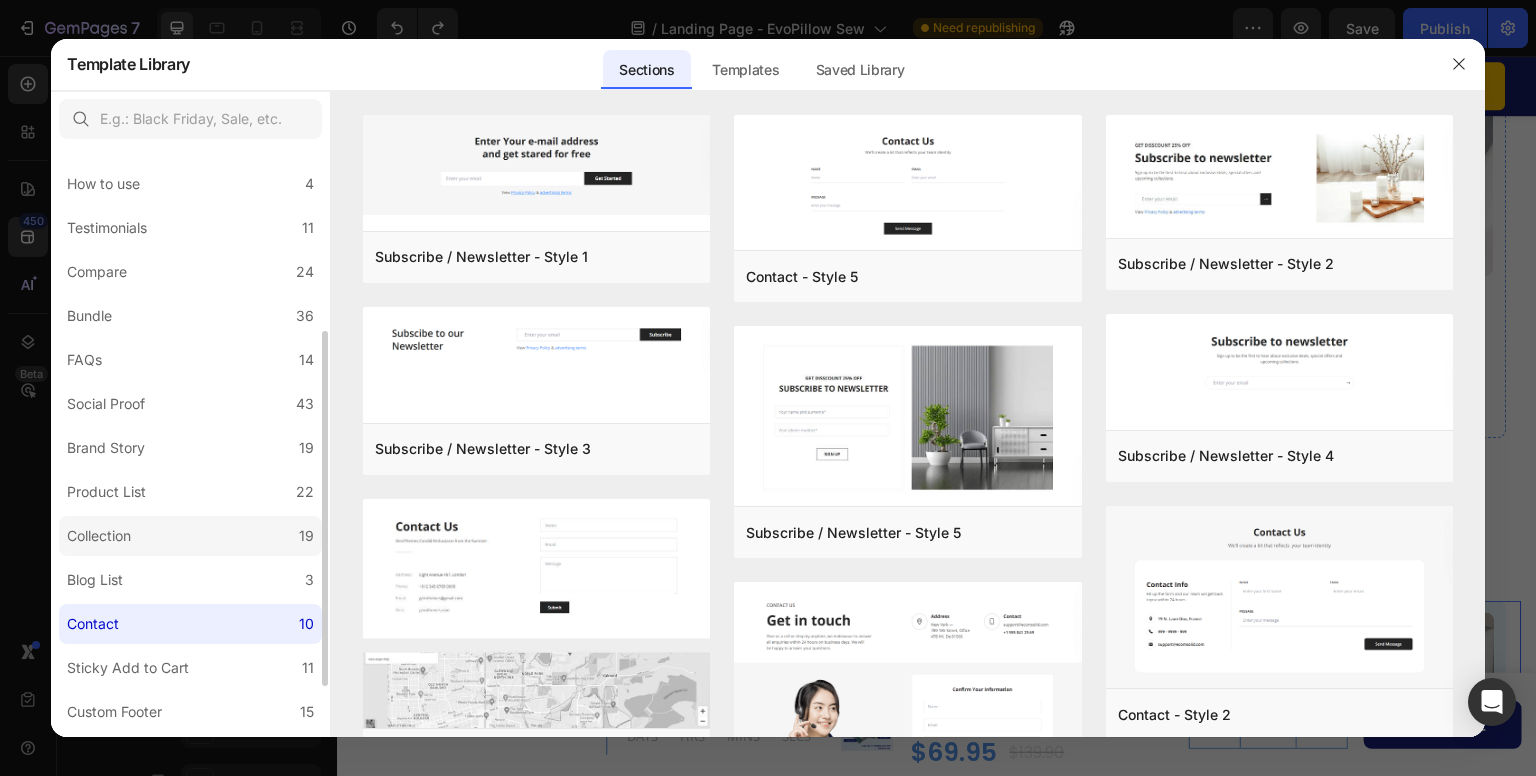 drag, startPoint x: 207, startPoint y: 557, endPoint x: 213, endPoint y: 537, distance: 20.880613 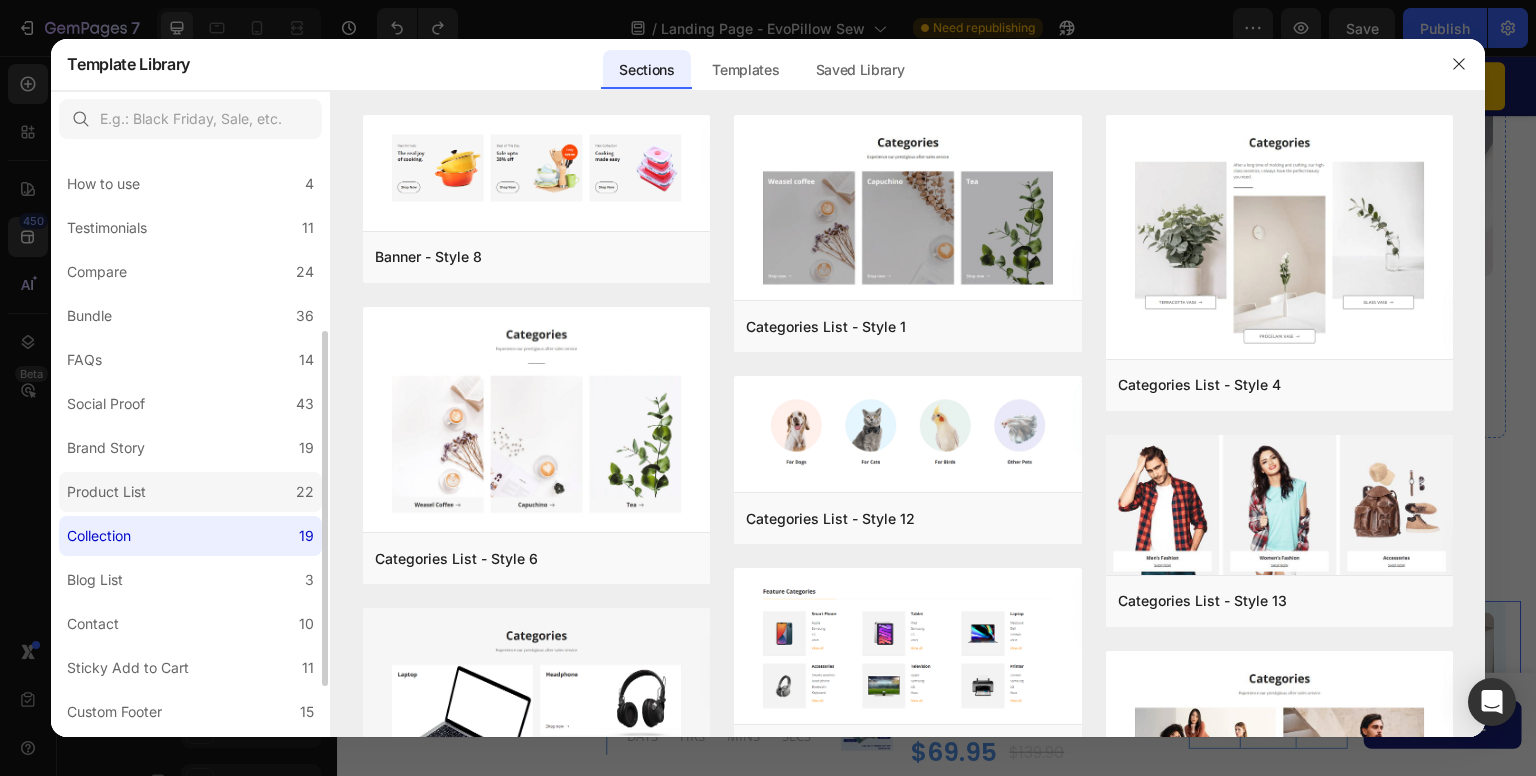 click on "Product List 22" 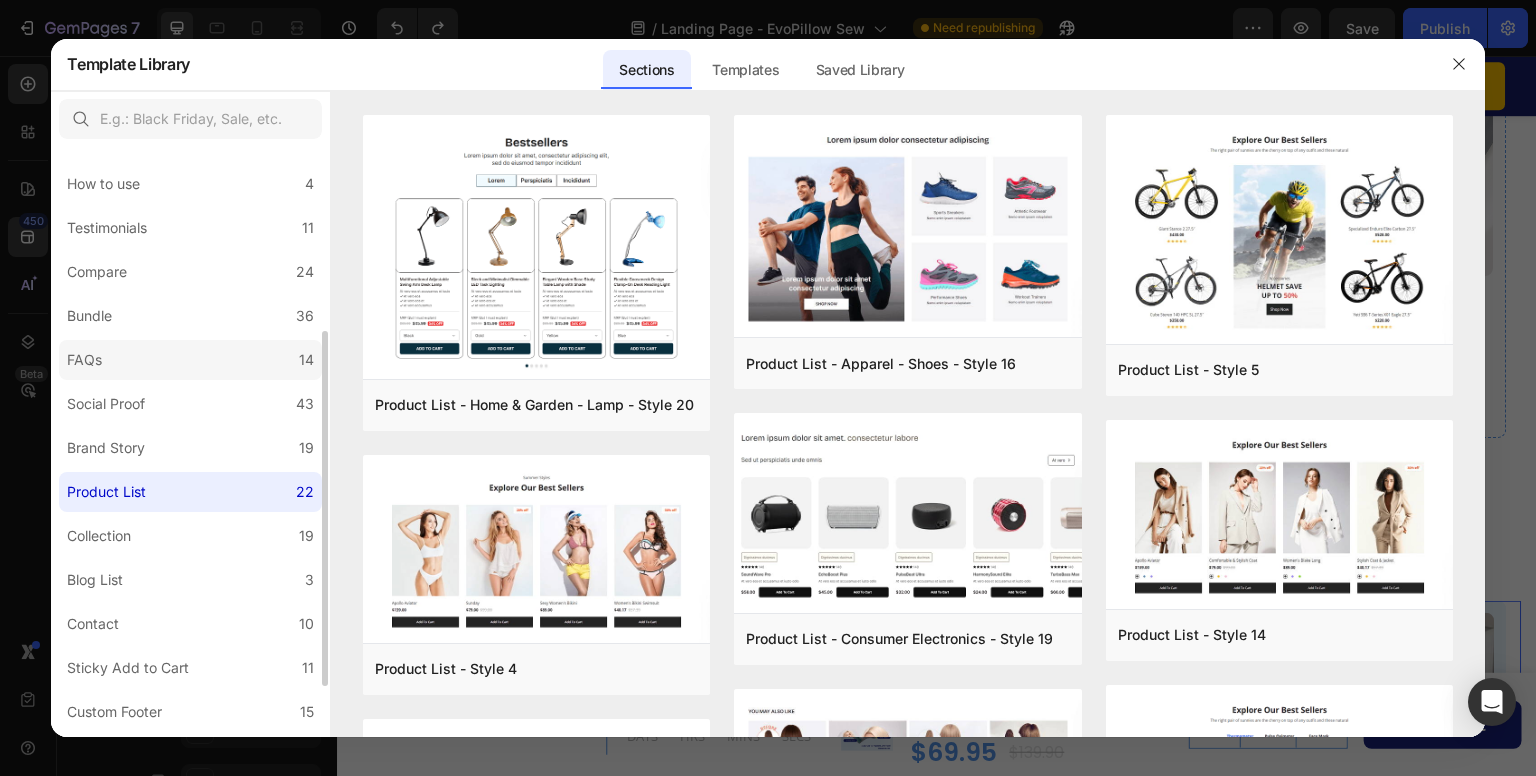 click on "FAQs 14" 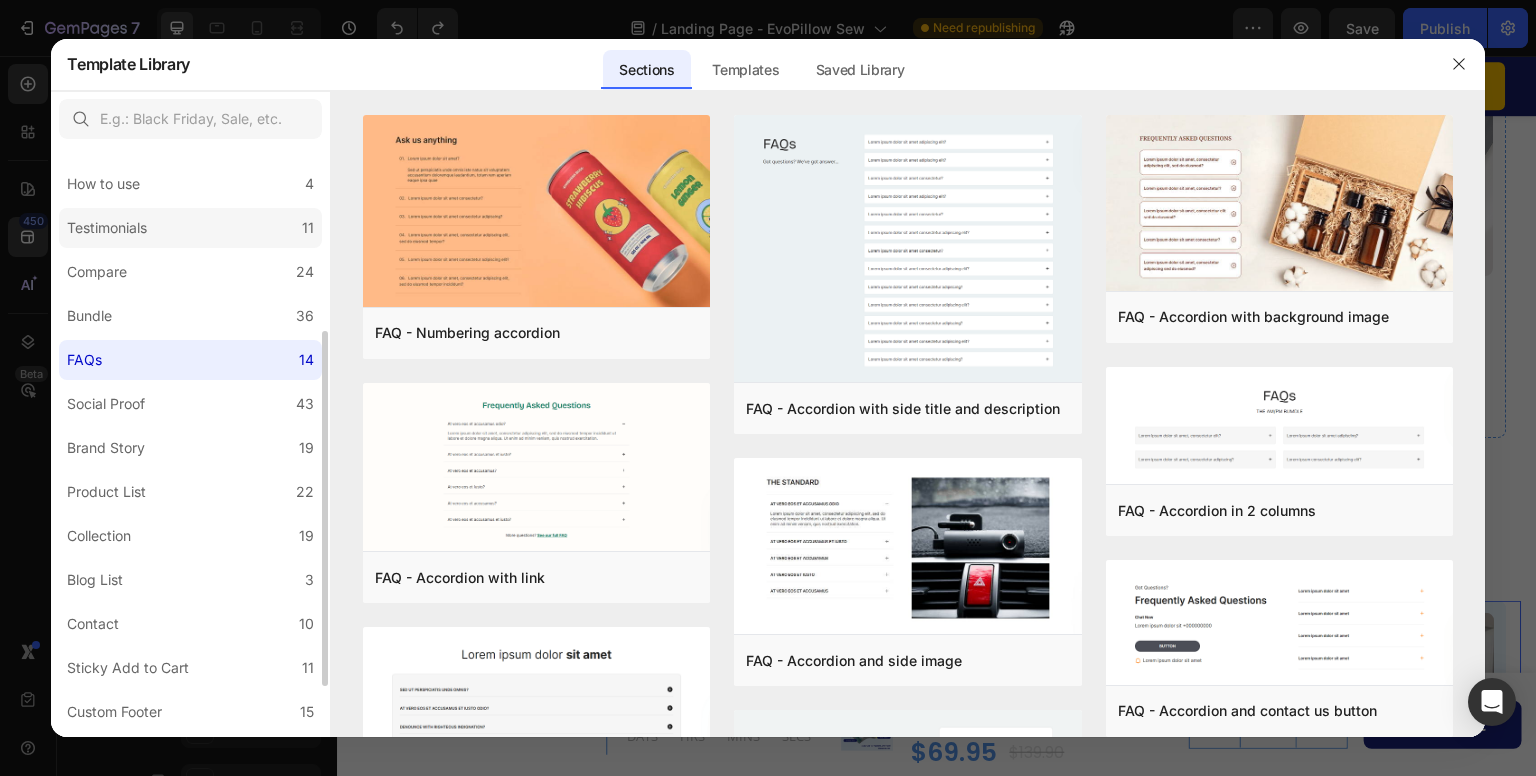 click on "Testimonials 11" 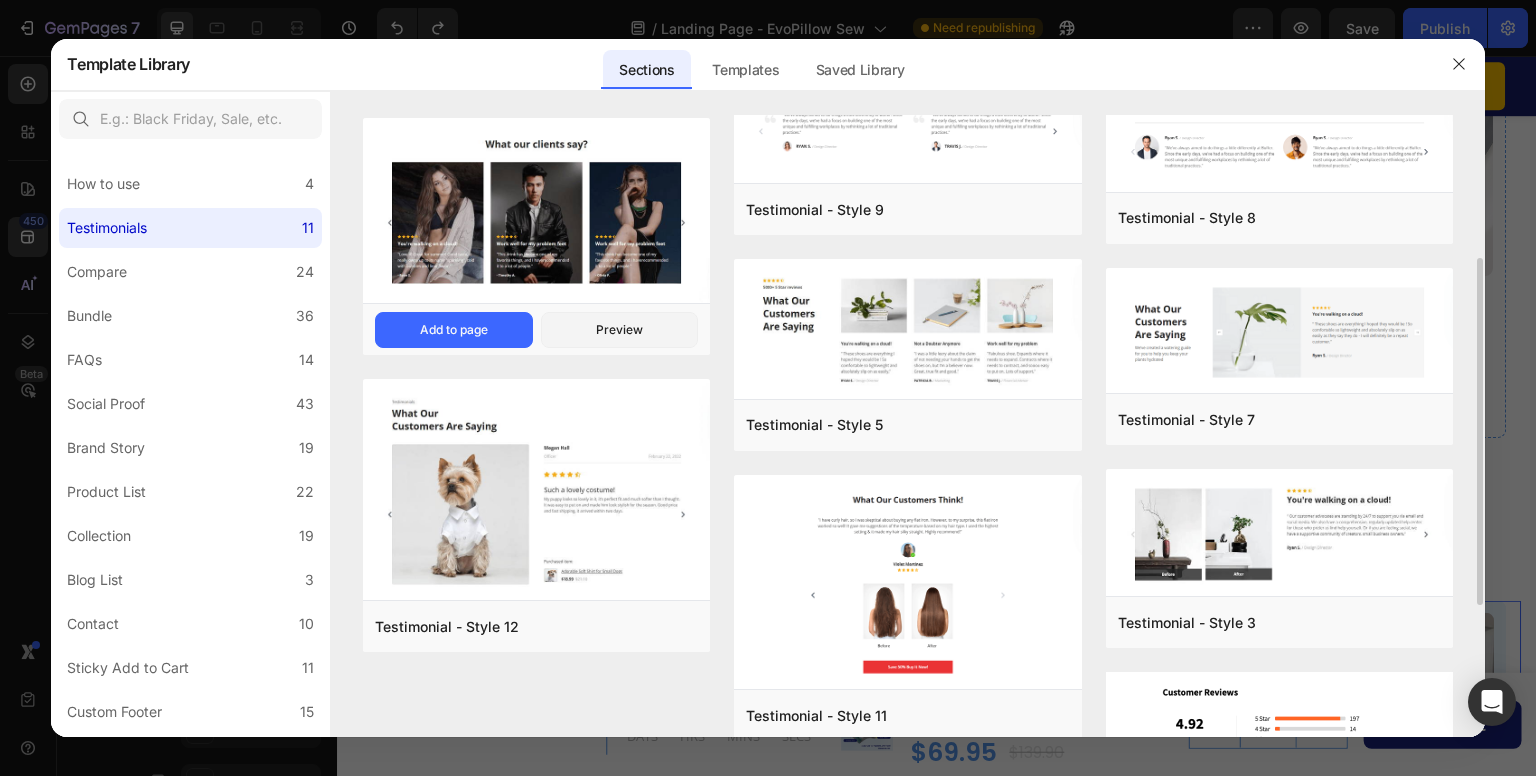 scroll, scrollTop: 250, scrollLeft: 0, axis: vertical 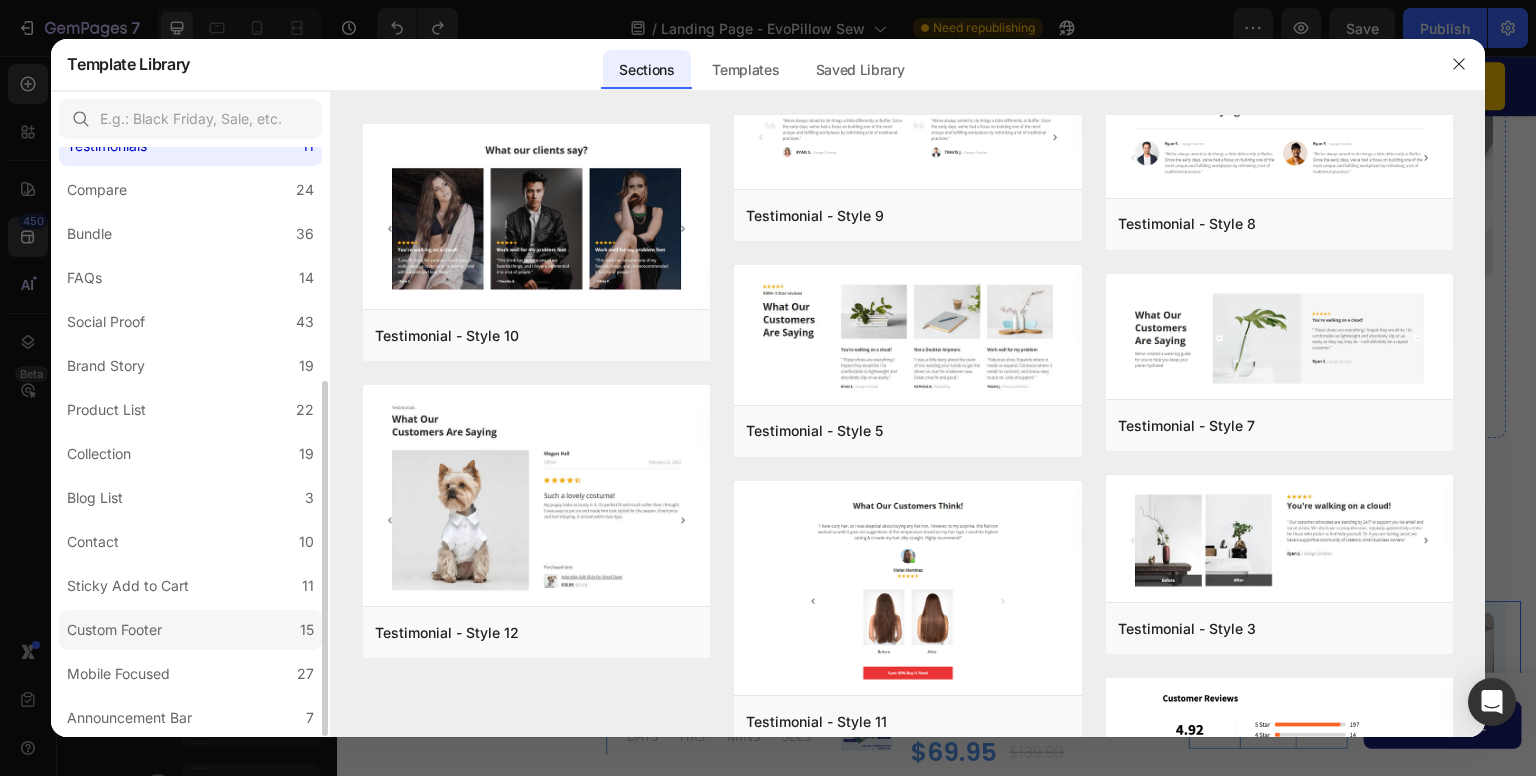 click on "Custom Footer 15" 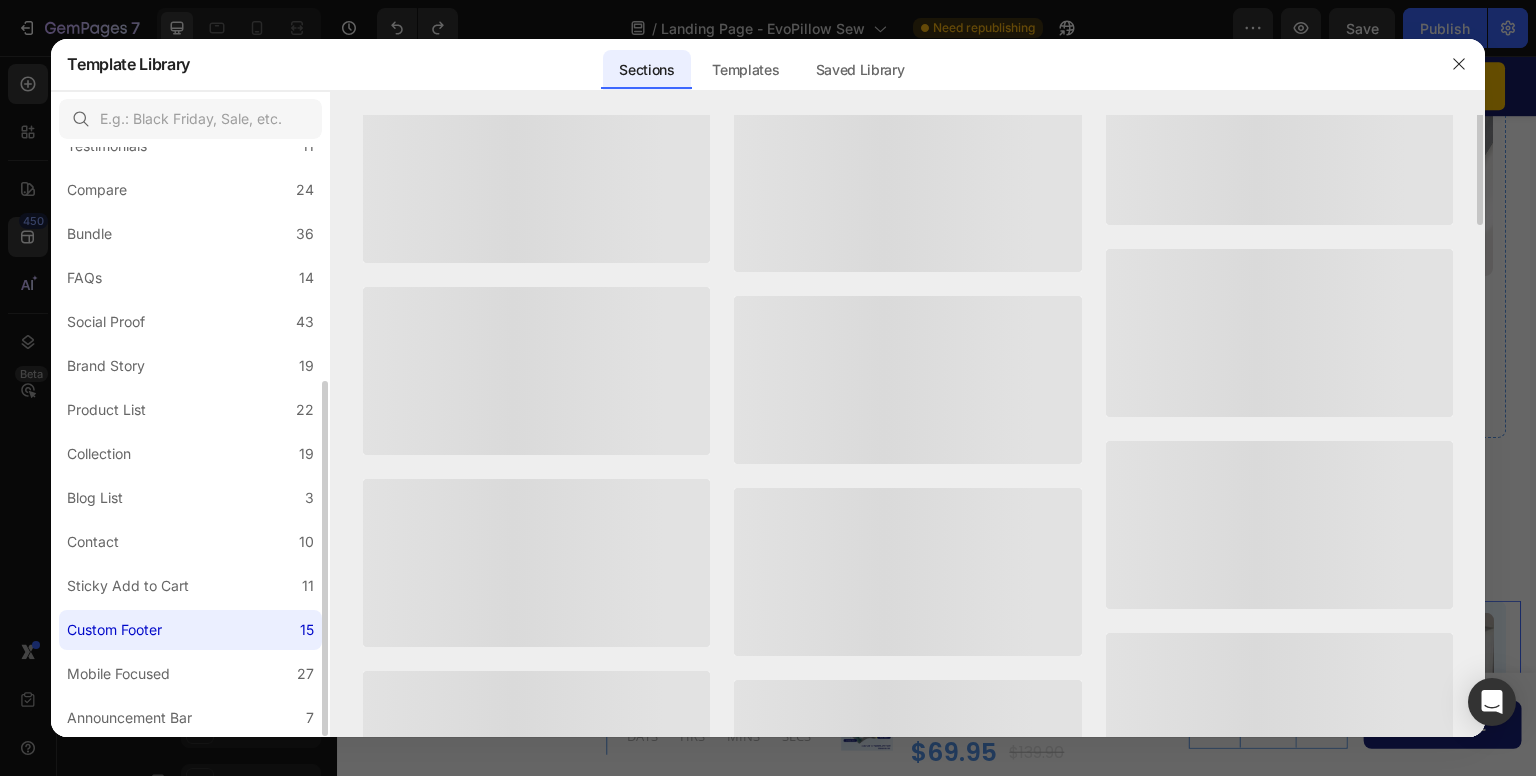 scroll, scrollTop: 0, scrollLeft: 0, axis: both 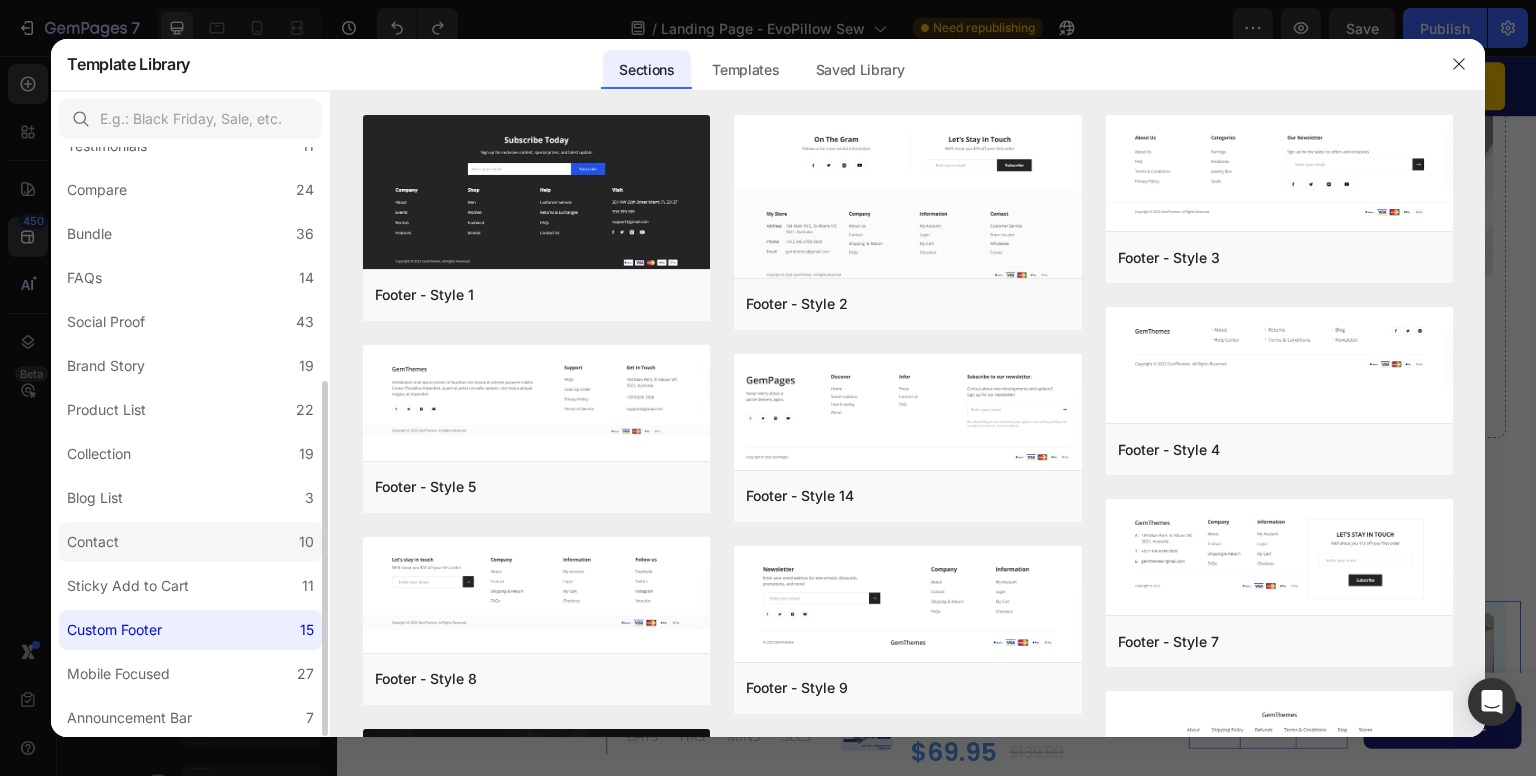 click on "Contact 10" 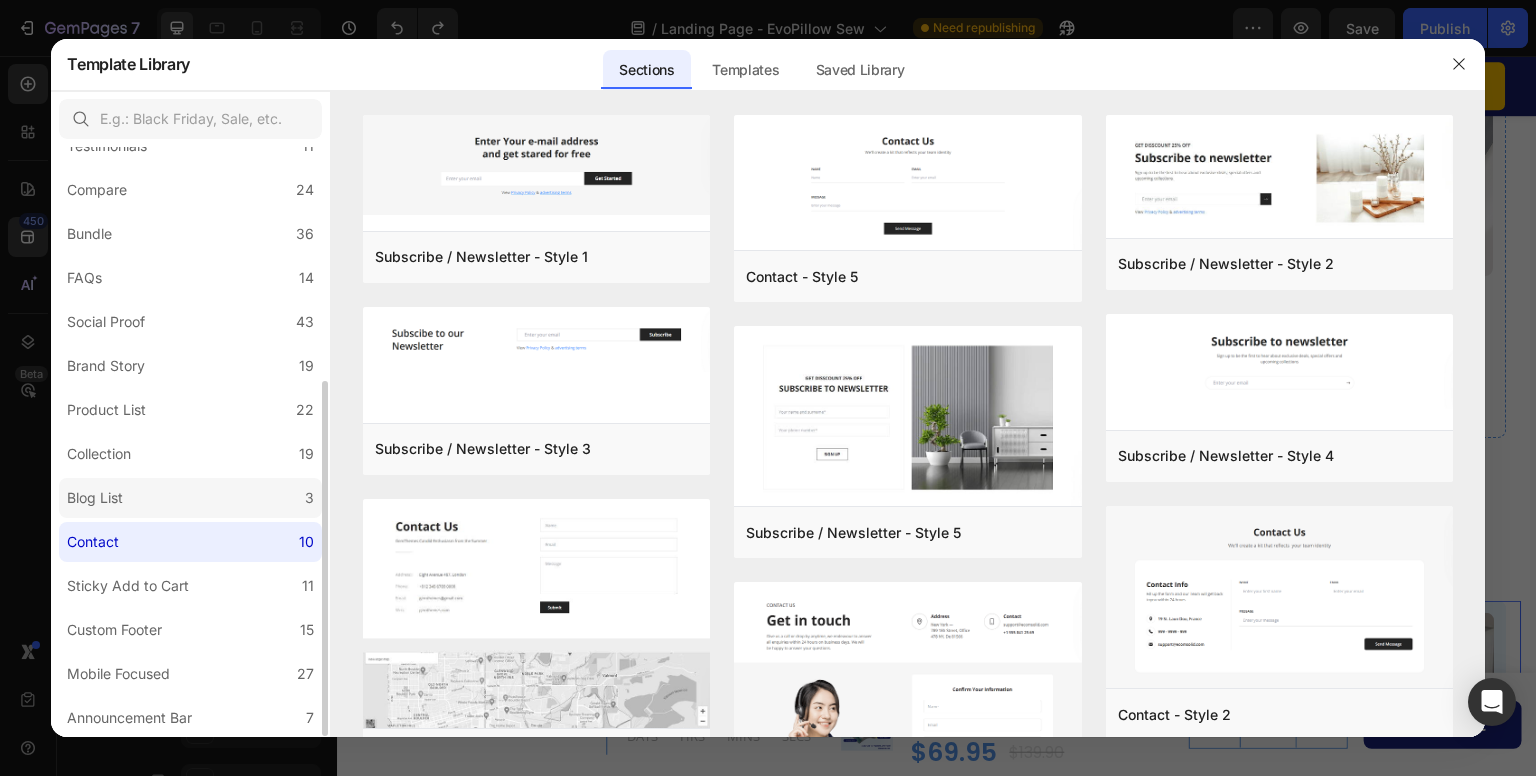 click on "Blog List 3" 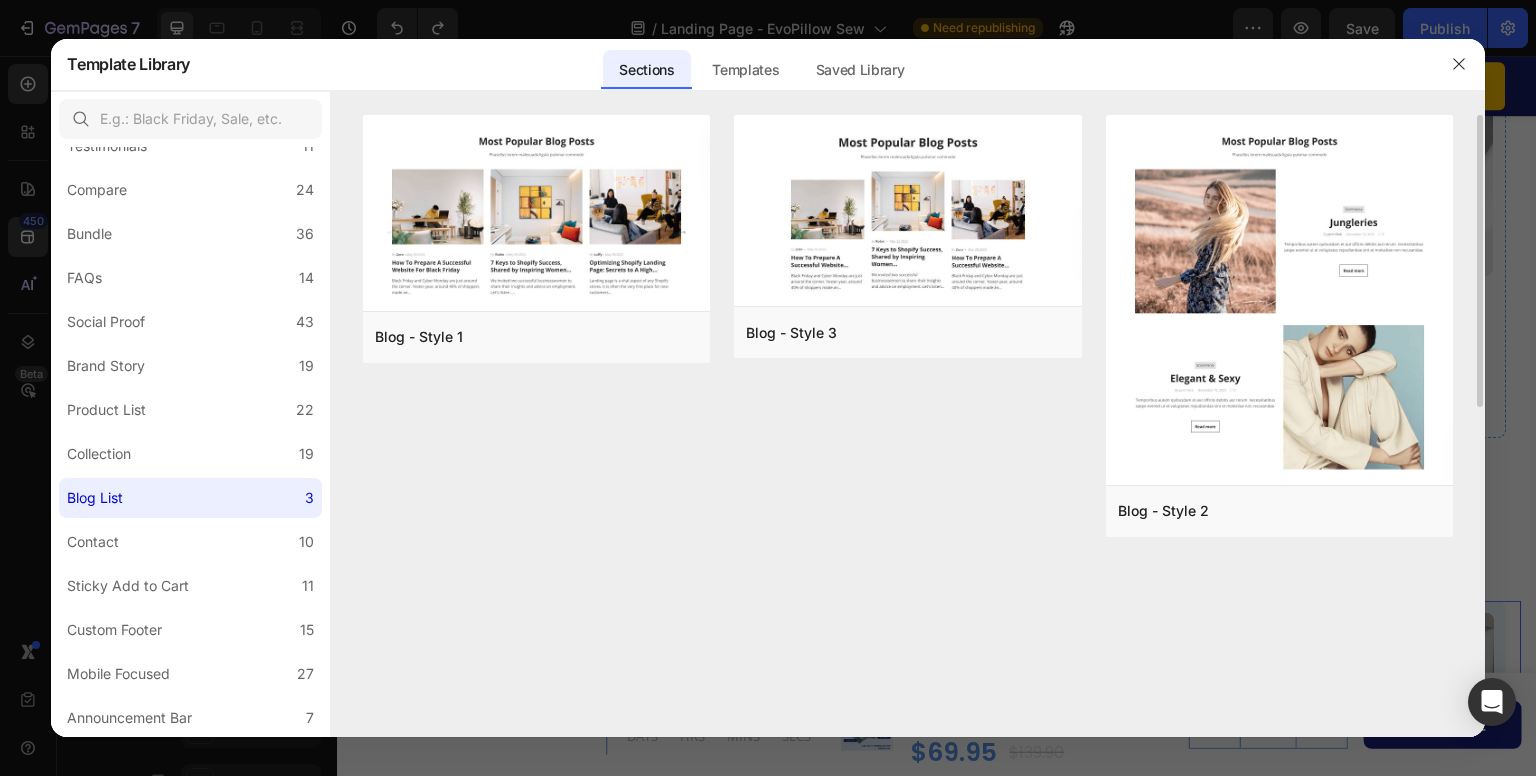 click on "Blog - Style 1 Add to page  Preview  Blog - Style 3 Add to page  Preview  Blog - Style 2 Add to page  Preview  Blog - Style 1 Add to page  Preview  Blog - Style 3 Add to page  Preview  Blog - Style 2 Add to page  Preview" at bounding box center [908, 338] 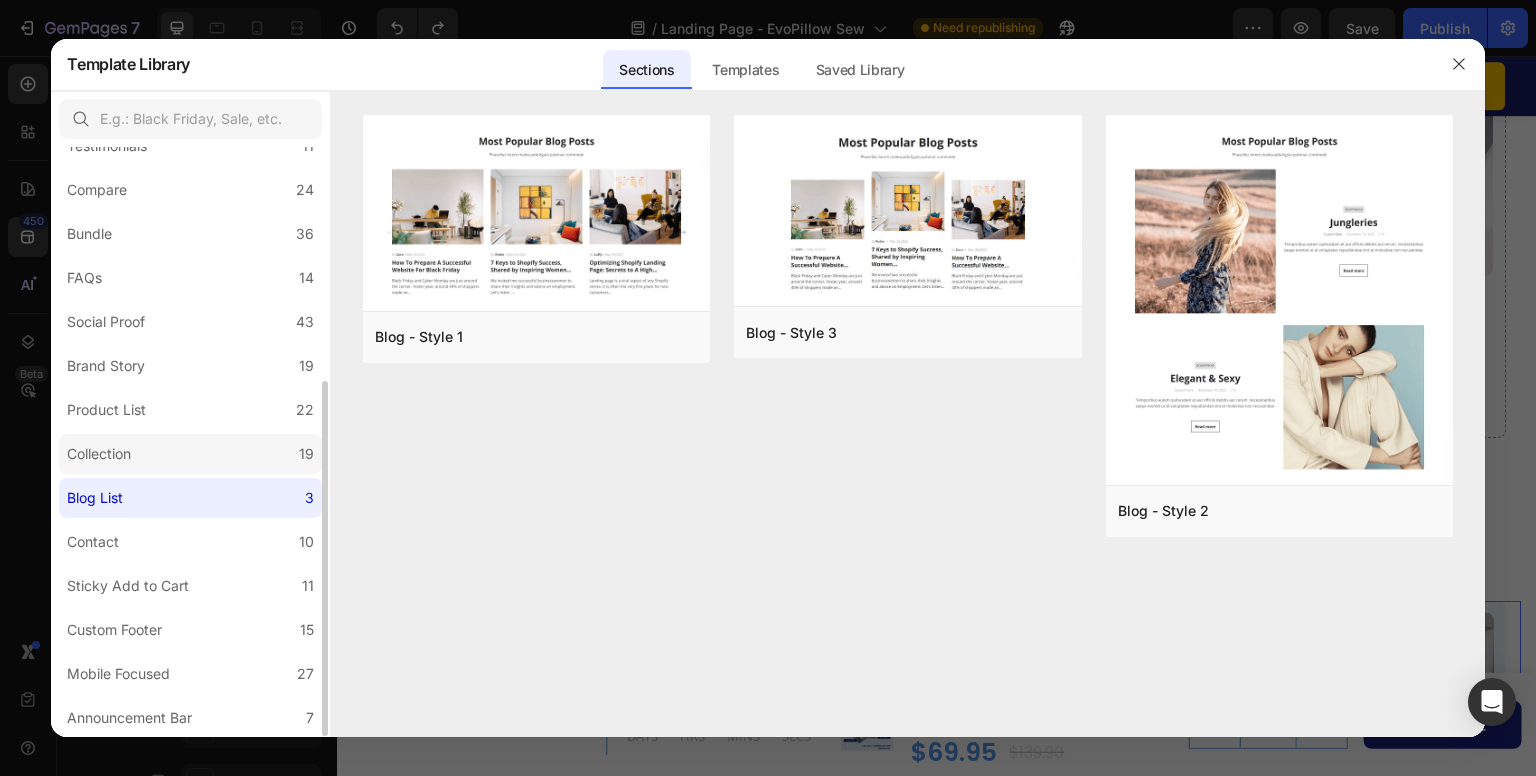 click on "Collection 19" 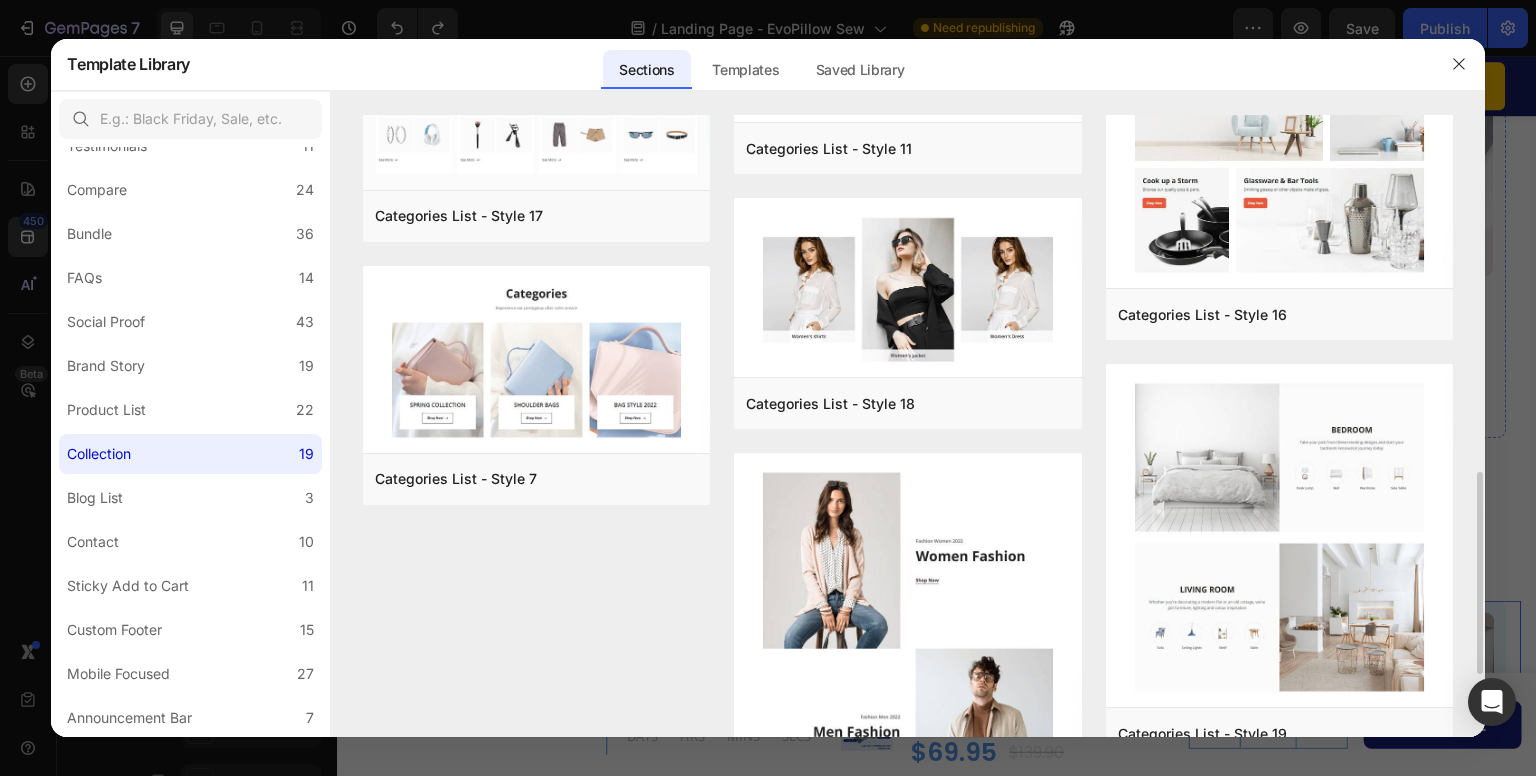 scroll, scrollTop: 1102, scrollLeft: 0, axis: vertical 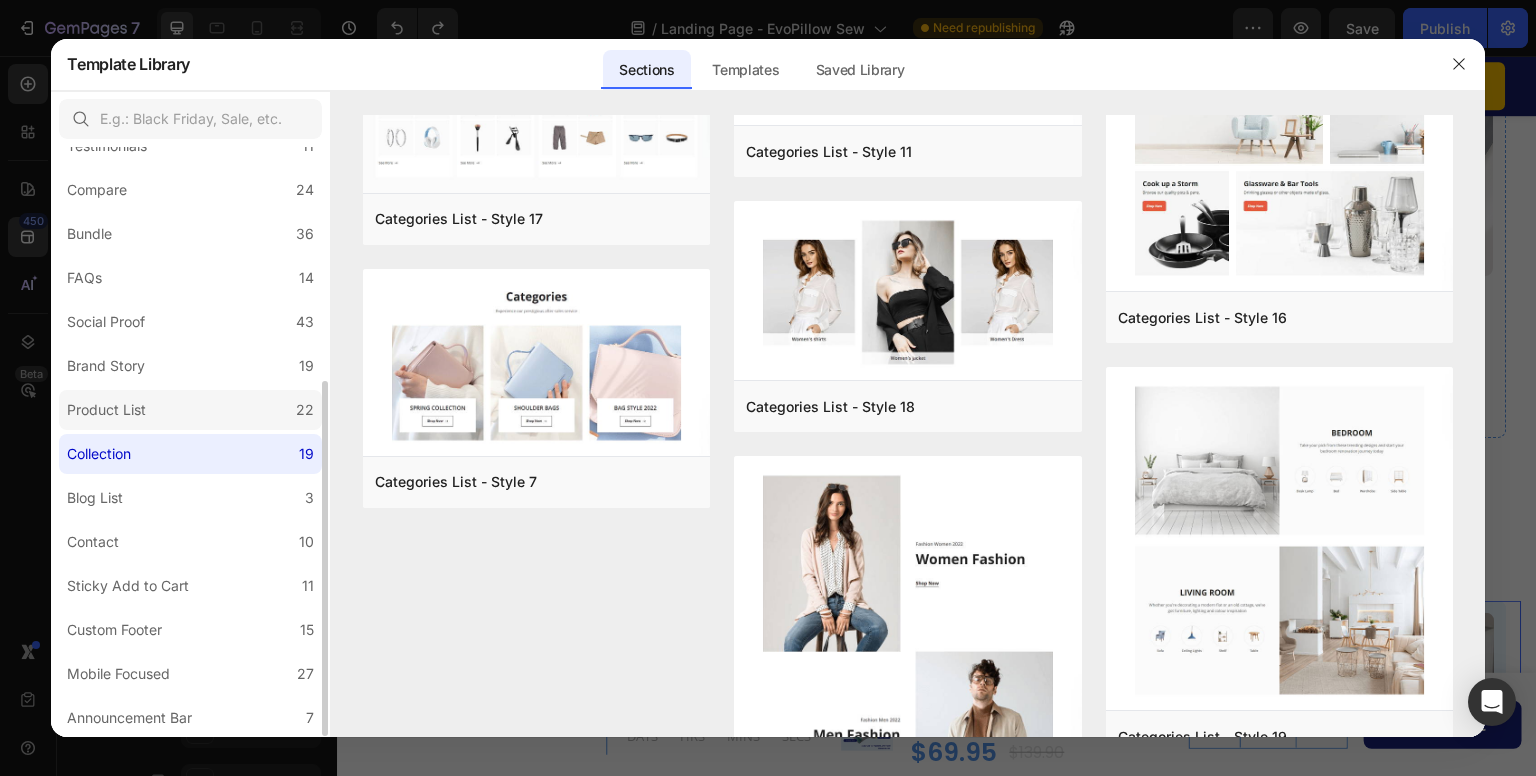 click on "Product List 22" 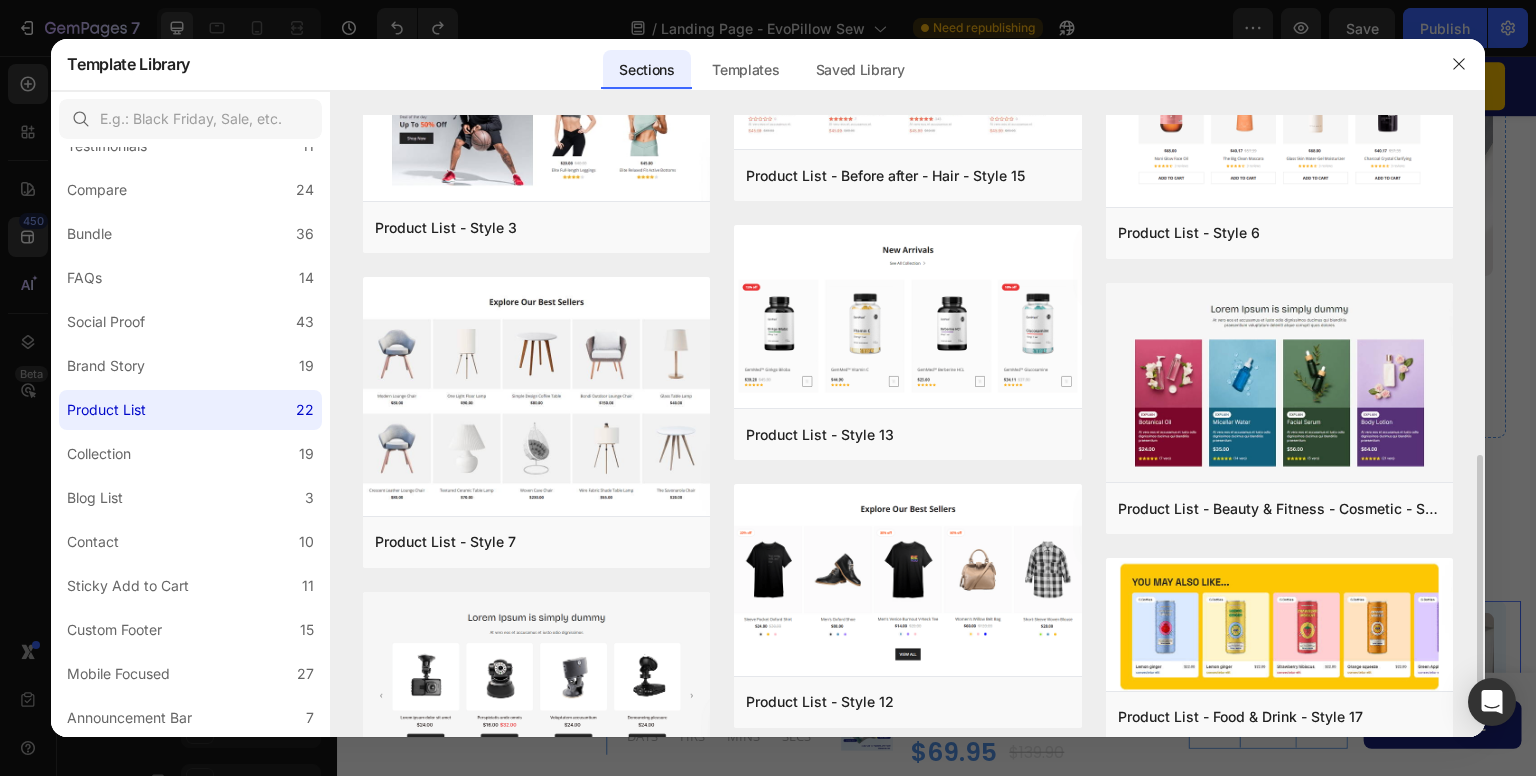 scroll, scrollTop: 1053, scrollLeft: 0, axis: vertical 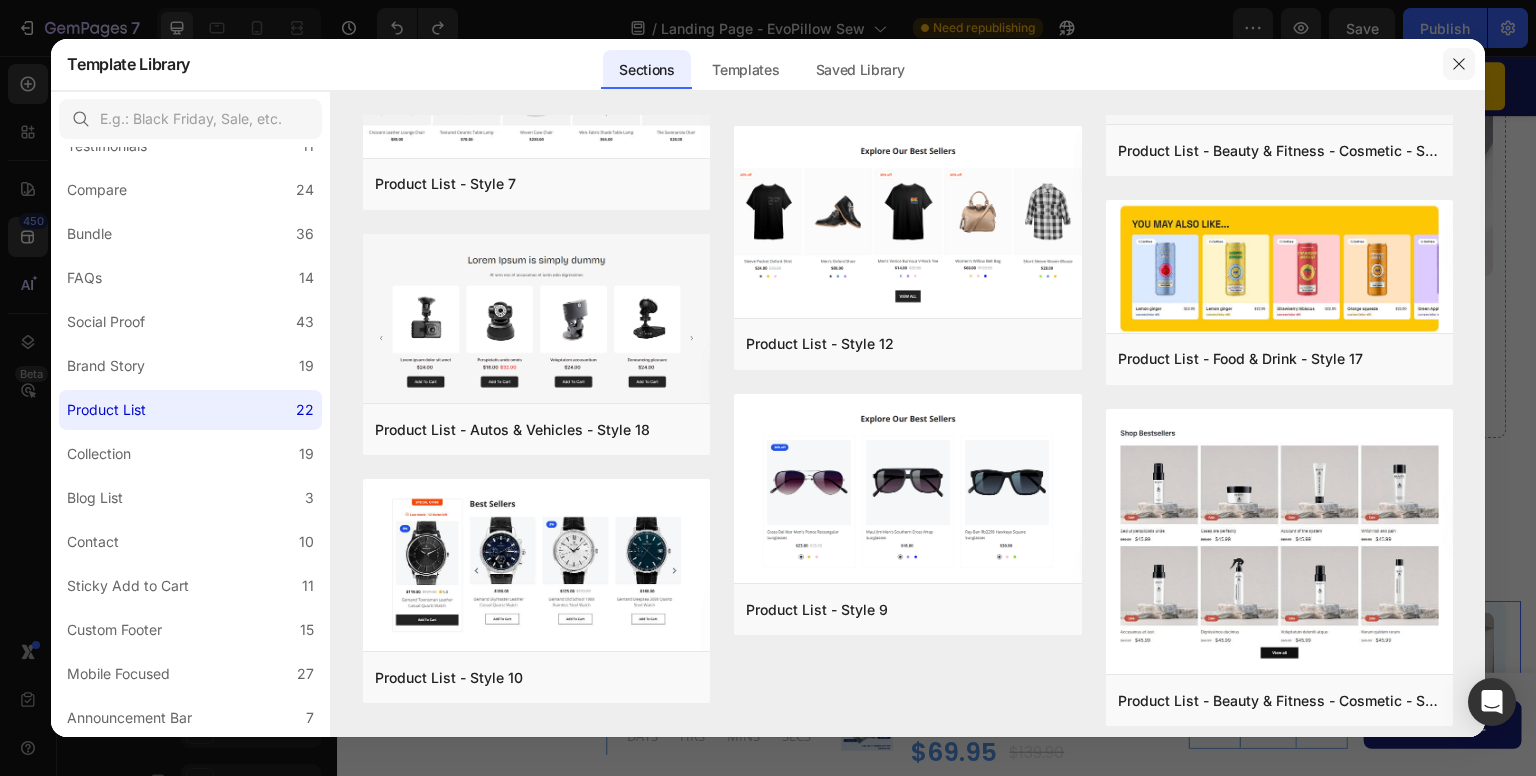 click 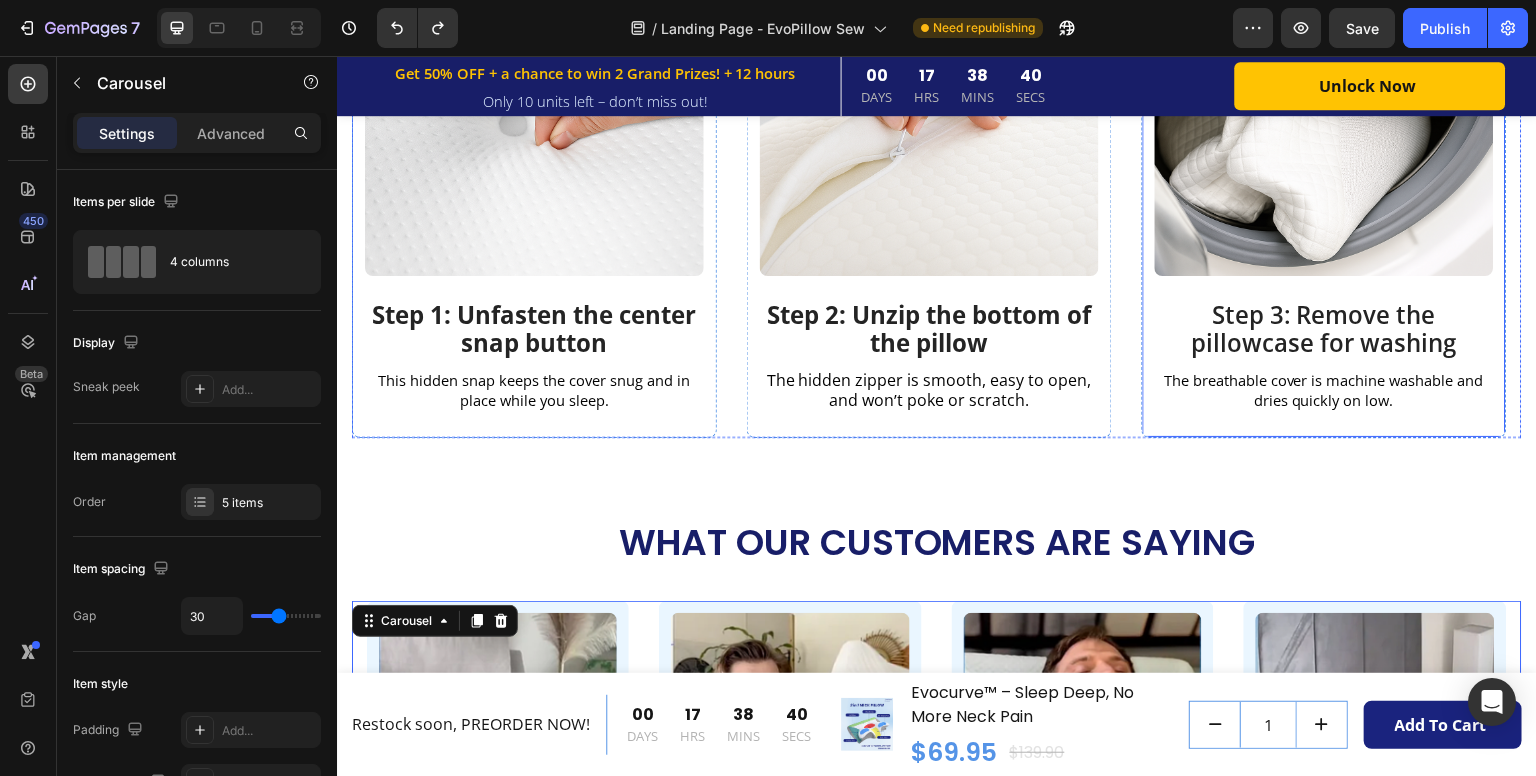 scroll, scrollTop: 6080, scrollLeft: 0, axis: vertical 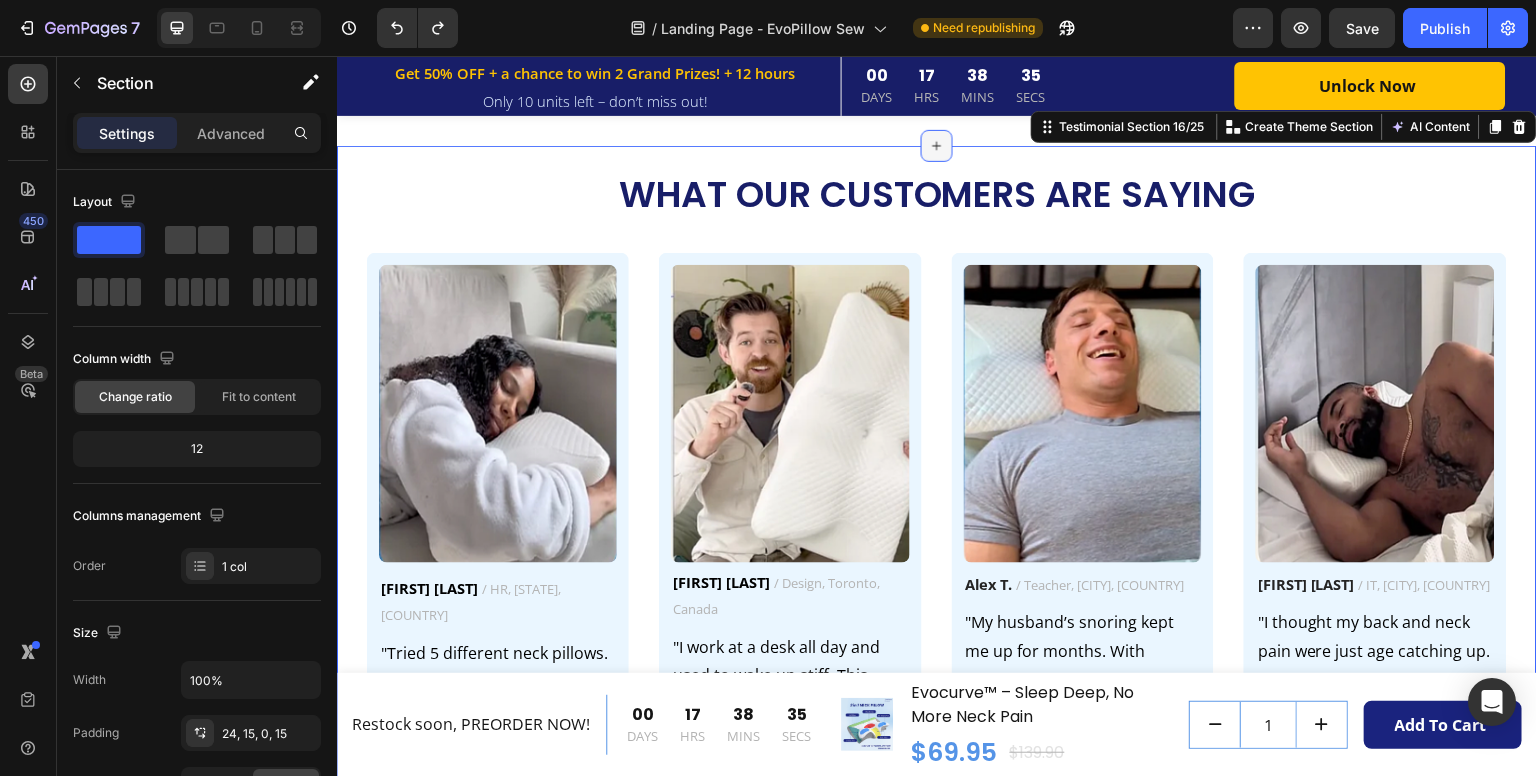 click 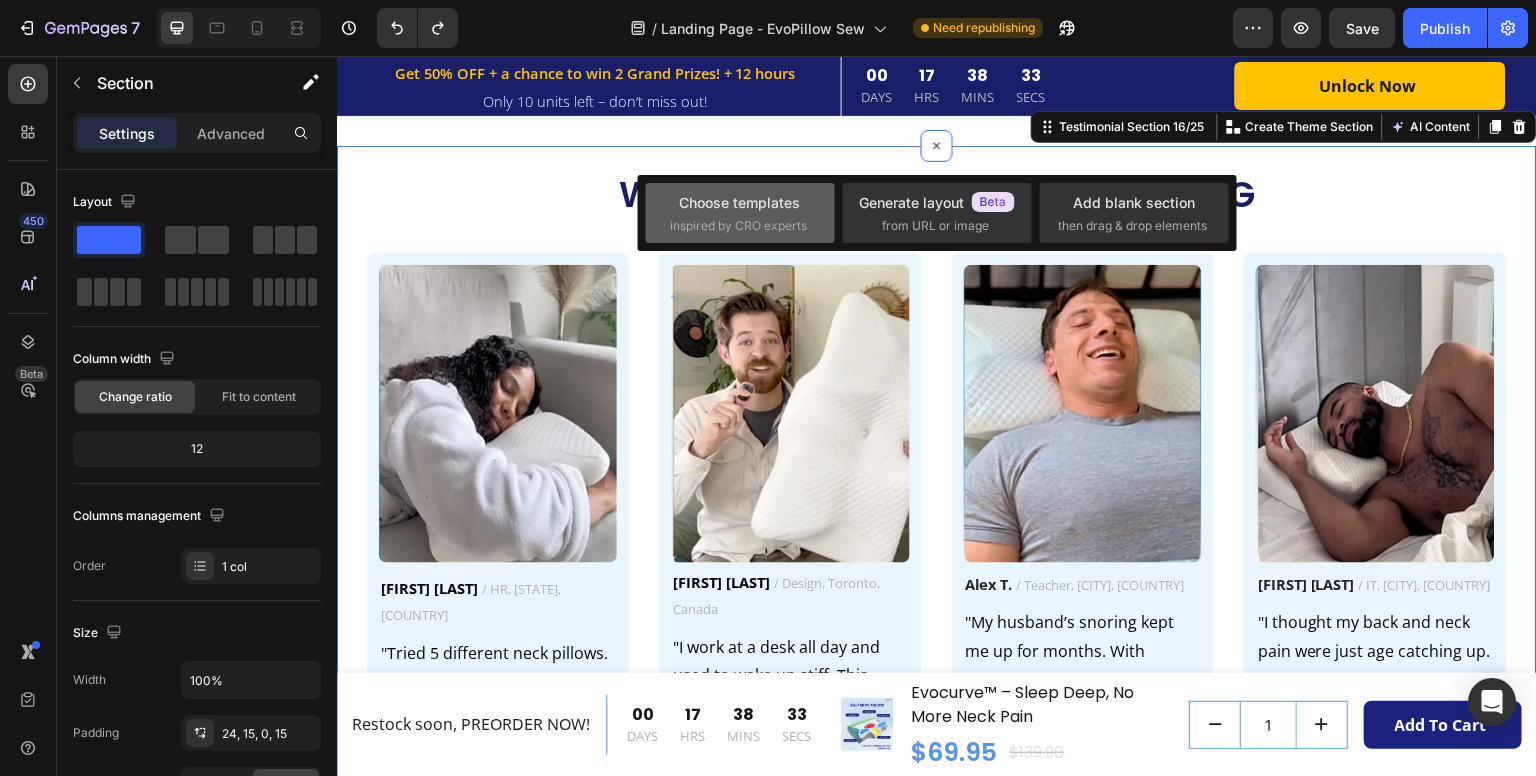 click on "inspired by CRO experts" at bounding box center (738, 226) 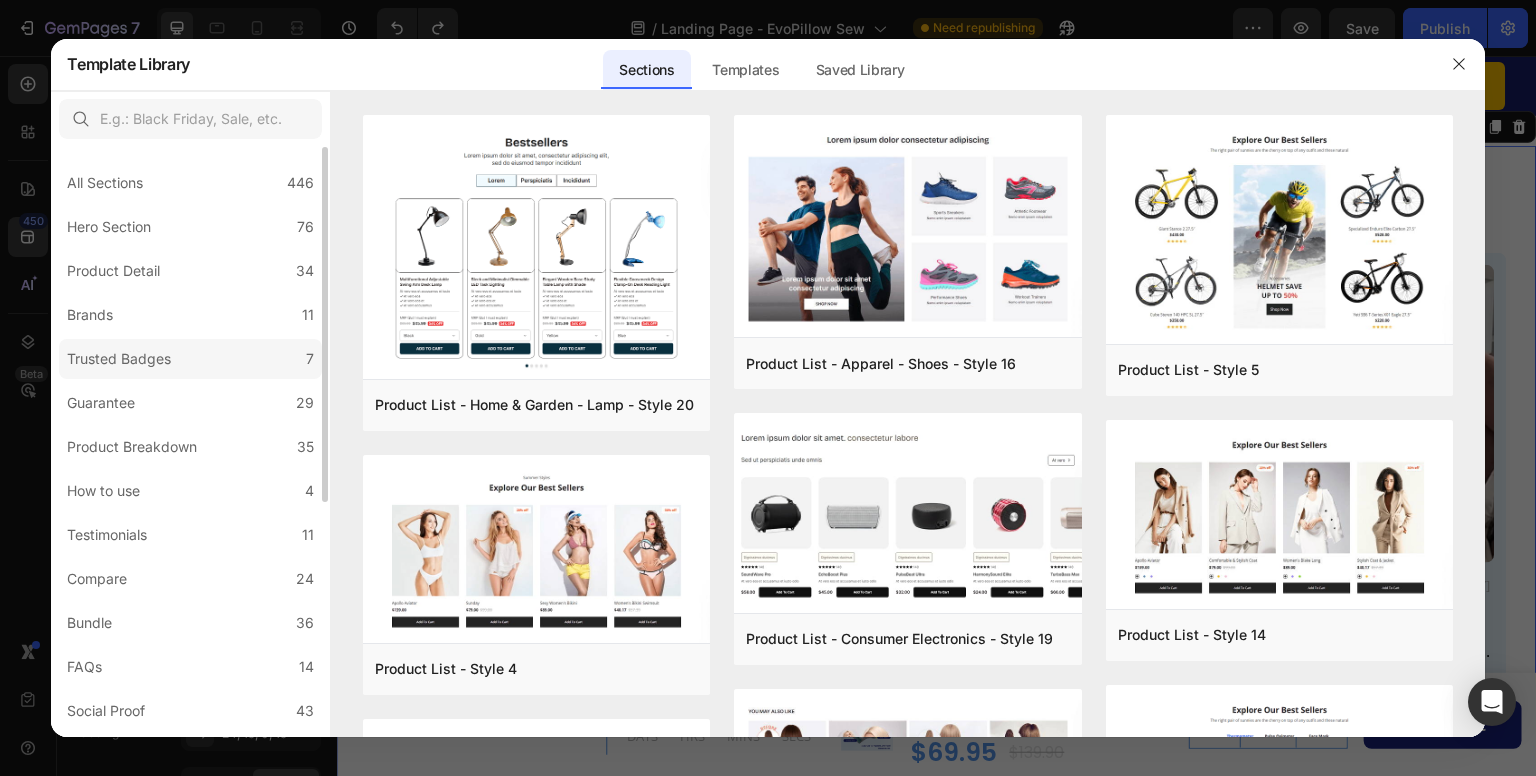 click on "Trusted Badges 7" 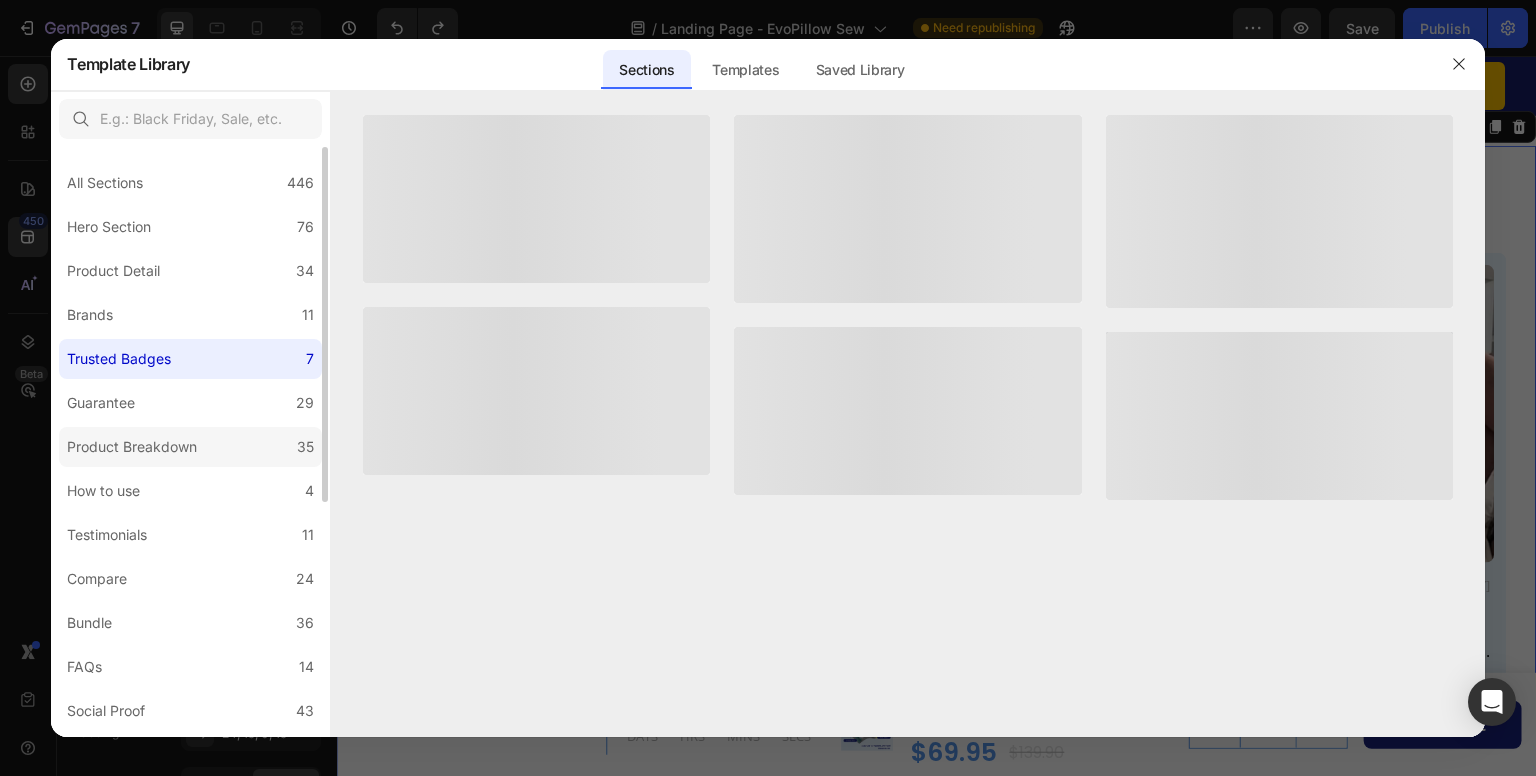 click on "Product Breakdown" at bounding box center [132, 447] 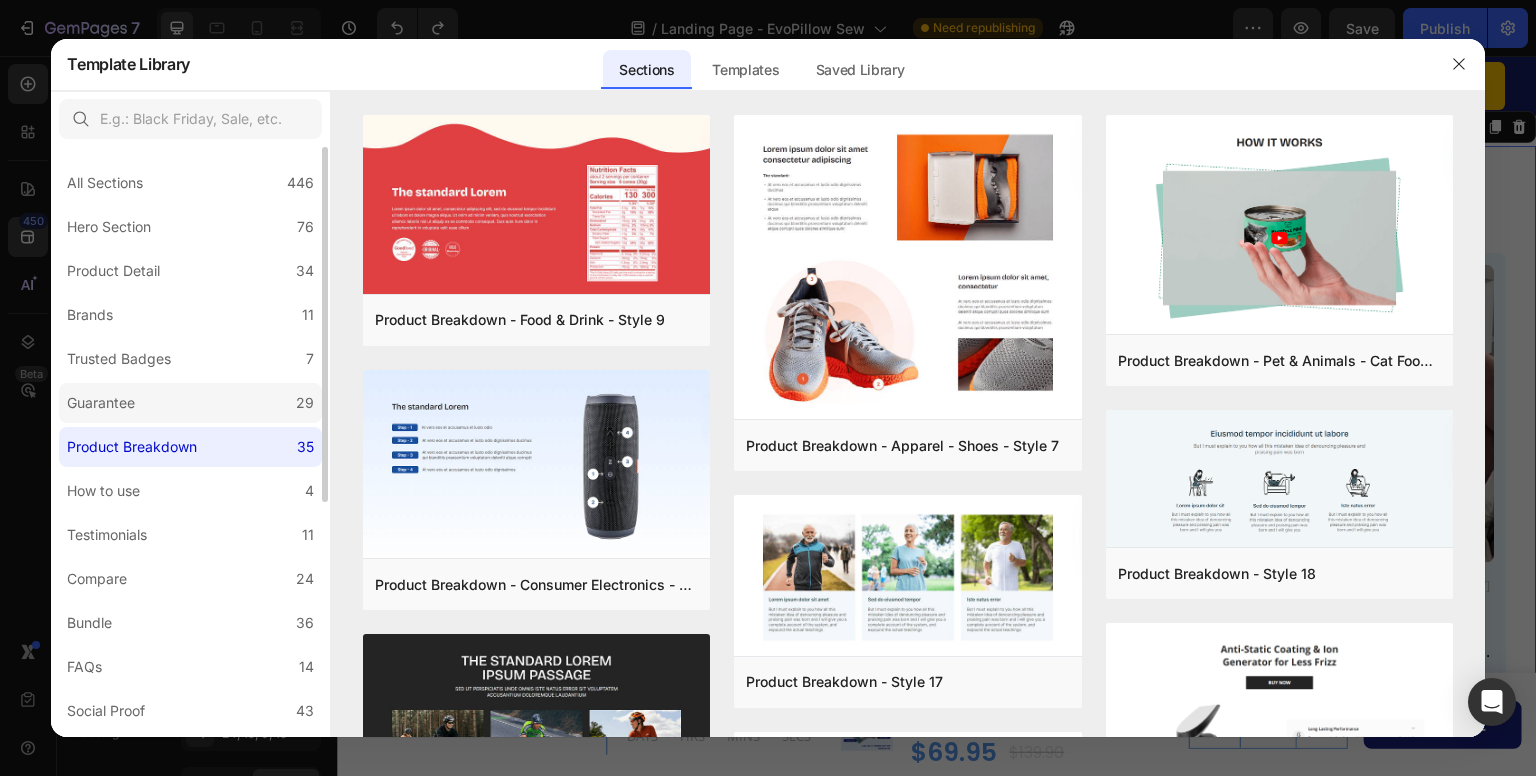 click on "Guarantee 29" 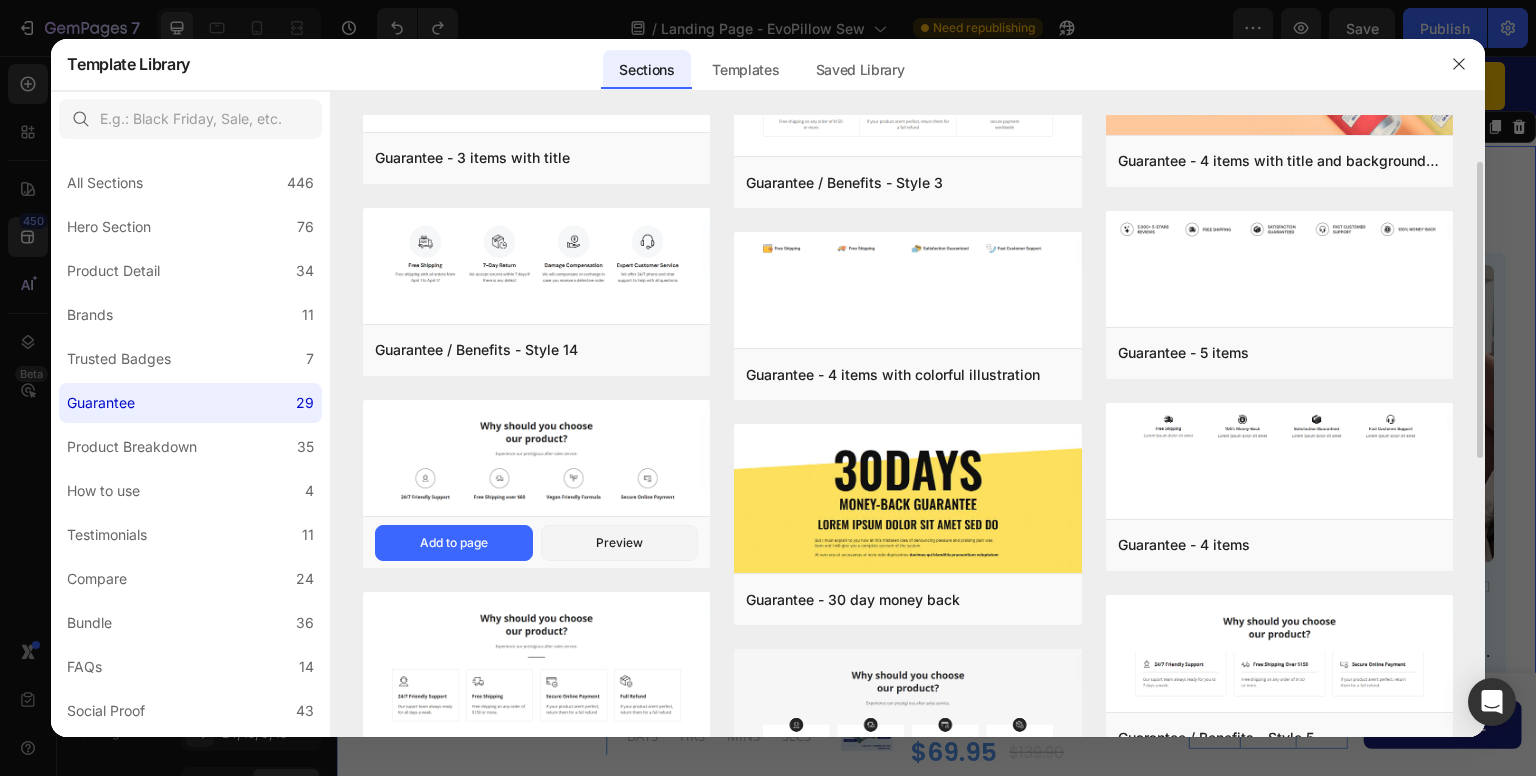 scroll, scrollTop: 101, scrollLeft: 0, axis: vertical 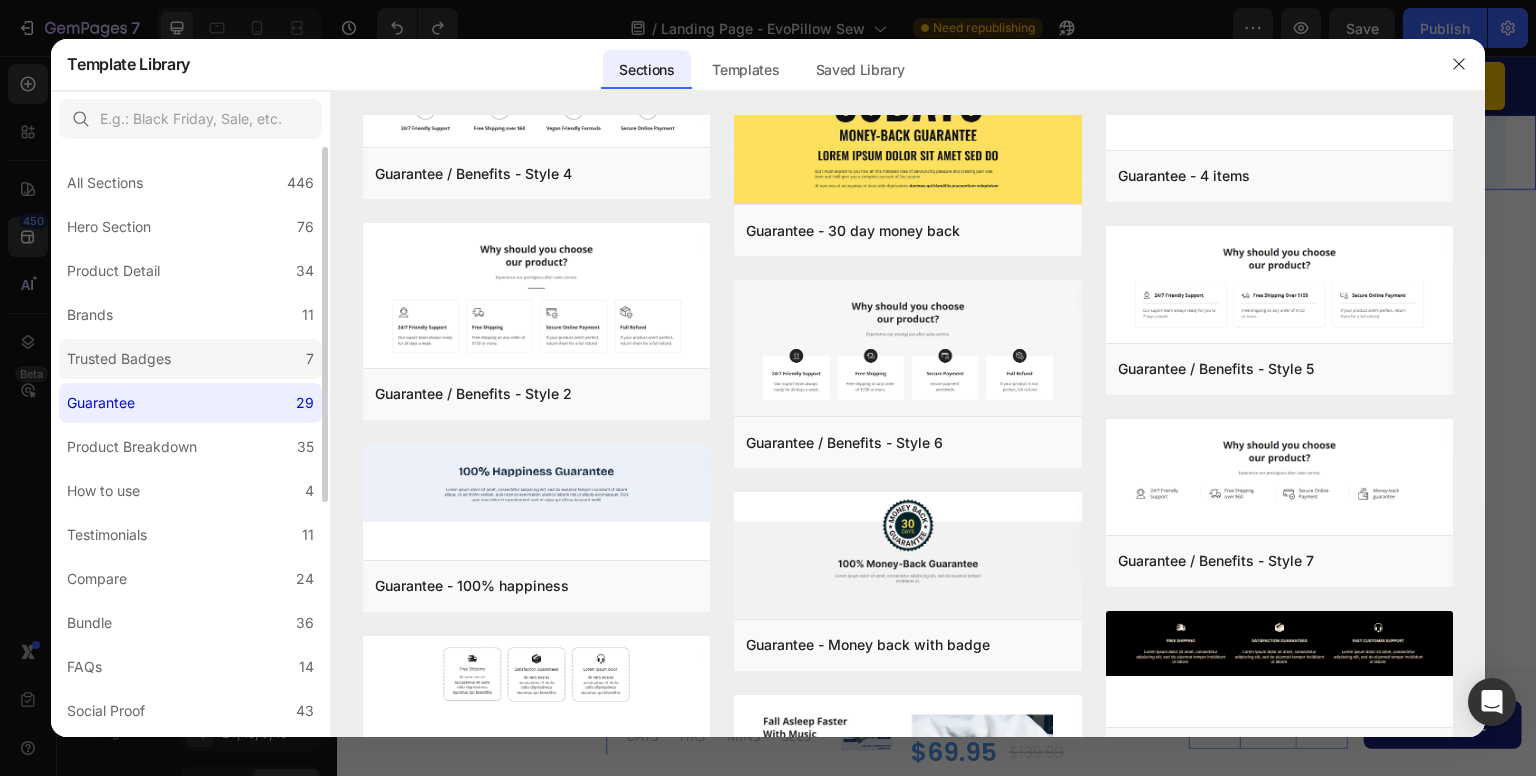 click on "Trusted Badges" at bounding box center (119, 359) 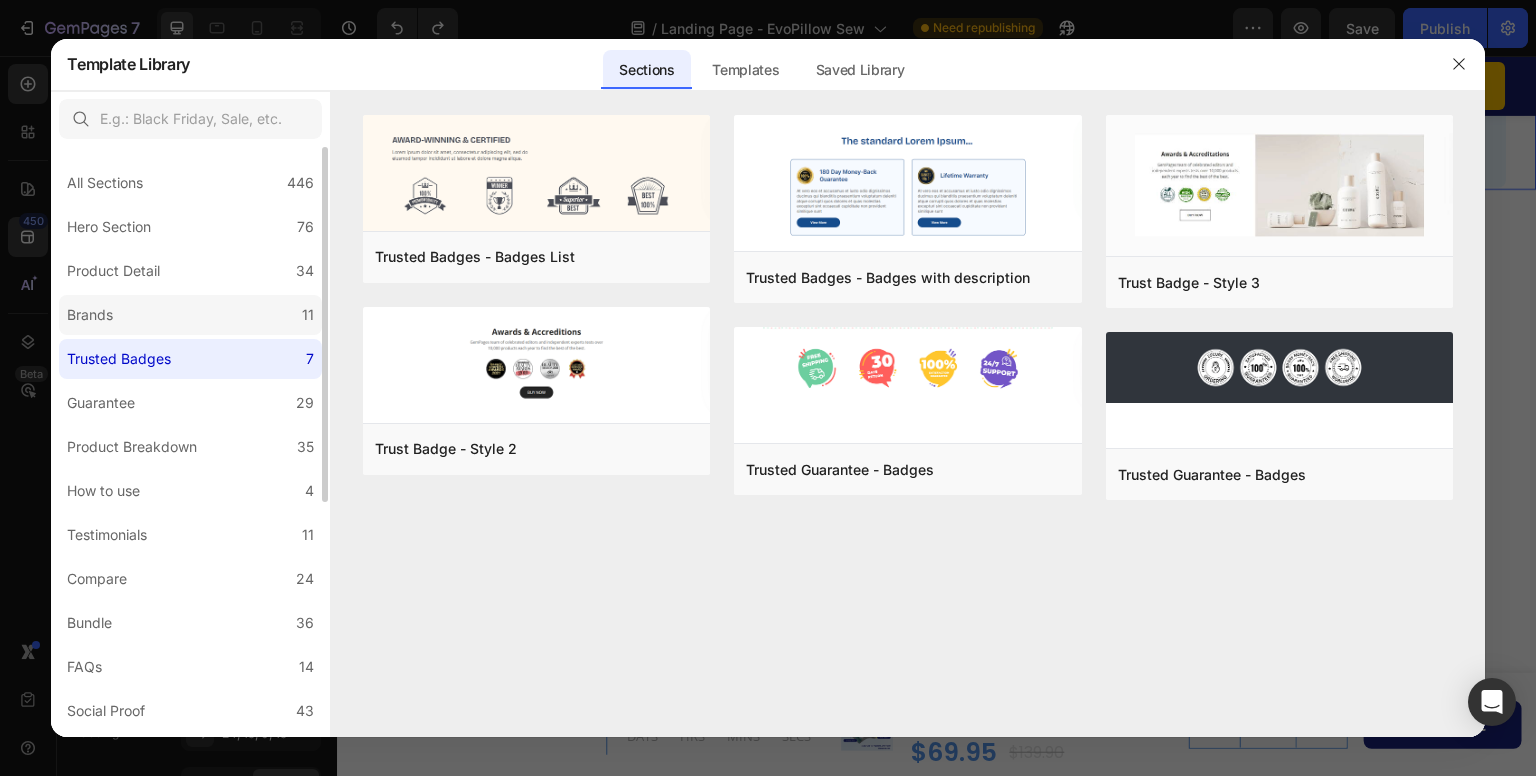 click on "Brands 11" 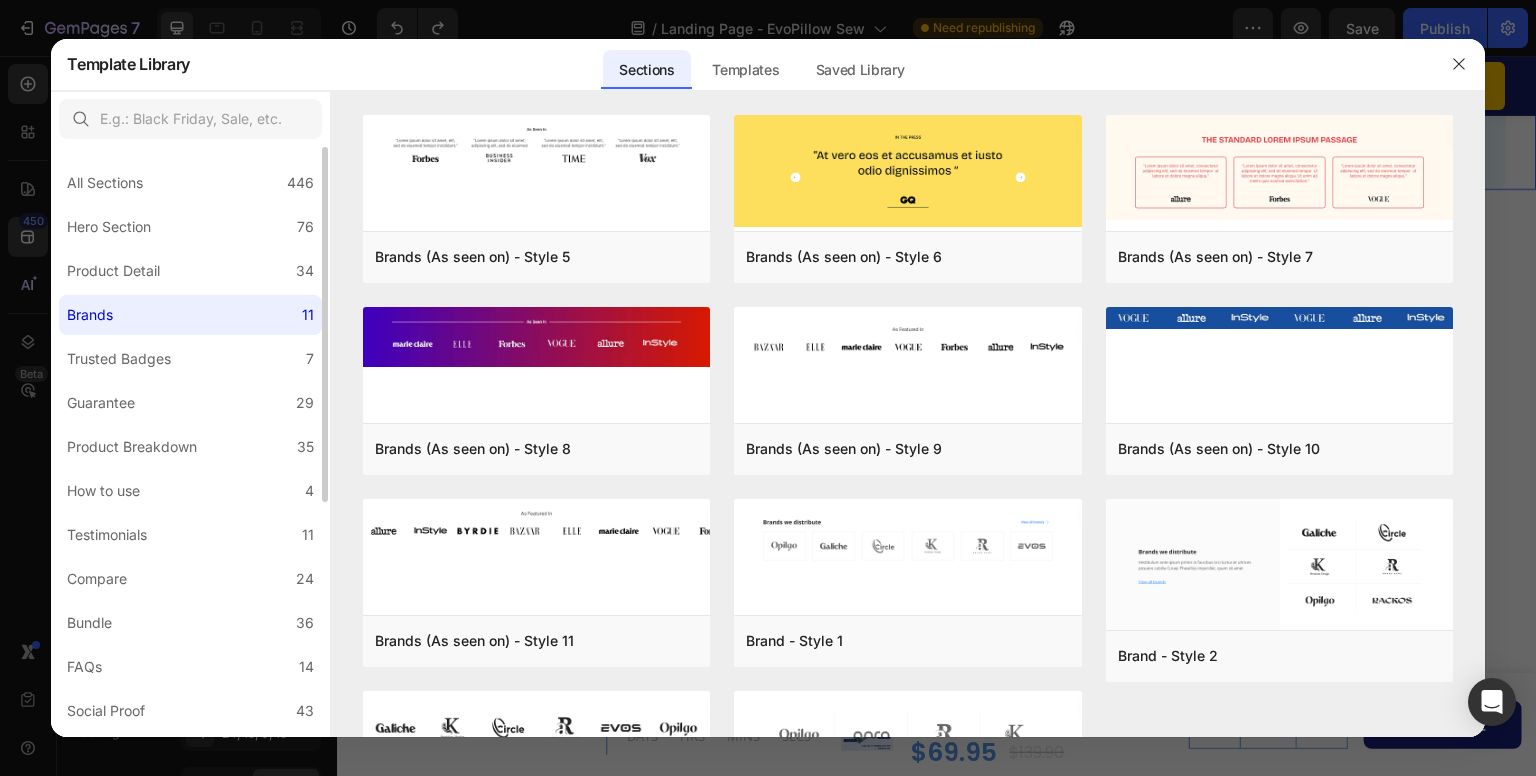 click on "All Sections 446 Hero Section 76 Product Detail 34 Brands 11 Trusted Badges 7 Guarantee 29 Product Breakdown 35 How to use 4 Testimonials 11 Compare 24 Bundle 36 FAQs 14 Social Proof 43 Brand Story 19 Product List 22 Collection 19 Blog List 3 Contact 10 Sticky Add to Cart 11 Custom Footer 15 Mobile Focused 27 Announcement Bar 7" at bounding box center (190, 637) 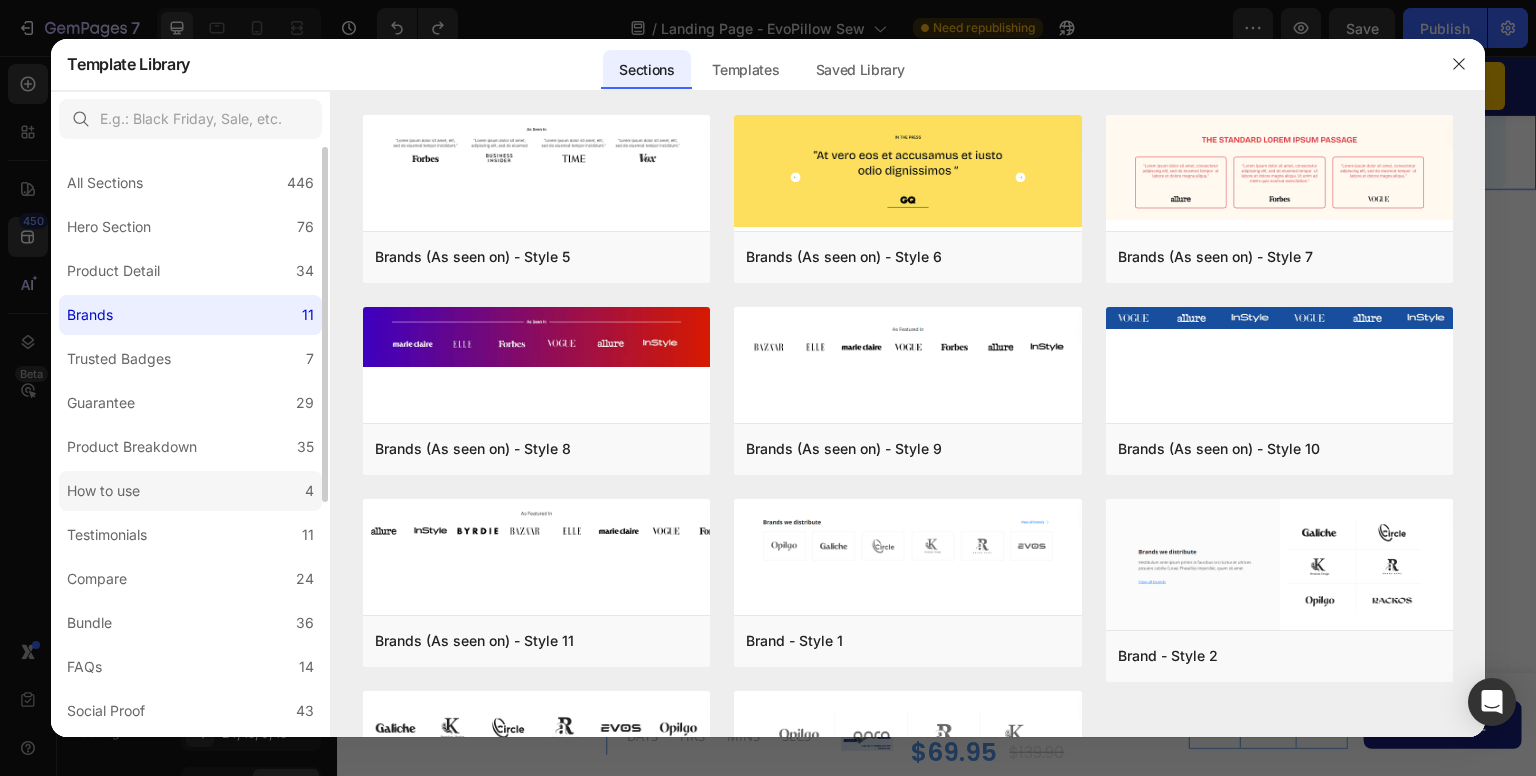 click on "How to use" at bounding box center [107, 491] 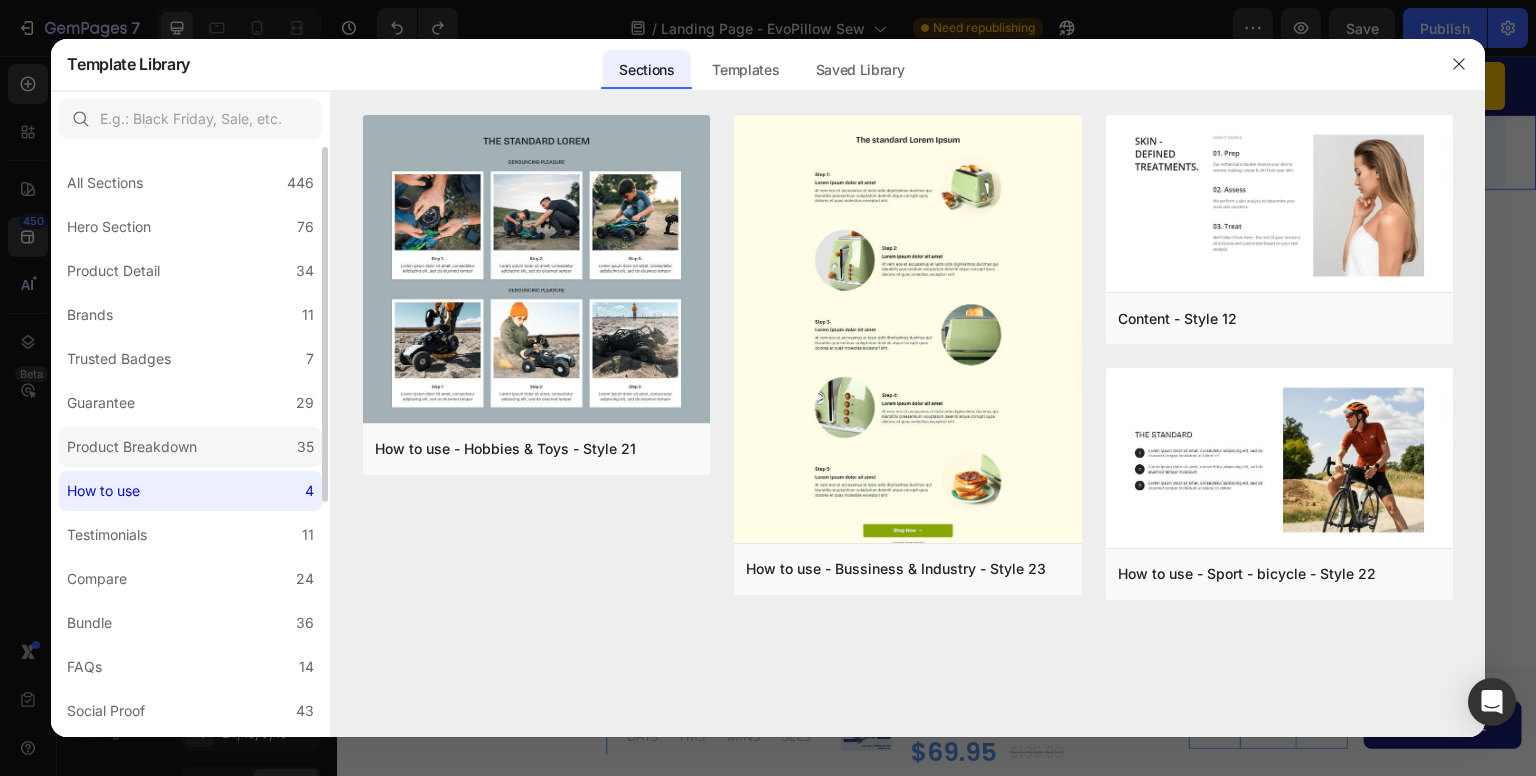 click on "Product Breakdown 35" 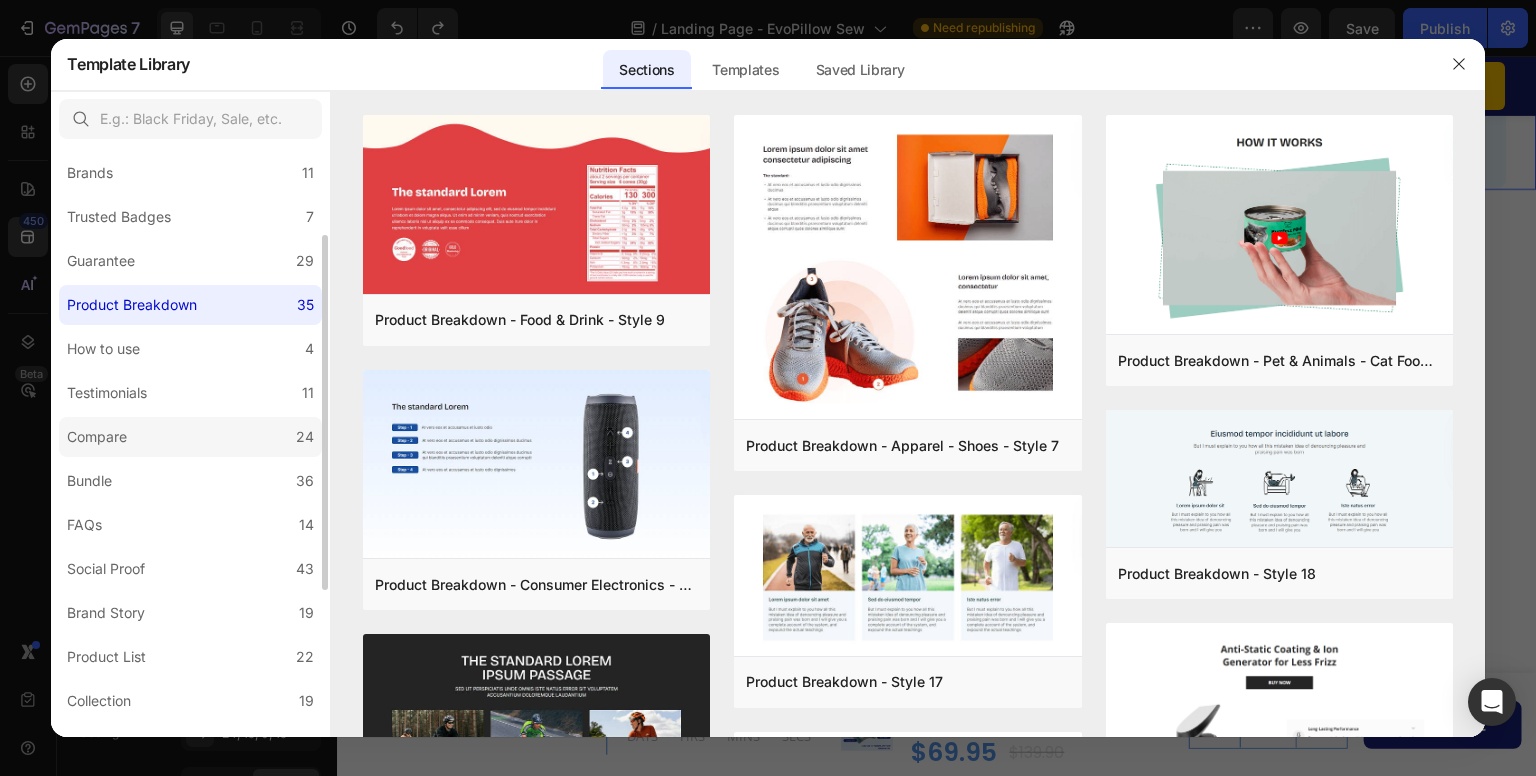 scroll, scrollTop: 145, scrollLeft: 0, axis: vertical 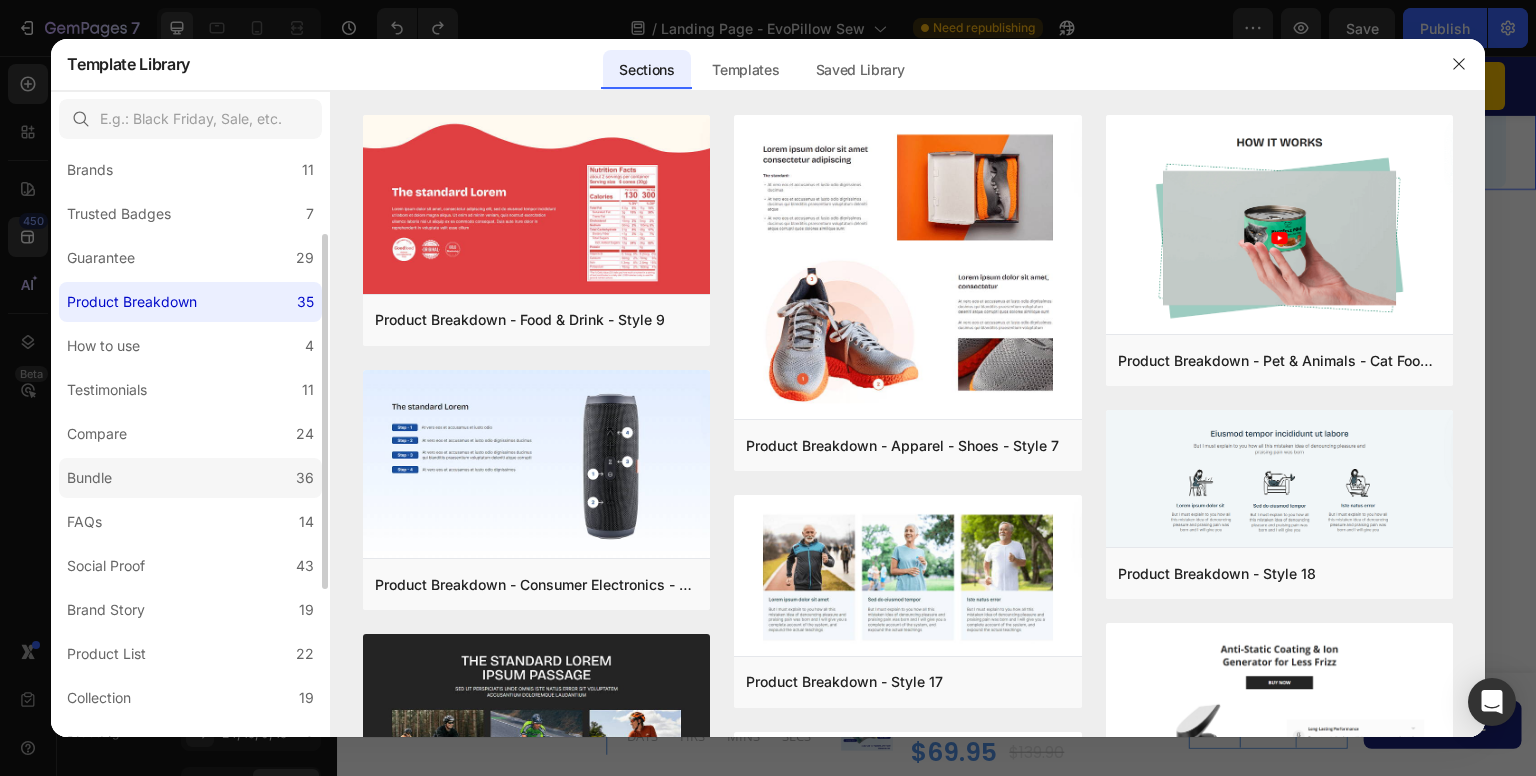 click on "Bundle 36" 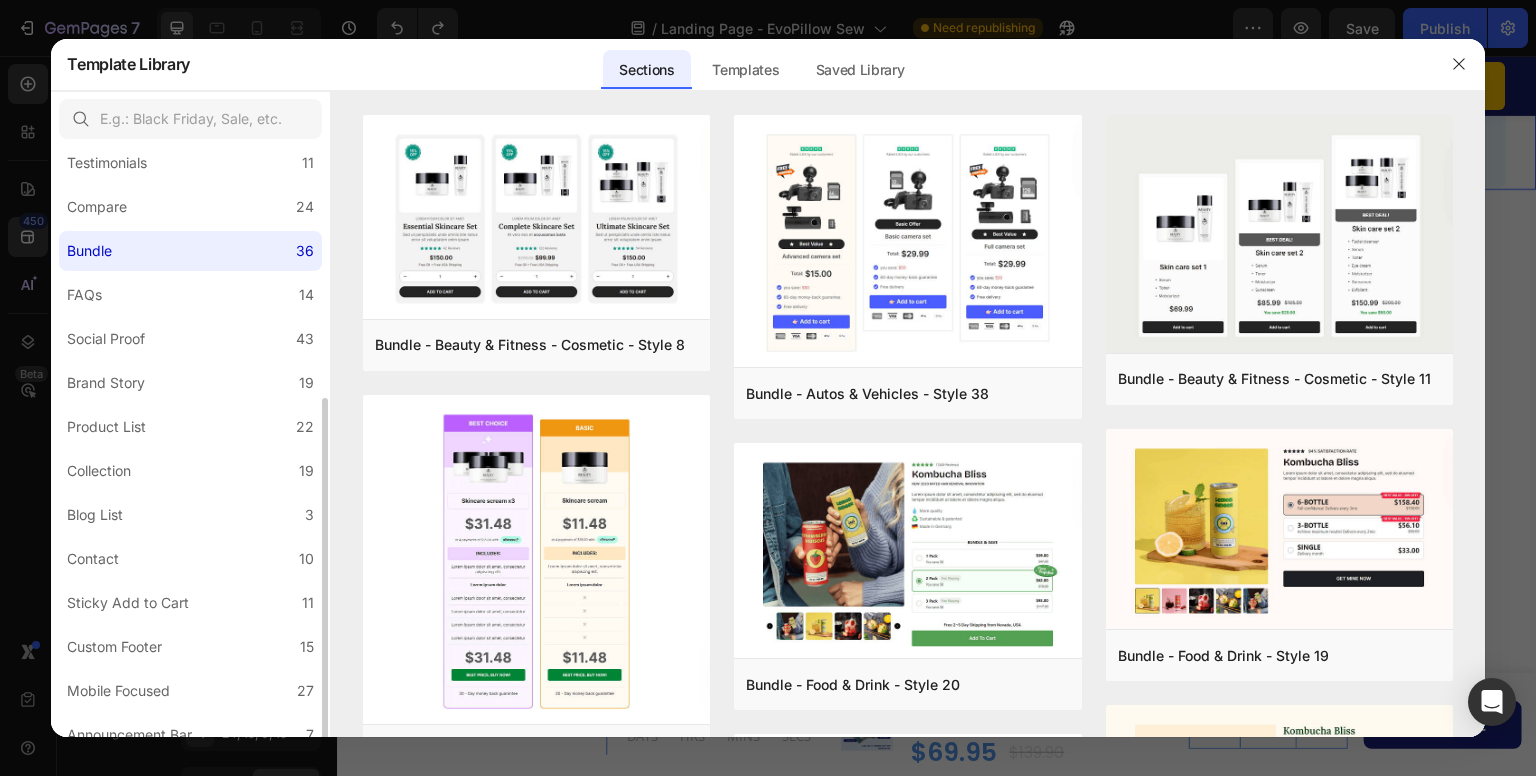 scroll, scrollTop: 389, scrollLeft: 0, axis: vertical 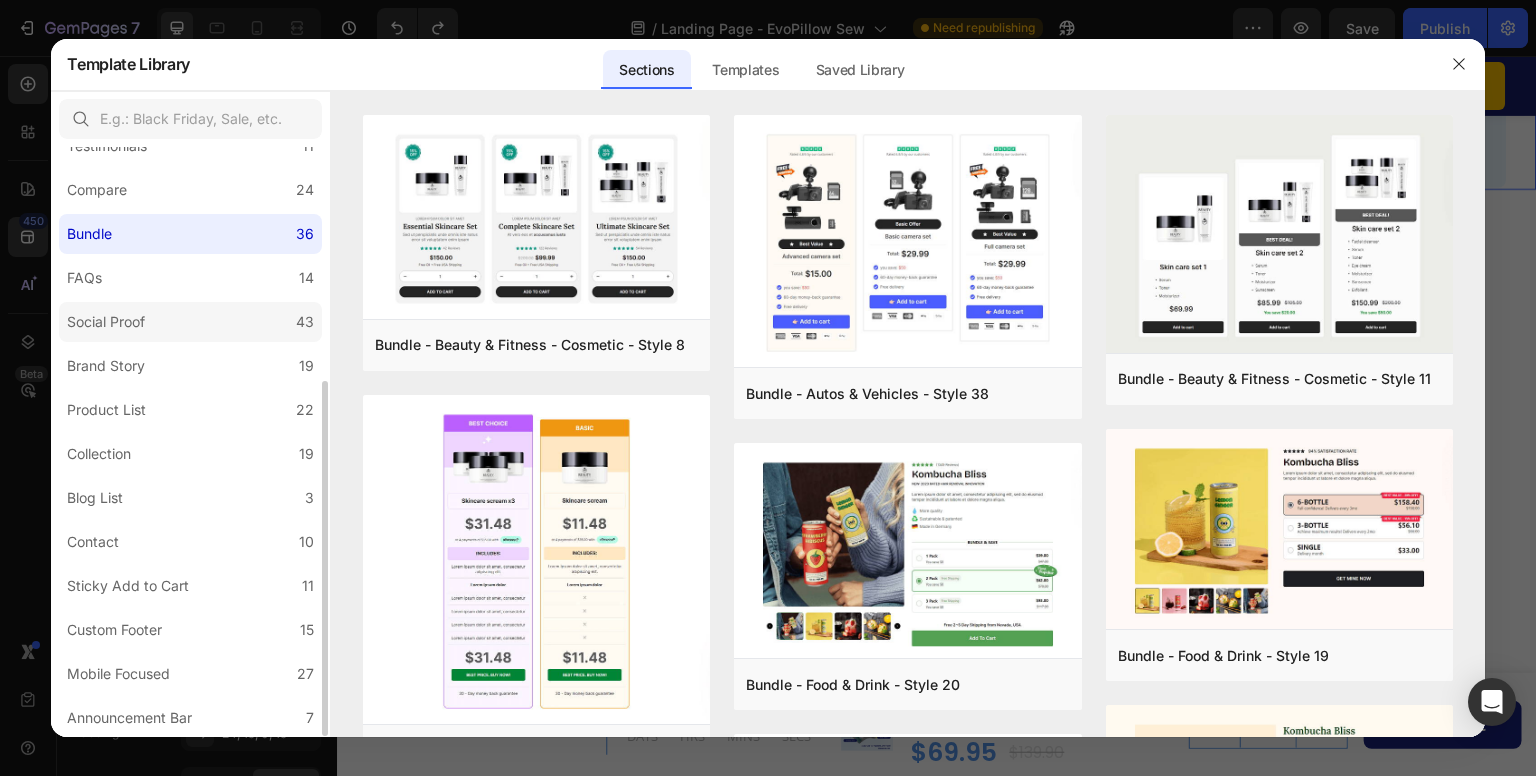 click on "Social Proof 43" 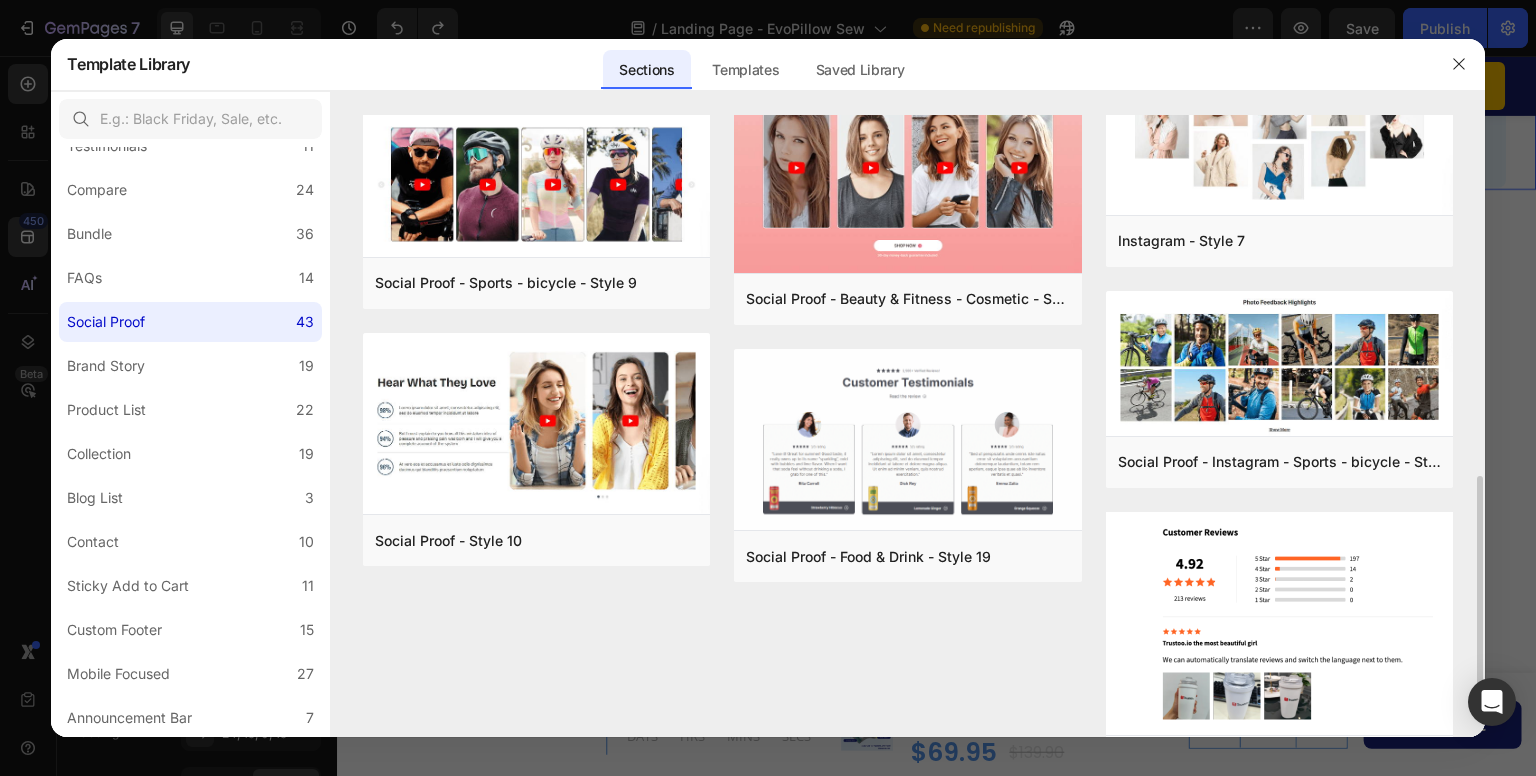 scroll, scrollTop: 996, scrollLeft: 0, axis: vertical 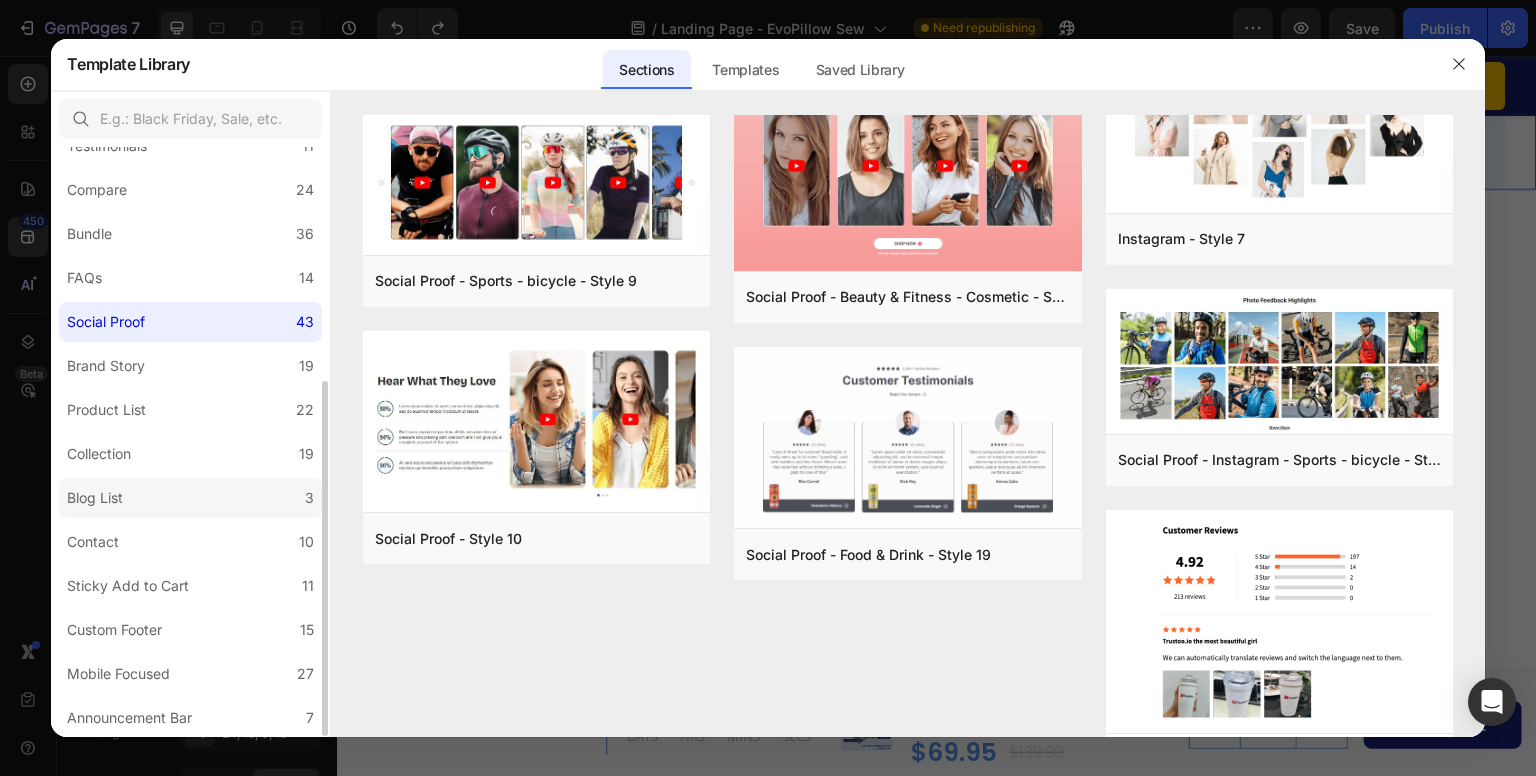 click on "Blog List 3" 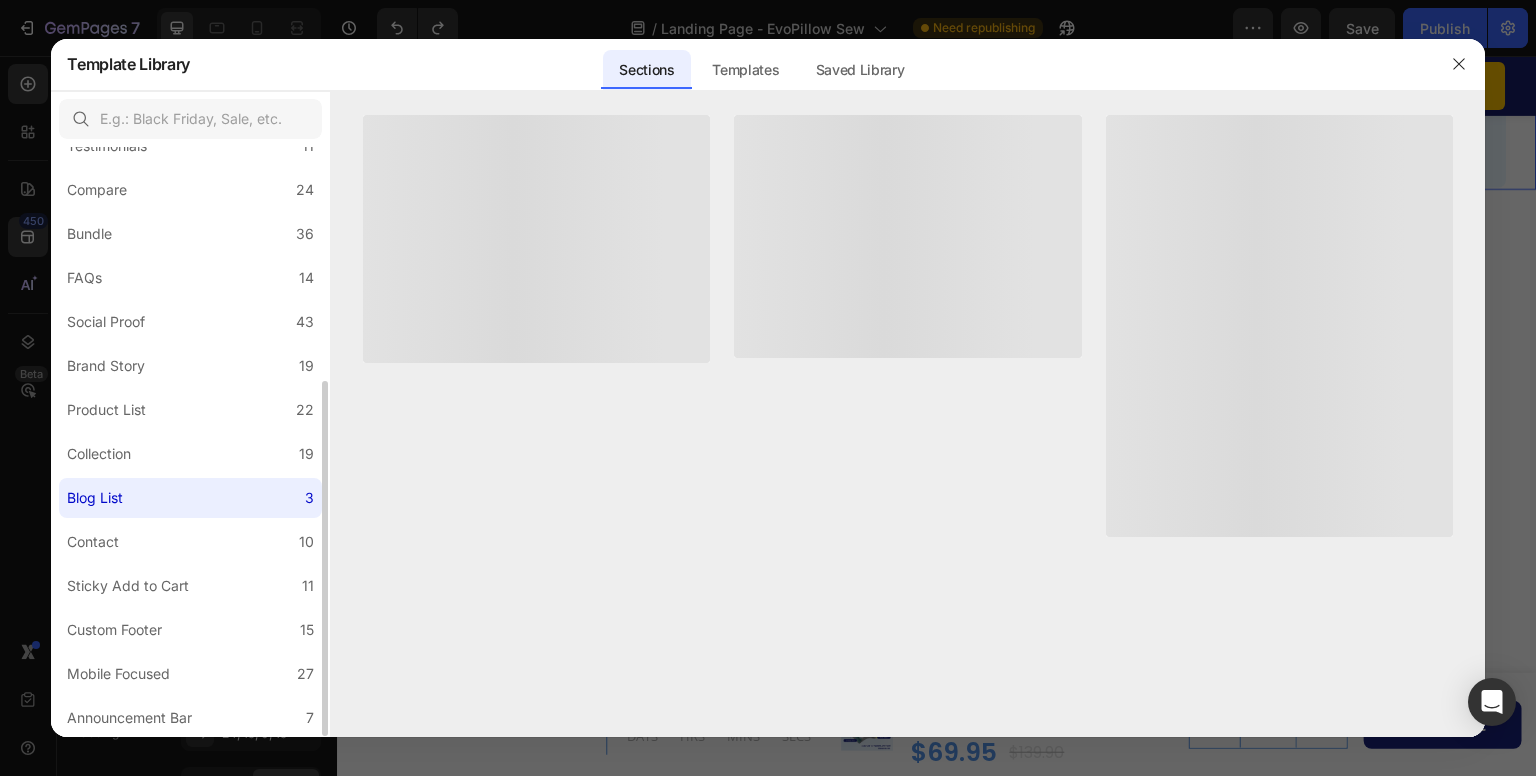 scroll, scrollTop: 0, scrollLeft: 0, axis: both 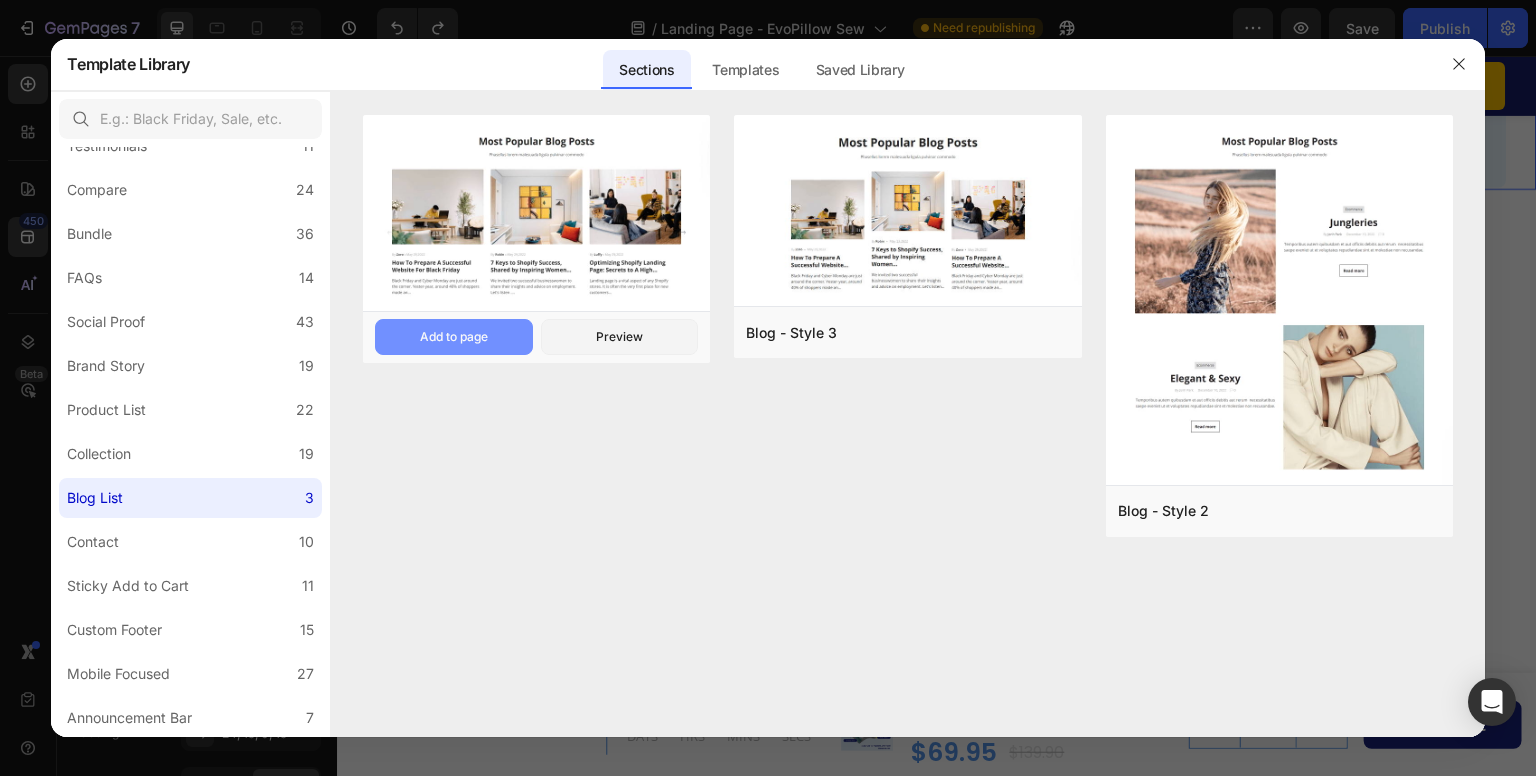 click on "Add to page" at bounding box center [454, 337] 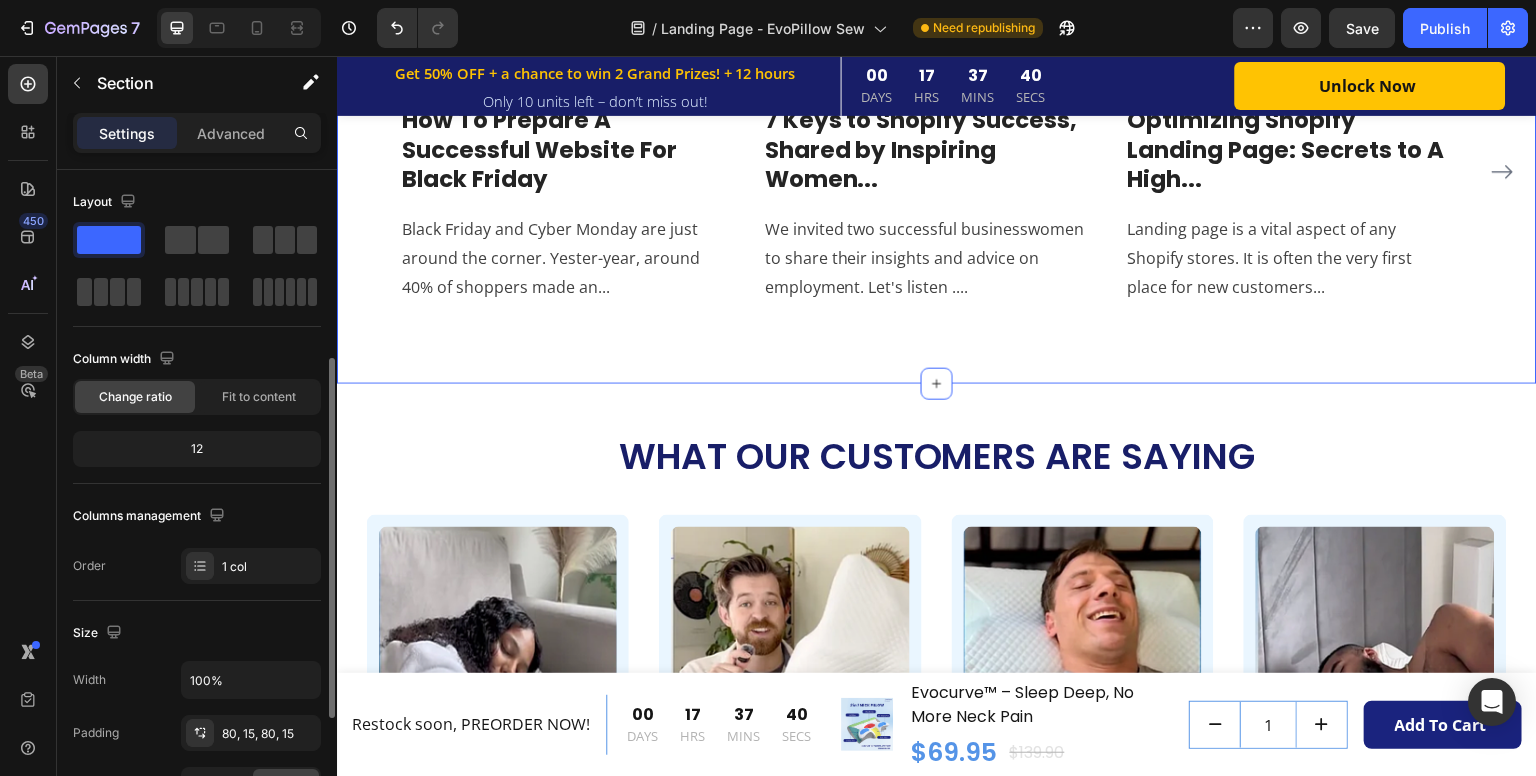scroll, scrollTop: 122, scrollLeft: 0, axis: vertical 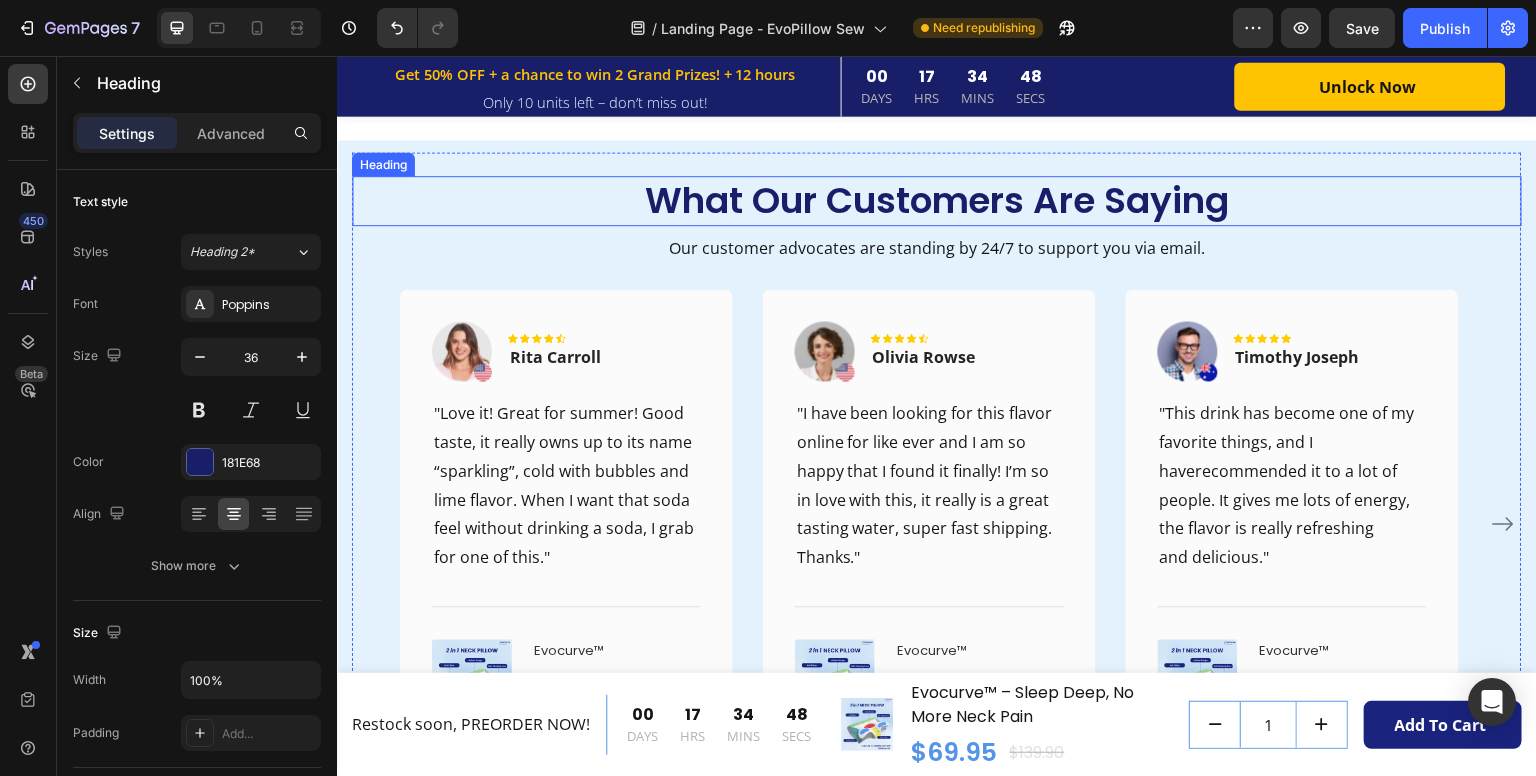 click on "What Our Customers Are Saying" at bounding box center (937, 201) 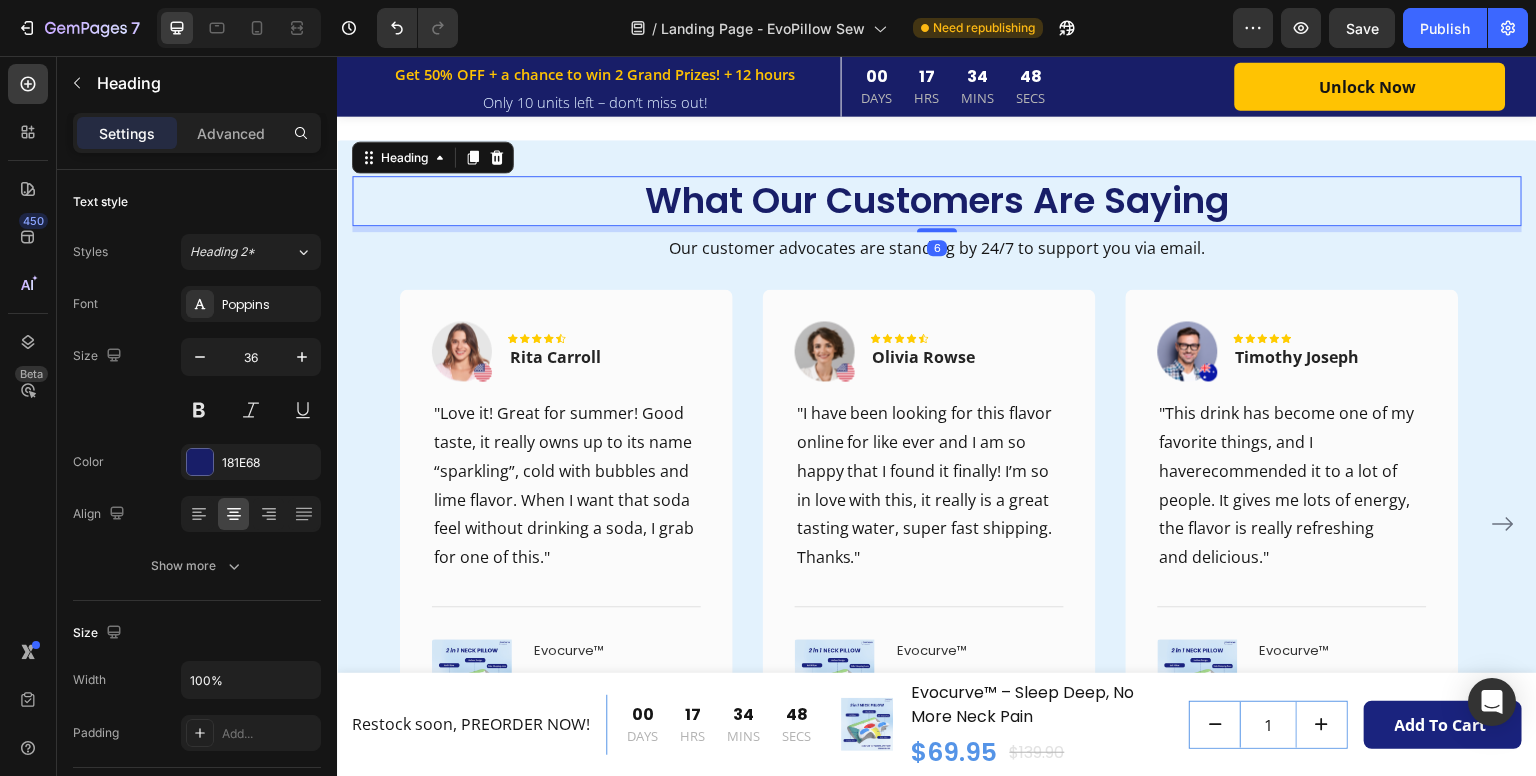 click on "What Our Customers Are Saying" at bounding box center (937, 201) 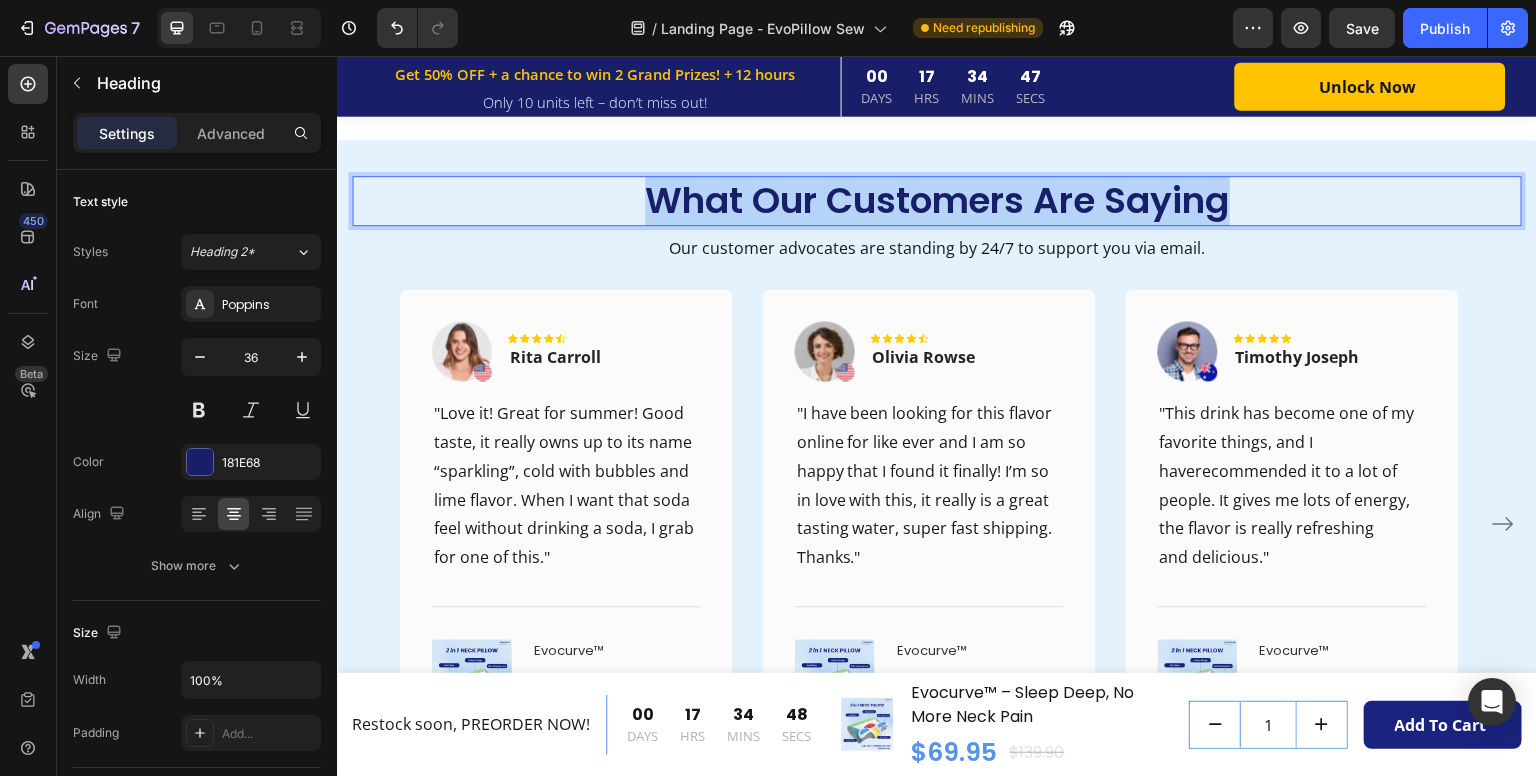 click on "What Our Customers Are Saying" at bounding box center (937, 201) 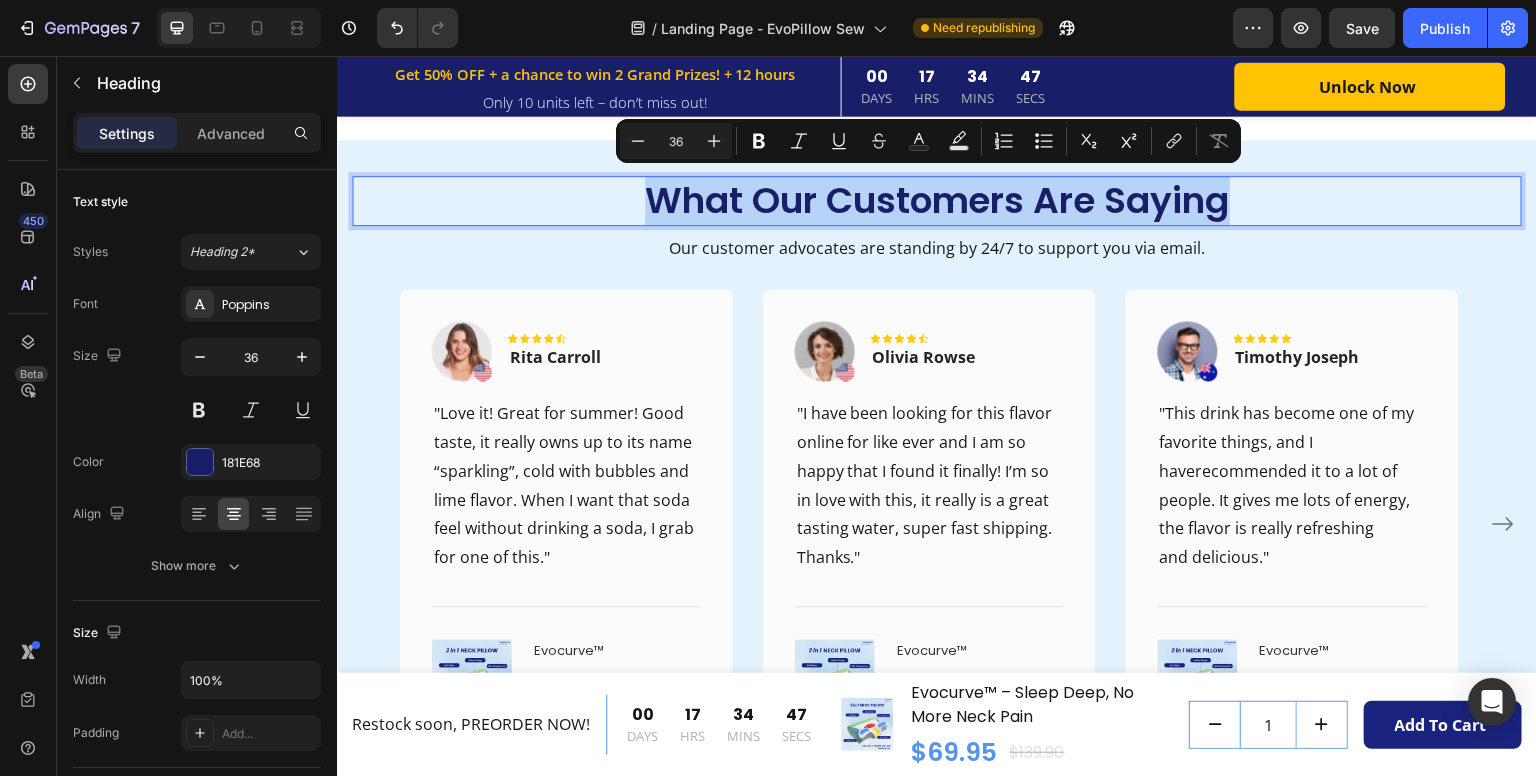 click on "What Our Customers Are Saying" at bounding box center (937, 201) 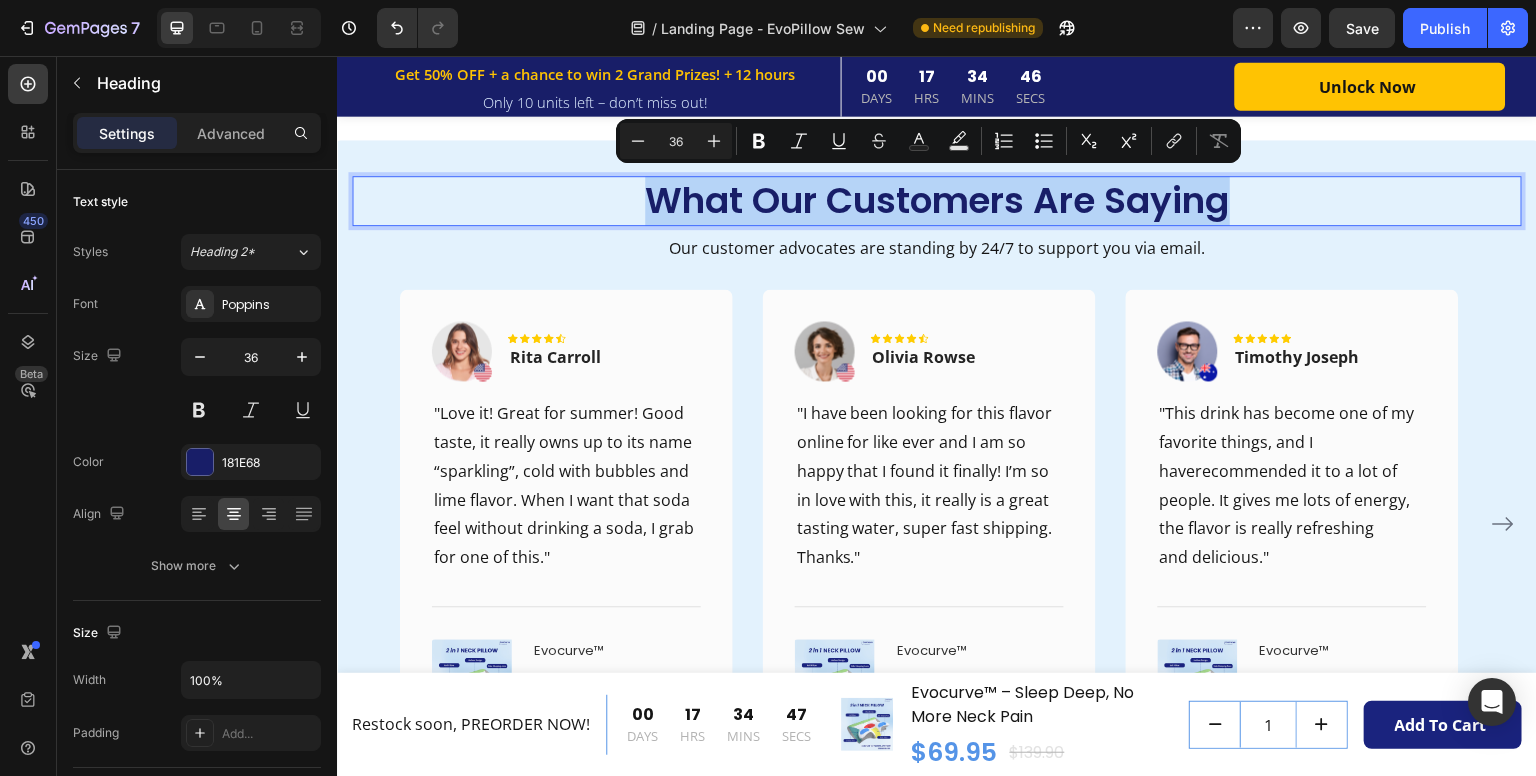 click on "What Our Customers Are Saying" at bounding box center (937, 201) 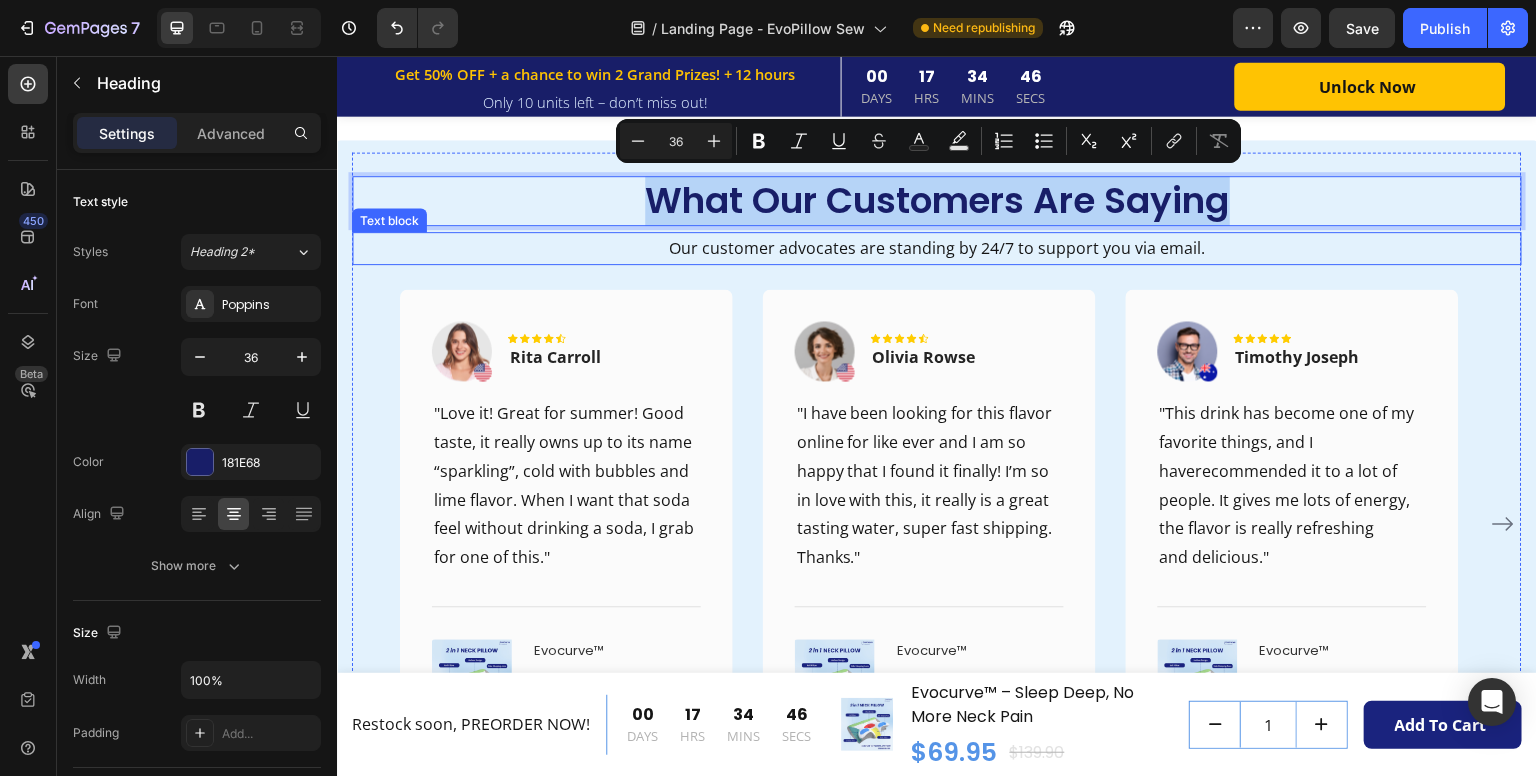 drag, startPoint x: 837, startPoint y: 200, endPoint x: 627, endPoint y: 240, distance: 213.77559 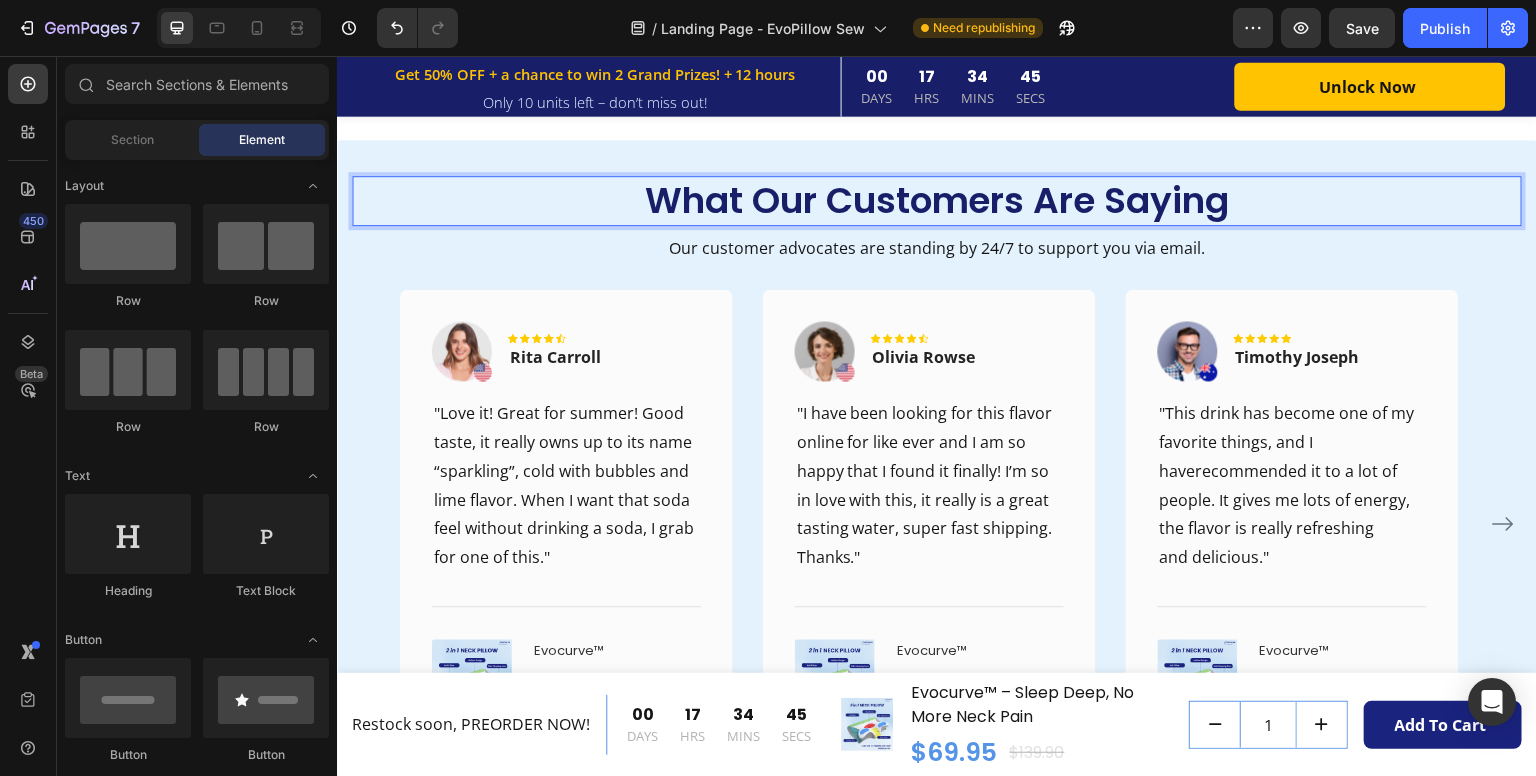click at bounding box center (614, 223) 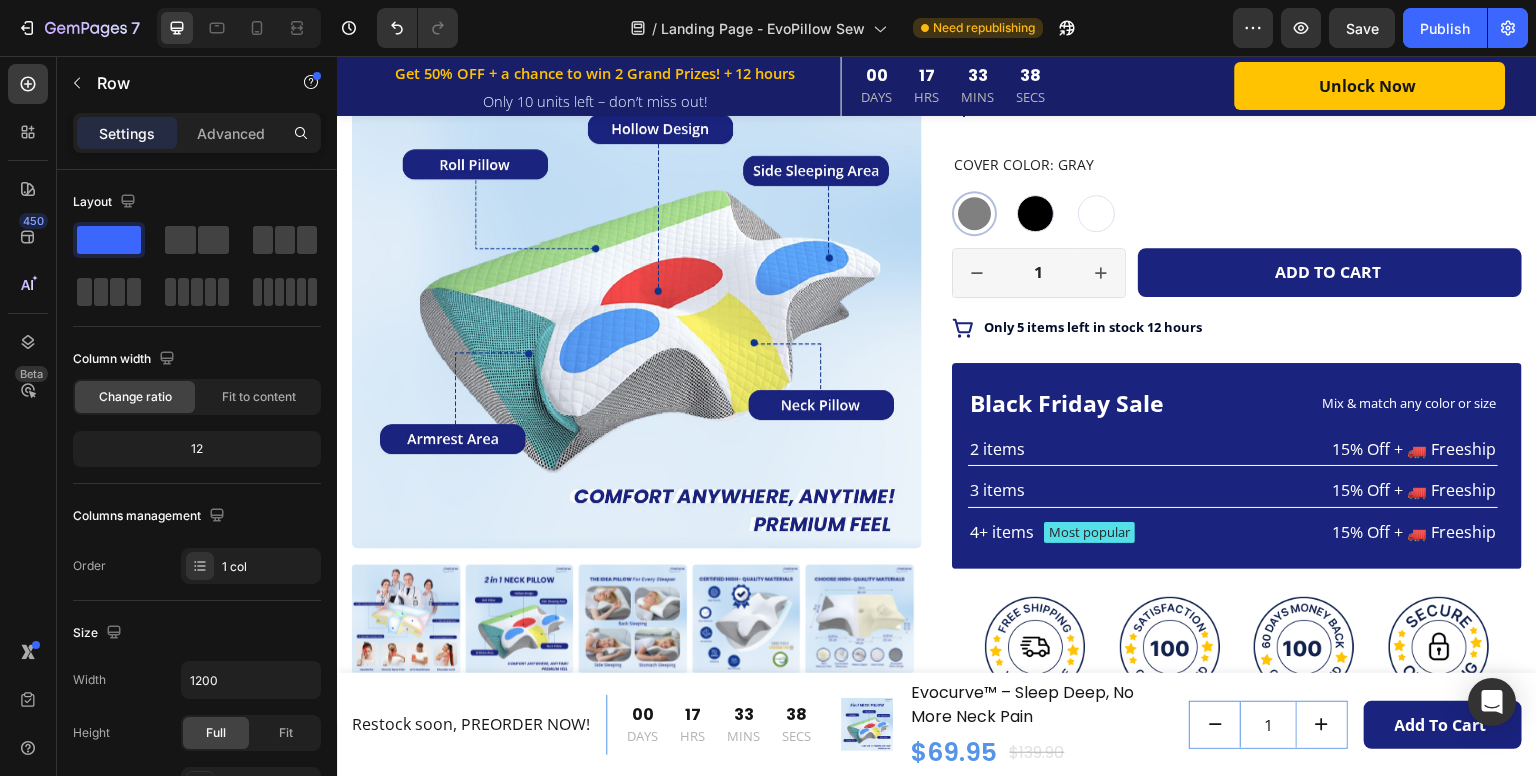 scroll, scrollTop: 1173, scrollLeft: 0, axis: vertical 